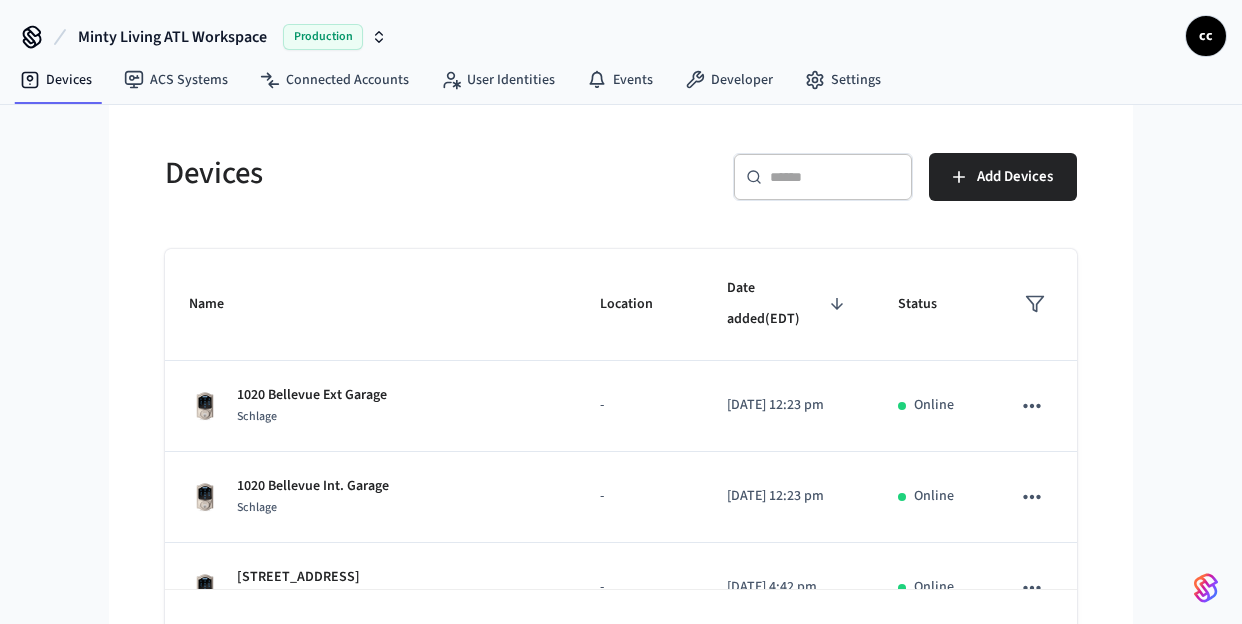 scroll, scrollTop: 0, scrollLeft: 0, axis: both 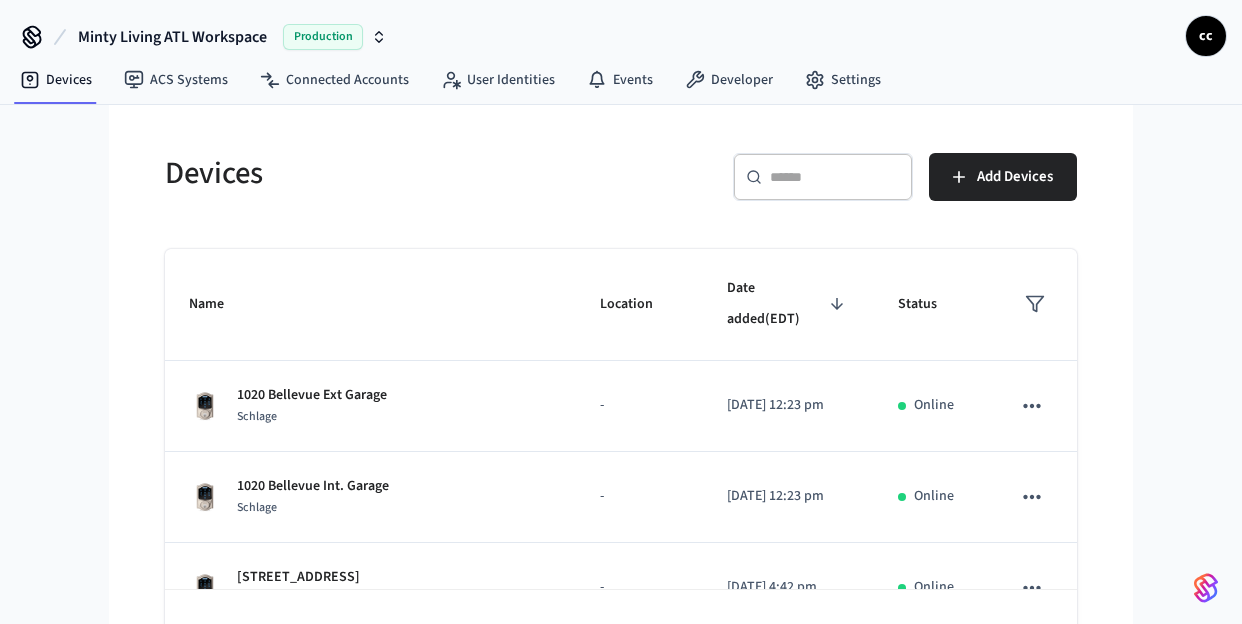 click on "​ ​" at bounding box center (823, 177) 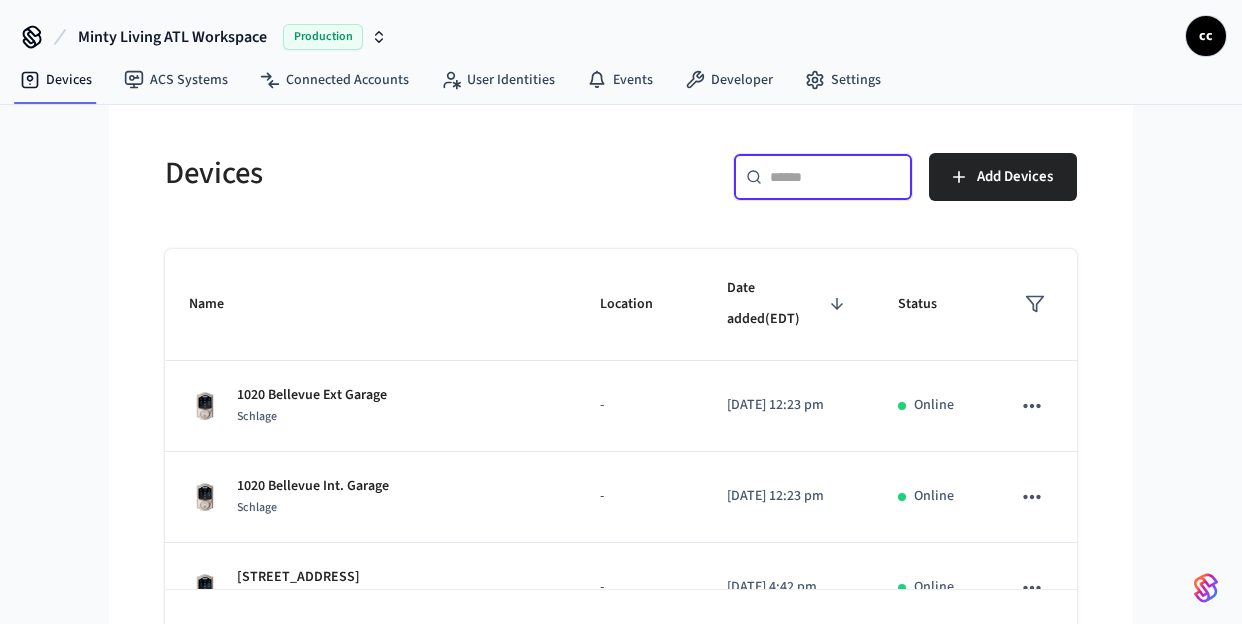 paste on "**********" 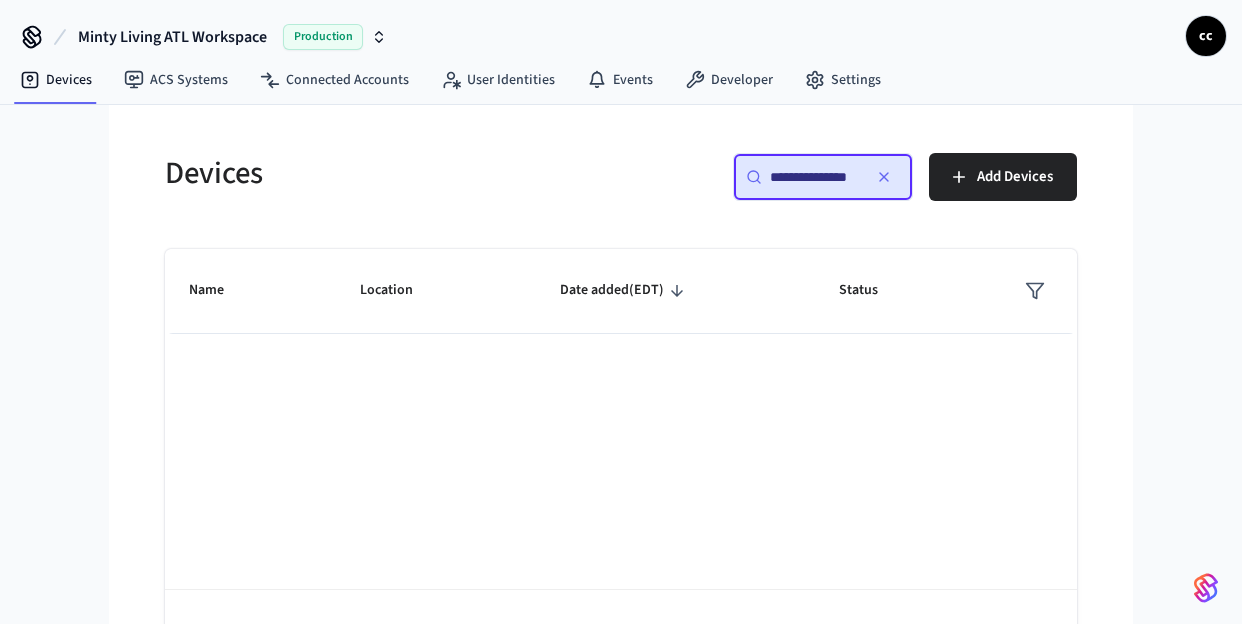scroll, scrollTop: 0, scrollLeft: 0, axis: both 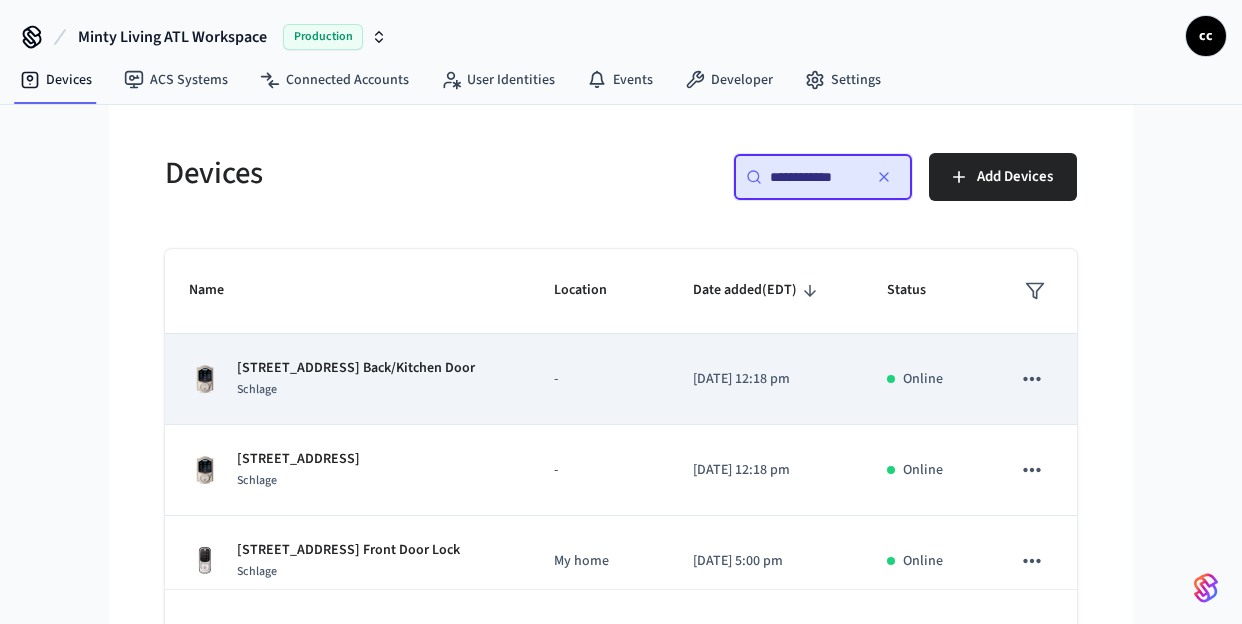 type on "**********" 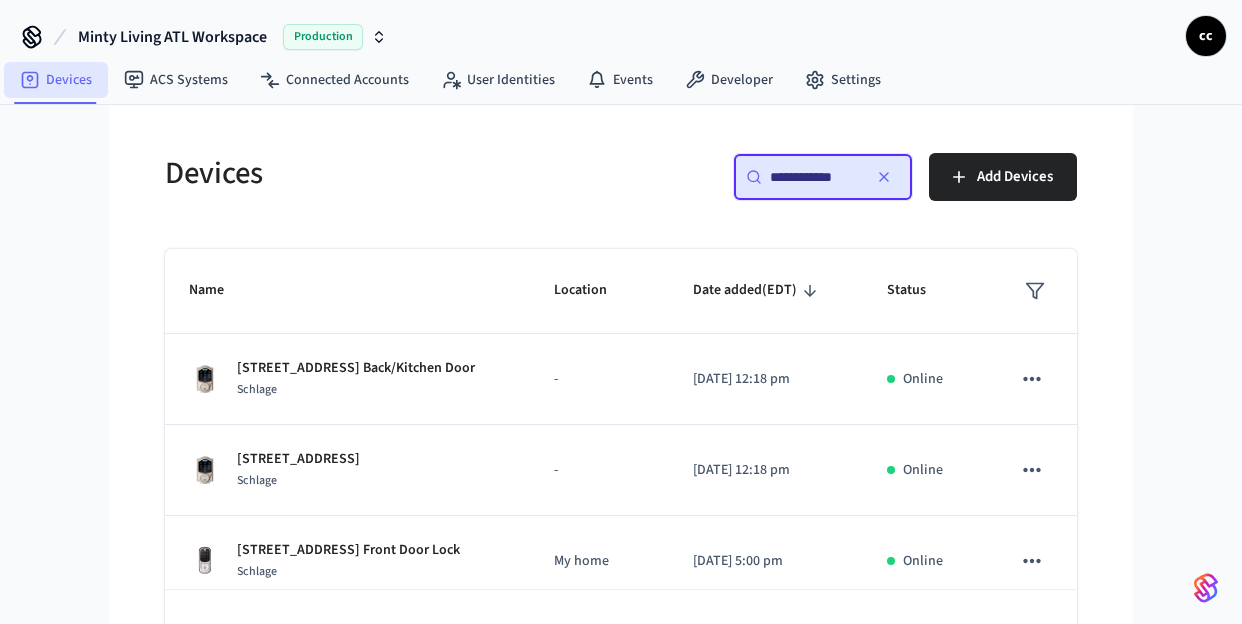 click on "Devices" at bounding box center (56, 80) 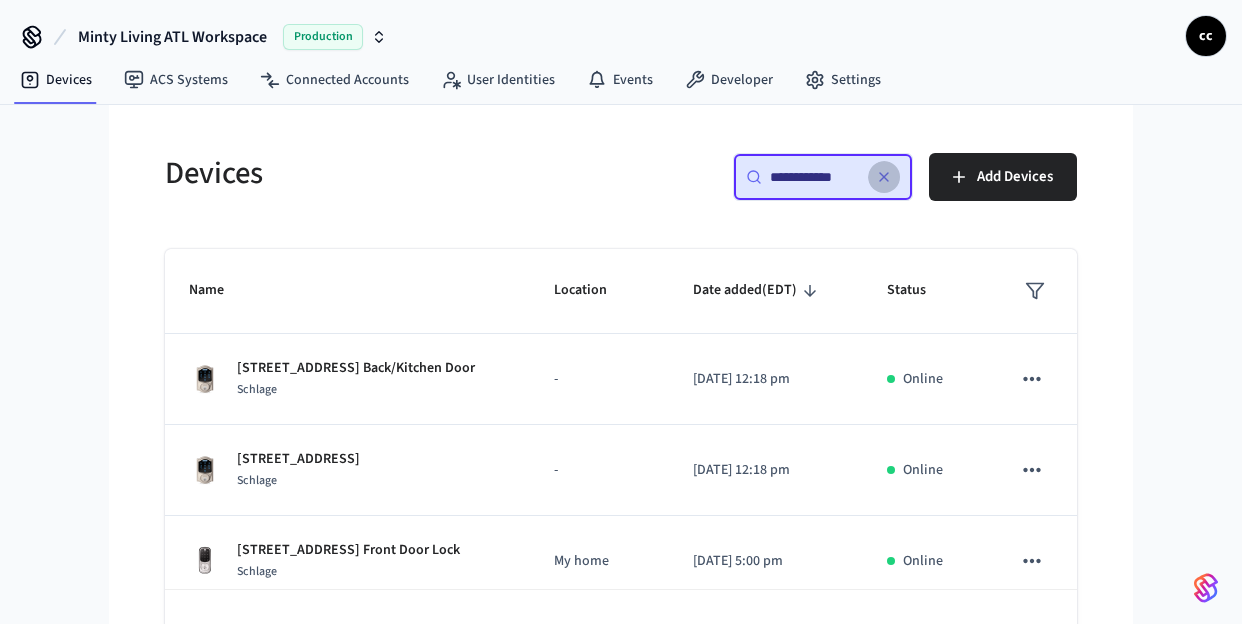 click 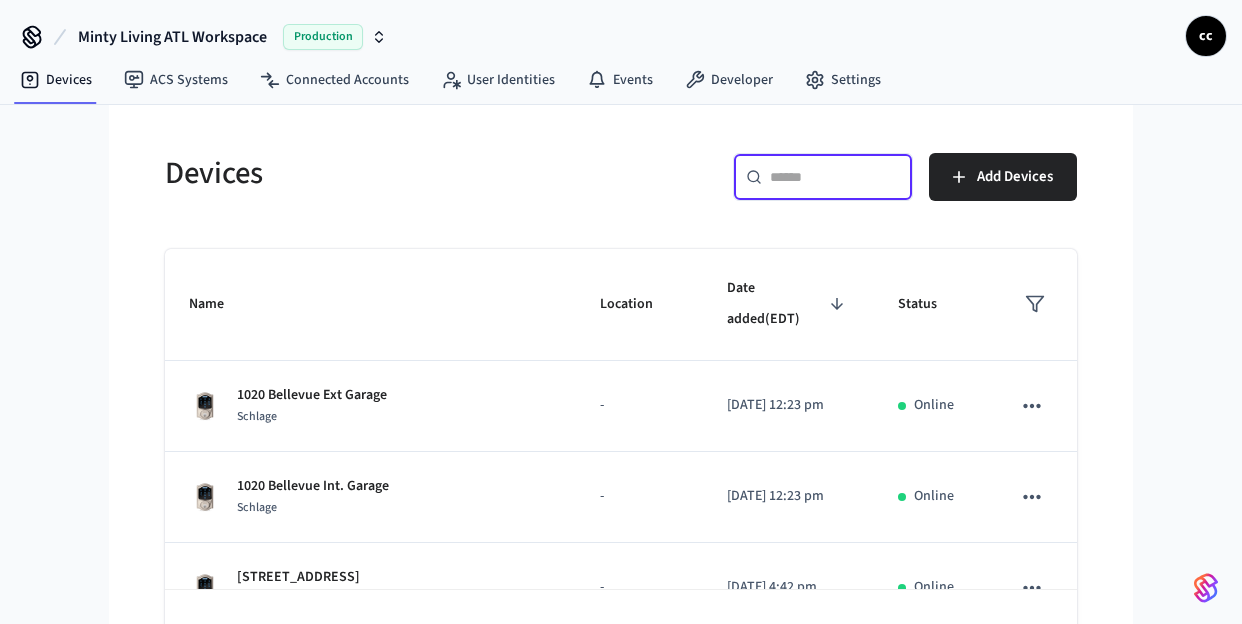 click at bounding box center [835, 177] 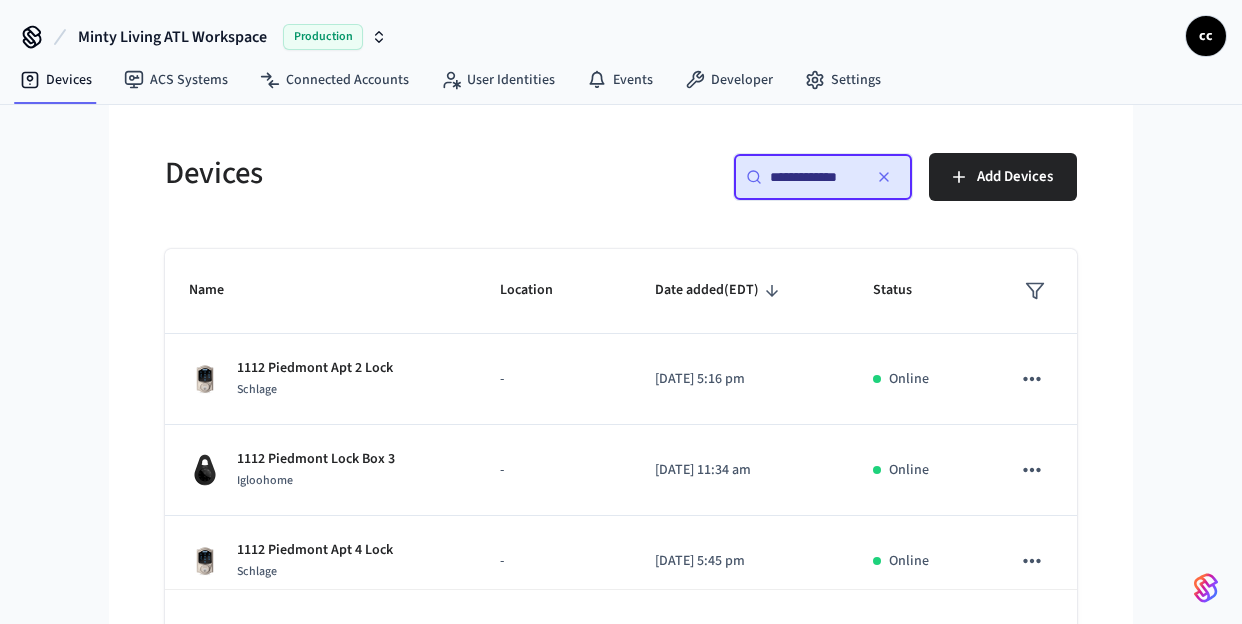 scroll, scrollTop: 0, scrollLeft: 0, axis: both 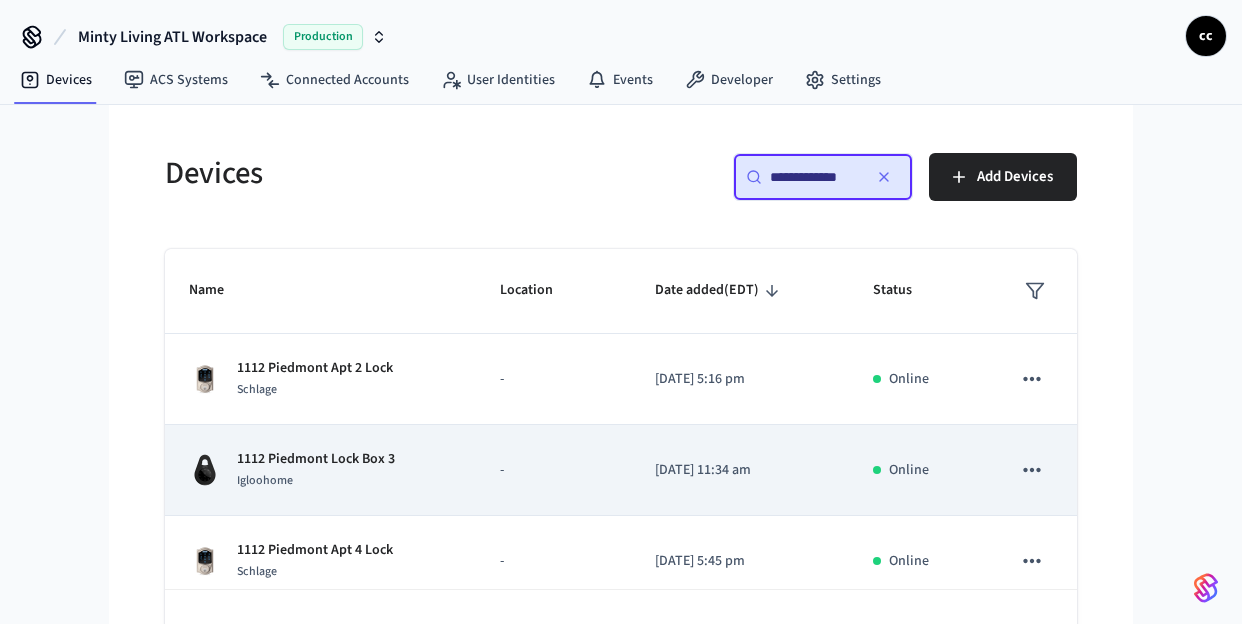 type on "**********" 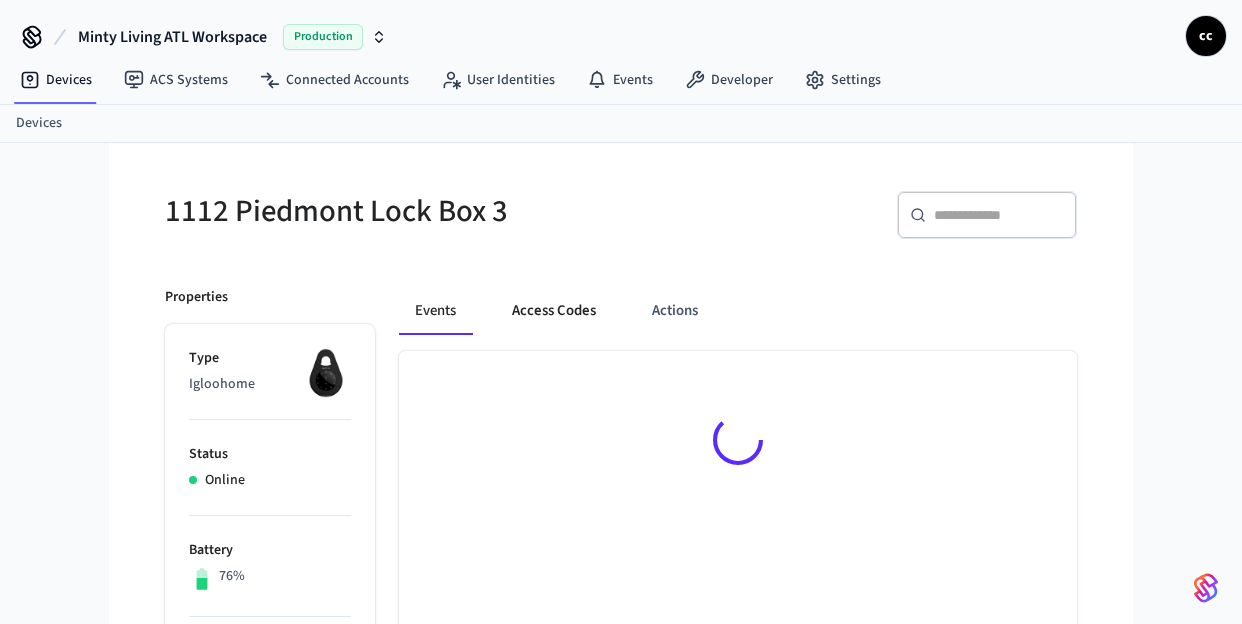 click on "Access Codes" at bounding box center (554, 311) 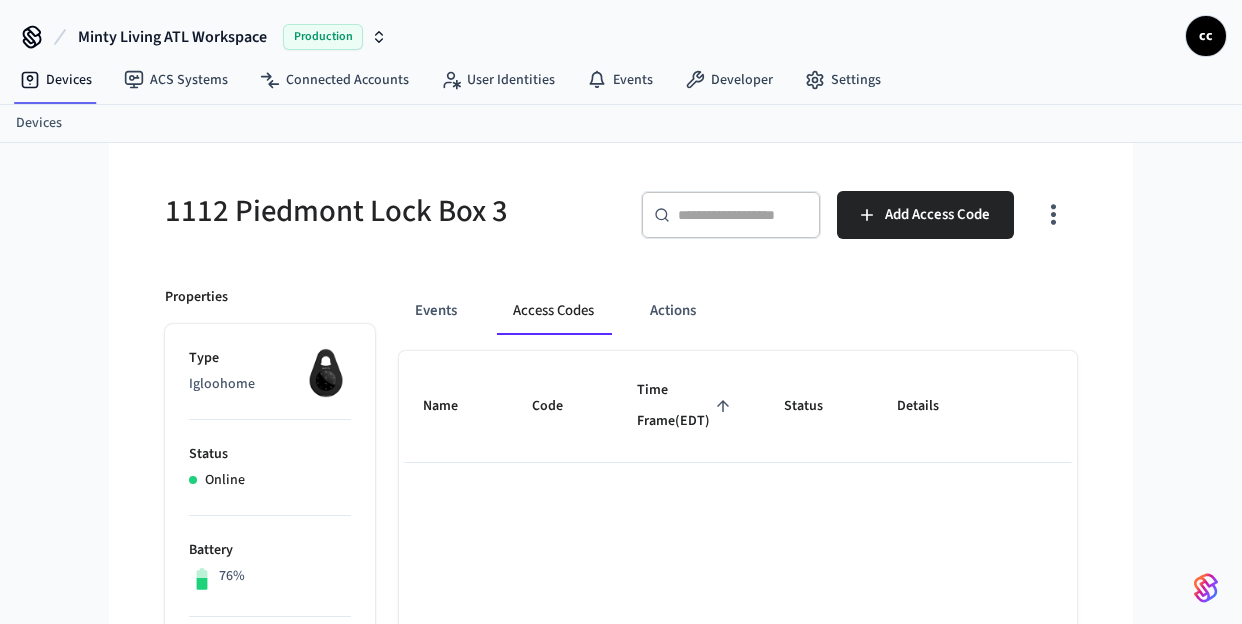 click on "Time Frame  (EDT)" at bounding box center (686, 406) 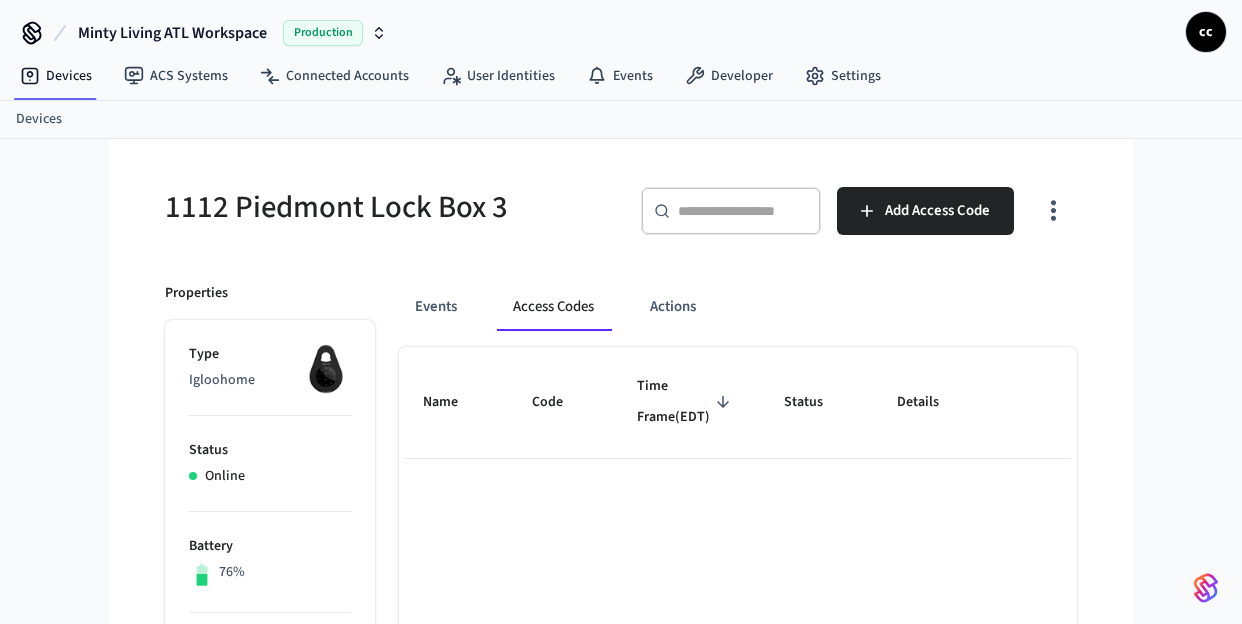 click on "Time Frame  (EDT)" at bounding box center [686, 402] 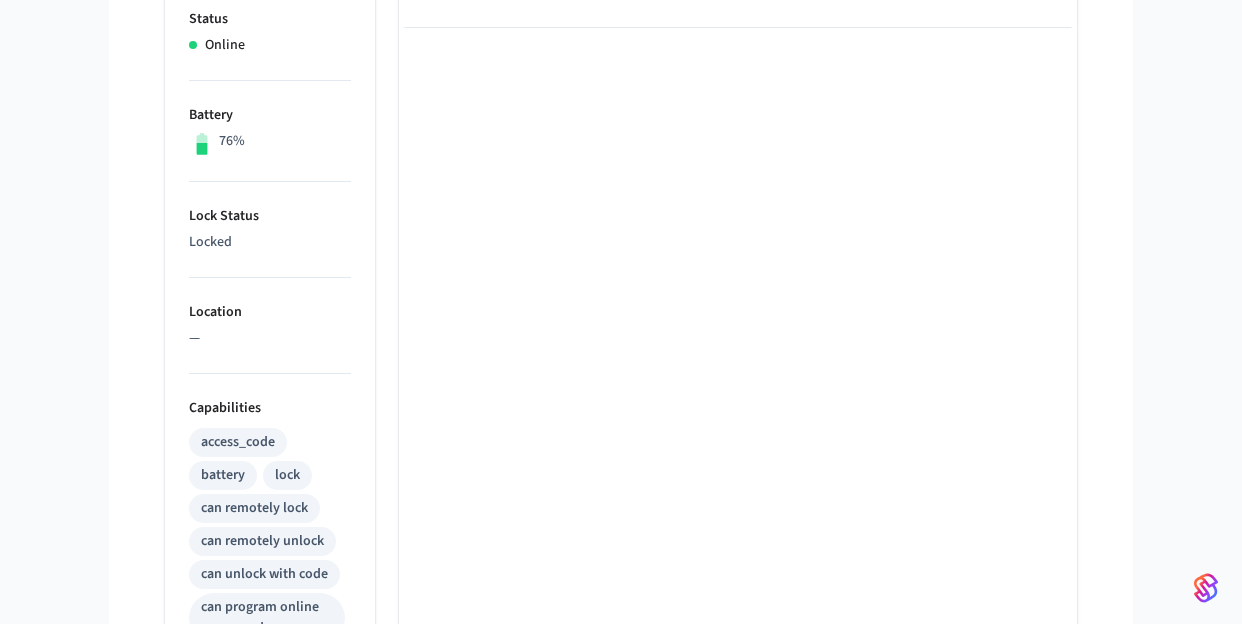 scroll, scrollTop: 30, scrollLeft: 0, axis: vertical 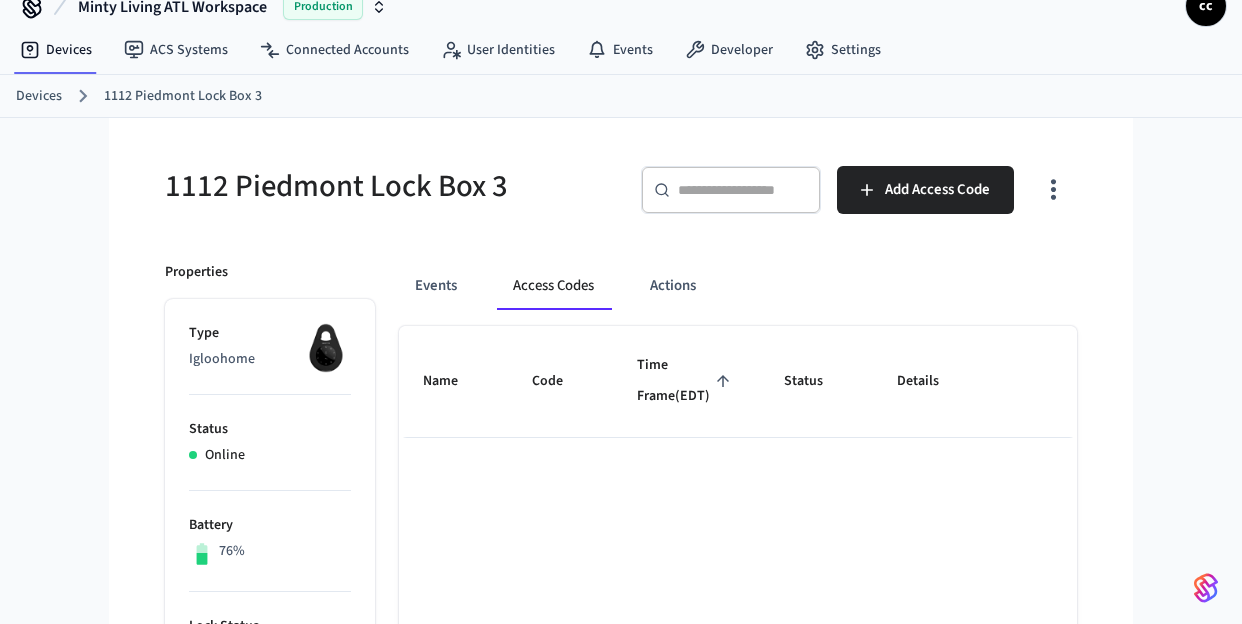 click on "Code" at bounding box center [560, 382] 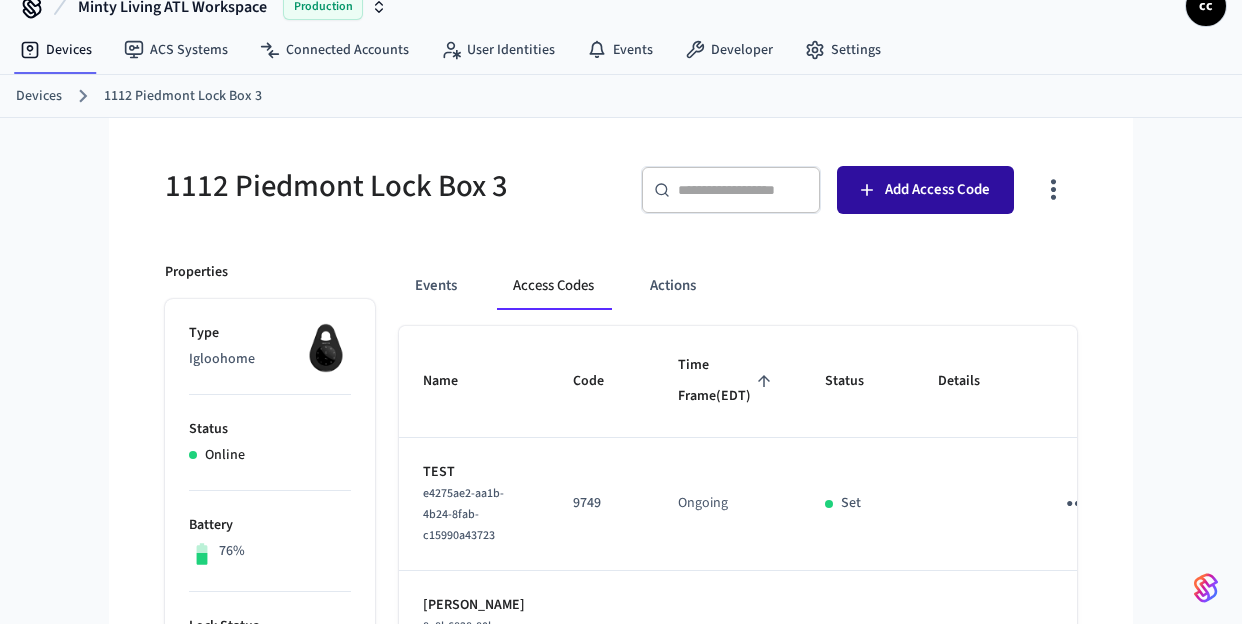 click on "Add Access Code" at bounding box center (937, 190) 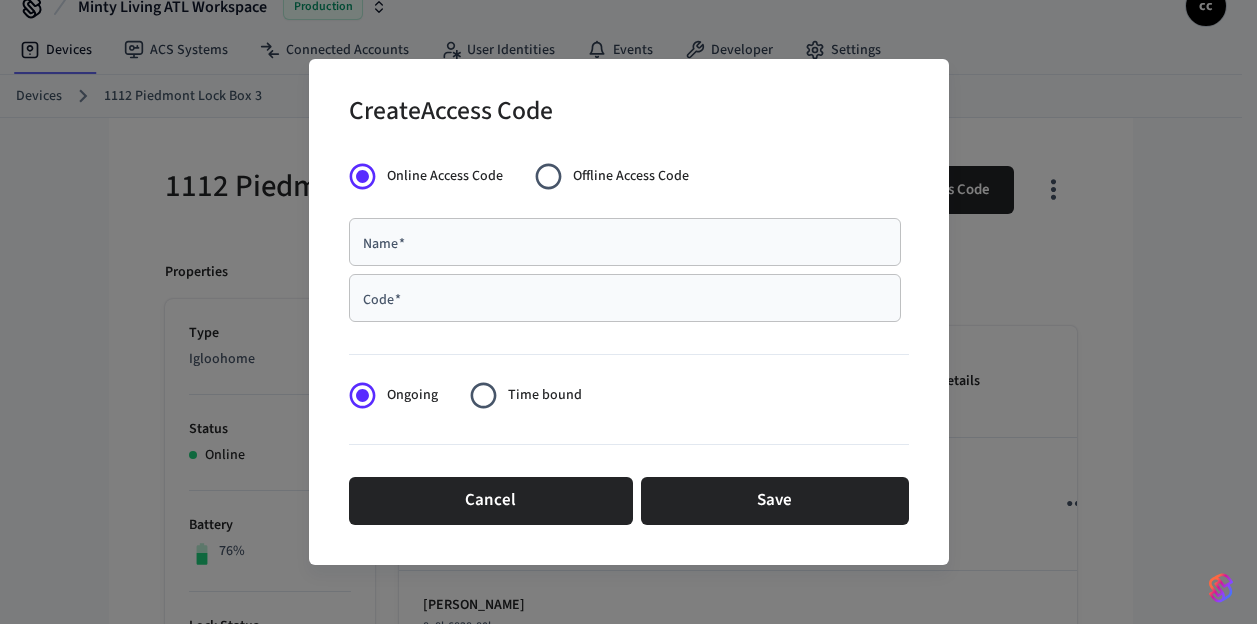 click on "Name   *" at bounding box center [625, 242] 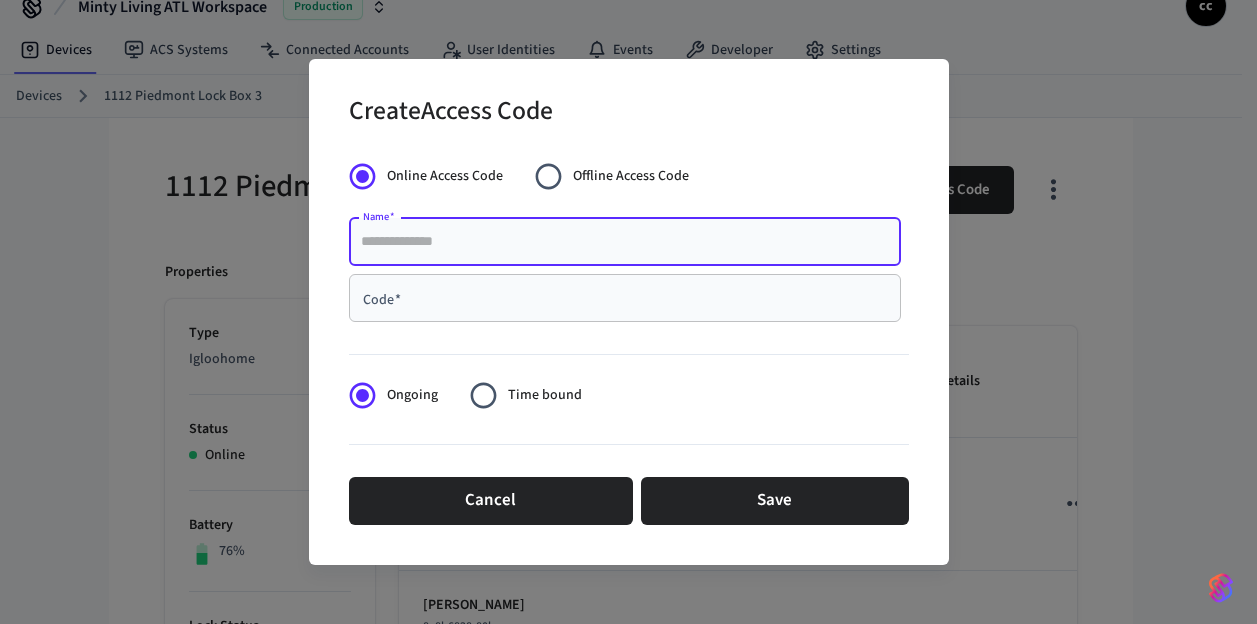 paste on "**********" 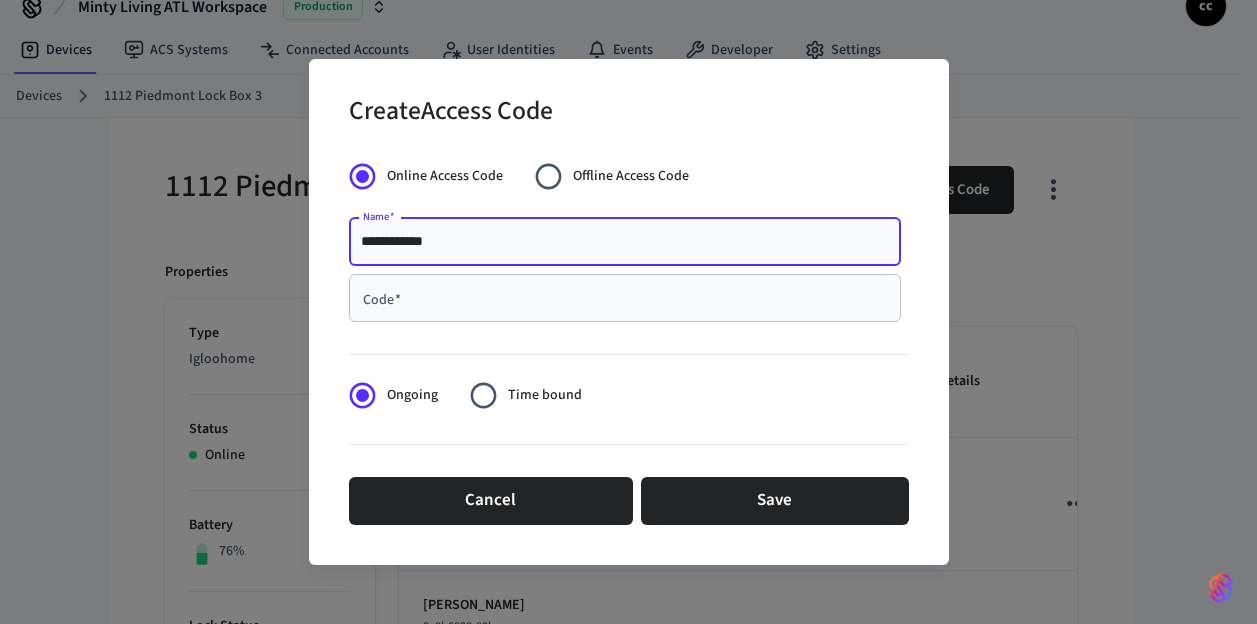 type on "**********" 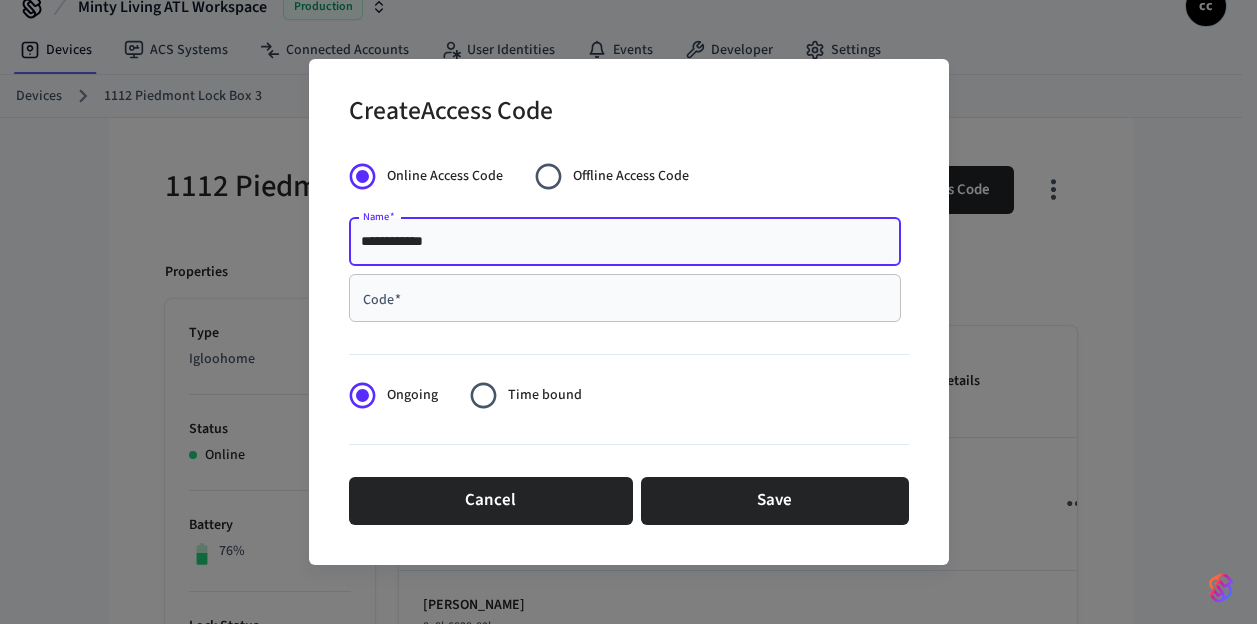 click on "Code   *" at bounding box center (625, 298) 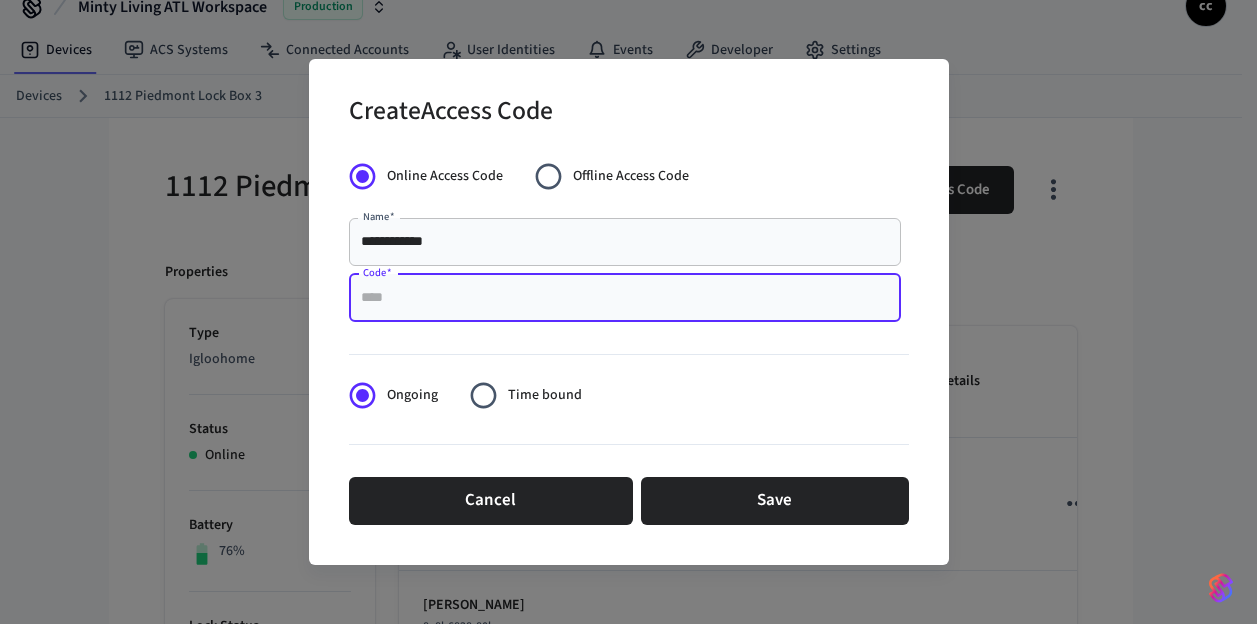 paste on "****" 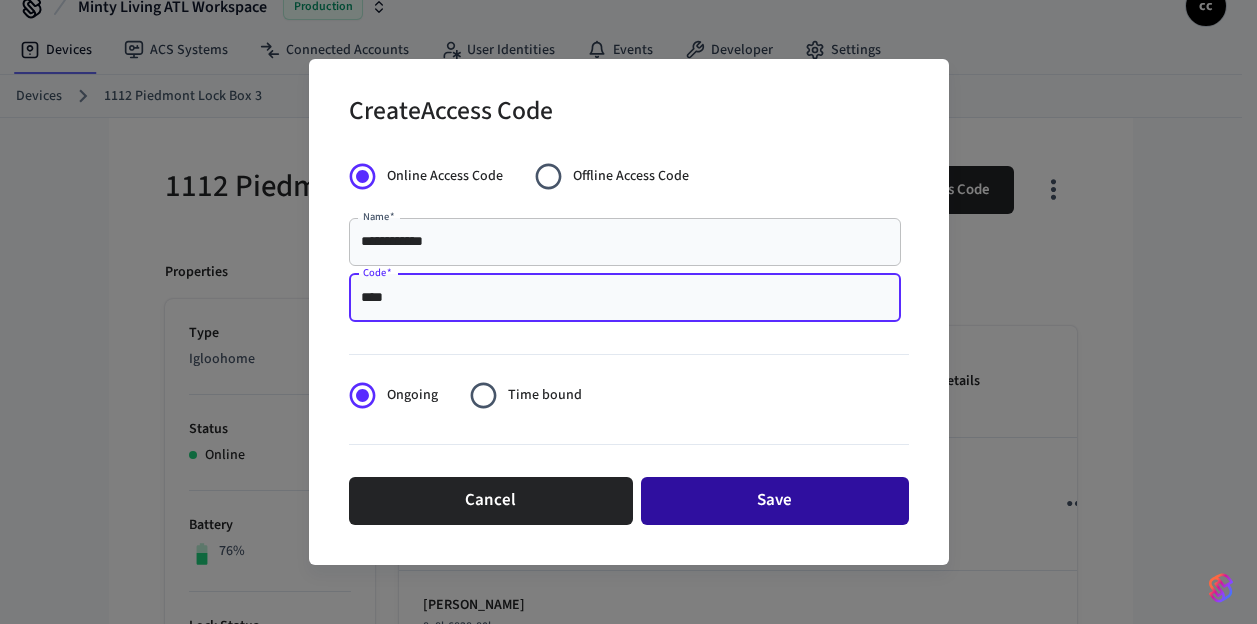 type on "****" 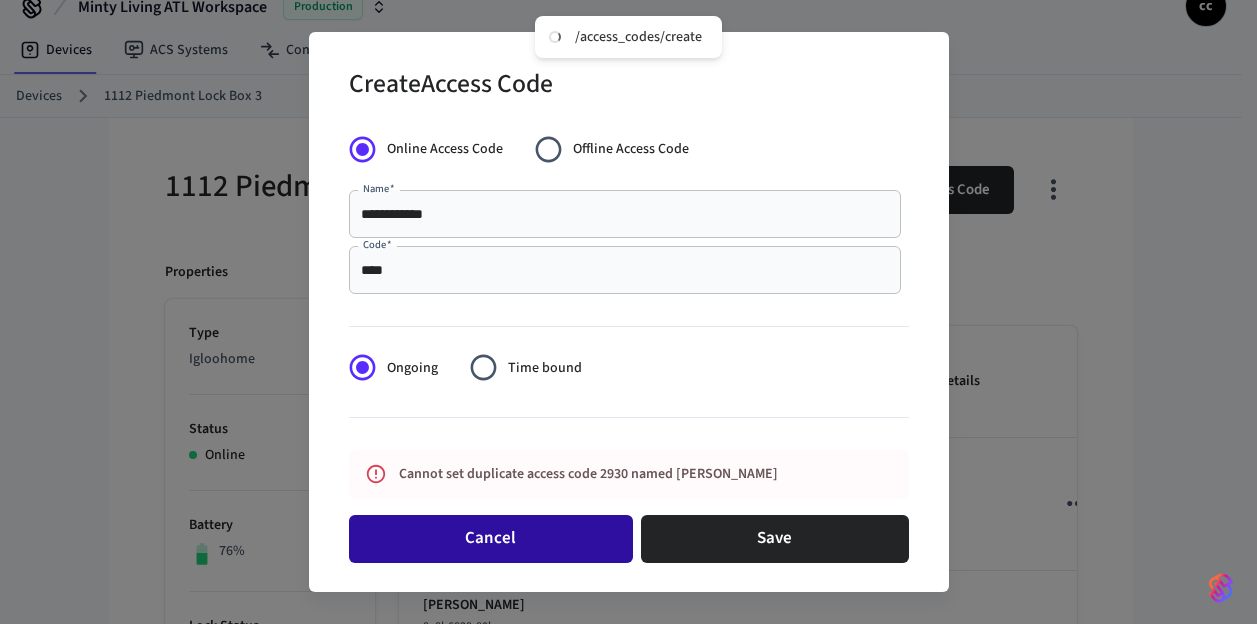 click on "Cancel" at bounding box center [491, 539] 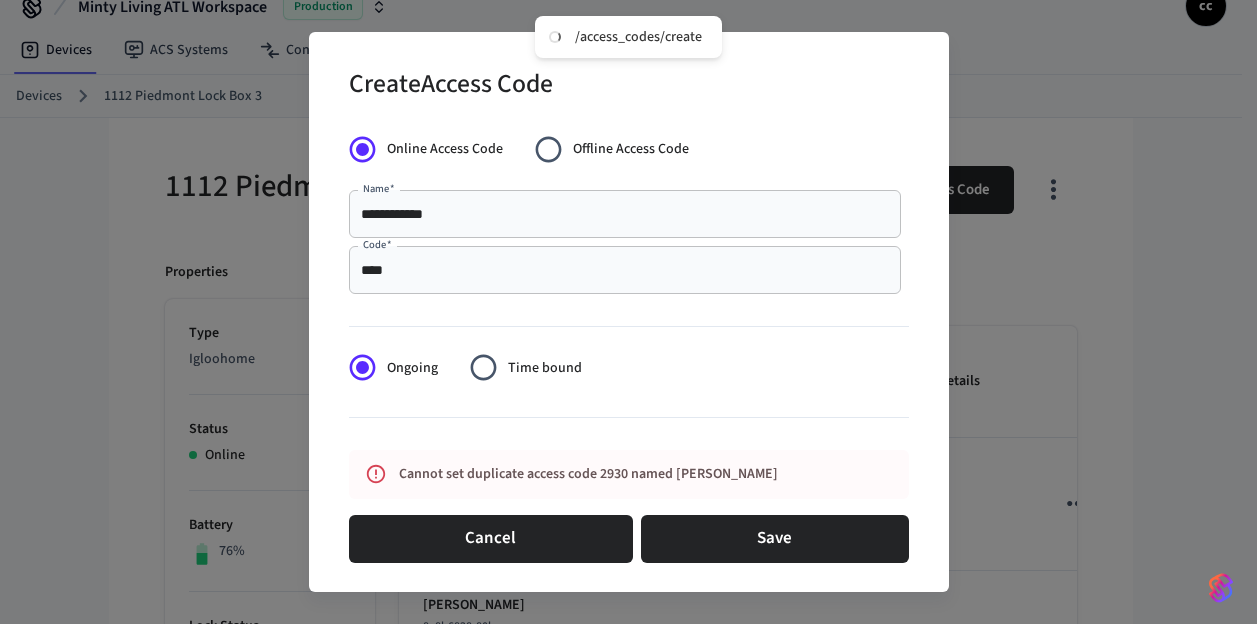 type 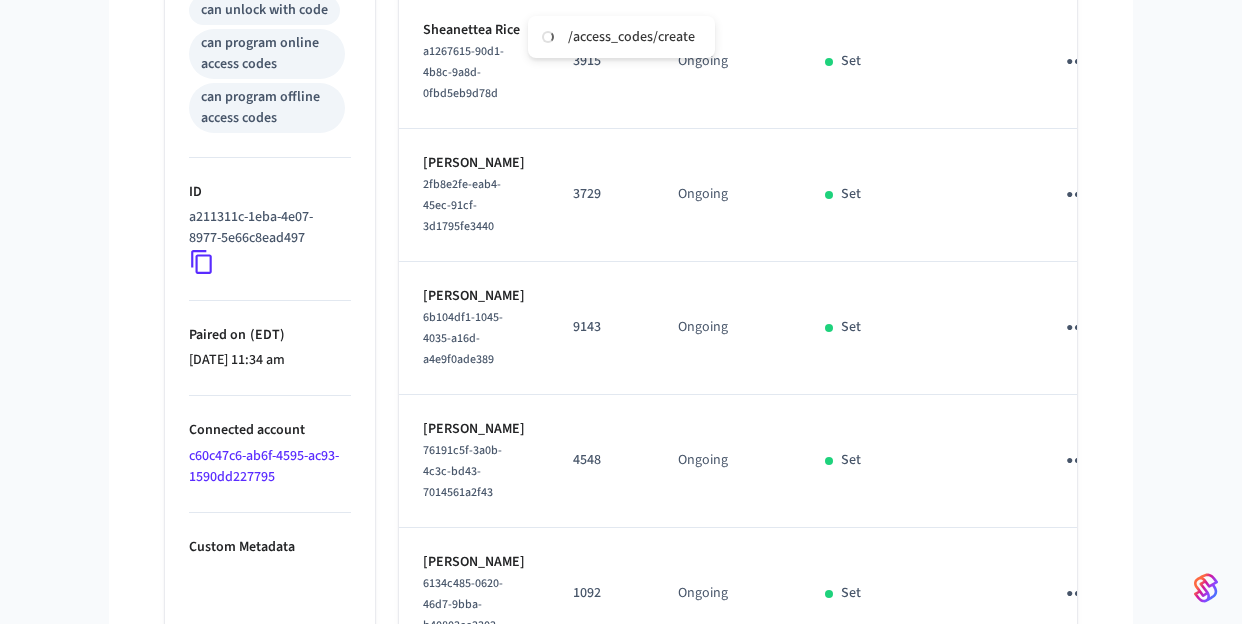 scroll, scrollTop: 1429, scrollLeft: 0, axis: vertical 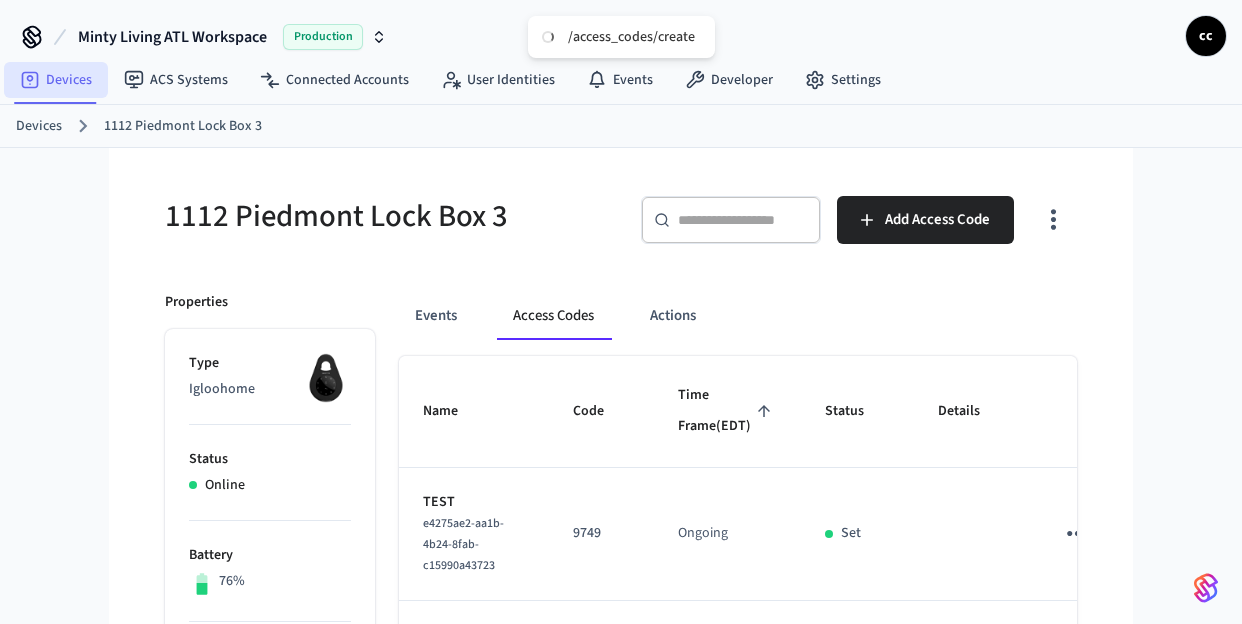 click on "Devices" at bounding box center [56, 80] 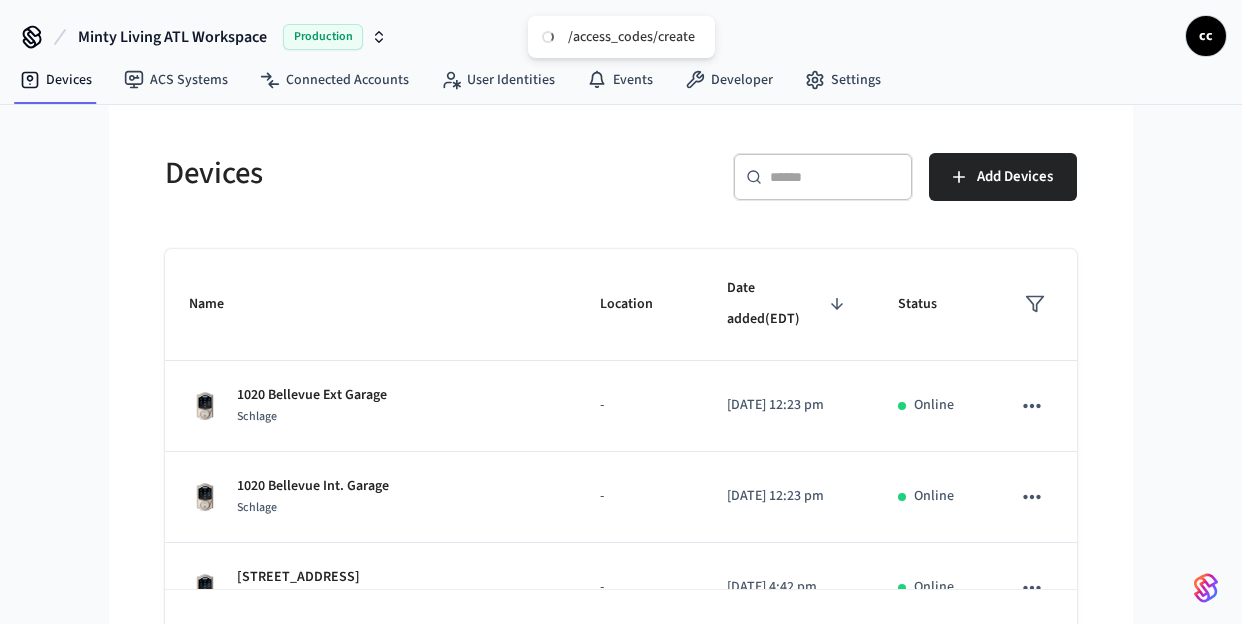 click at bounding box center (835, 177) 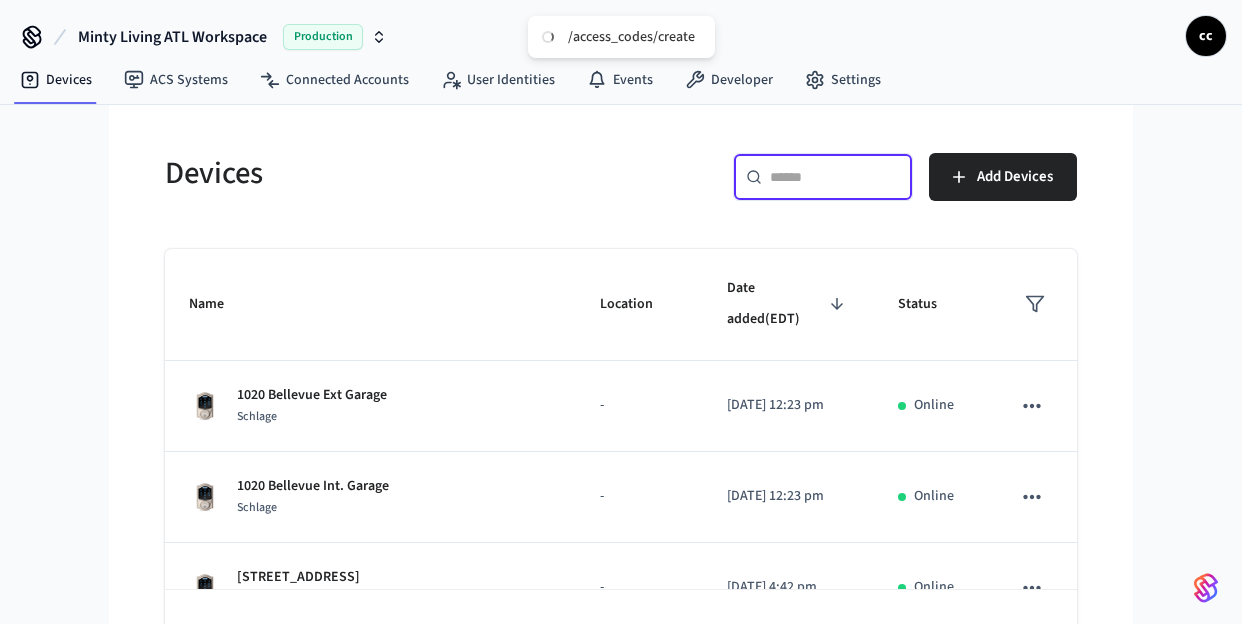 paste on "**********" 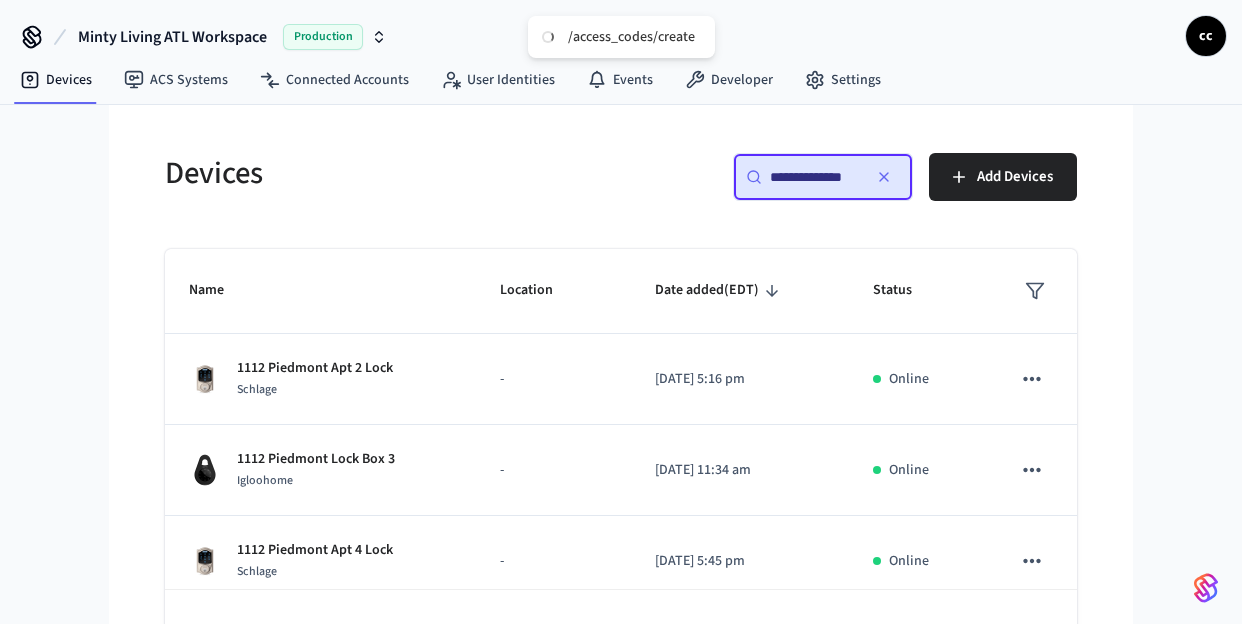 scroll, scrollTop: 0, scrollLeft: 2, axis: horizontal 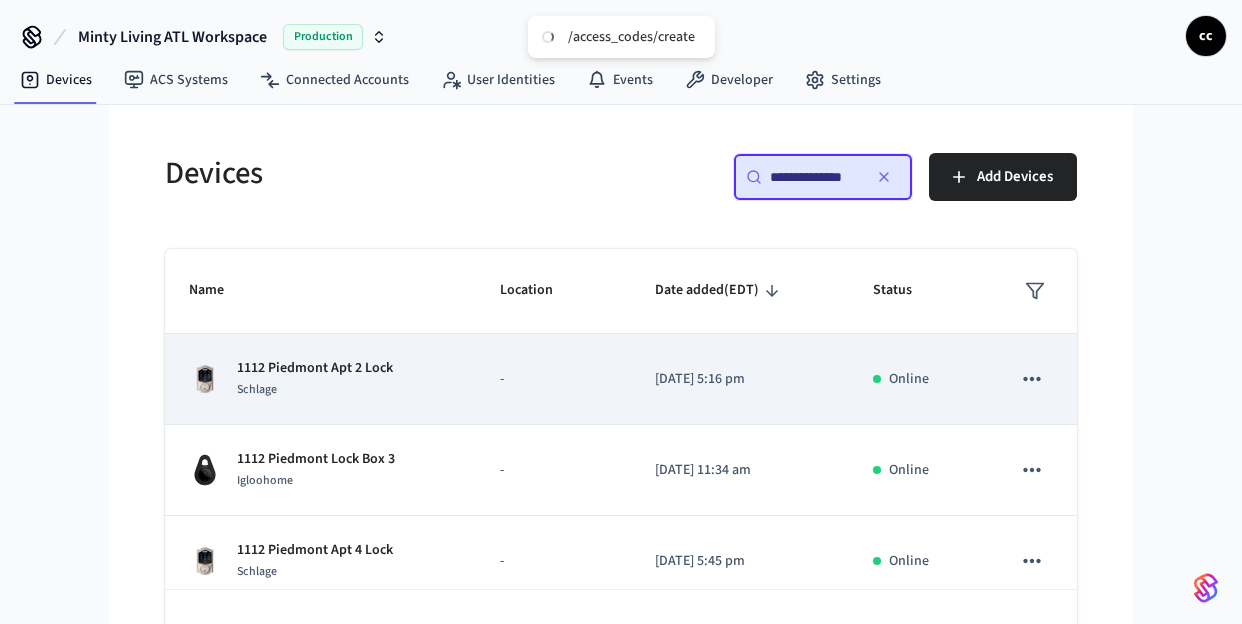 type on "**********" 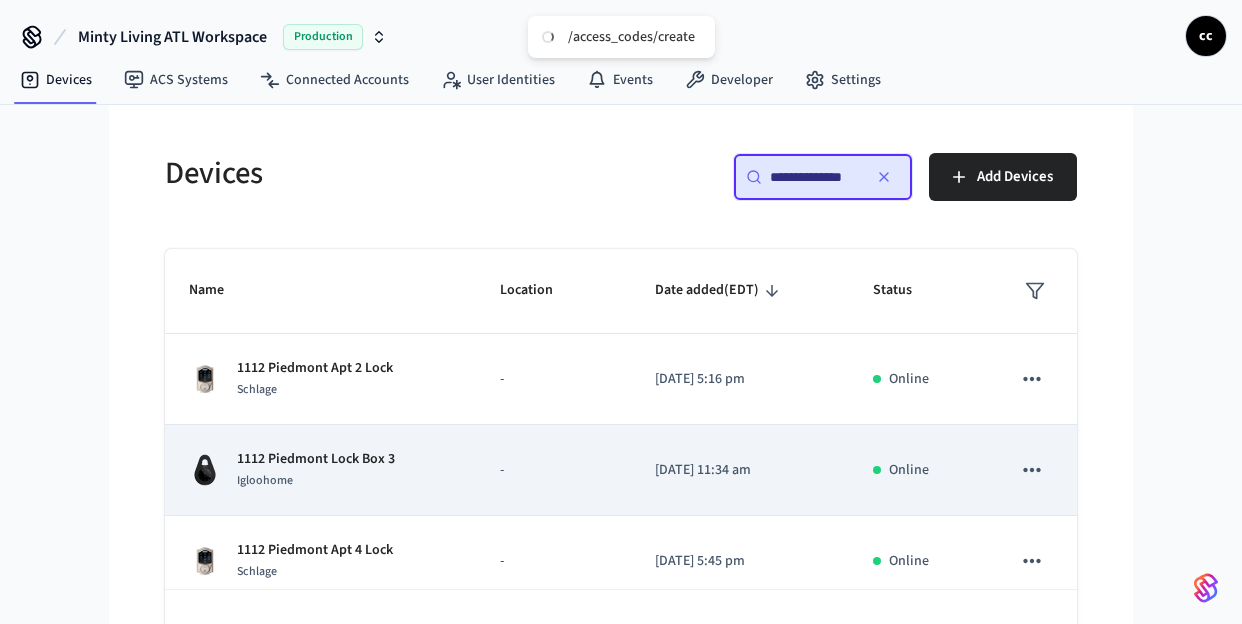 click on "1112 Piedmont Lock Box 3 Igloohome" at bounding box center (320, 470) 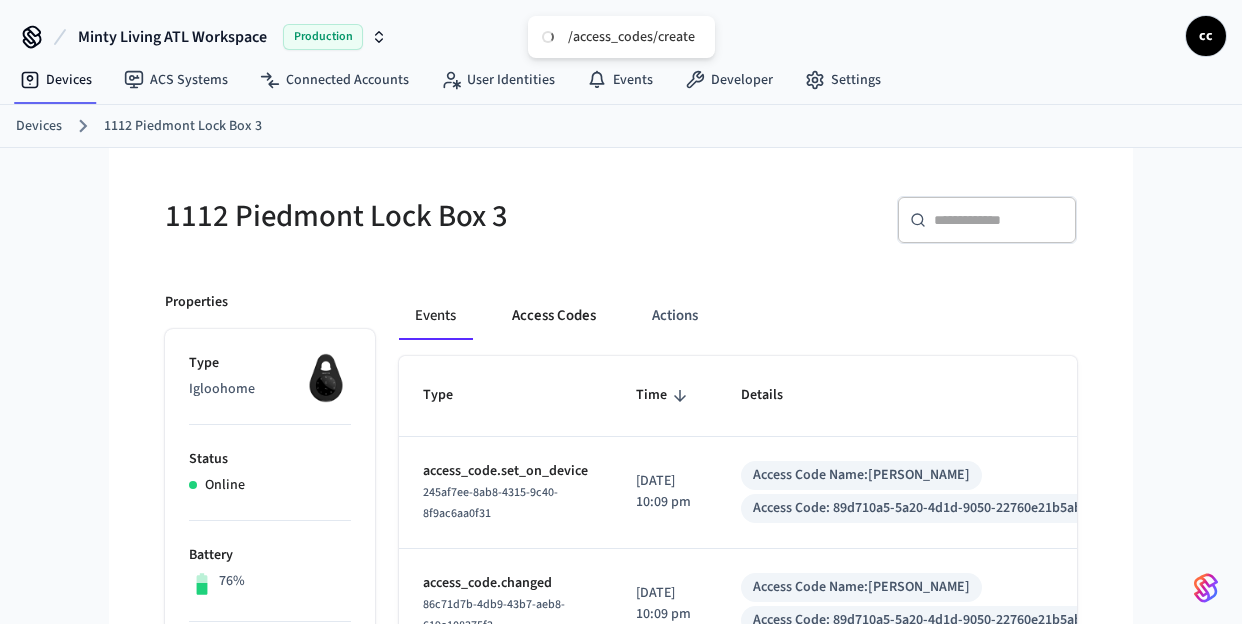 click on "Access Codes" at bounding box center (554, 316) 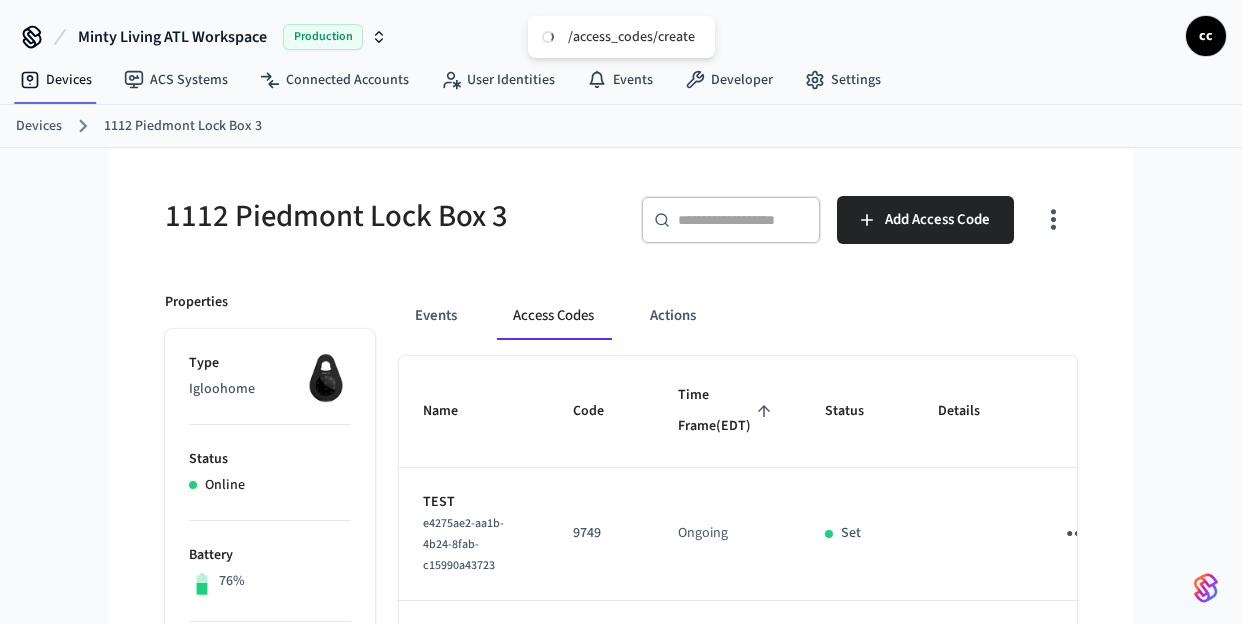 click on "Time Frame  (EDT)" at bounding box center [727, 411] 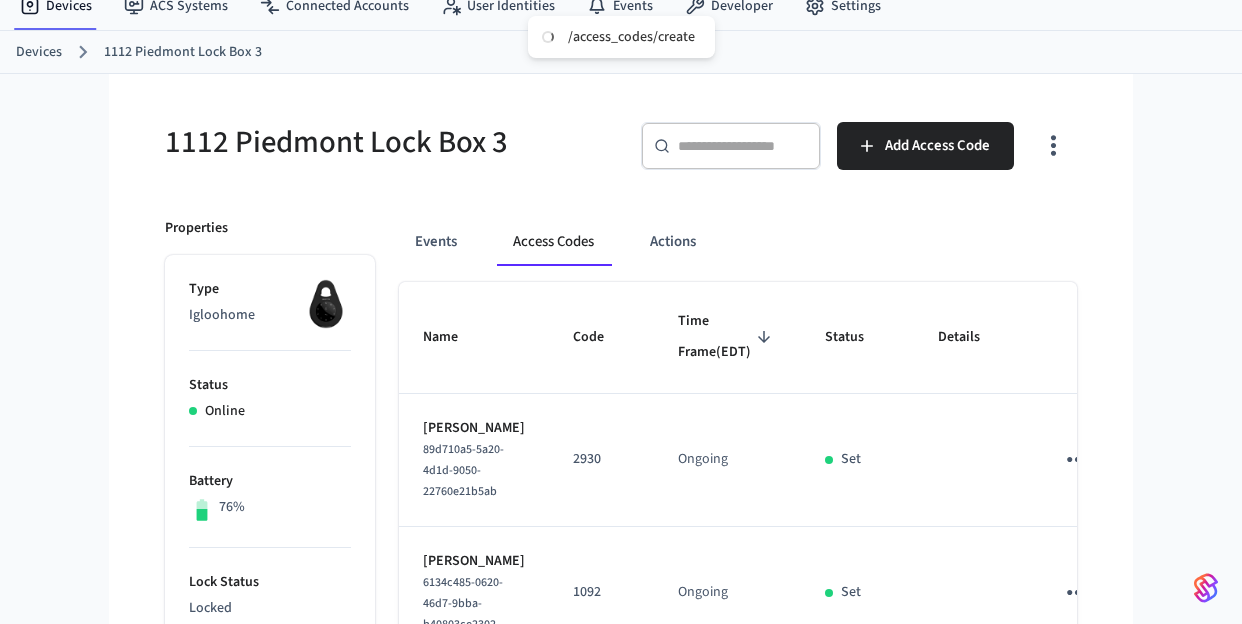 scroll, scrollTop: 104, scrollLeft: 0, axis: vertical 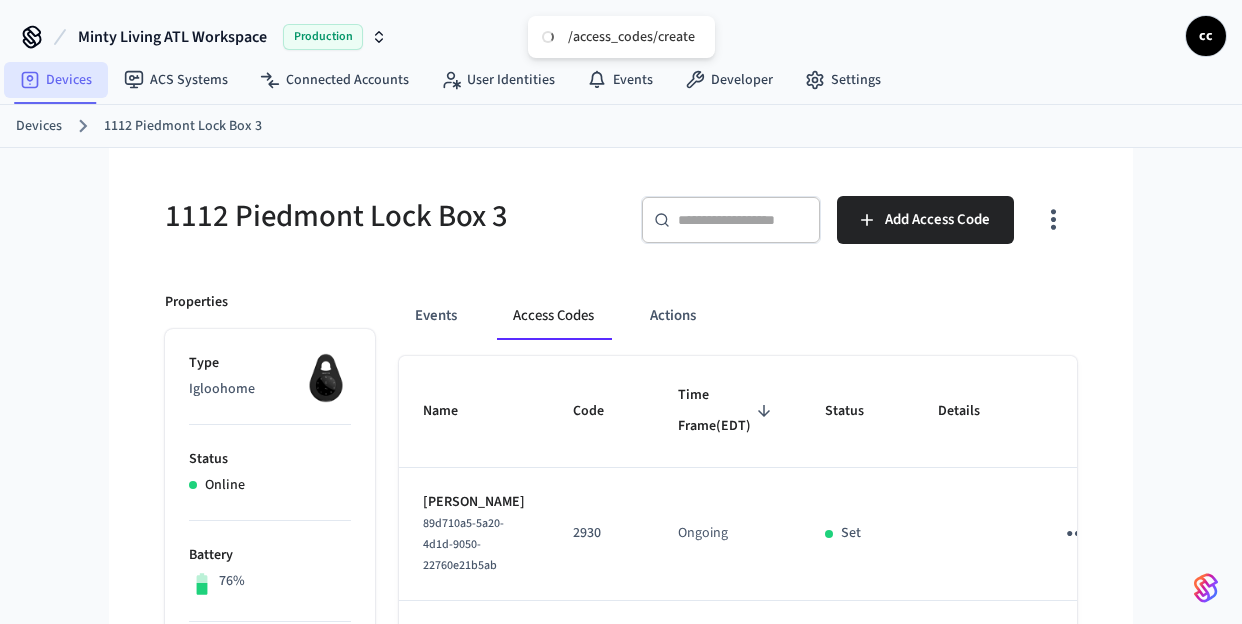 click on "Devices" at bounding box center [56, 80] 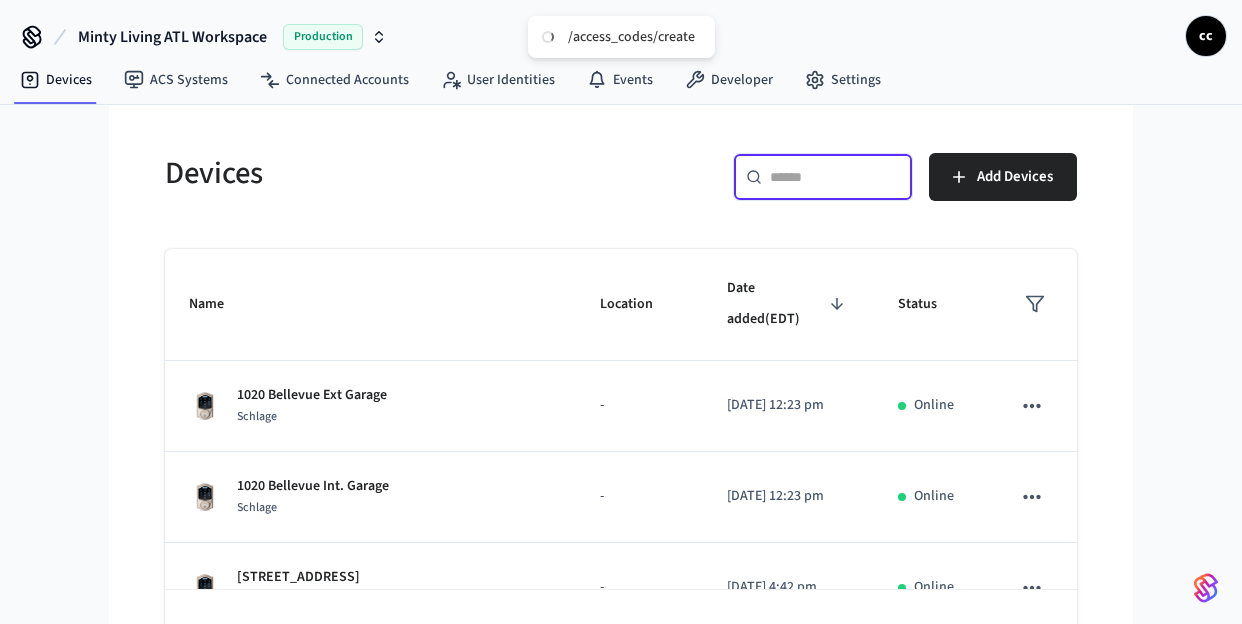 click at bounding box center [835, 177] 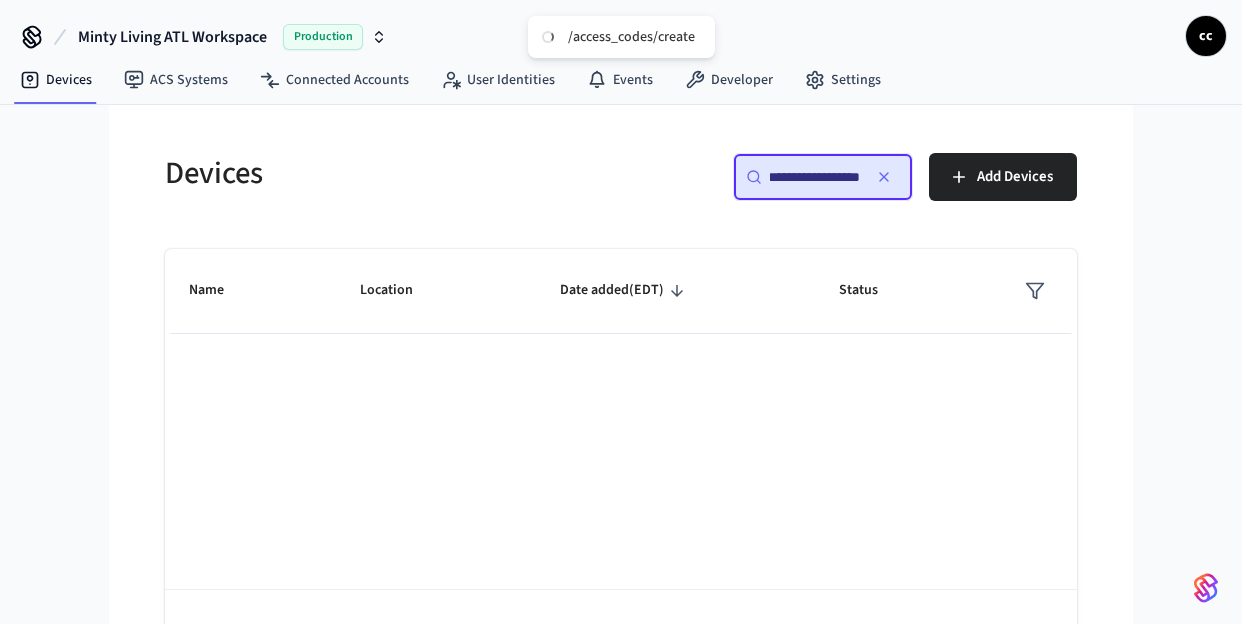 scroll, scrollTop: 0, scrollLeft: 22, axis: horizontal 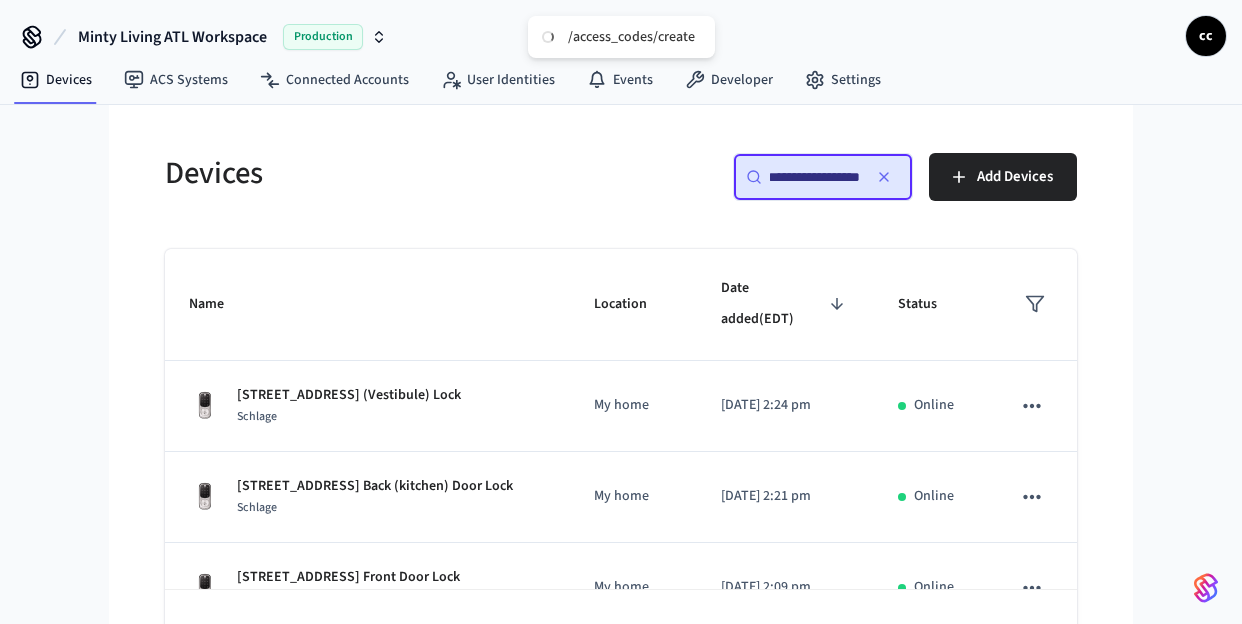 type on "**********" 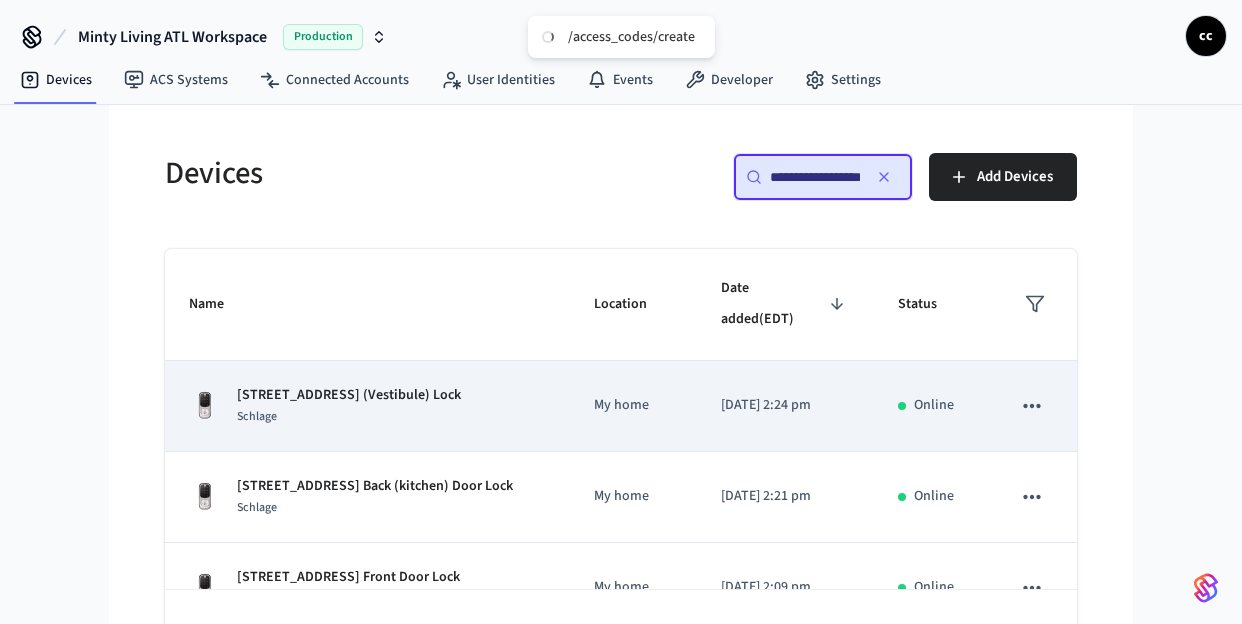 click on "Schlage" at bounding box center [349, 416] 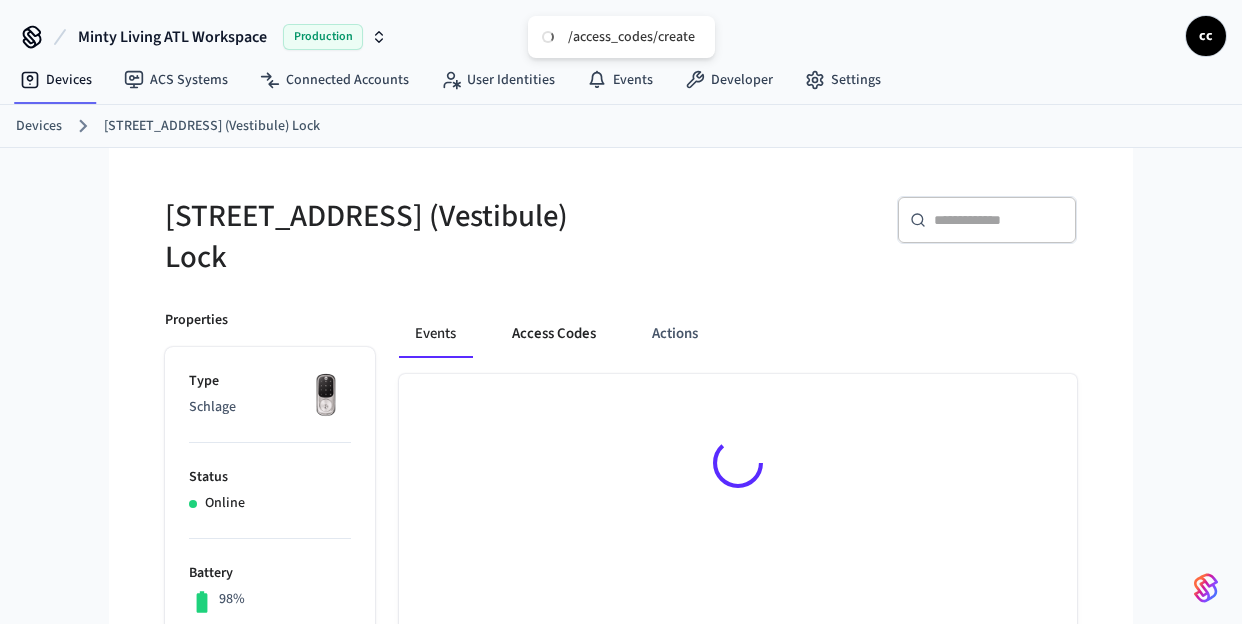 click on "Access Codes" at bounding box center (554, 334) 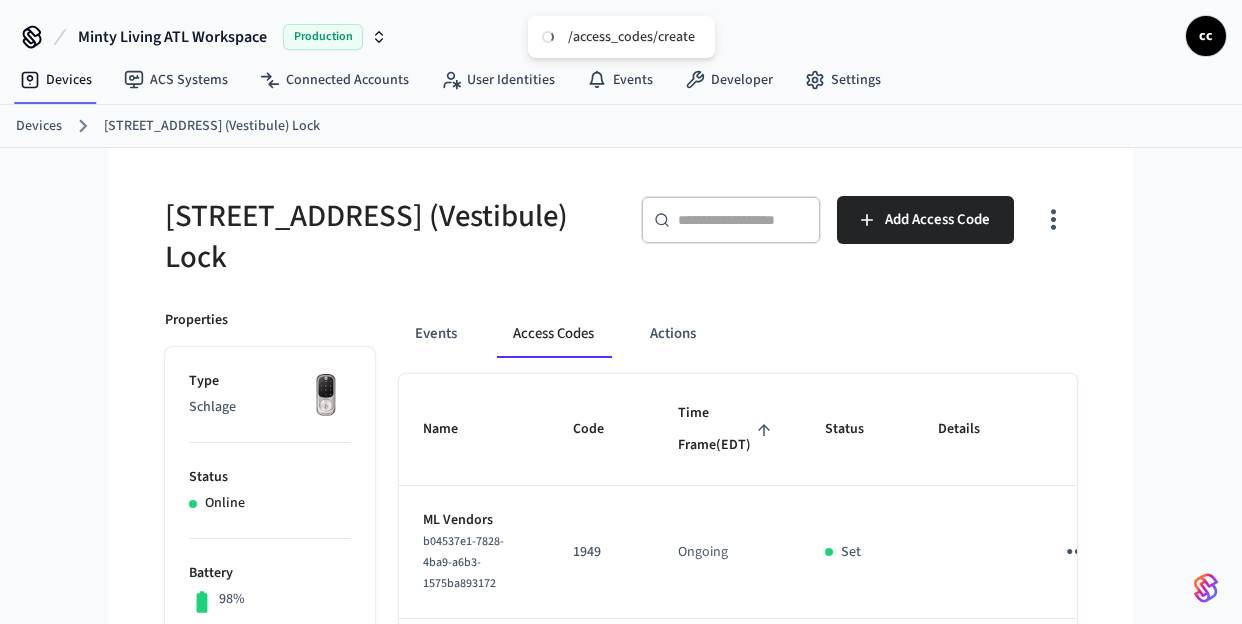 click on "Time Frame  (EDT)" at bounding box center (727, 429) 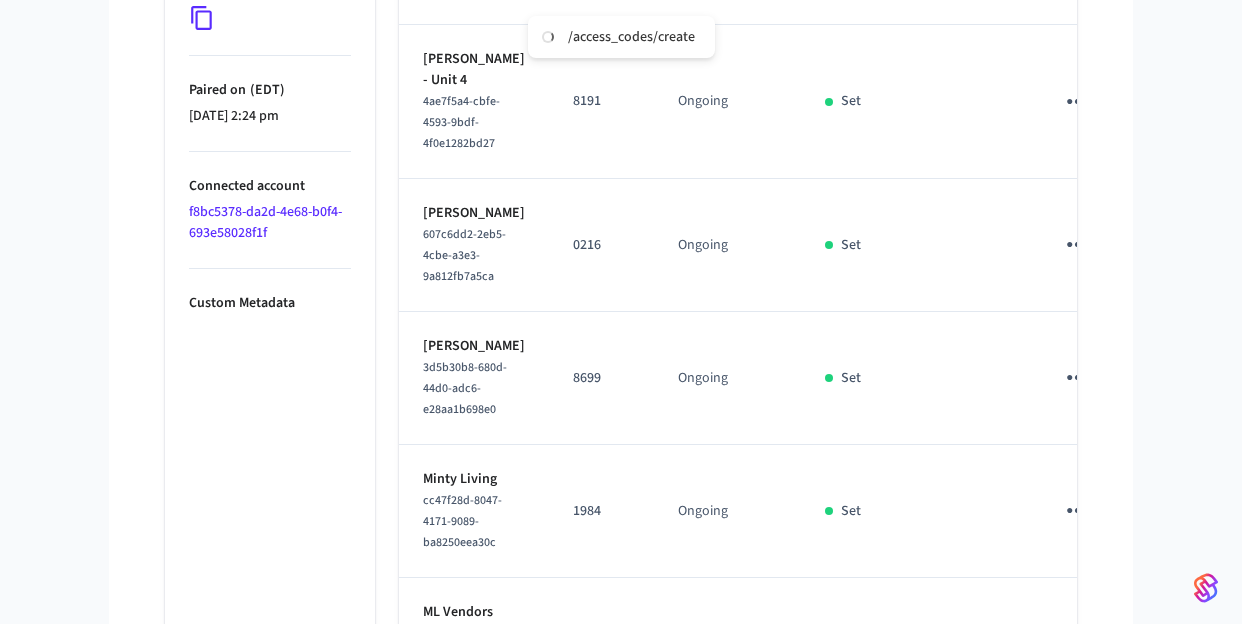 scroll, scrollTop: 1223, scrollLeft: 0, axis: vertical 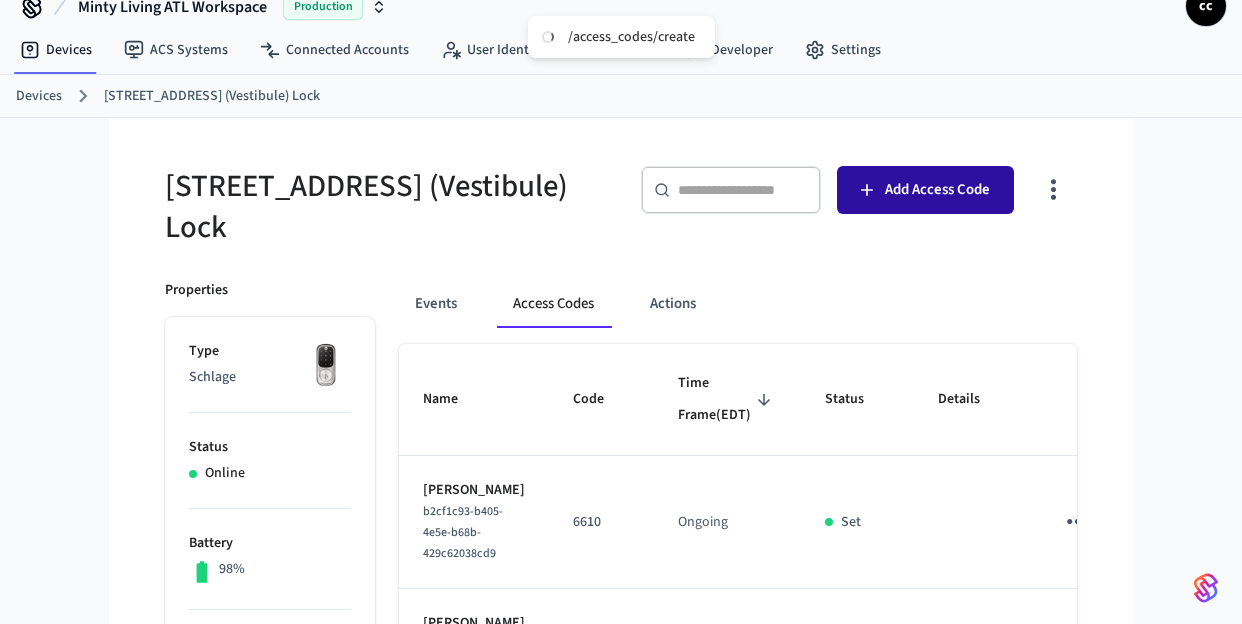 click on "Add Access Code" at bounding box center [925, 190] 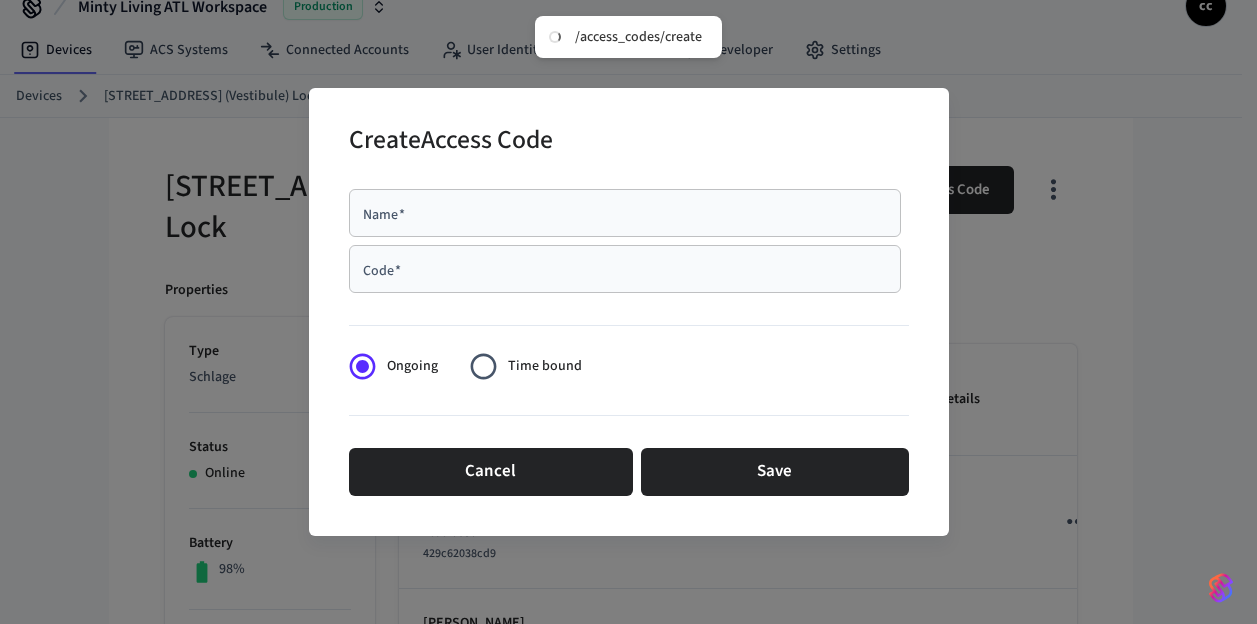 click on "Name   *" at bounding box center (625, 213) 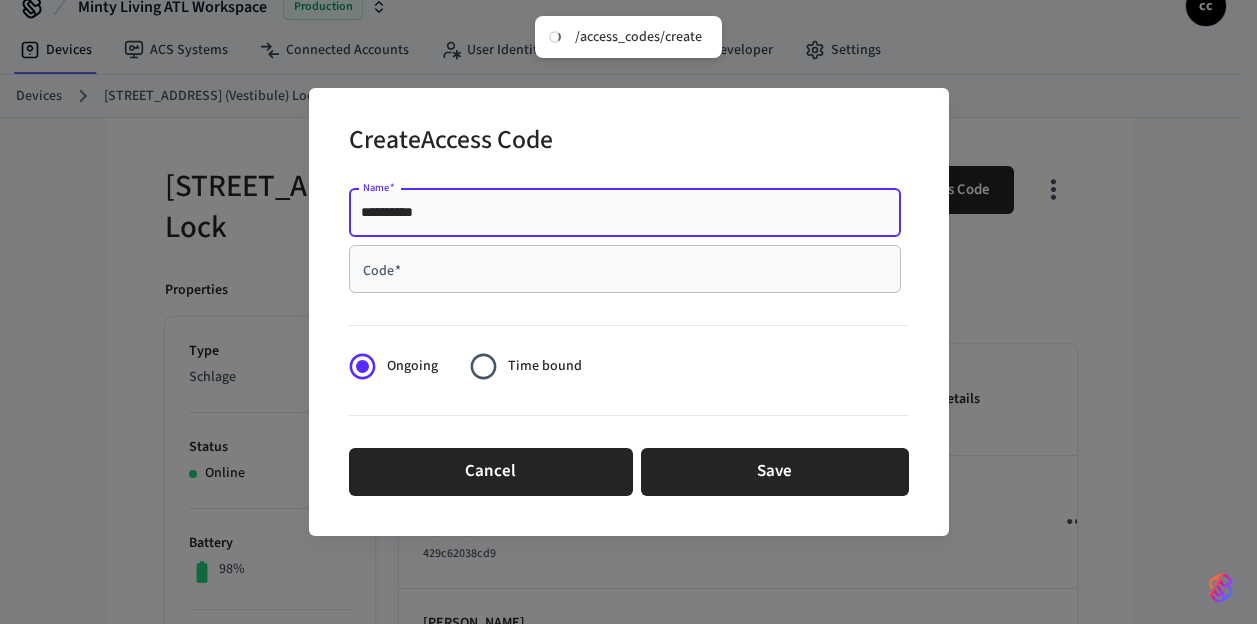 type on "**********" 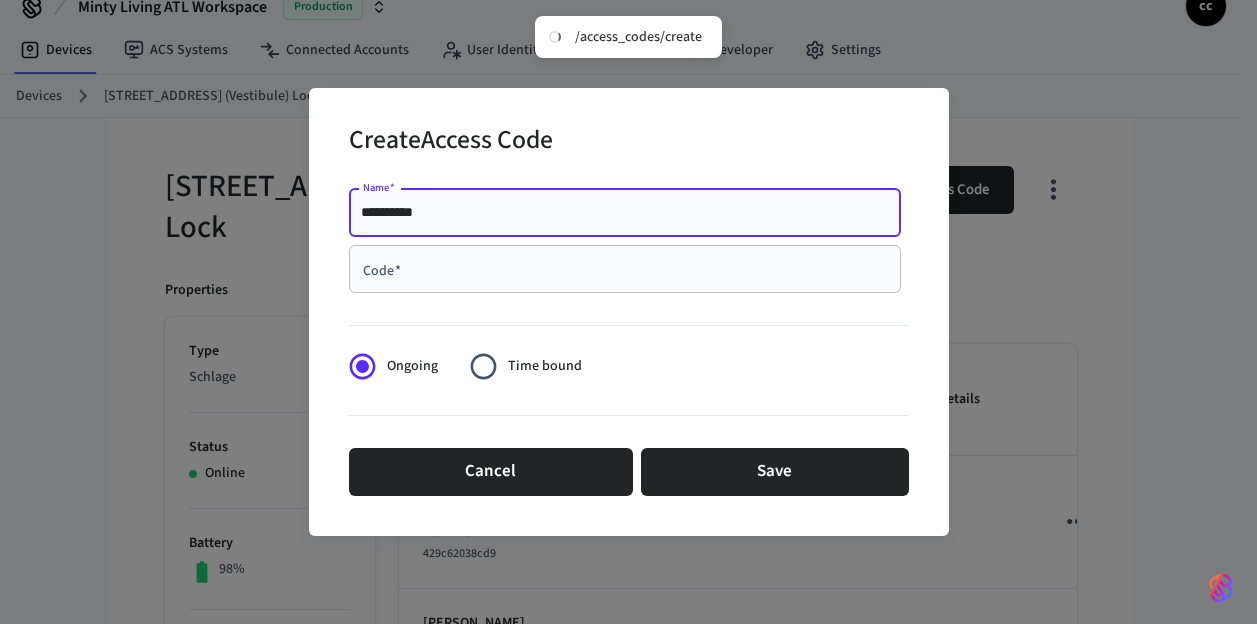 click on "Code   *" at bounding box center (625, 269) 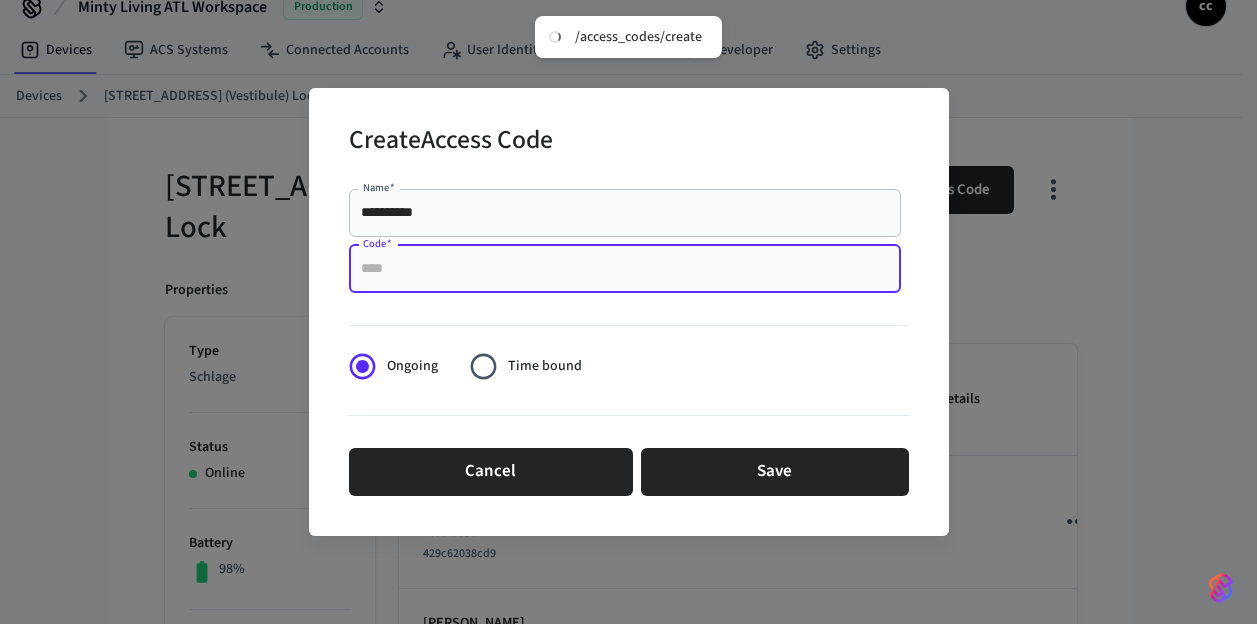 paste on "****" 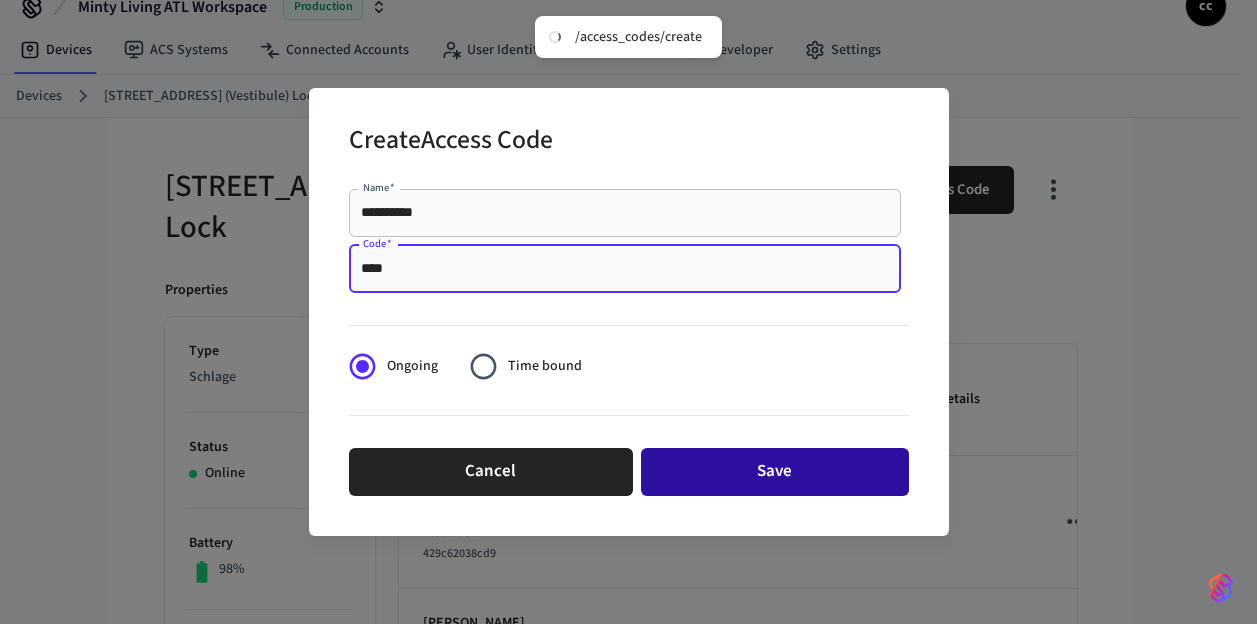 type on "****" 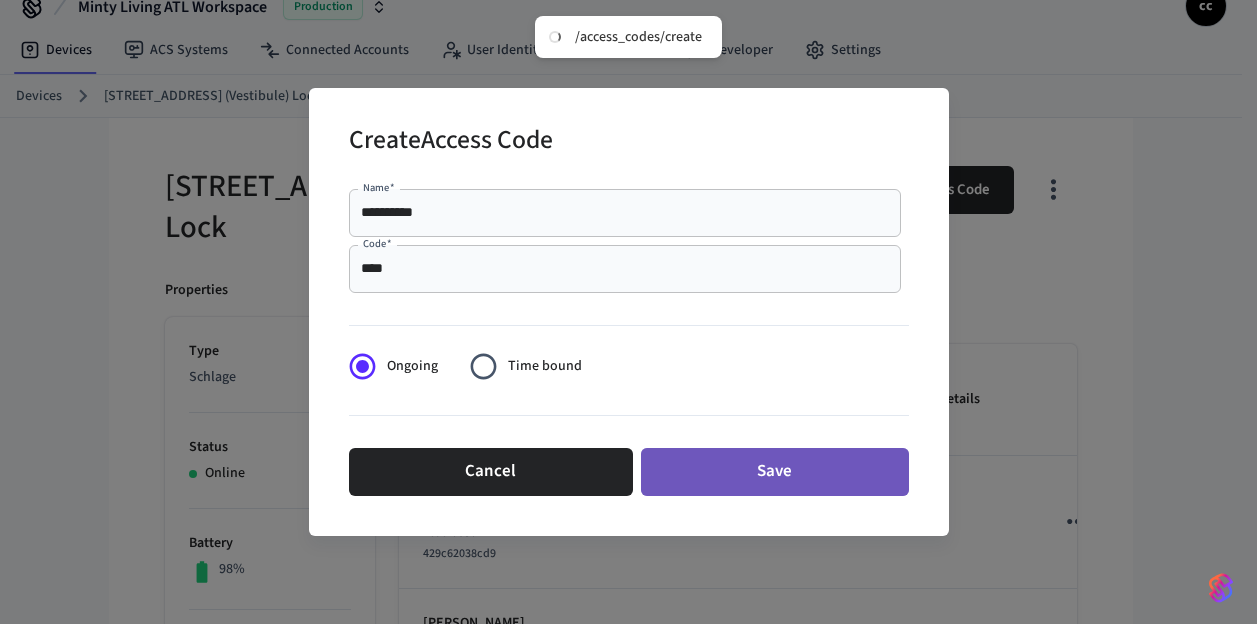 click on "Save" at bounding box center [775, 472] 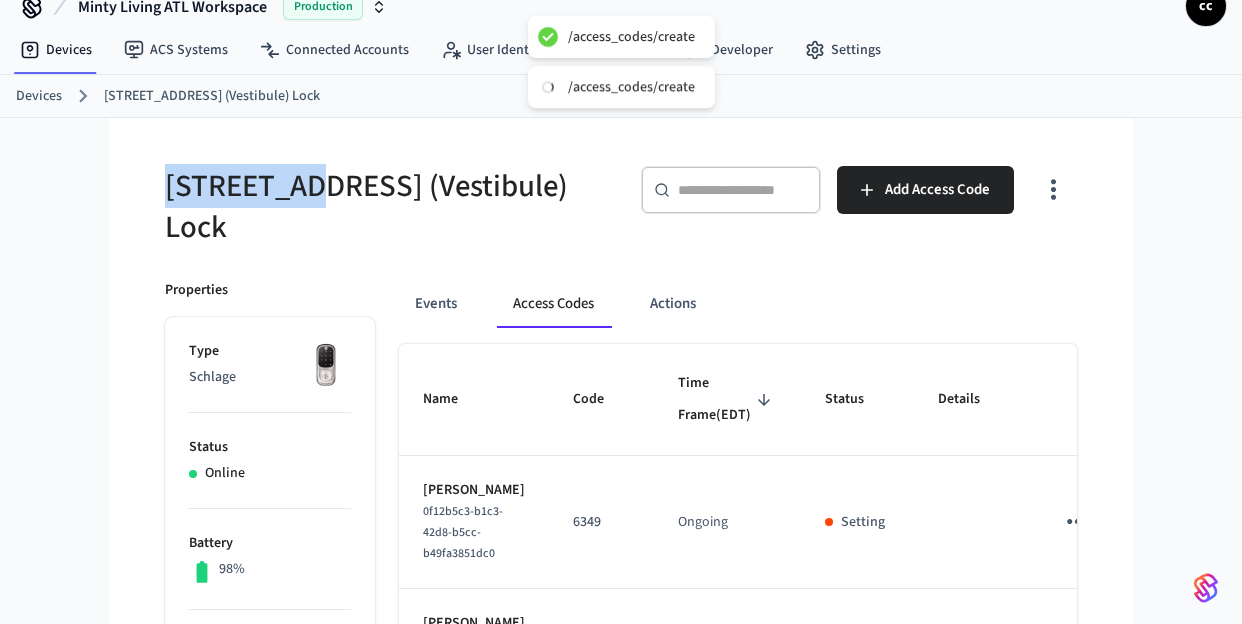 drag, startPoint x: 212, startPoint y: 186, endPoint x: 157, endPoint y: 186, distance: 55 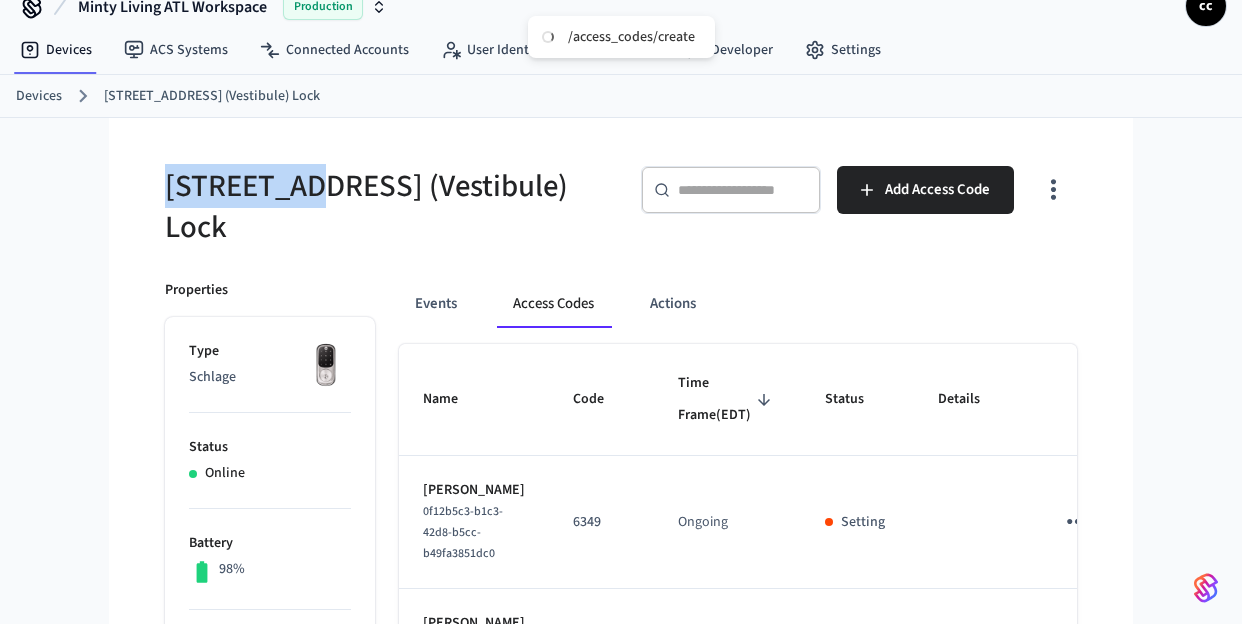 copy on "1187 Mansf" 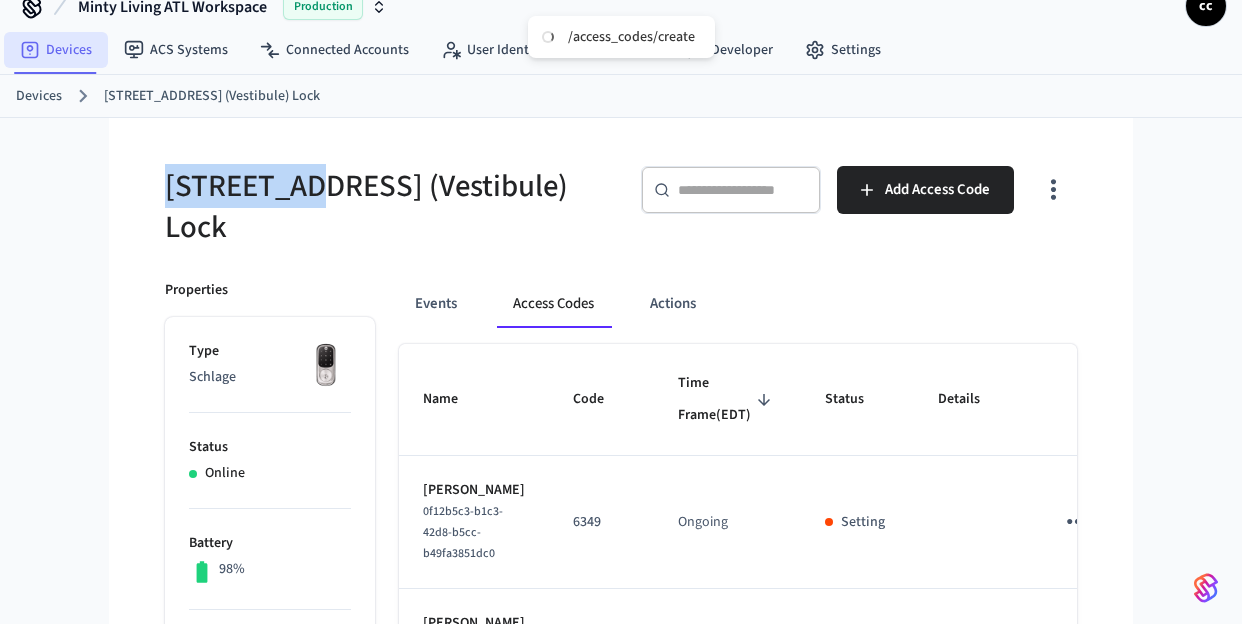 click on "Devices" at bounding box center [56, 50] 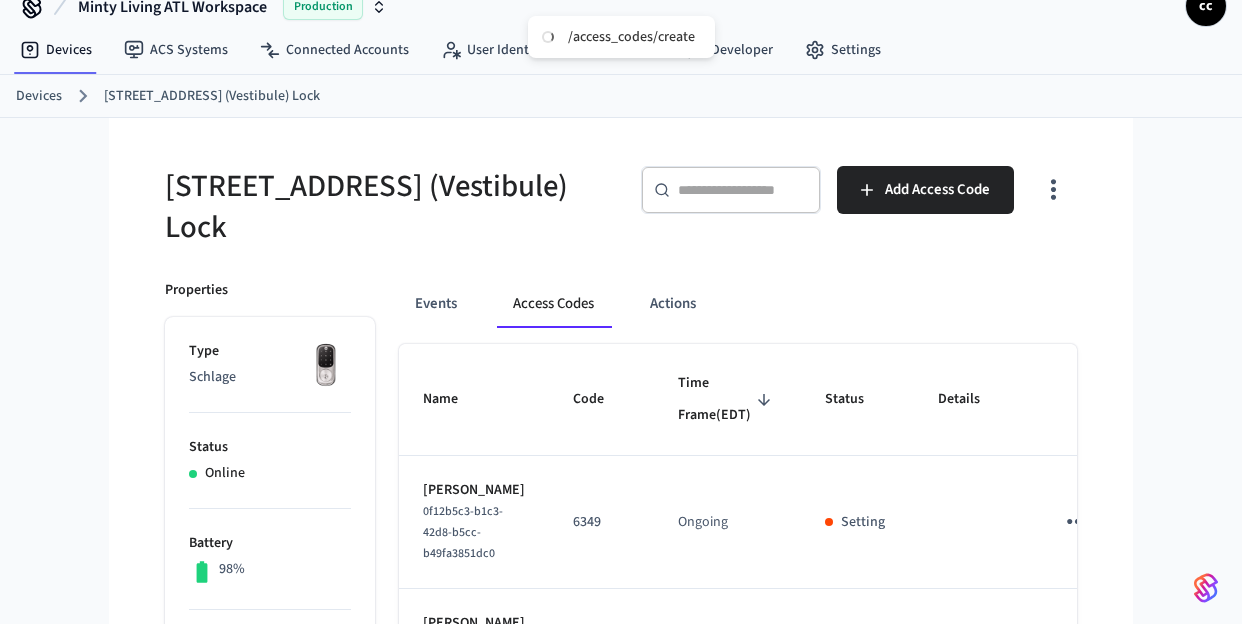 scroll, scrollTop: 0, scrollLeft: 0, axis: both 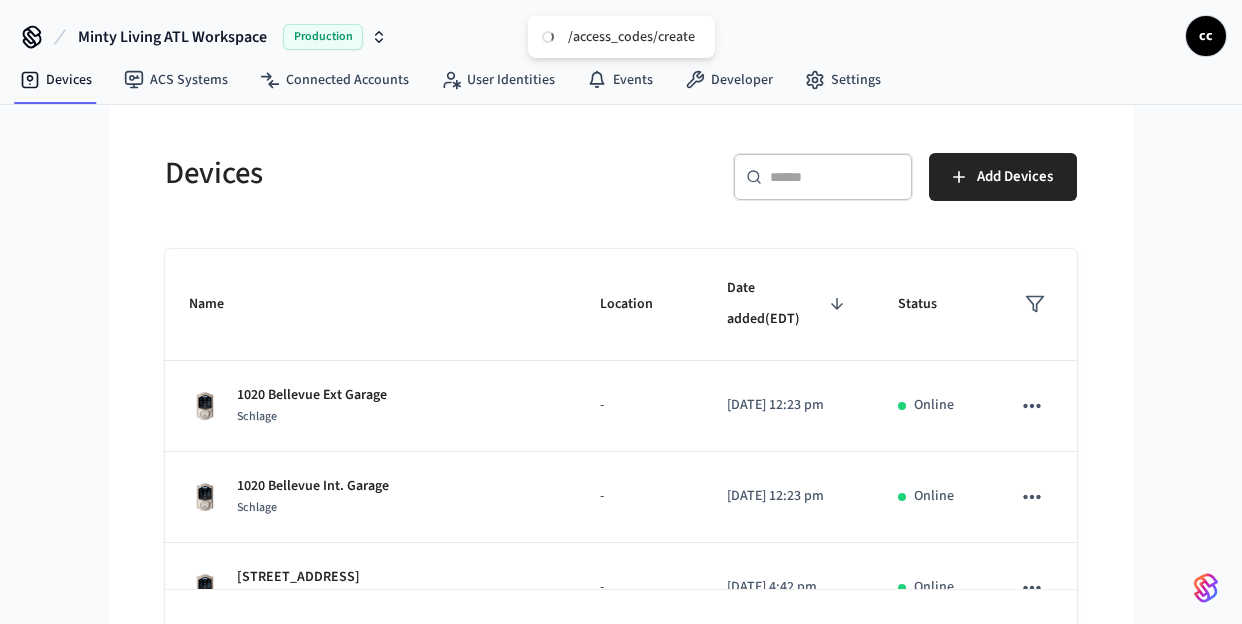 click 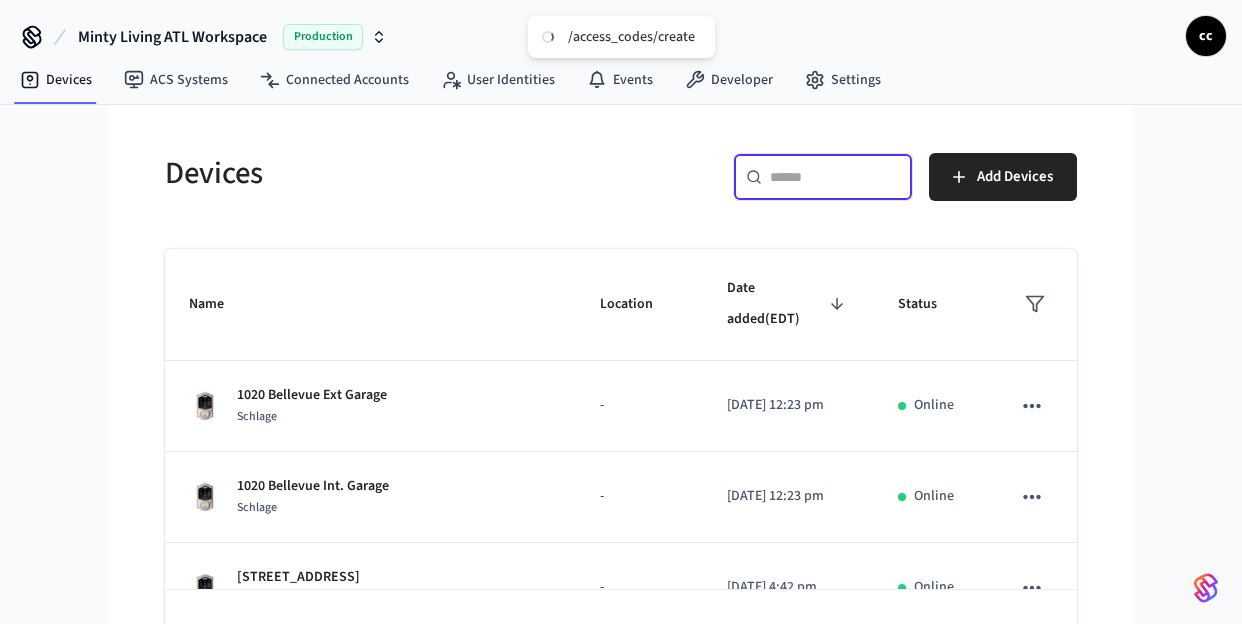 click at bounding box center (835, 177) 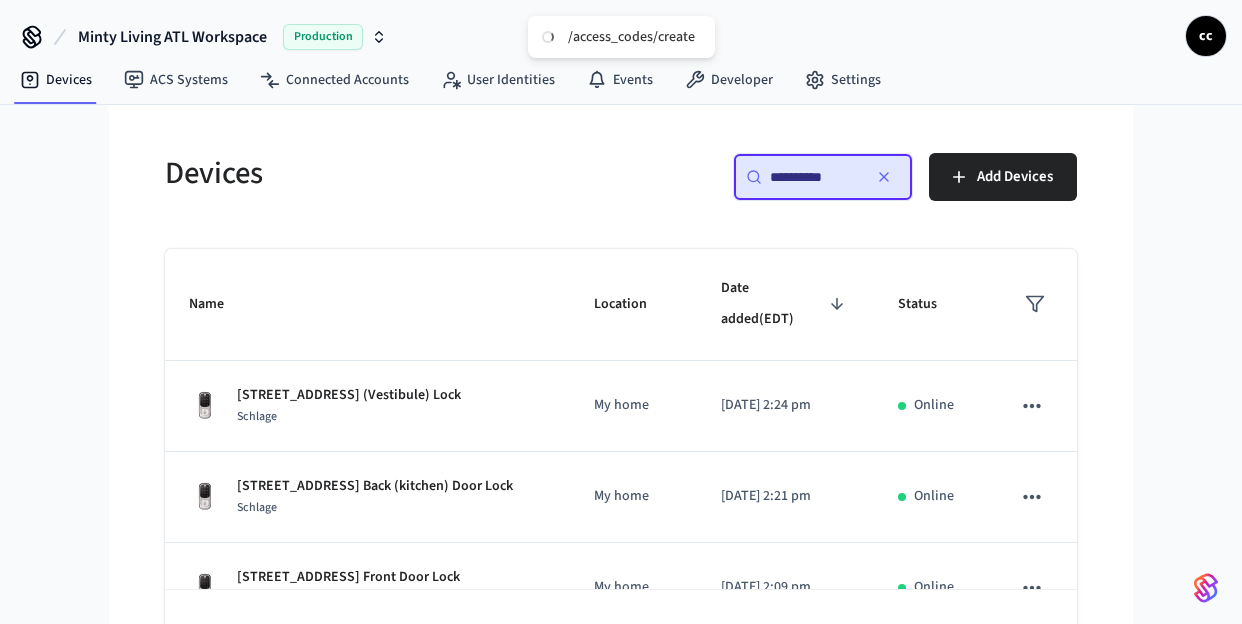 type on "**********" 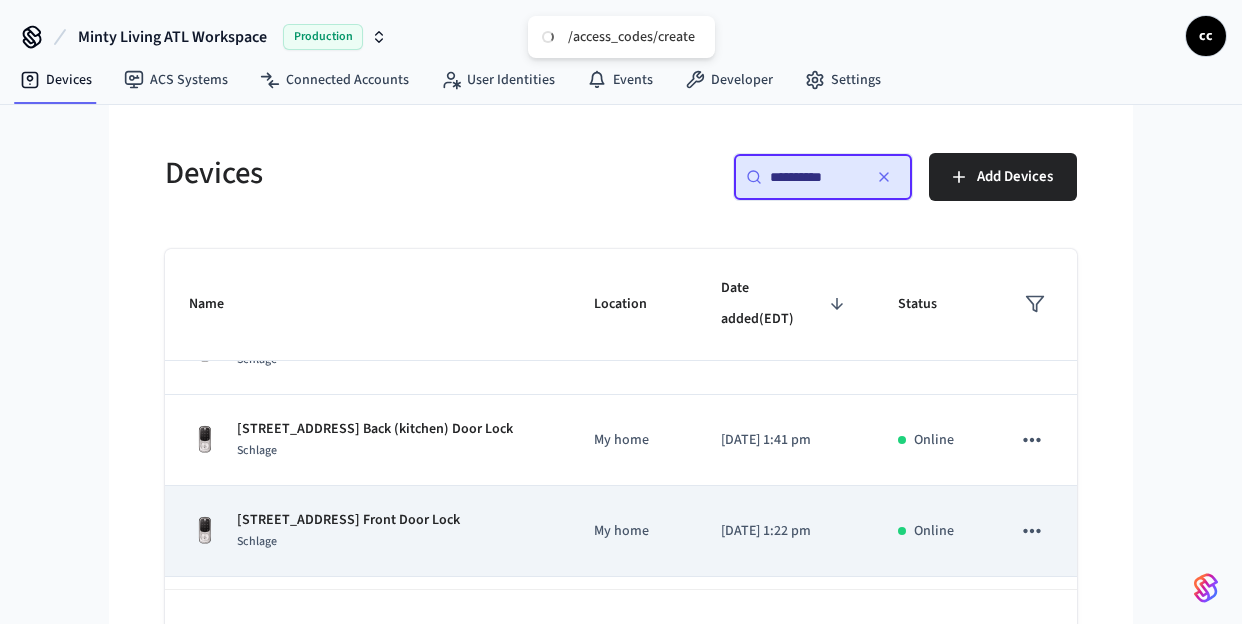scroll, scrollTop: 349, scrollLeft: 0, axis: vertical 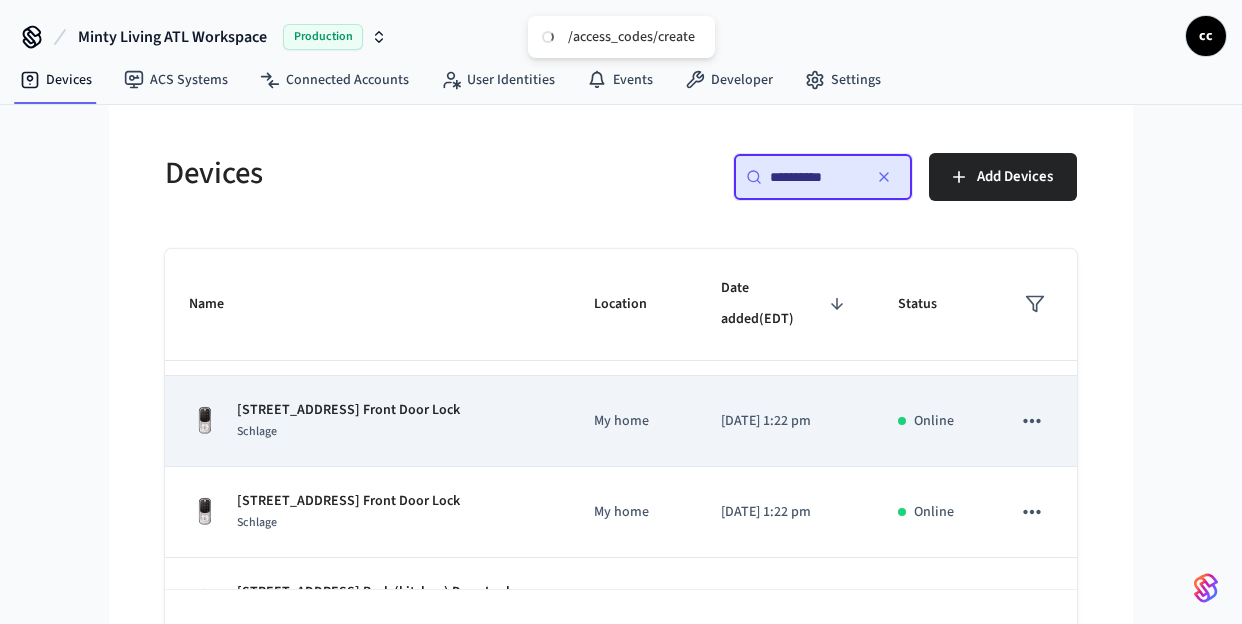 click on "[STREET_ADDRESS] Front Door Lock Schlage" at bounding box center (367, 421) 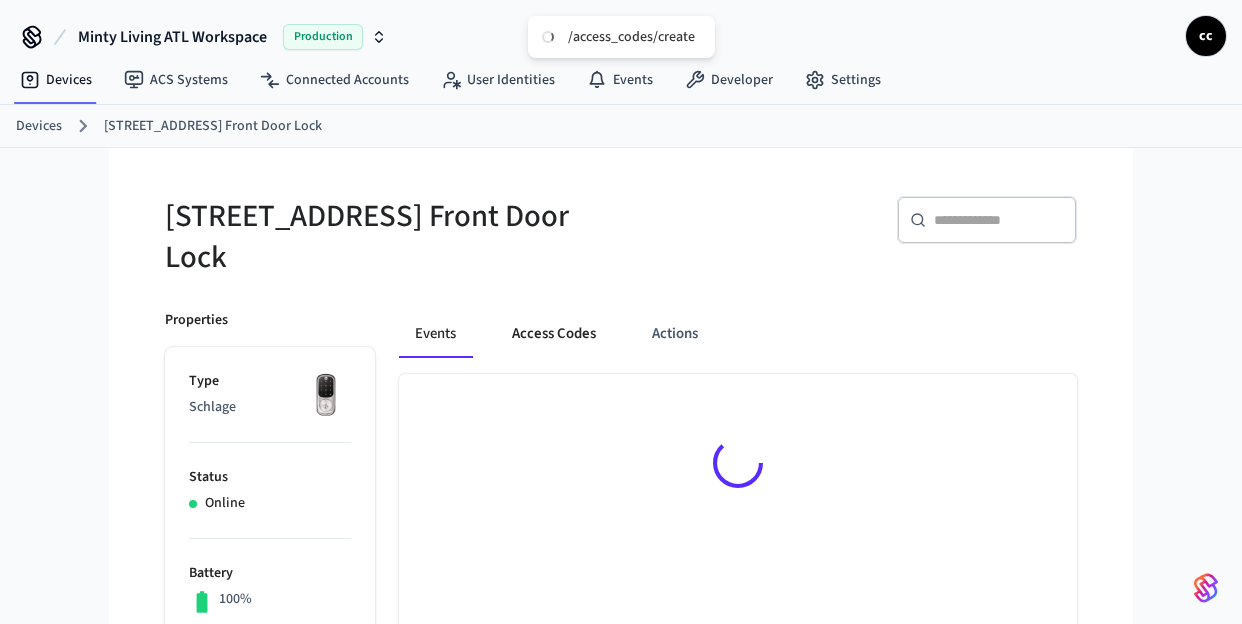 drag, startPoint x: 569, startPoint y: 327, endPoint x: 623, endPoint y: 360, distance: 63.28507 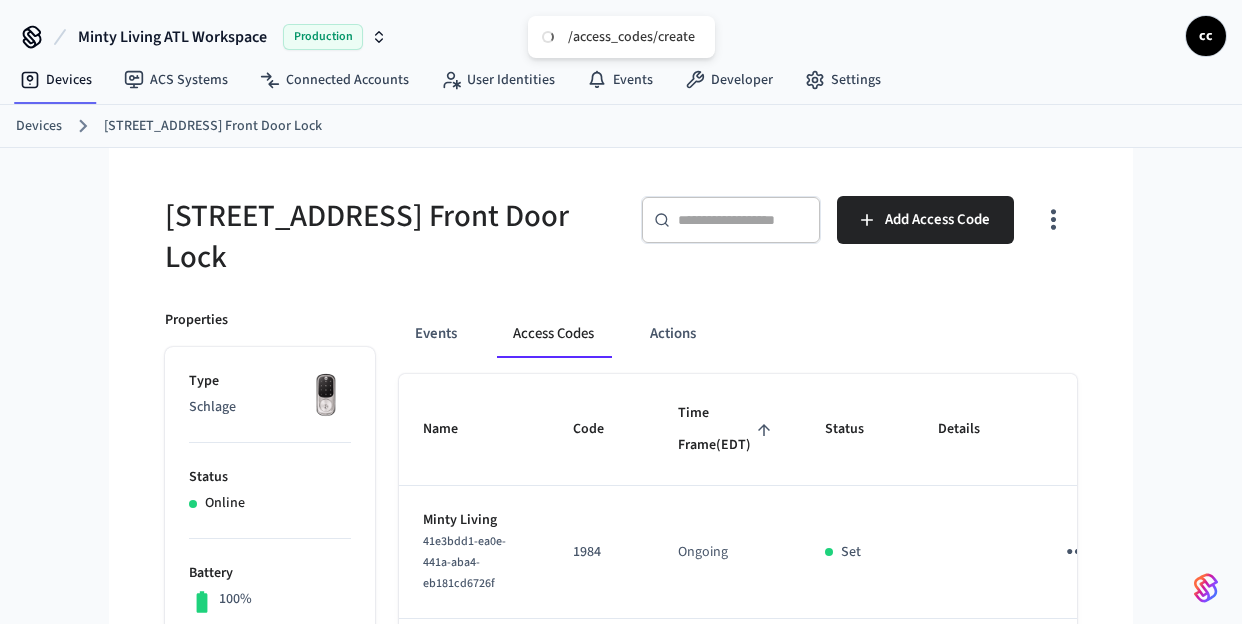 click on "Time Frame  (EDT)" at bounding box center [727, 429] 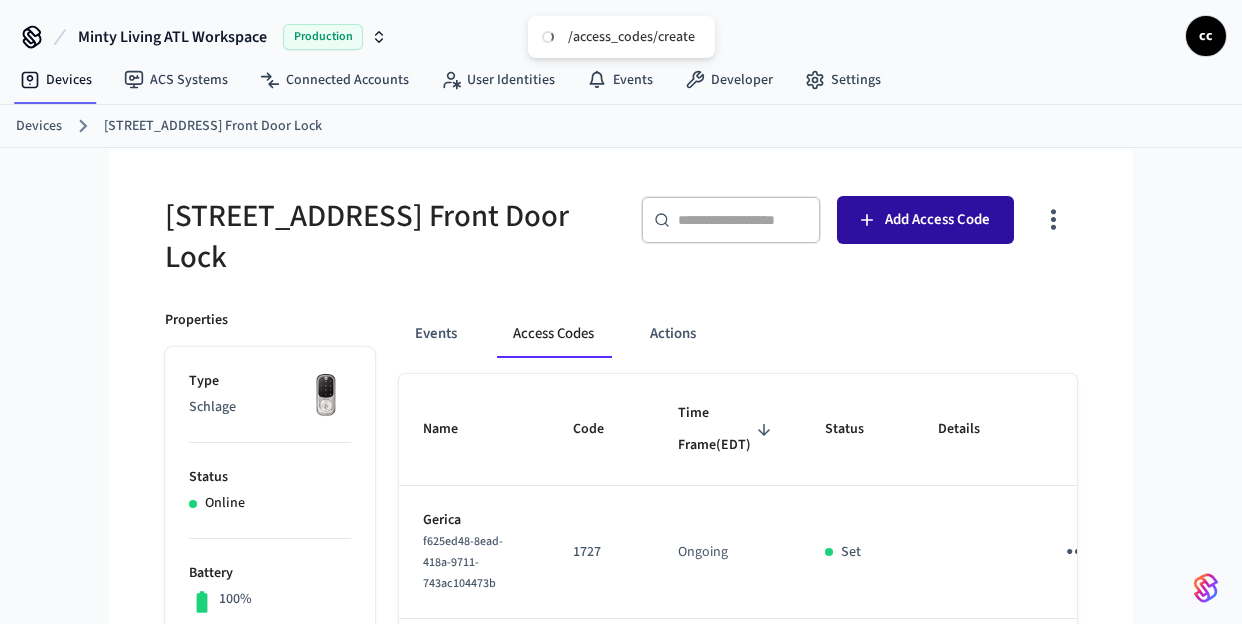 click on "Add Access Code" at bounding box center [925, 220] 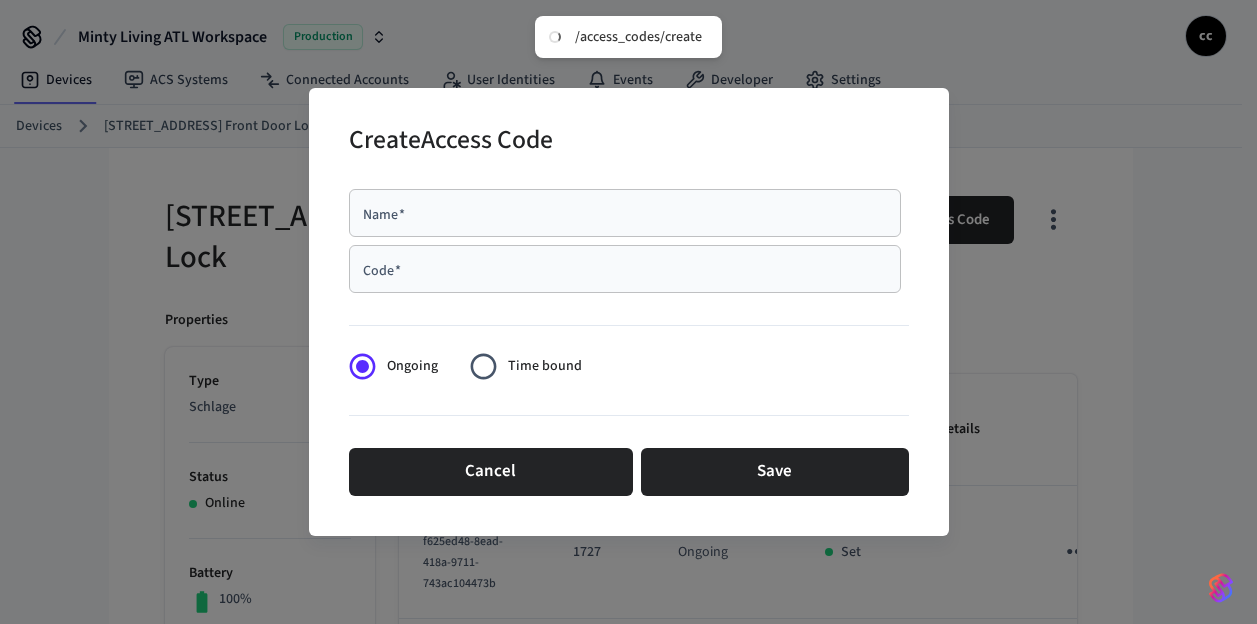 click on "Name   *" at bounding box center (625, 213) 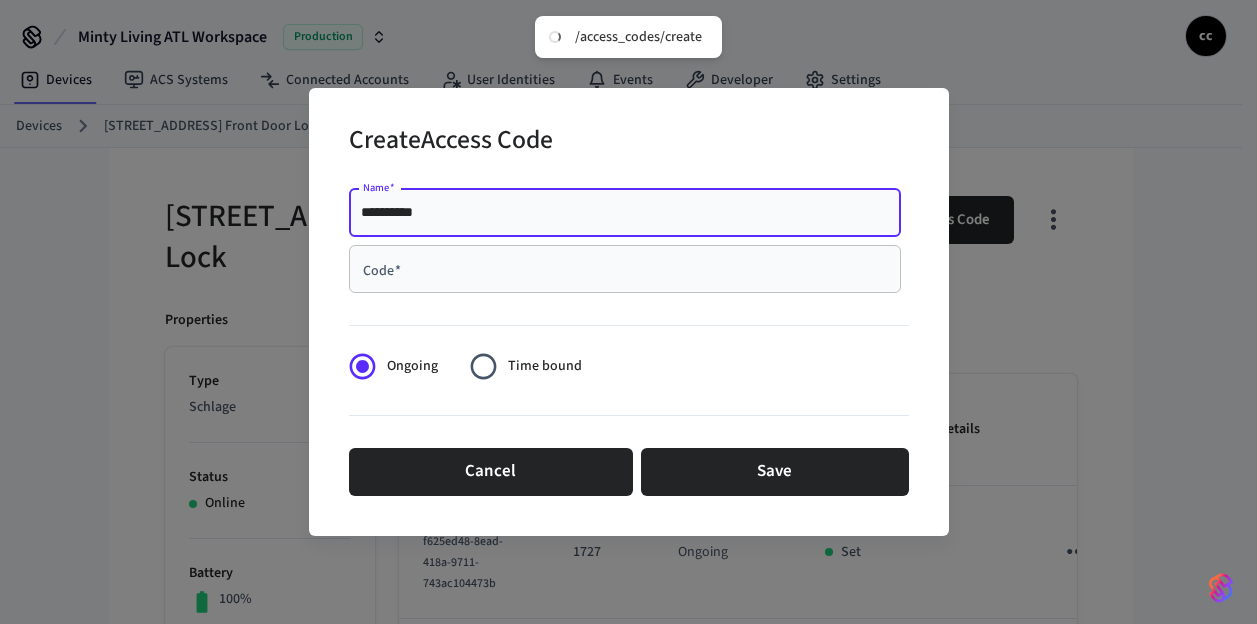 type on "**********" 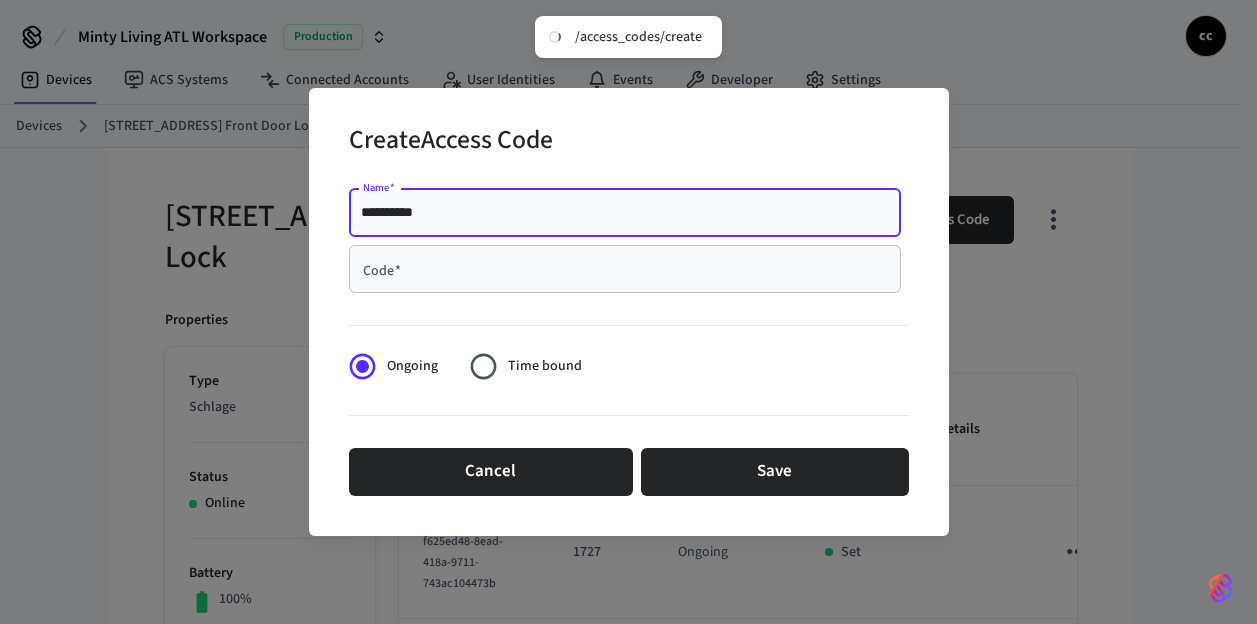 click on "Code   *" at bounding box center [625, 269] 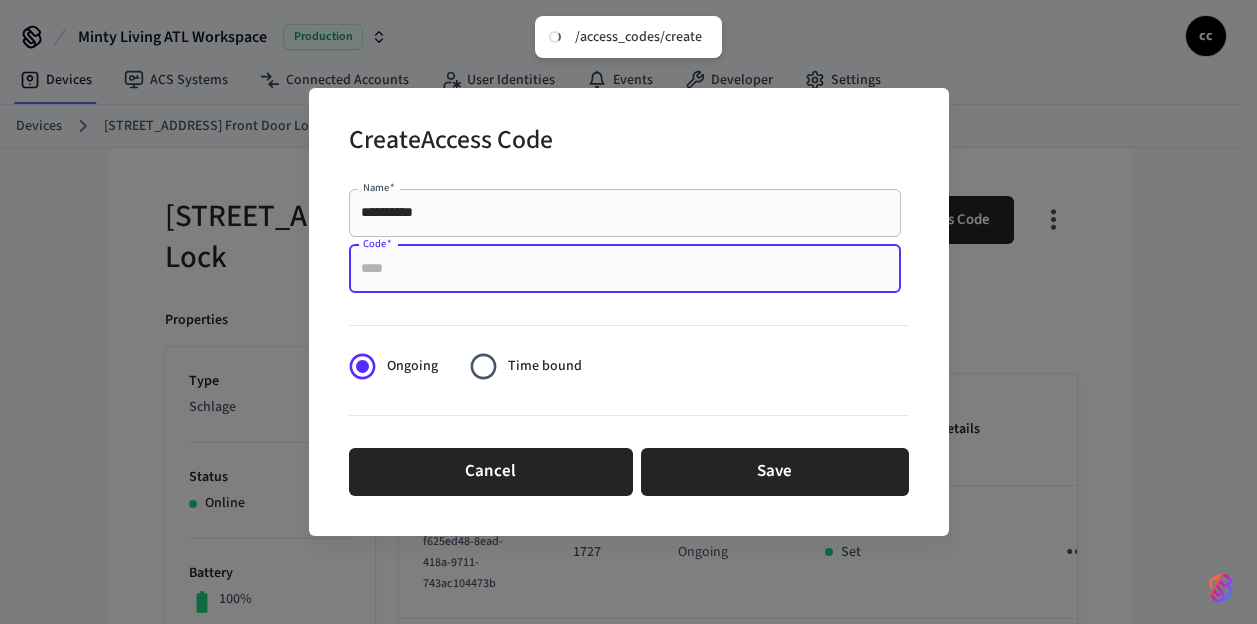 paste on "****" 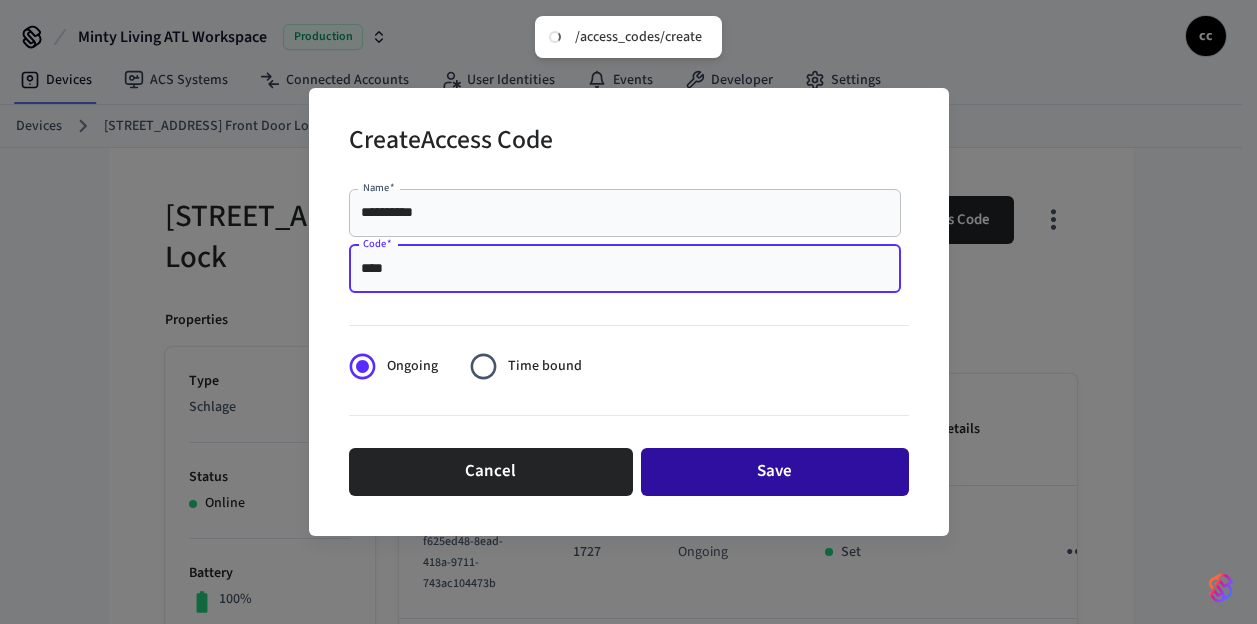type on "****" 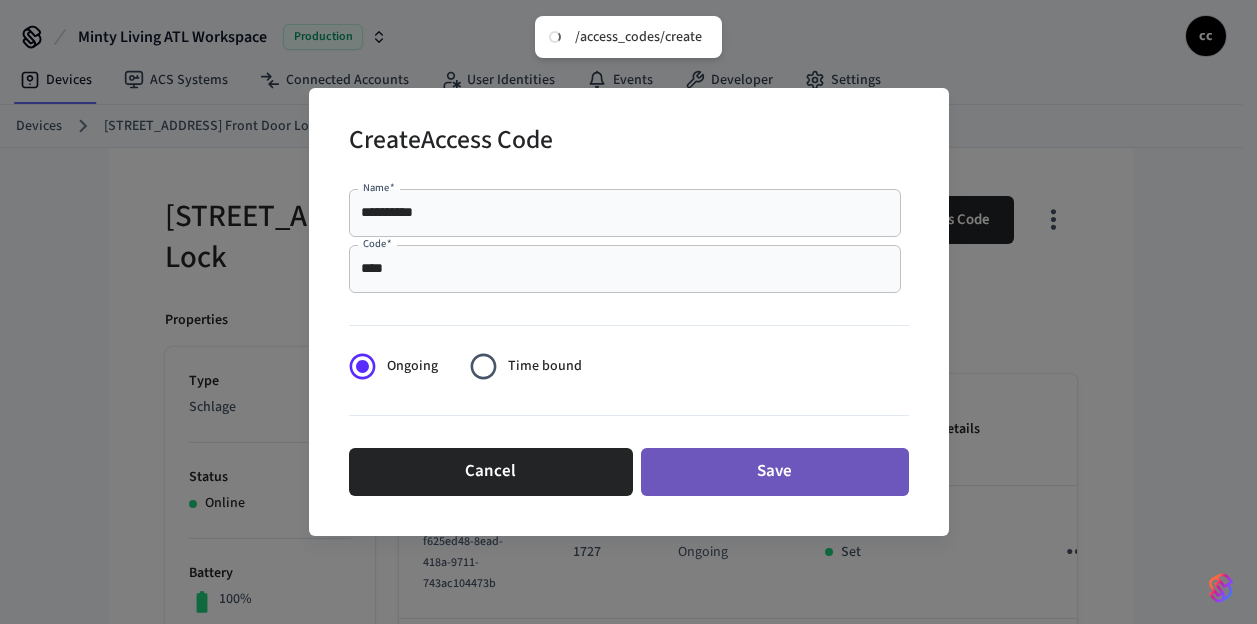 click on "Save" at bounding box center (775, 472) 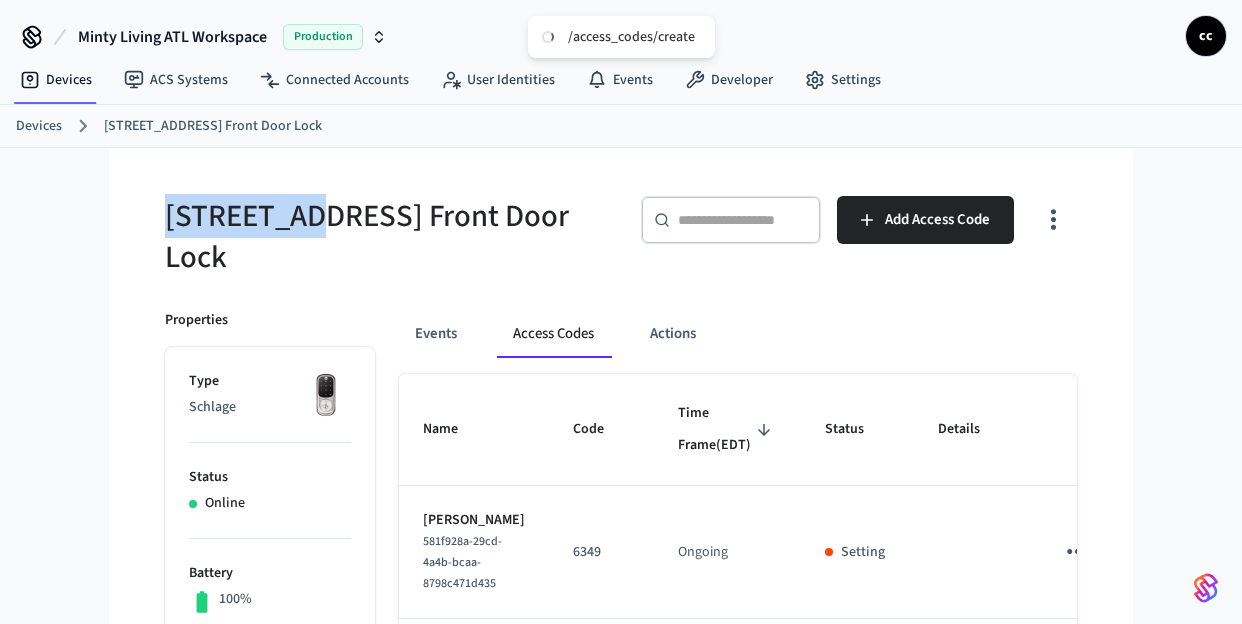 drag, startPoint x: 243, startPoint y: 205, endPoint x: 165, endPoint y: 205, distance: 78 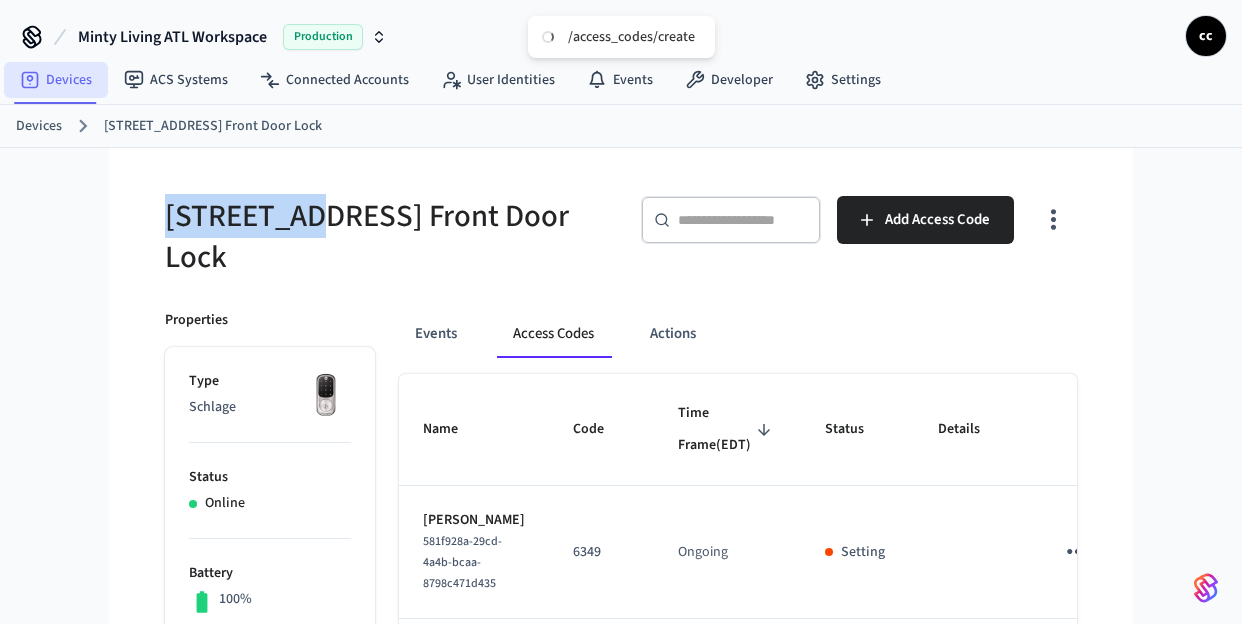 click on "Devices" at bounding box center (56, 80) 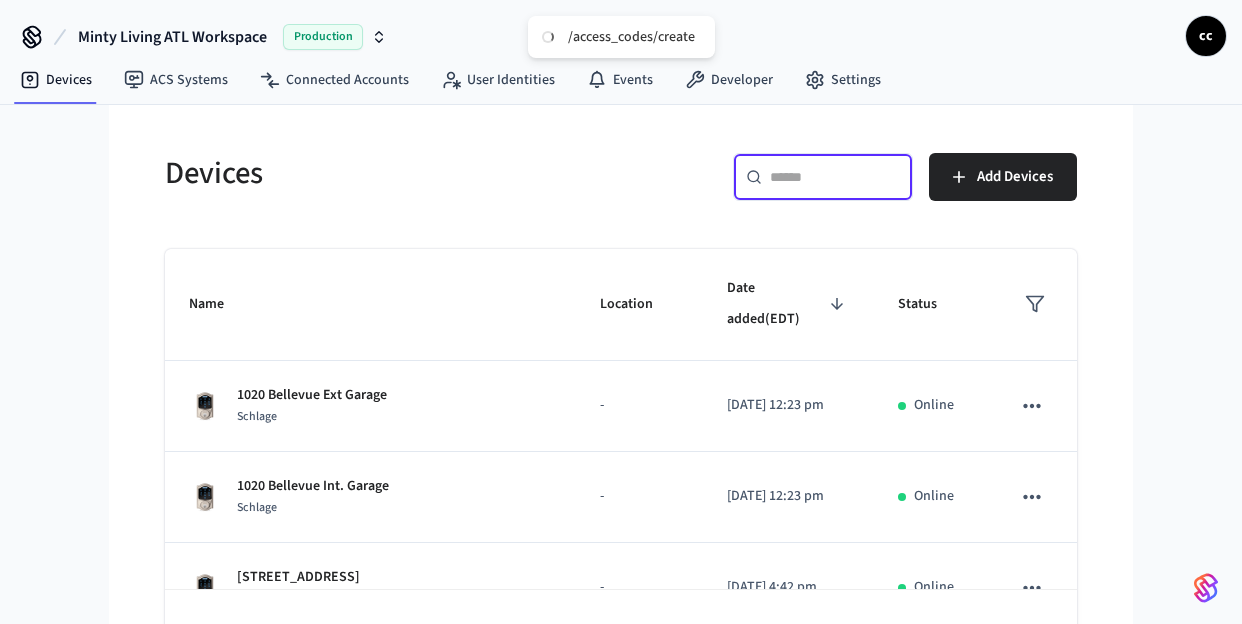 click at bounding box center [835, 177] 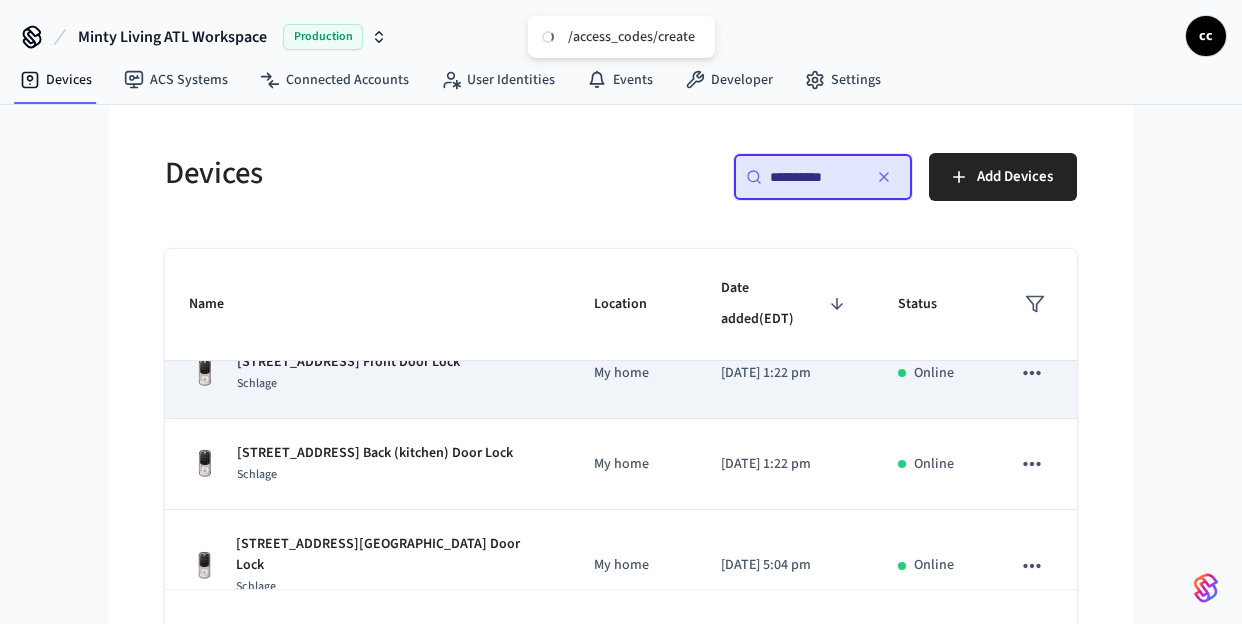 scroll, scrollTop: 501, scrollLeft: 0, axis: vertical 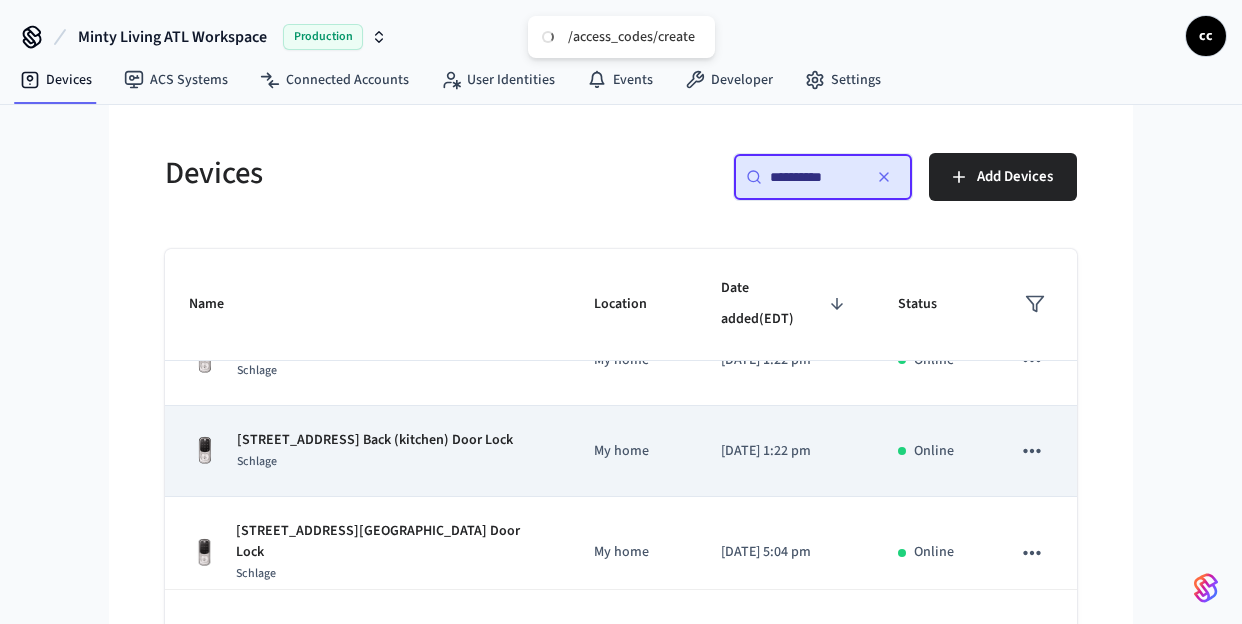 type on "**********" 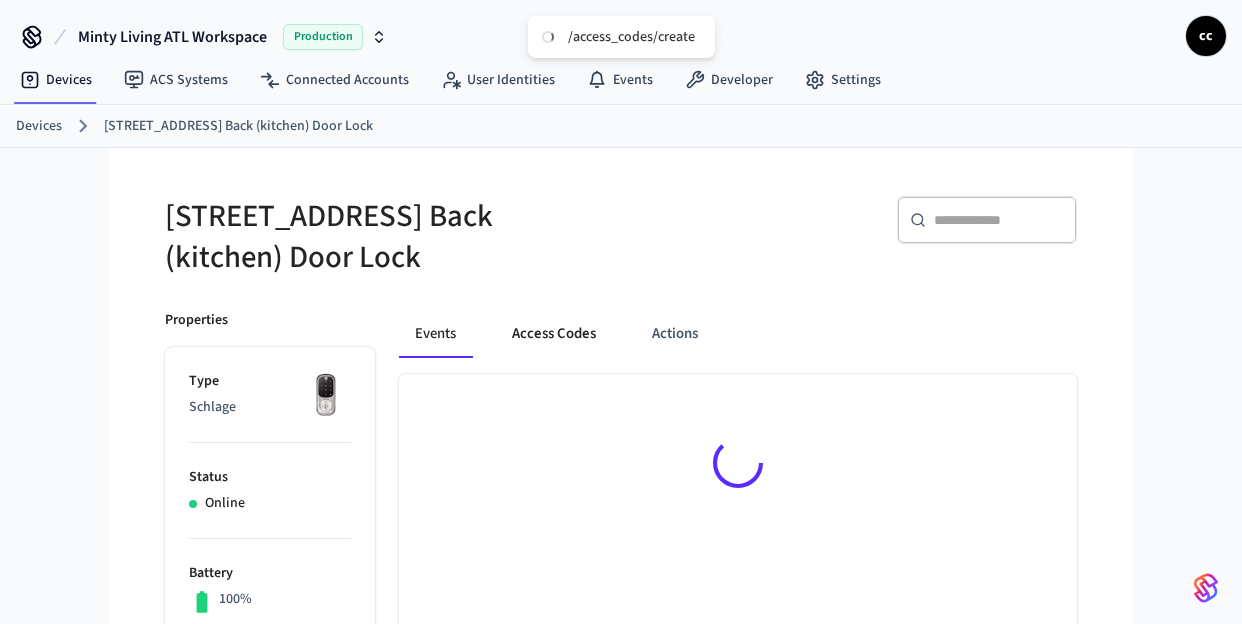 click on "Access Codes" at bounding box center (554, 334) 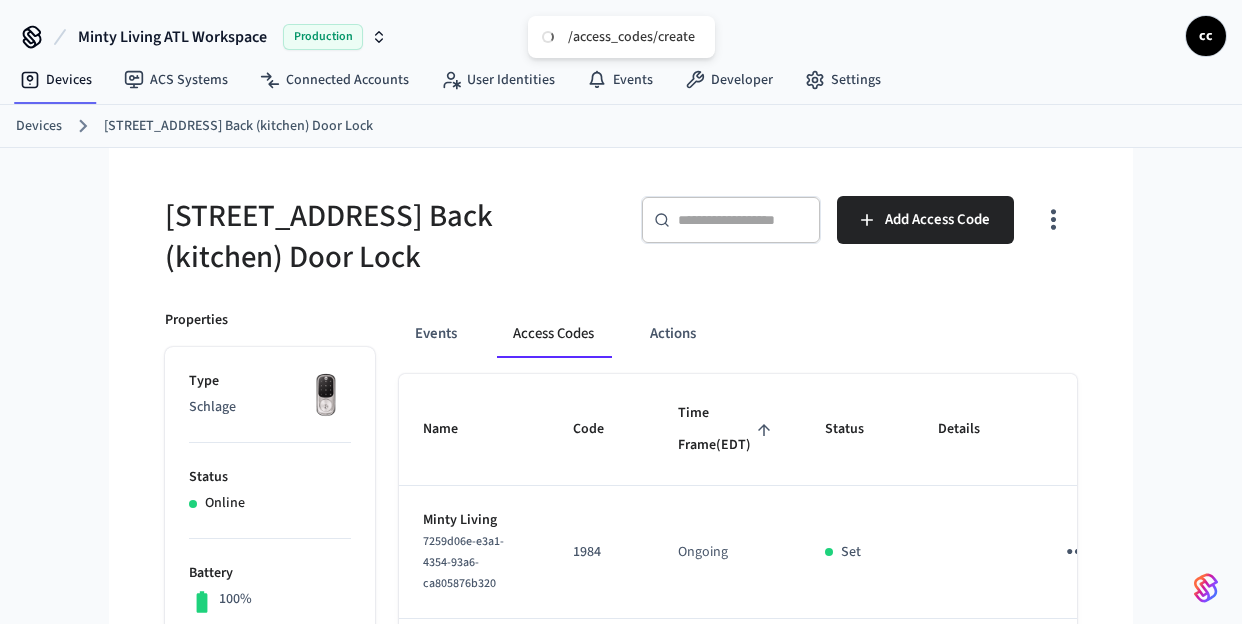 click on "Time Frame  (EDT)" at bounding box center [727, 429] 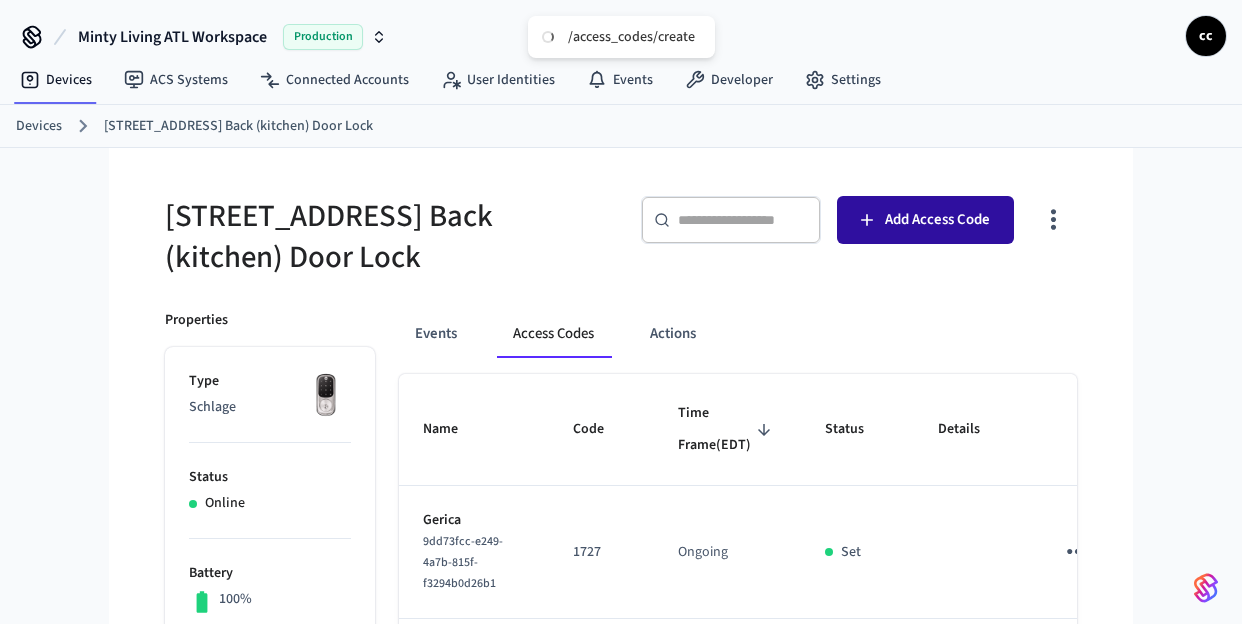 click on "Add Access Code" at bounding box center [925, 220] 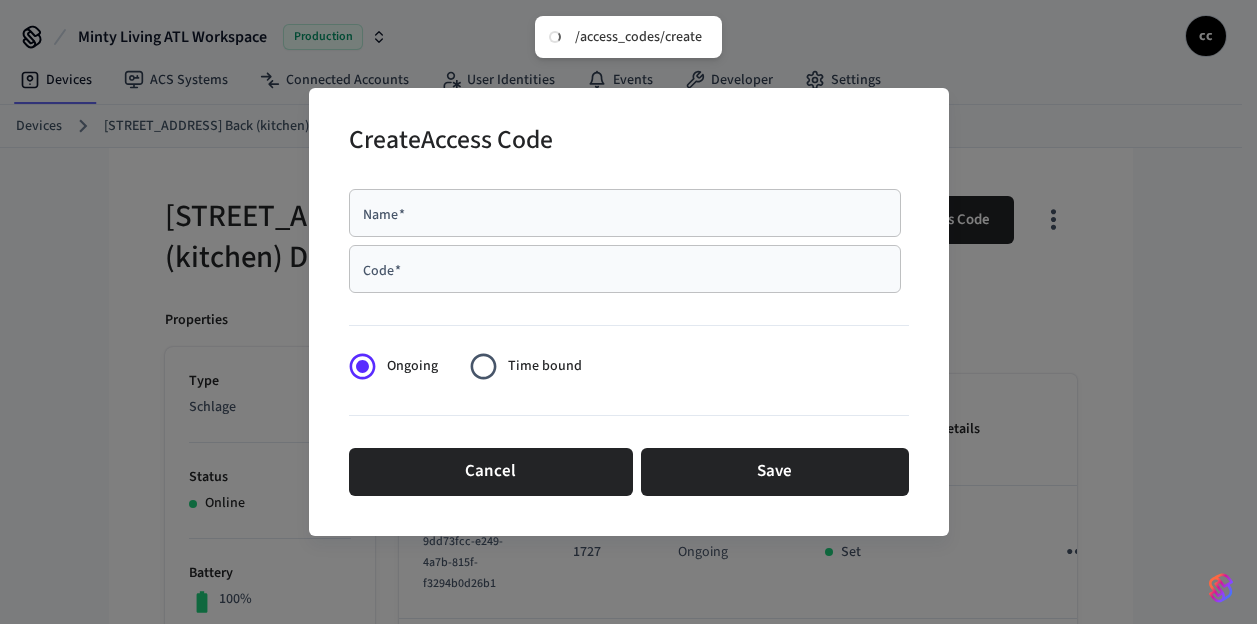 click on "Name   *" at bounding box center (625, 213) 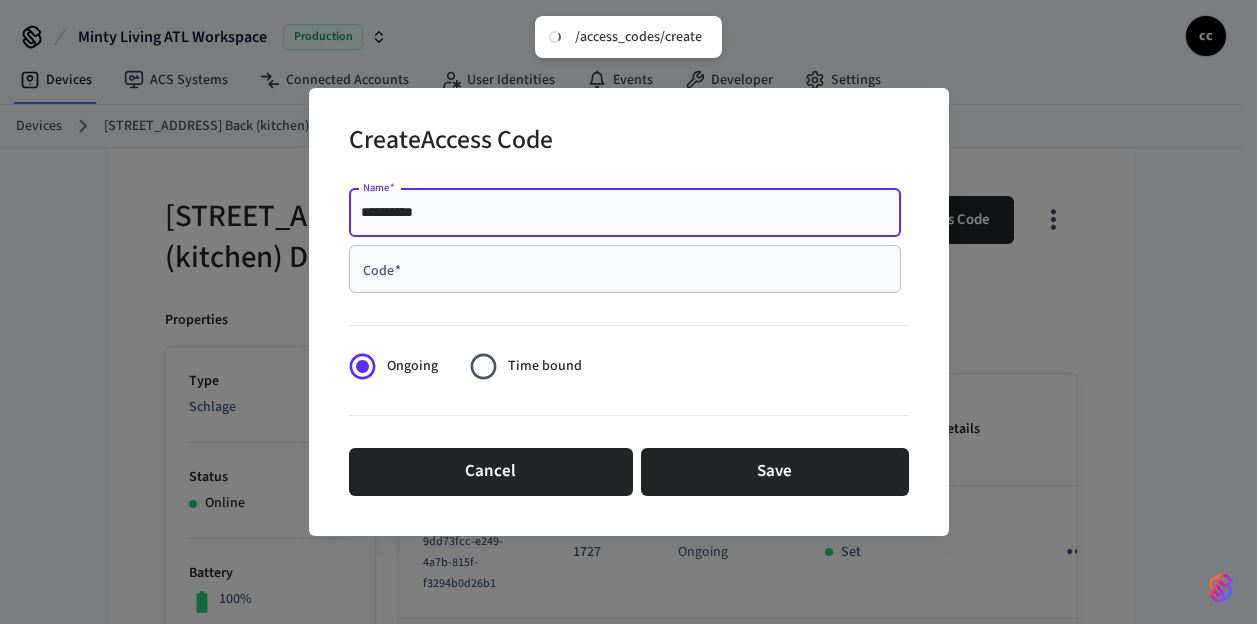 type on "**********" 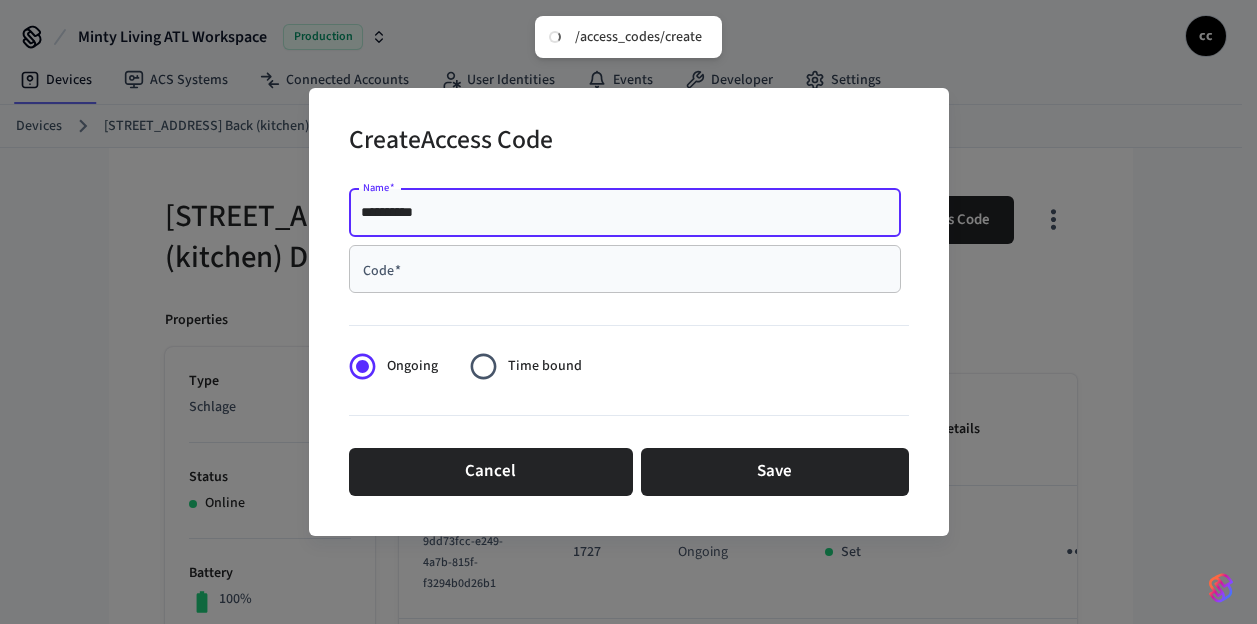 click on "Code   *" at bounding box center [625, 269] 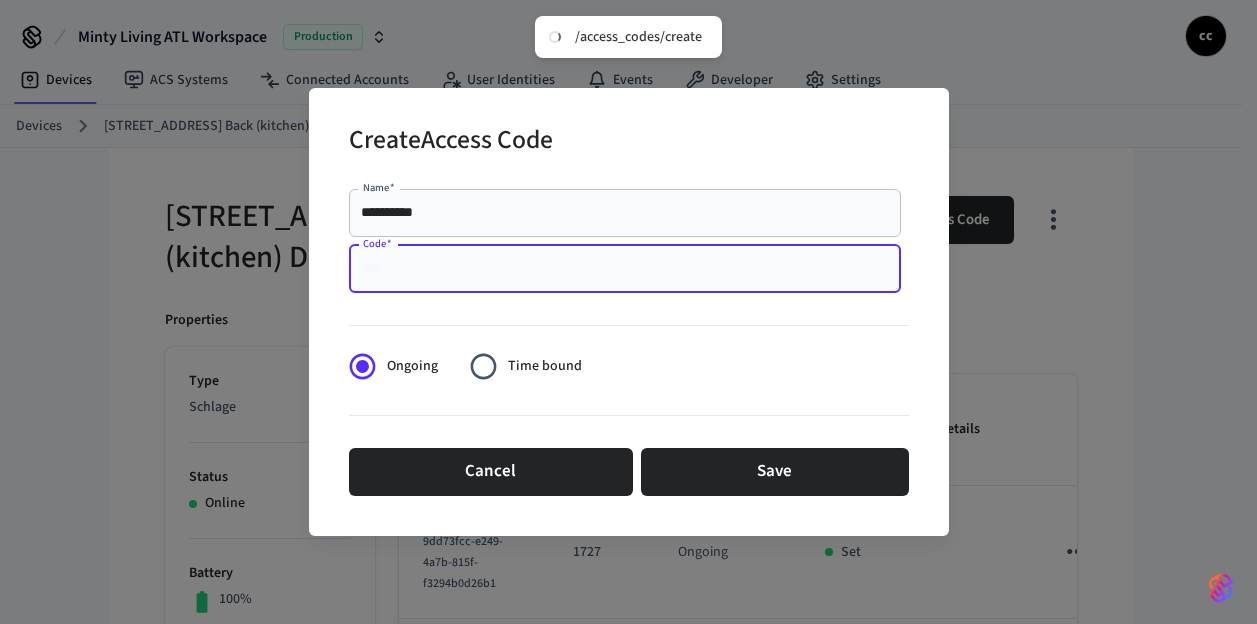 paste on "****" 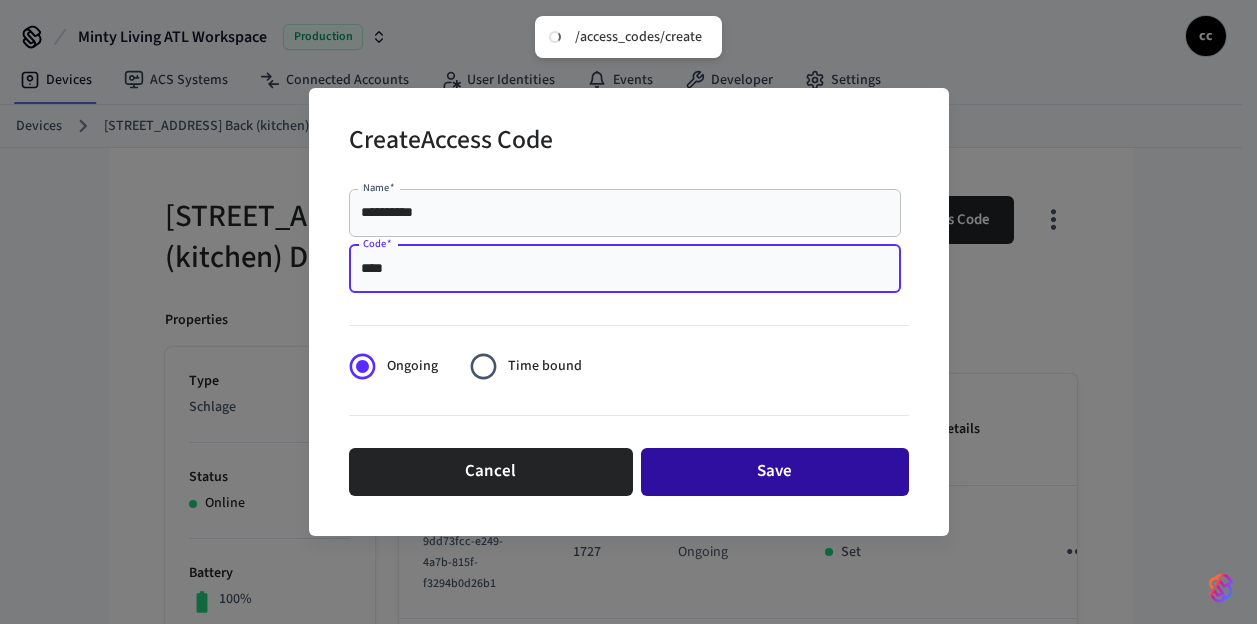type on "****" 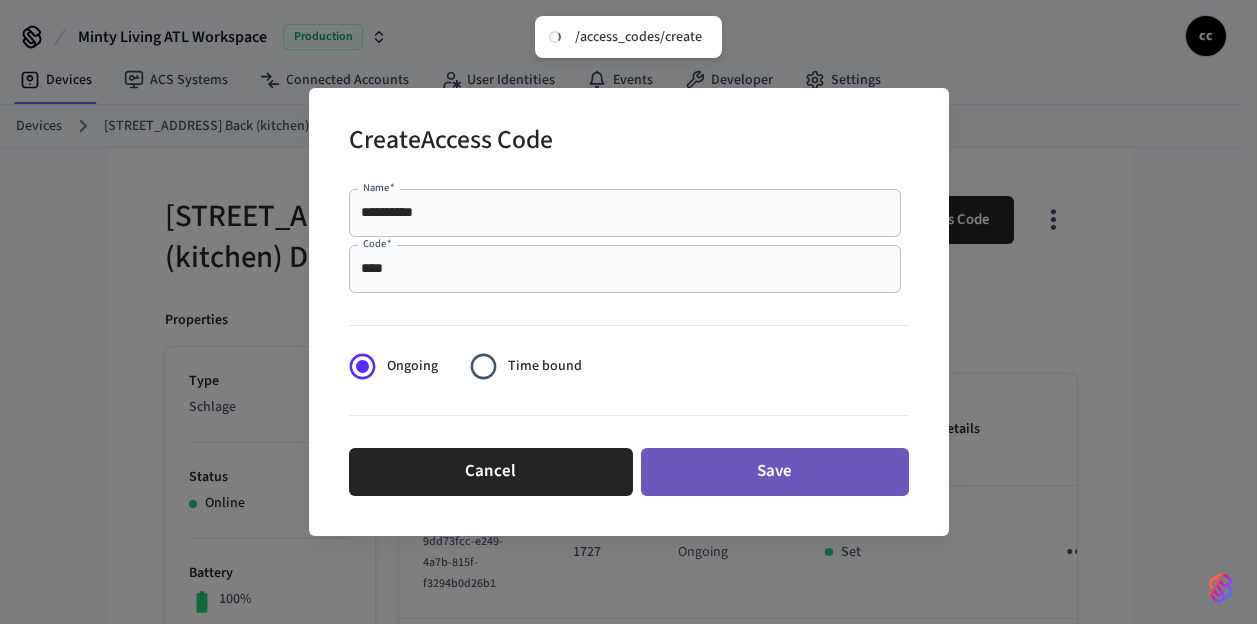 click on "Save" at bounding box center (775, 472) 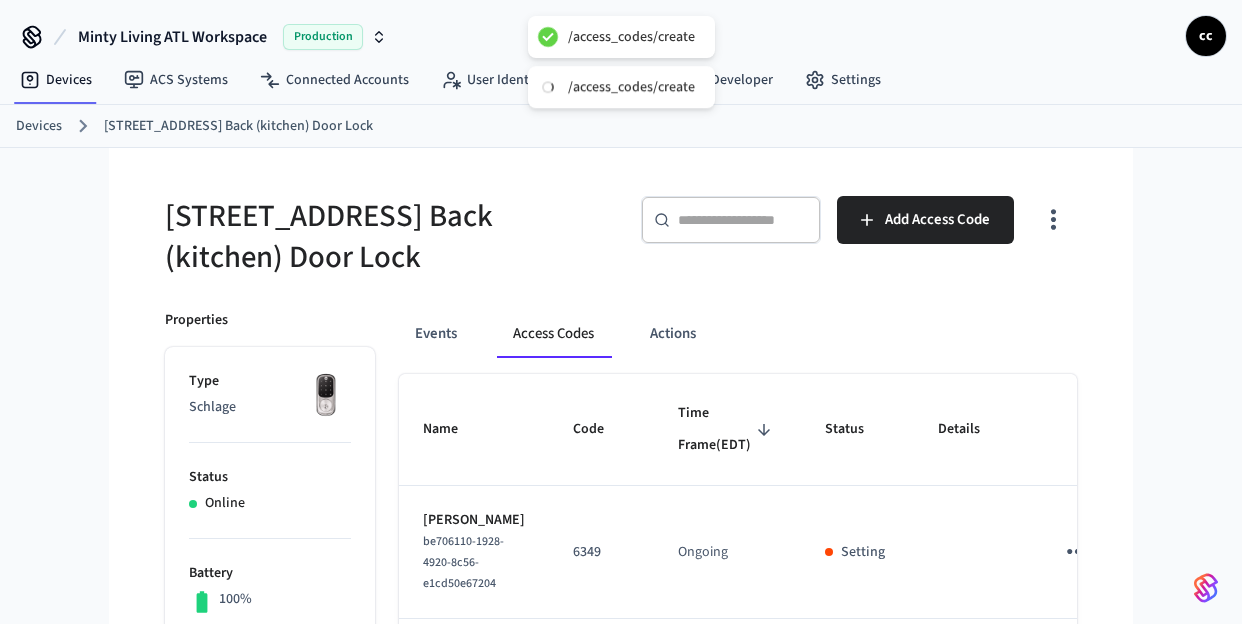 click on "[STREET_ADDRESS] Back (kitchen) Door Lock" at bounding box center [387, 237] 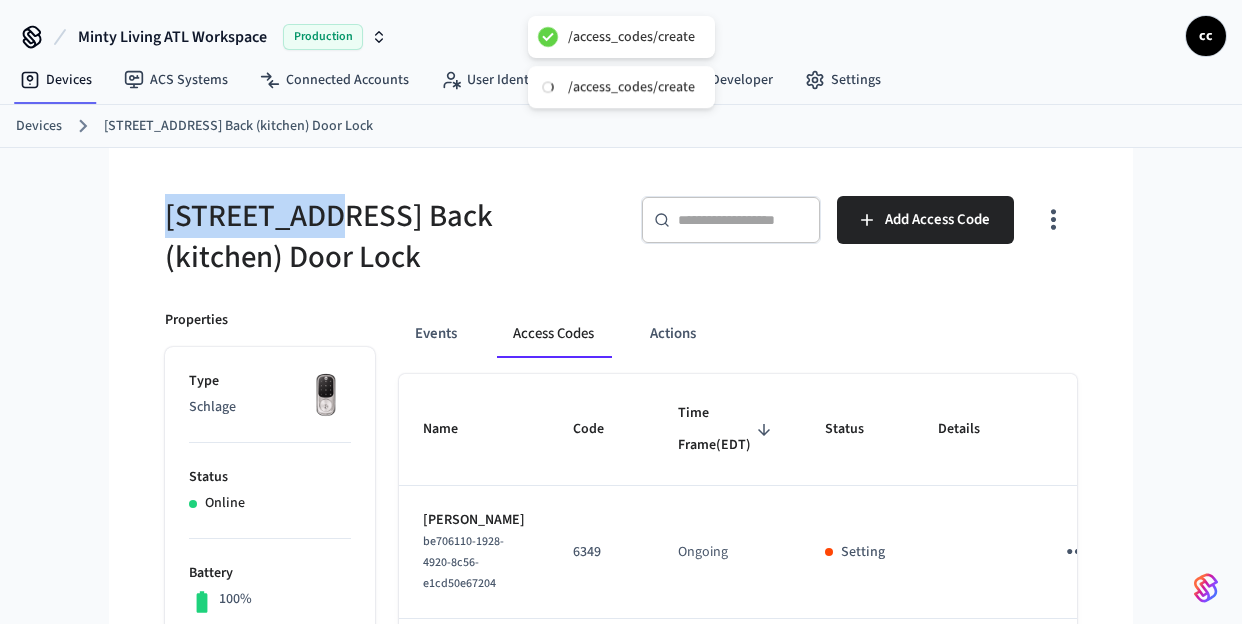 drag, startPoint x: 320, startPoint y: 216, endPoint x: 157, endPoint y: 202, distance: 163.60013 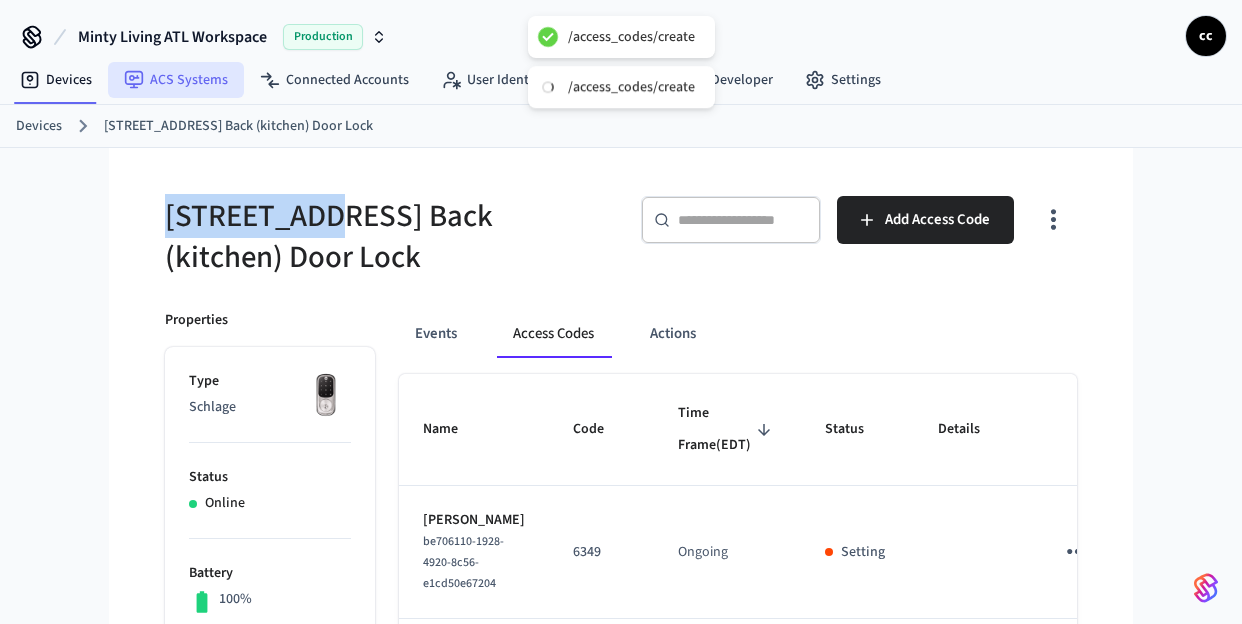 copy on "1187 Mansfi" 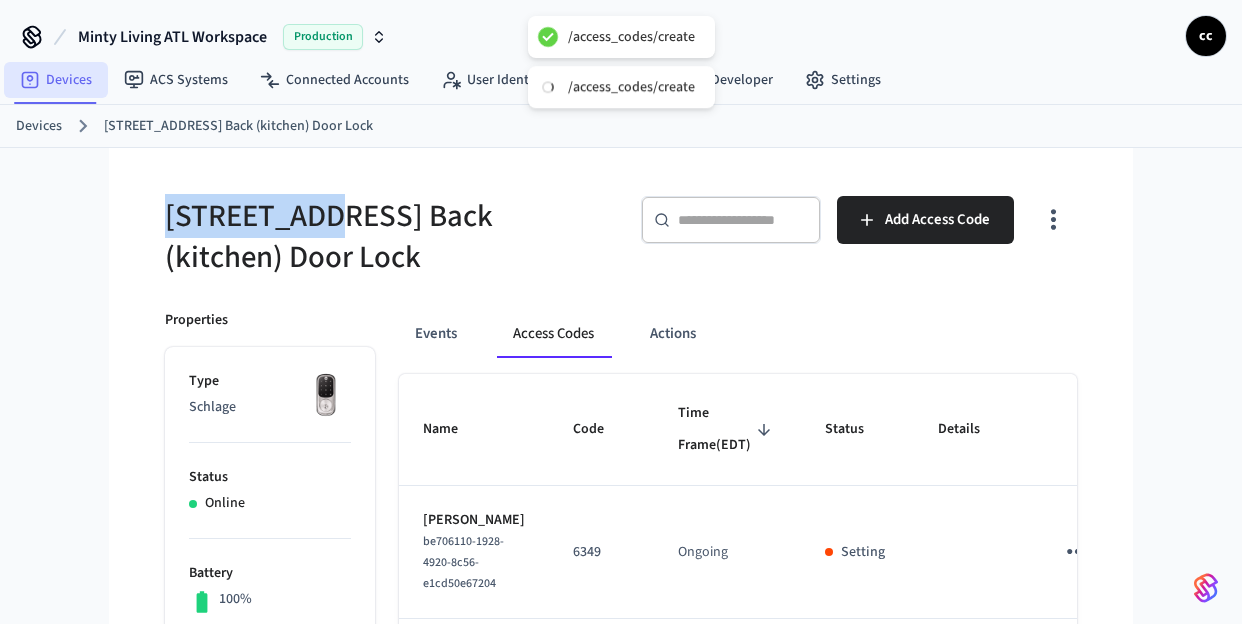 click on "Devices" at bounding box center [56, 80] 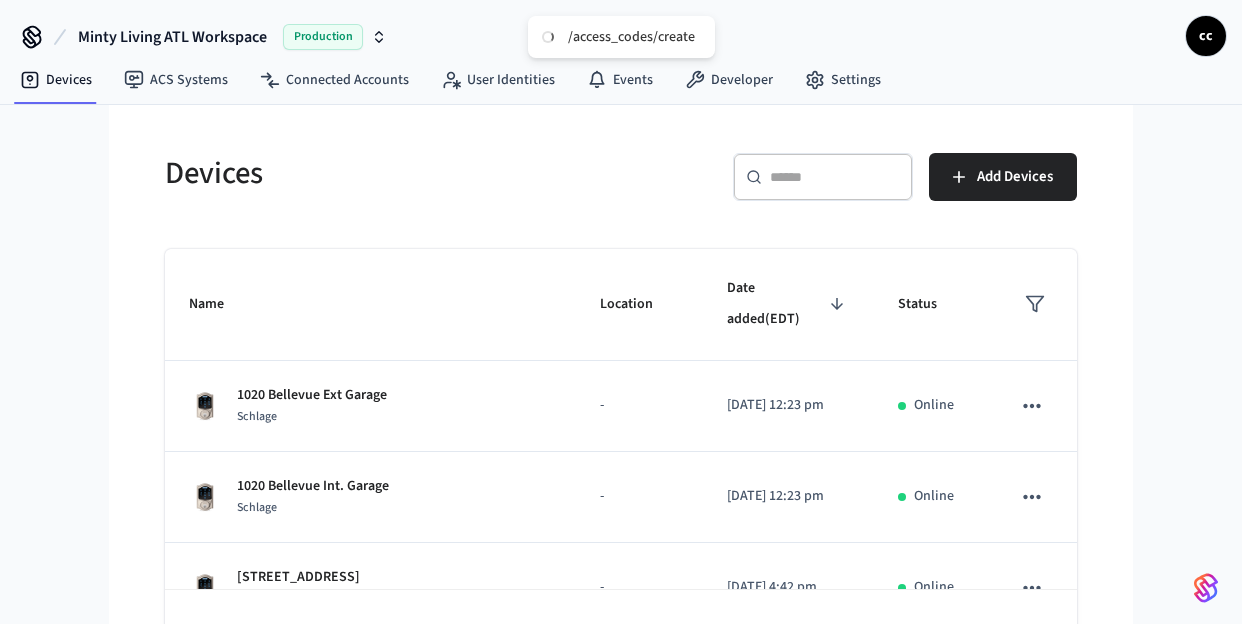click on "​ ​" at bounding box center [823, 177] 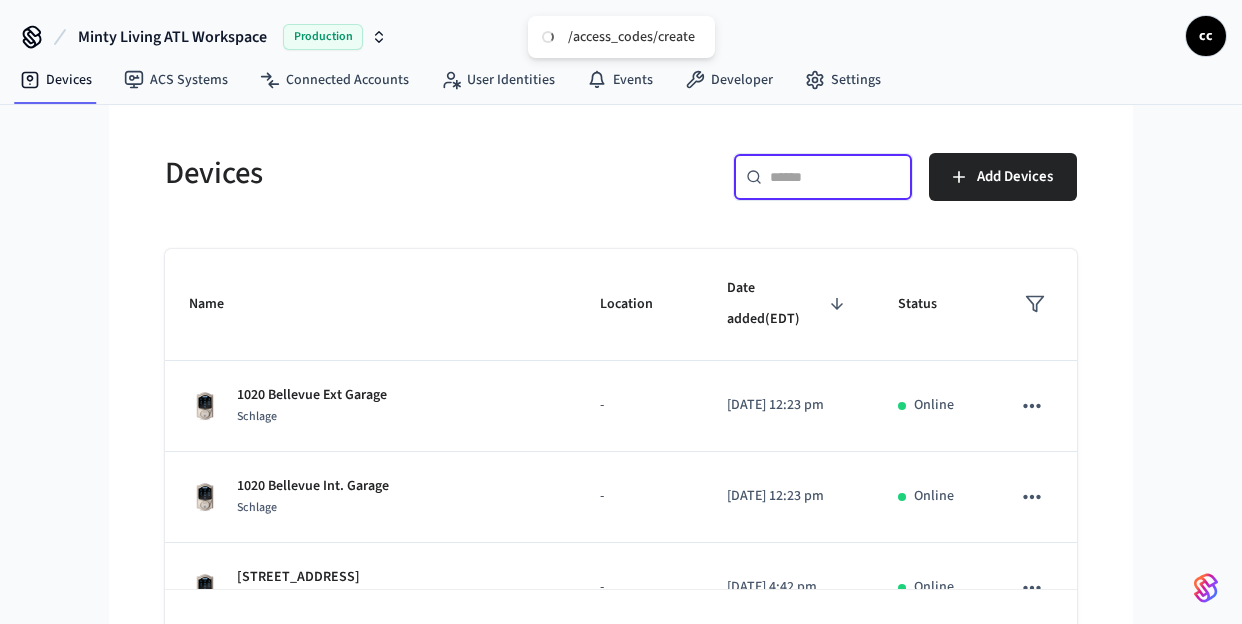 paste on "**********" 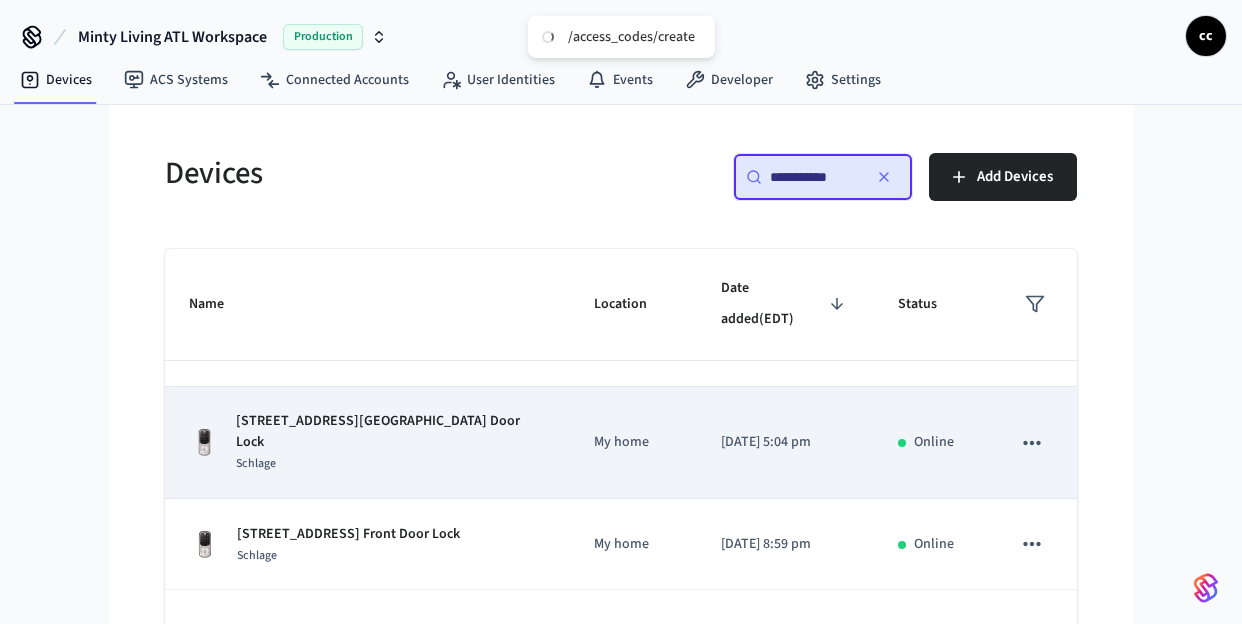 scroll, scrollTop: 610, scrollLeft: 0, axis: vertical 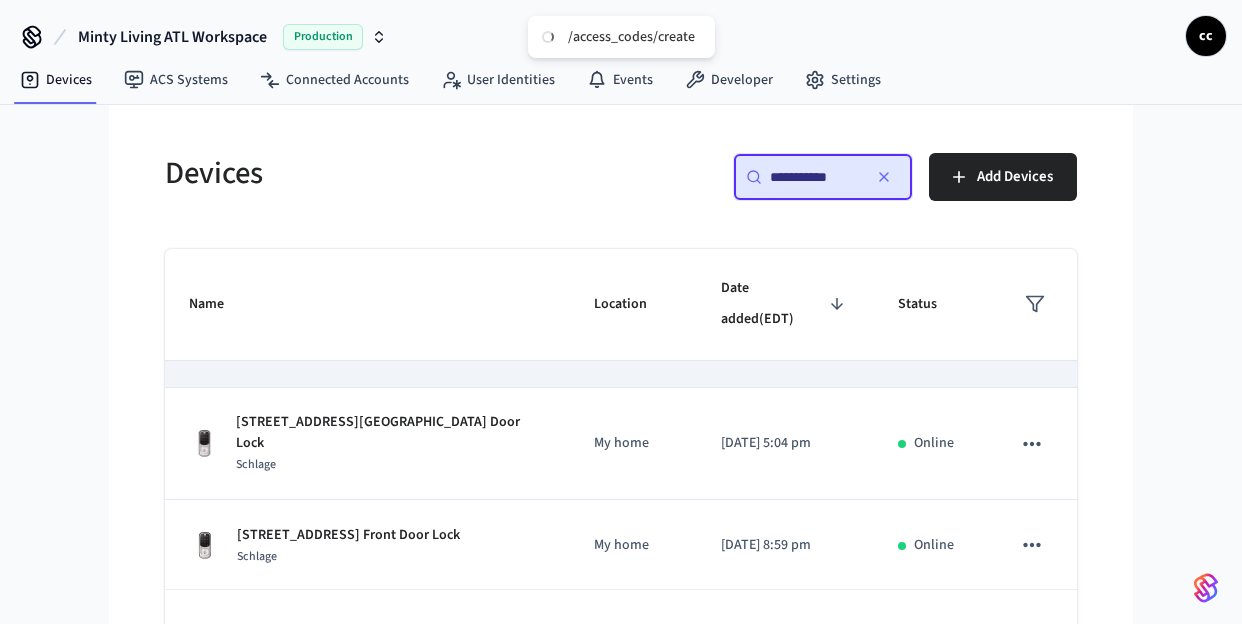 type on "**********" 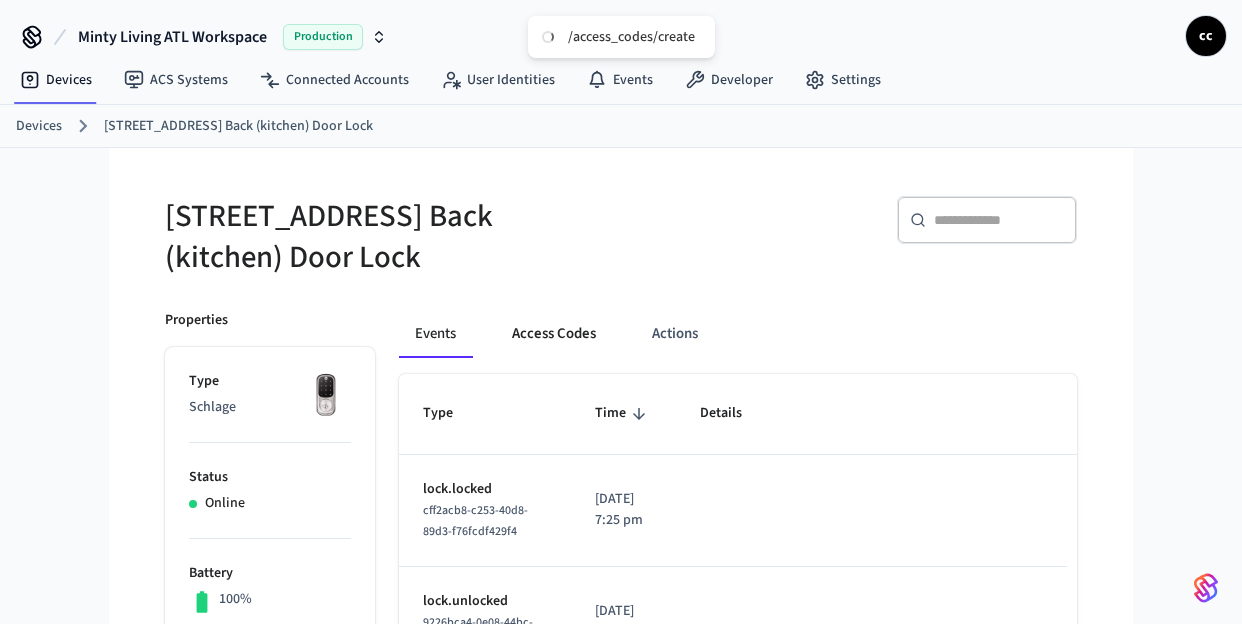 click on "Access Codes" at bounding box center [554, 334] 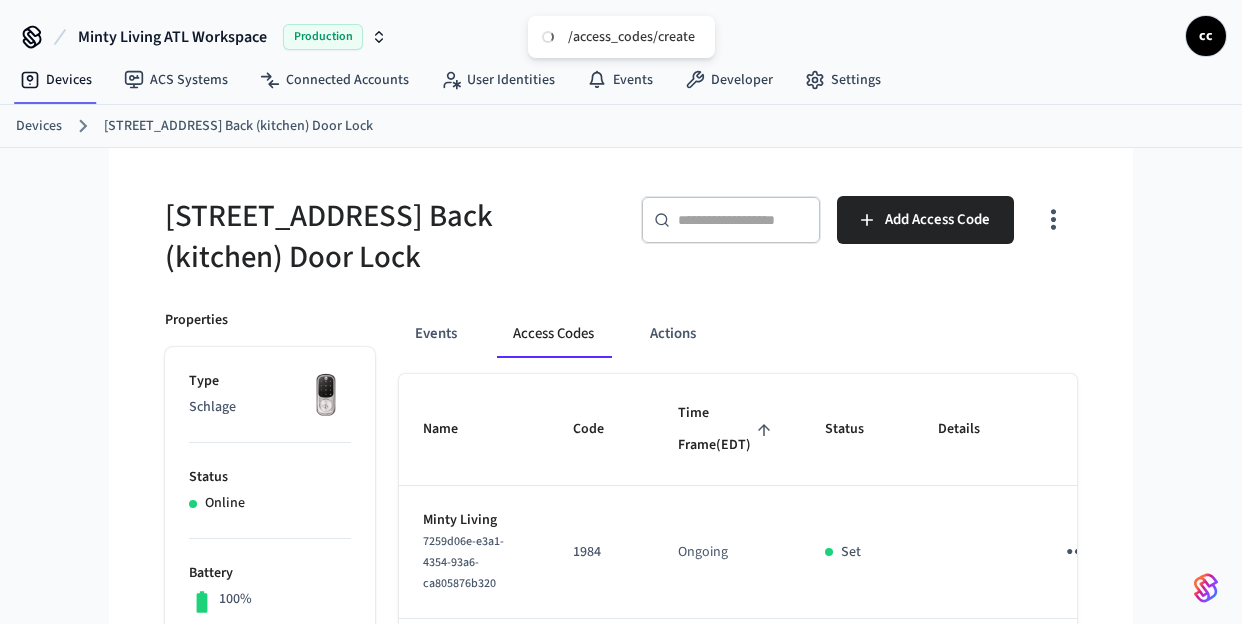 click on "Time Frame  (EDT)" at bounding box center [727, 429] 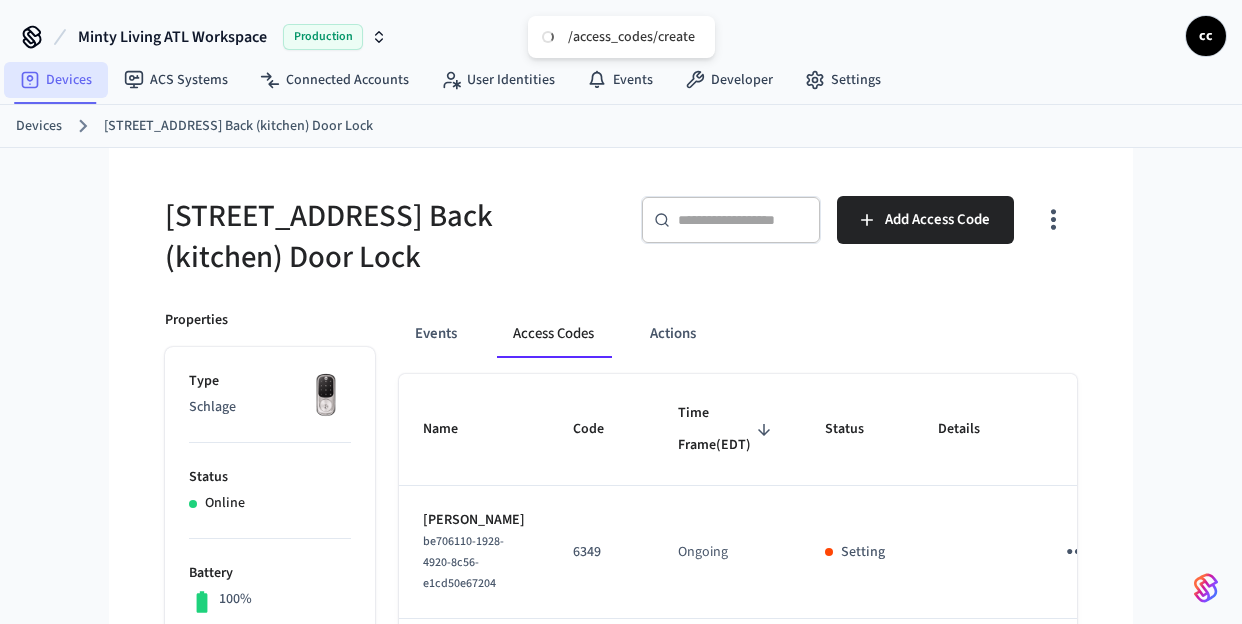 drag, startPoint x: 70, startPoint y: 85, endPoint x: 81, endPoint y: 86, distance: 11.045361 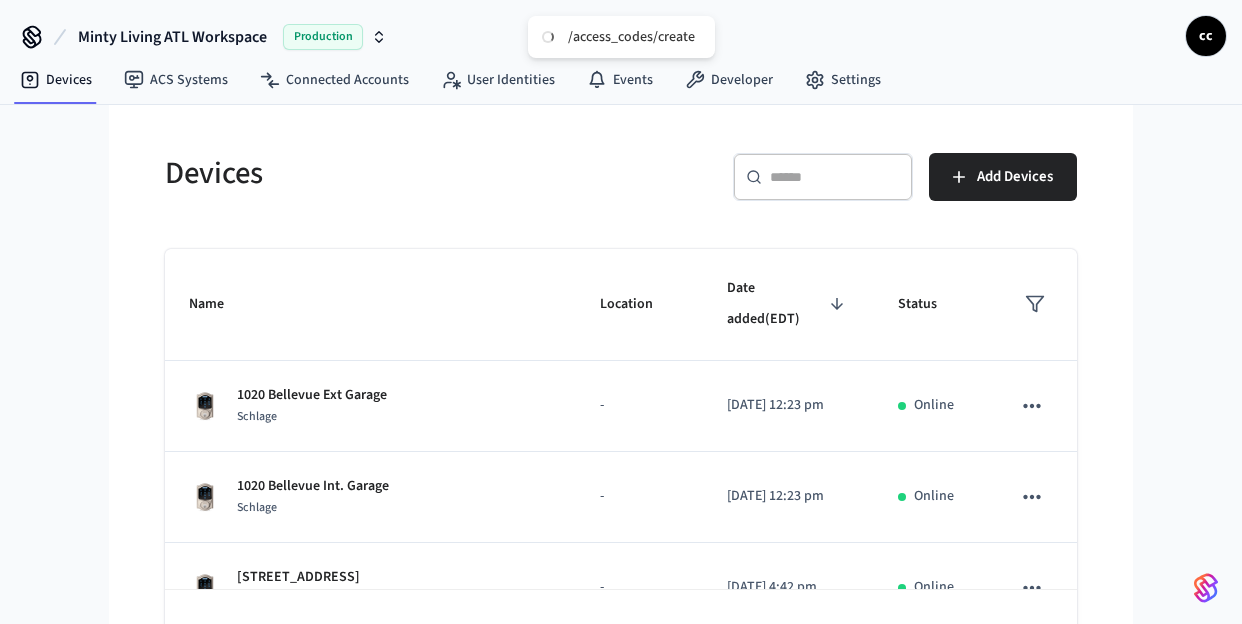 click on "​ ​" at bounding box center [823, 181] 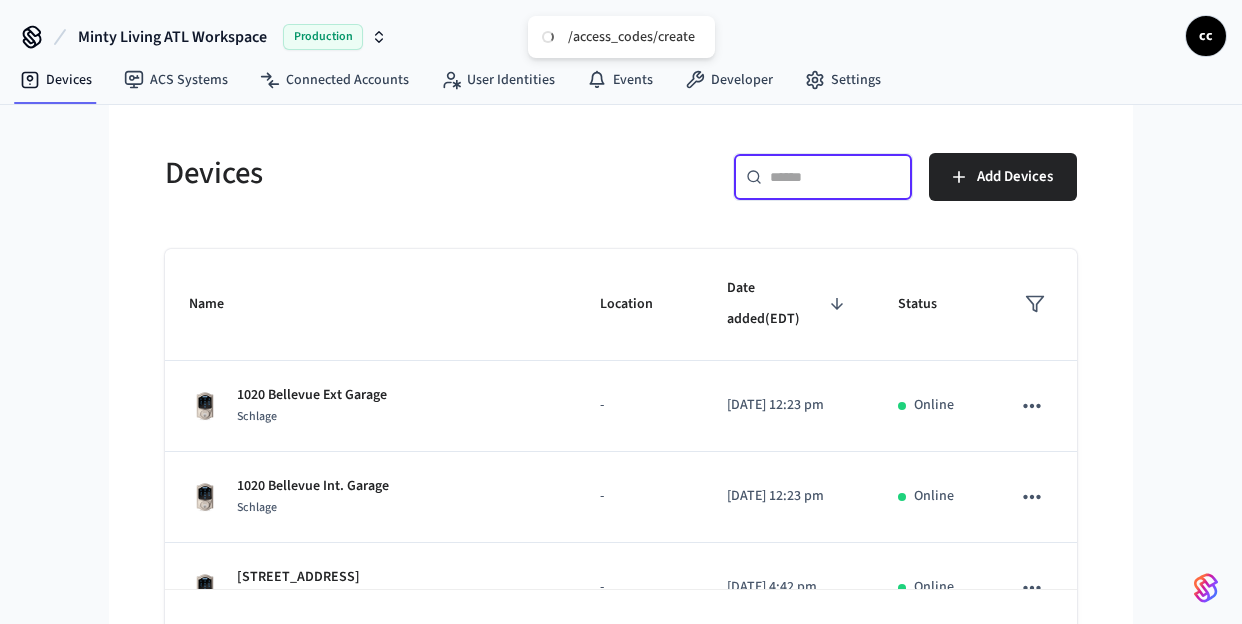 paste on "**********" 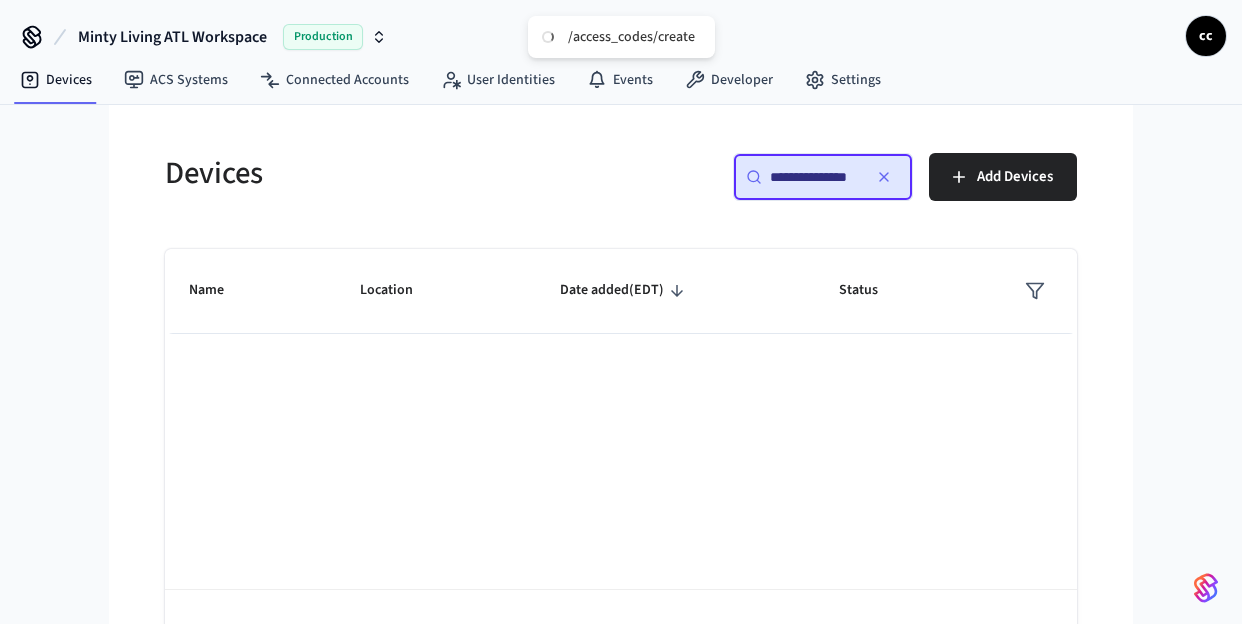 scroll, scrollTop: 0, scrollLeft: 0, axis: both 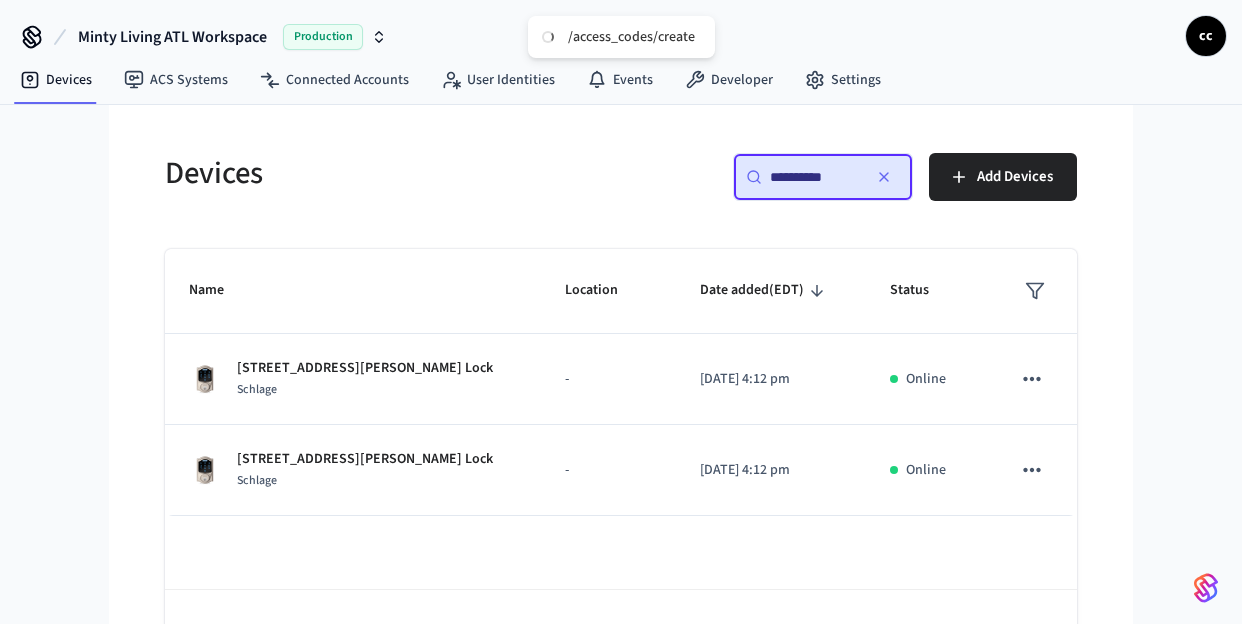 type on "*********" 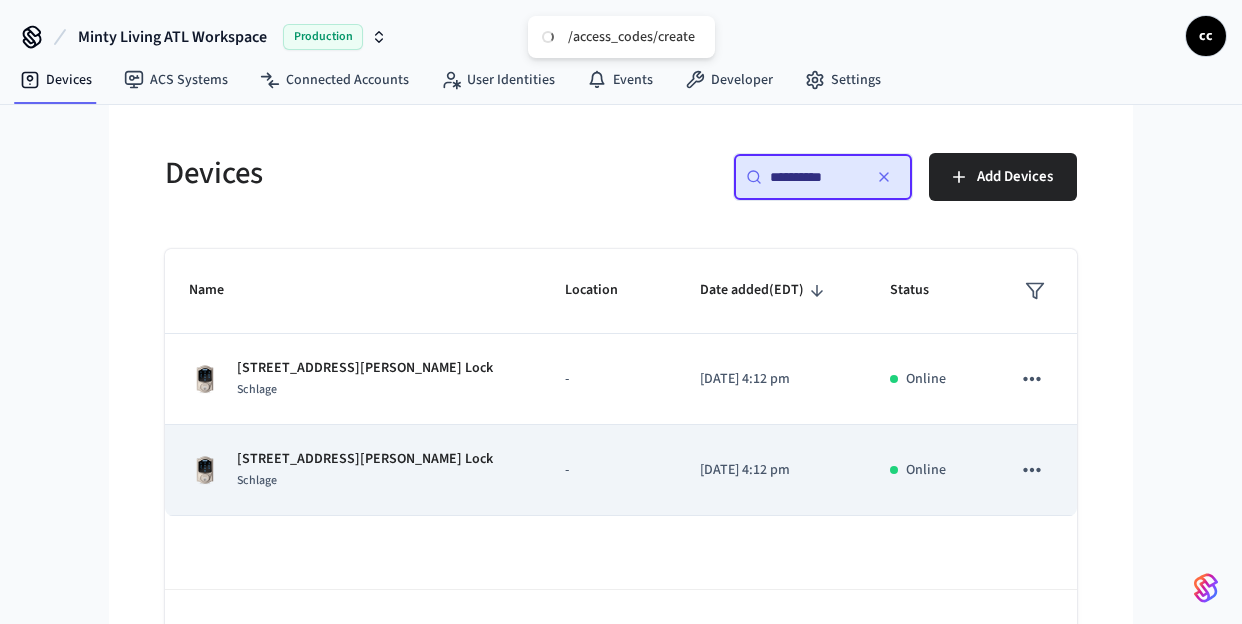 click on "-" at bounding box center [609, 470] 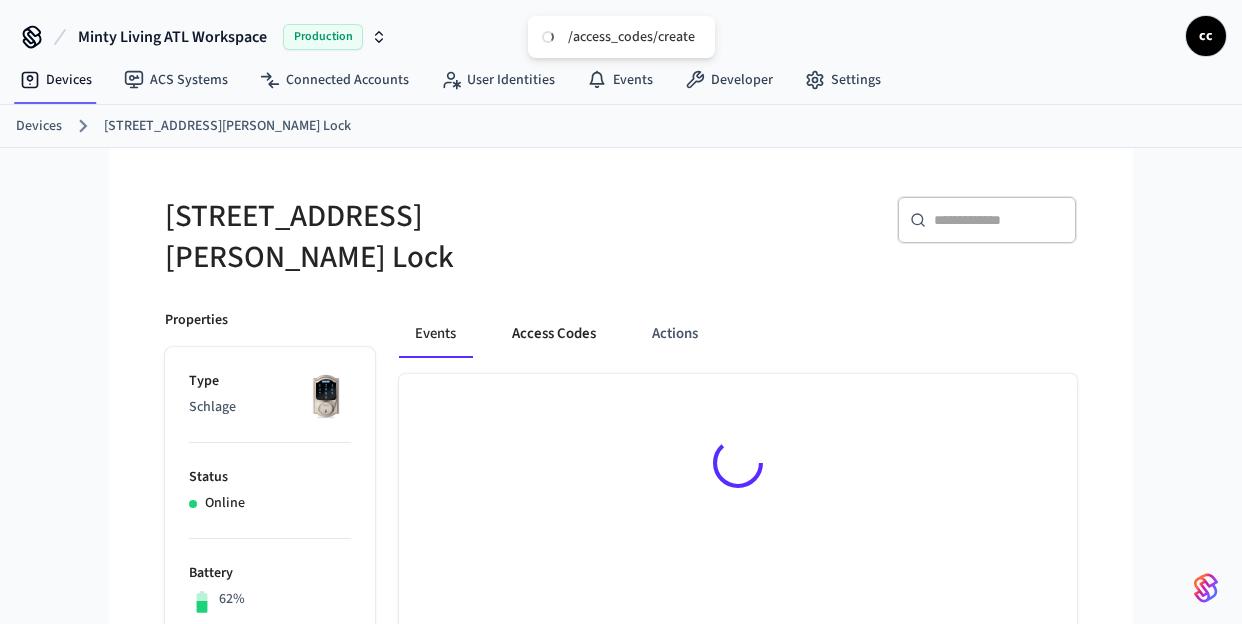 click on "Access Codes" at bounding box center (554, 334) 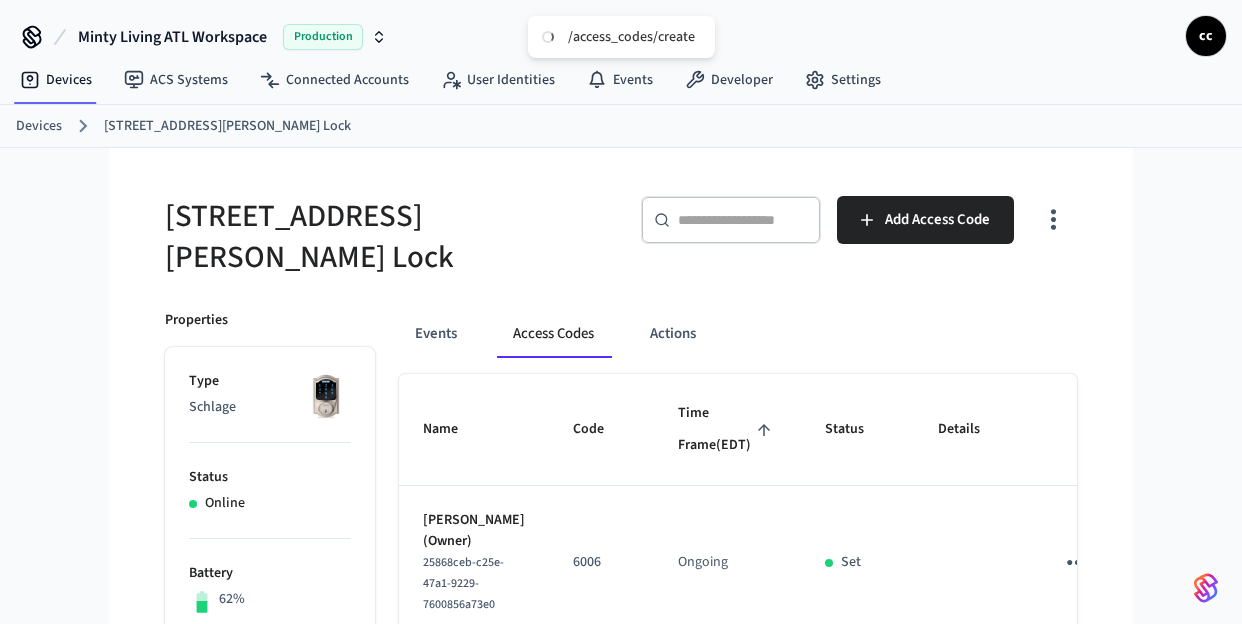 click on "Time Frame  (EDT)" at bounding box center (727, 429) 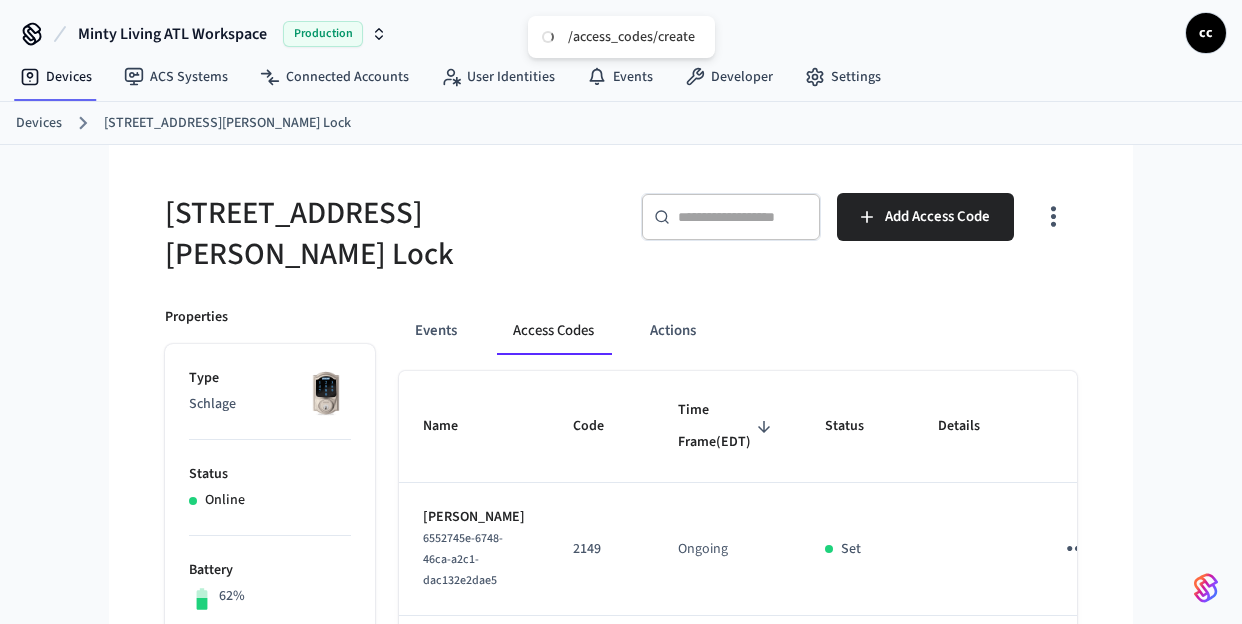 scroll, scrollTop: 4, scrollLeft: 0, axis: vertical 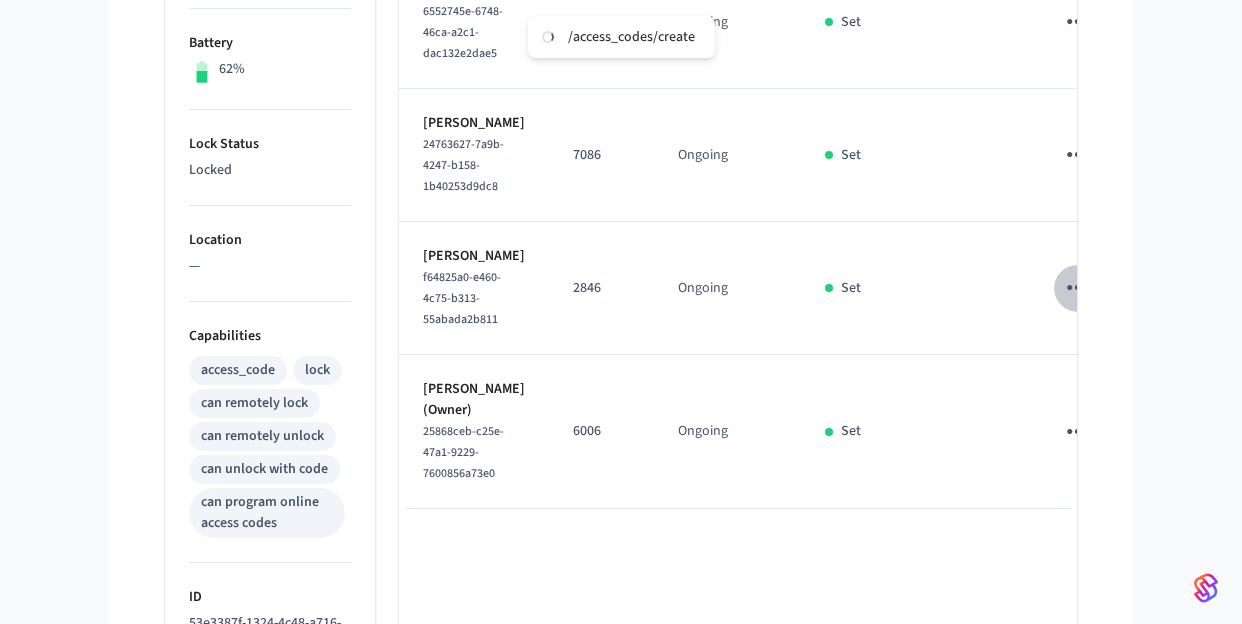 click 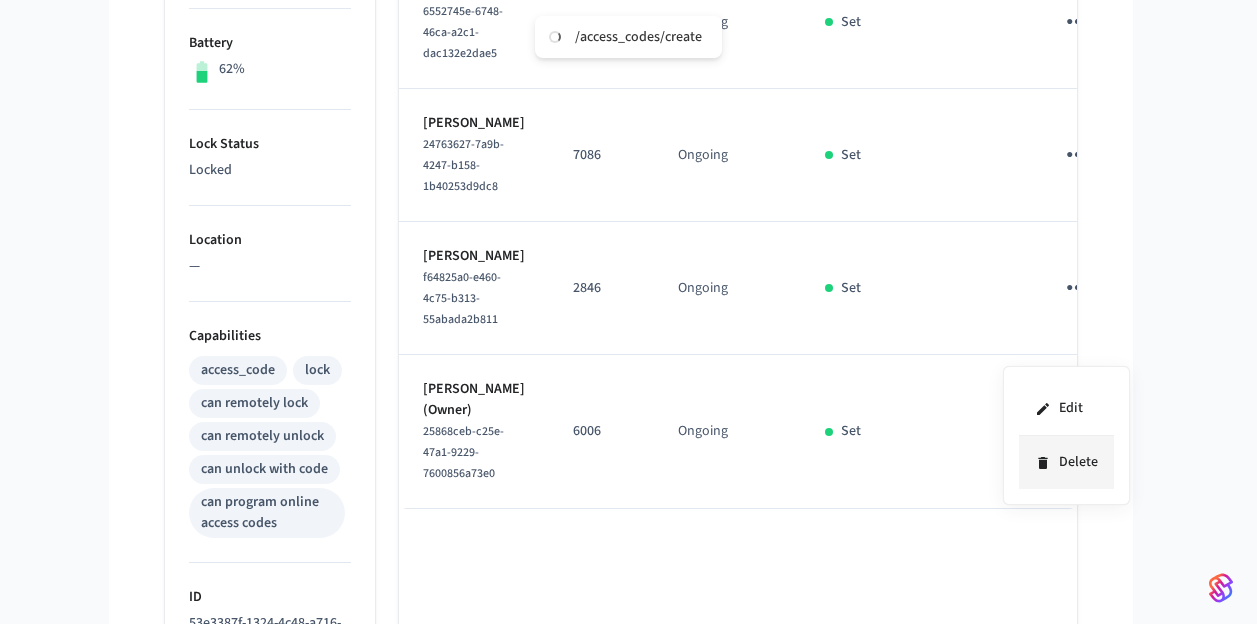 click 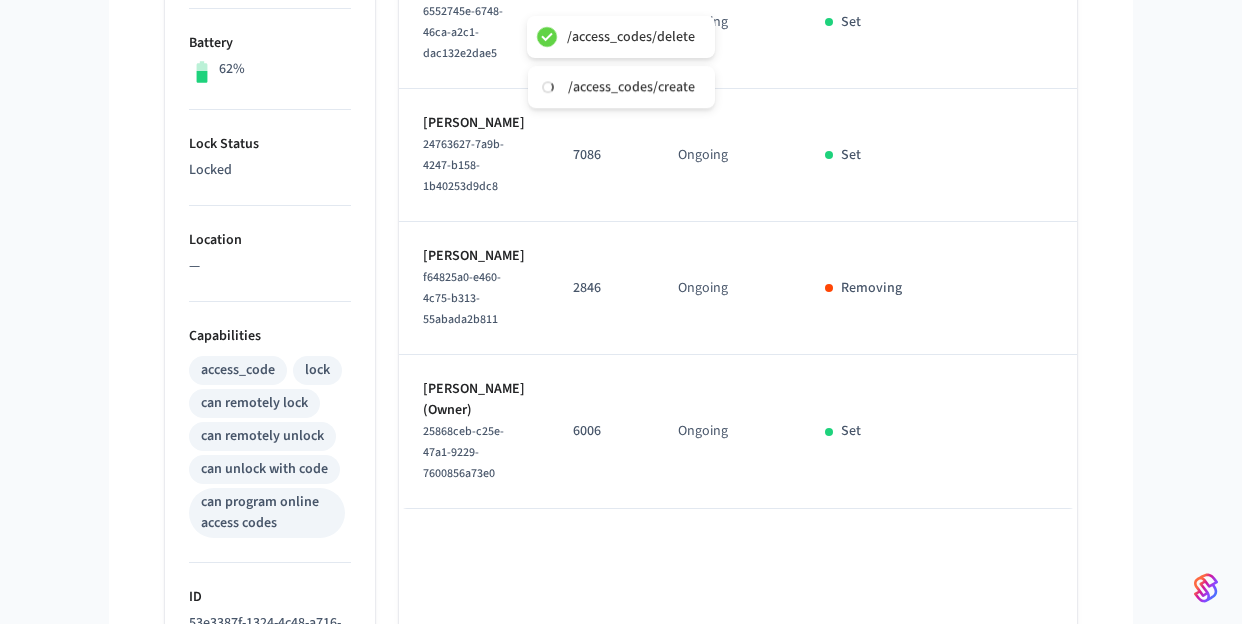 click 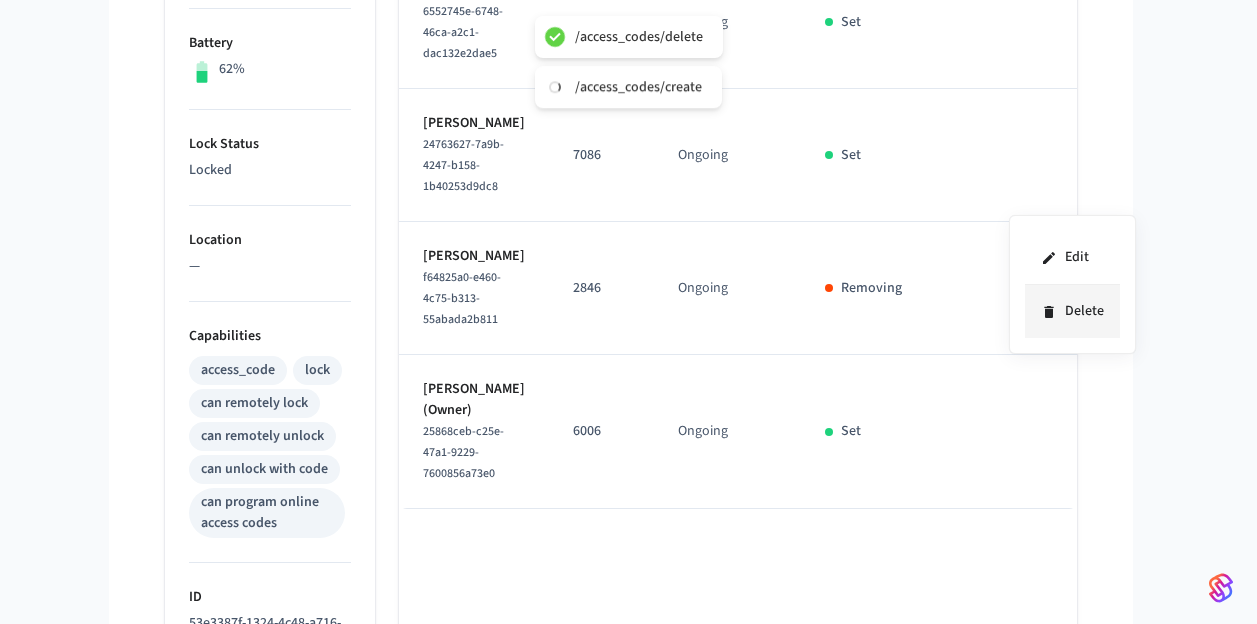 click on "Delete" at bounding box center (1072, 311) 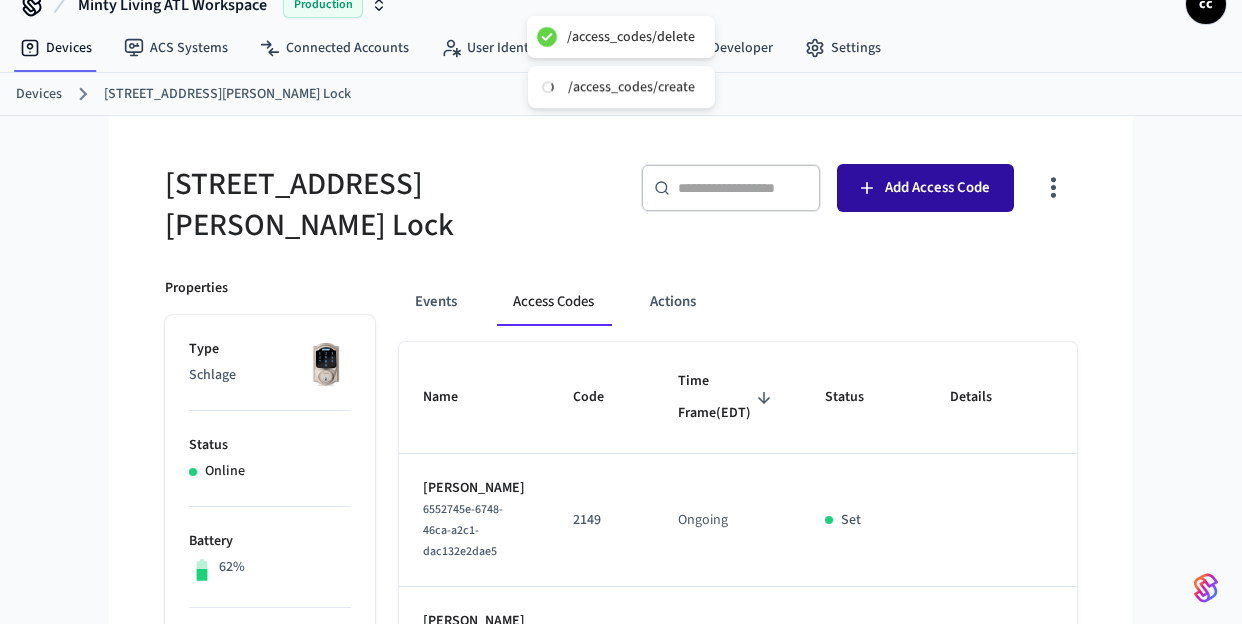 scroll, scrollTop: 20, scrollLeft: 0, axis: vertical 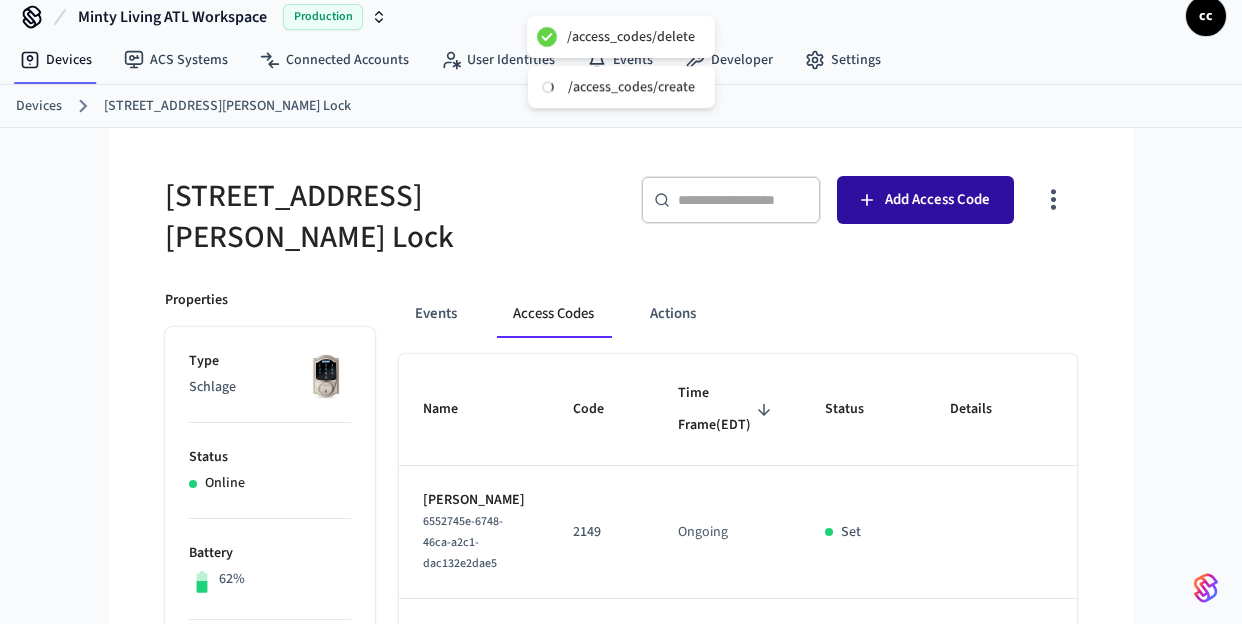 click on "Add Access Code" at bounding box center [937, 200] 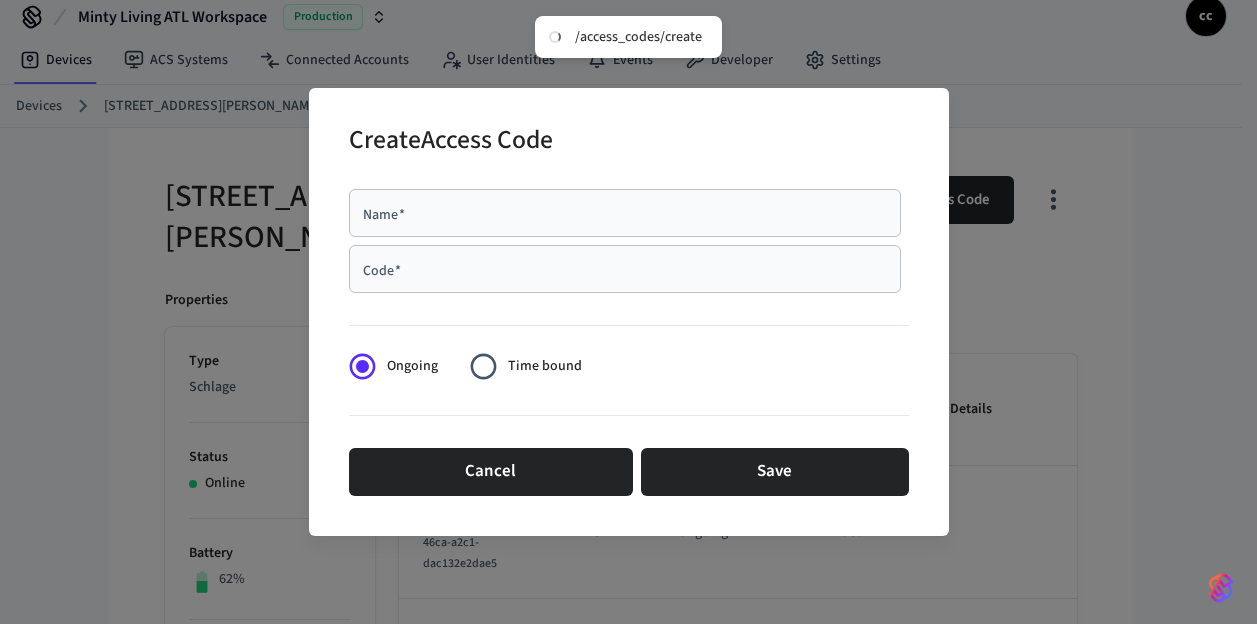 click on "Name   *" at bounding box center (625, 213) 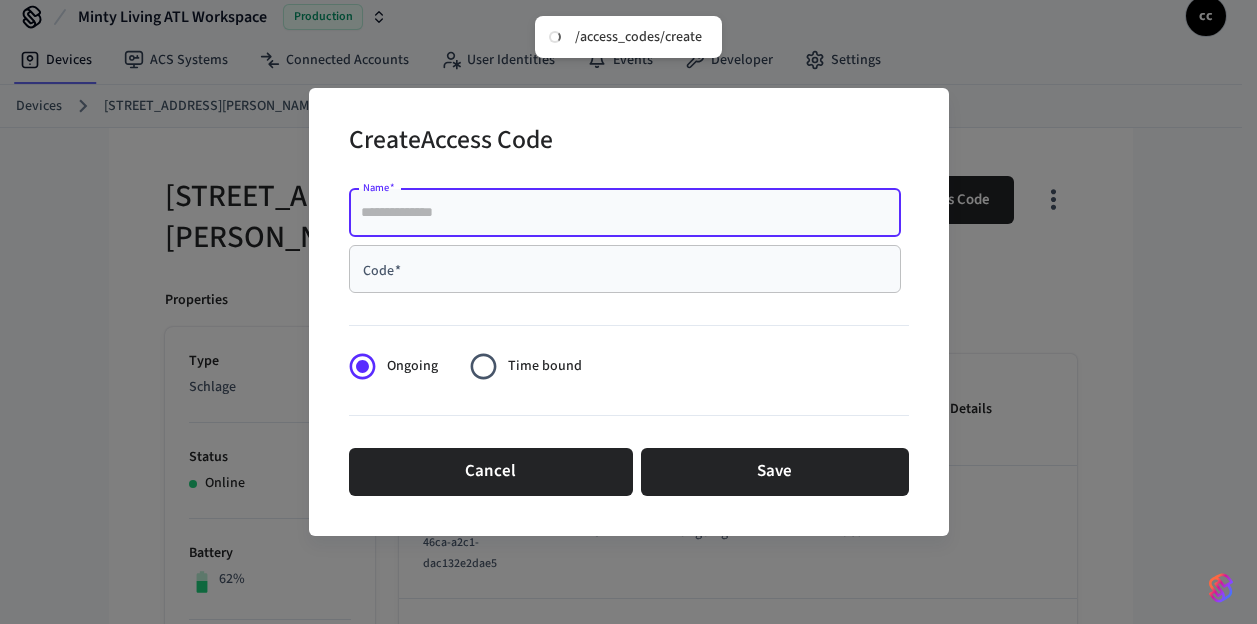 paste on "**********" 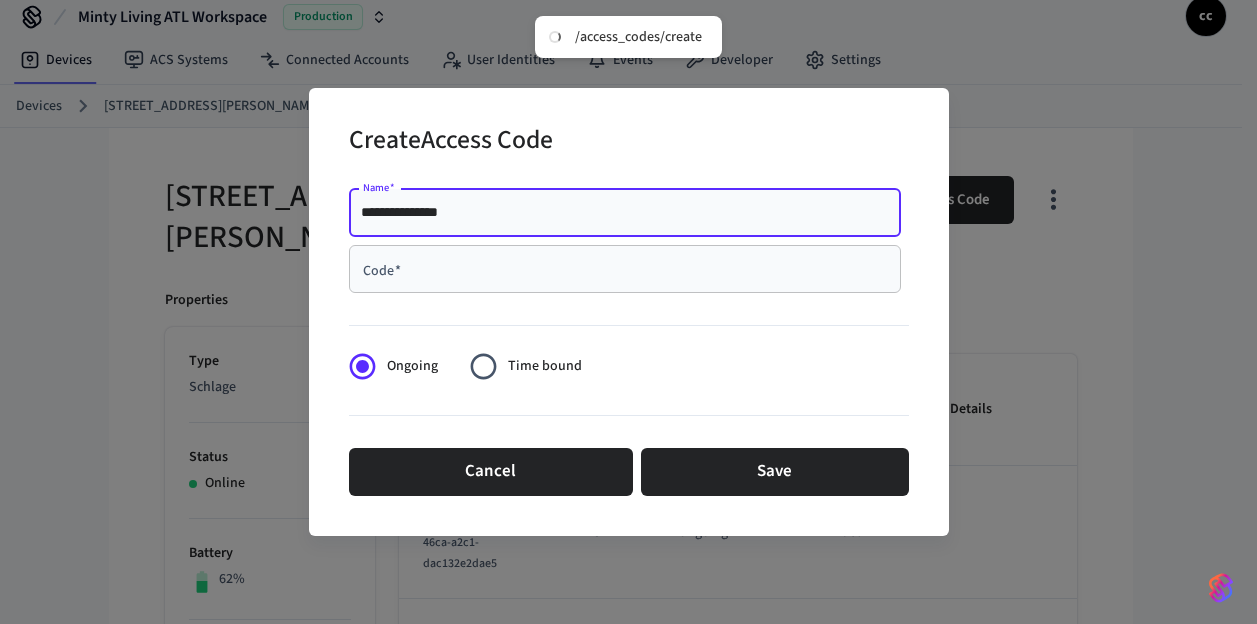 type on "**********" 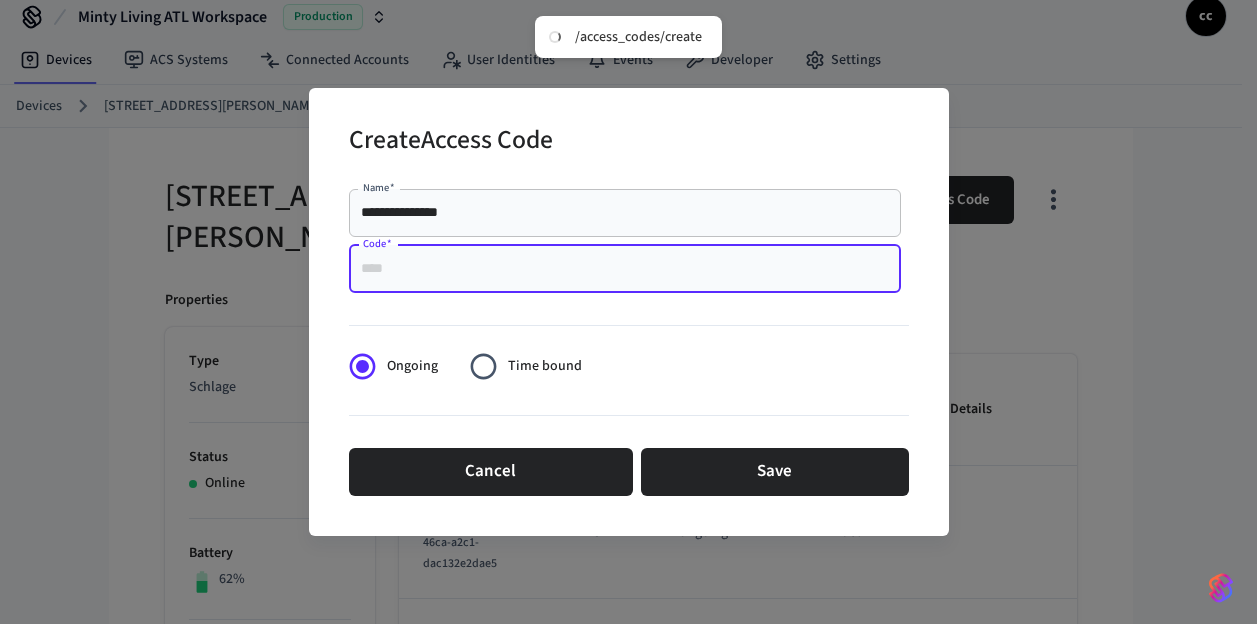 click on "Code   *" at bounding box center (625, 269) 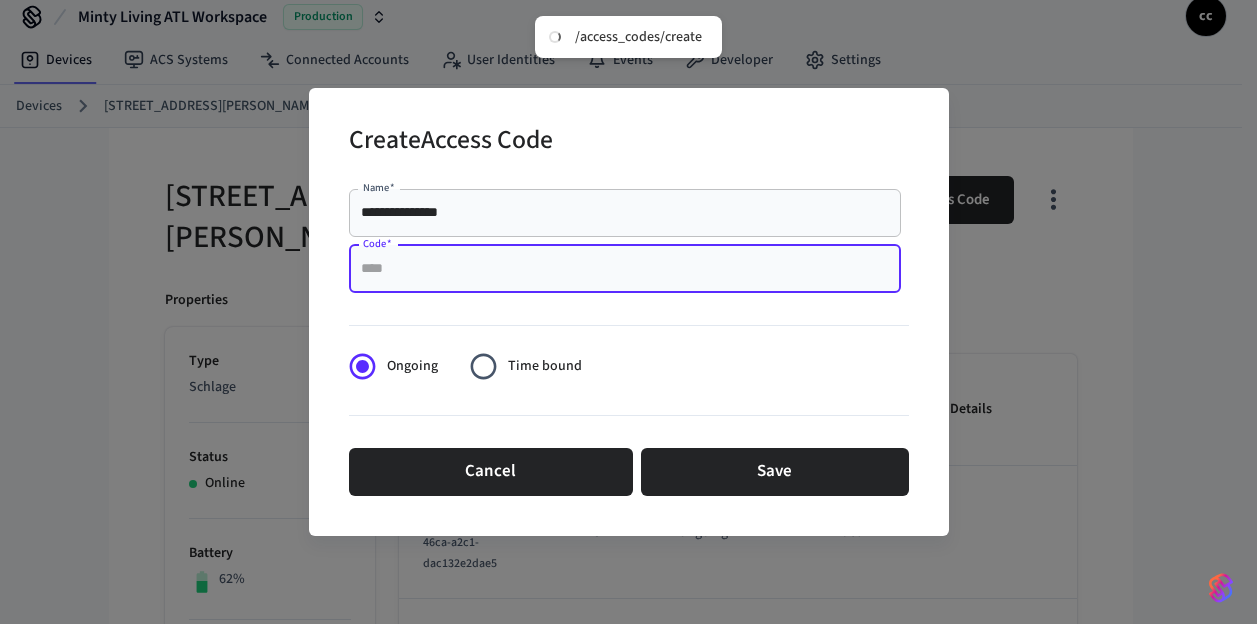 paste on "****" 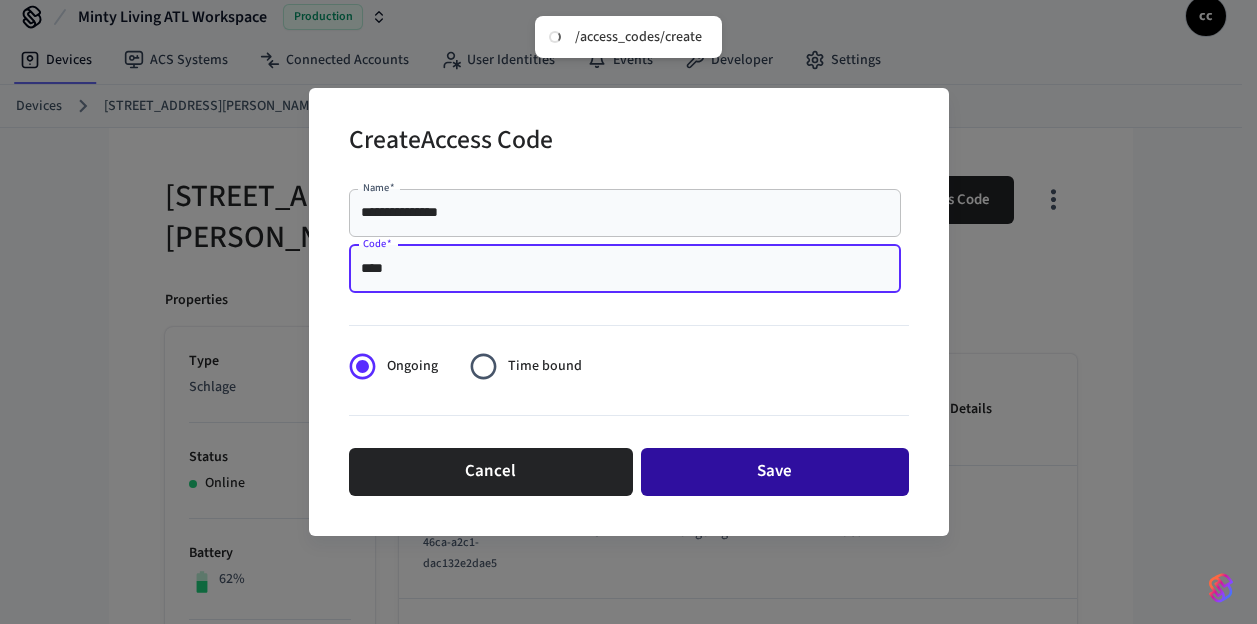type on "****" 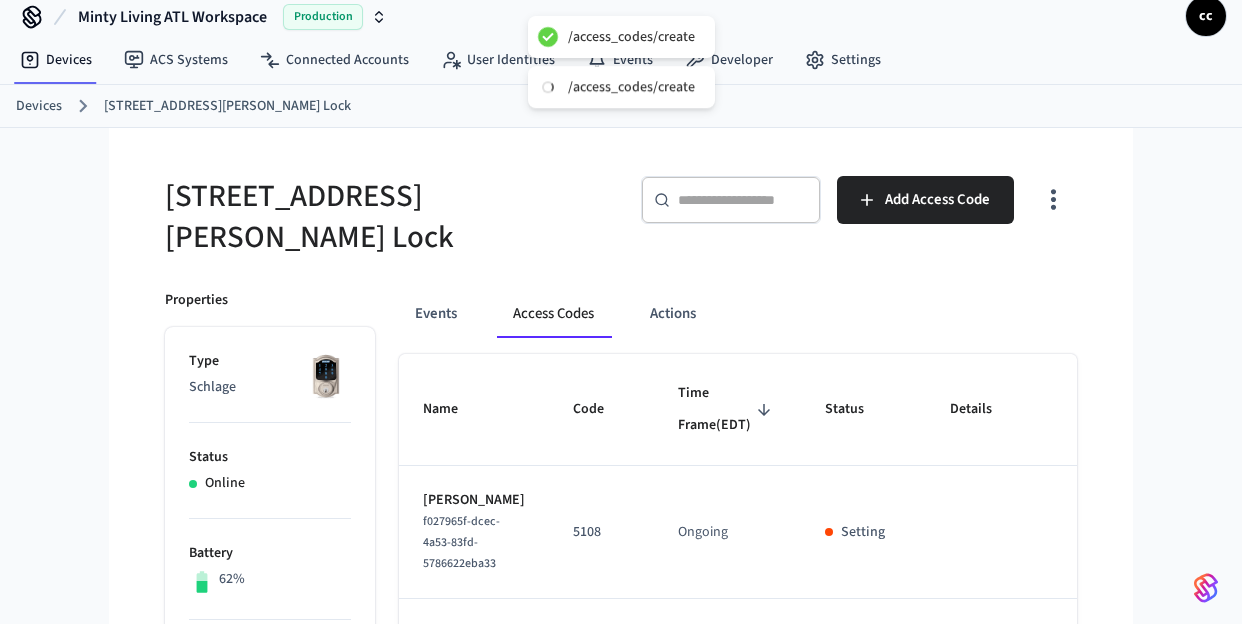type 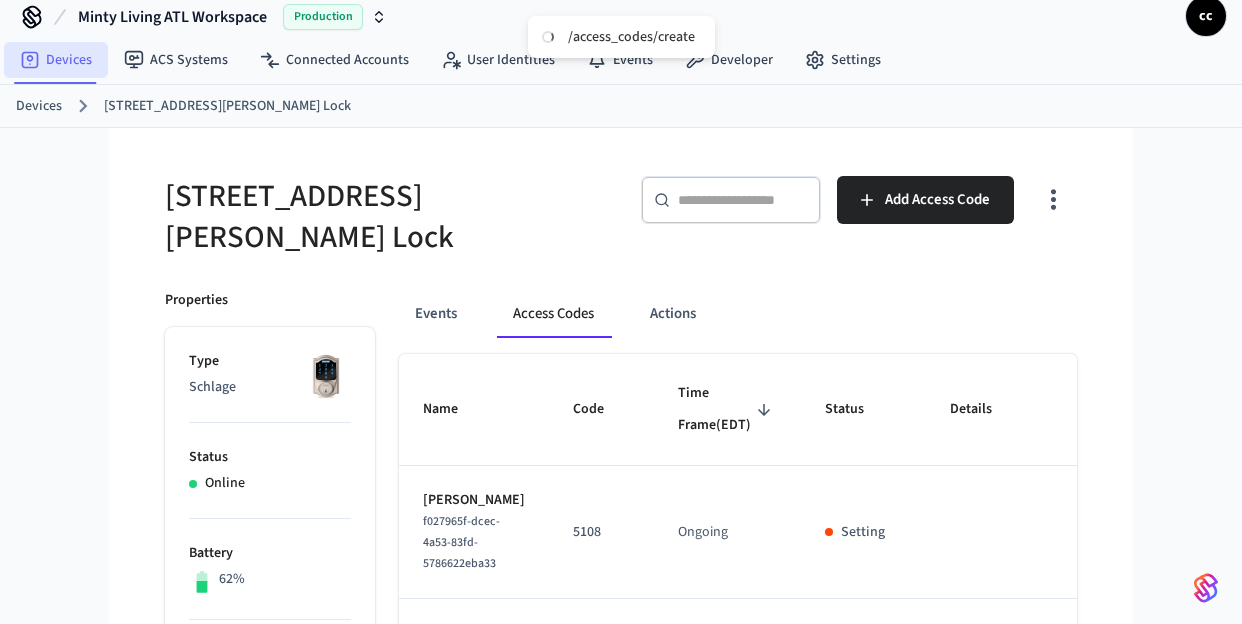 click on "Devices" at bounding box center (56, 60) 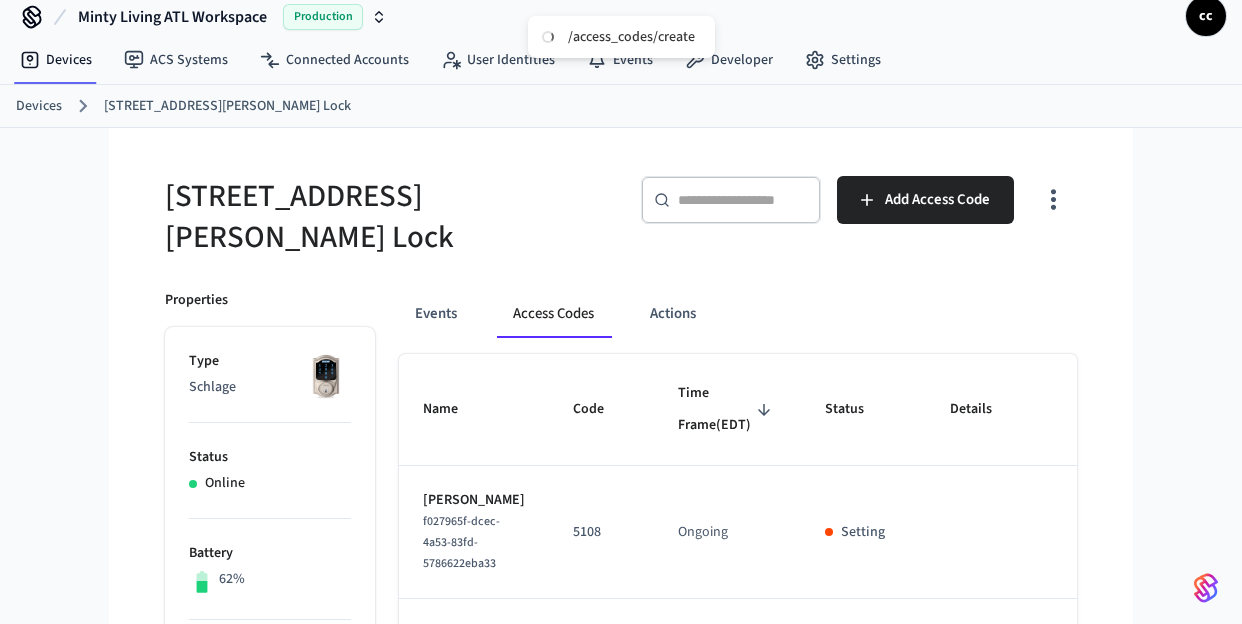 scroll, scrollTop: 0, scrollLeft: 0, axis: both 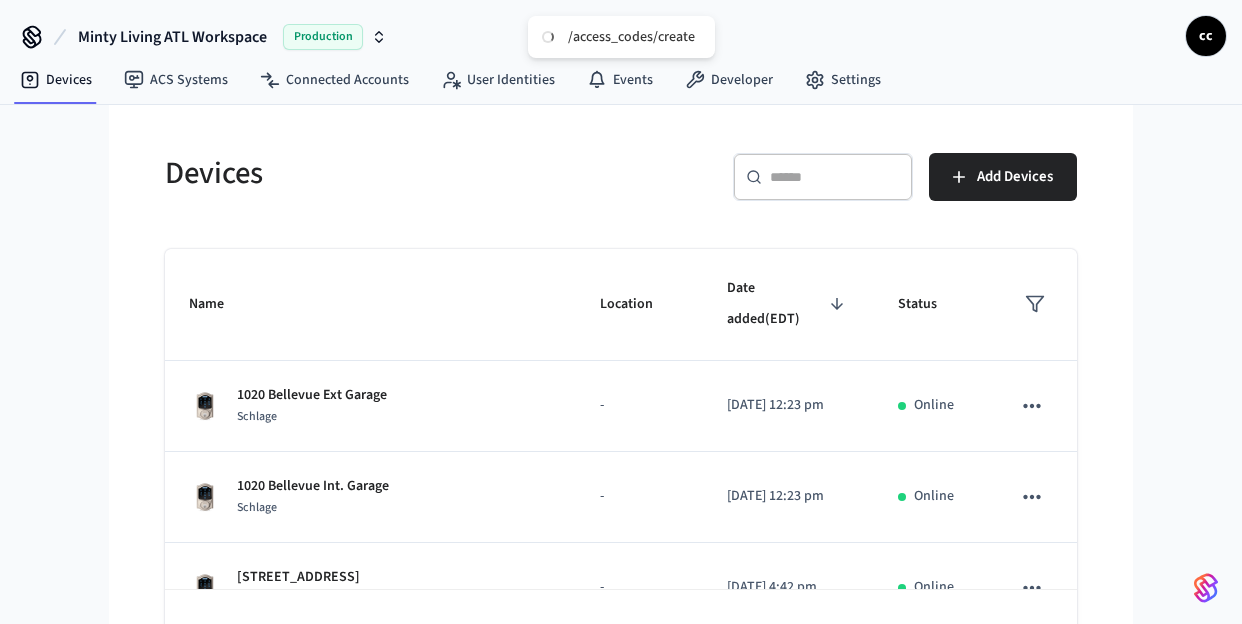 click at bounding box center (835, 177) 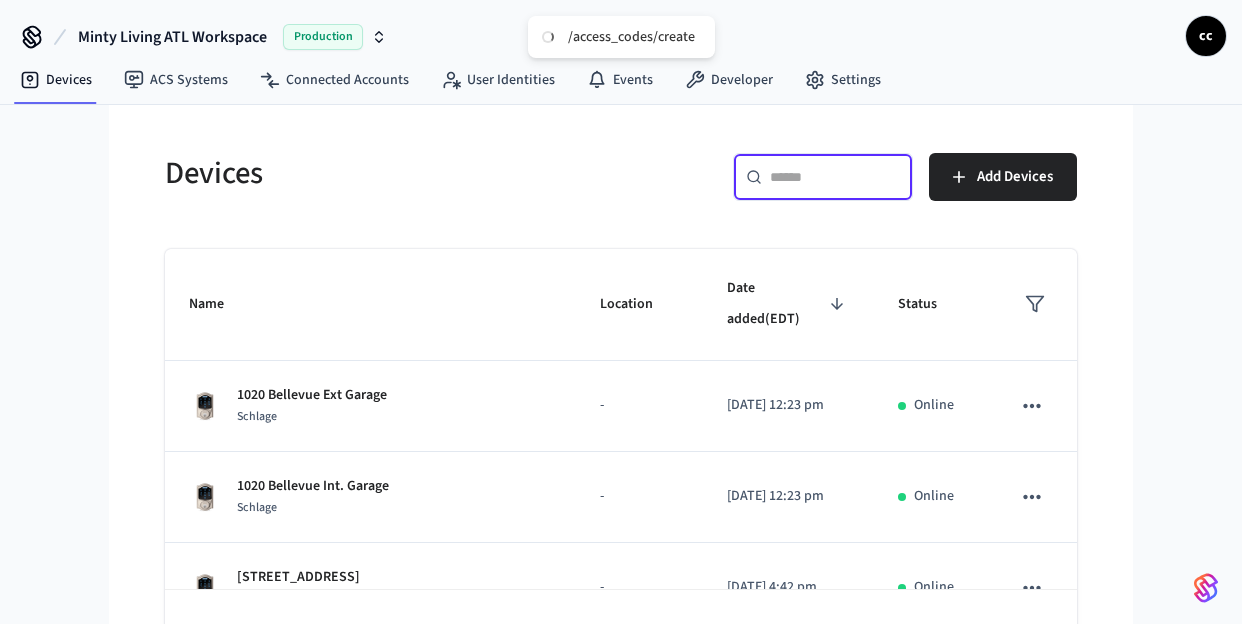 paste on "**********" 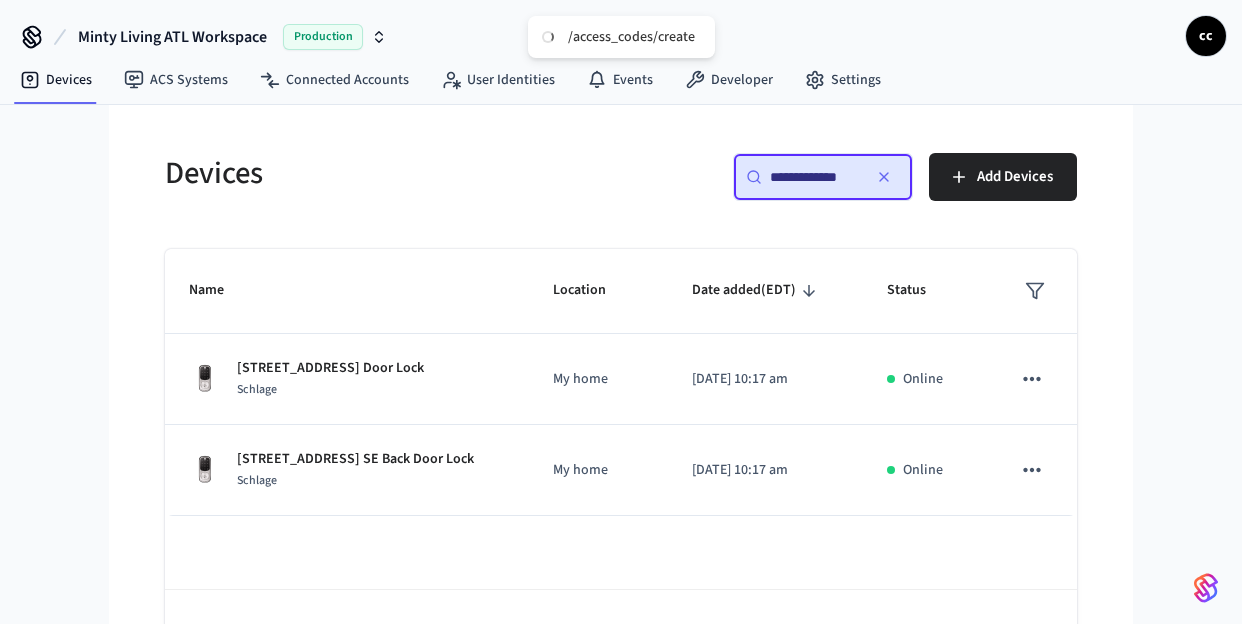 scroll, scrollTop: 0, scrollLeft: 0, axis: both 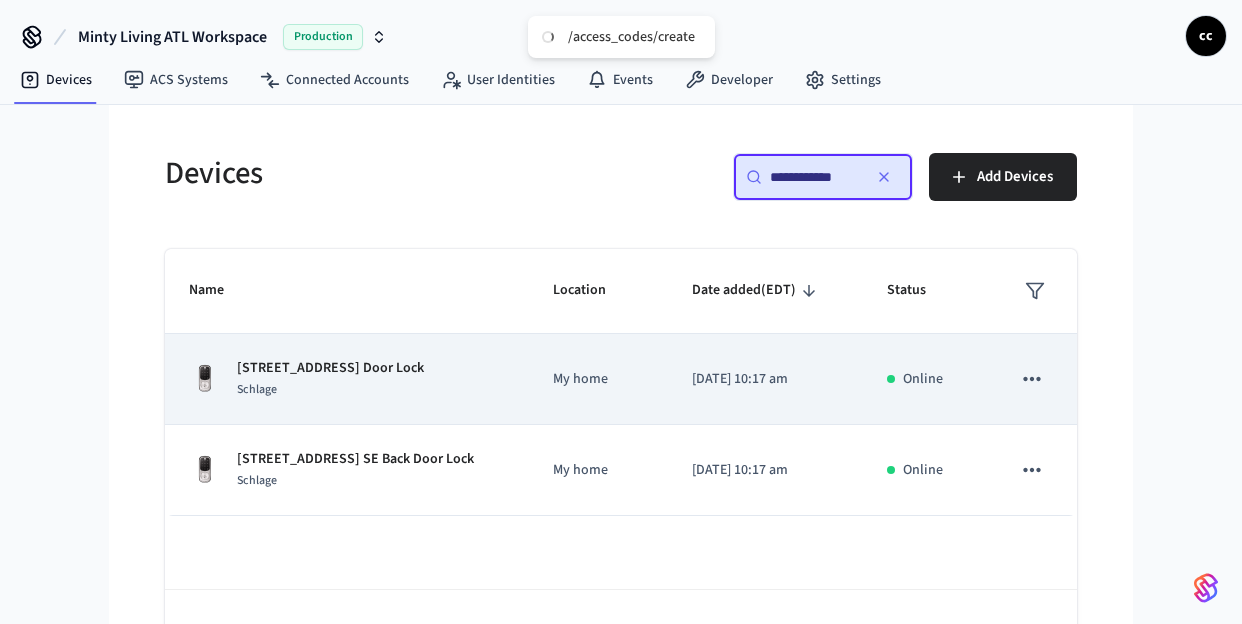 type on "**********" 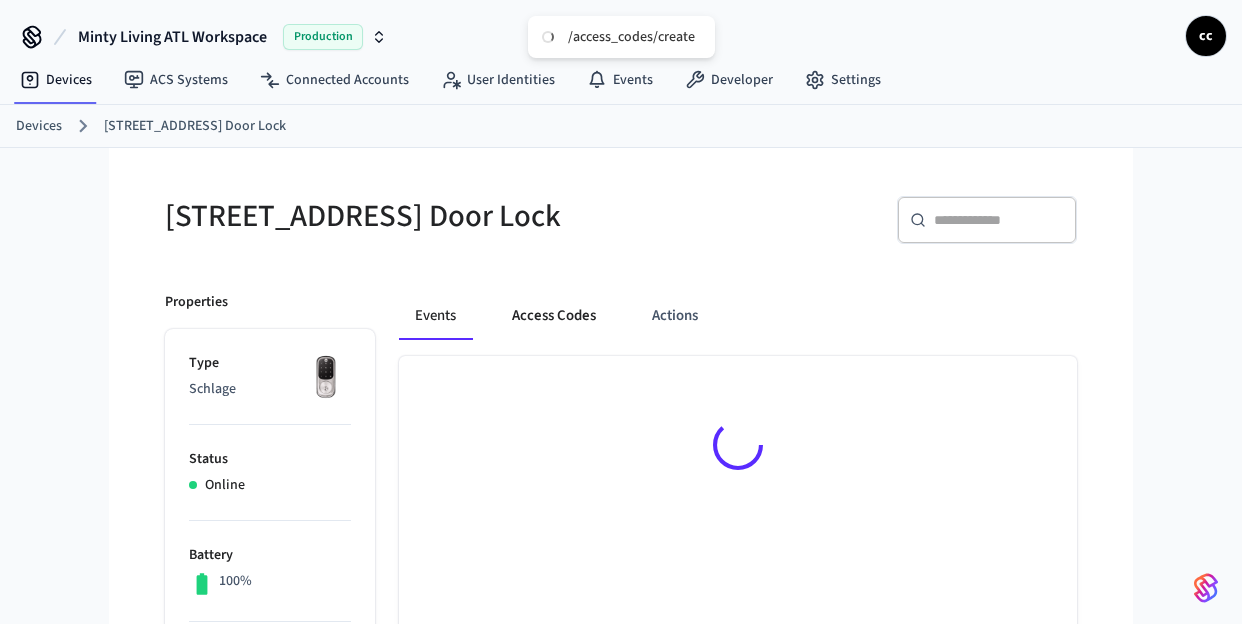 click on "Access Codes" at bounding box center [554, 316] 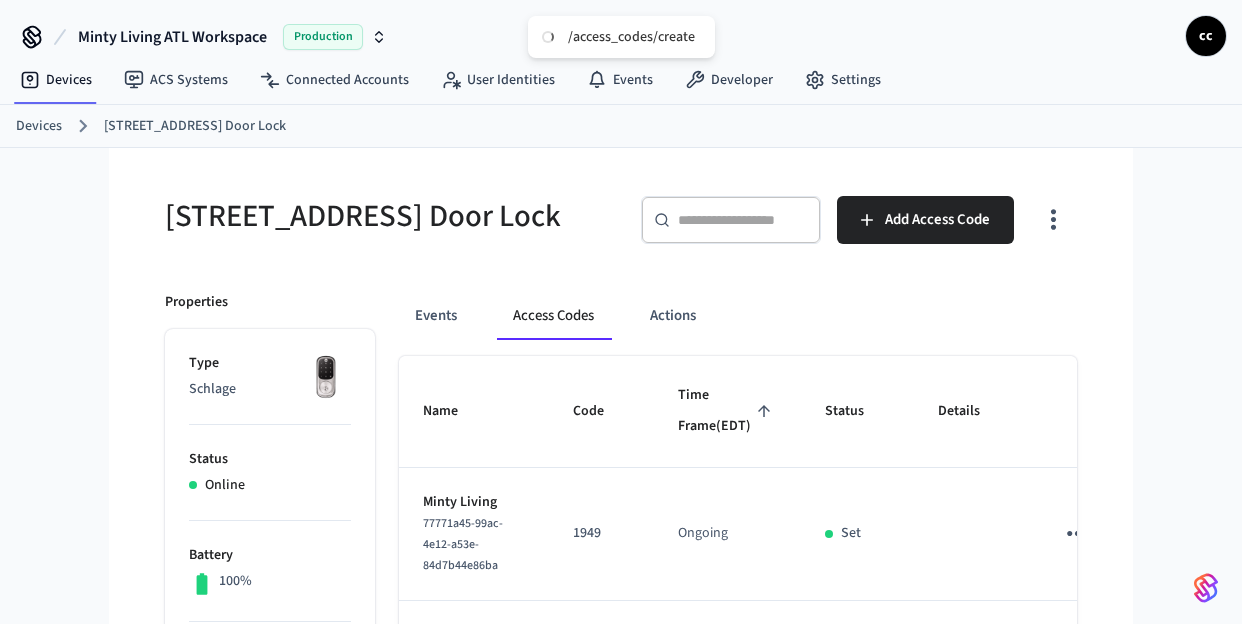 click on "Time Frame  (EDT)" at bounding box center [727, 411] 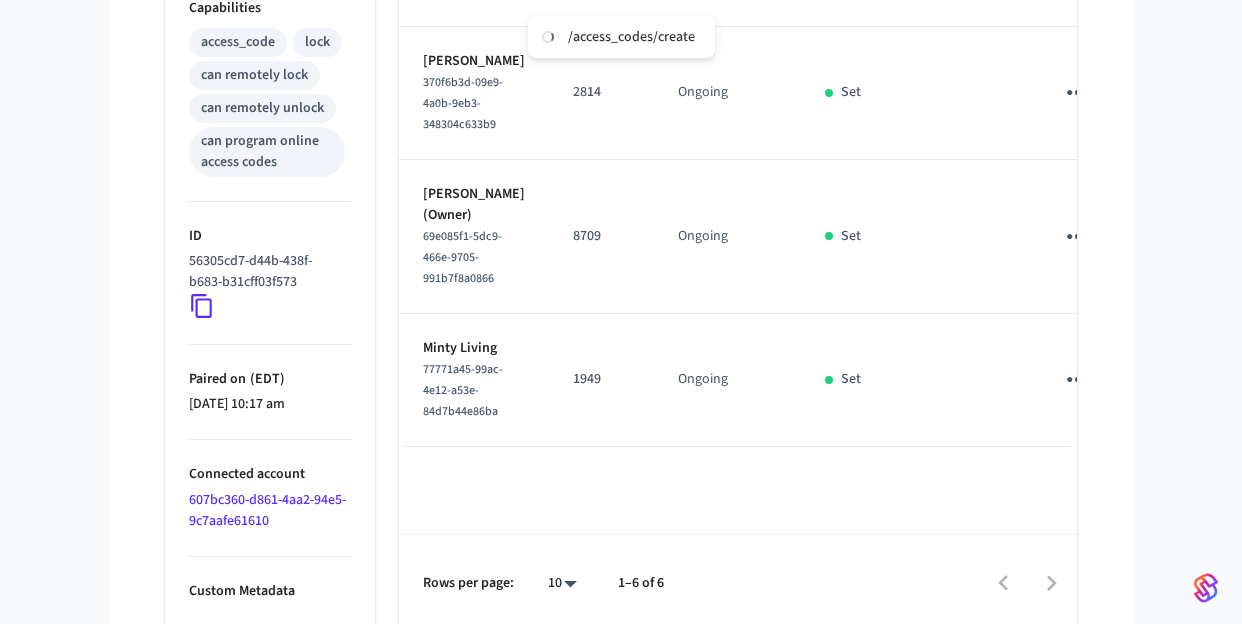 scroll, scrollTop: 823, scrollLeft: 0, axis: vertical 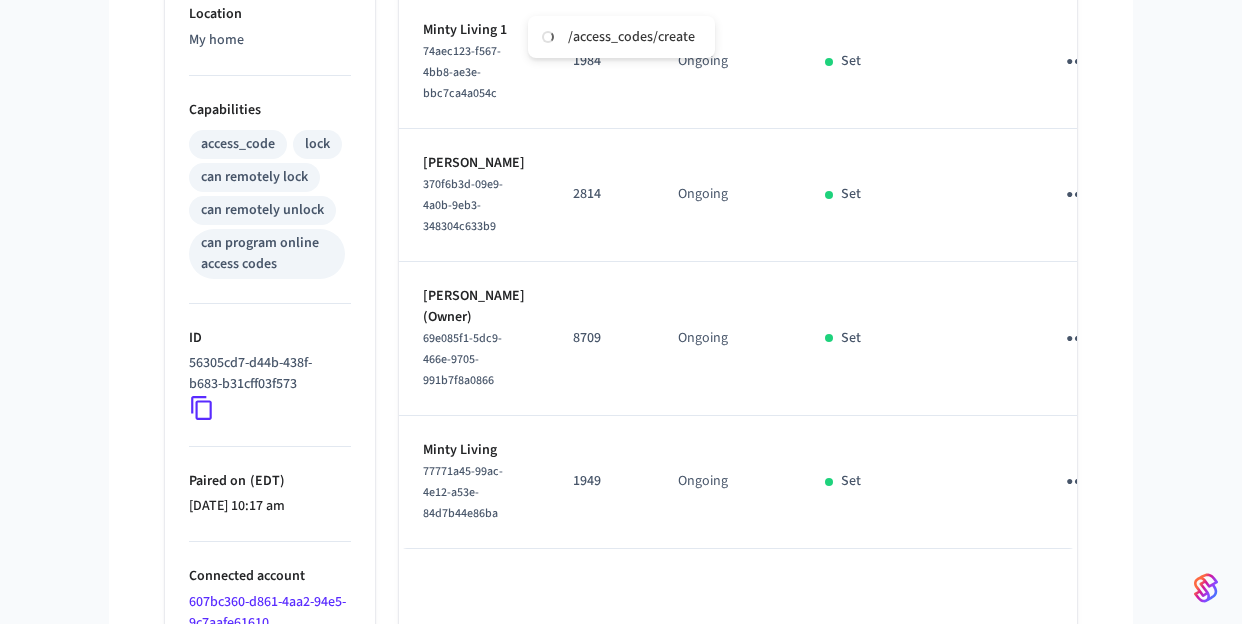 click 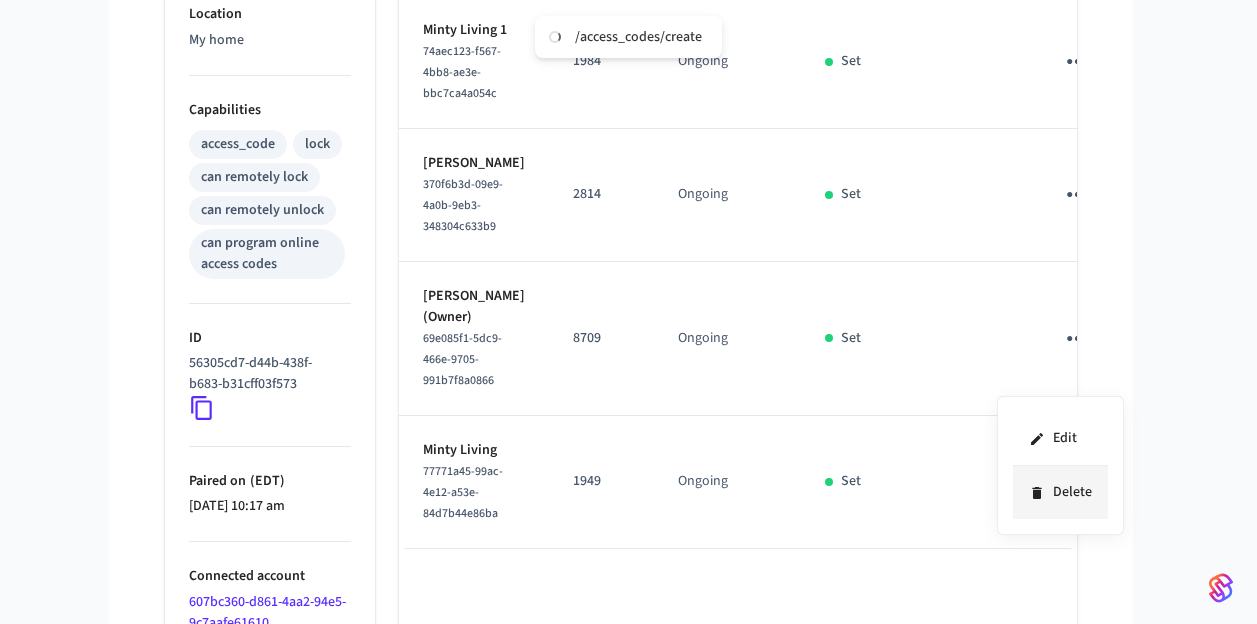 click on "Delete" at bounding box center (1060, 492) 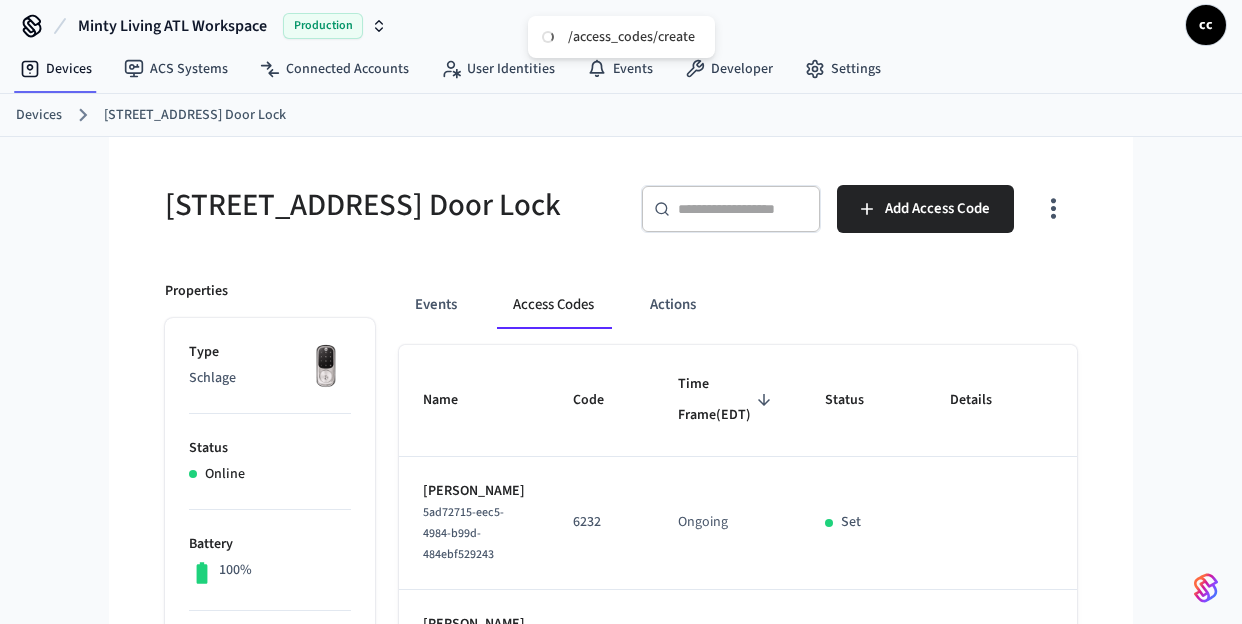 scroll, scrollTop: 0, scrollLeft: 0, axis: both 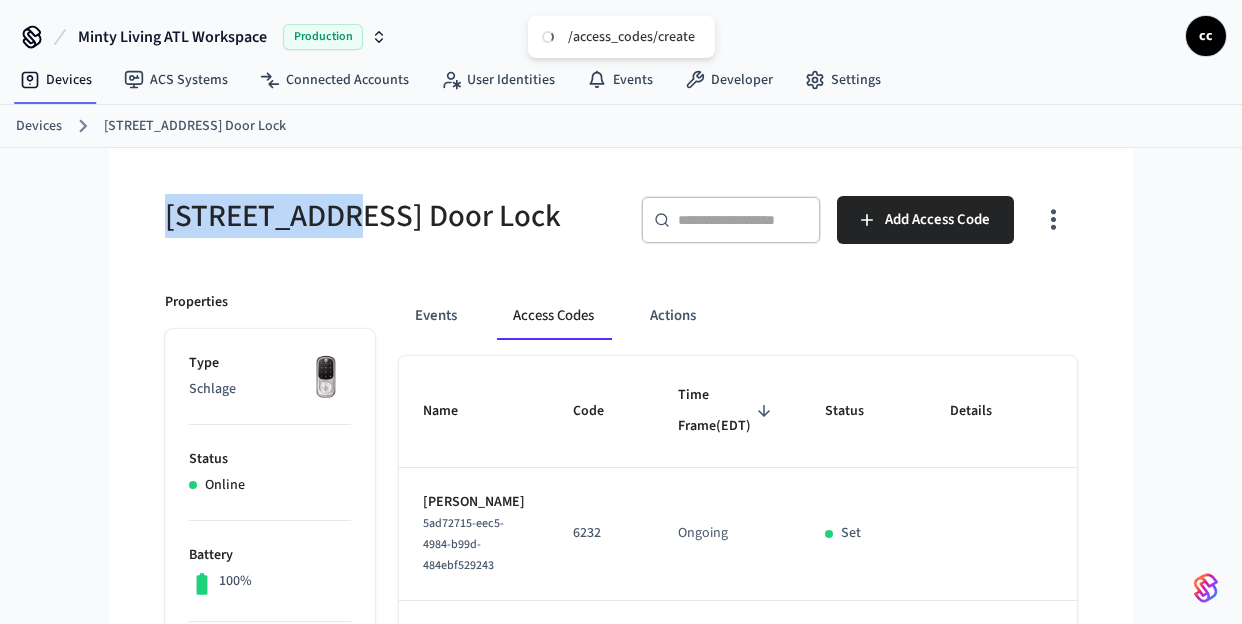 drag, startPoint x: 338, startPoint y: 230, endPoint x: 168, endPoint y: 225, distance: 170.07352 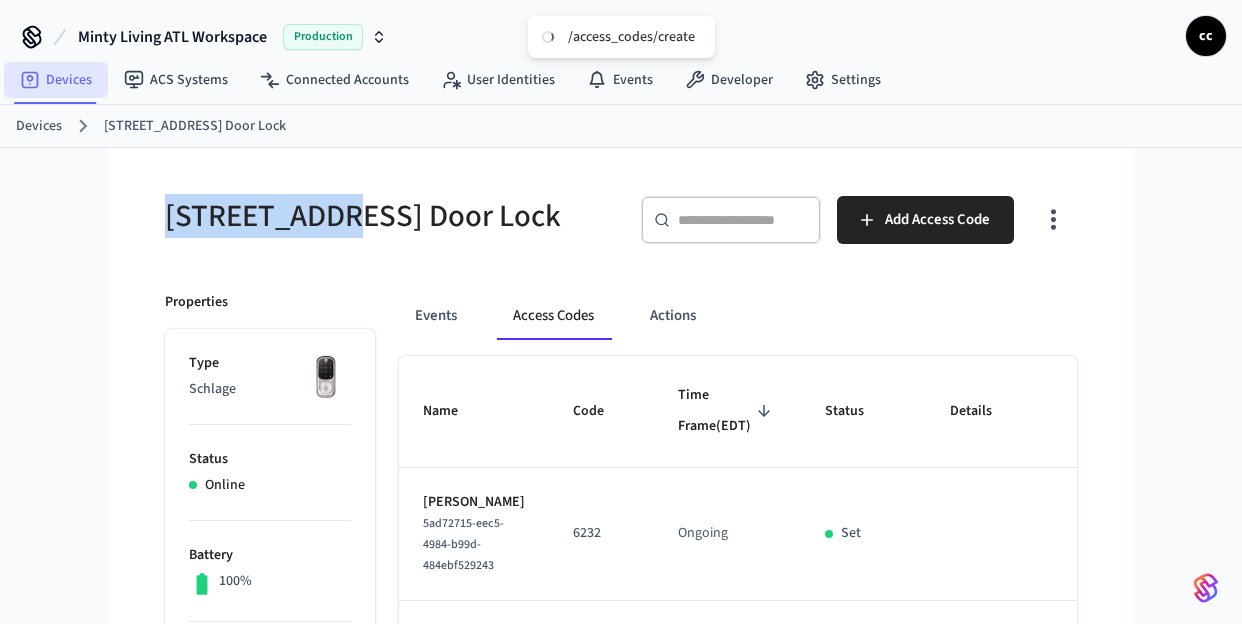 click on "Devices" at bounding box center (56, 80) 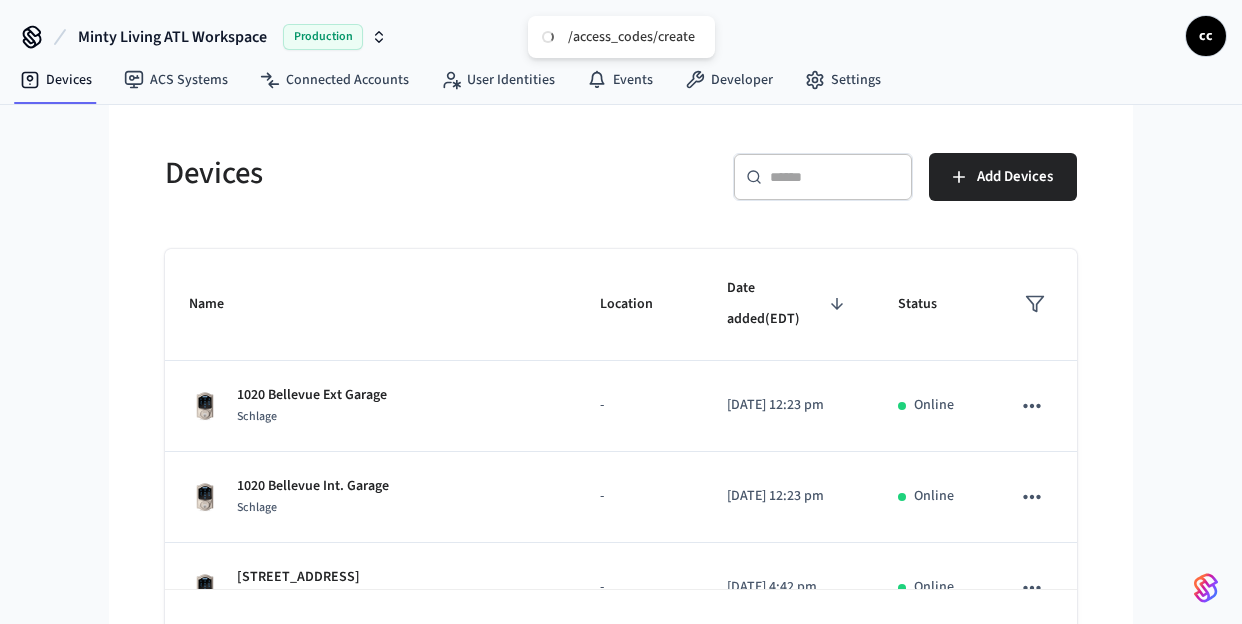 click on "​ ​" at bounding box center [823, 177] 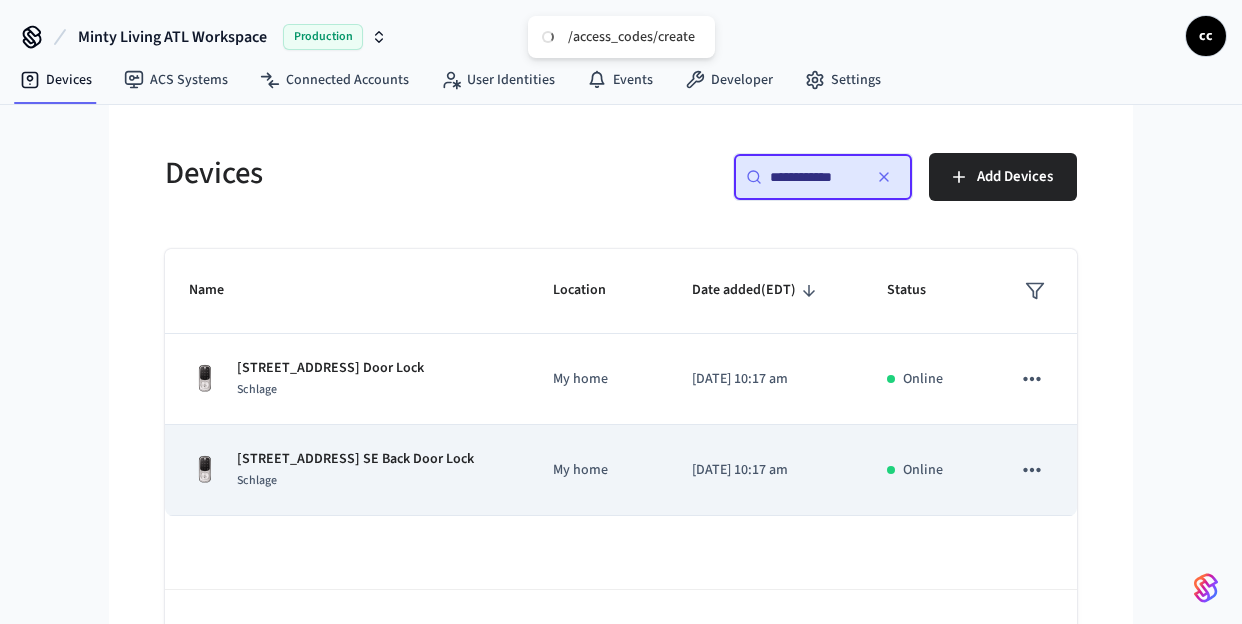 type on "**********" 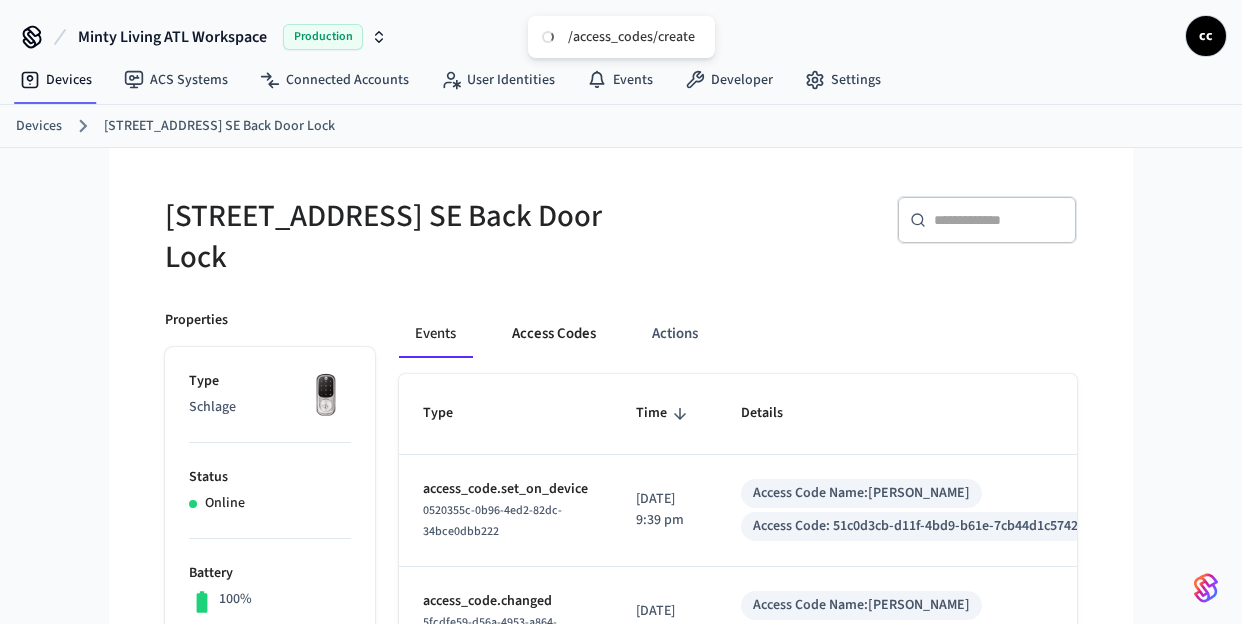 click on "Access Codes" at bounding box center [554, 334] 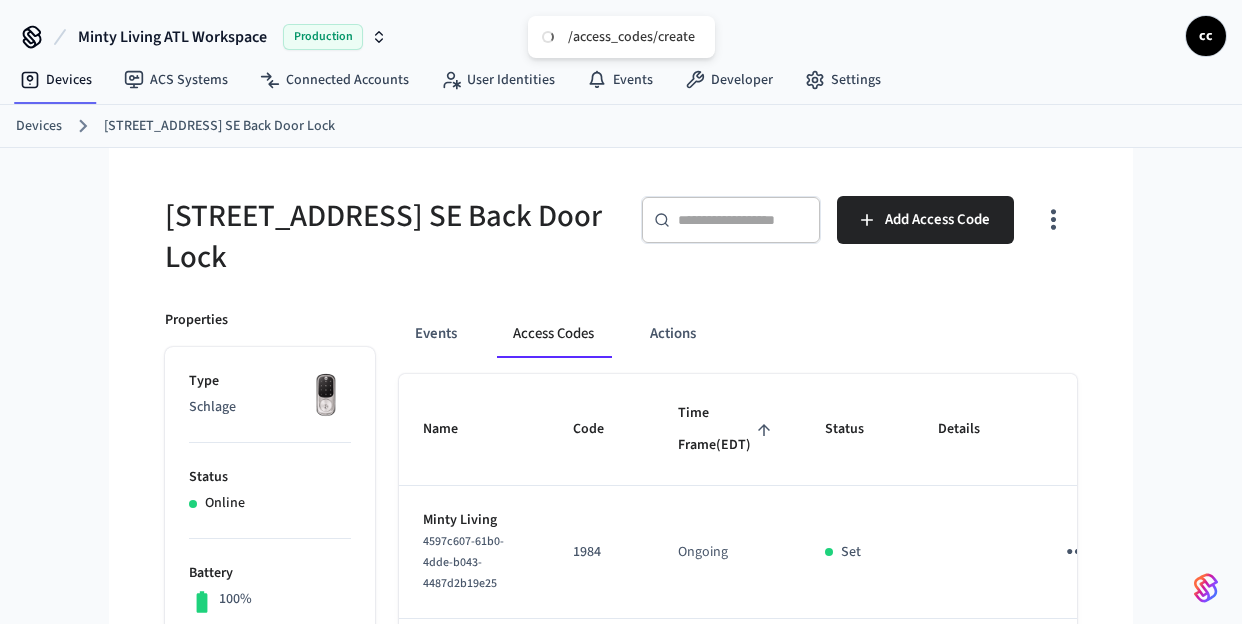 click on "Time Frame  (EDT)" at bounding box center (727, 429) 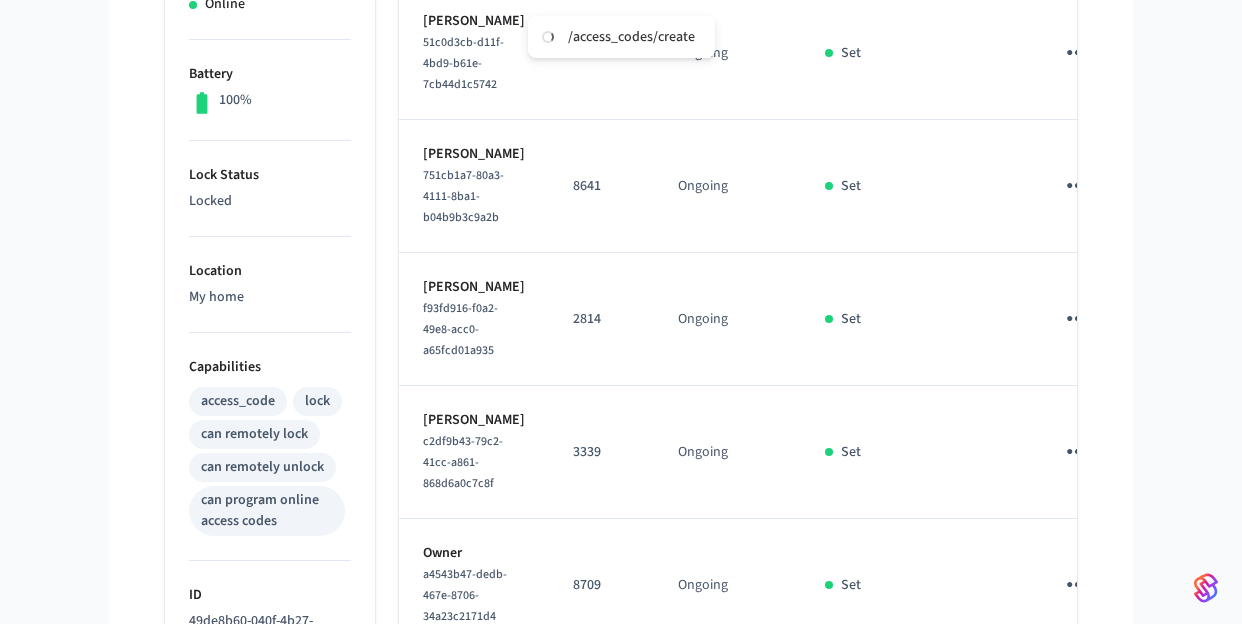 scroll, scrollTop: 603, scrollLeft: 0, axis: vertical 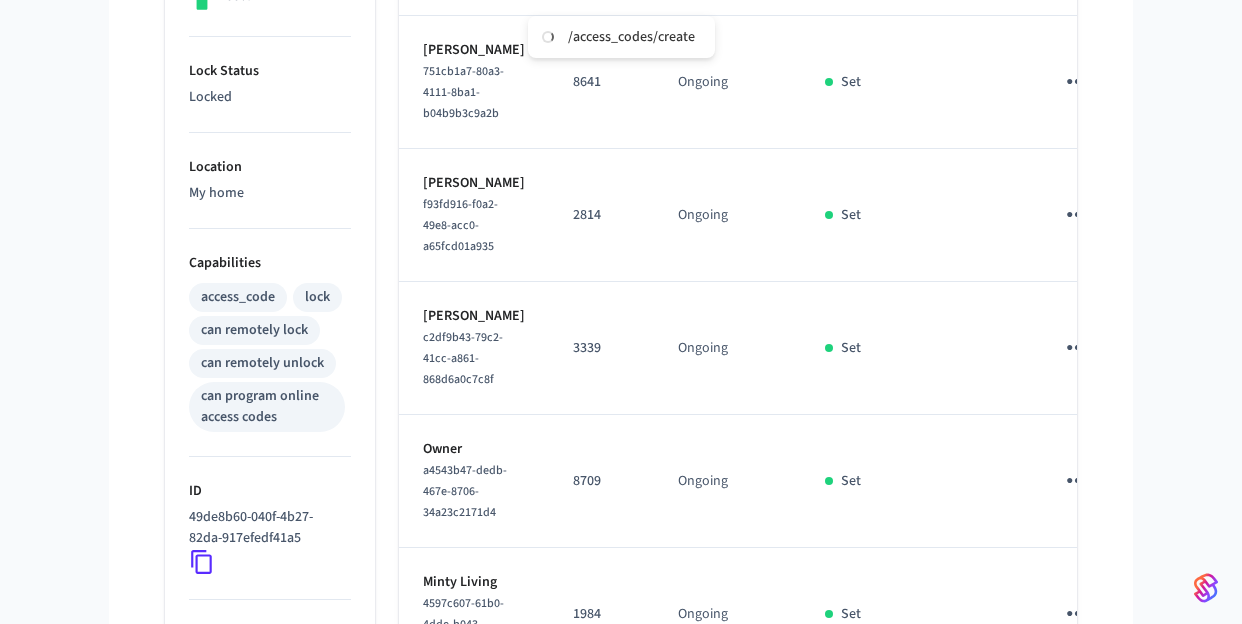 click 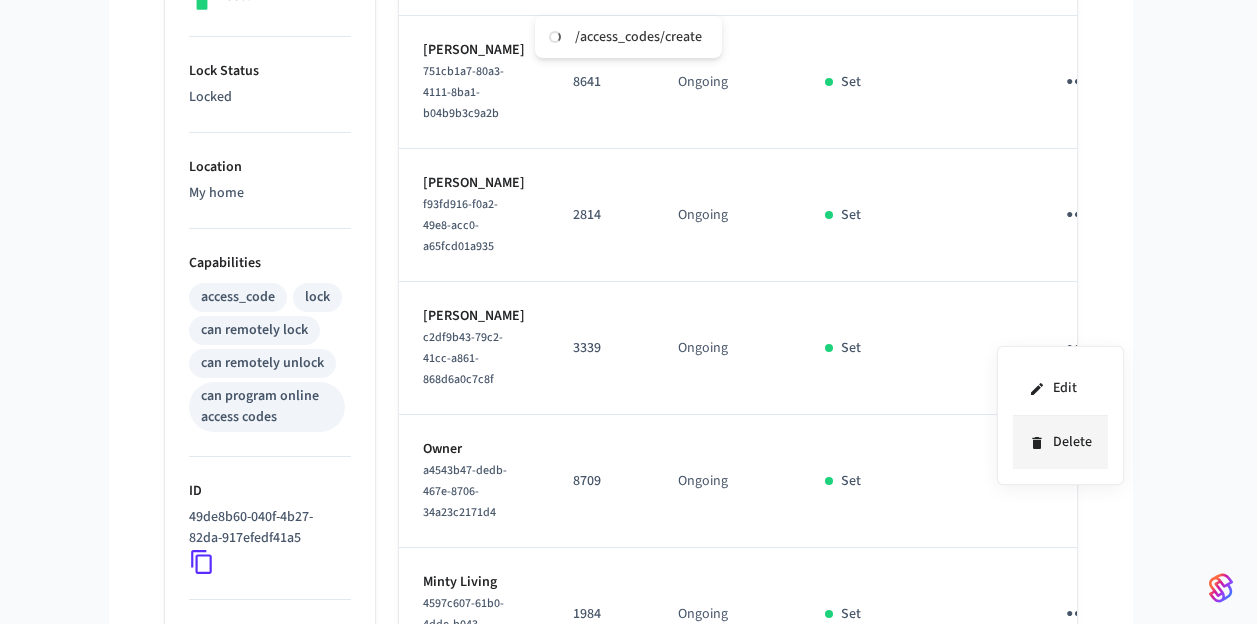 click on "Delete" at bounding box center [1060, 442] 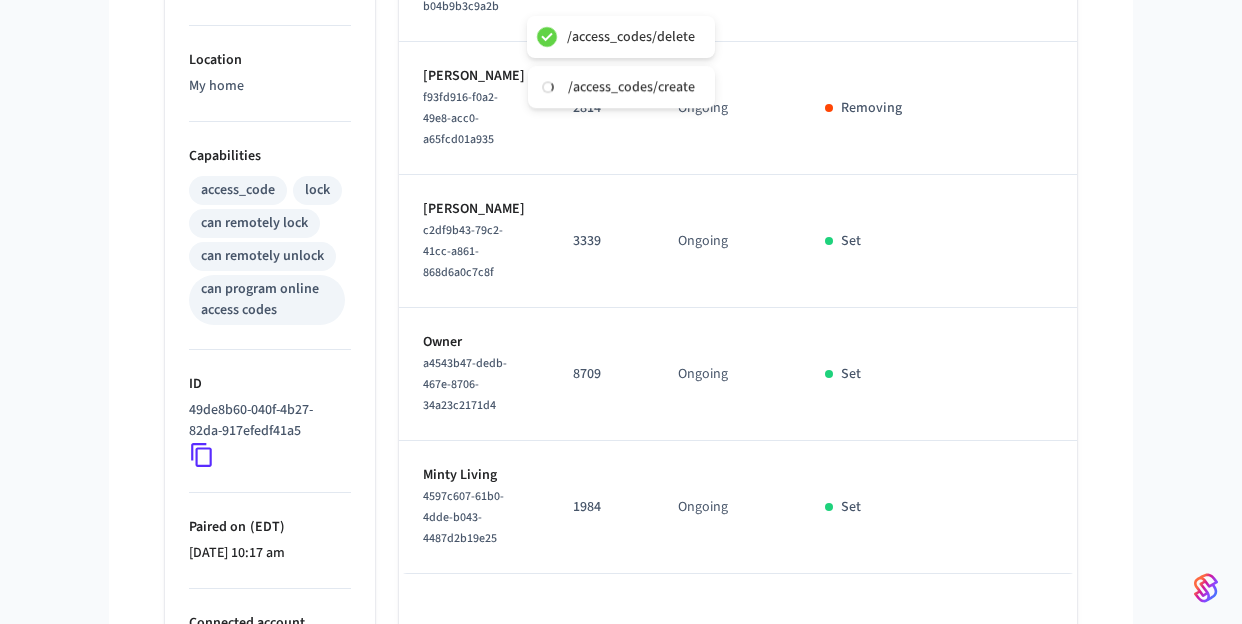 scroll, scrollTop: 714, scrollLeft: 0, axis: vertical 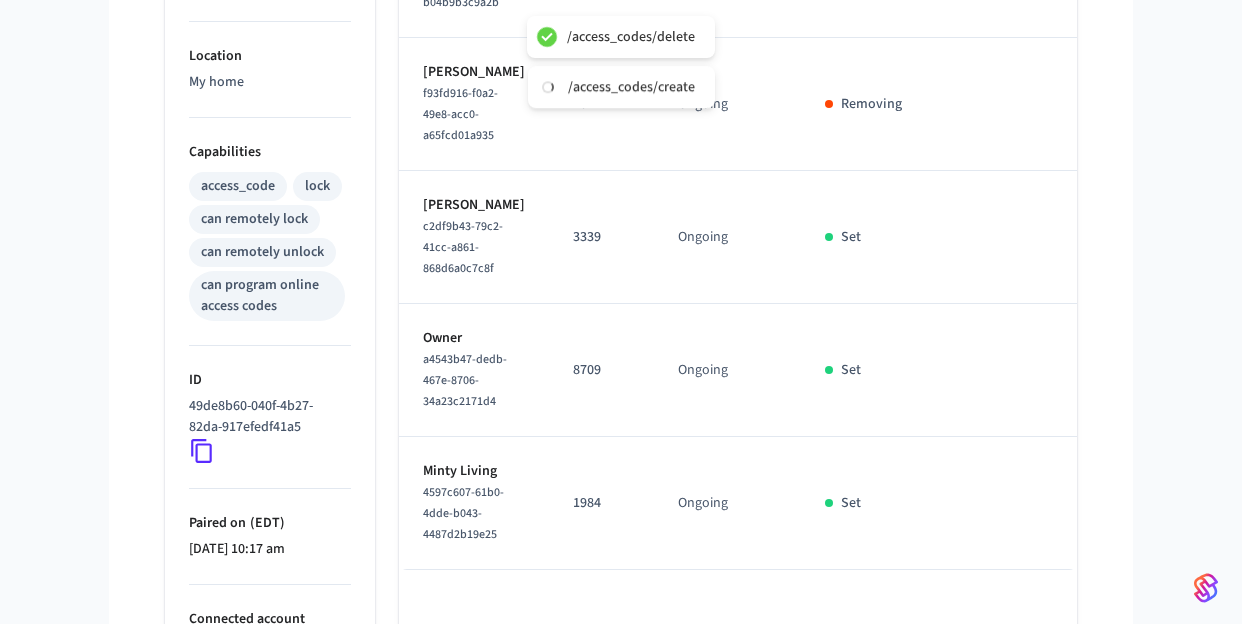 click 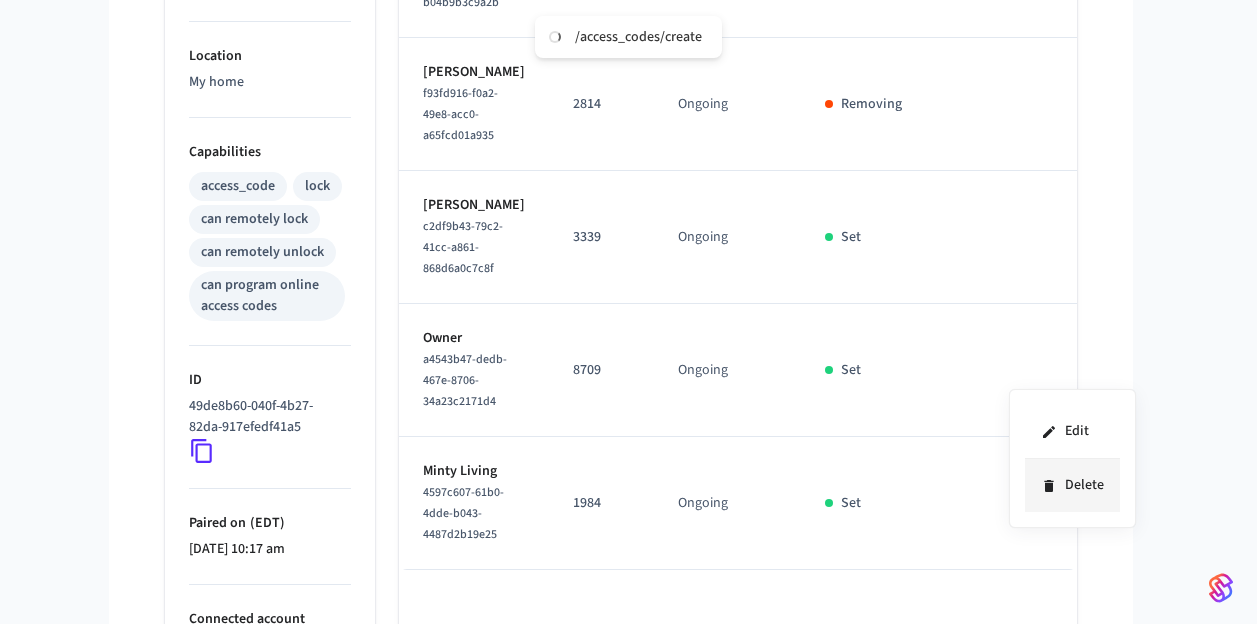 click on "Delete" at bounding box center [1072, 485] 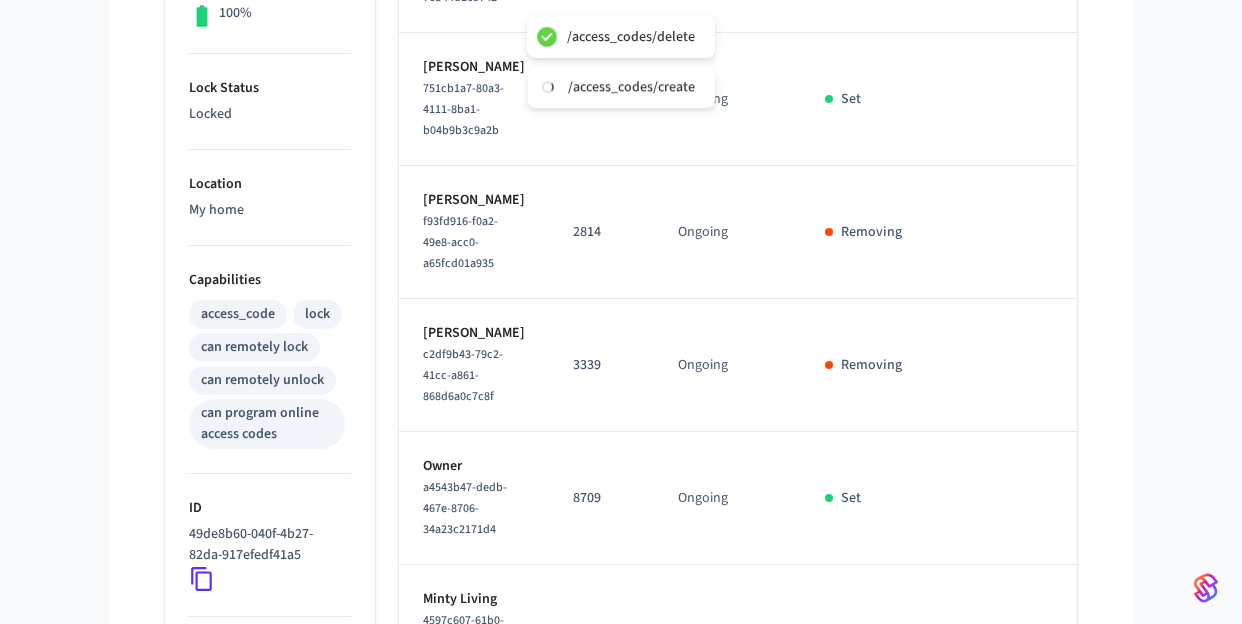 scroll, scrollTop: 541, scrollLeft: 0, axis: vertical 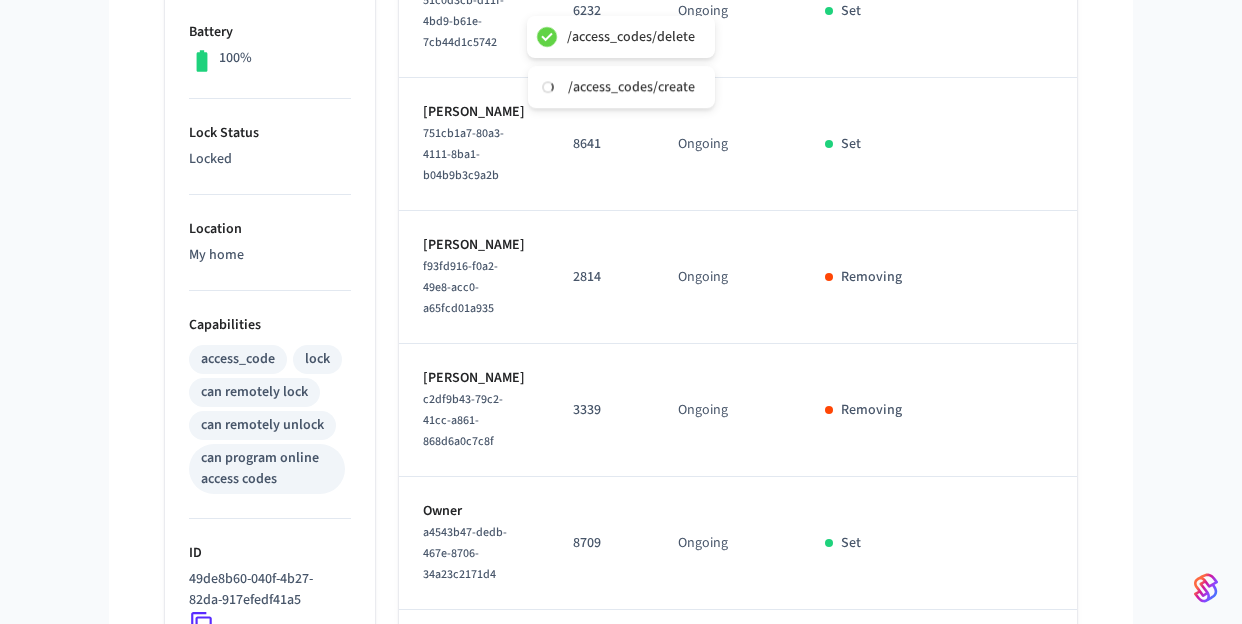 type 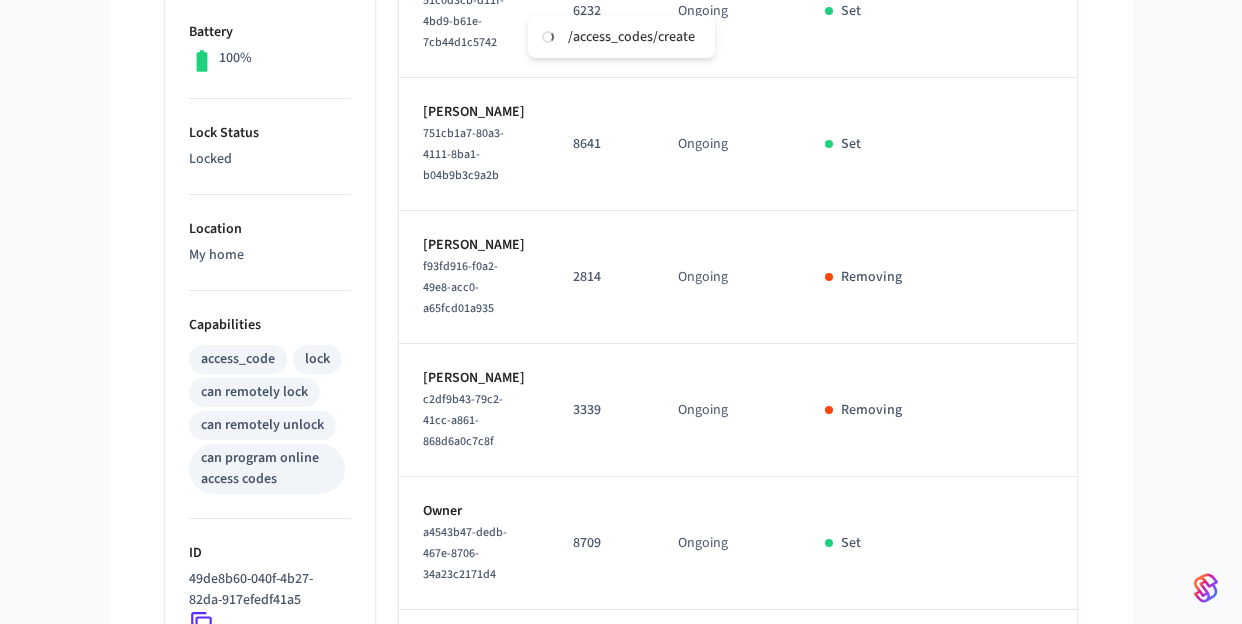 scroll, scrollTop: 0, scrollLeft: 0, axis: both 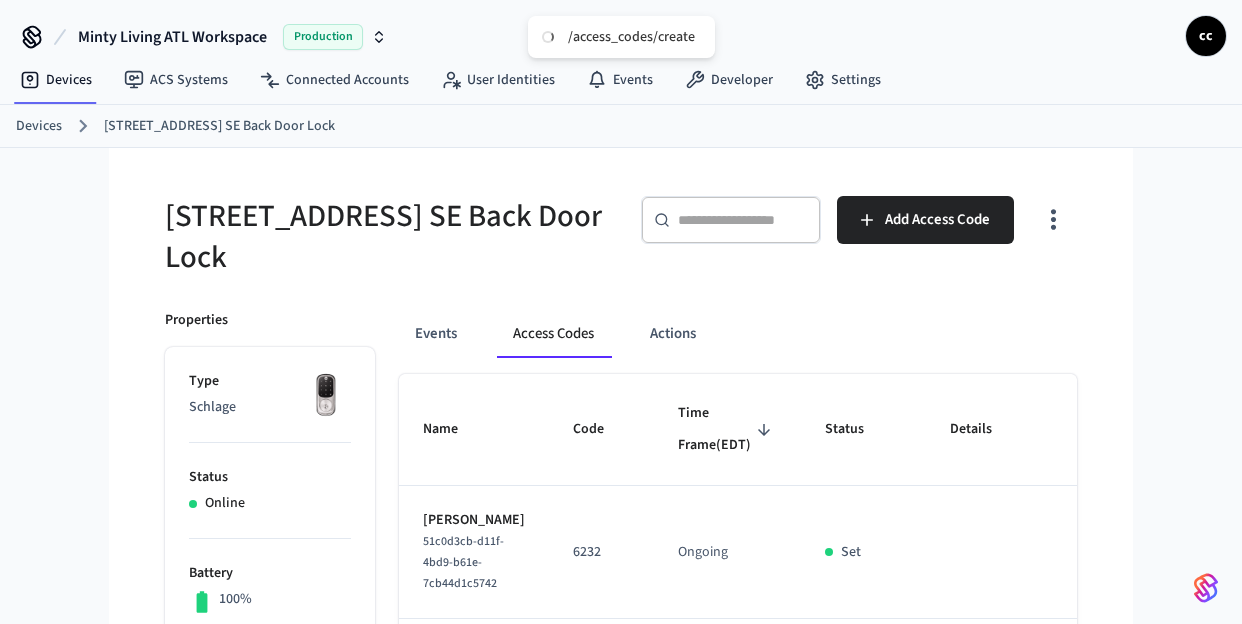 click on "Devices" at bounding box center [56, 80] 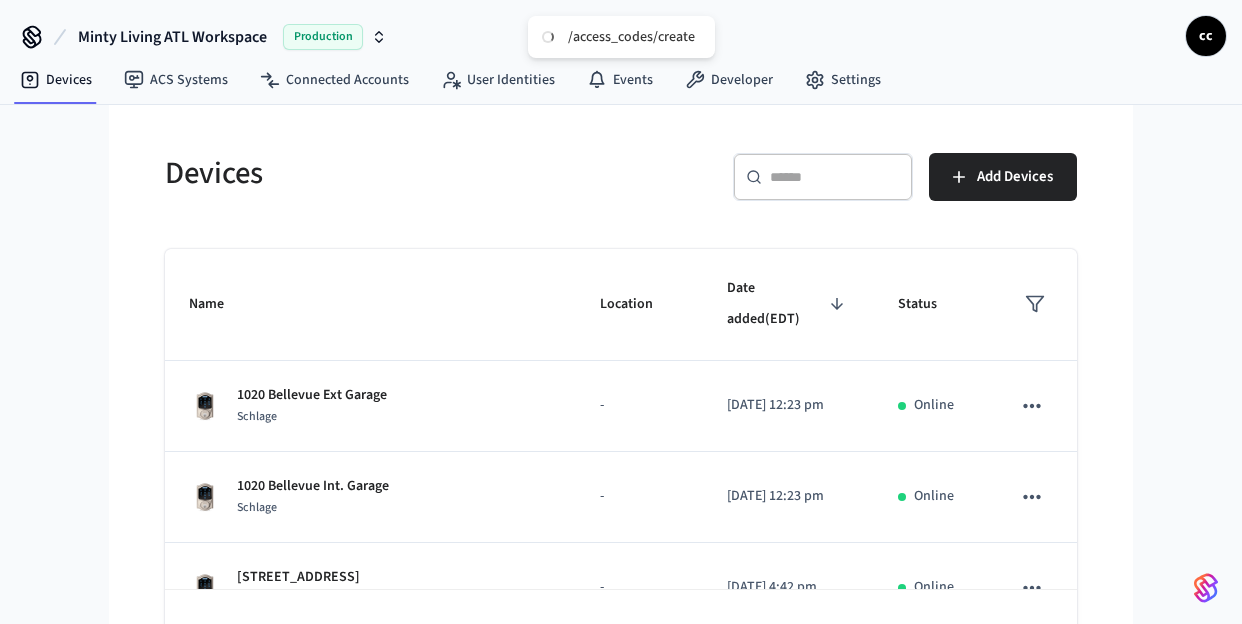 click at bounding box center (835, 177) 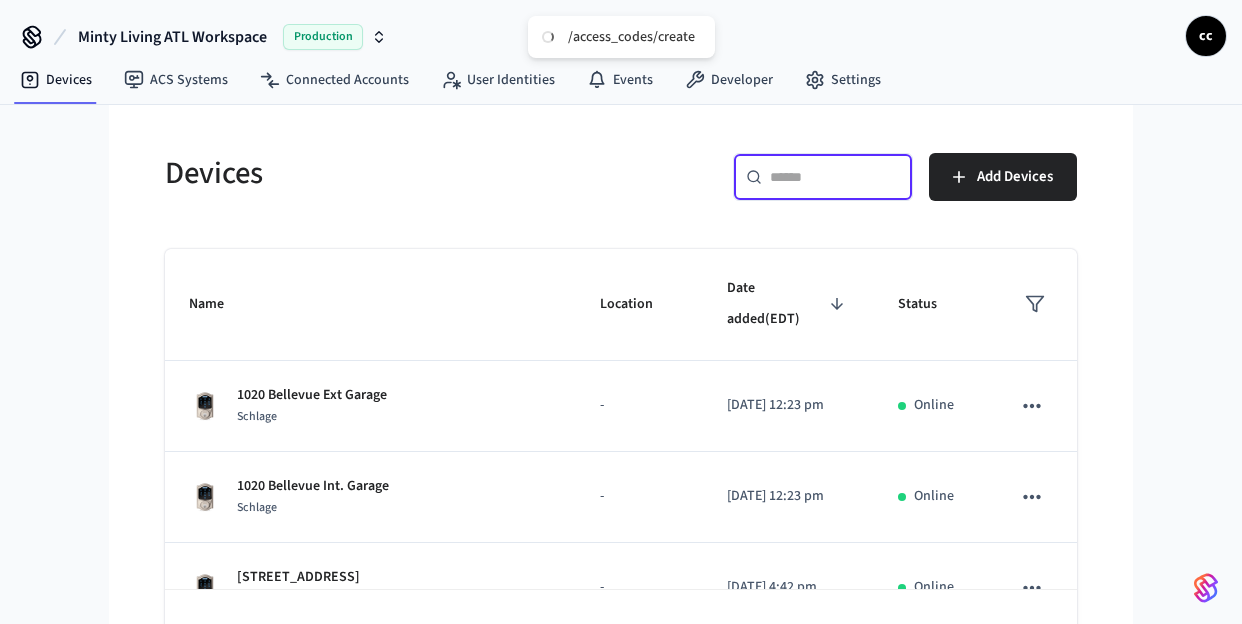 paste on "**********" 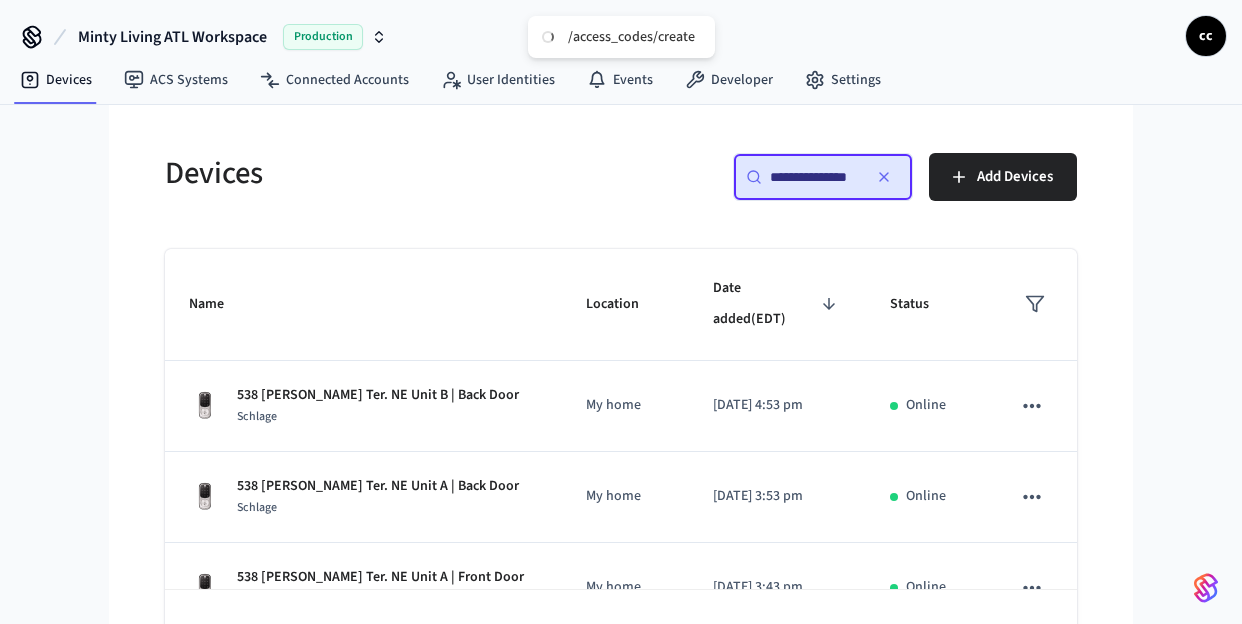 scroll, scrollTop: 0, scrollLeft: 0, axis: both 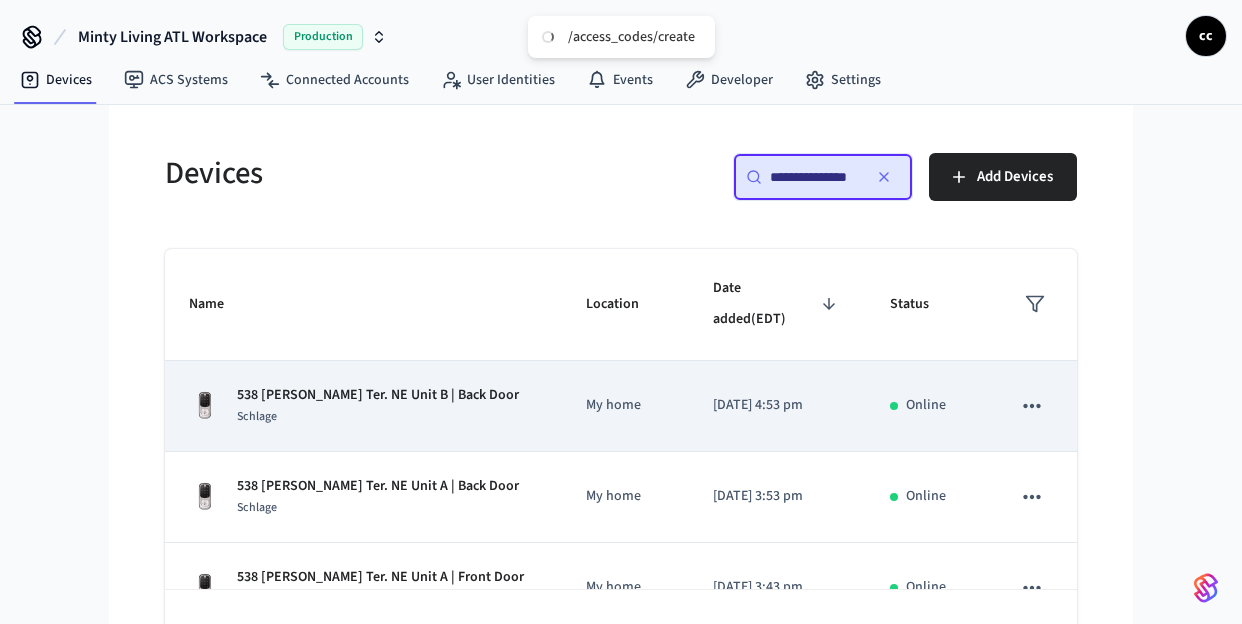 click on "538 [PERSON_NAME] Ter. NE Unit B | Back Door" at bounding box center [378, 395] 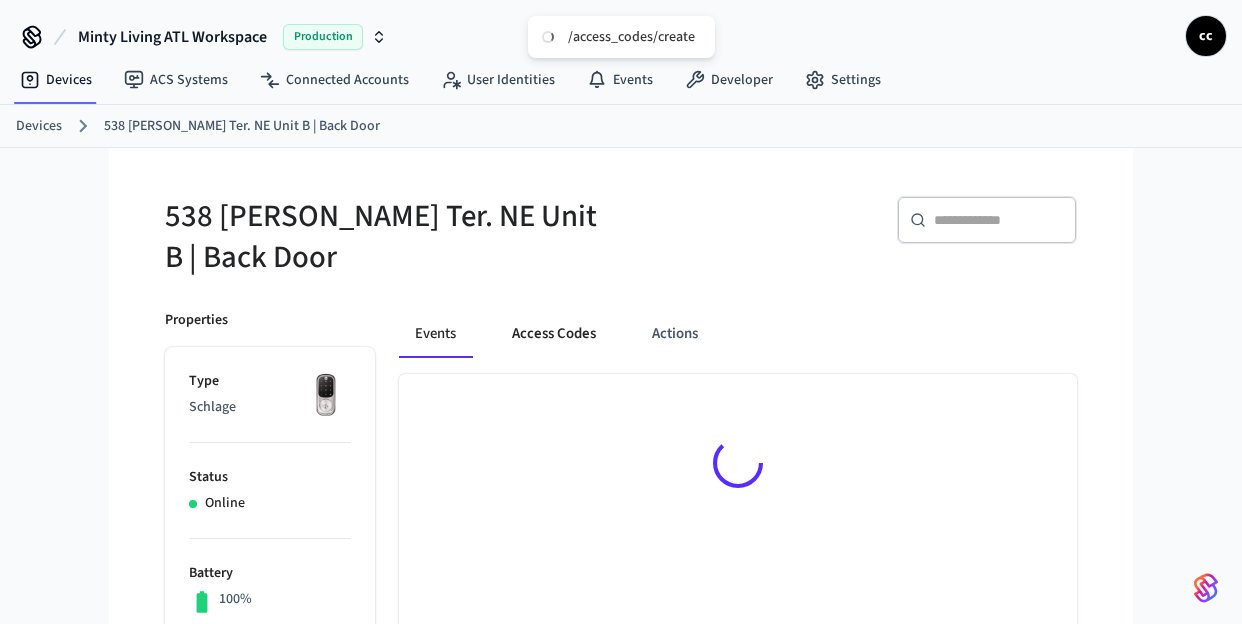 click on "Access Codes" at bounding box center [554, 334] 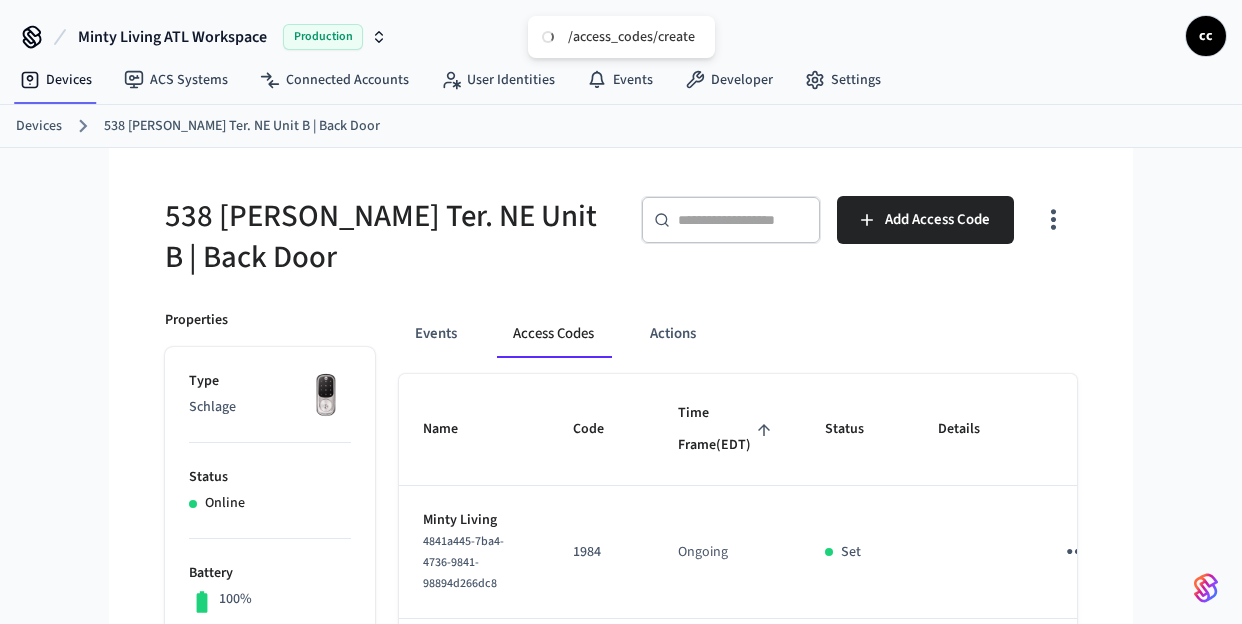 click on "Time Frame  (EDT)" at bounding box center [727, 429] 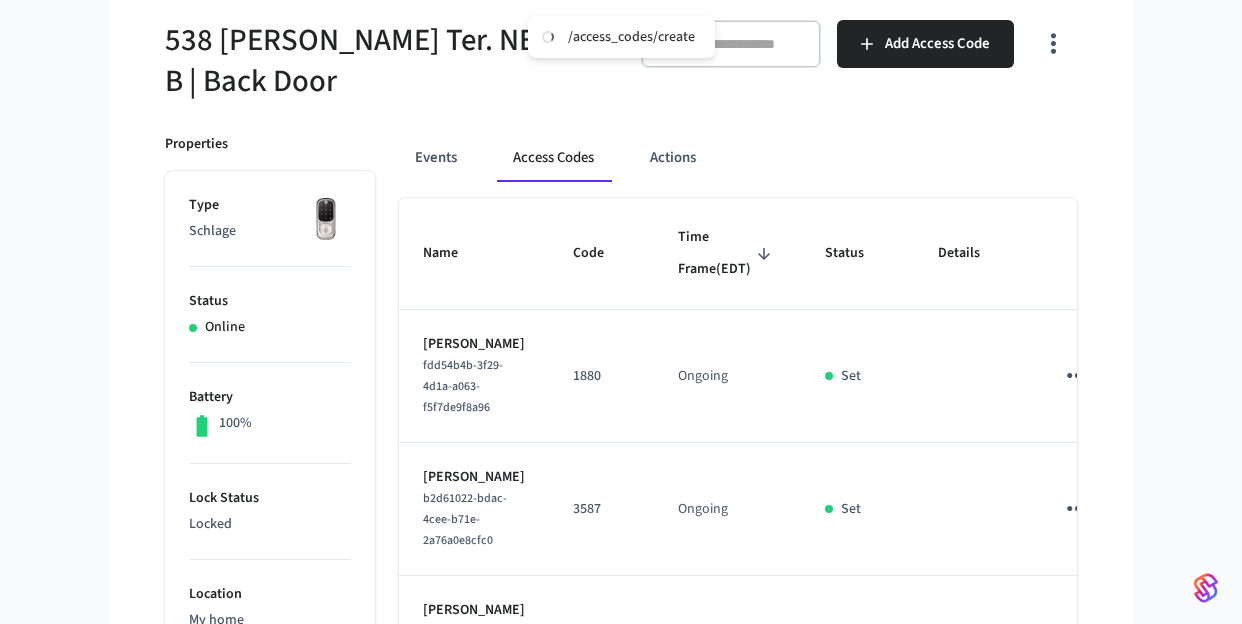 scroll, scrollTop: 359, scrollLeft: 0, axis: vertical 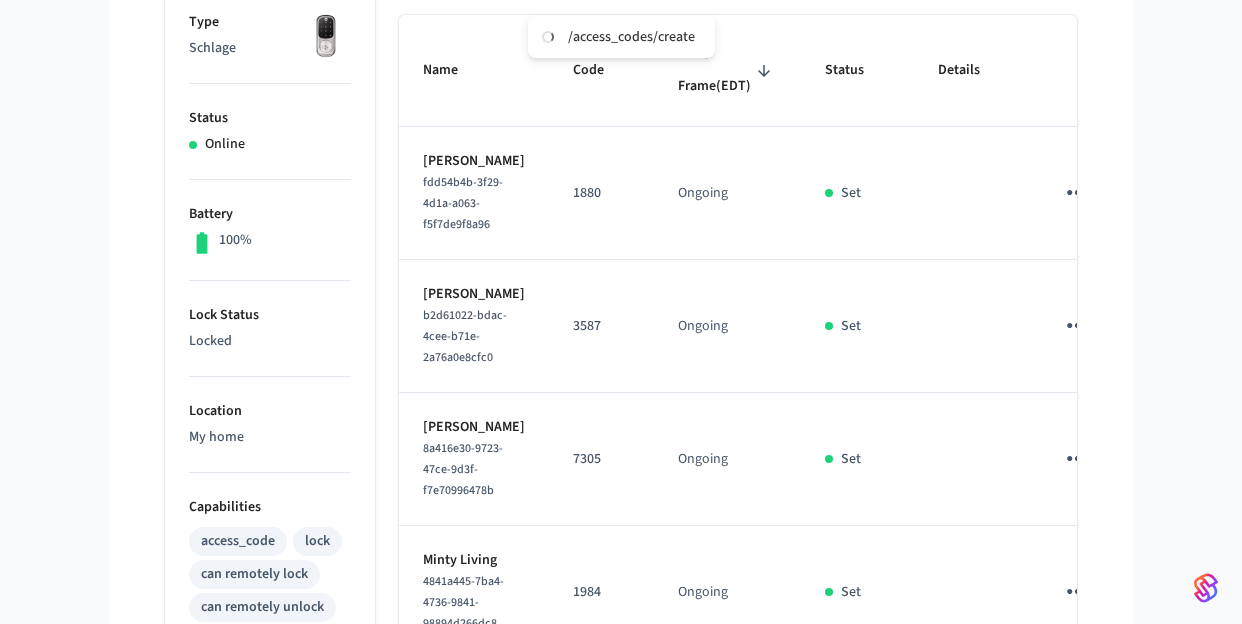 click 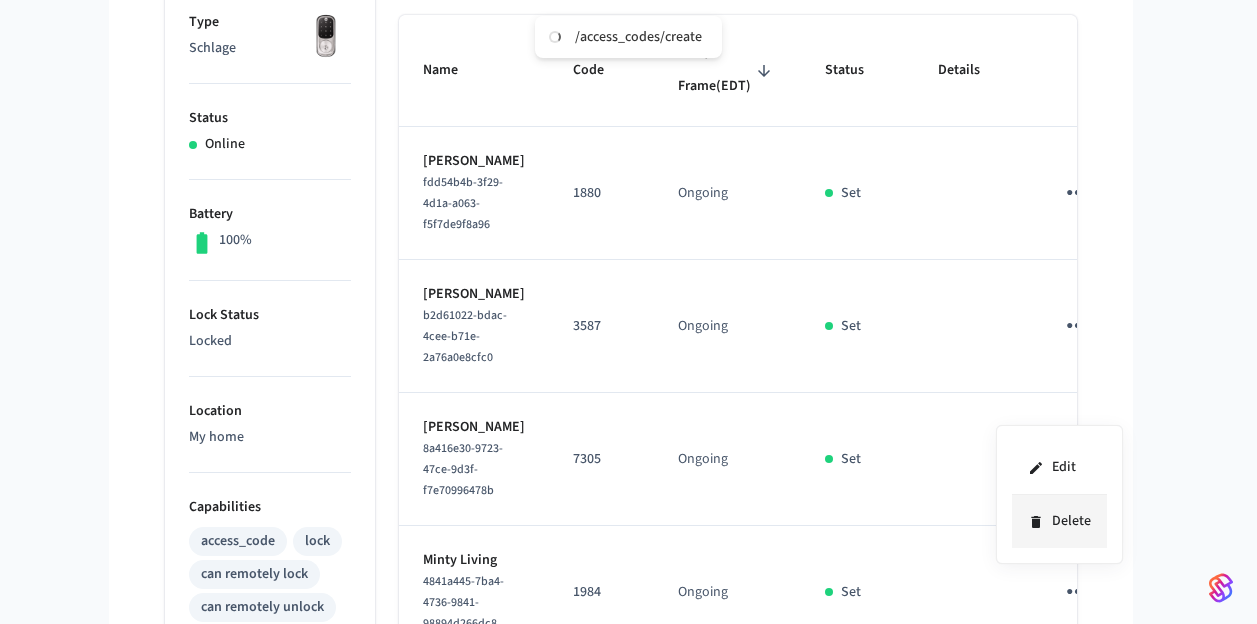 click 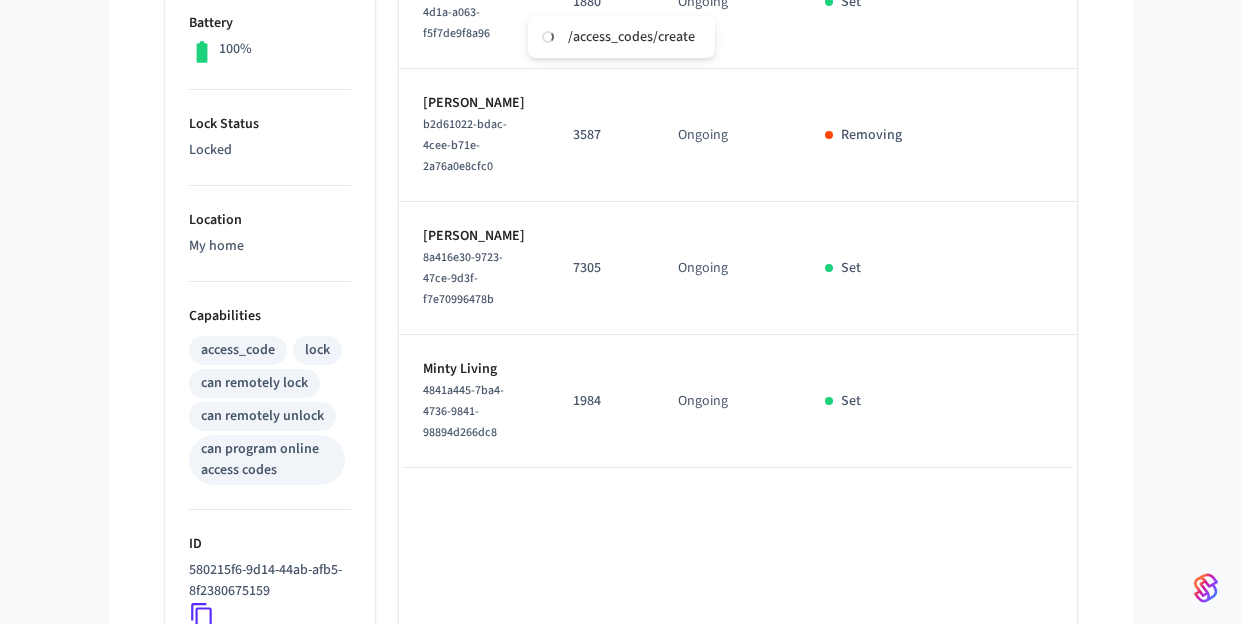 scroll, scrollTop: 571, scrollLeft: 0, axis: vertical 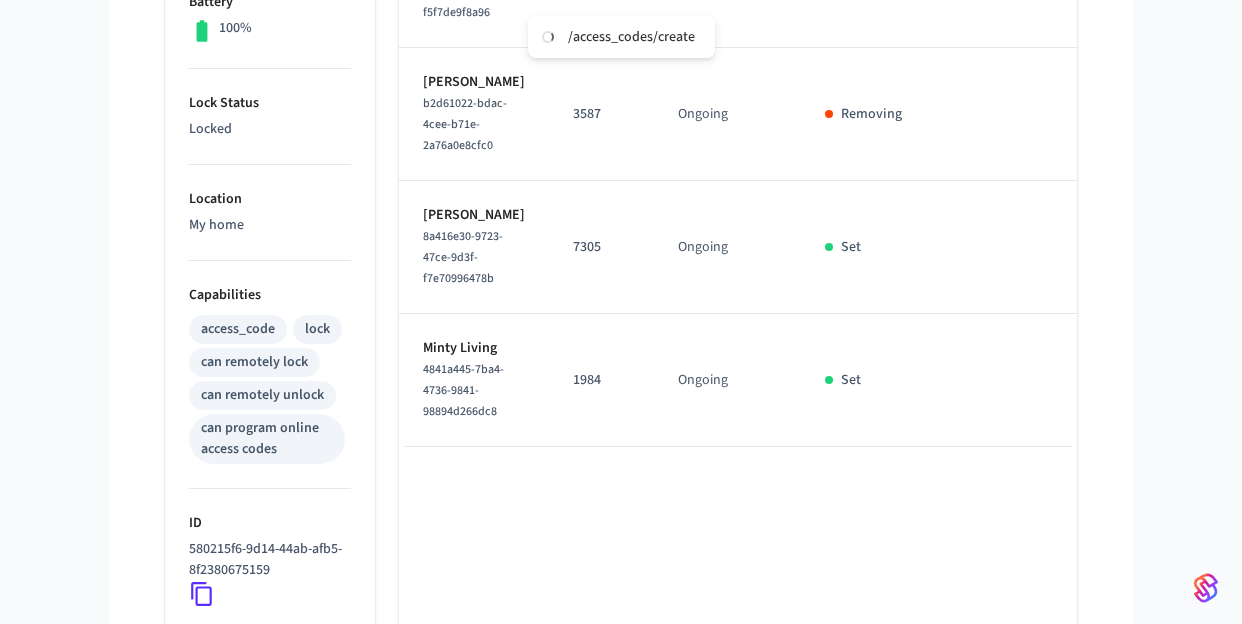 click 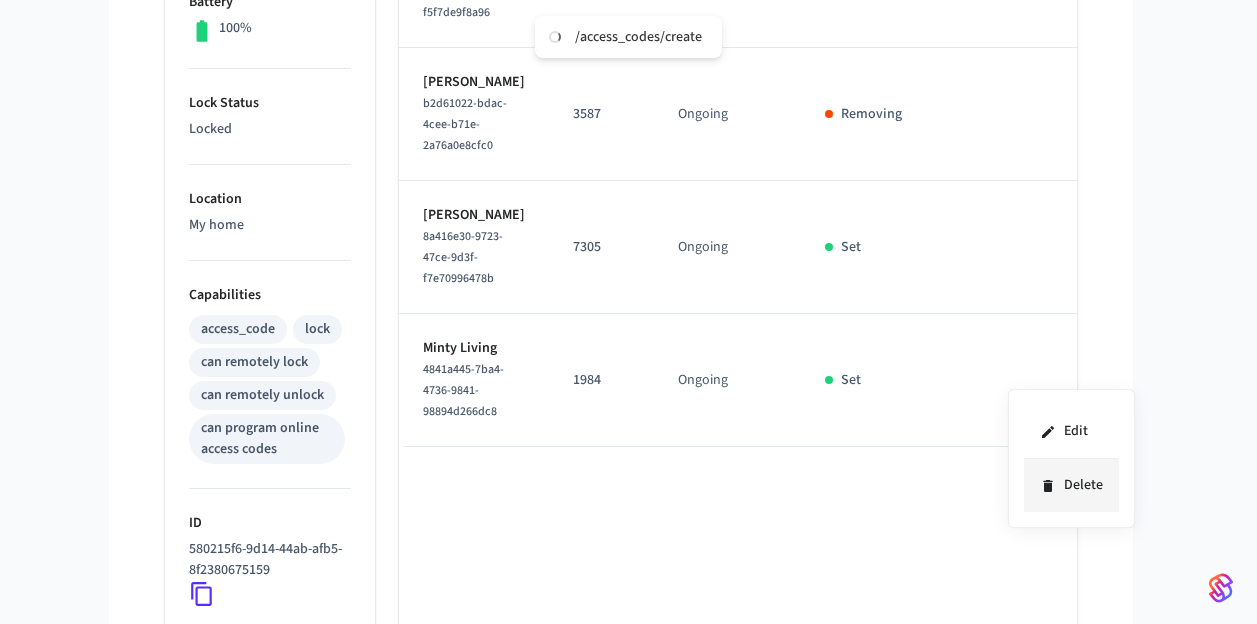 click on "Delete" at bounding box center (1071, 485) 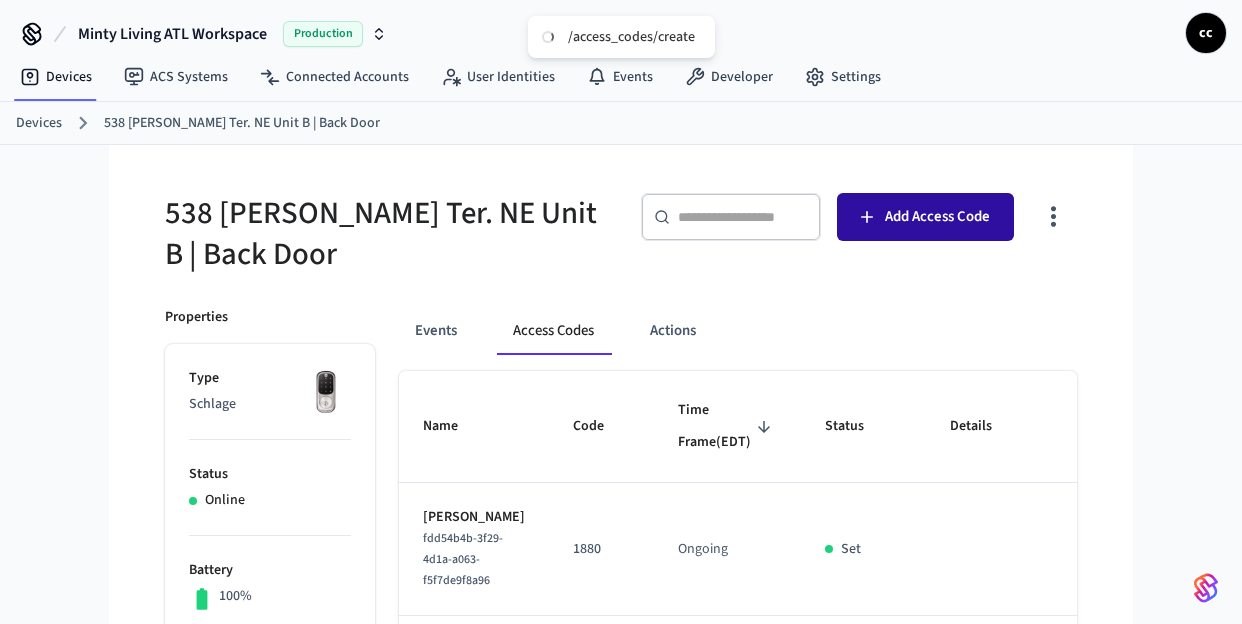 scroll, scrollTop: 0, scrollLeft: 0, axis: both 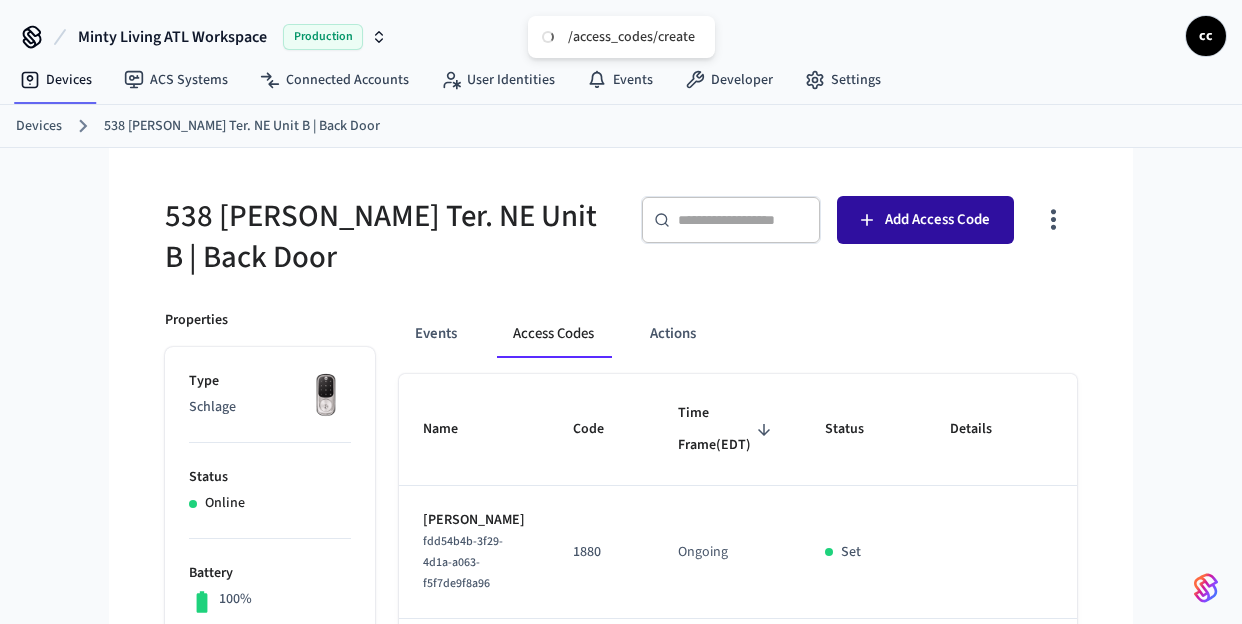 click on "Add Access Code" at bounding box center (937, 220) 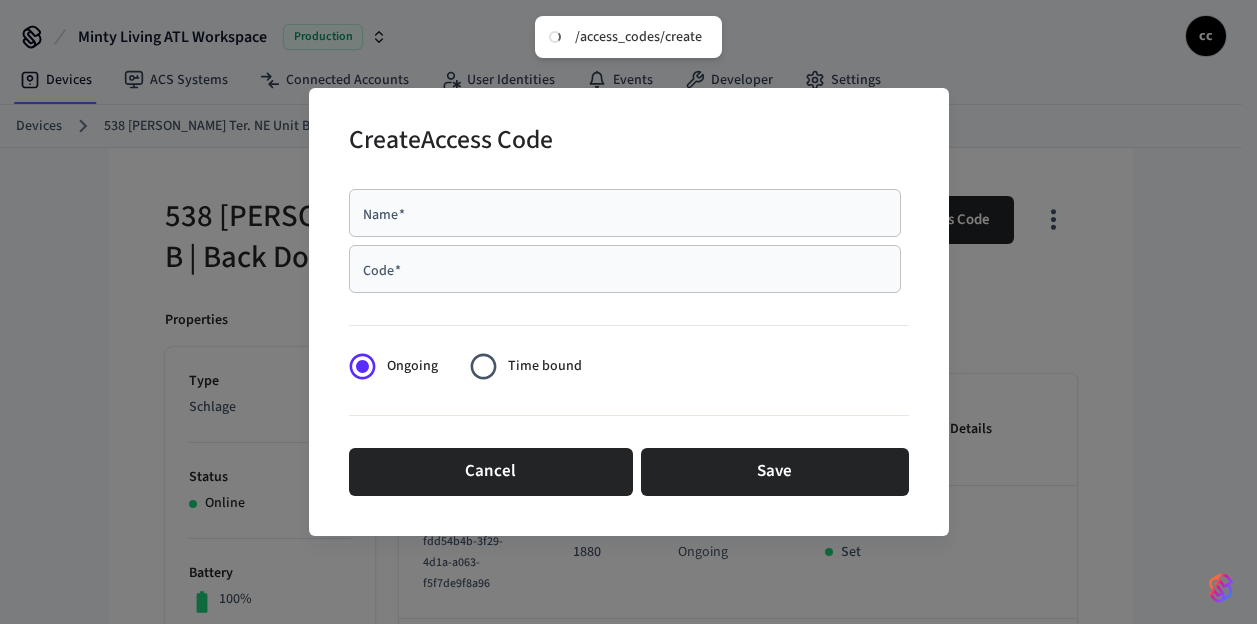 click on "Name   * Name   *" at bounding box center (625, 213) 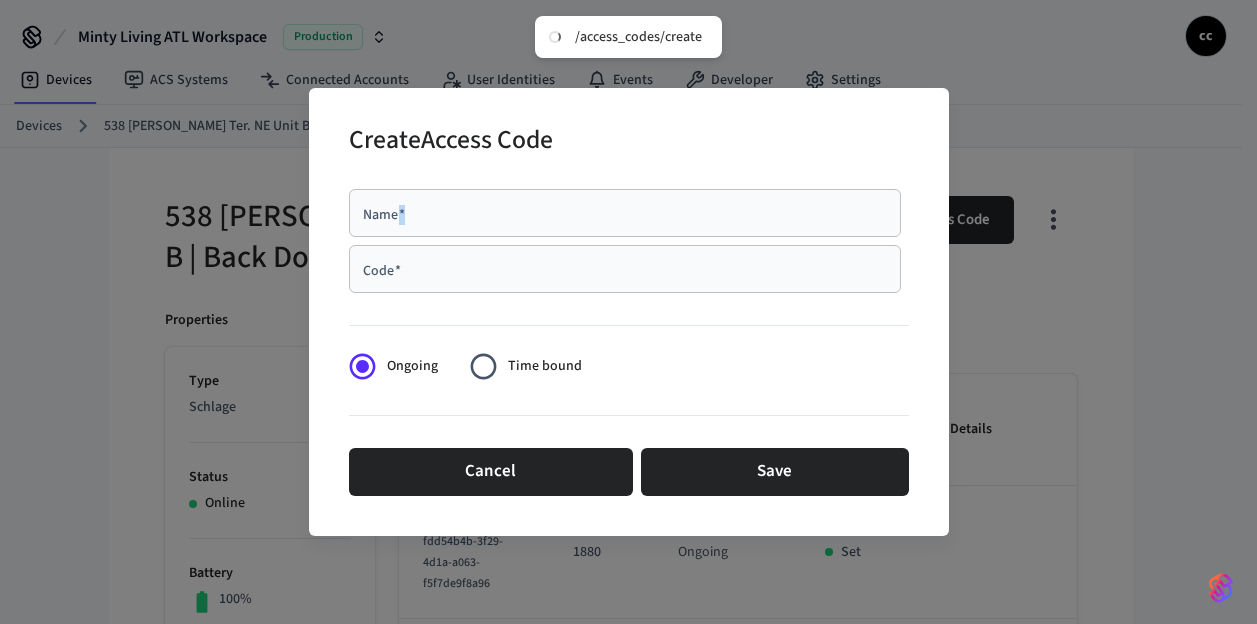 click on "Name   * Name   *" at bounding box center (625, 213) 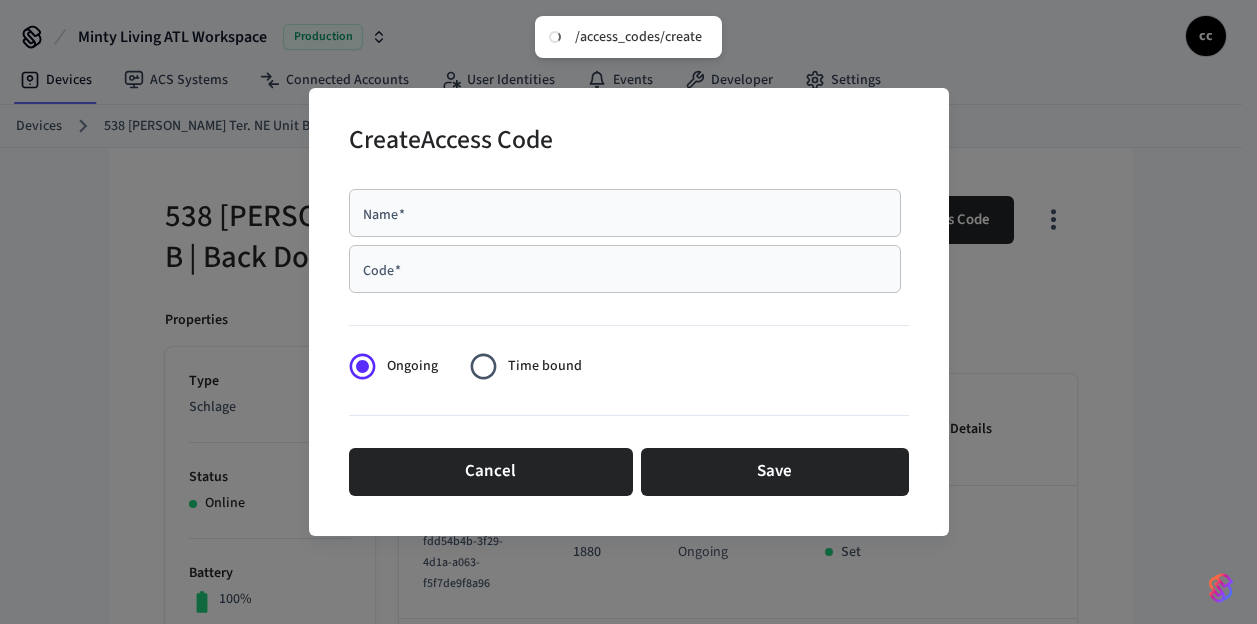 click on "Name   *" at bounding box center (625, 213) 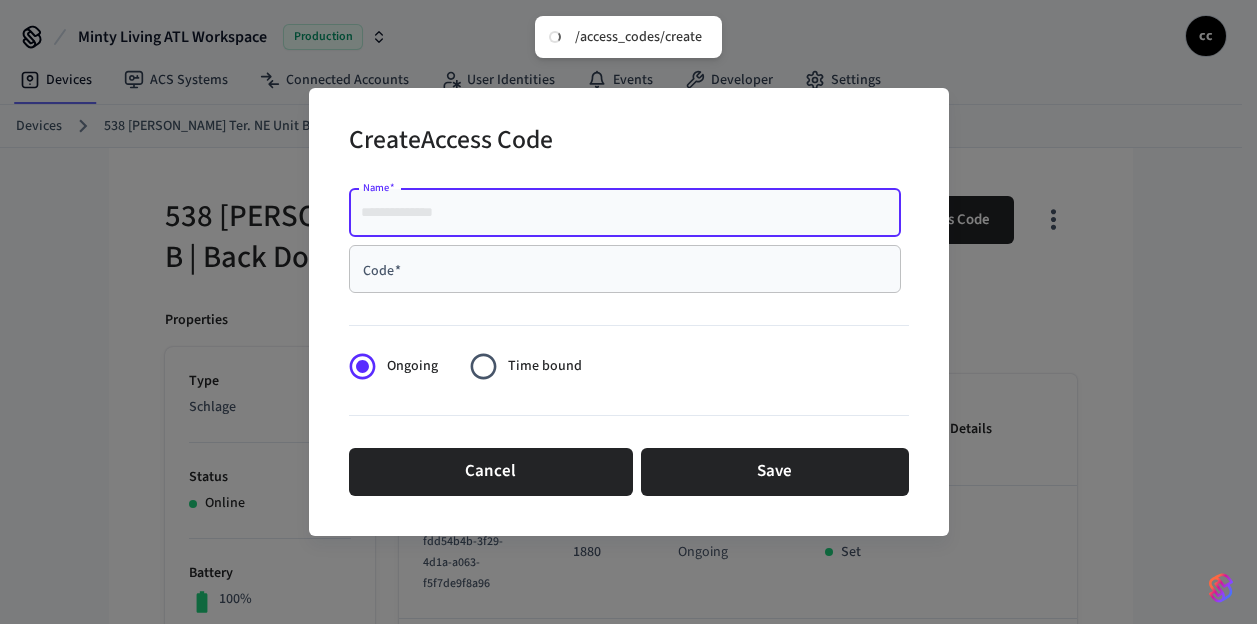 paste on "**********" 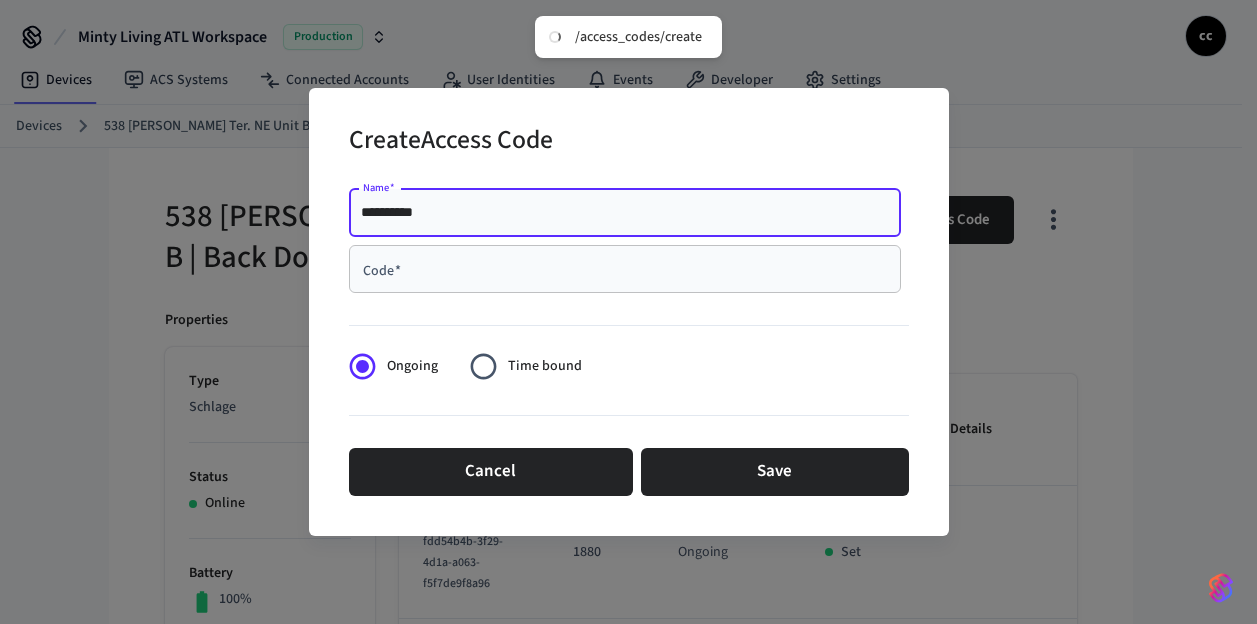 type on "**********" 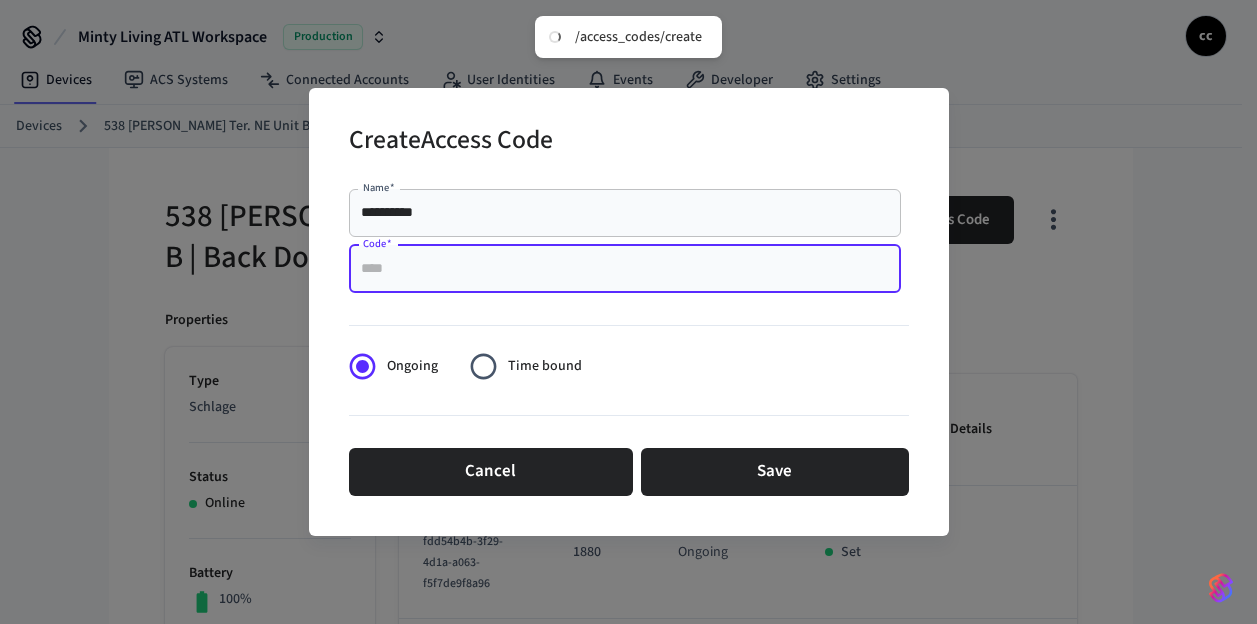 click on "Code   *" at bounding box center (625, 269) 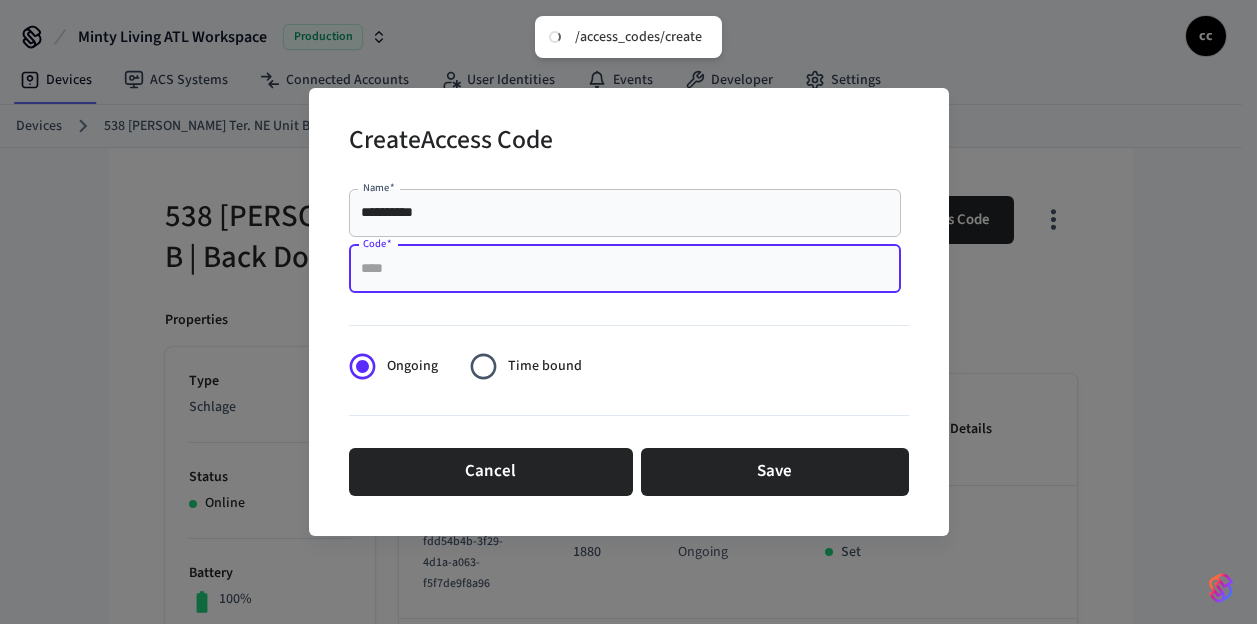 paste on "****" 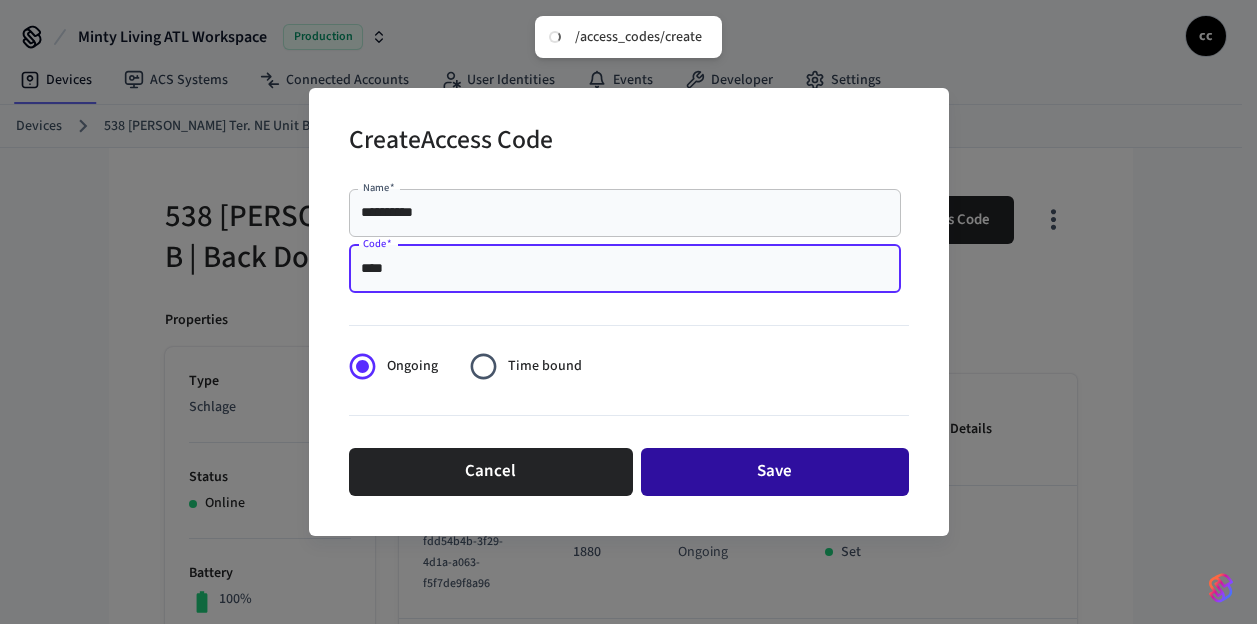 type on "****" 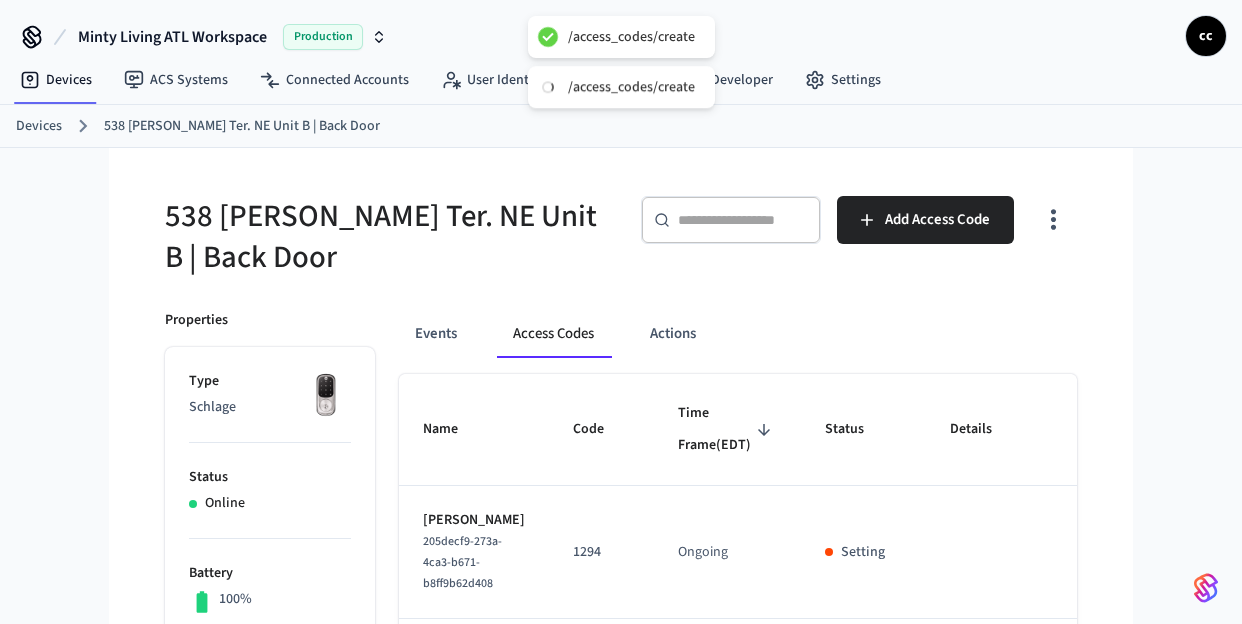 click on "538 [PERSON_NAME] Ter. NE Unit B | Back Door" at bounding box center [375, 225] 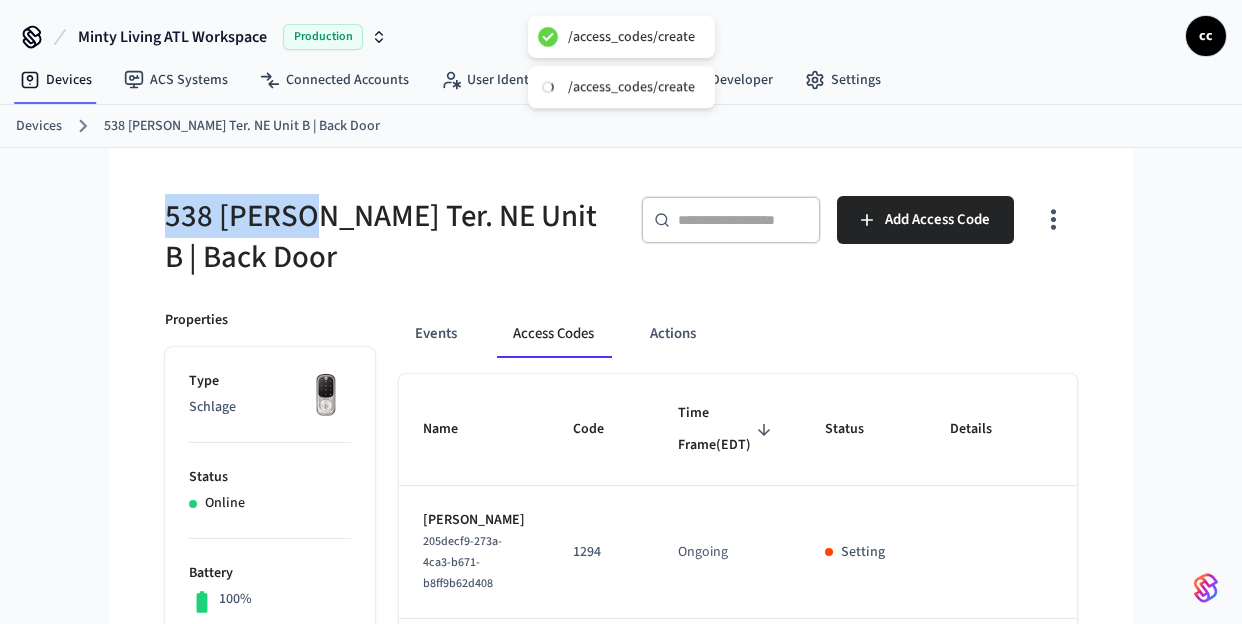 drag, startPoint x: 302, startPoint y: 207, endPoint x: 134, endPoint y: 208, distance: 168.00298 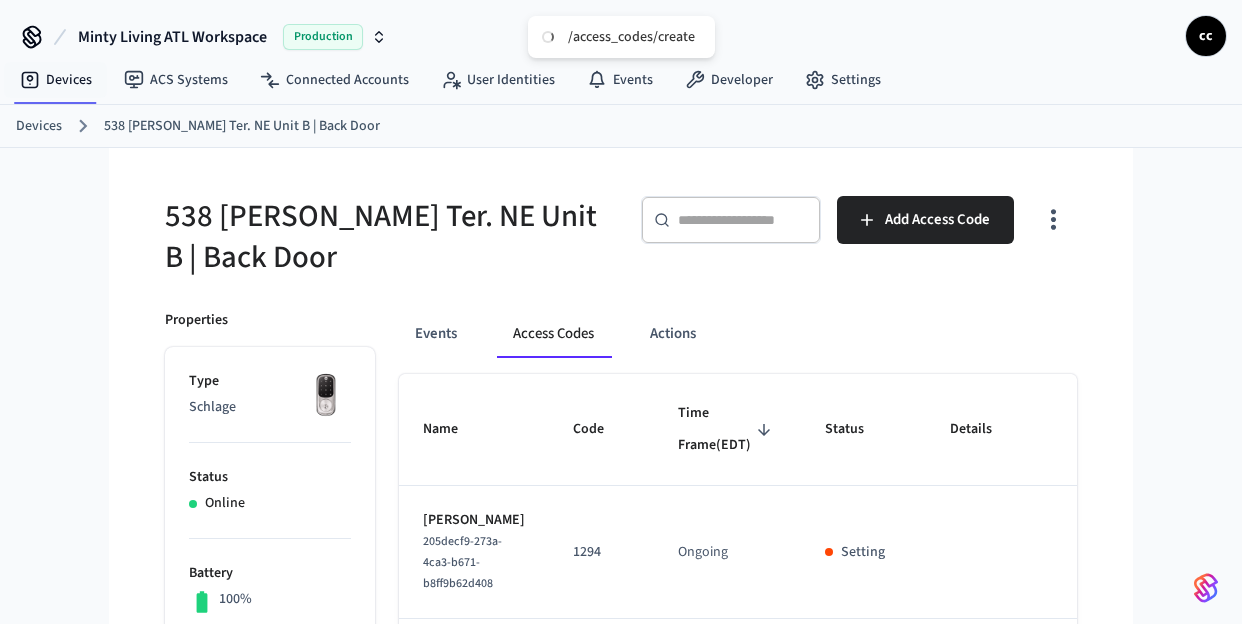 click on "Devices" at bounding box center (39, 126) 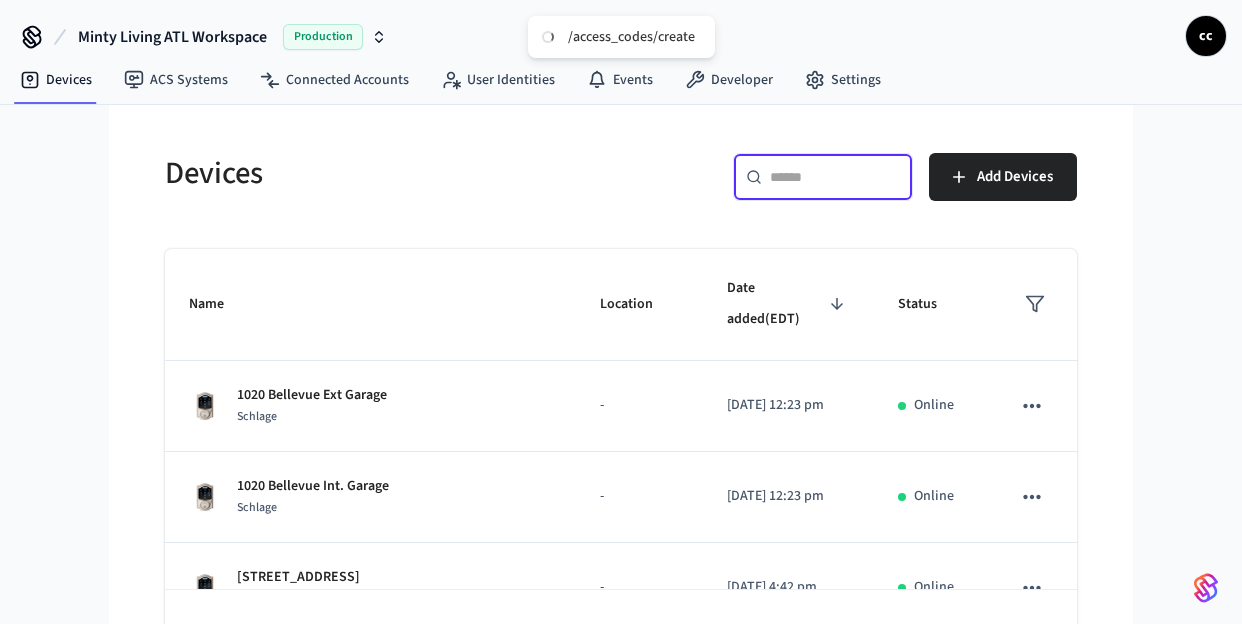 click at bounding box center [835, 177] 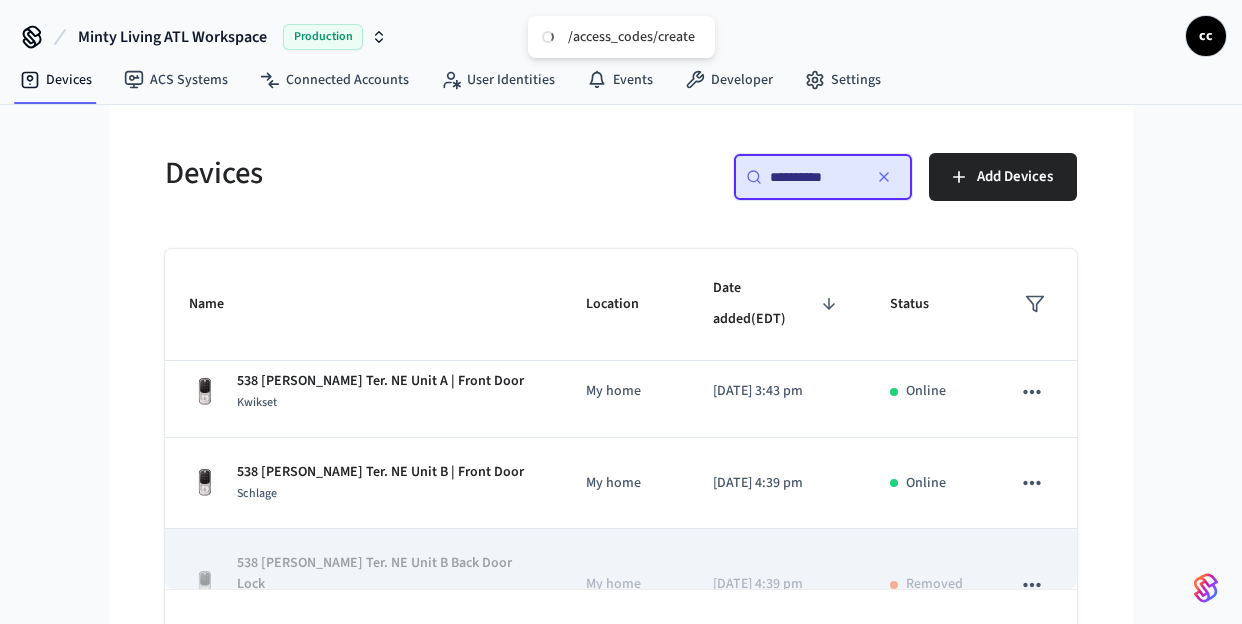 scroll, scrollTop: 200, scrollLeft: 0, axis: vertical 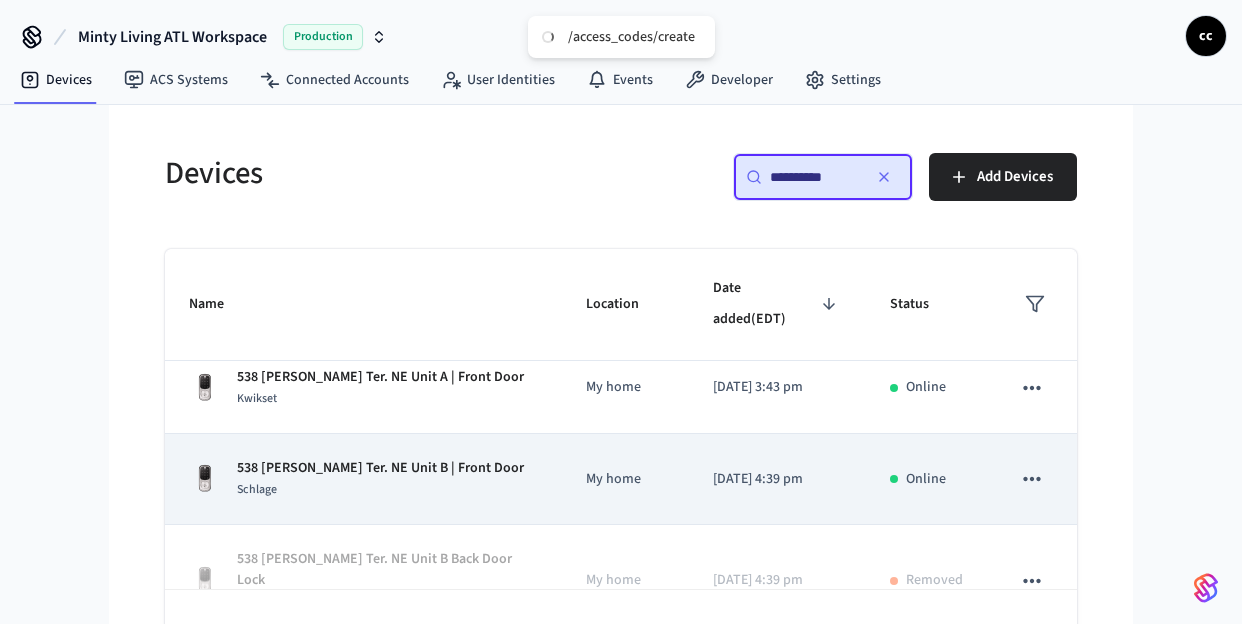 type on "**********" 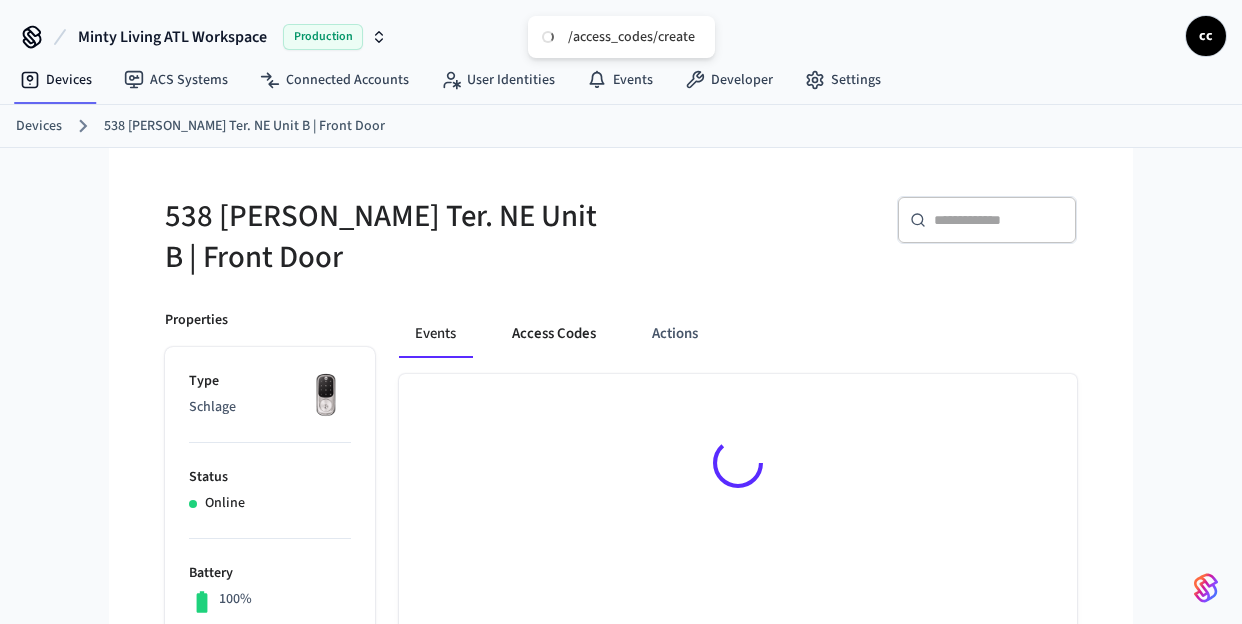 click on "Access Codes" at bounding box center (554, 334) 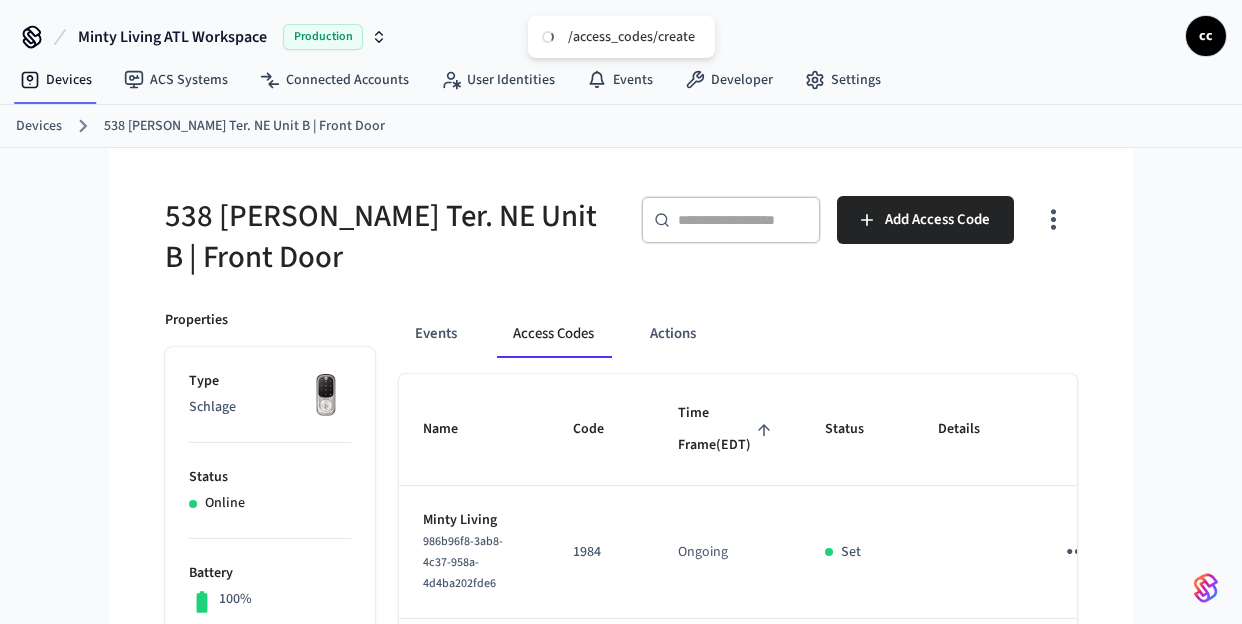 click on "Time Frame  (EDT)" at bounding box center [727, 429] 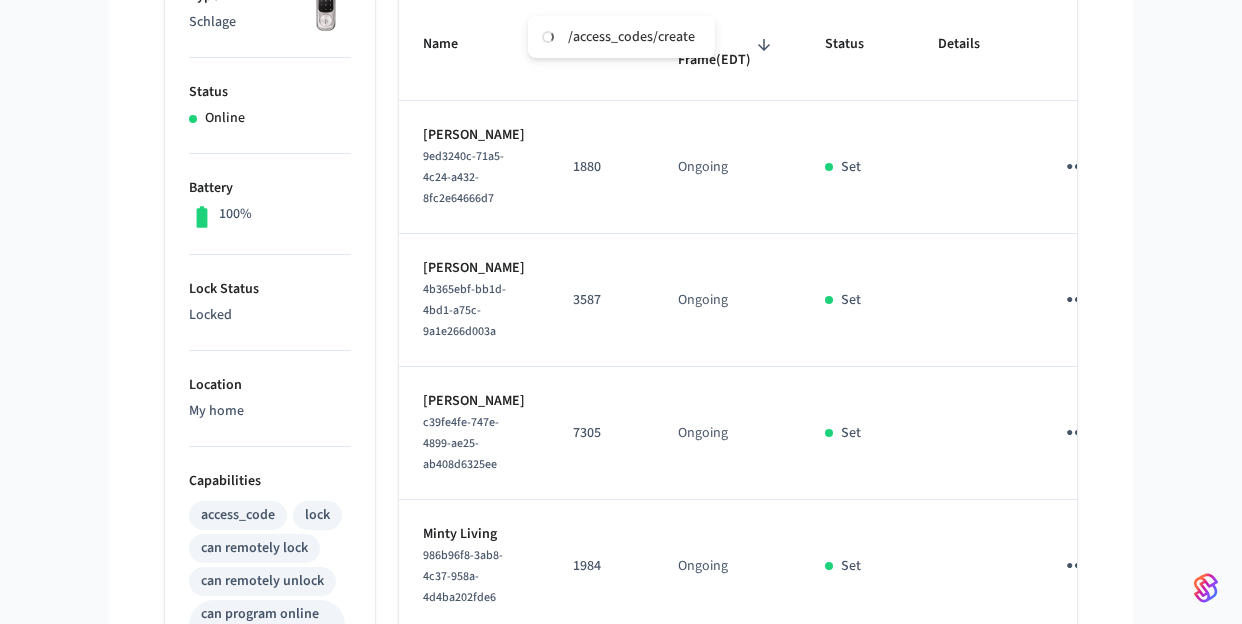 scroll, scrollTop: 386, scrollLeft: 0, axis: vertical 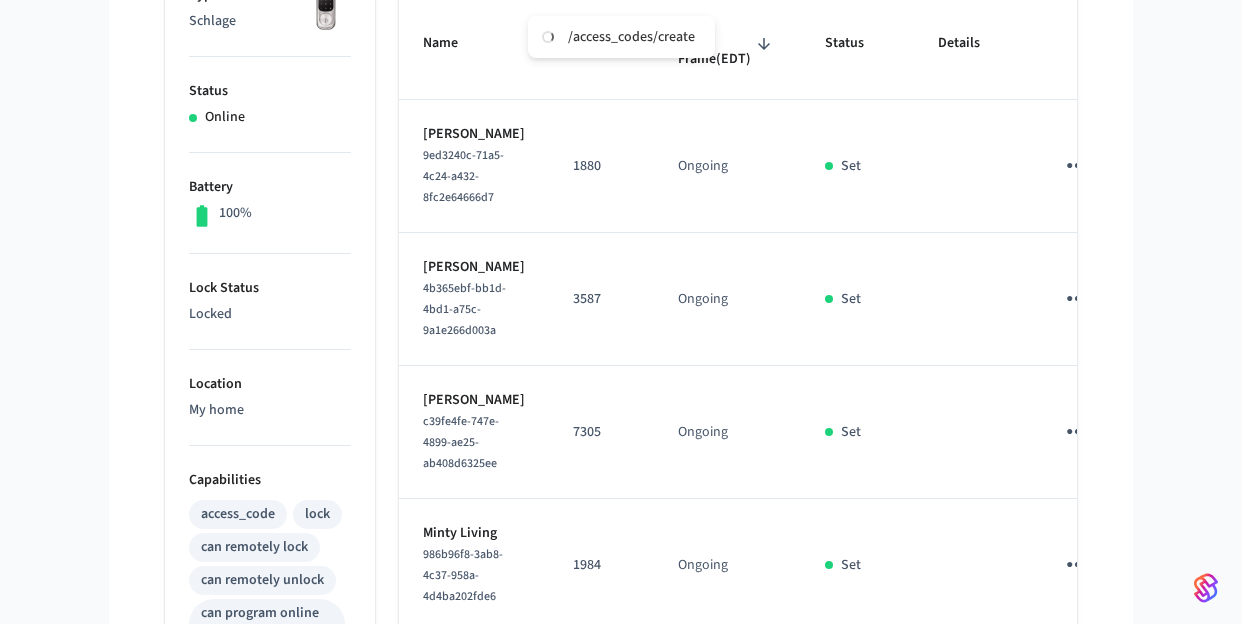 click 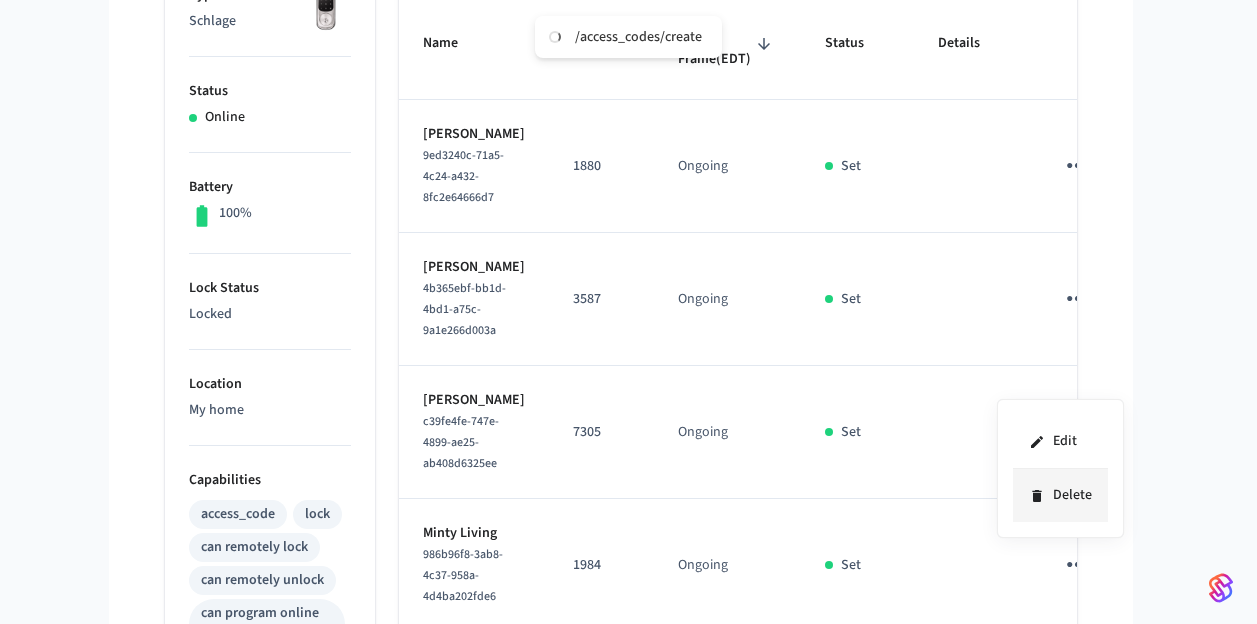 click 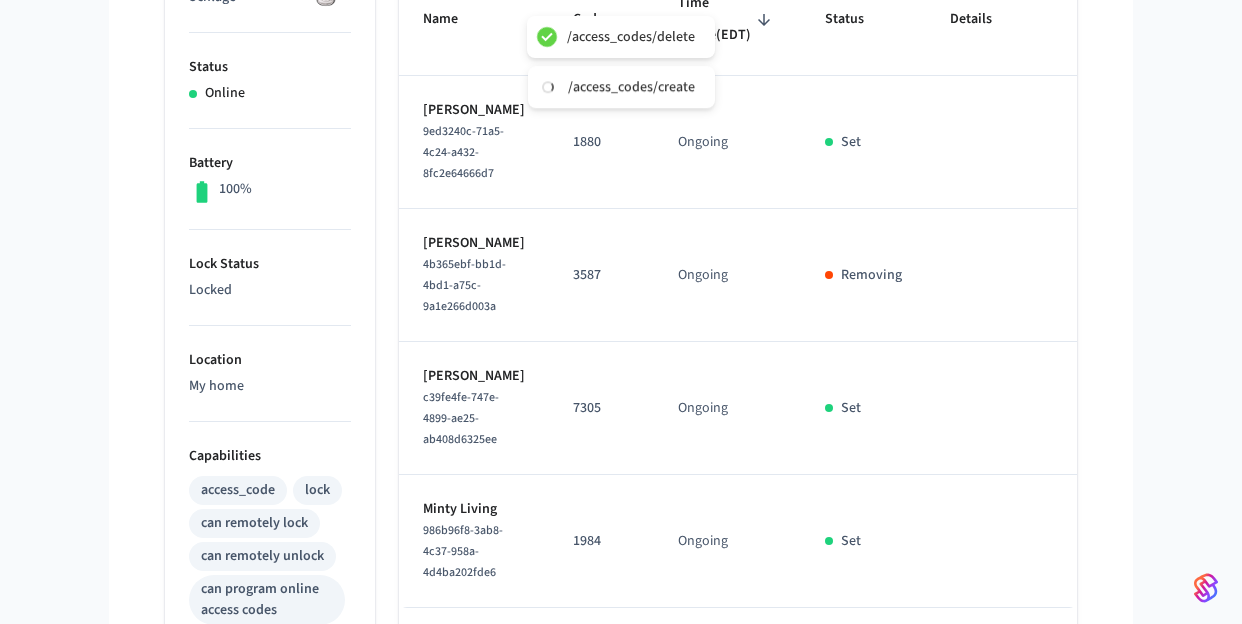 scroll, scrollTop: 411, scrollLeft: 0, axis: vertical 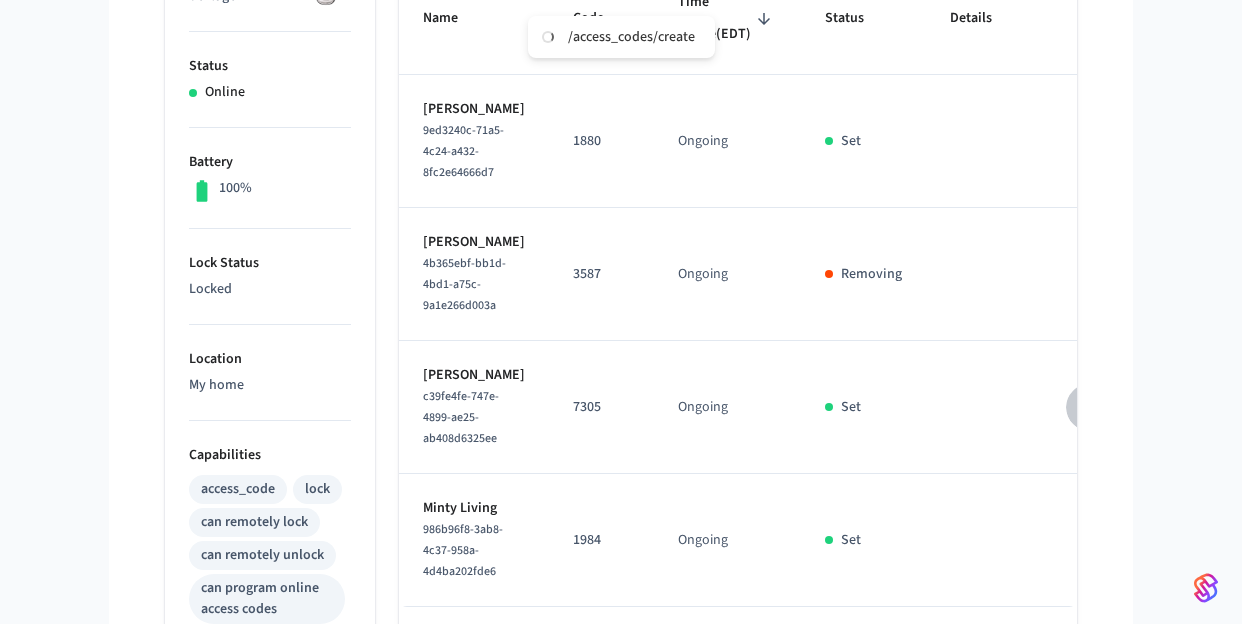 click 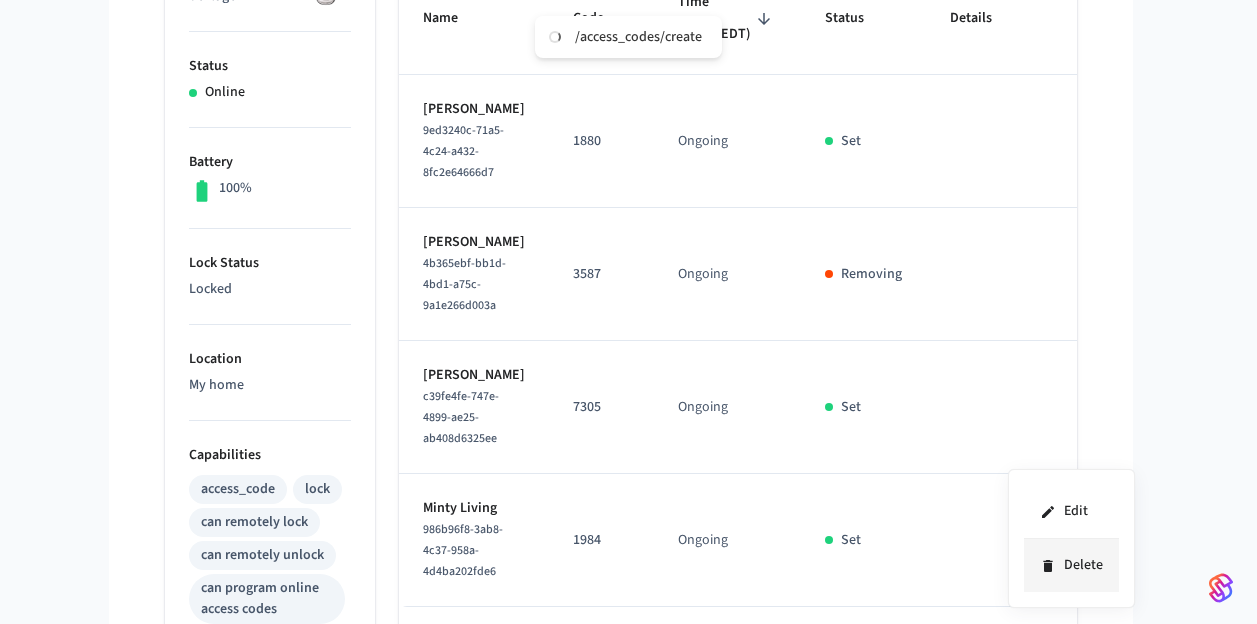 click on "Delete" at bounding box center [1071, 565] 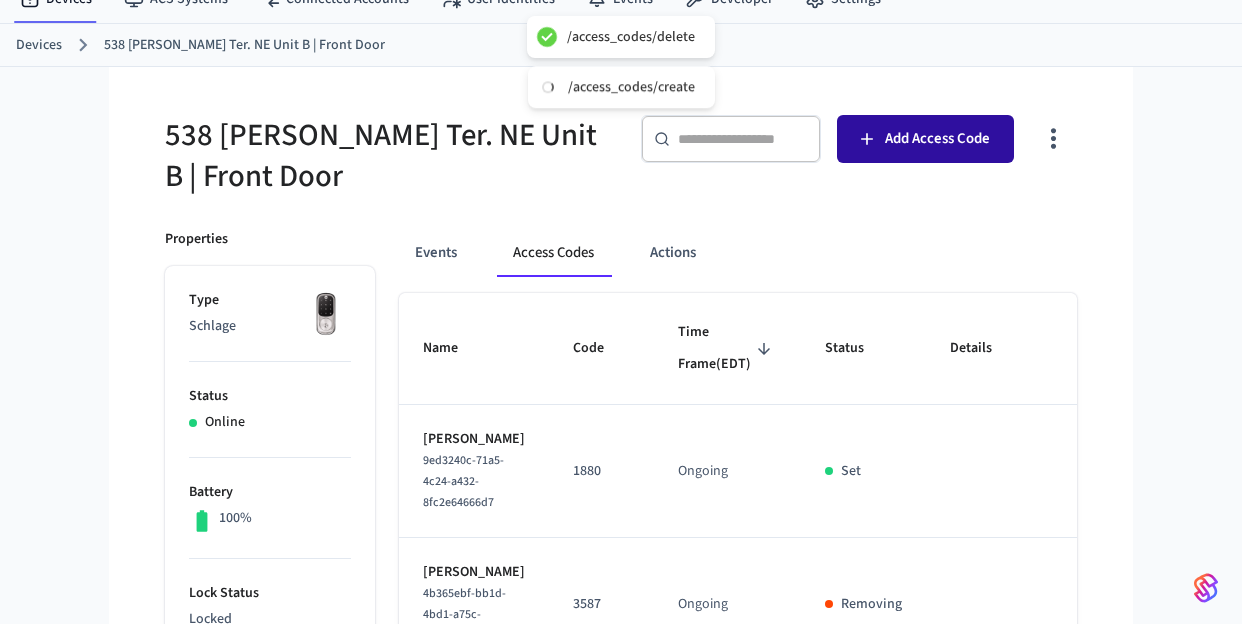 scroll, scrollTop: 0, scrollLeft: 0, axis: both 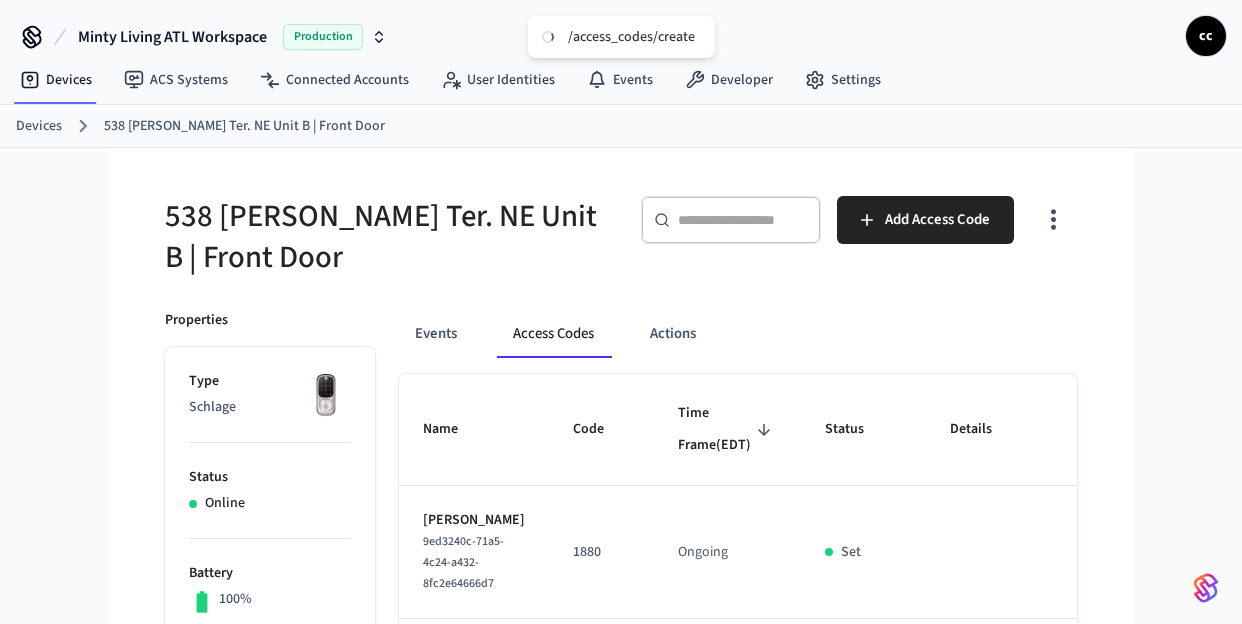 type 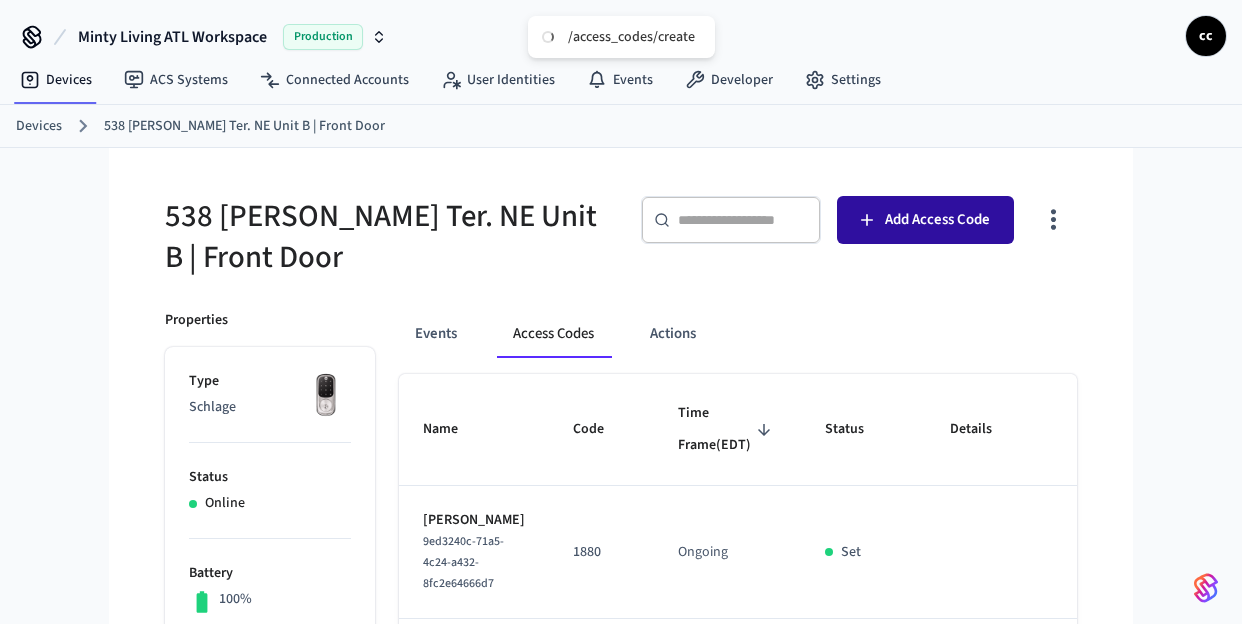 click on "Add Access Code" at bounding box center [925, 220] 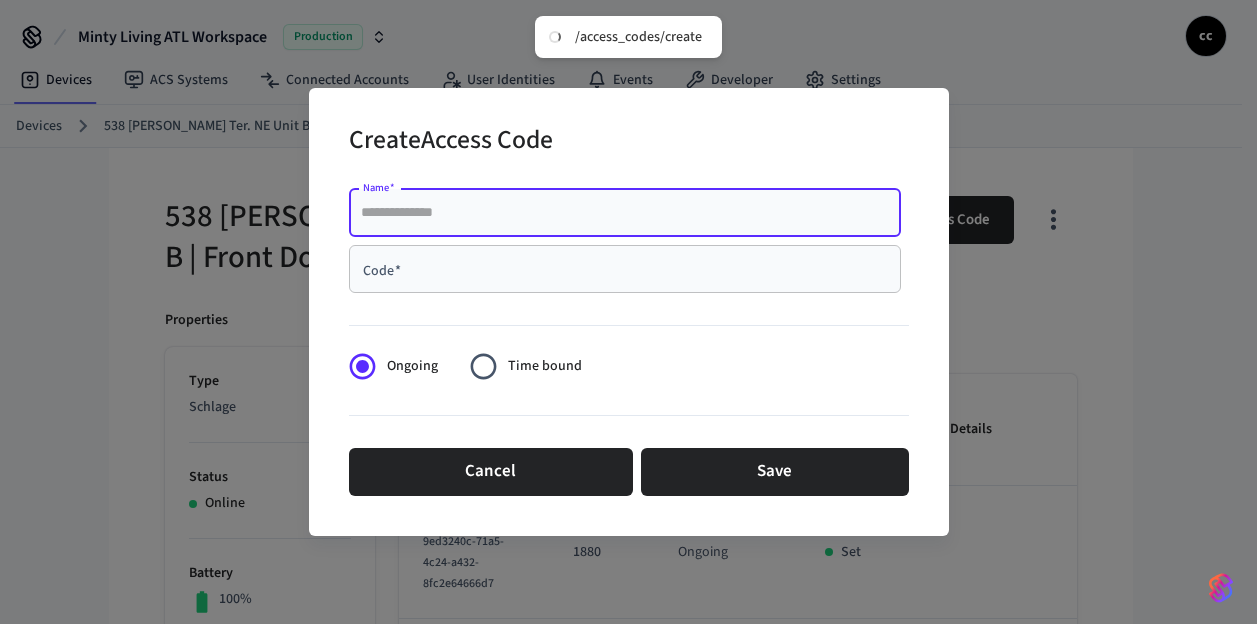 click on "Name   *" at bounding box center [625, 213] 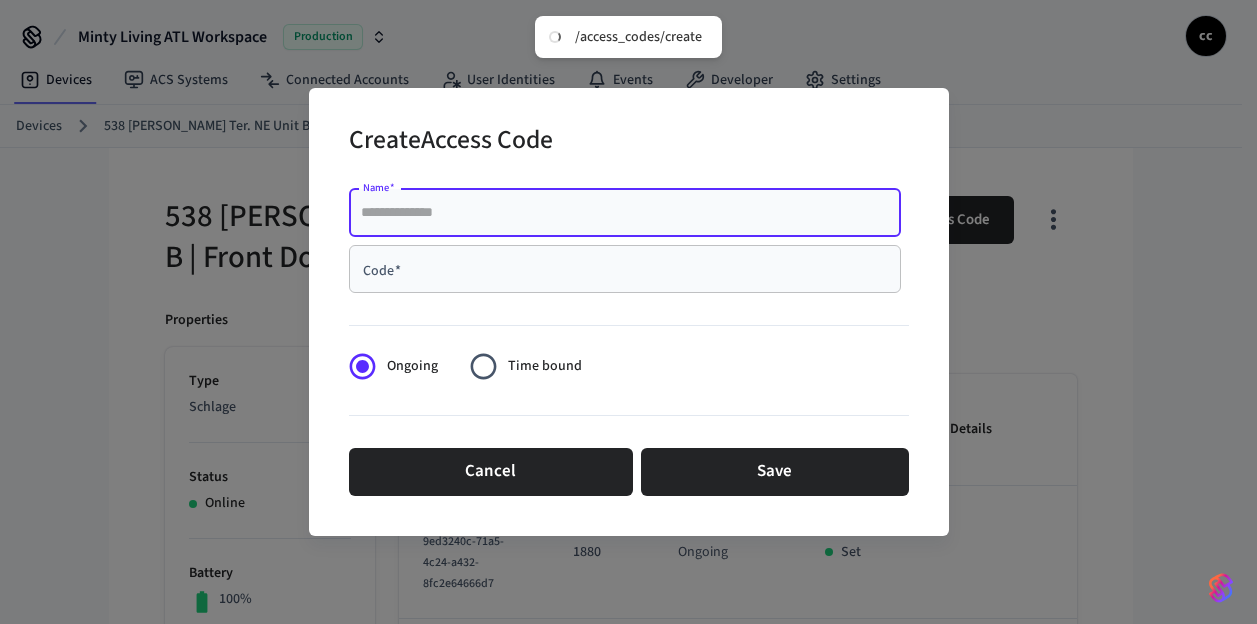 paste on "**********" 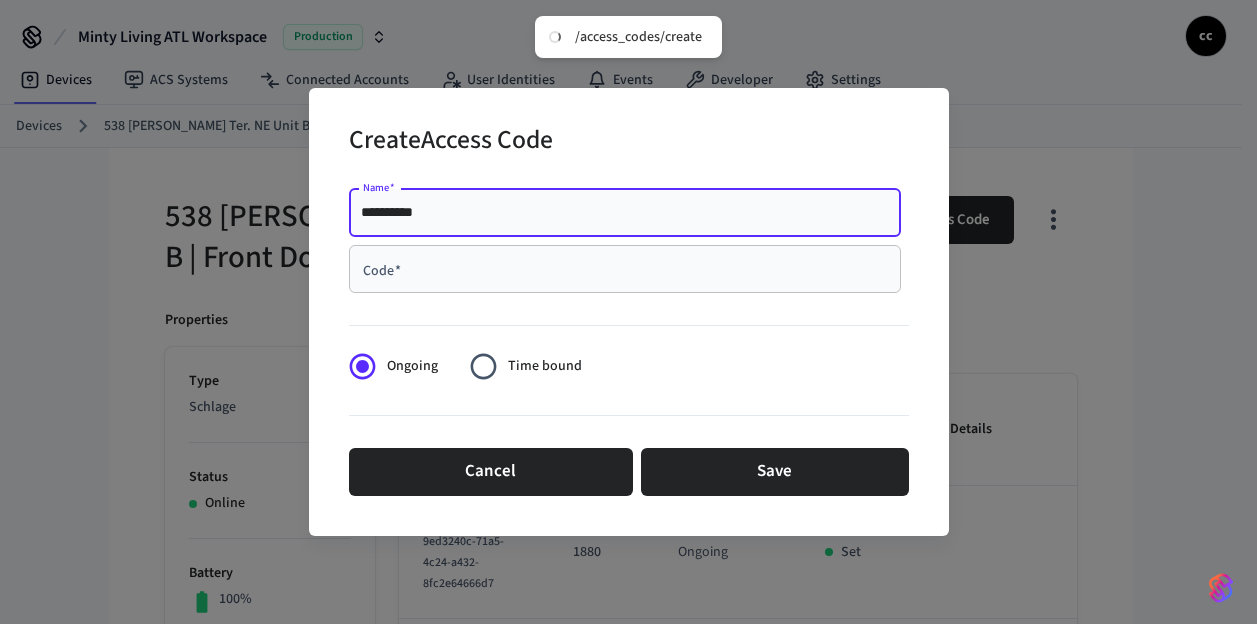 type on "**********" 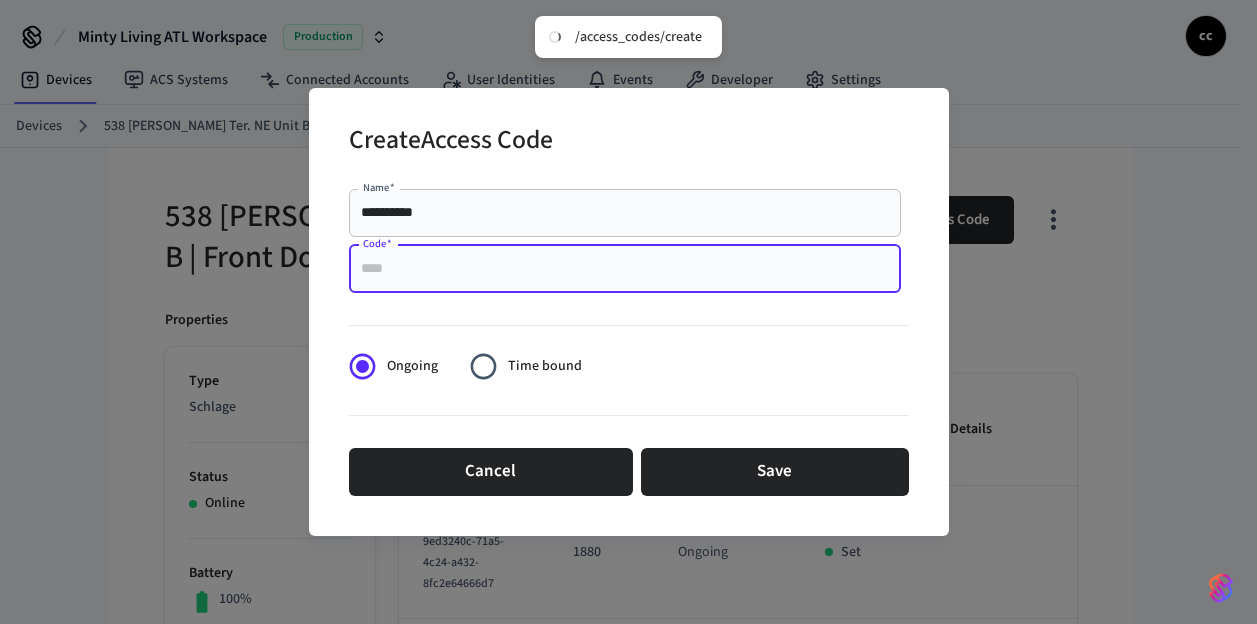 paste on "****" 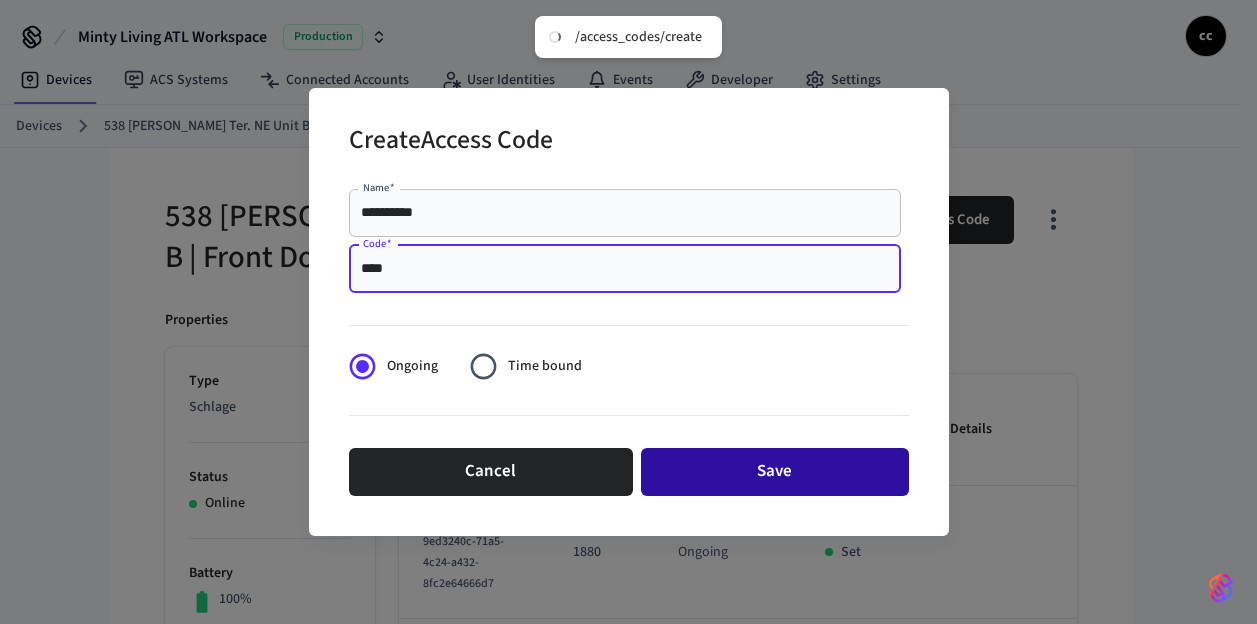 type on "****" 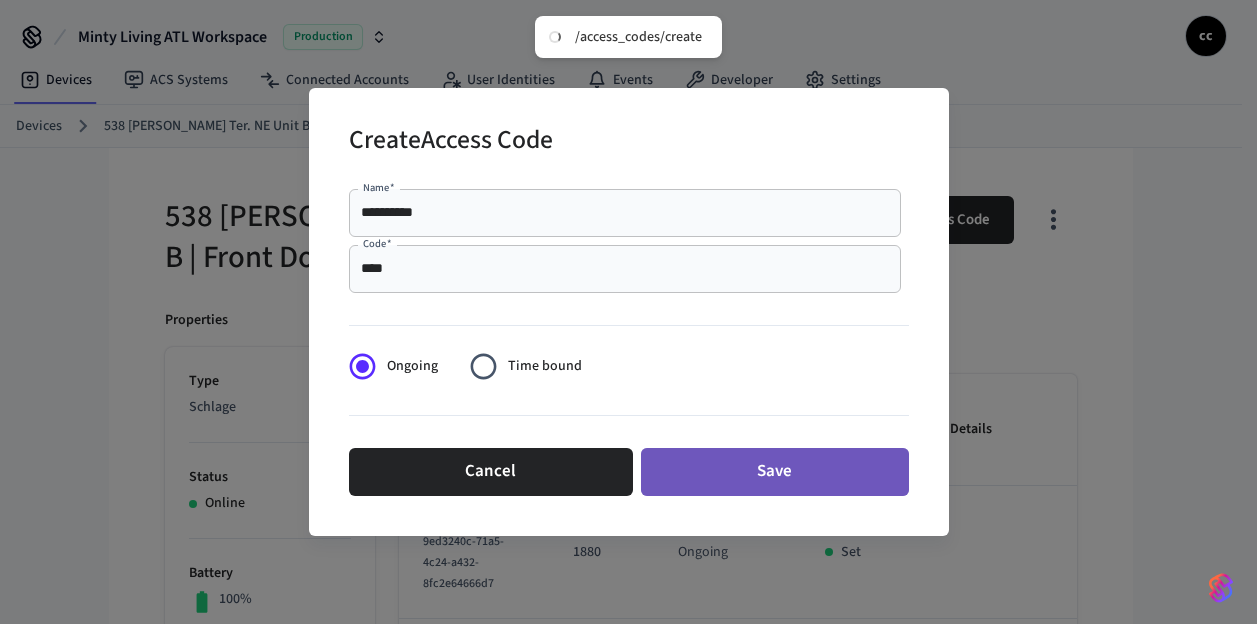 click on "Save" at bounding box center (775, 472) 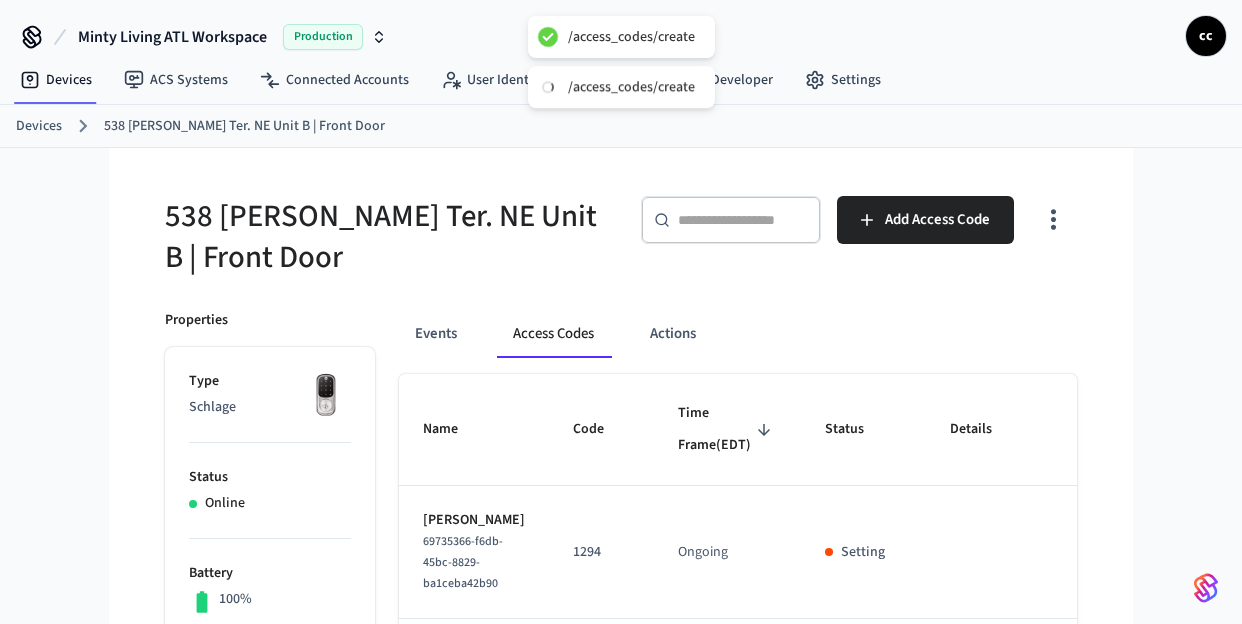 type 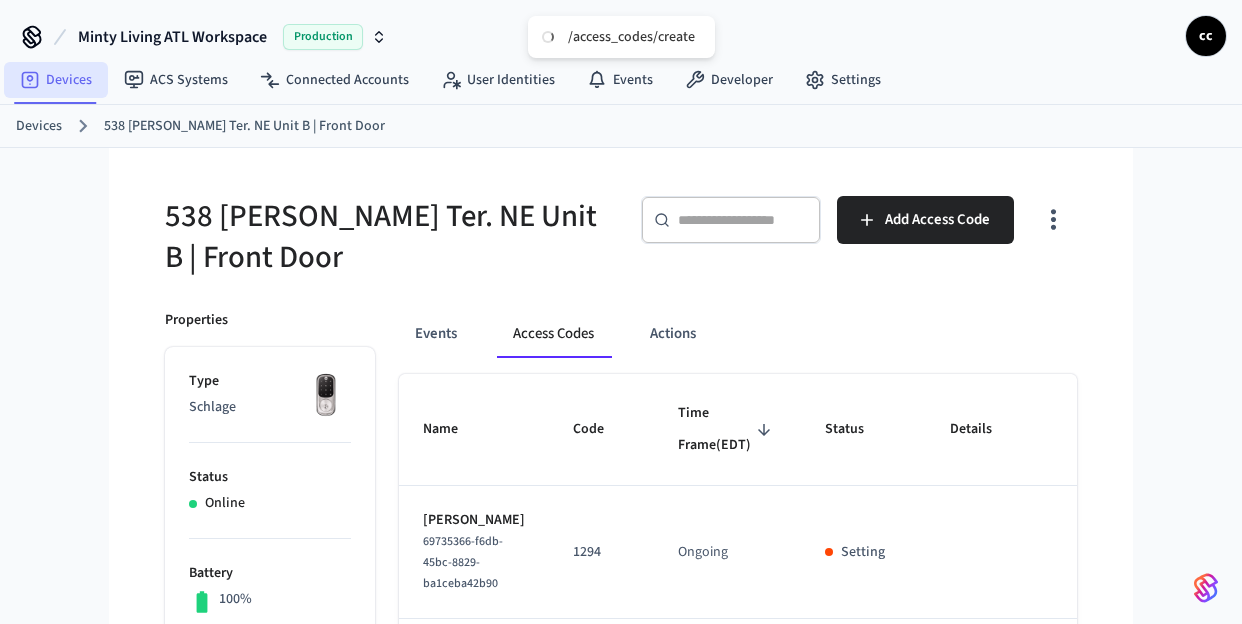 click on "Devices" at bounding box center [56, 80] 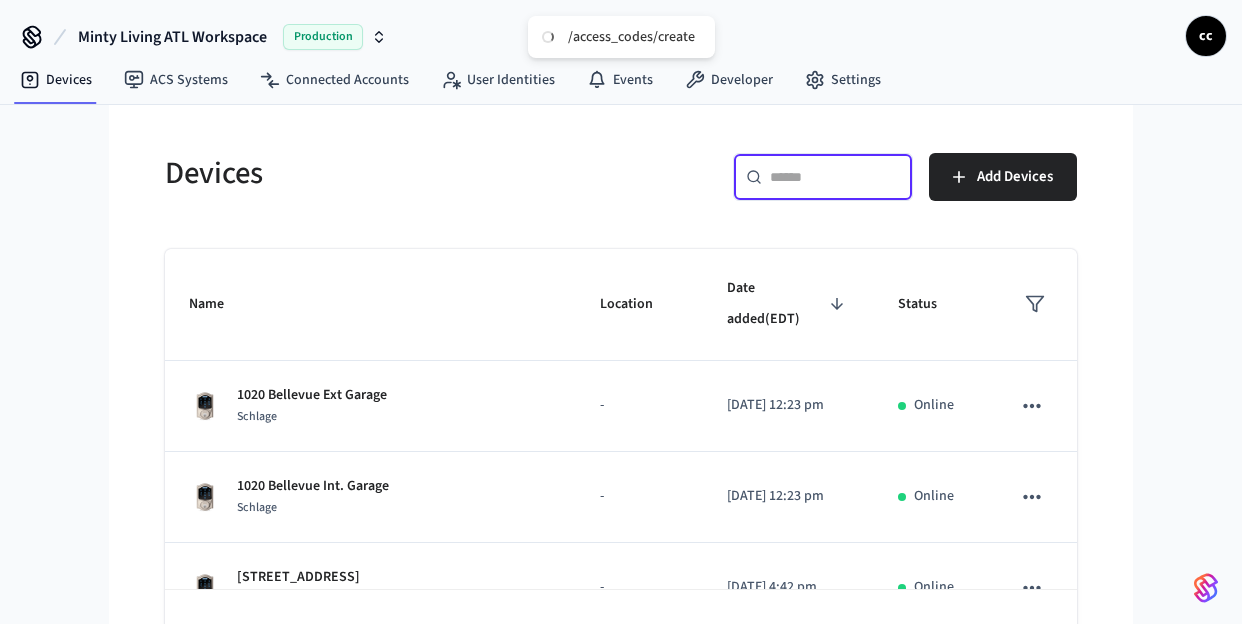 click at bounding box center [835, 177] 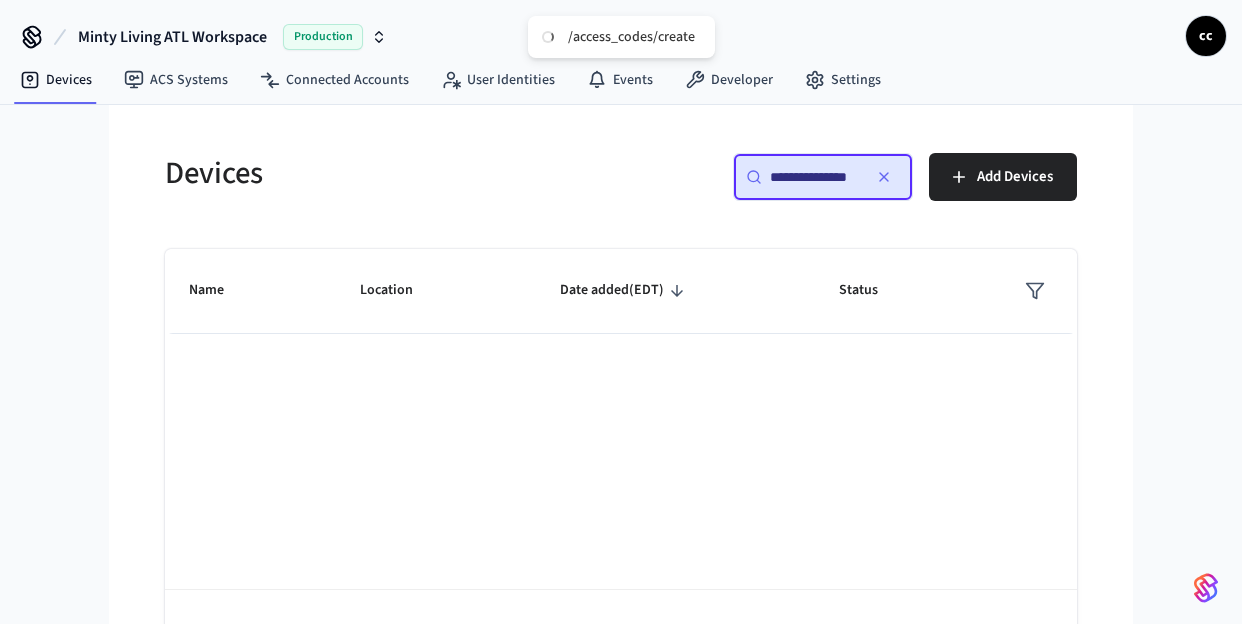 scroll, scrollTop: 0, scrollLeft: 0, axis: both 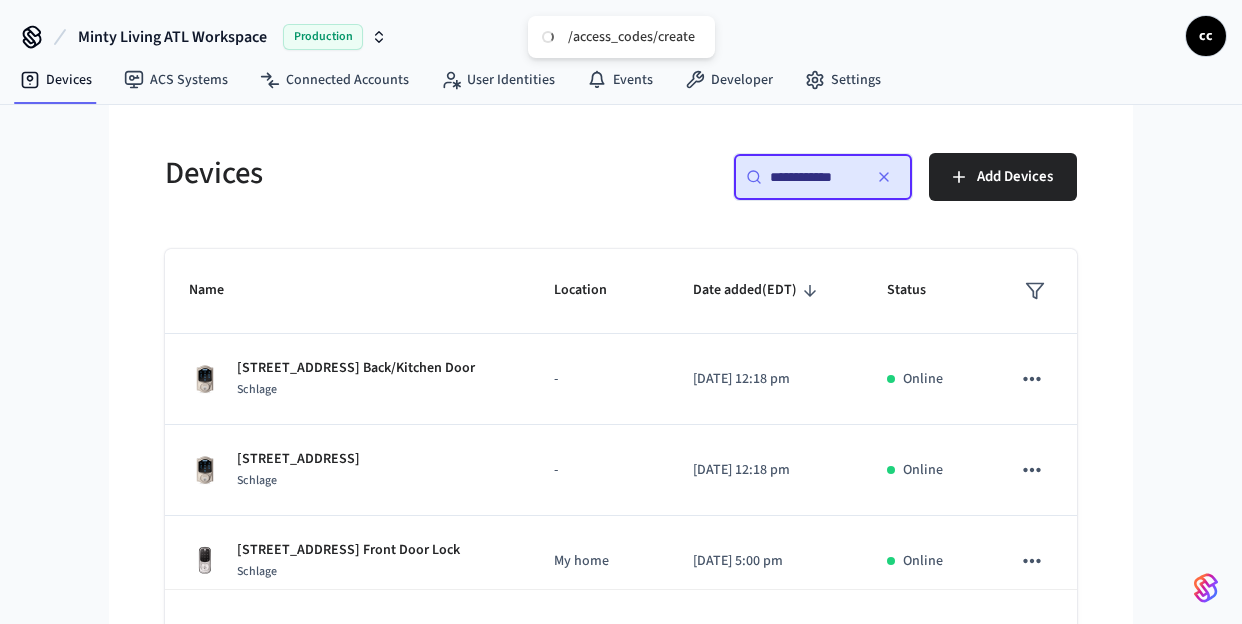 type on "**********" 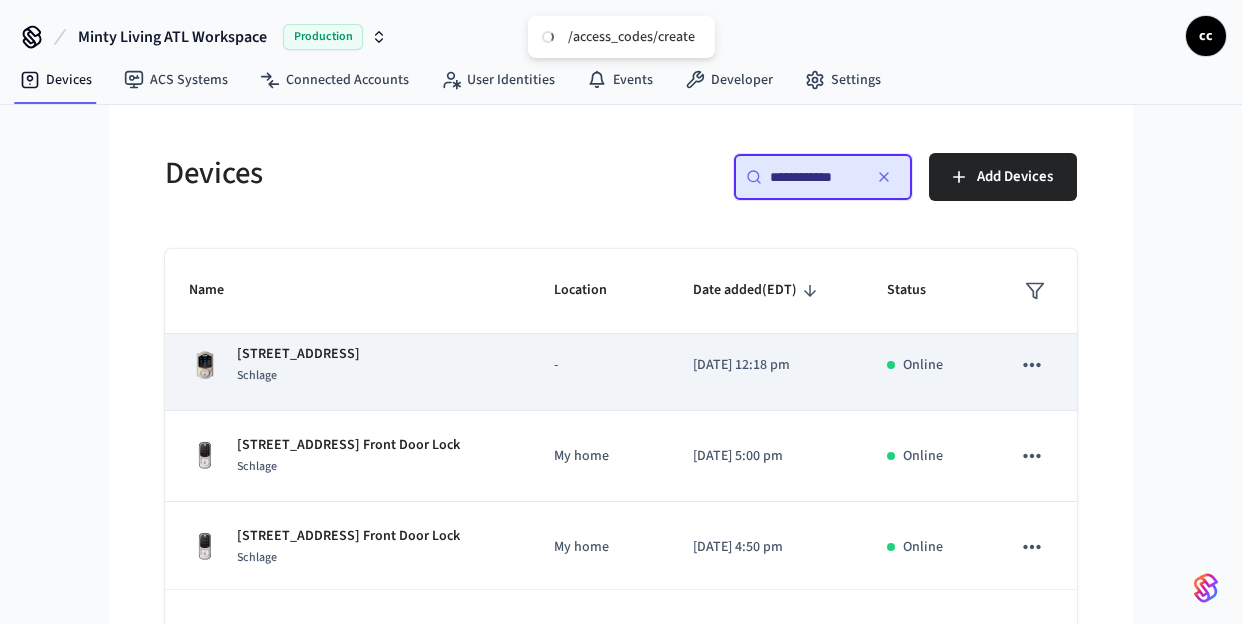 scroll, scrollTop: 109, scrollLeft: 0, axis: vertical 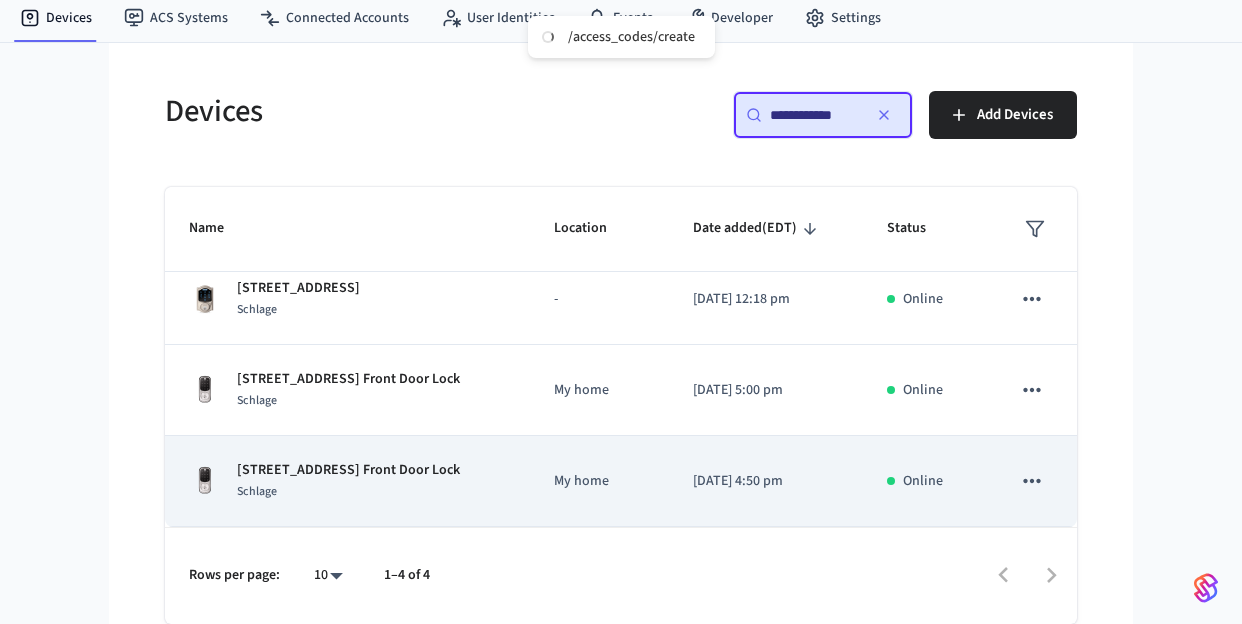 click on "[STREET_ADDRESS] Front Door Lock" at bounding box center [348, 470] 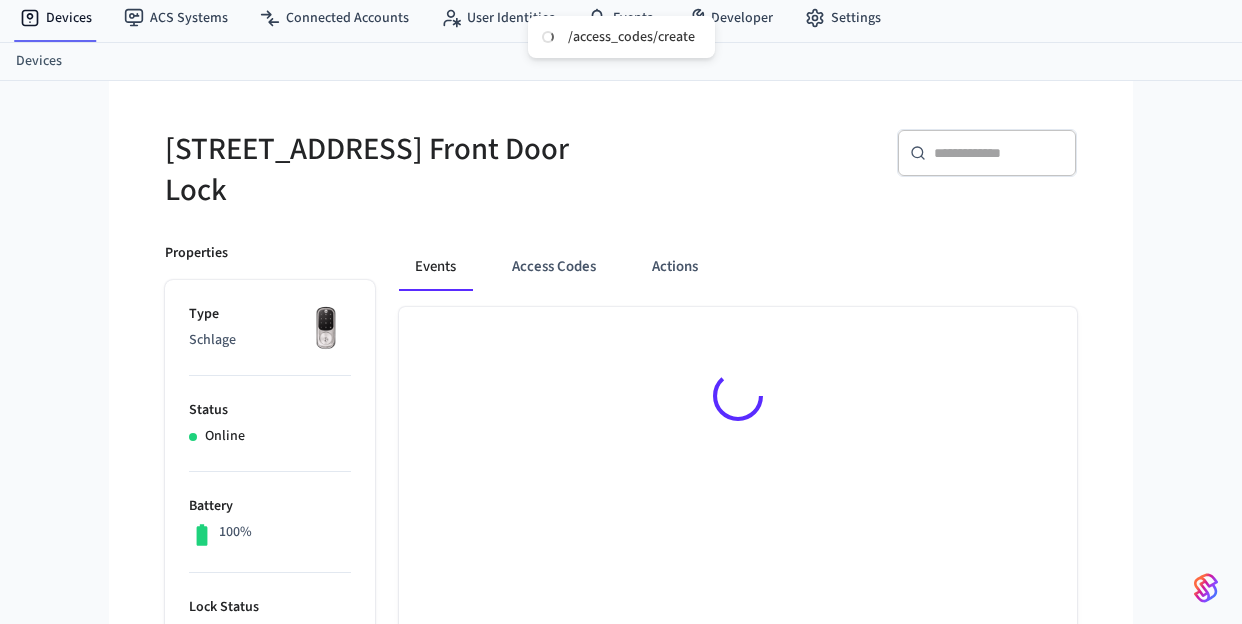 scroll, scrollTop: 0, scrollLeft: 0, axis: both 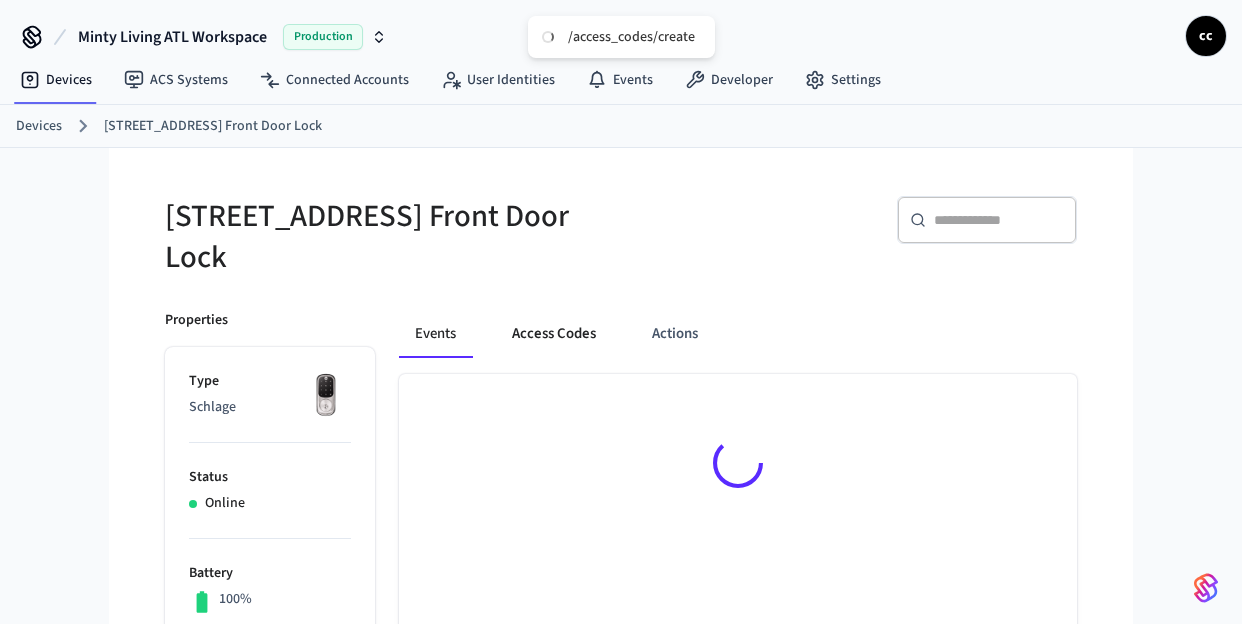 click on "Access Codes" at bounding box center (554, 334) 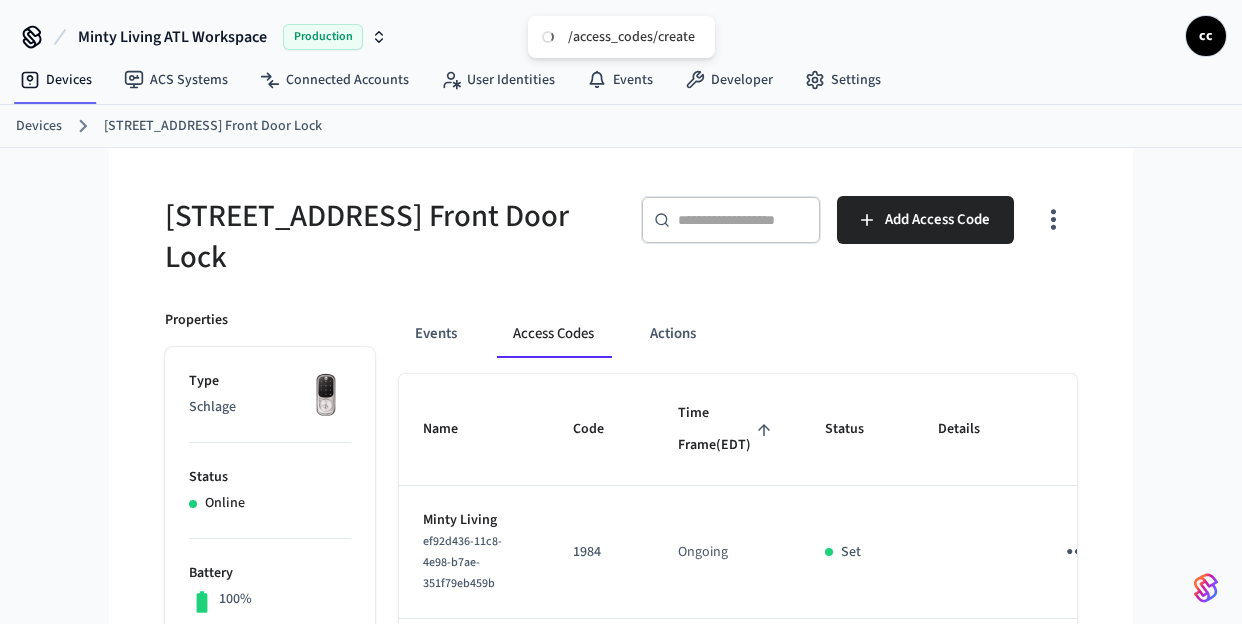 click on "Time Frame  (EDT)" at bounding box center [727, 429] 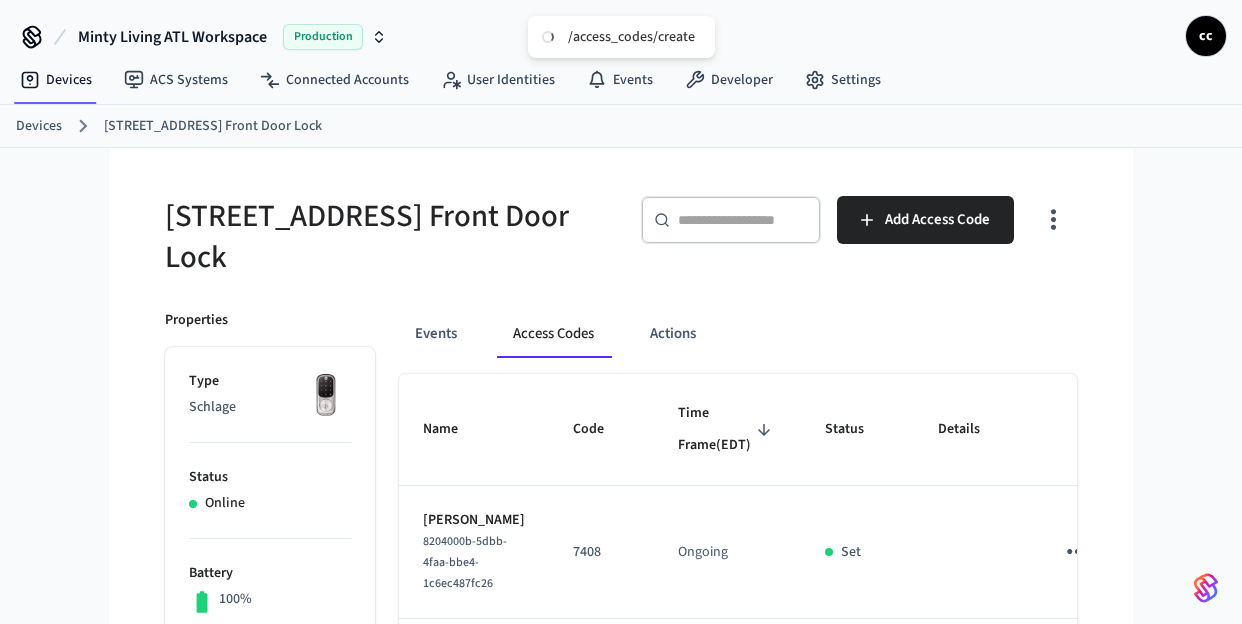 scroll, scrollTop: 173, scrollLeft: 0, axis: vertical 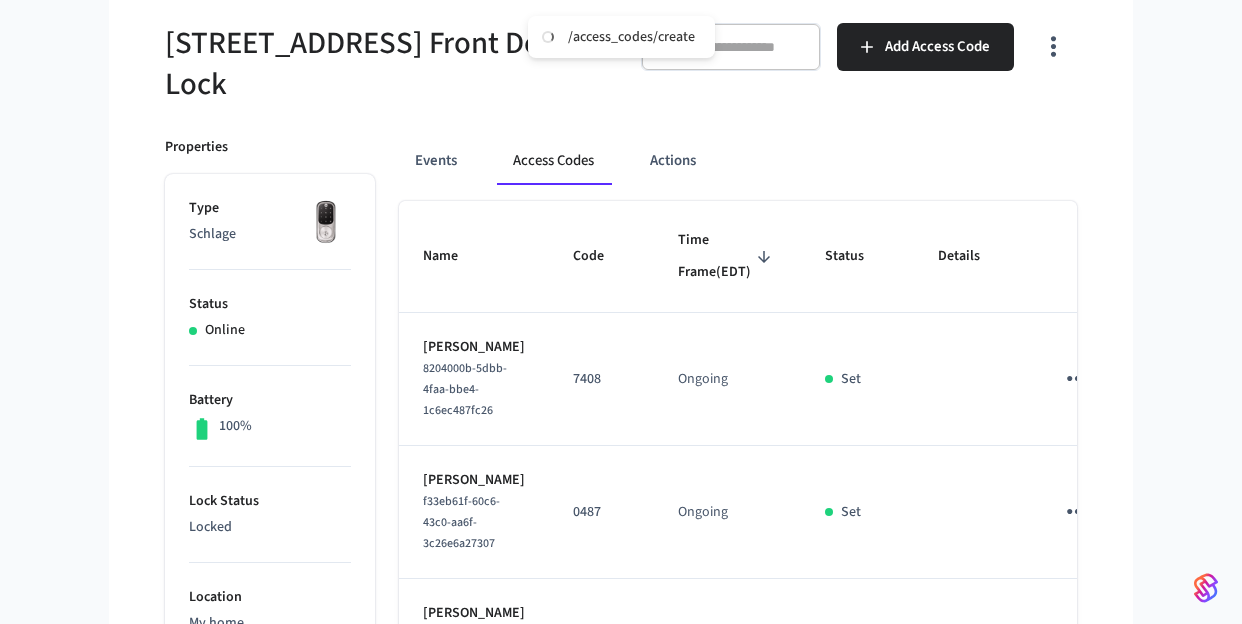 click on "Time Frame  (EDT)" at bounding box center [727, 256] 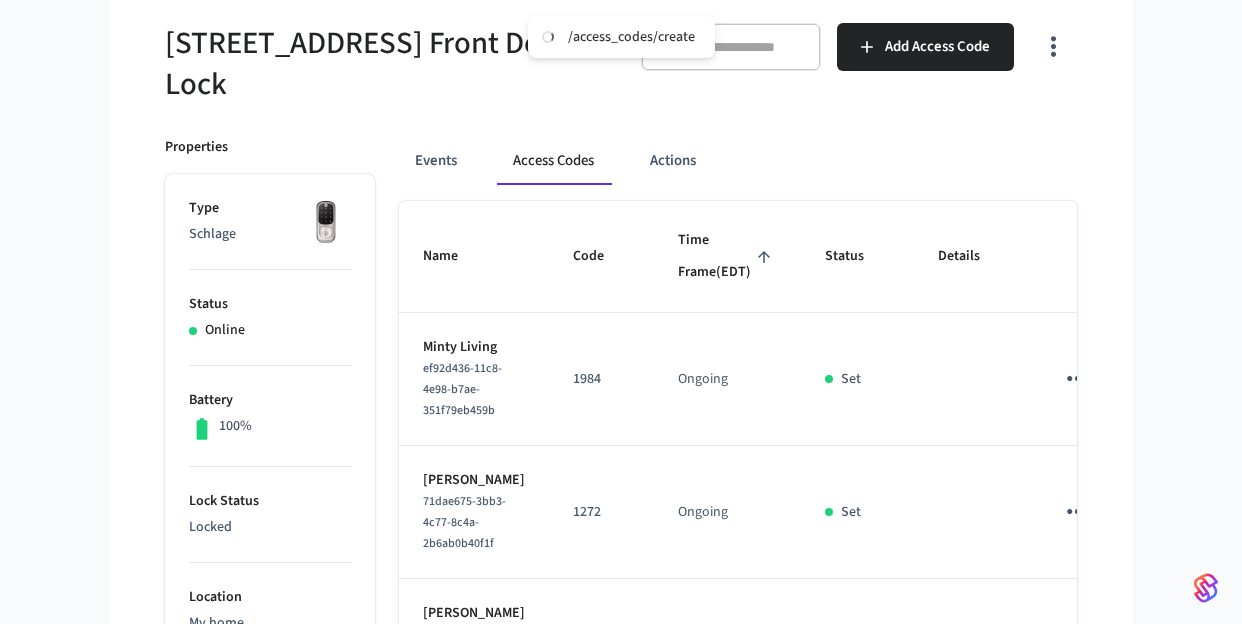 click on "Time Frame  (EDT)" at bounding box center [727, 256] 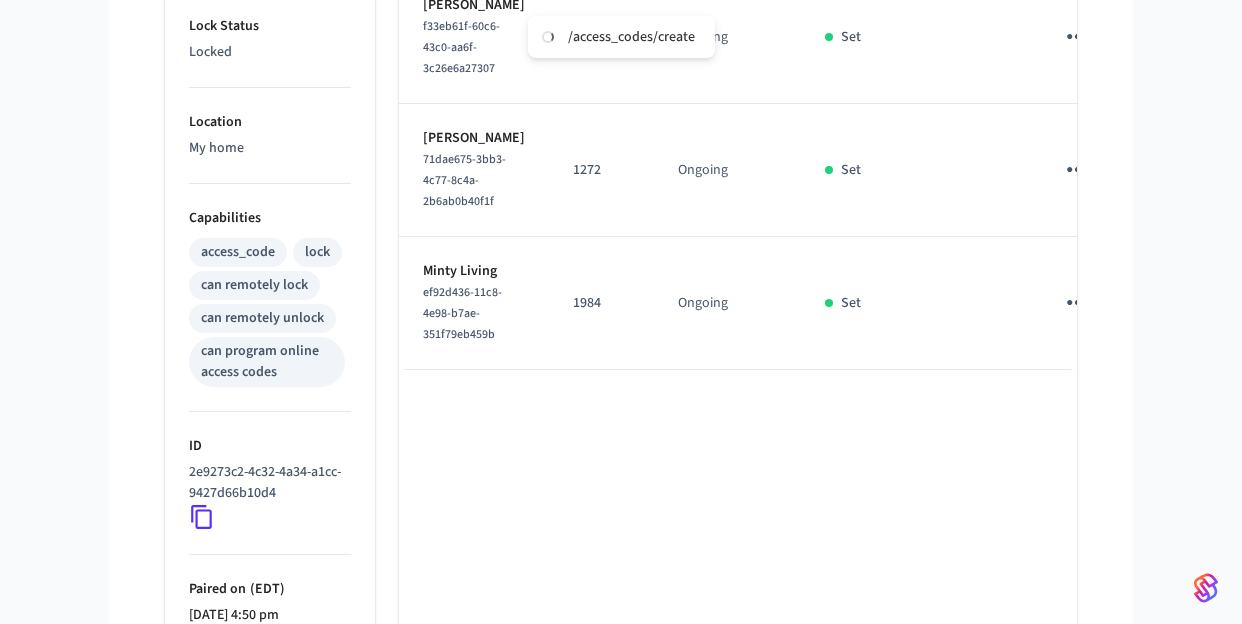 scroll, scrollTop: 721, scrollLeft: 0, axis: vertical 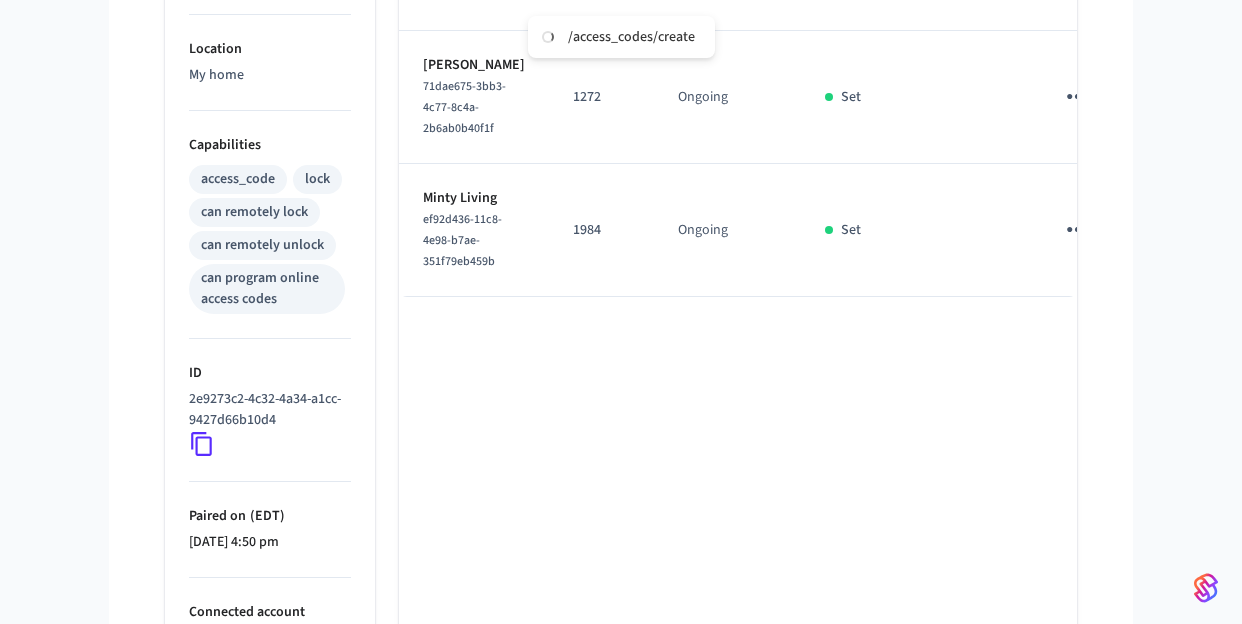 click at bounding box center [1077, 96] 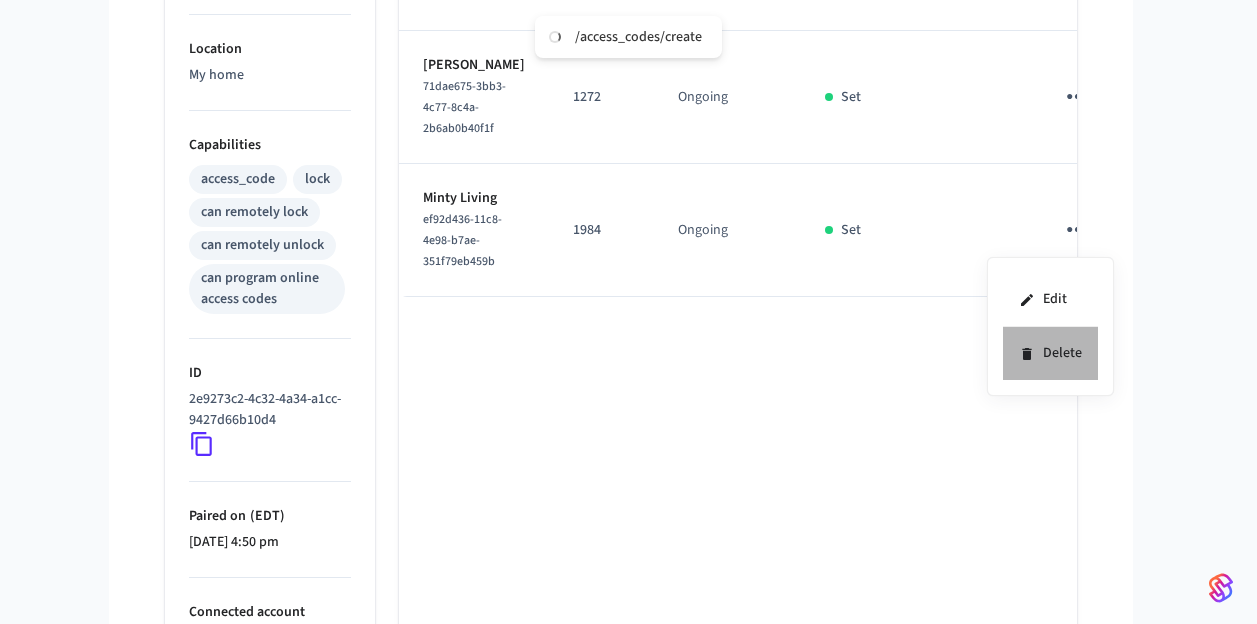 click on "Delete" at bounding box center (1050, 353) 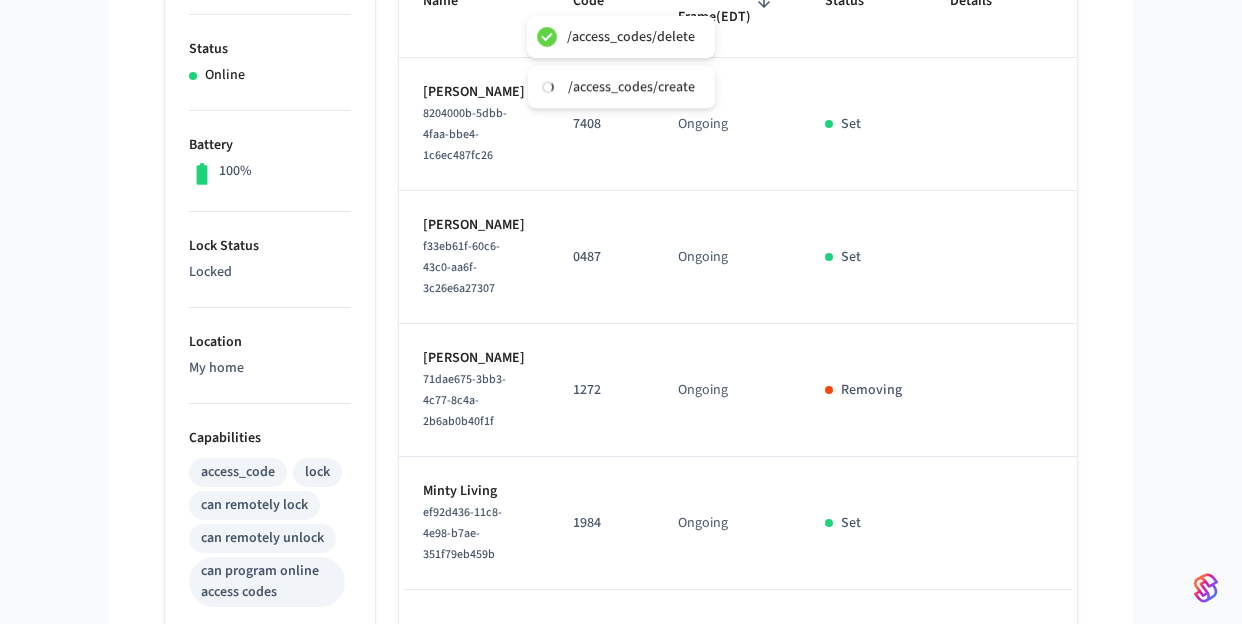 scroll, scrollTop: 286, scrollLeft: 0, axis: vertical 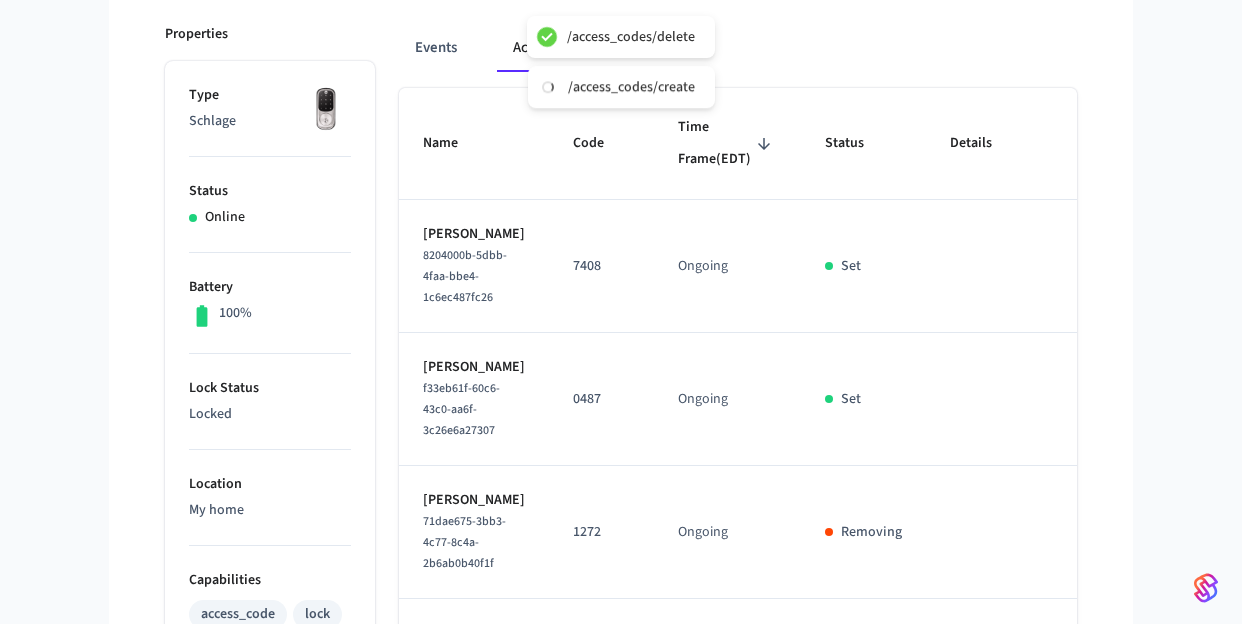 type 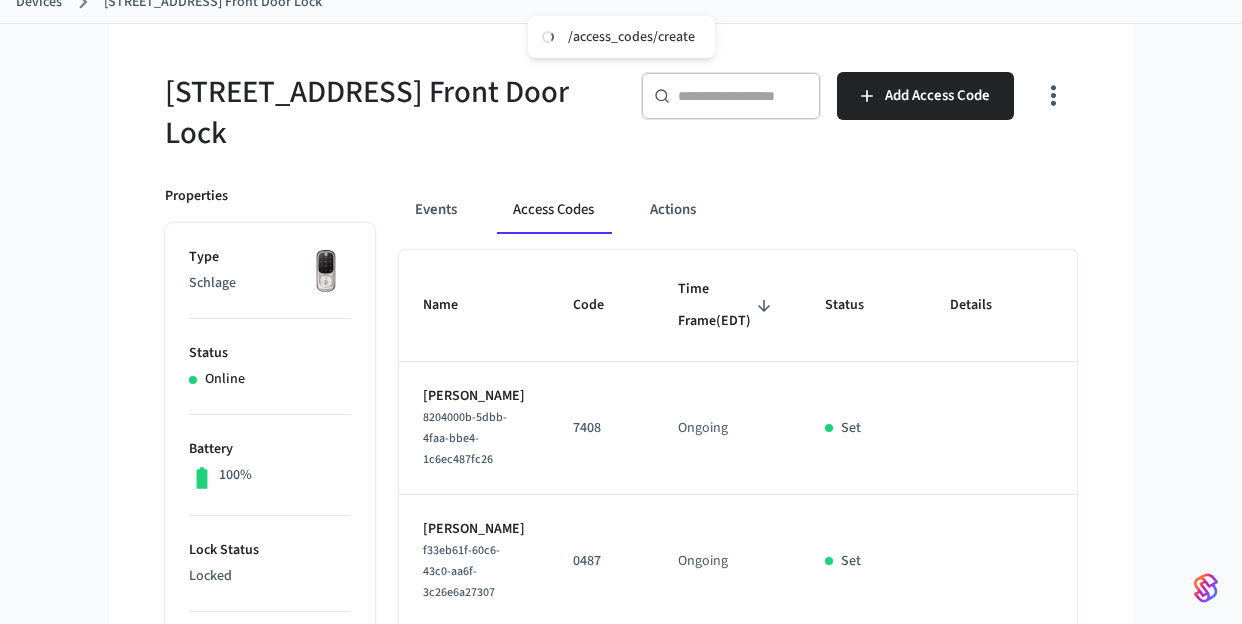 scroll, scrollTop: 0, scrollLeft: 0, axis: both 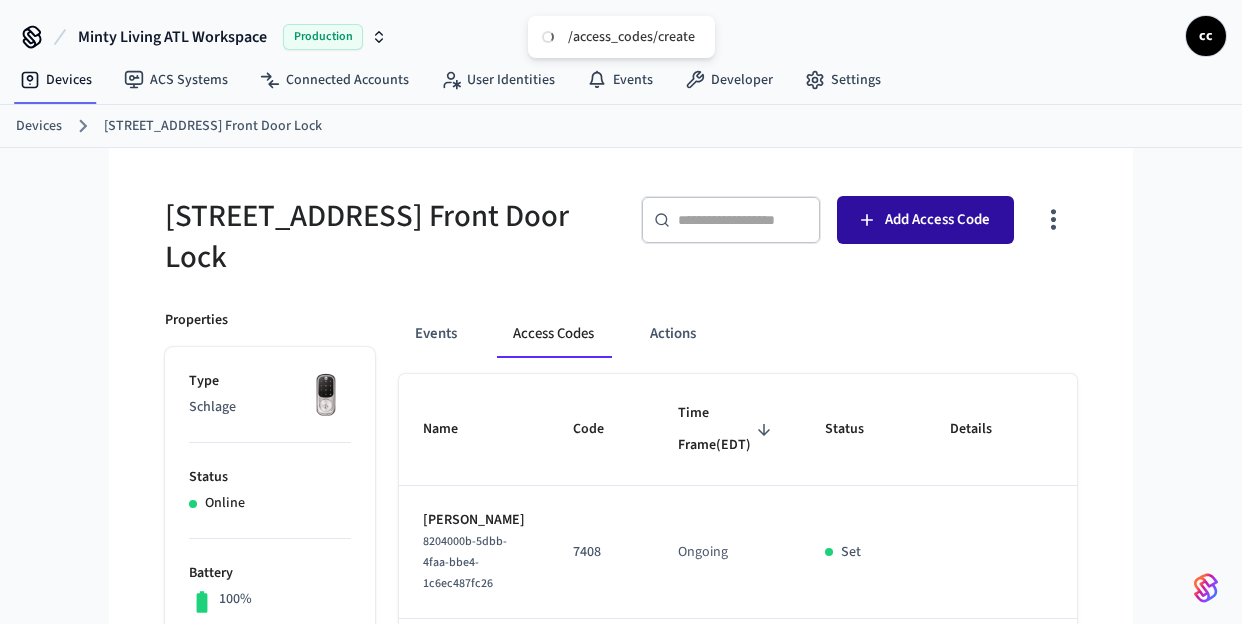 click on "Add Access Code" at bounding box center (925, 220) 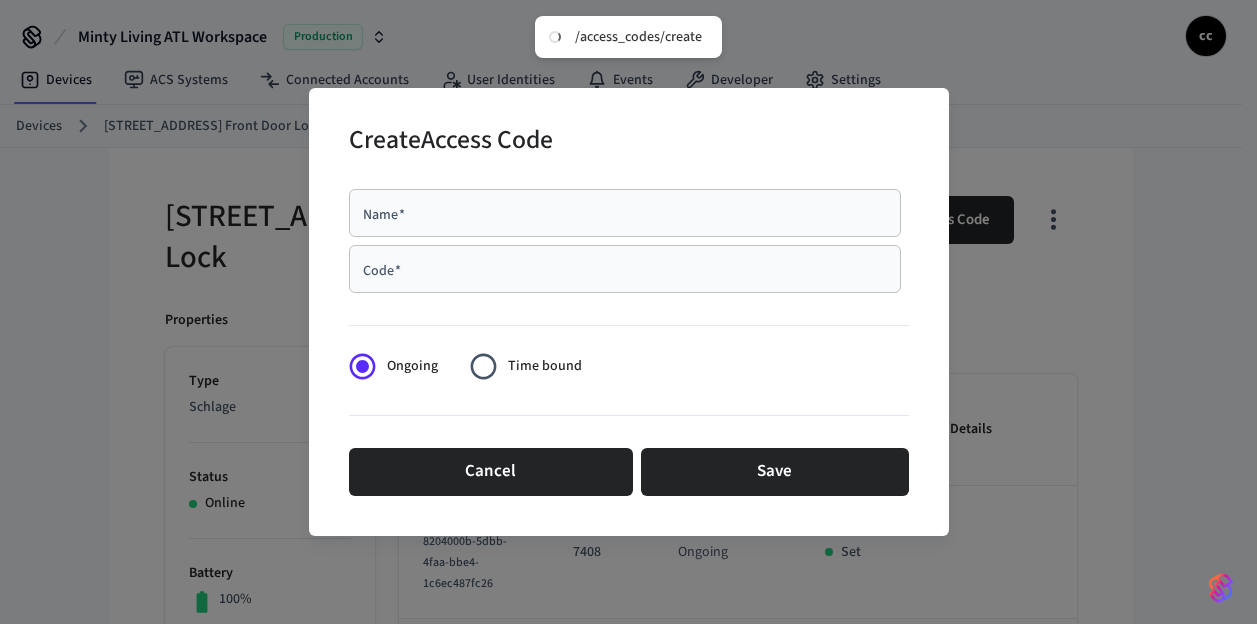 click on "Name   *" at bounding box center [625, 213] 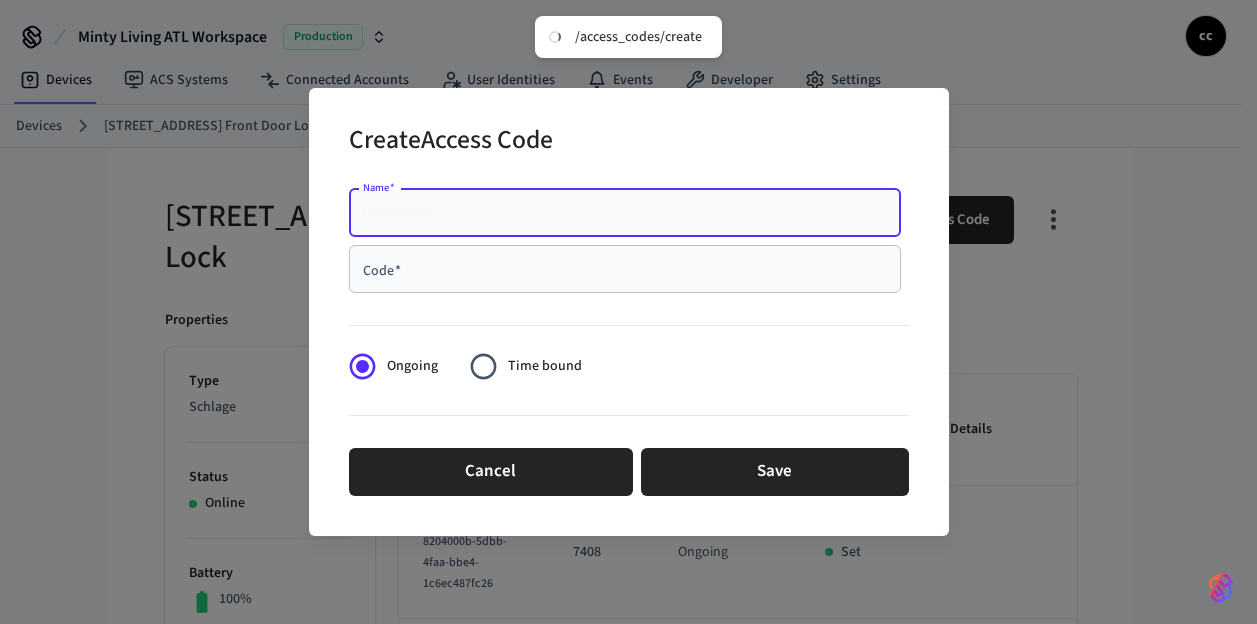 paste on "**********" 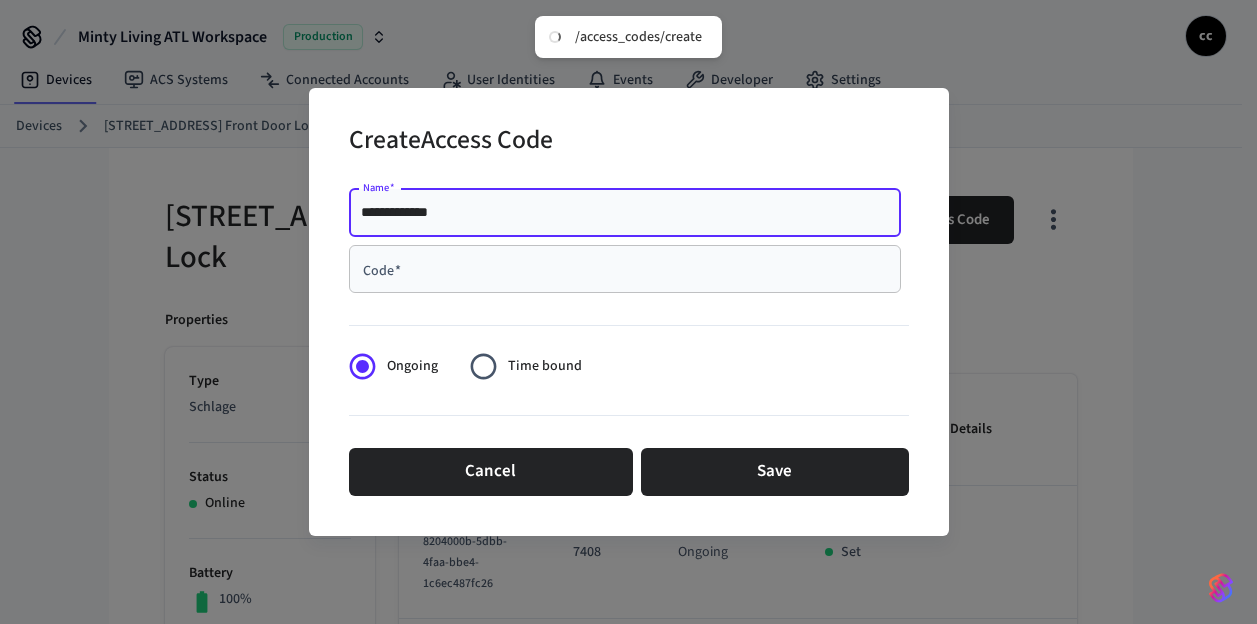 type on "**********" 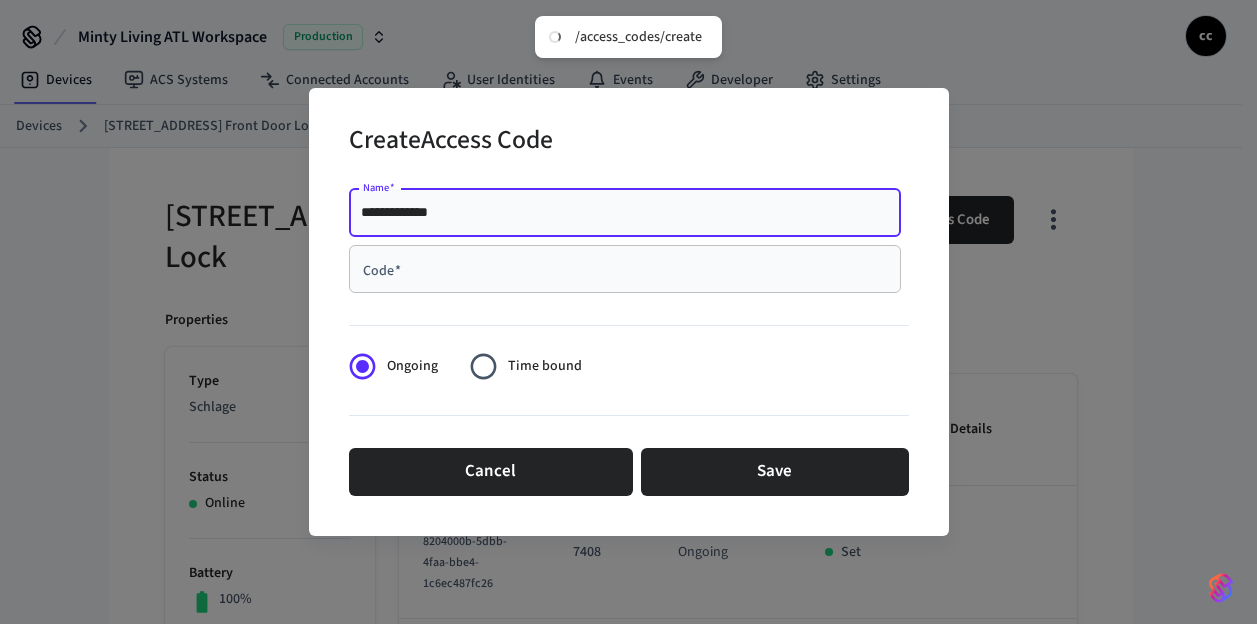 click on "Code   *" at bounding box center [625, 269] 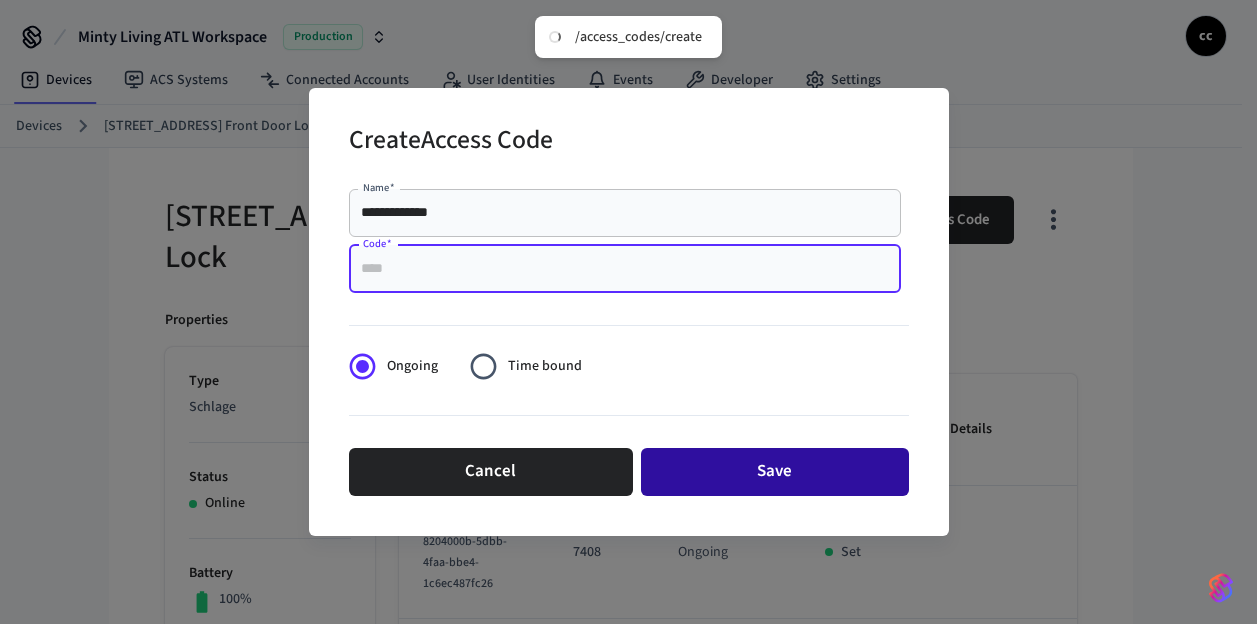 paste on "****" 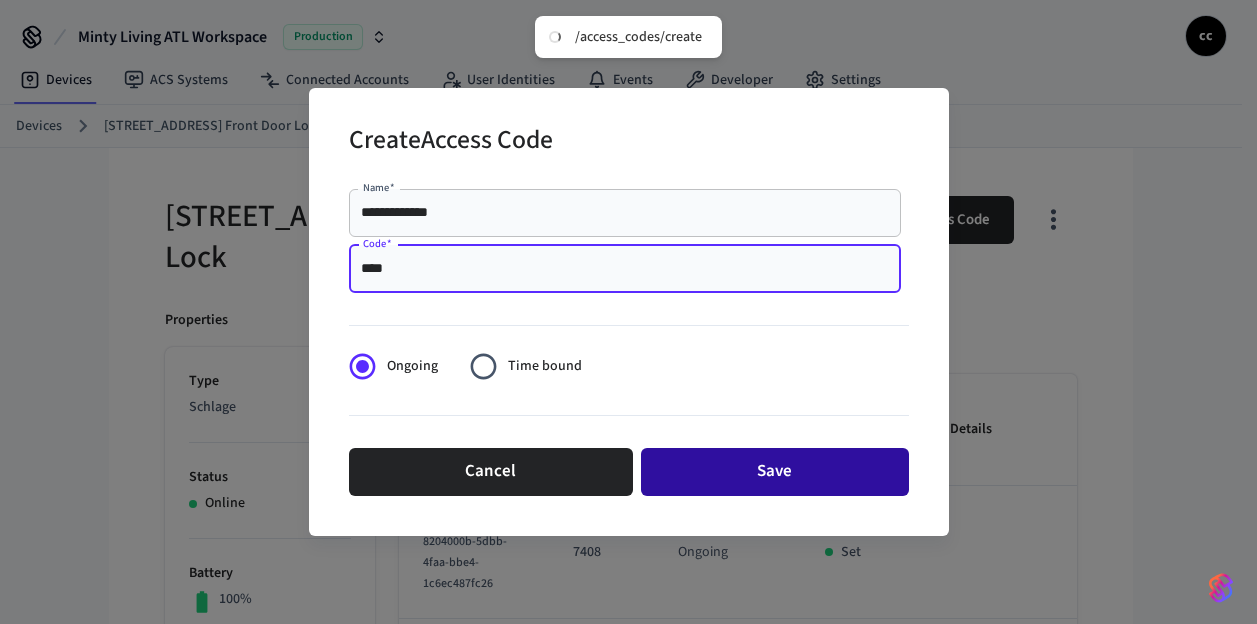 type on "****" 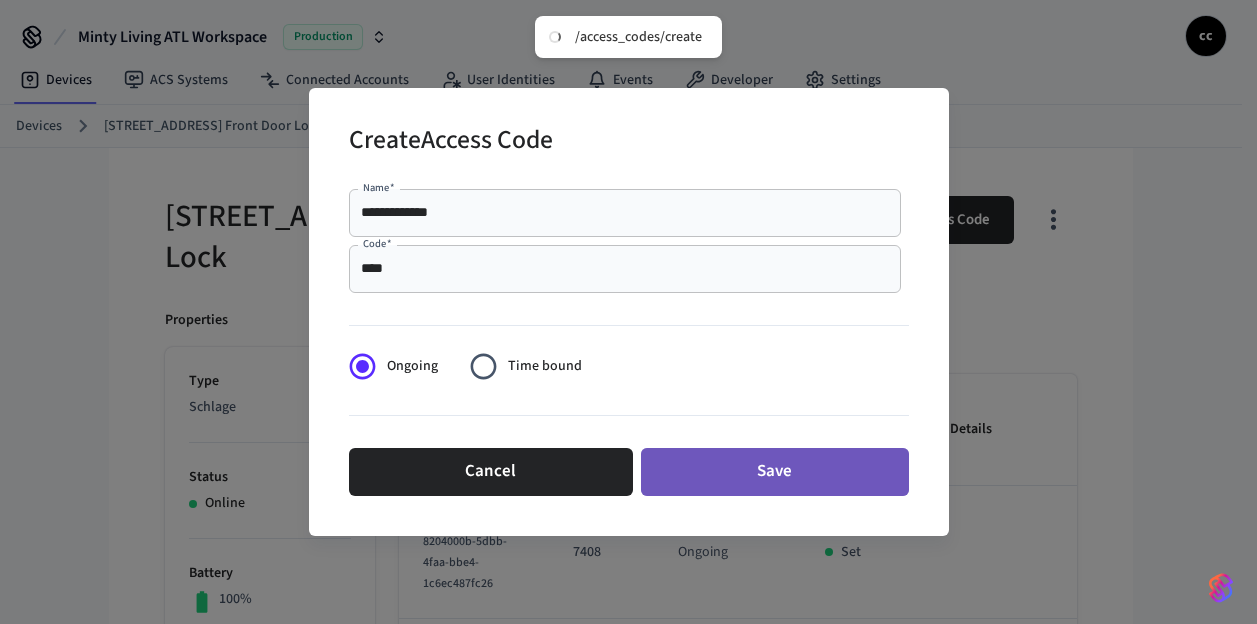 click on "Save" at bounding box center [775, 472] 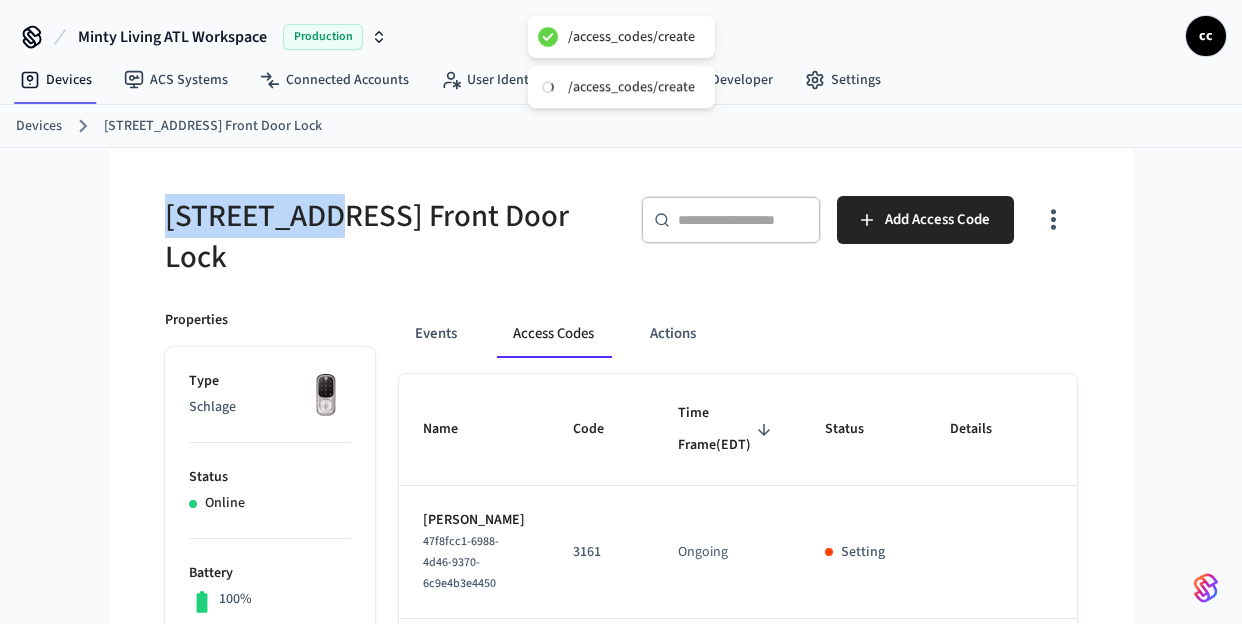 drag, startPoint x: 236, startPoint y: 209, endPoint x: 108, endPoint y: 133, distance: 148.86235 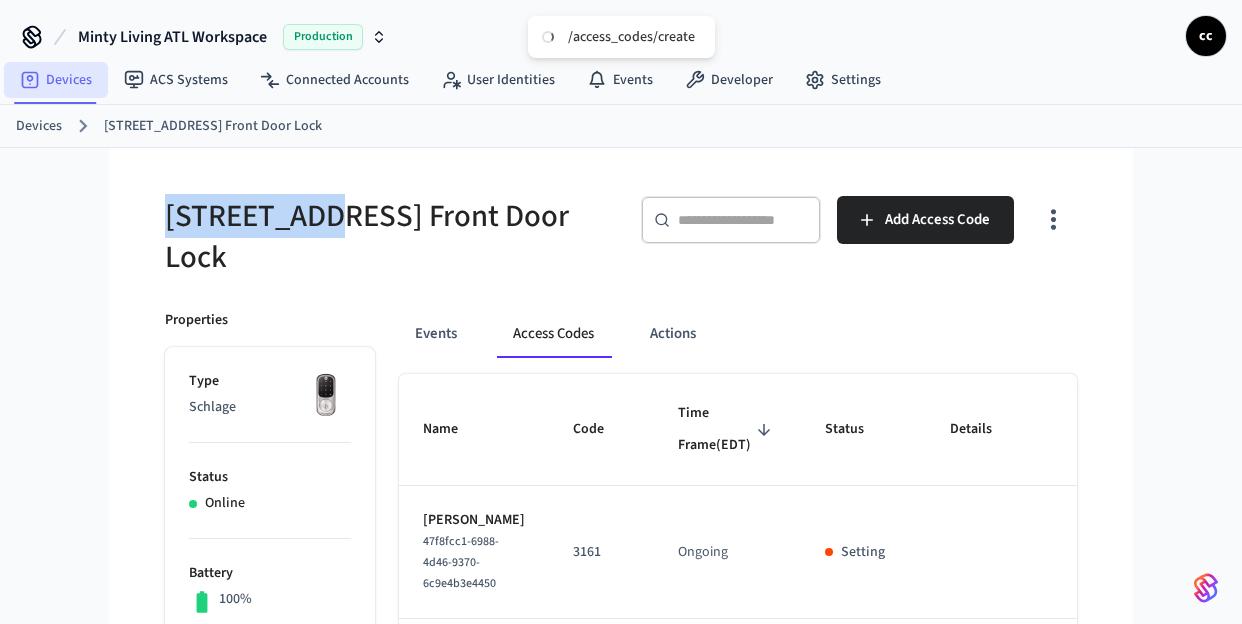 click on "Devices" at bounding box center (56, 80) 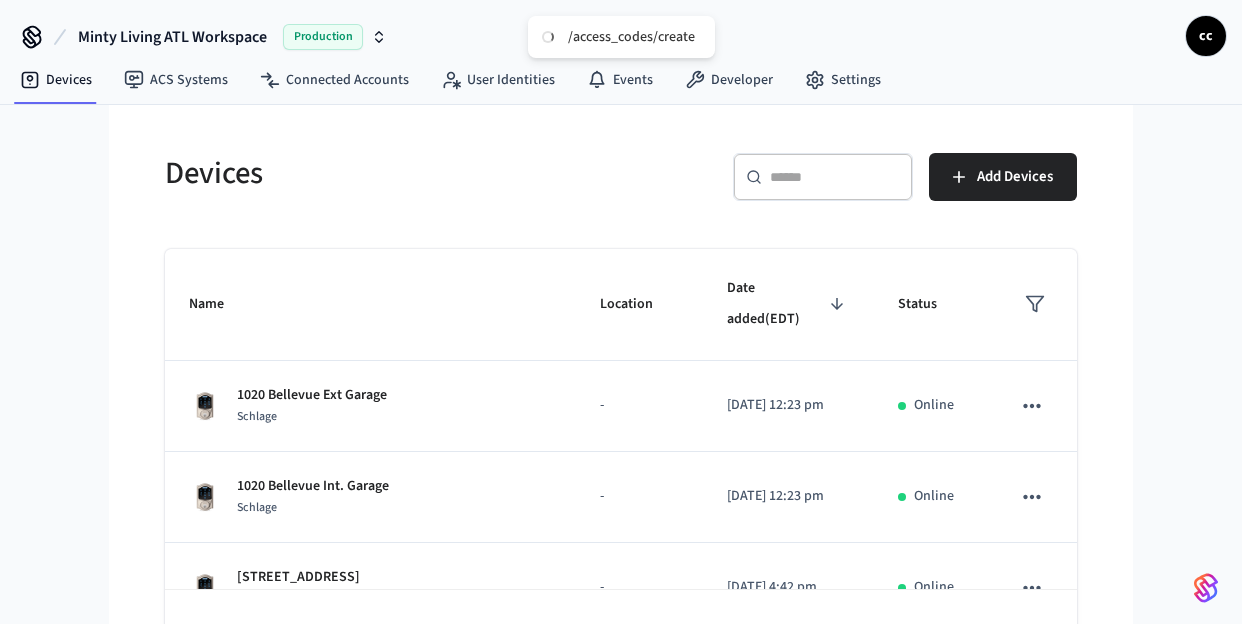 click on "​ ​" at bounding box center [823, 177] 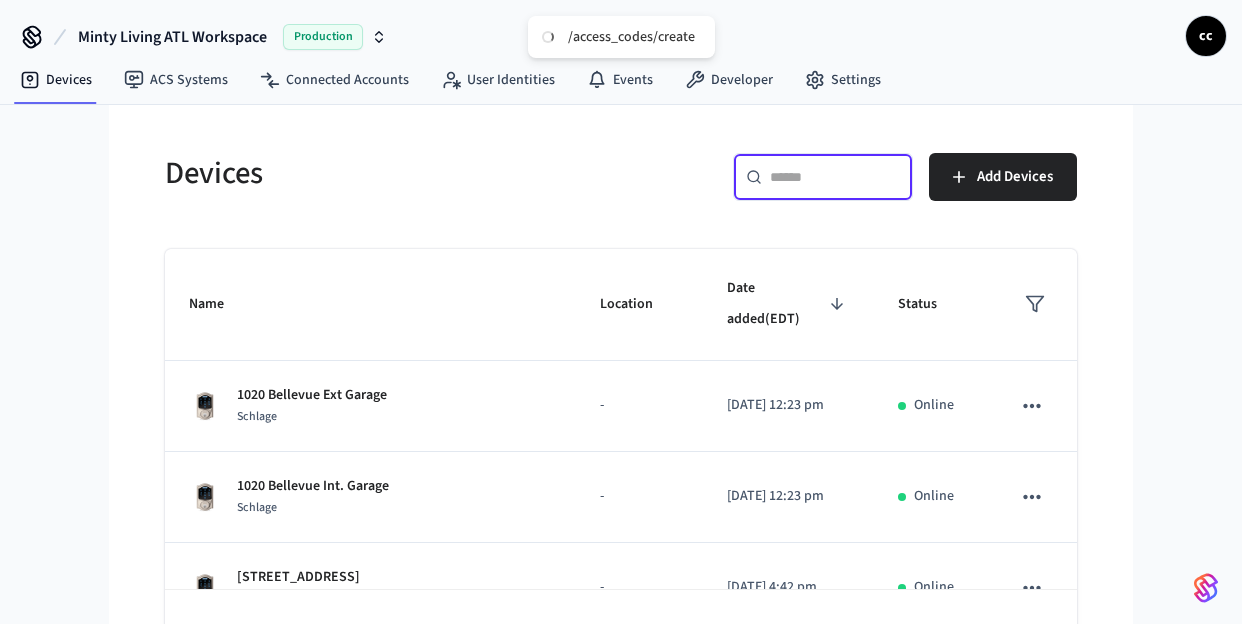 paste on "**********" 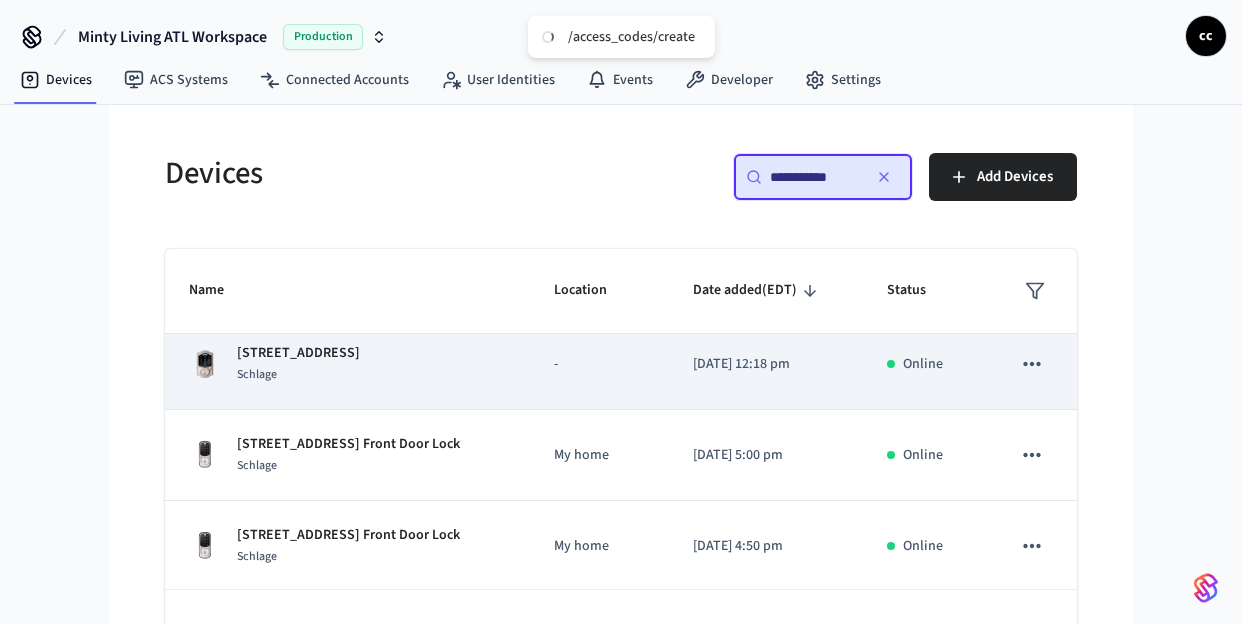scroll, scrollTop: 109, scrollLeft: 0, axis: vertical 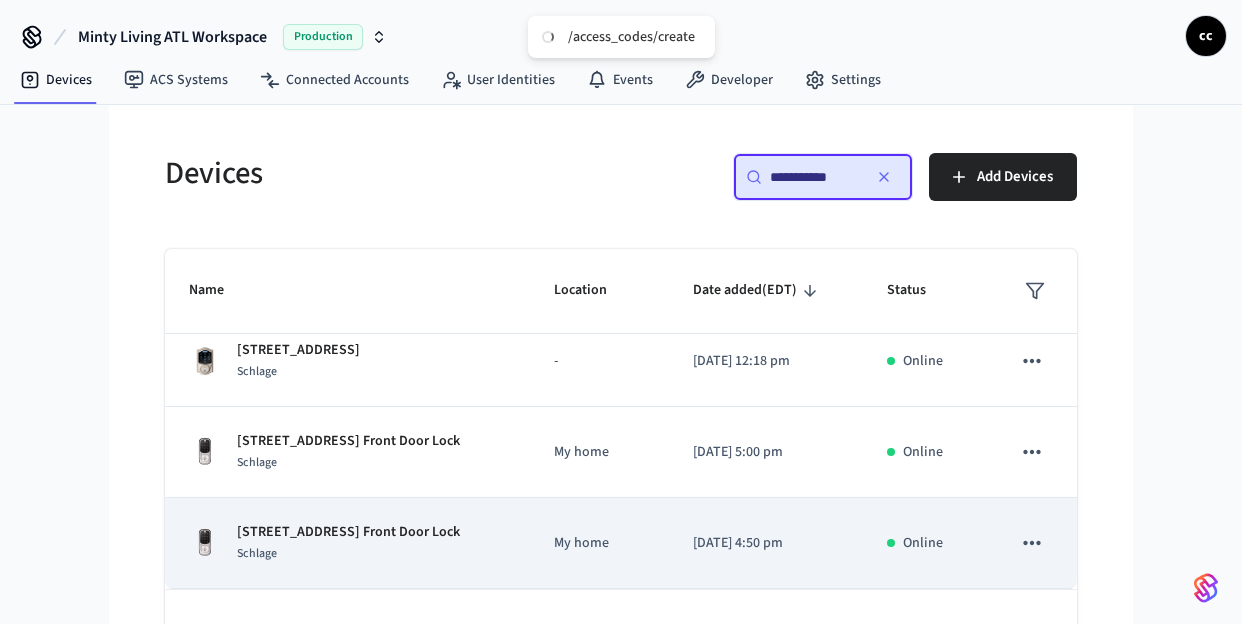 type on "**********" 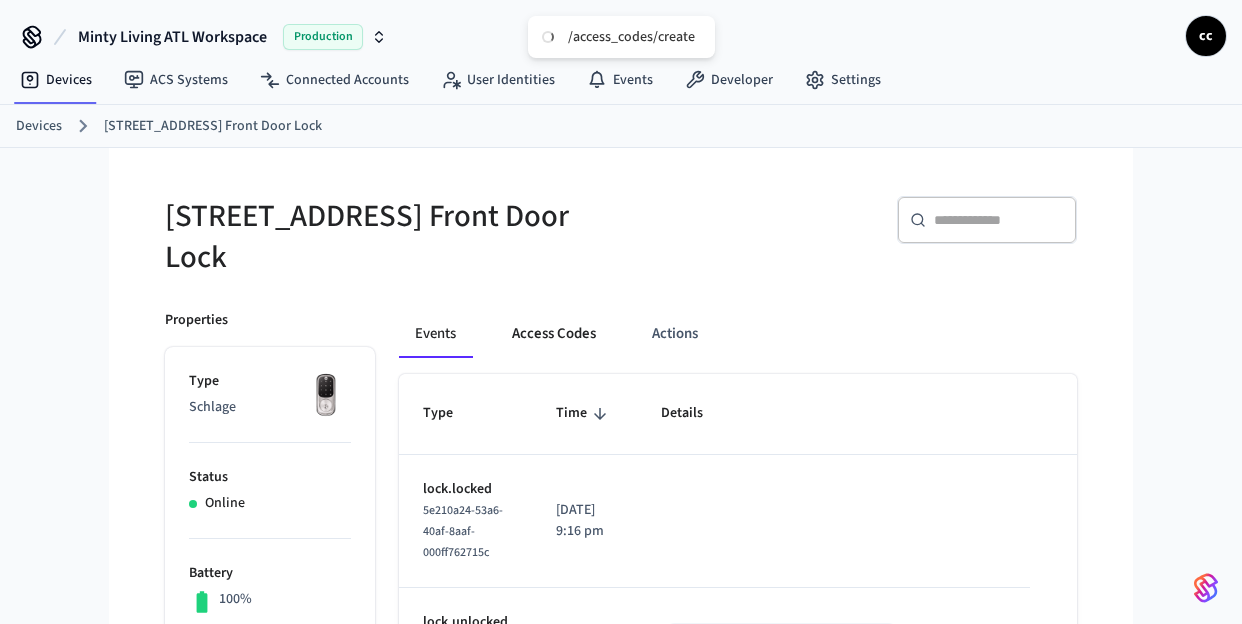 click on "Access Codes" at bounding box center [554, 334] 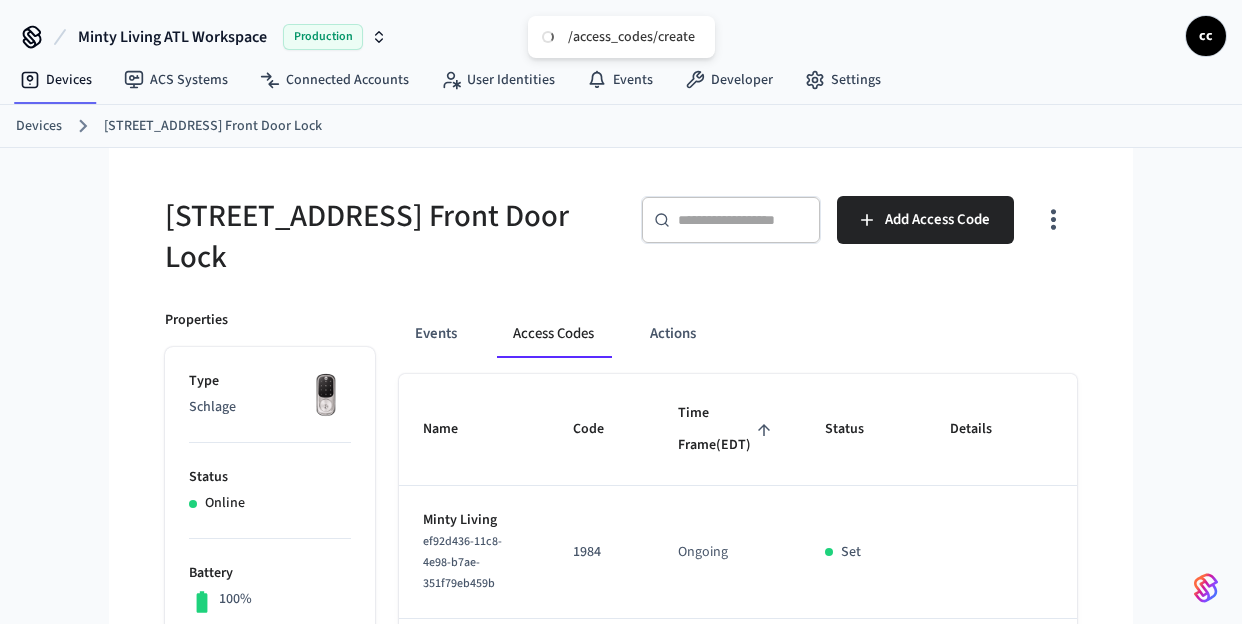 click on "Time Frame  (EDT)" at bounding box center (727, 429) 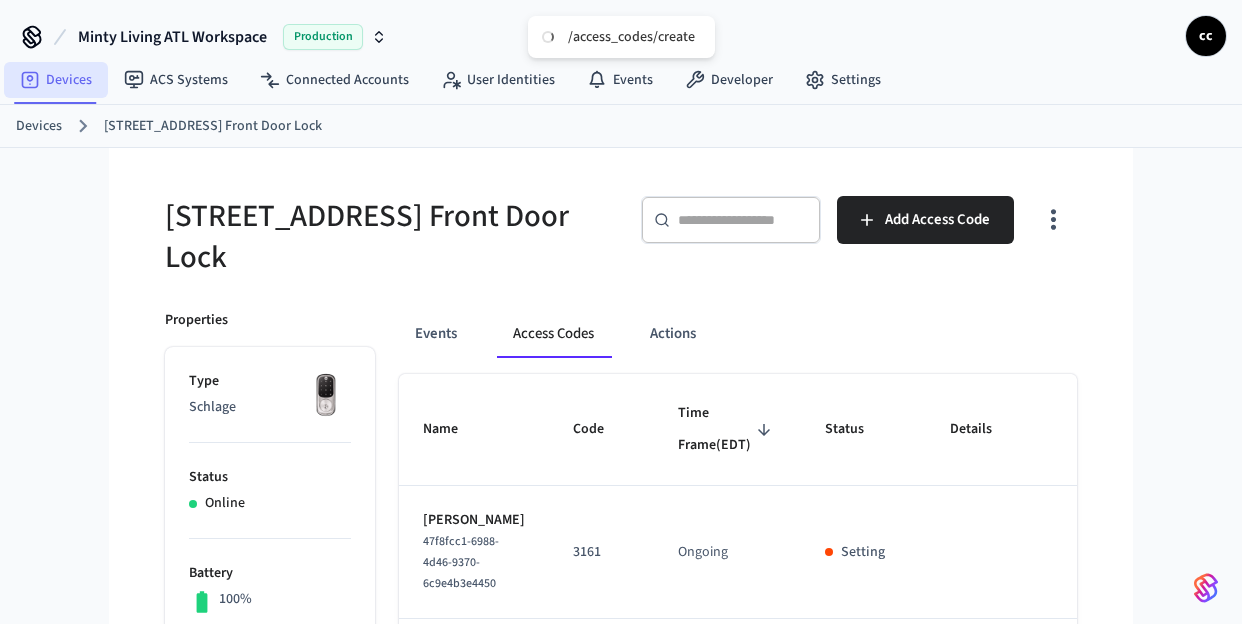 click on "Devices" at bounding box center (56, 80) 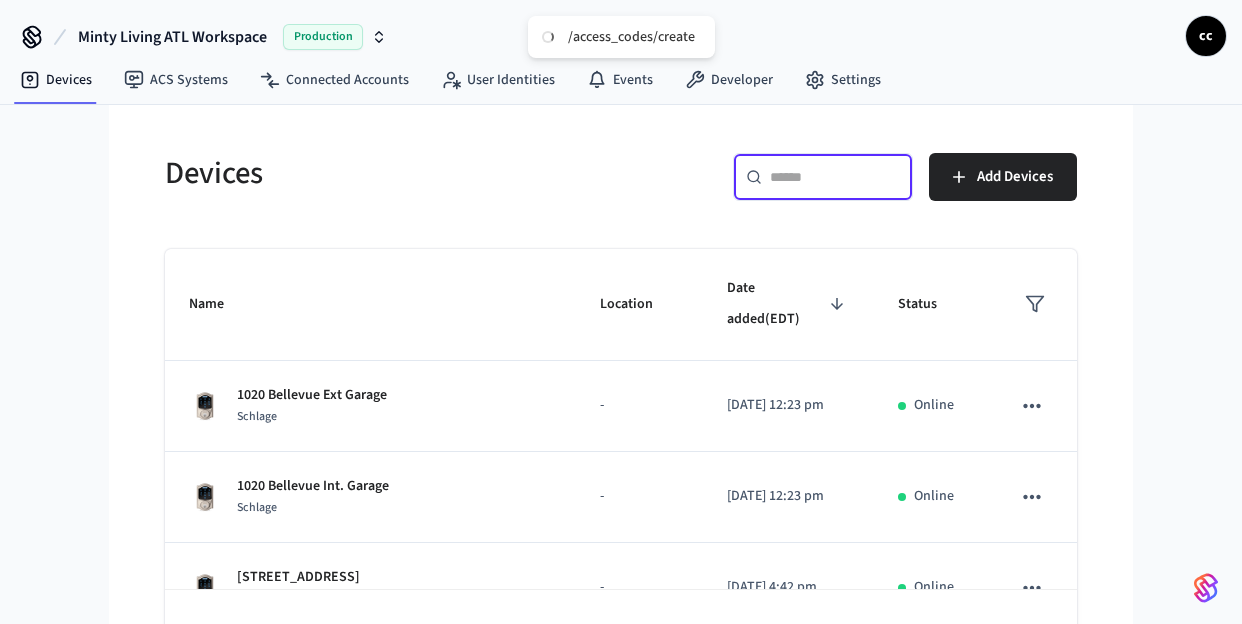 click at bounding box center [835, 177] 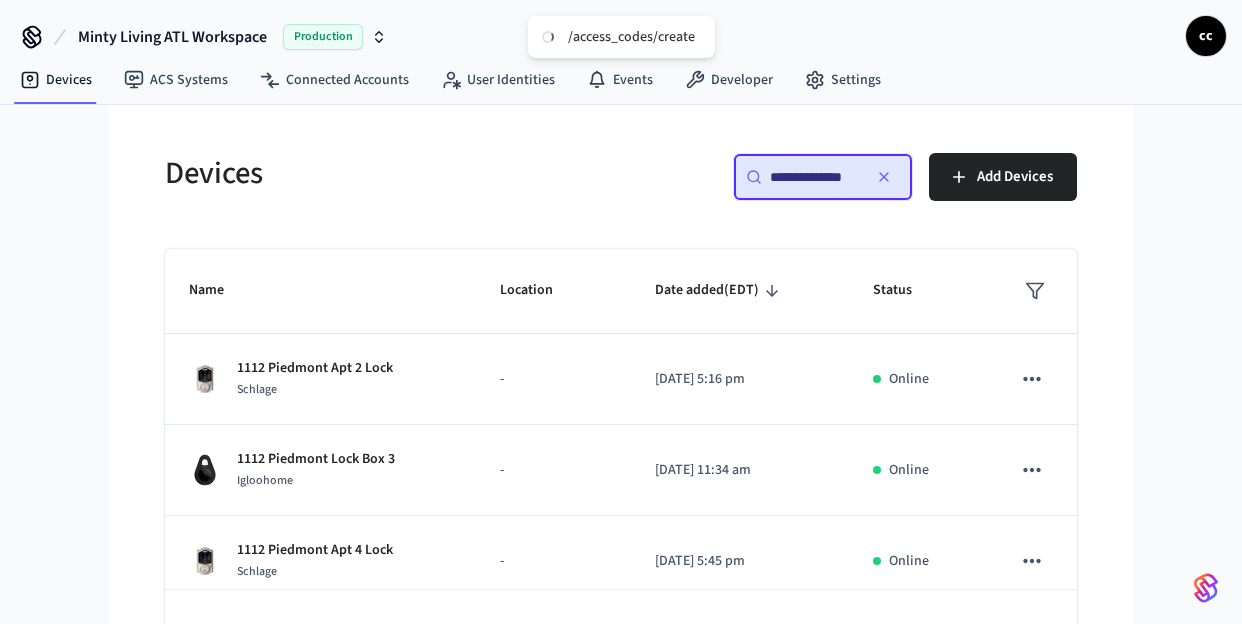 scroll, scrollTop: 0, scrollLeft: 2, axis: horizontal 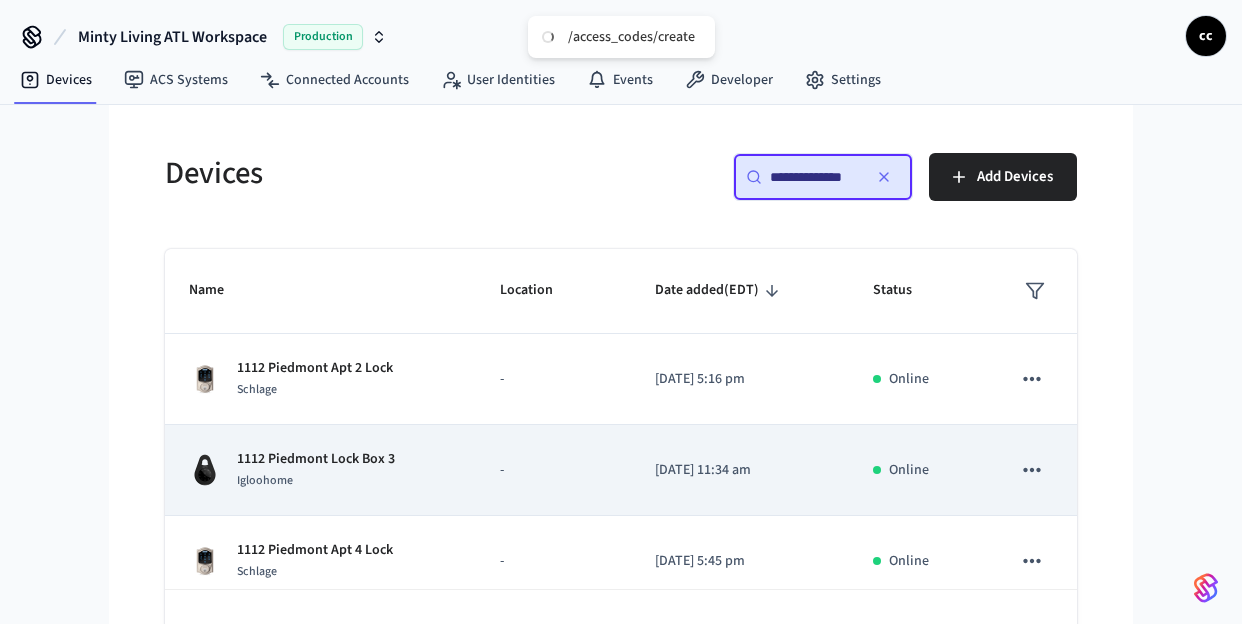 type on "**********" 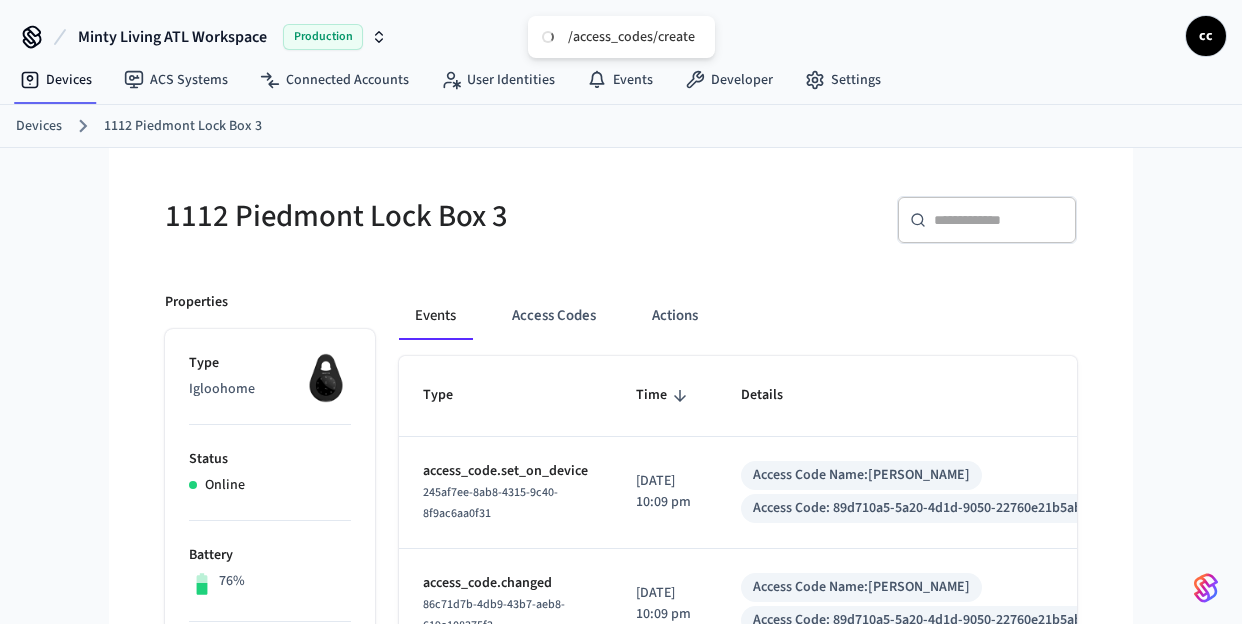 drag, startPoint x: 561, startPoint y: 318, endPoint x: 606, endPoint y: 340, distance: 50.08992 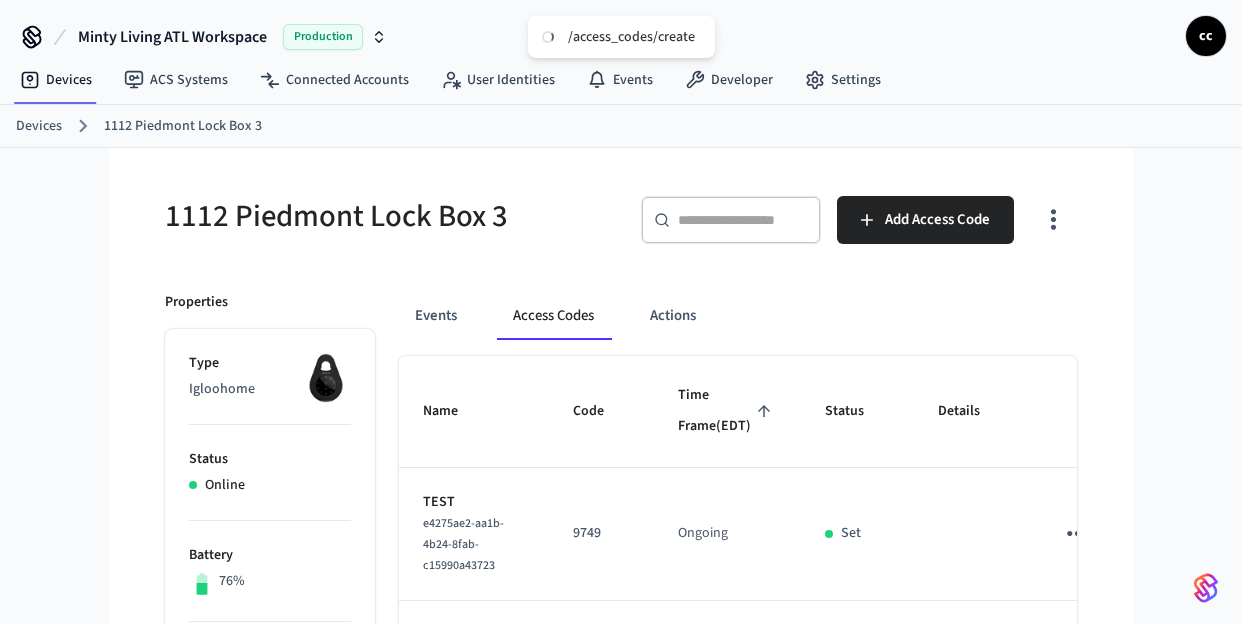 click on "Time Frame  (EDT)" at bounding box center (727, 411) 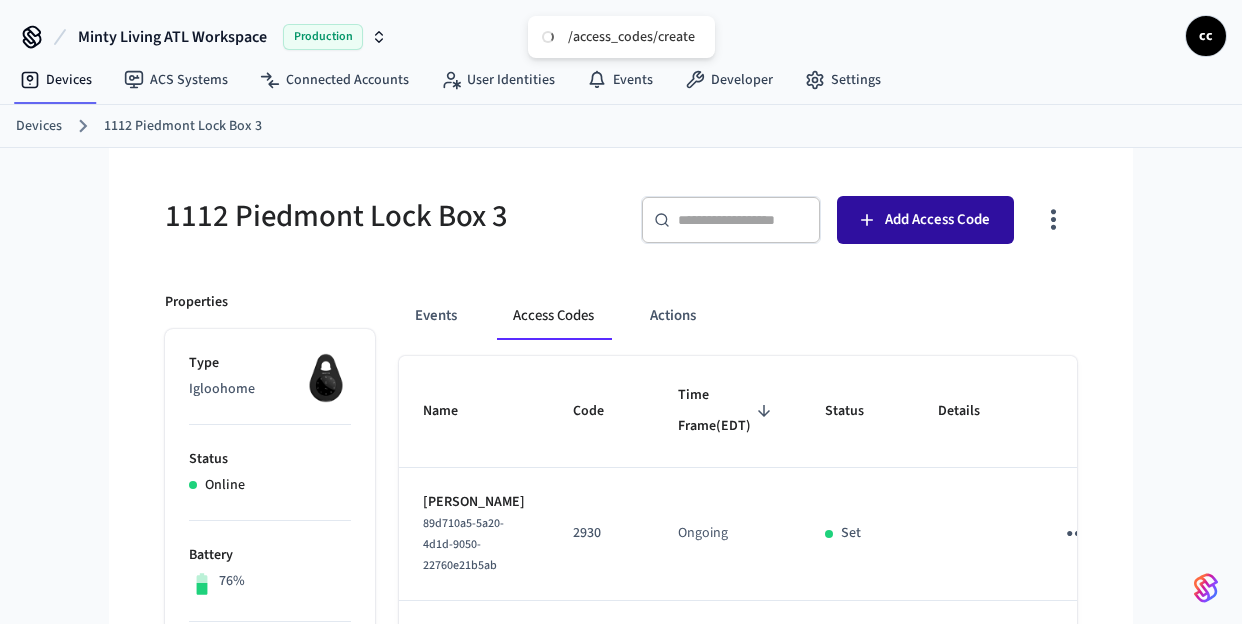 click on "Add Access Code" at bounding box center [937, 220] 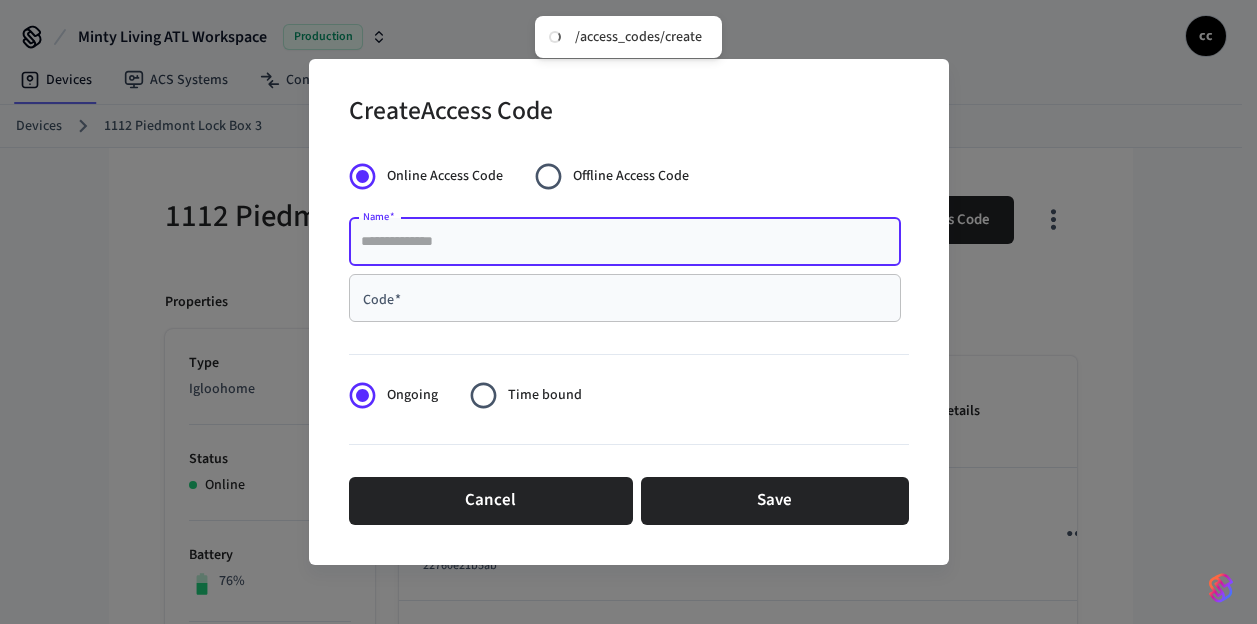 click on "Name   *" at bounding box center [625, 242] 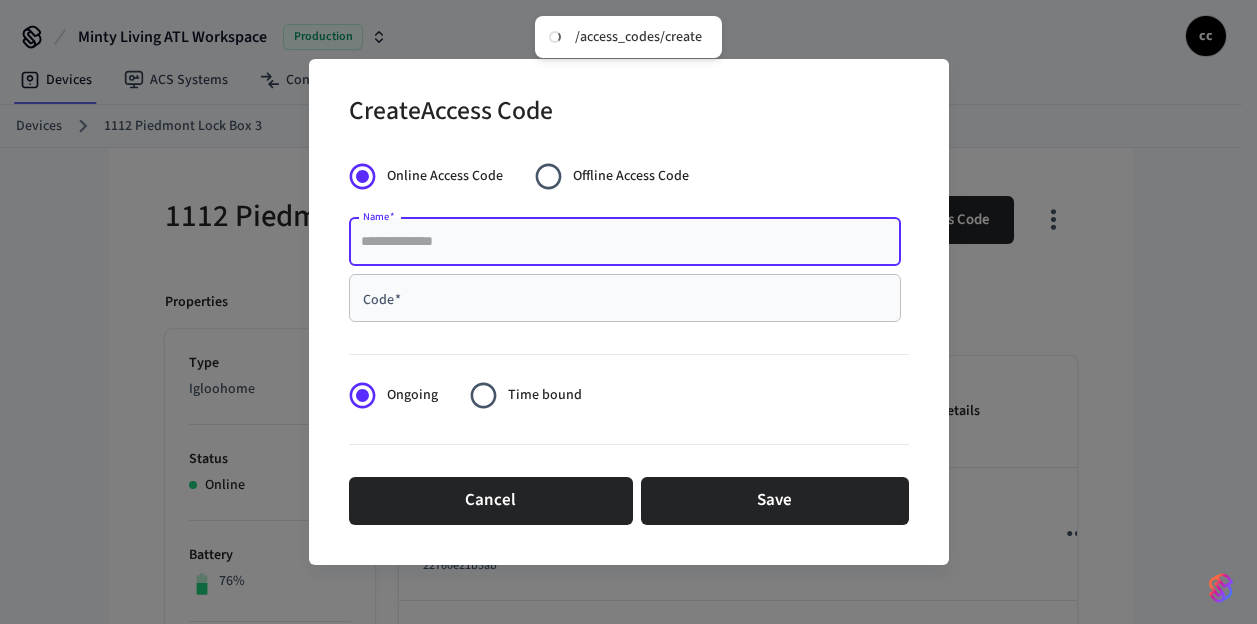 paste on "**********" 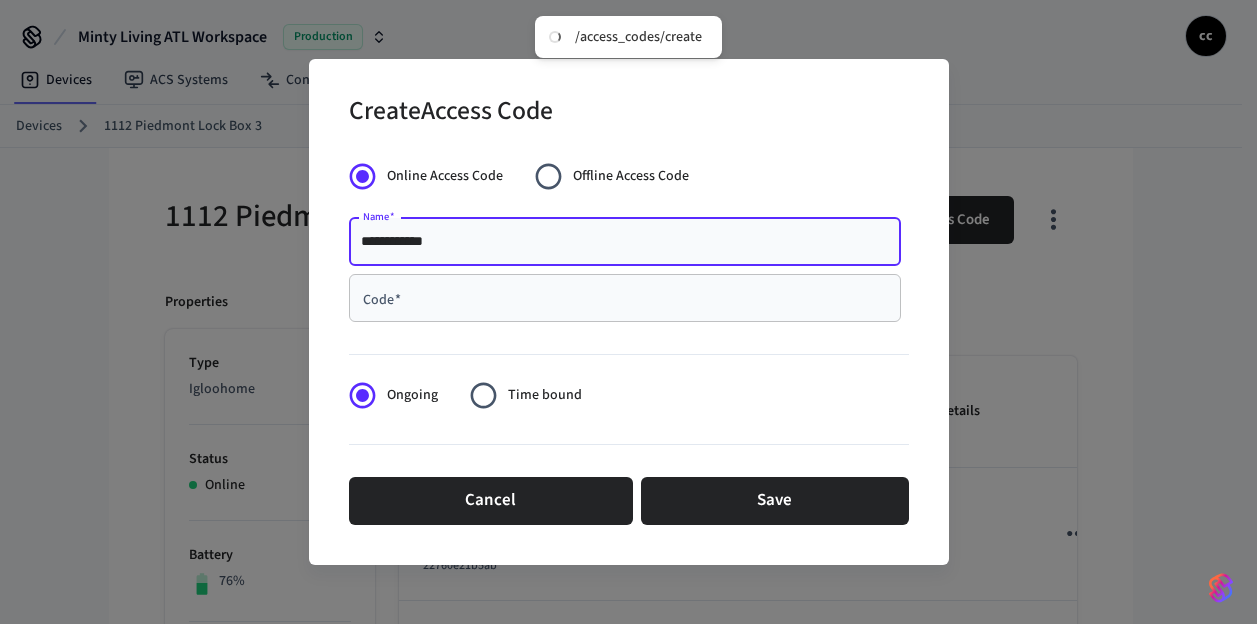 type on "**********" 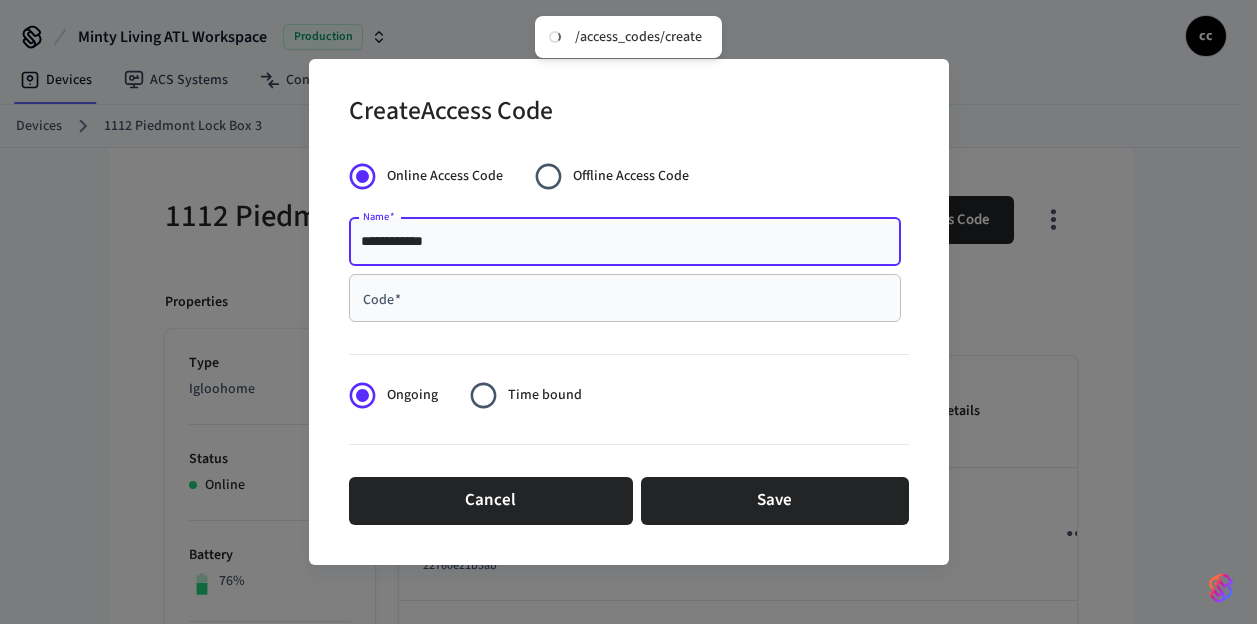 click on "Code   *" at bounding box center (625, 298) 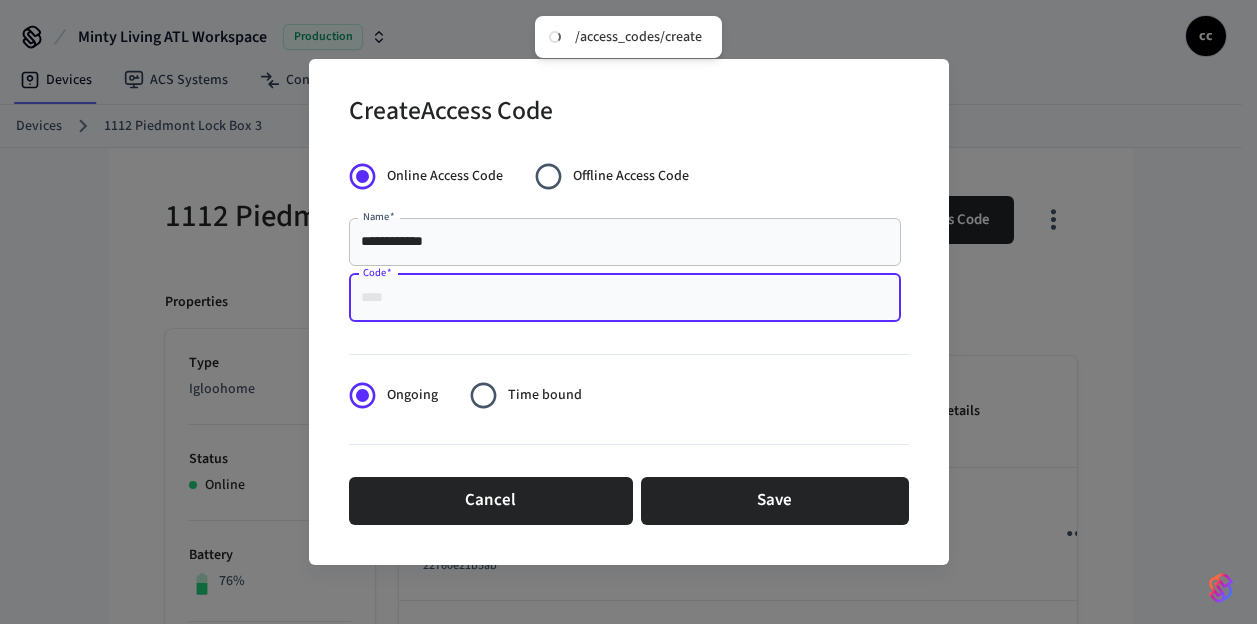 paste on "******" 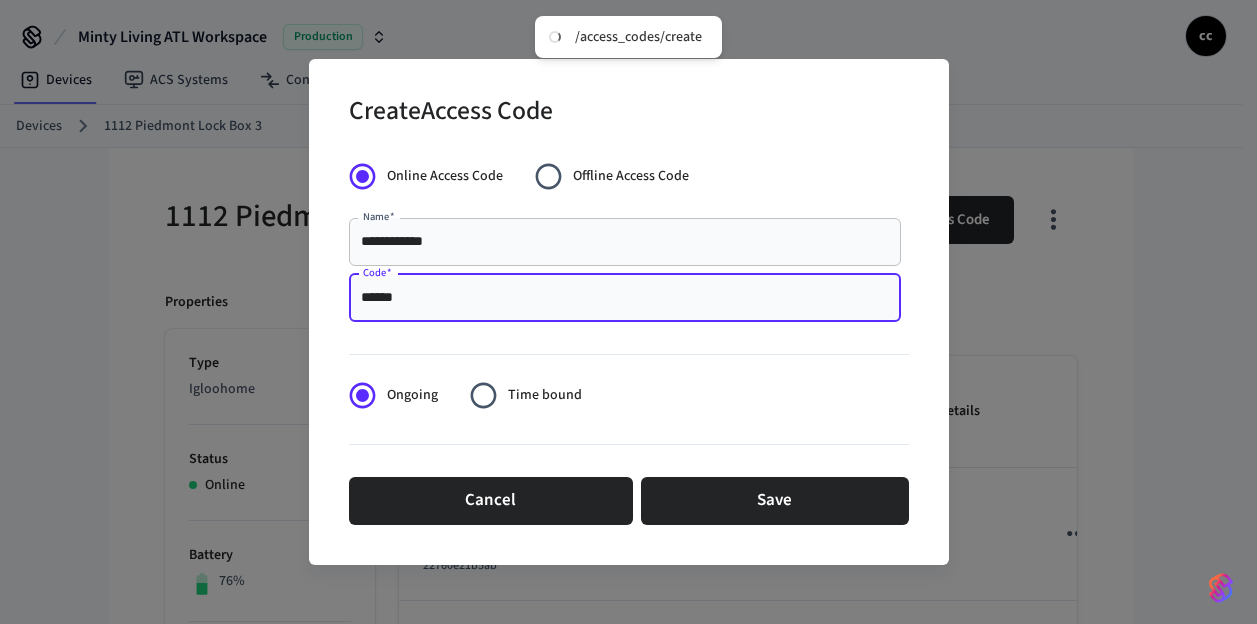 click on "******" at bounding box center [625, 298] 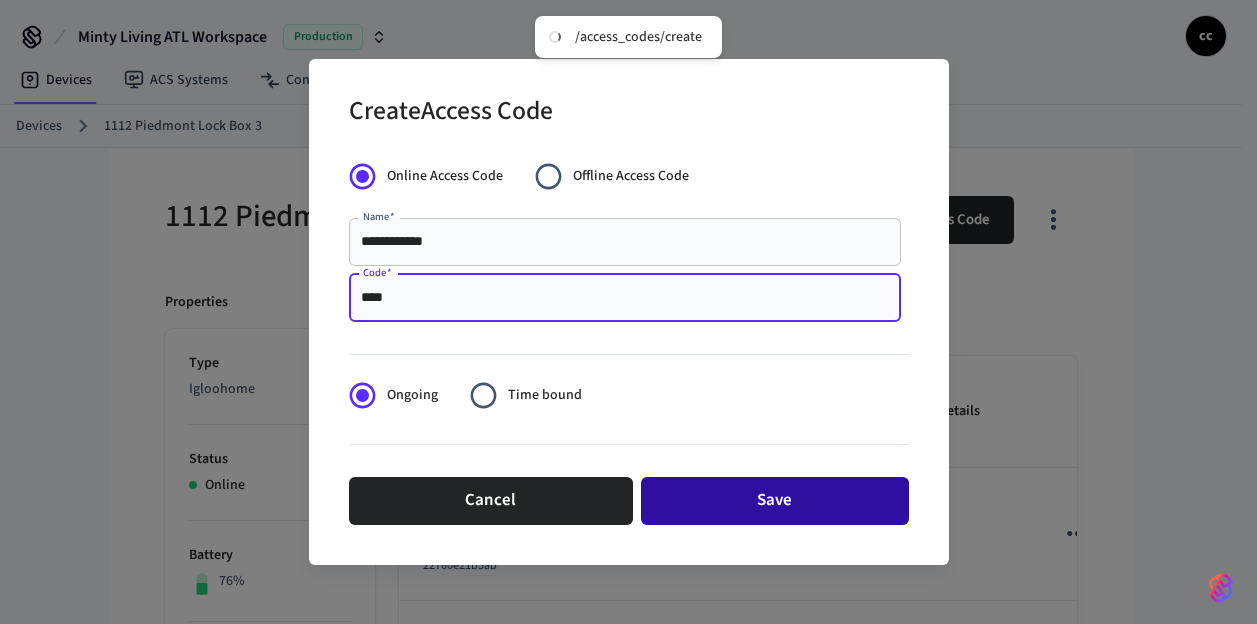 type on "****" 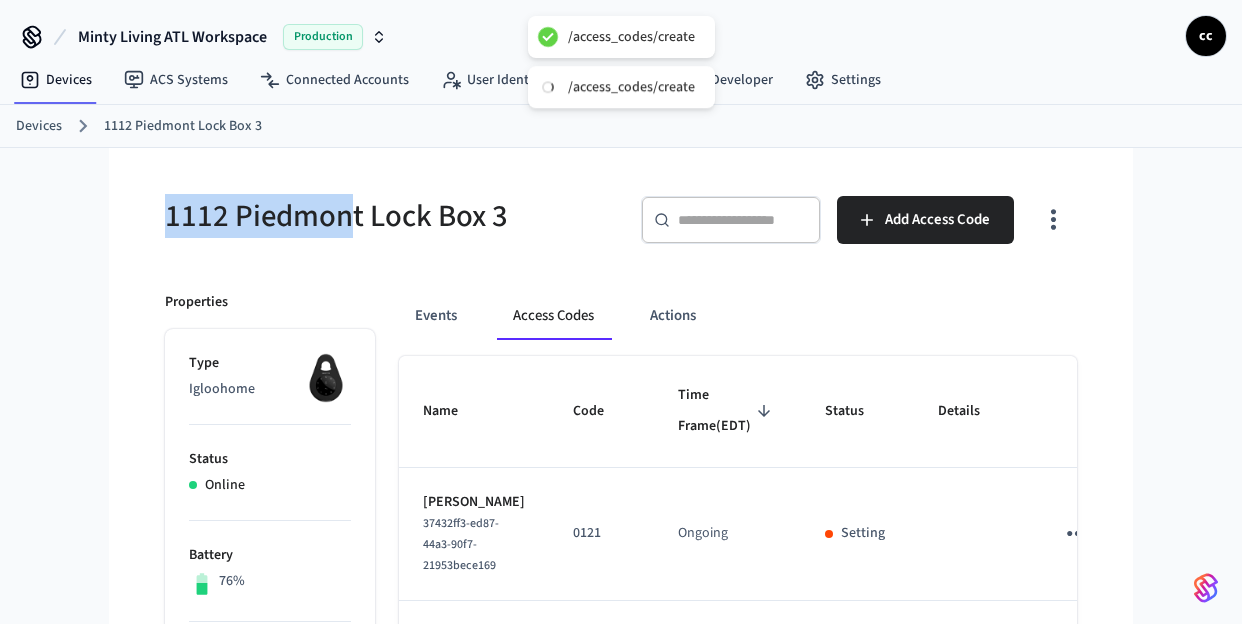 drag, startPoint x: 344, startPoint y: 220, endPoint x: 131, endPoint y: 206, distance: 213.4596 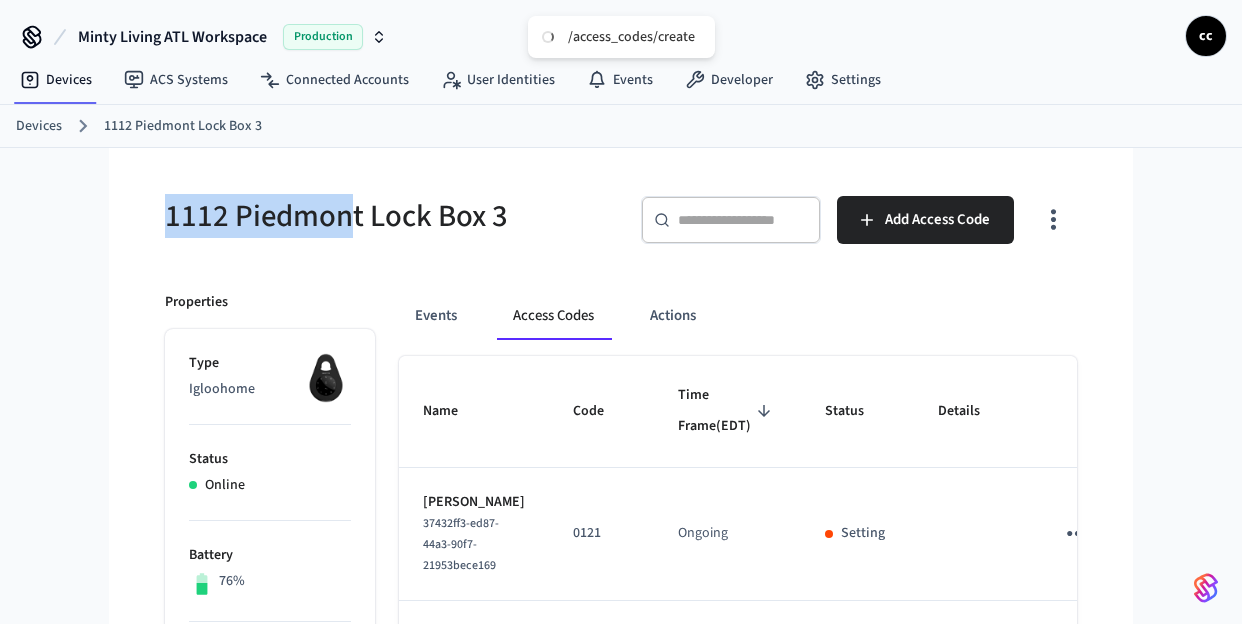 click on "Devices" at bounding box center [56, 80] 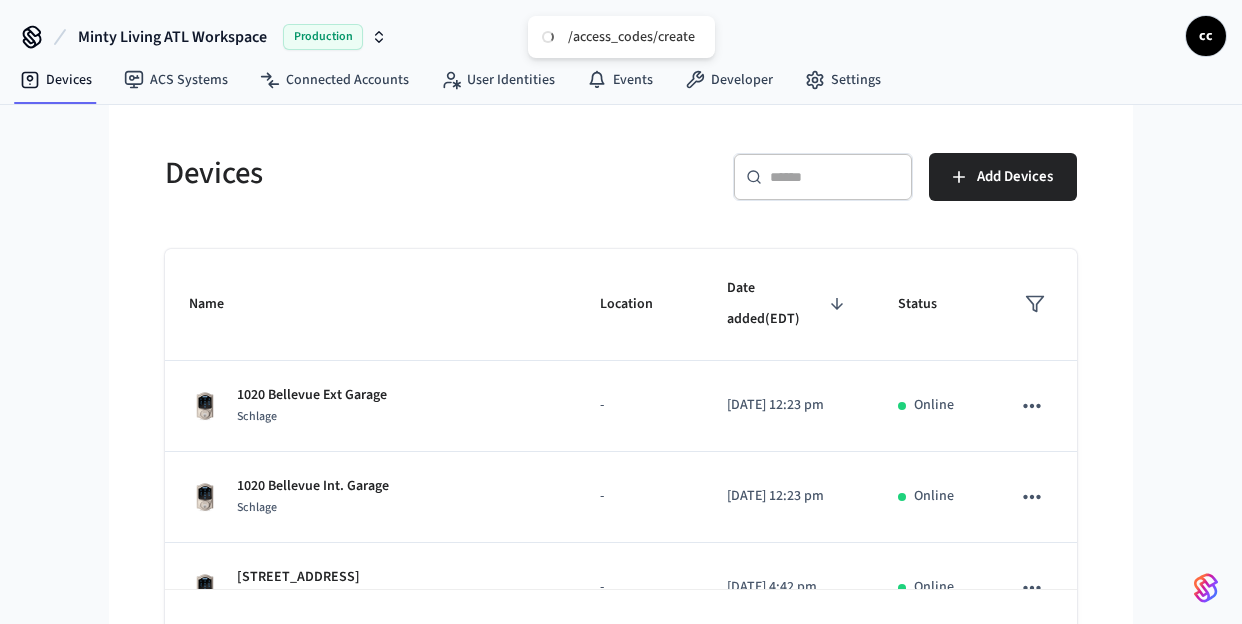 click on "​ ​" at bounding box center [823, 177] 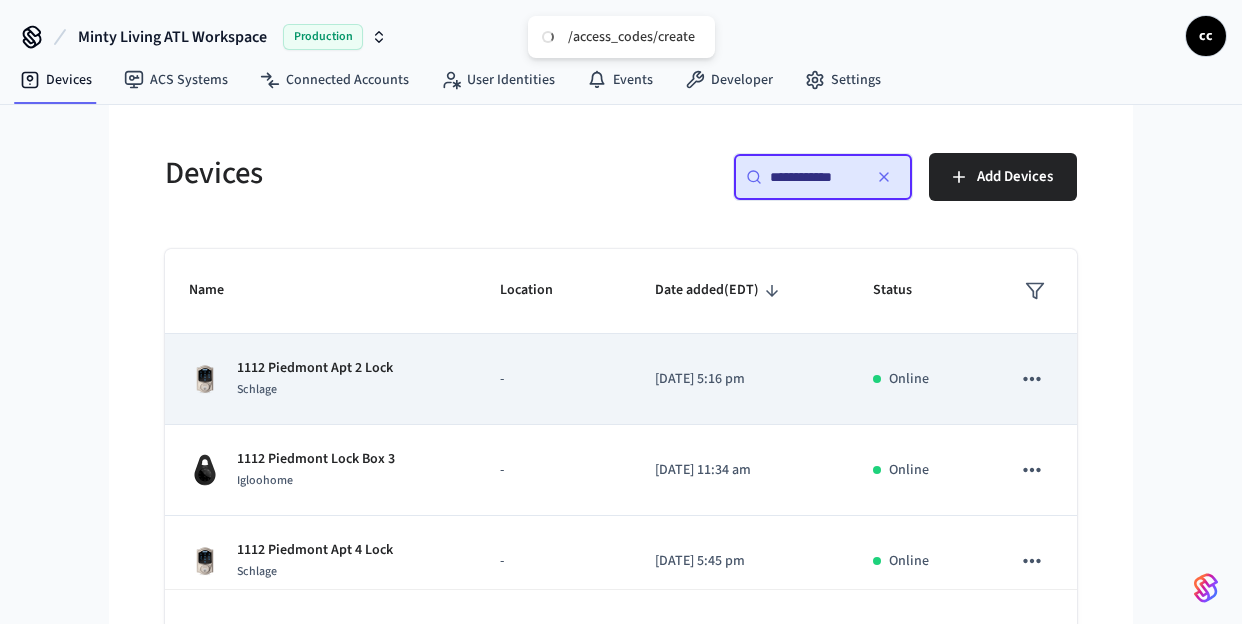 type on "**********" 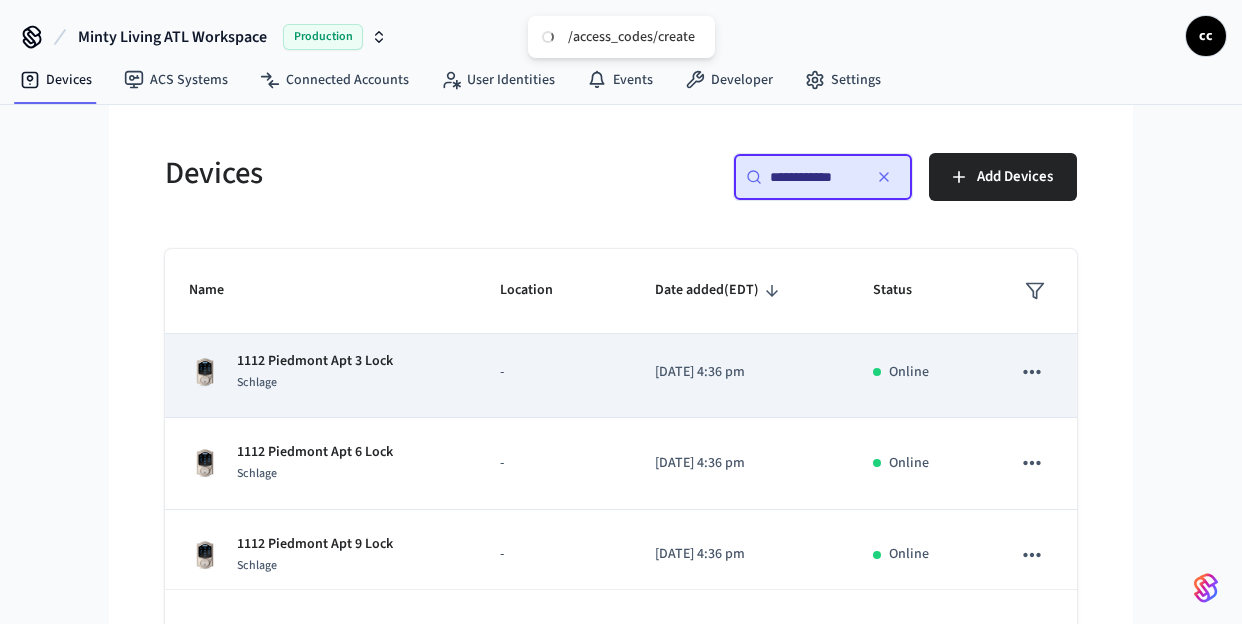 scroll, scrollTop: 291, scrollLeft: 0, axis: vertical 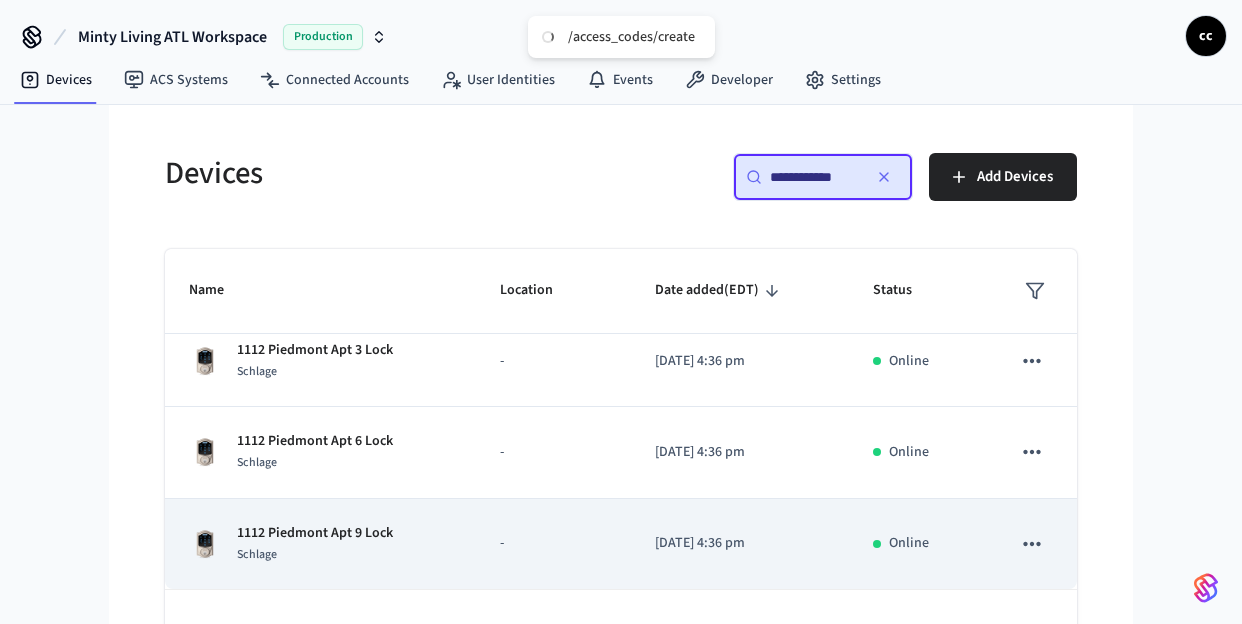 click on "-" at bounding box center (553, 544) 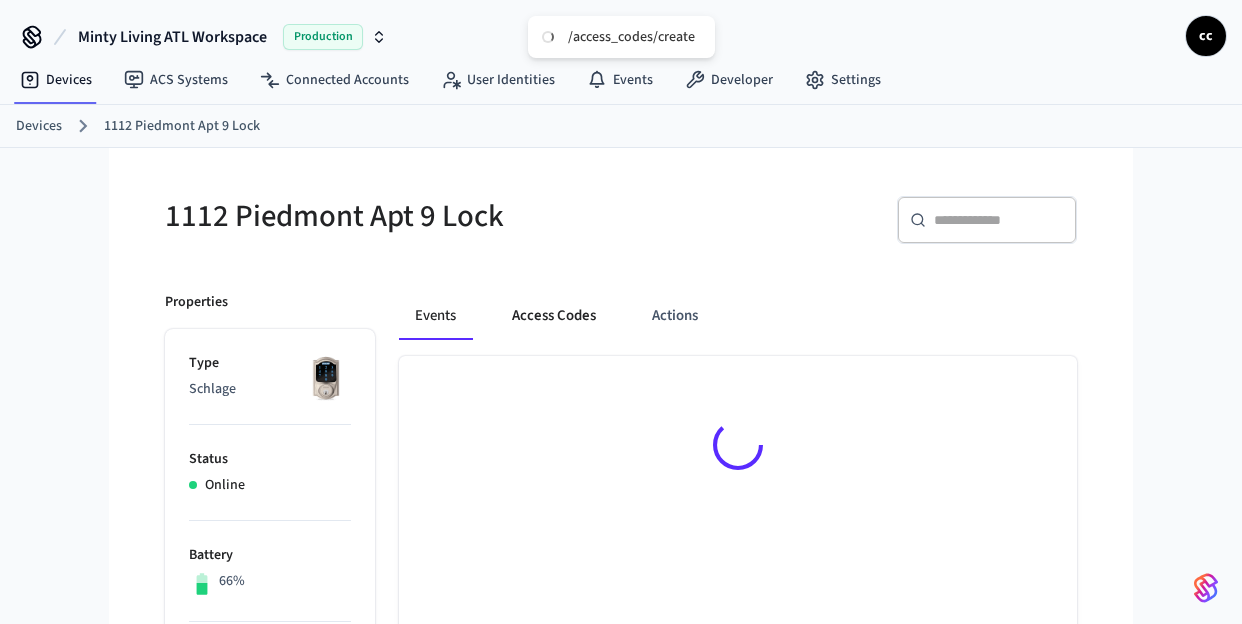 click on "Access Codes" at bounding box center (554, 316) 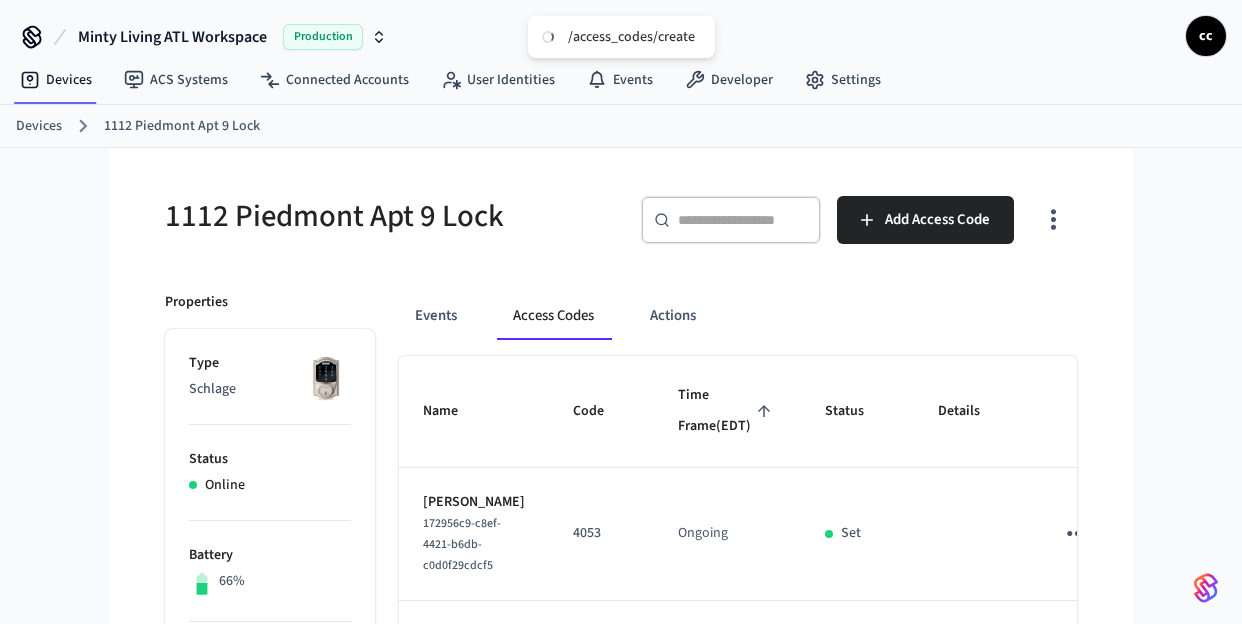 click on "Time Frame  (EDT)" at bounding box center (727, 411) 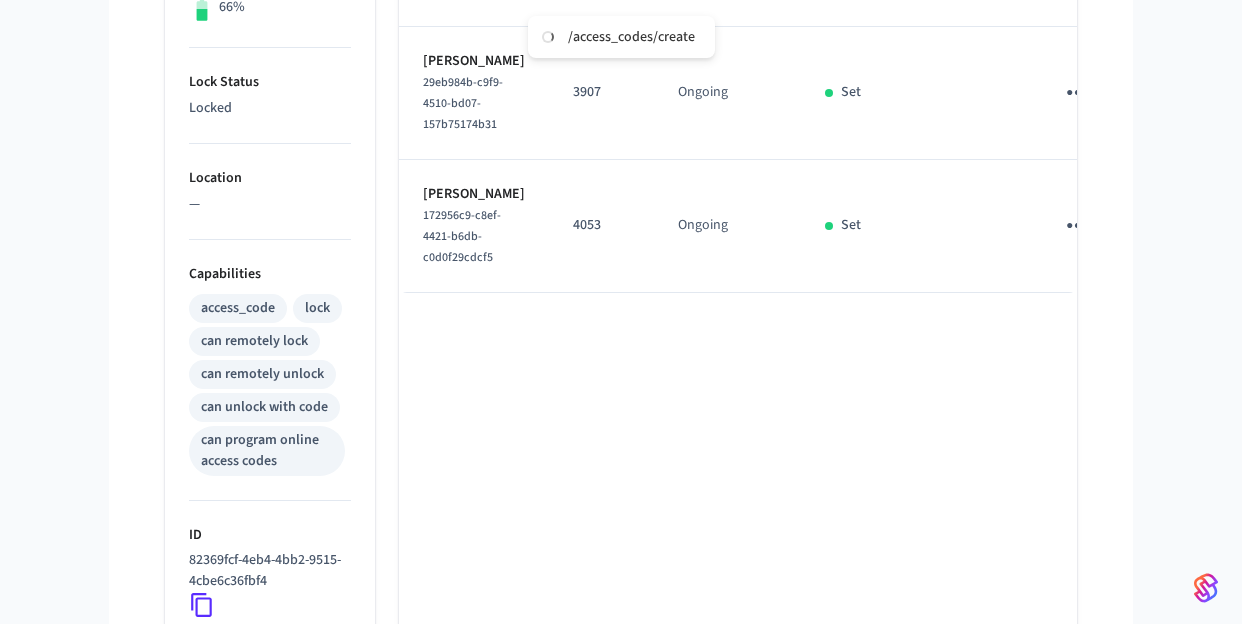 scroll, scrollTop: 0, scrollLeft: 0, axis: both 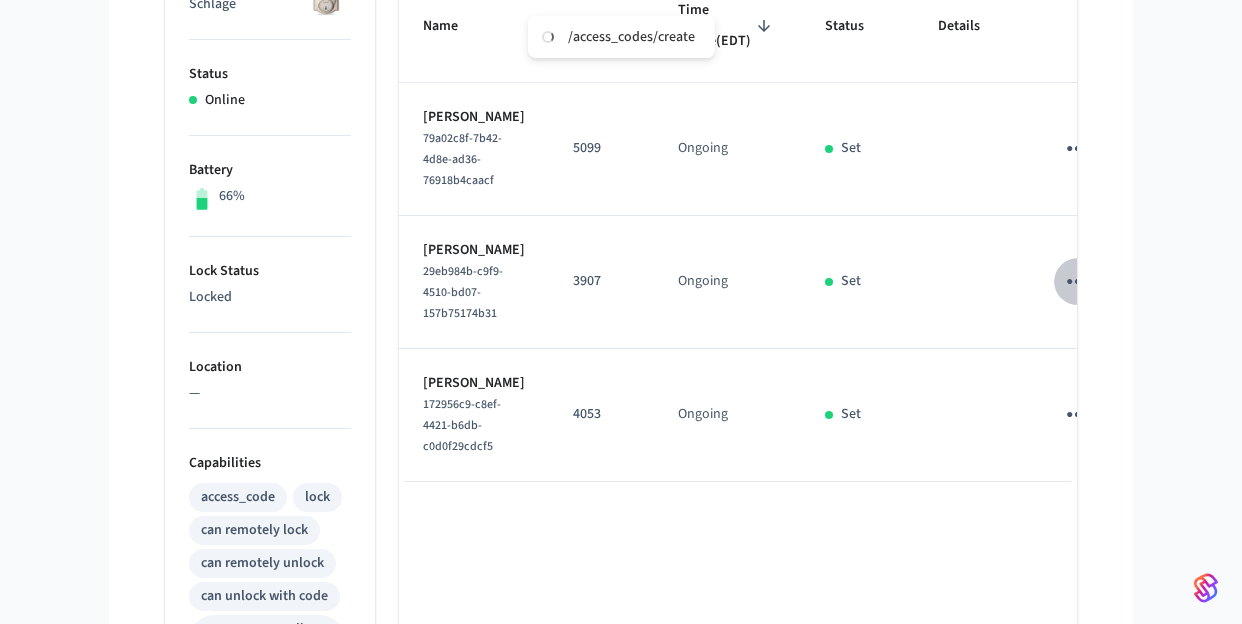 drag, startPoint x: 1014, startPoint y: 381, endPoint x: 1043, endPoint y: 405, distance: 37.64306 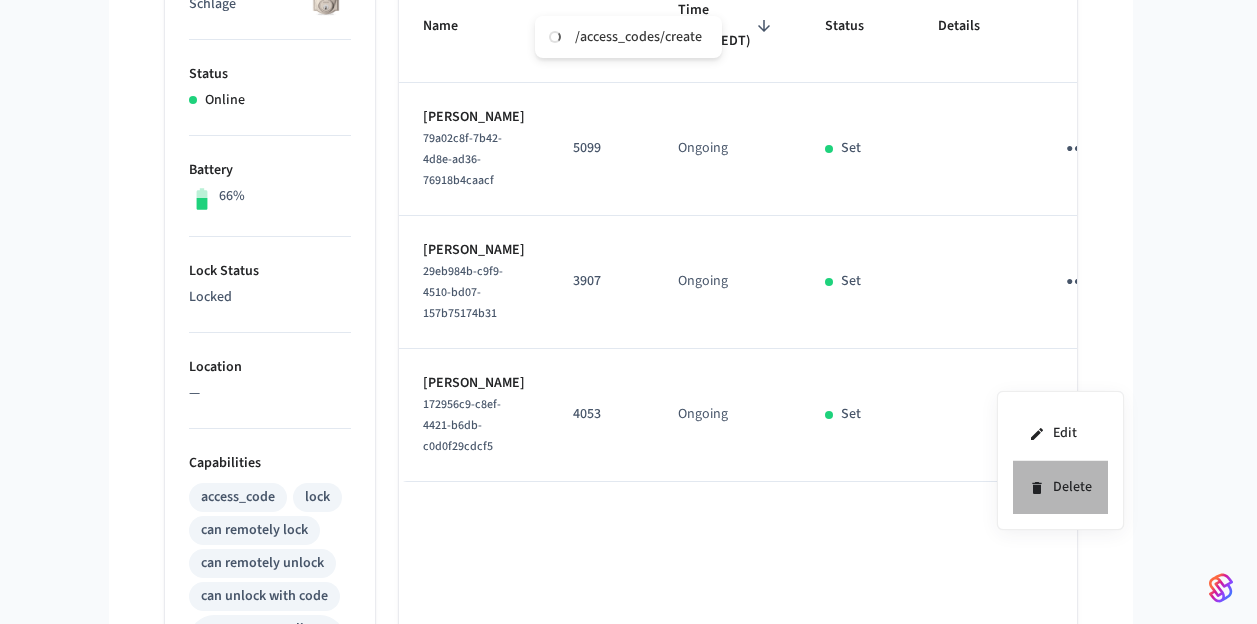 click on "Delete" at bounding box center [1060, 487] 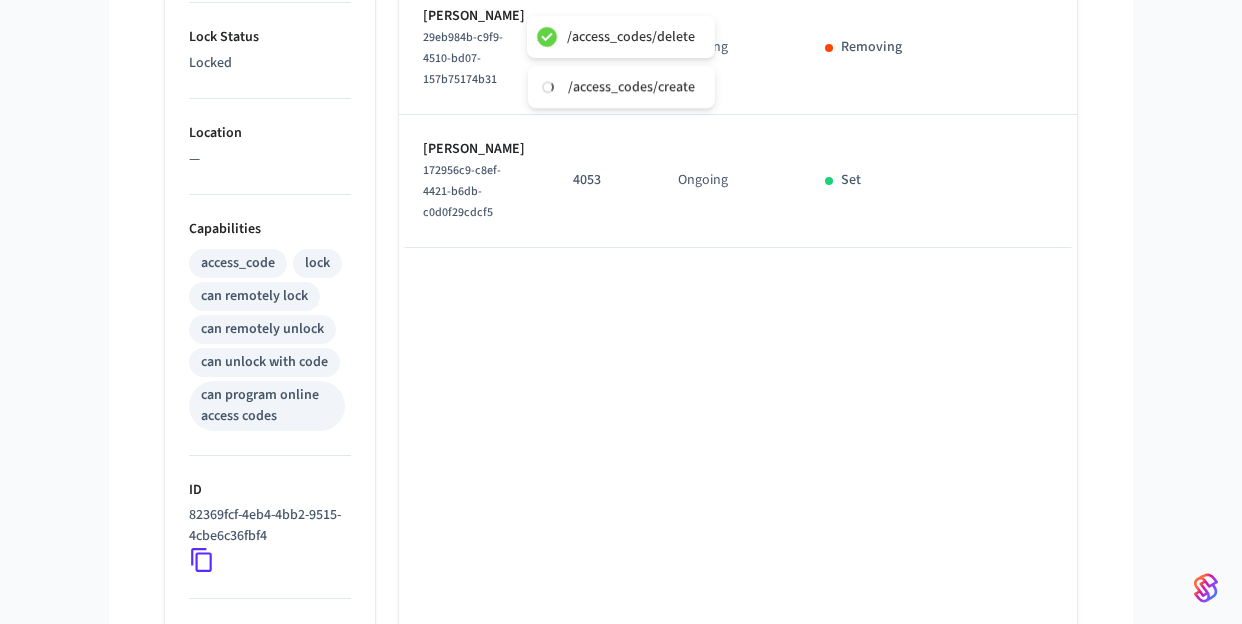 scroll, scrollTop: 637, scrollLeft: 0, axis: vertical 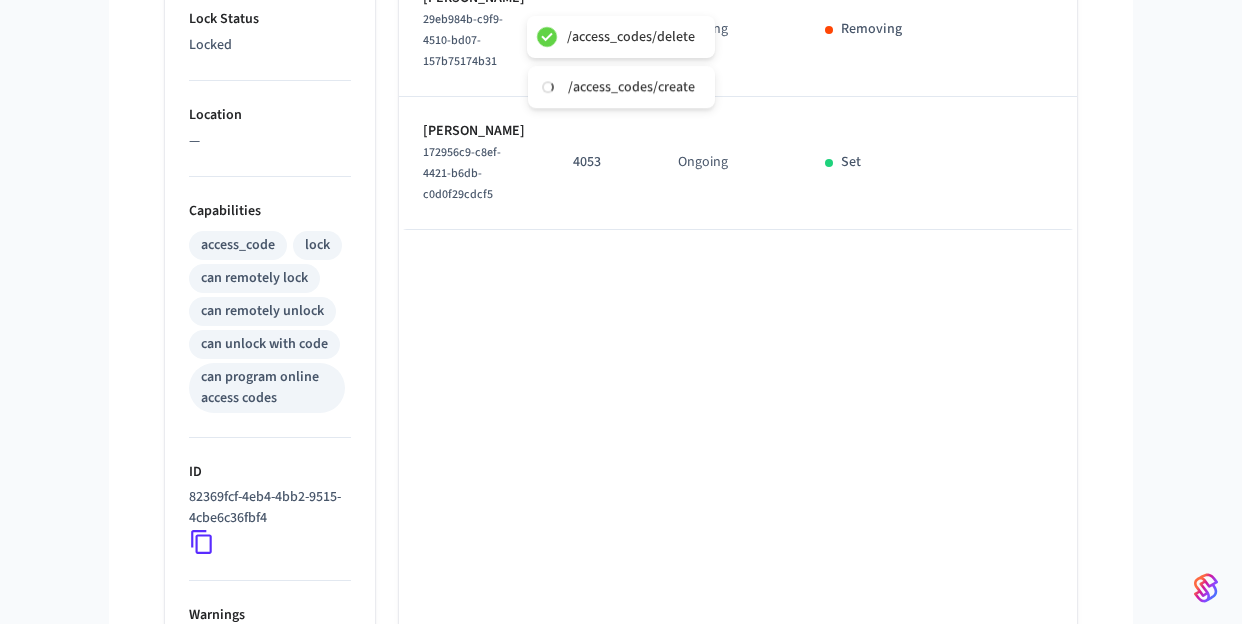 click 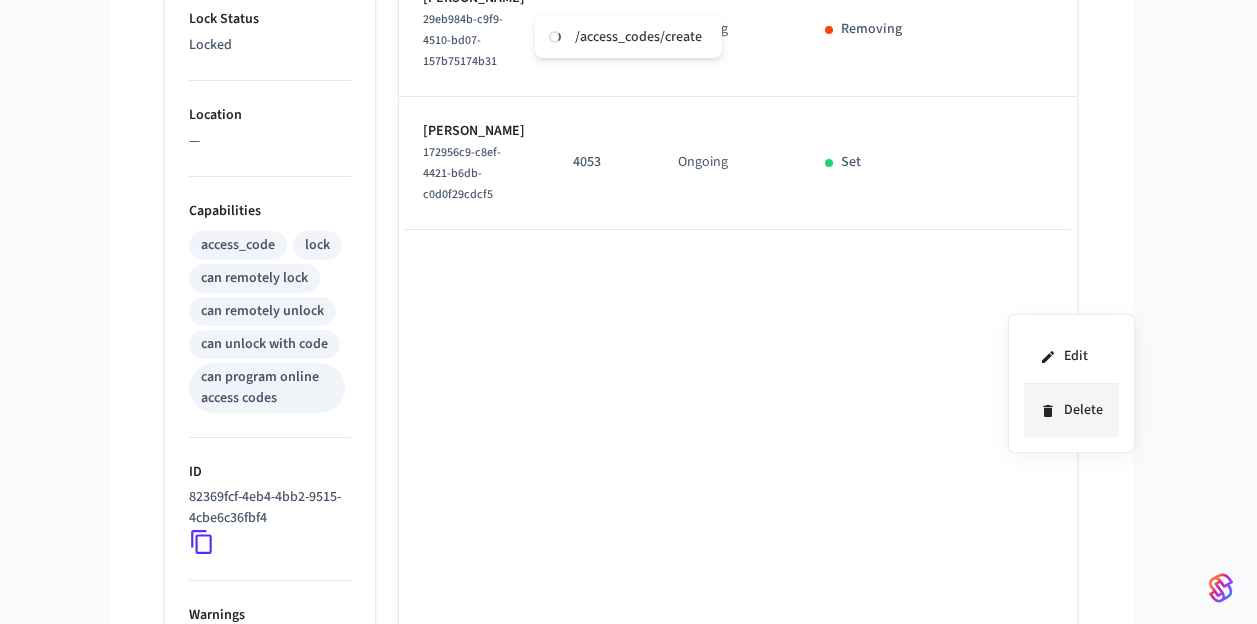 click on "Delete" at bounding box center (1071, 410) 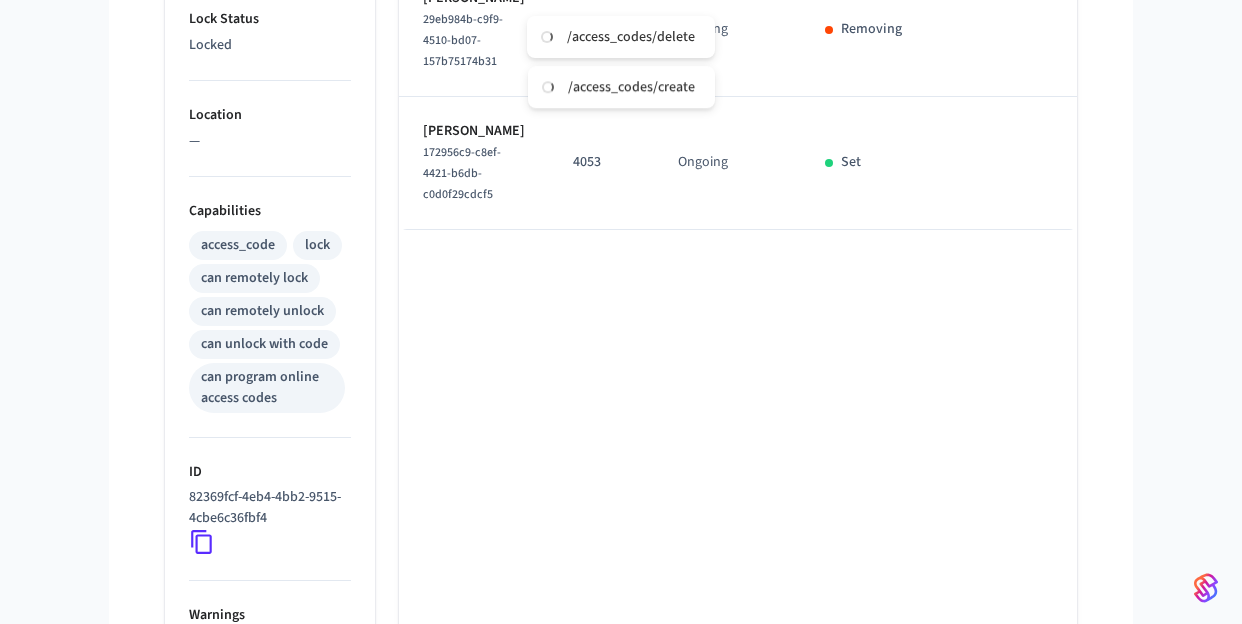 type 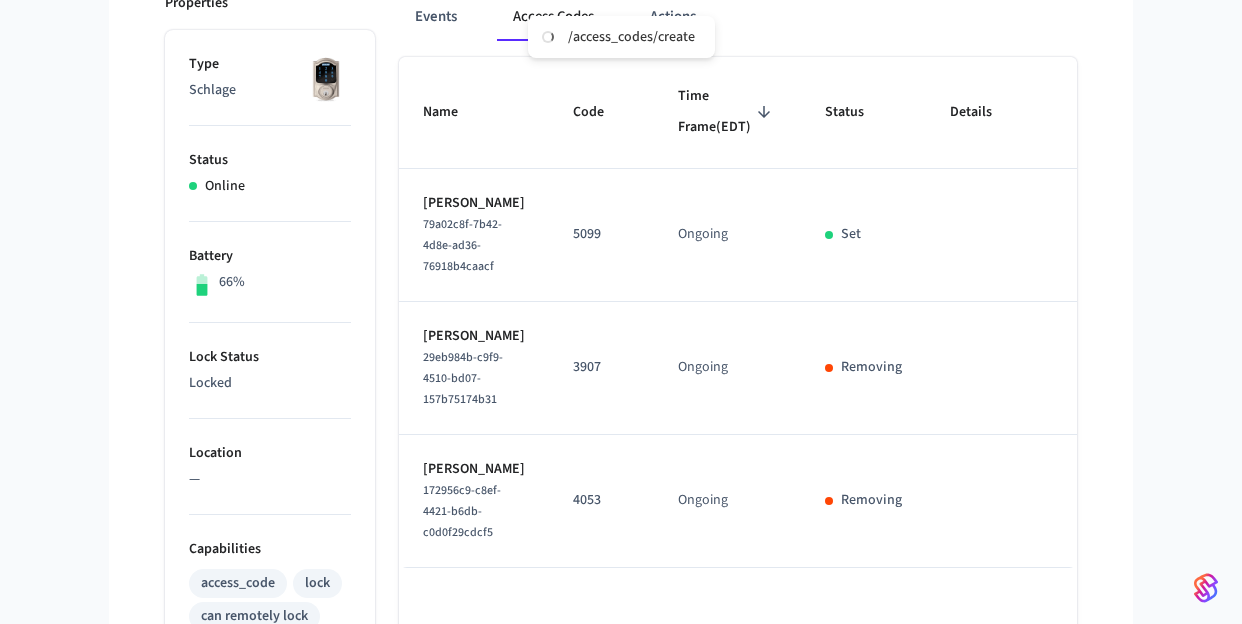 scroll, scrollTop: 24, scrollLeft: 0, axis: vertical 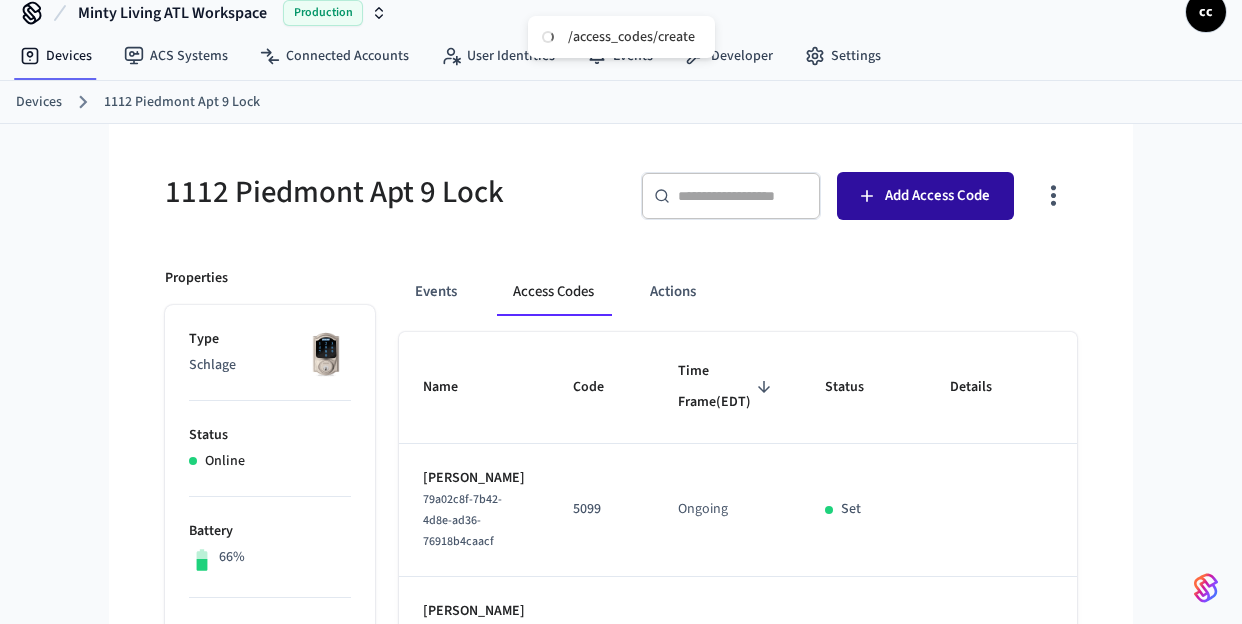 click on "Add Access Code" at bounding box center (937, 196) 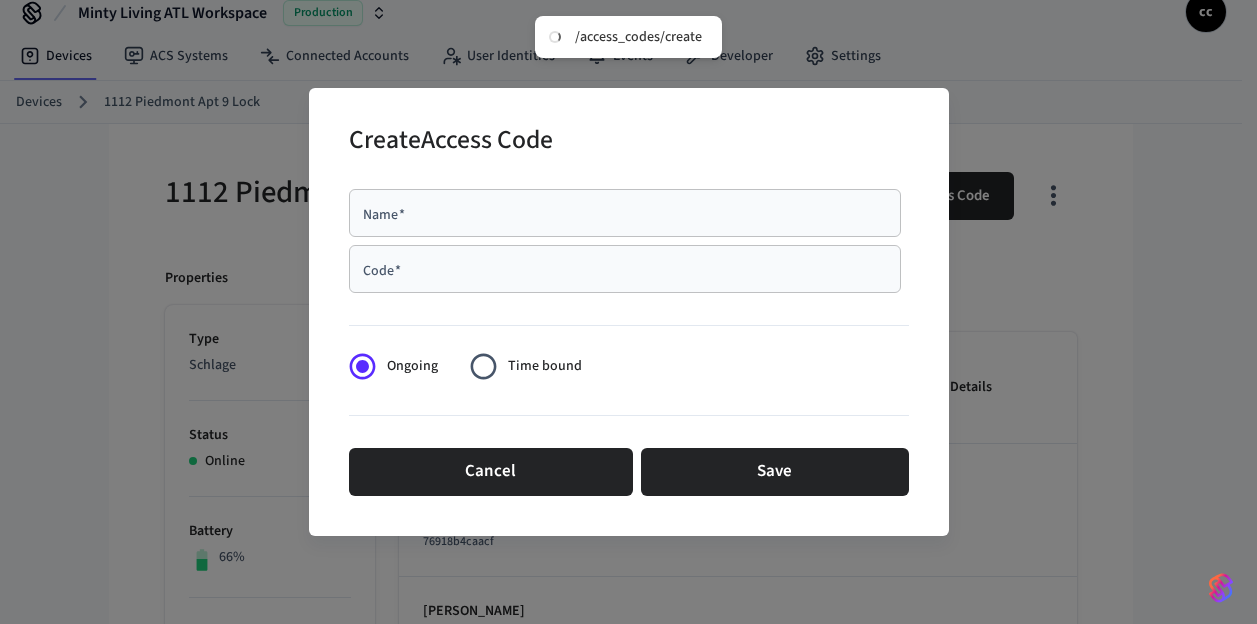 click on "Name   *" at bounding box center (625, 213) 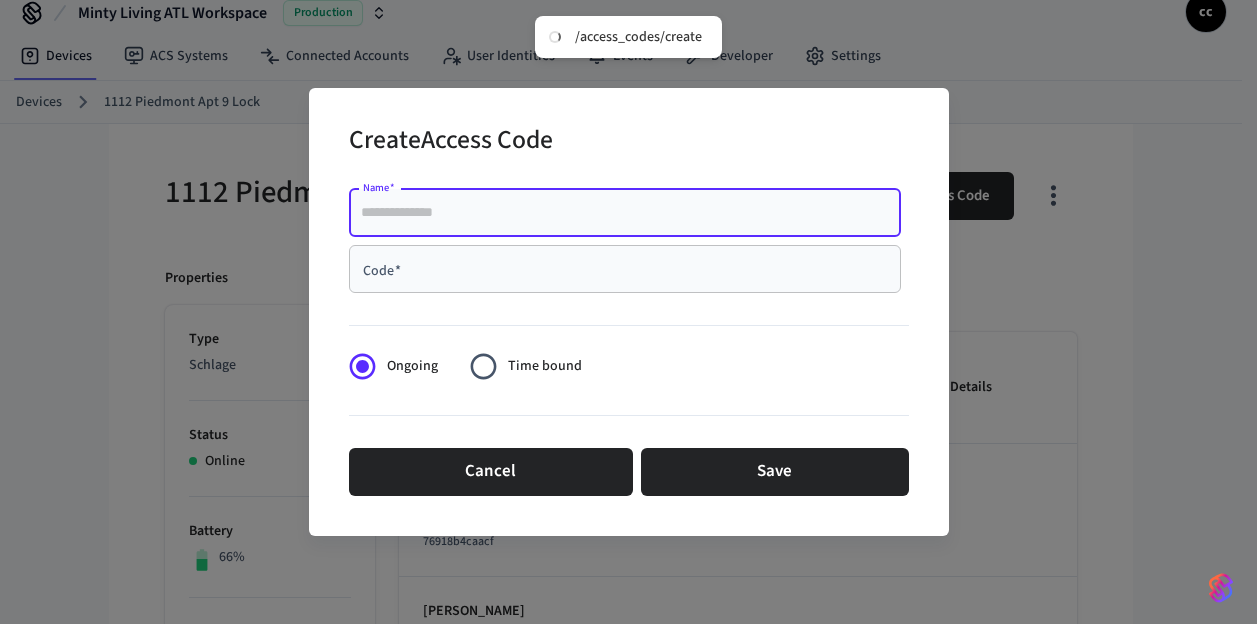 paste on "**********" 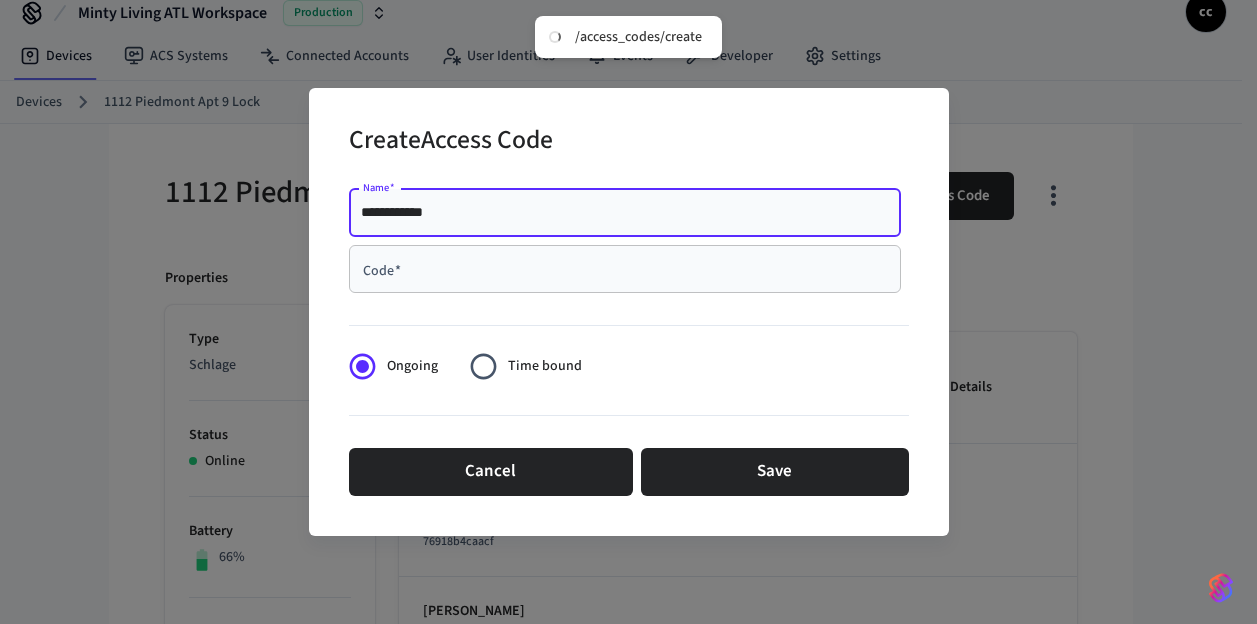 type on "**********" 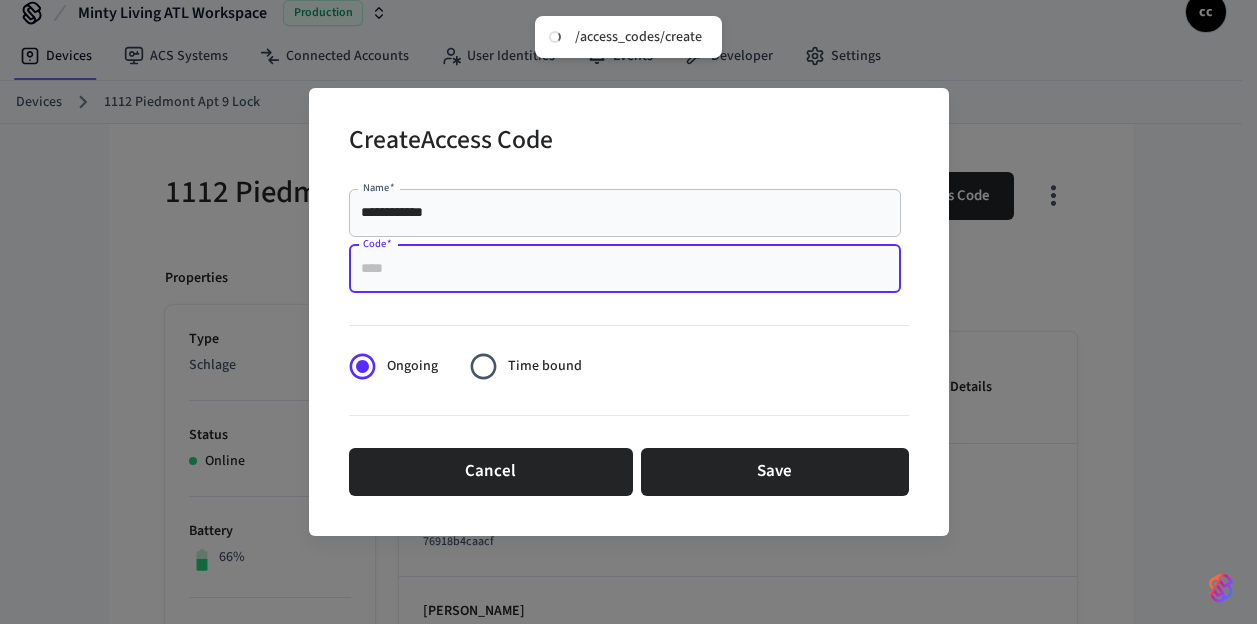 paste on "******" 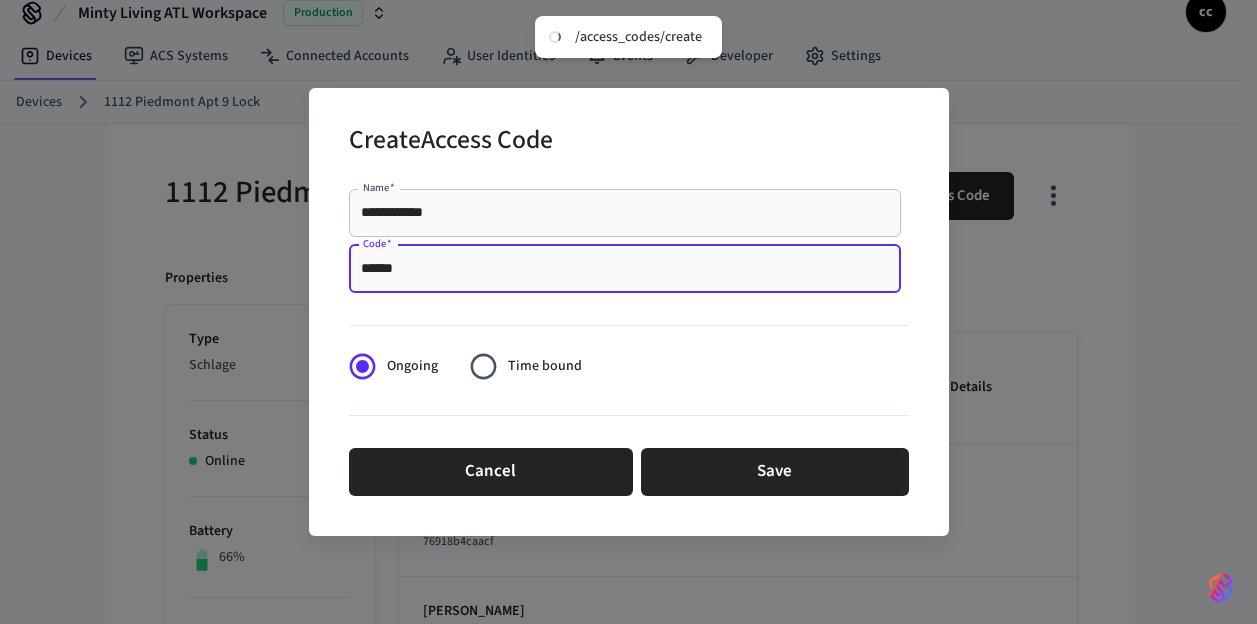 click on "******" at bounding box center [625, 269] 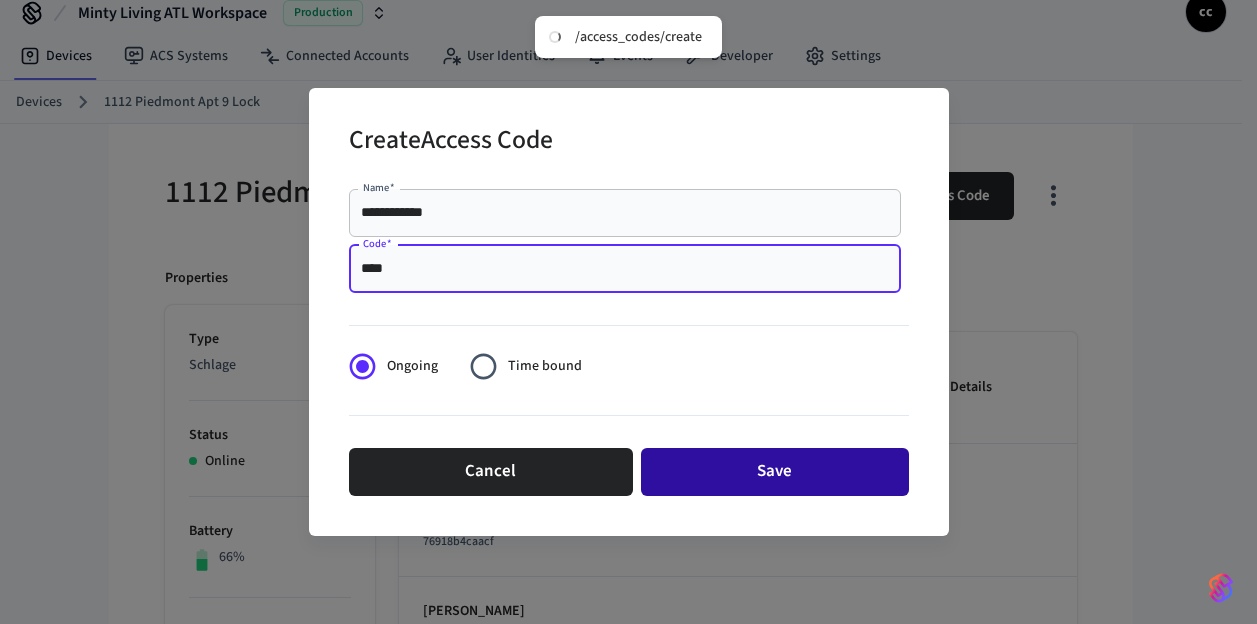 type on "****" 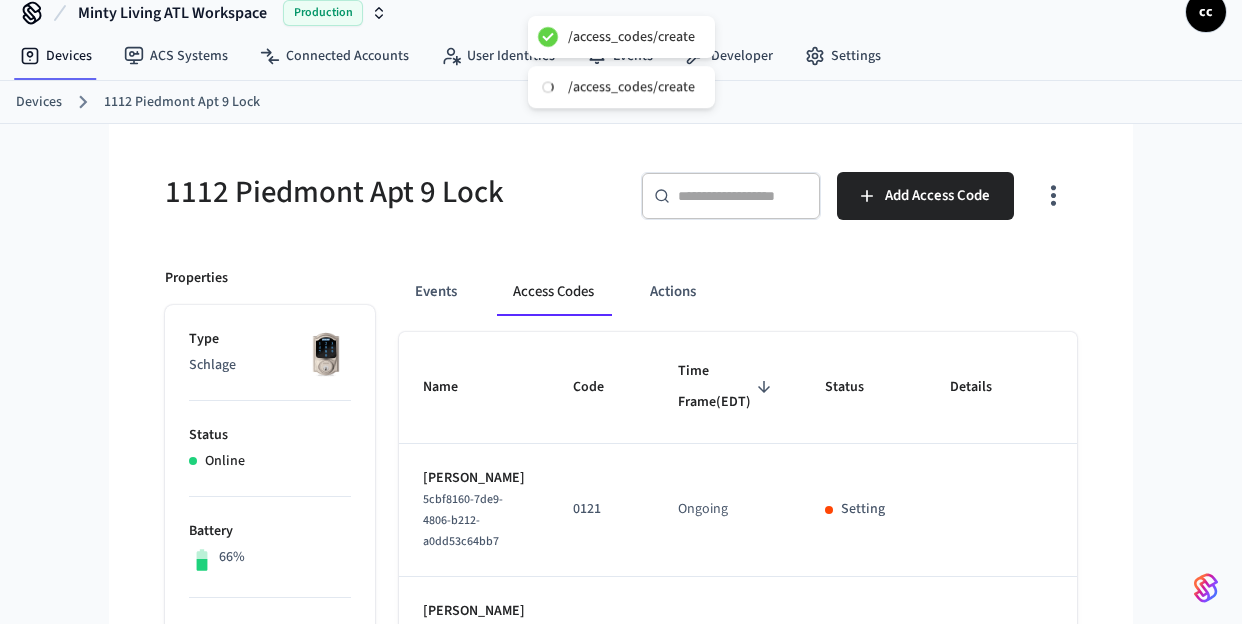 type 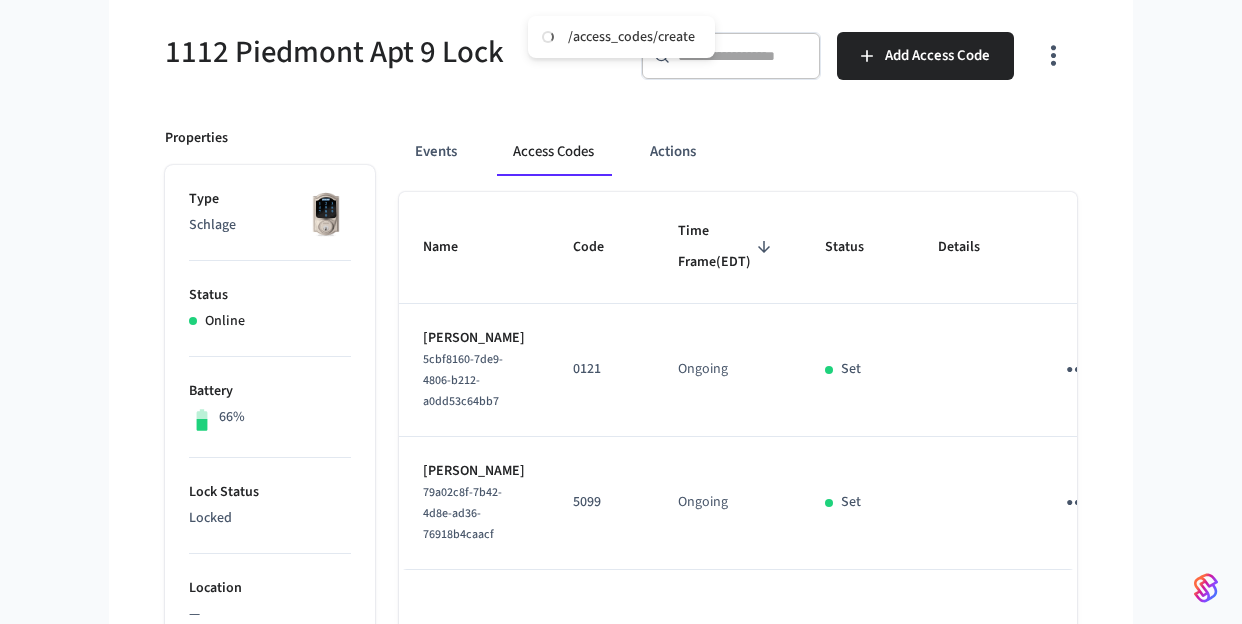 scroll, scrollTop: 218, scrollLeft: 0, axis: vertical 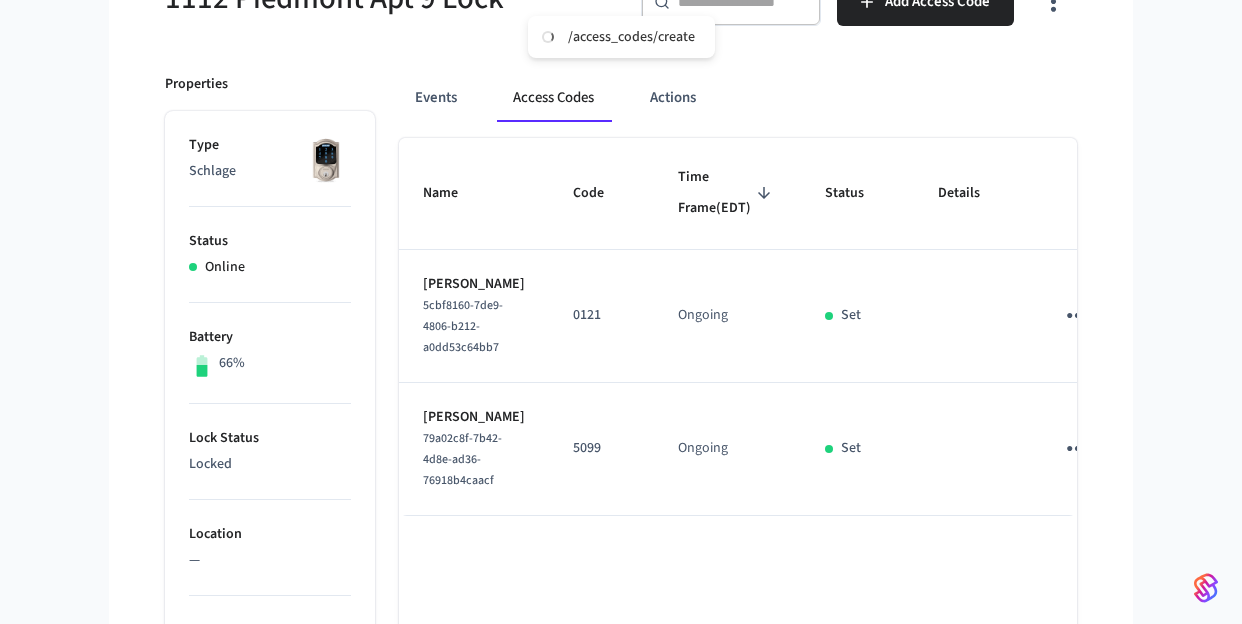 click on "Time Frame  (EDT)" at bounding box center [727, 194] 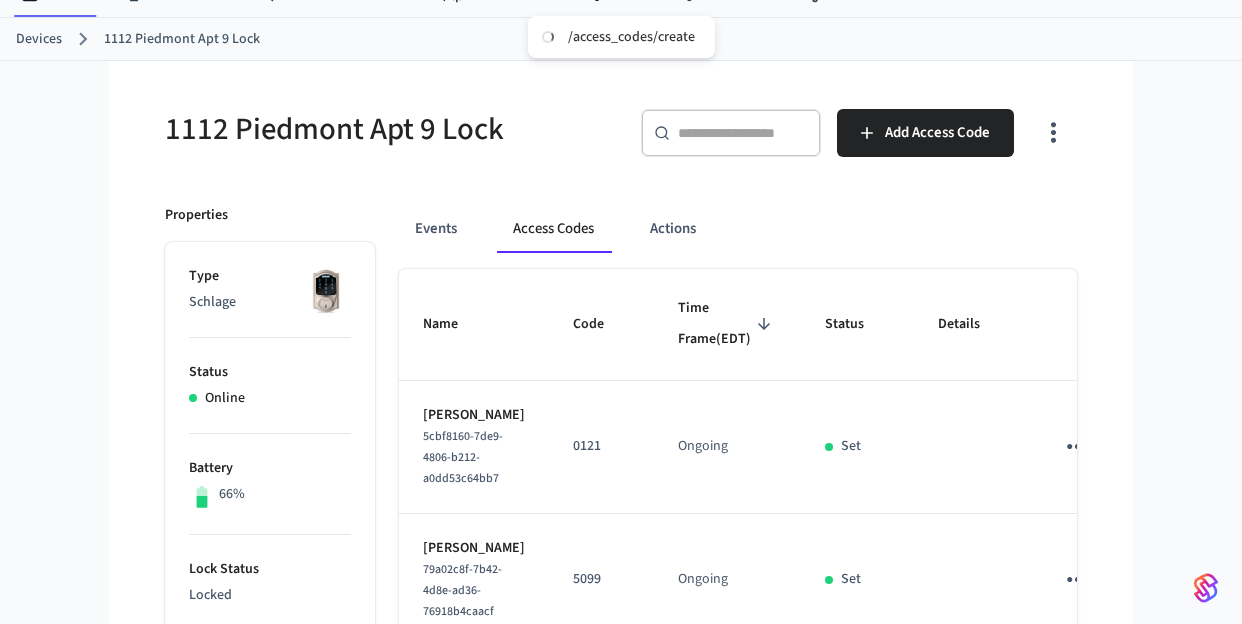 scroll, scrollTop: 0, scrollLeft: 0, axis: both 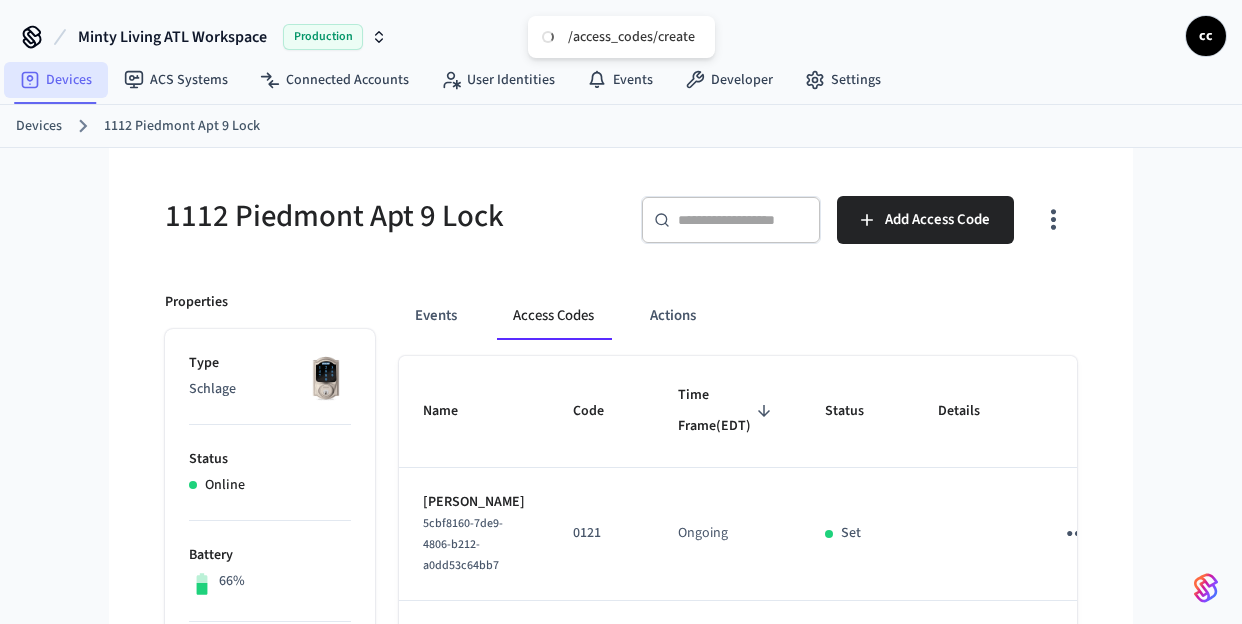 click on "Devices" at bounding box center (56, 80) 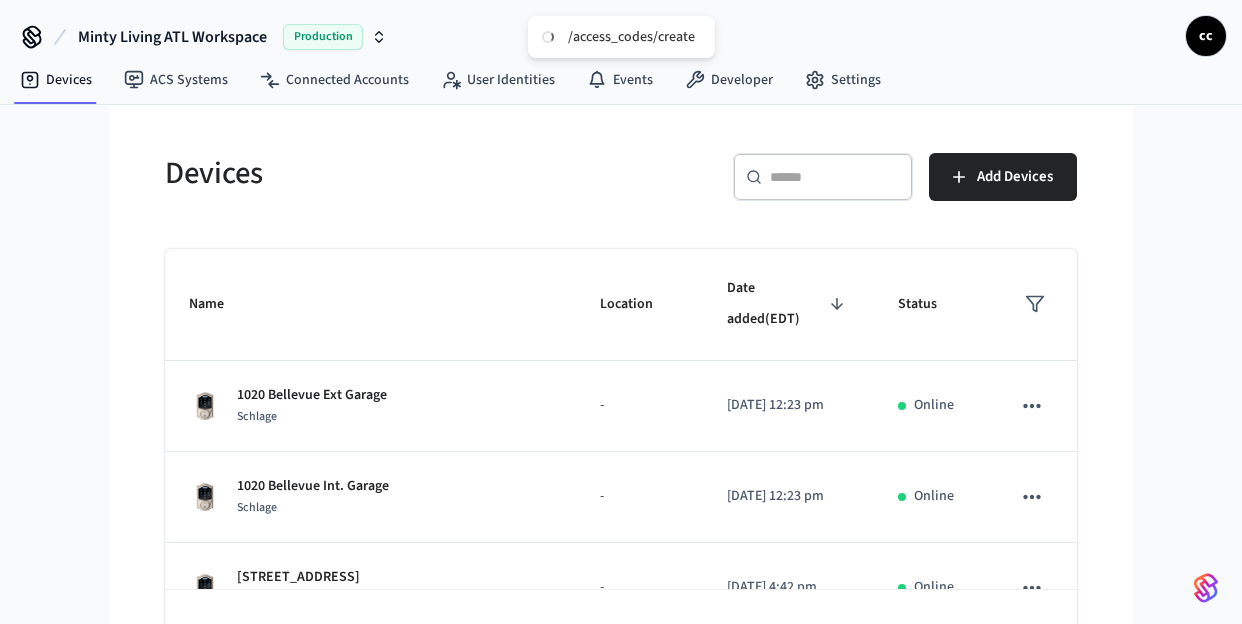 click 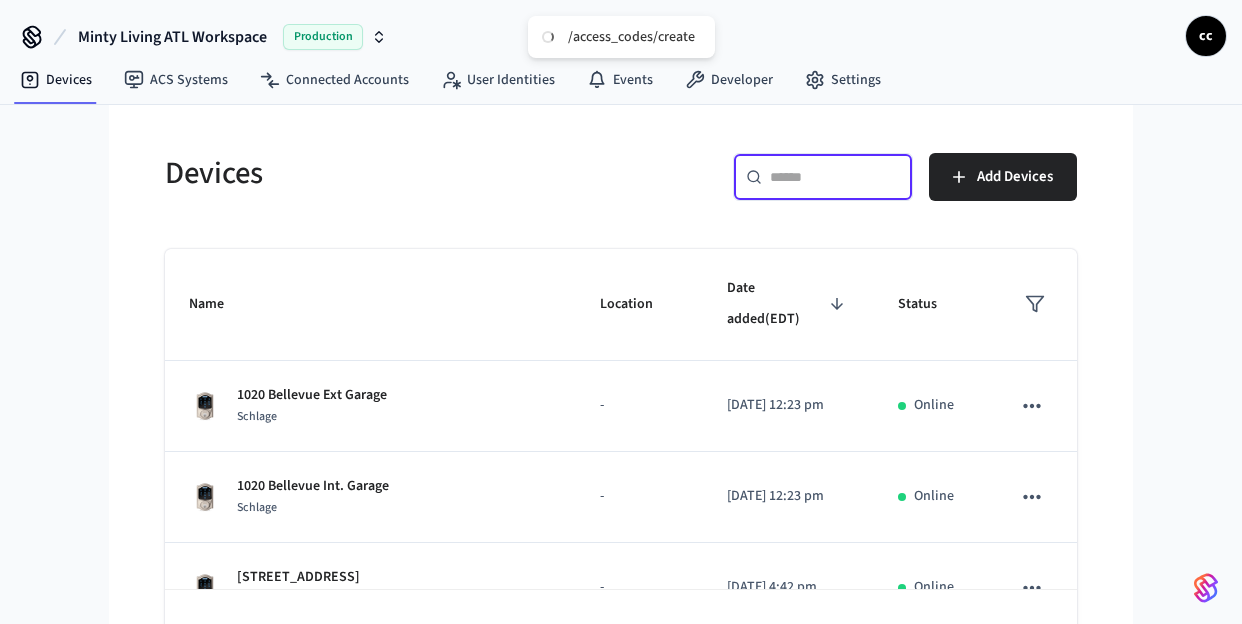 paste on "**********" 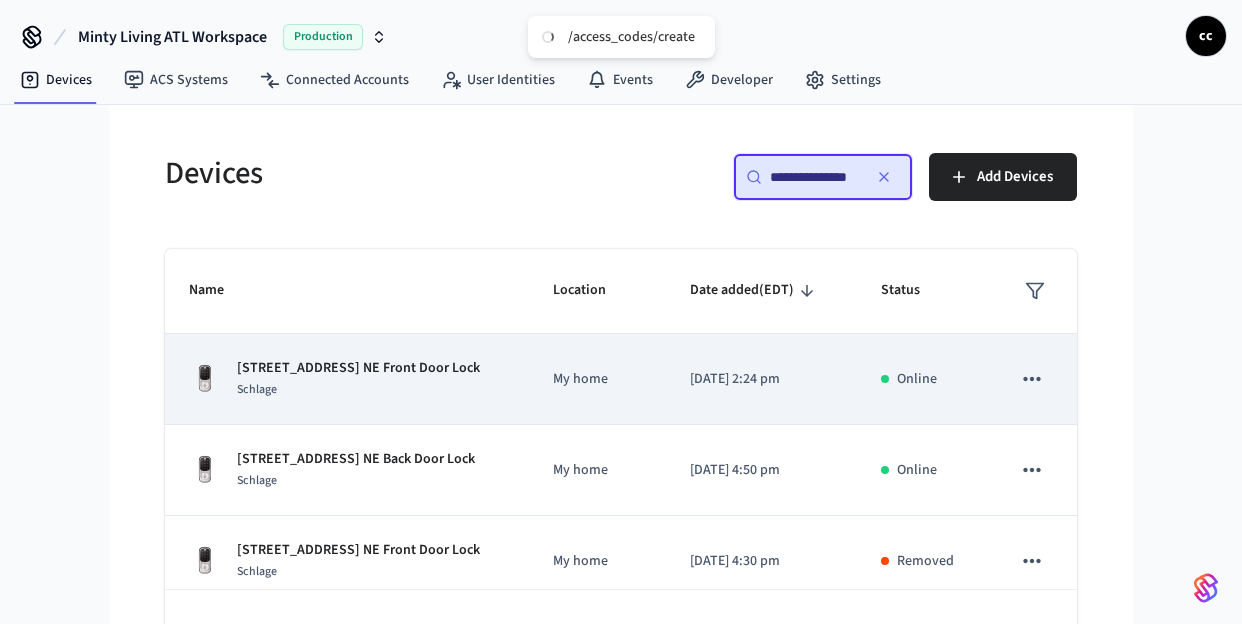 scroll, scrollTop: 0, scrollLeft: 0, axis: both 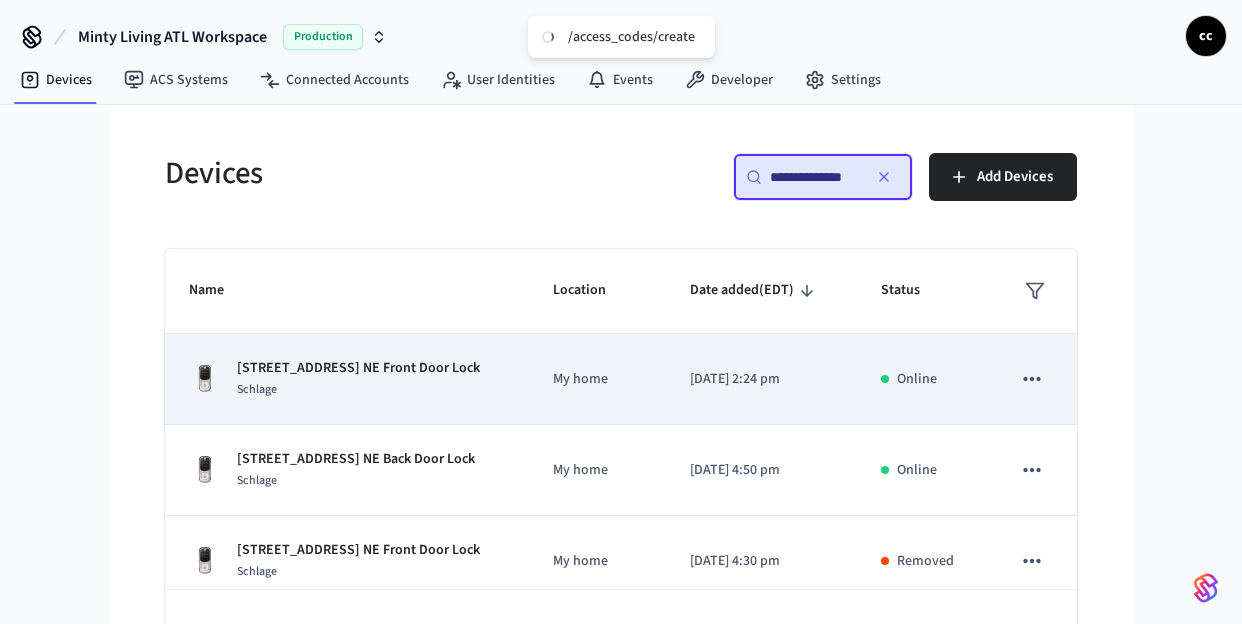 type on "**********" 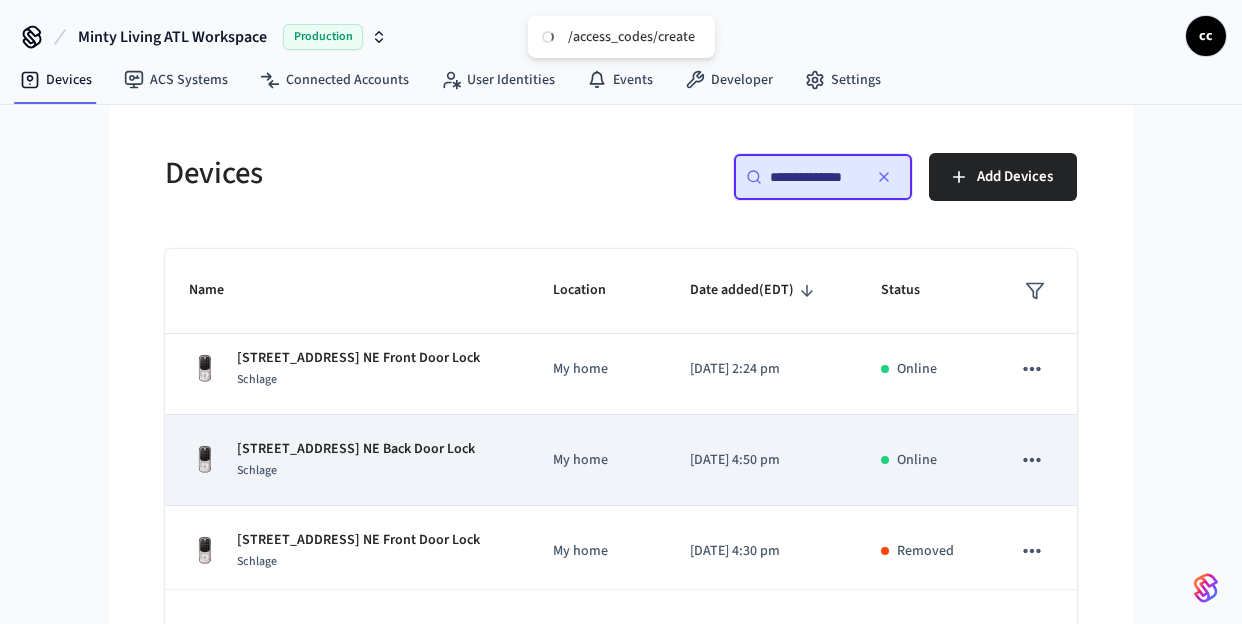 scroll, scrollTop: 0, scrollLeft: 0, axis: both 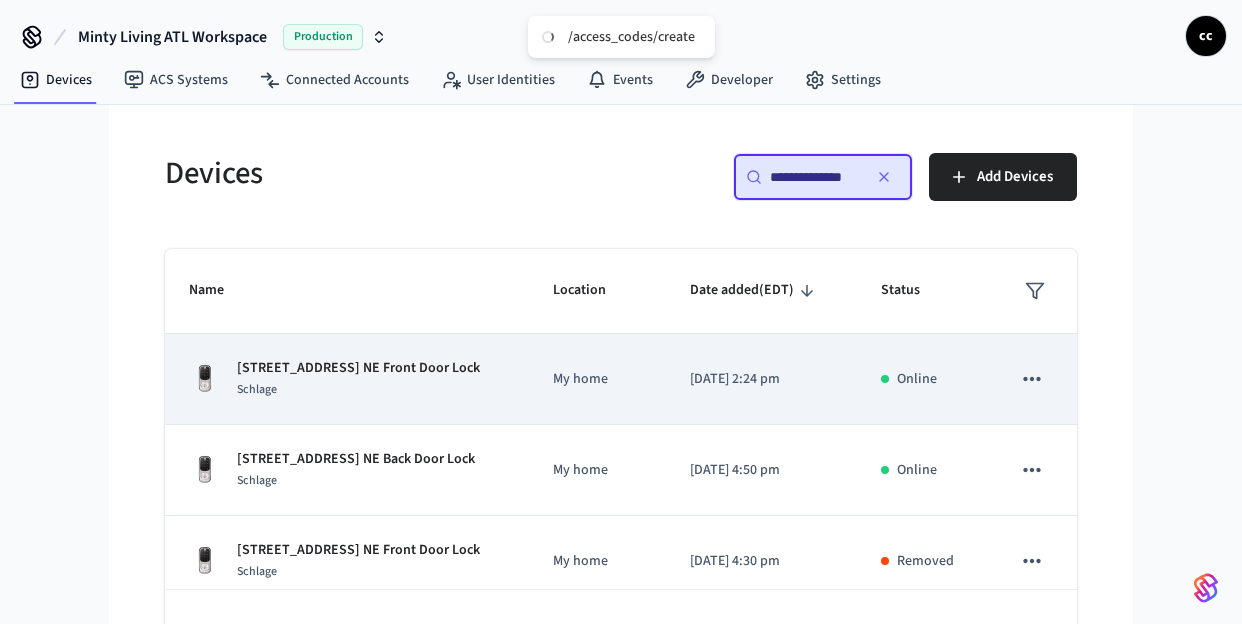 click on "Schlage" at bounding box center (358, 389) 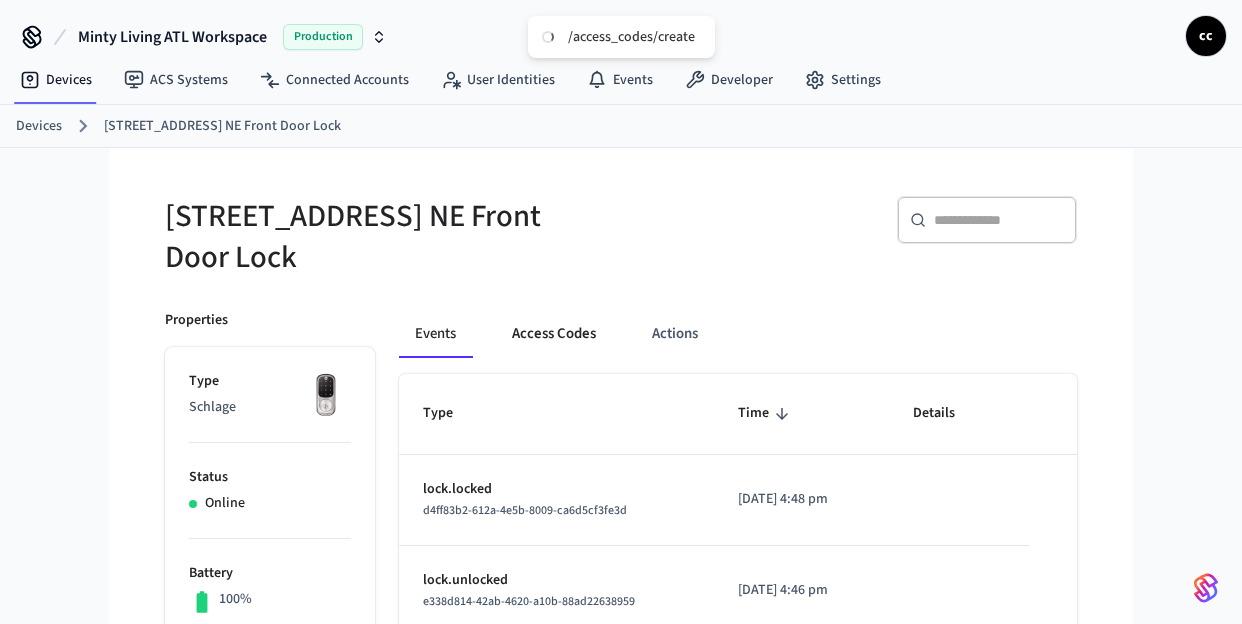 click on "Access Codes" at bounding box center [554, 334] 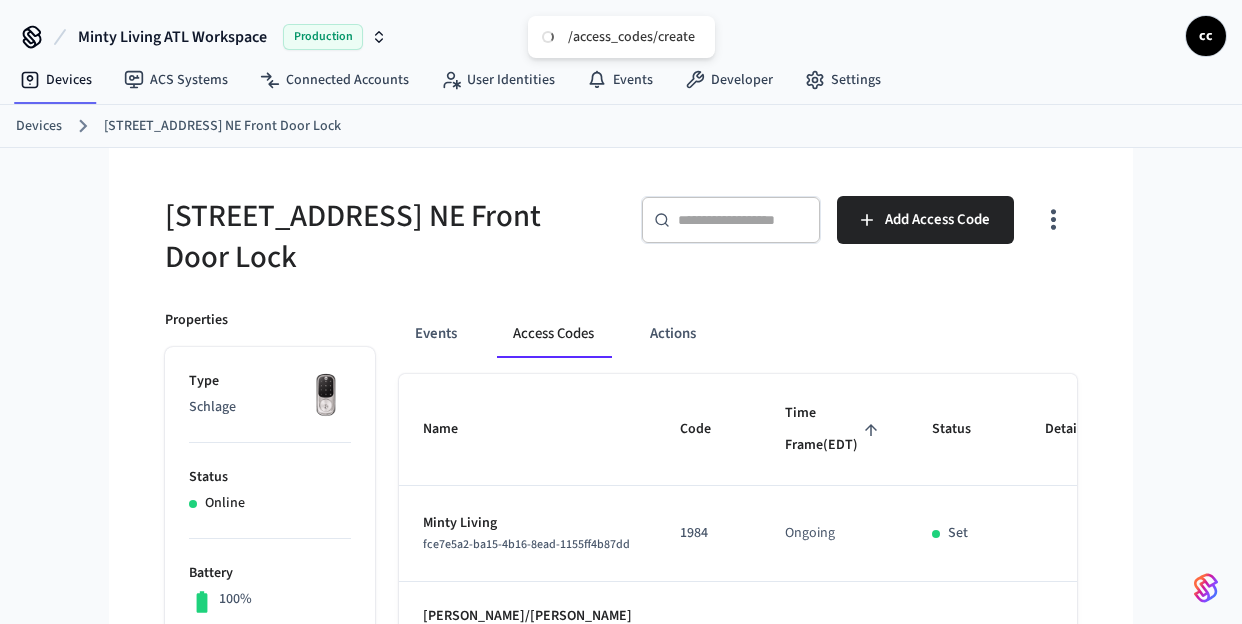click on "Time Frame  (EDT)" at bounding box center [834, 429] 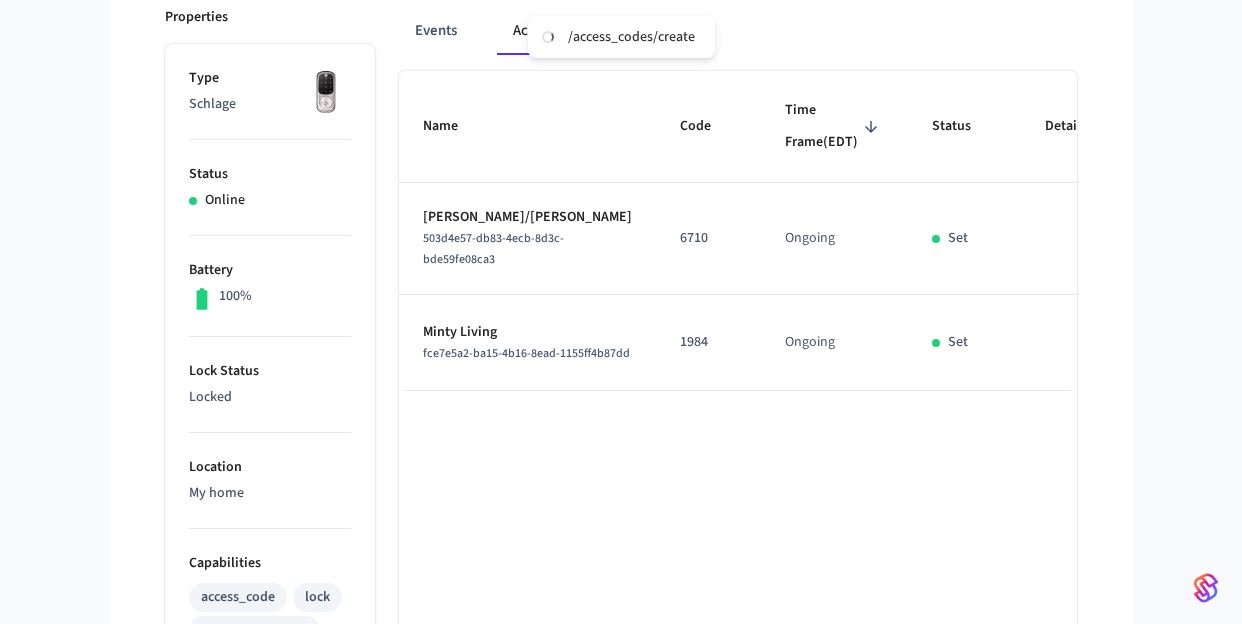 scroll, scrollTop: 116, scrollLeft: 0, axis: vertical 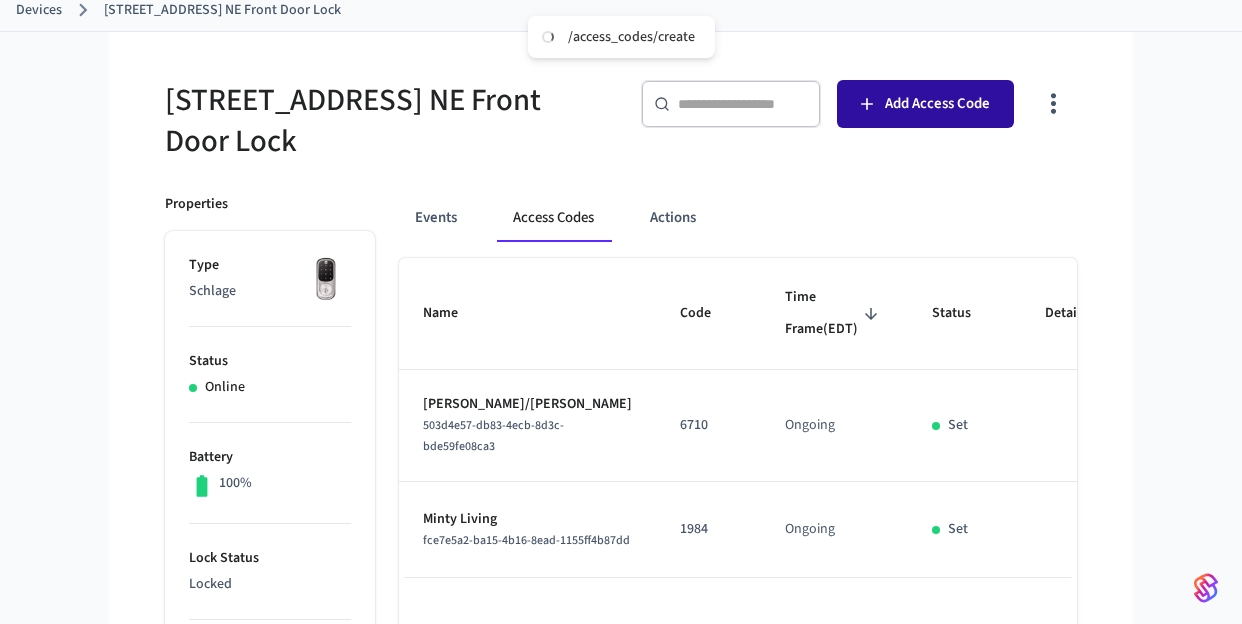 click on "Add Access Code" at bounding box center (925, 104) 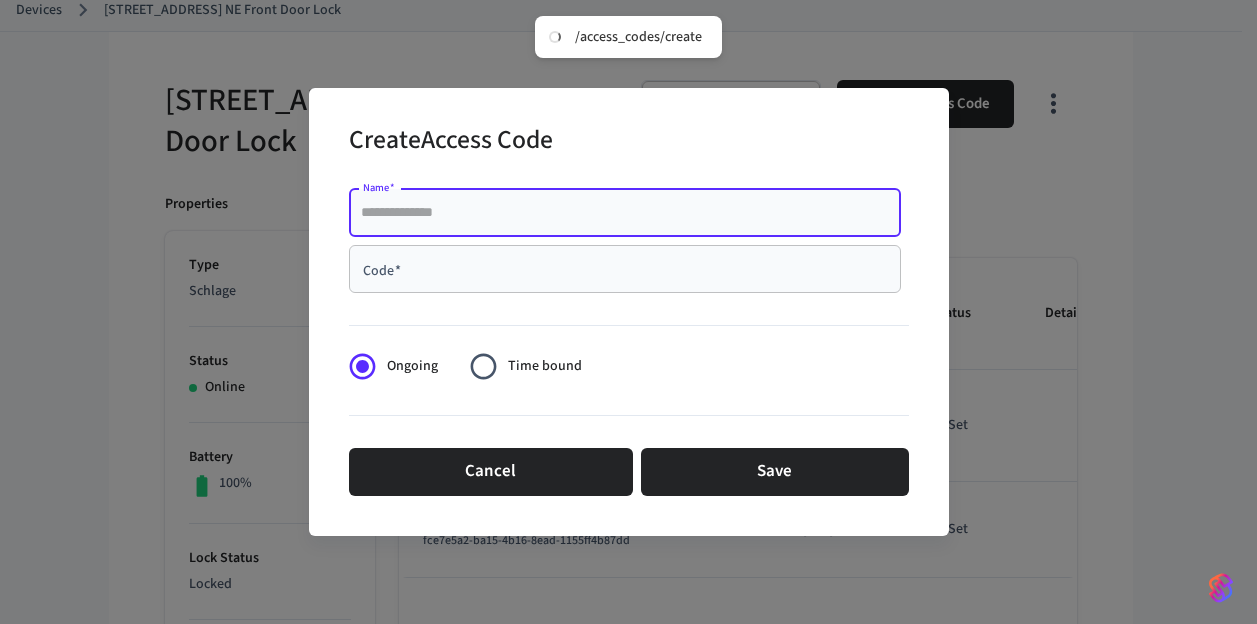 click on "Name   *" at bounding box center [625, 213] 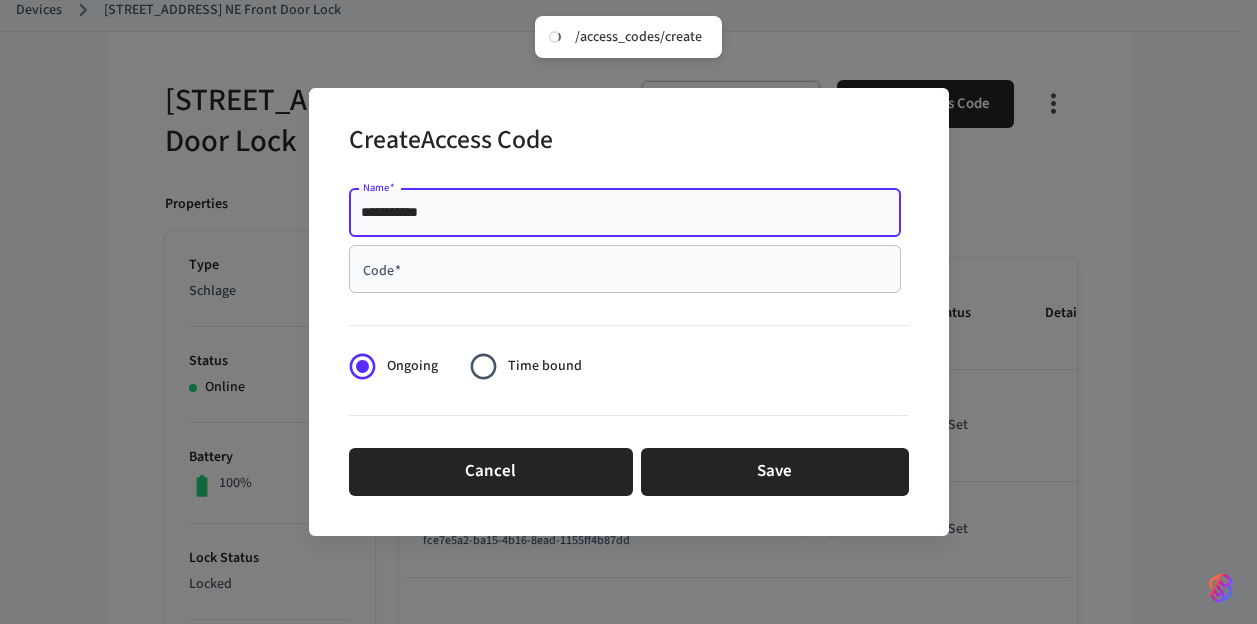 type on "**********" 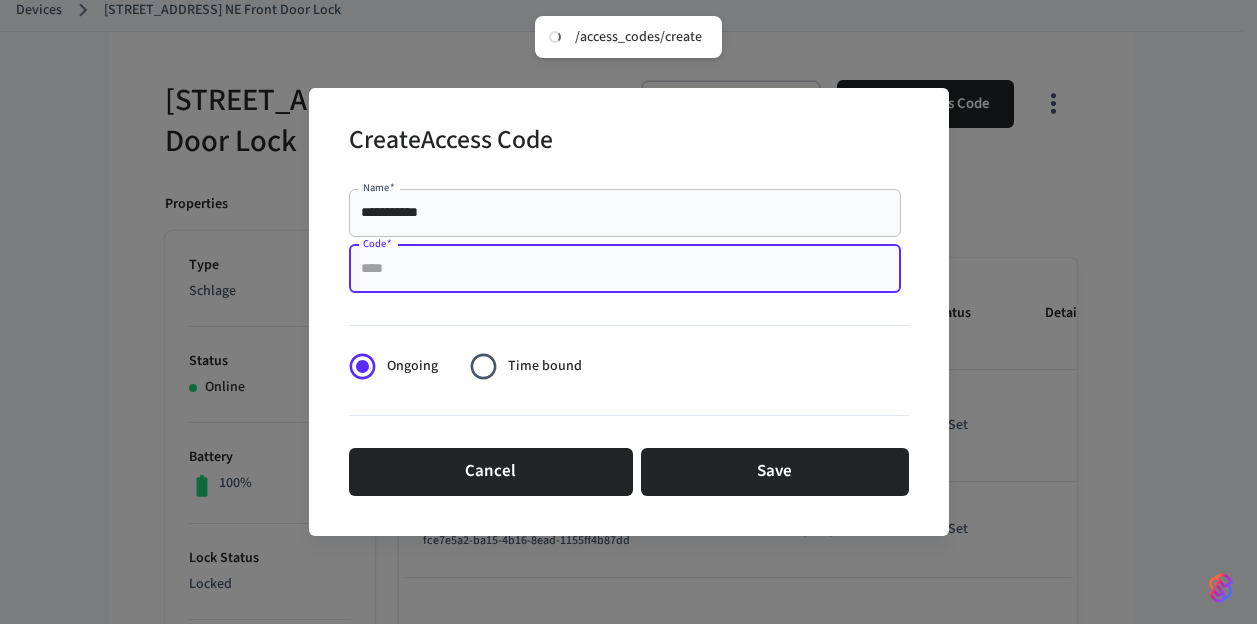 click on "Code   *" at bounding box center [625, 269] 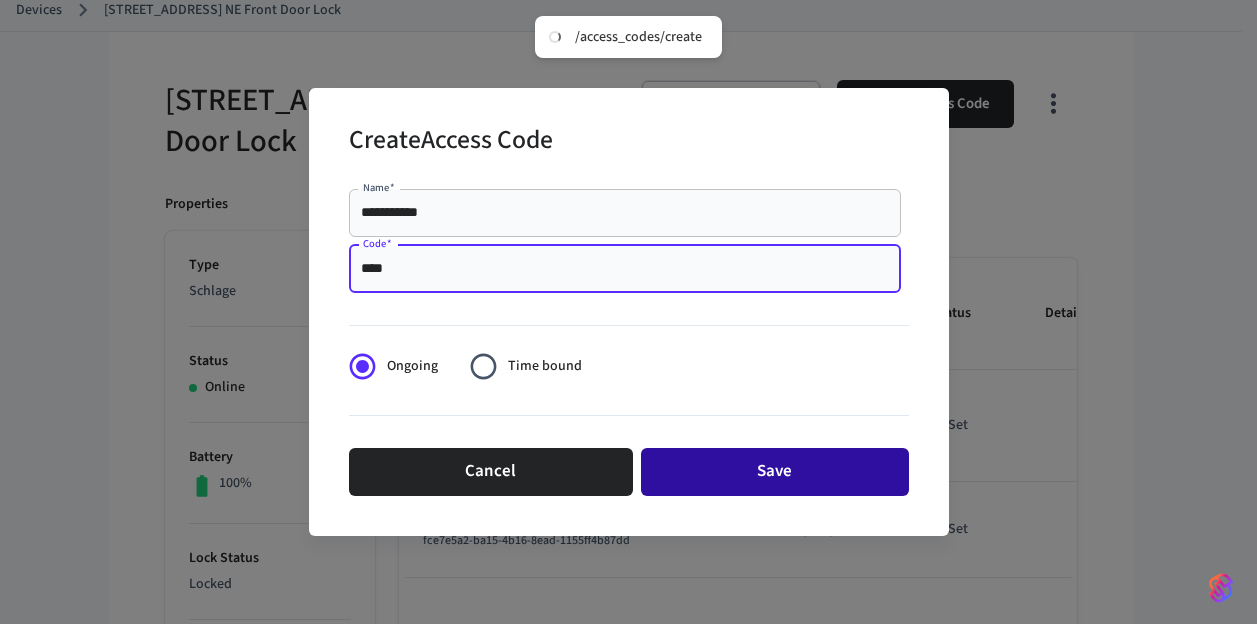 type on "****" 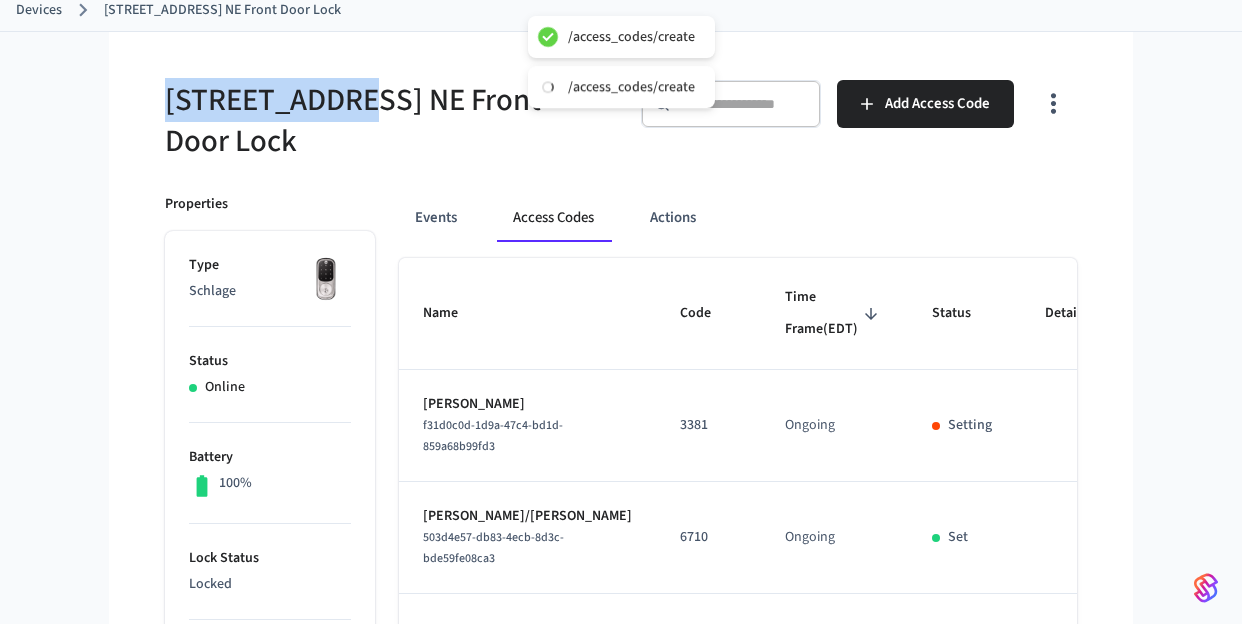 drag, startPoint x: 190, startPoint y: 93, endPoint x: 145, endPoint y: 94, distance: 45.01111 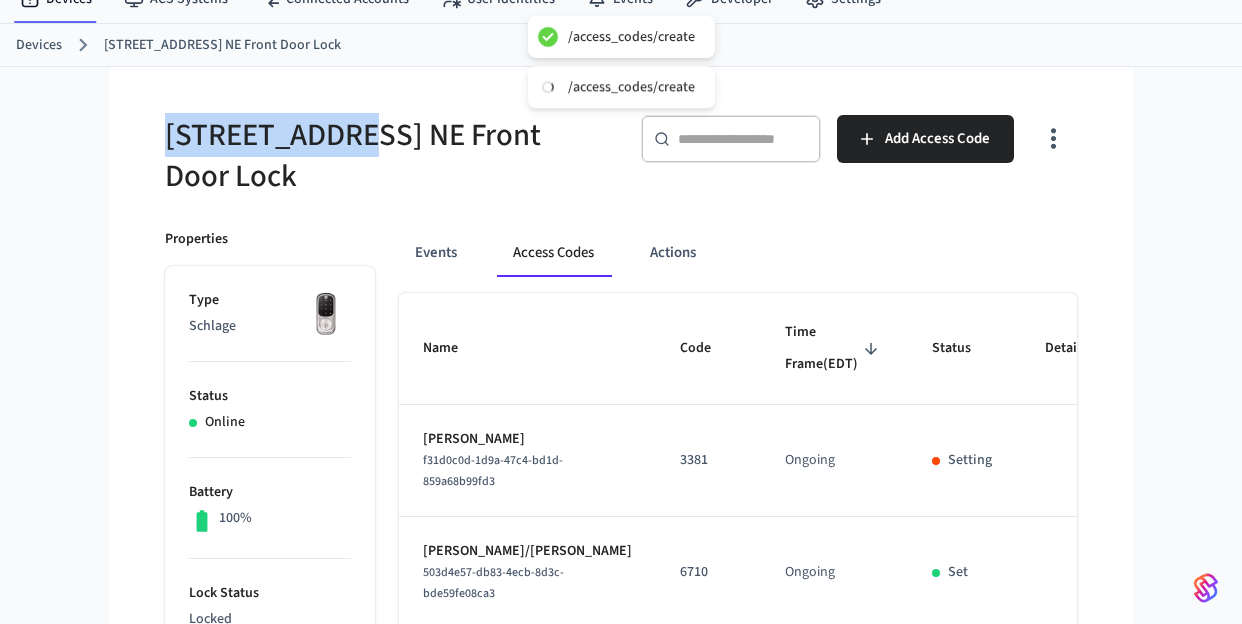 scroll, scrollTop: 0, scrollLeft: 0, axis: both 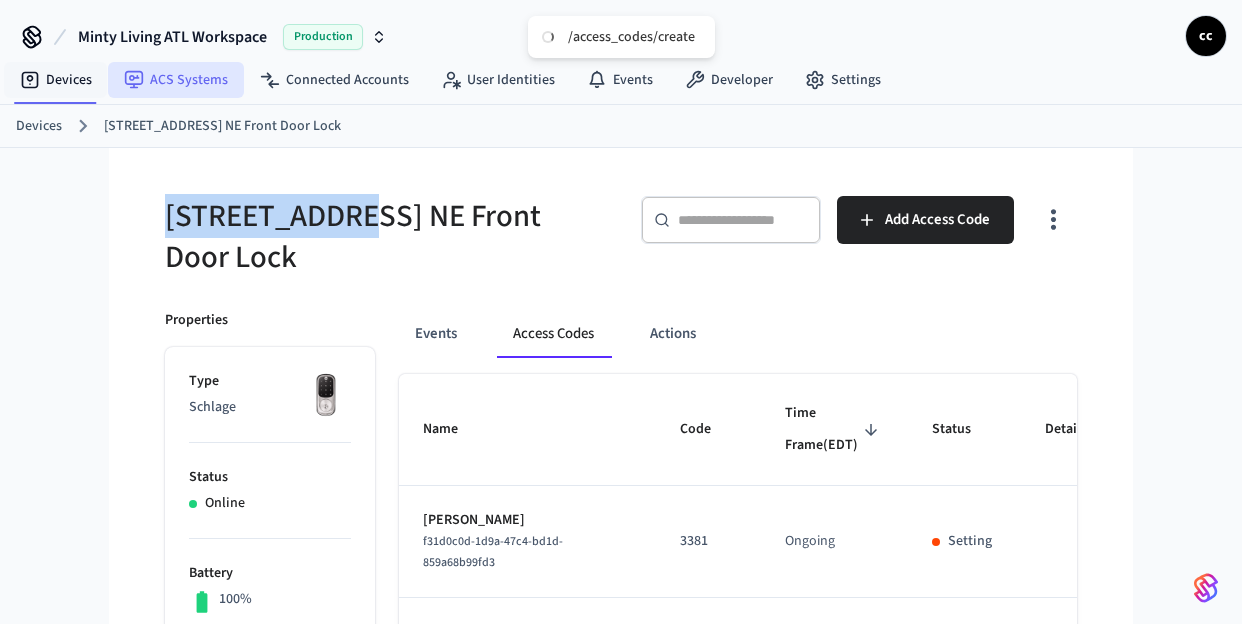 drag, startPoint x: 35, startPoint y: 76, endPoint x: 175, endPoint y: 93, distance: 141.02837 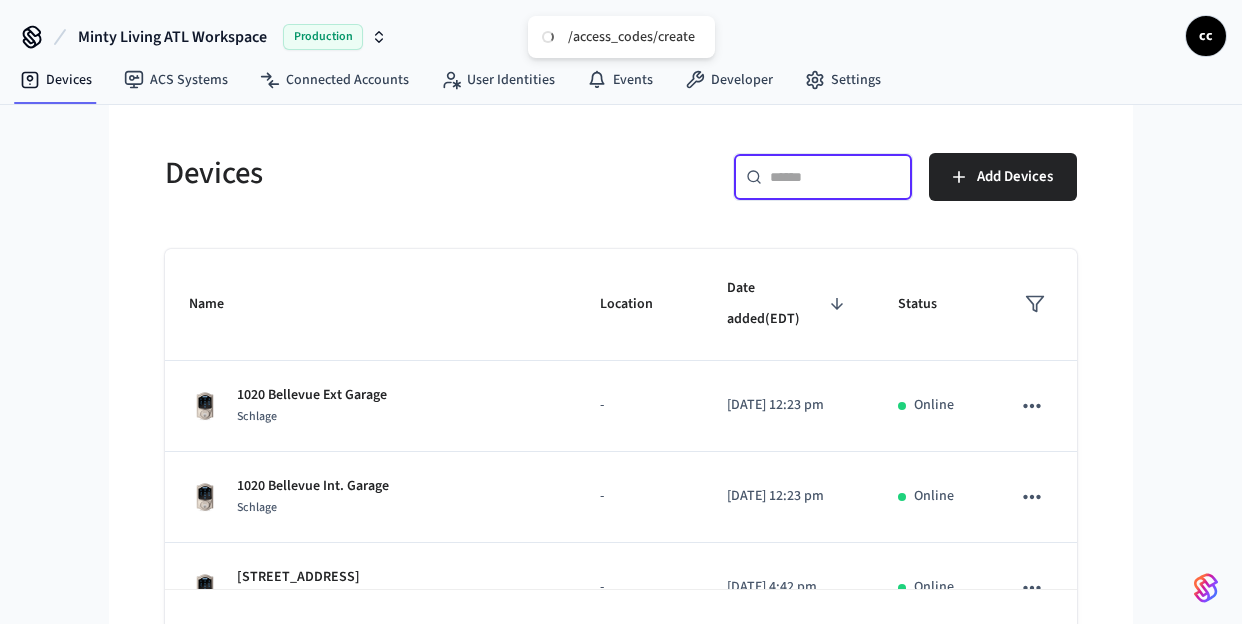click at bounding box center (835, 177) 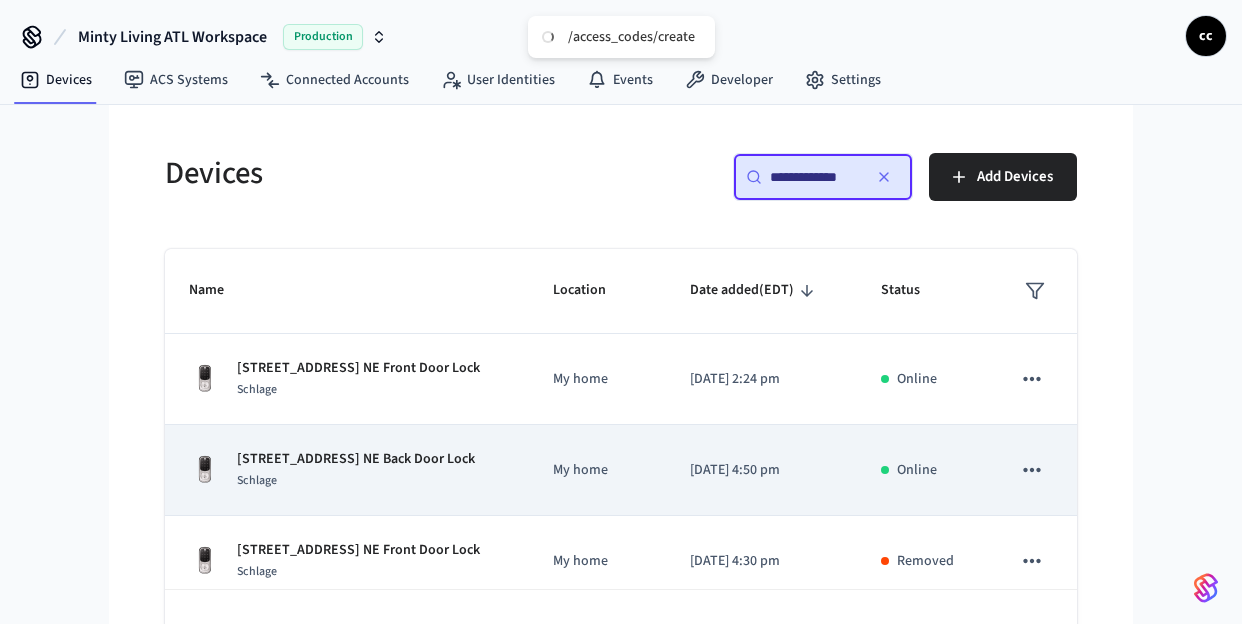 type on "**********" 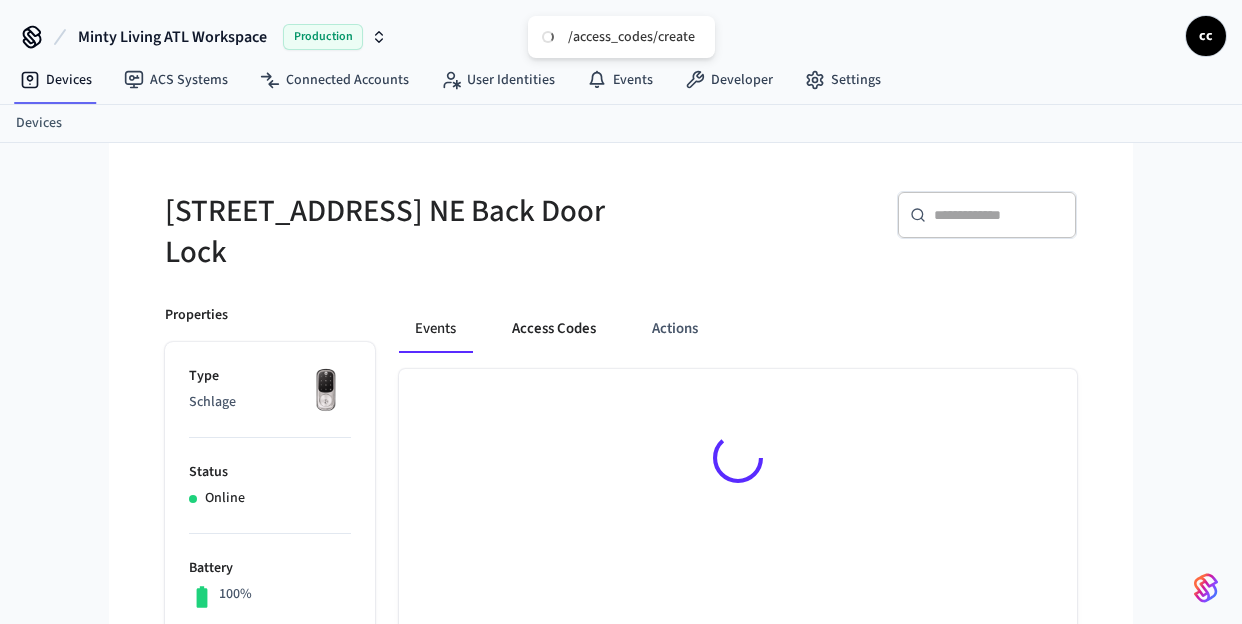 click on "Access Codes" at bounding box center [554, 329] 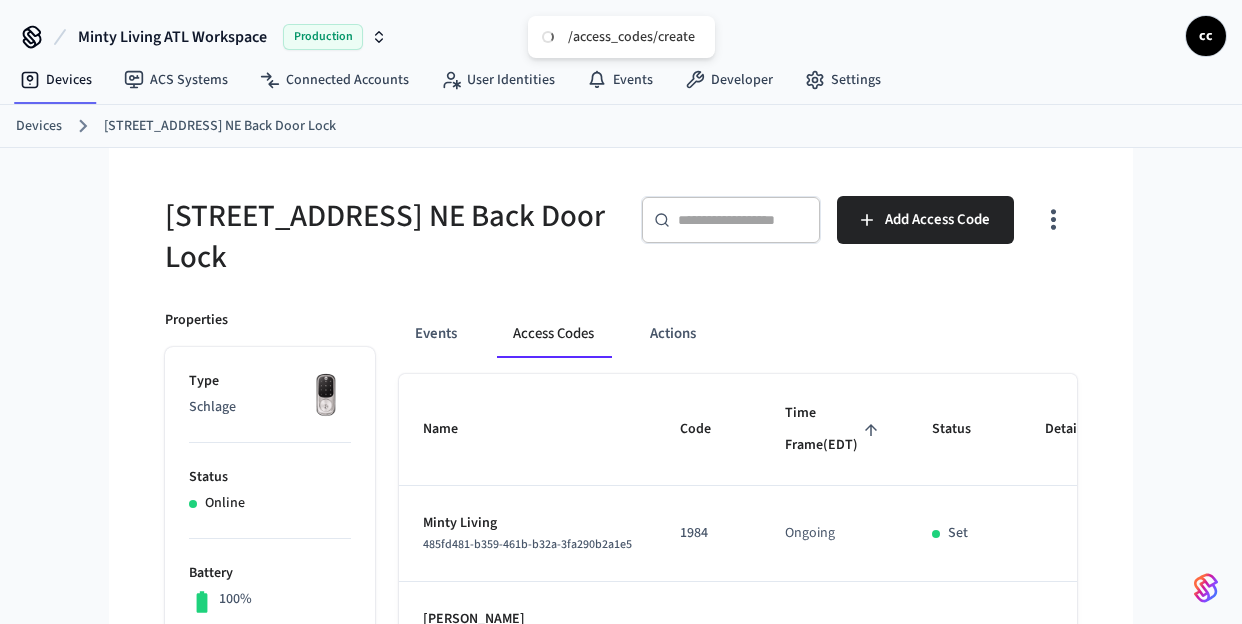 click on "Time Frame  (EDT)" at bounding box center (834, 429) 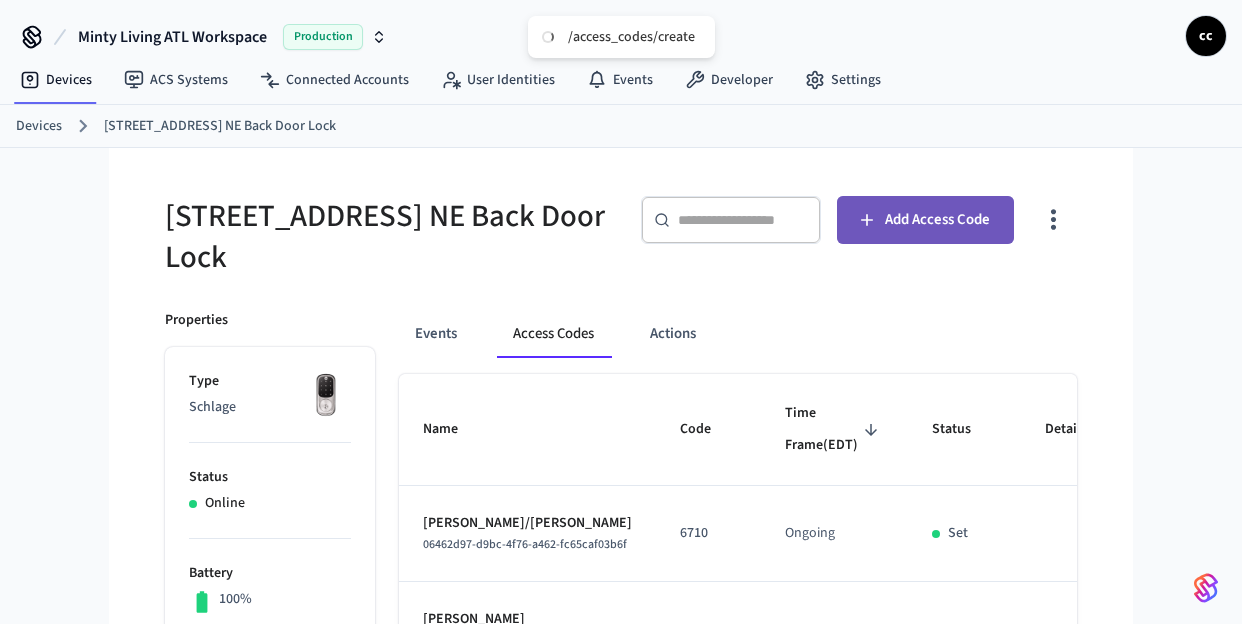 click on "Add Access Code" at bounding box center [937, 220] 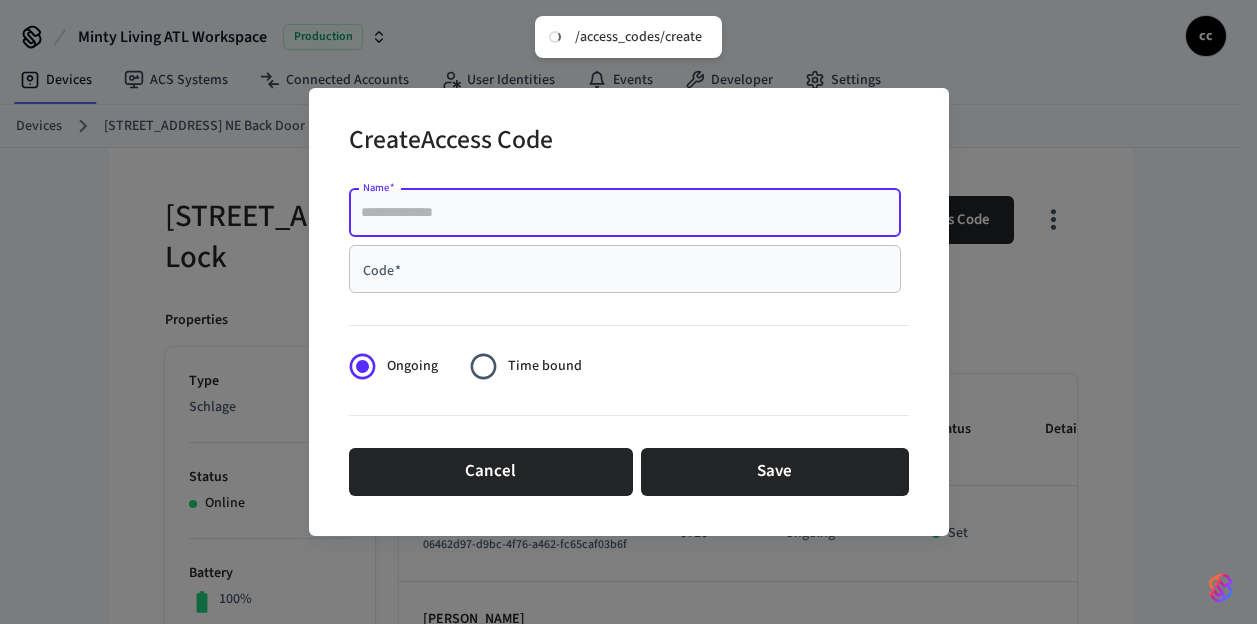 click on "Name   *" at bounding box center (625, 213) 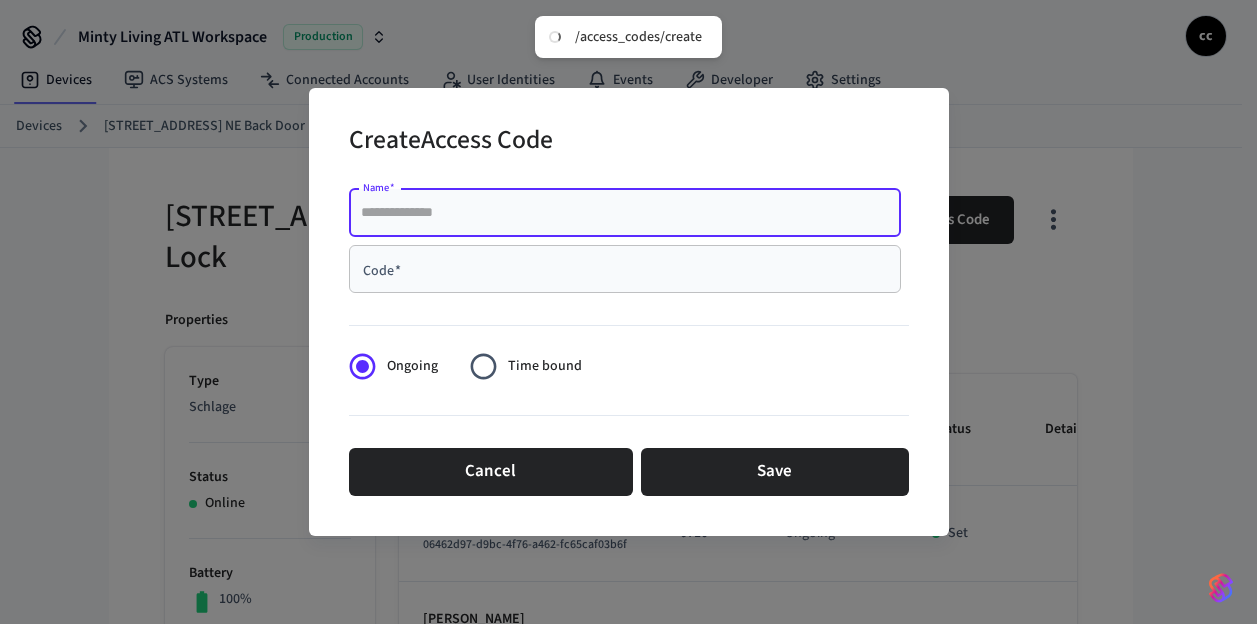 paste on "**********" 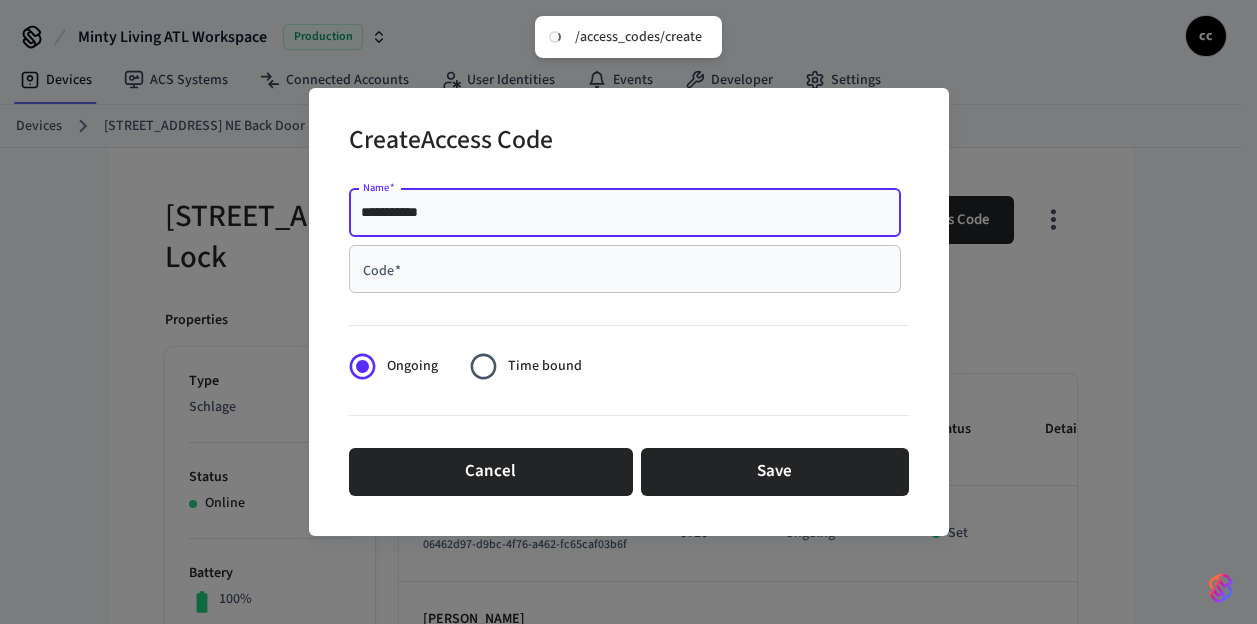 type on "**********" 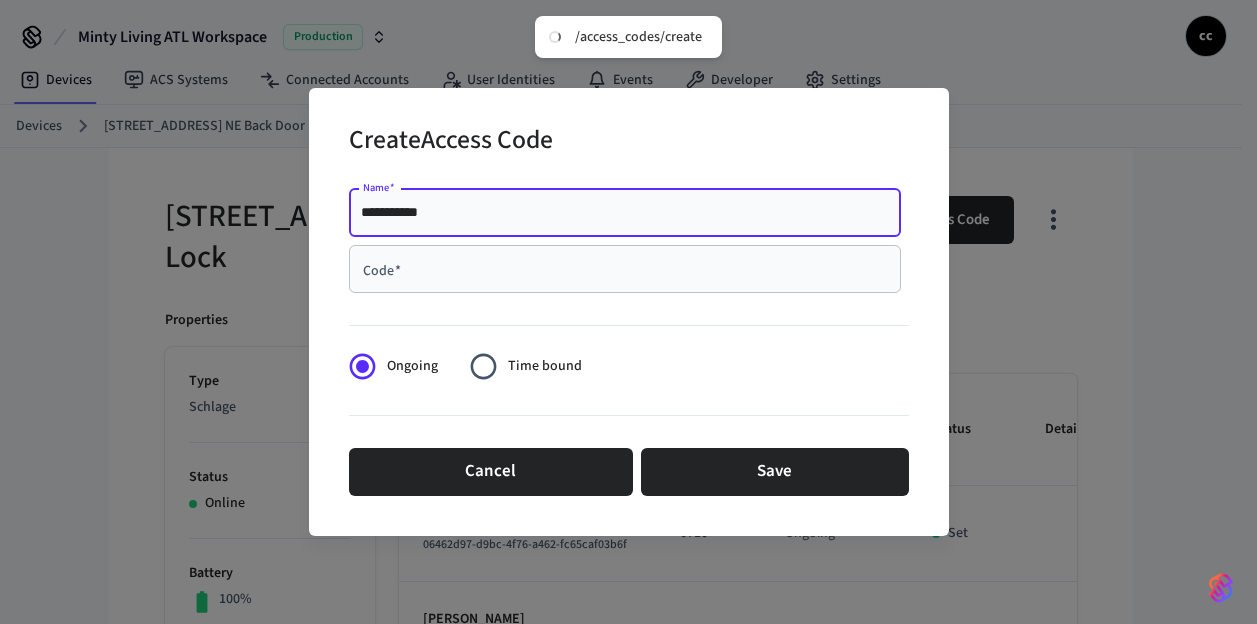click on "Code   *" at bounding box center (625, 269) 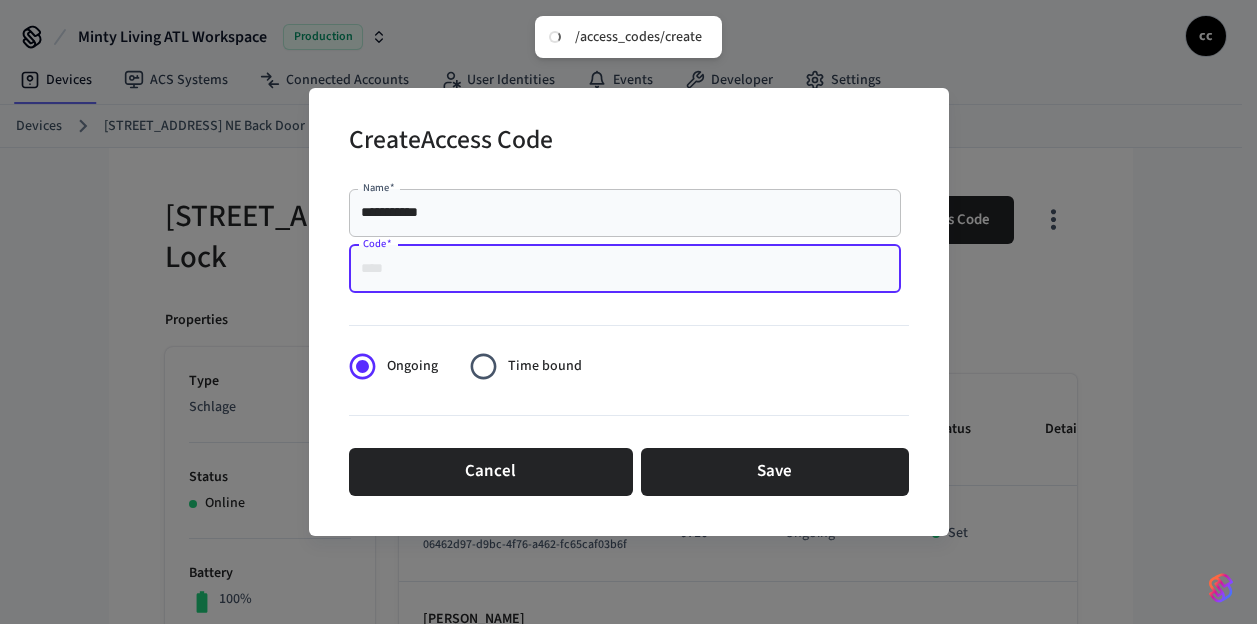 paste on "****" 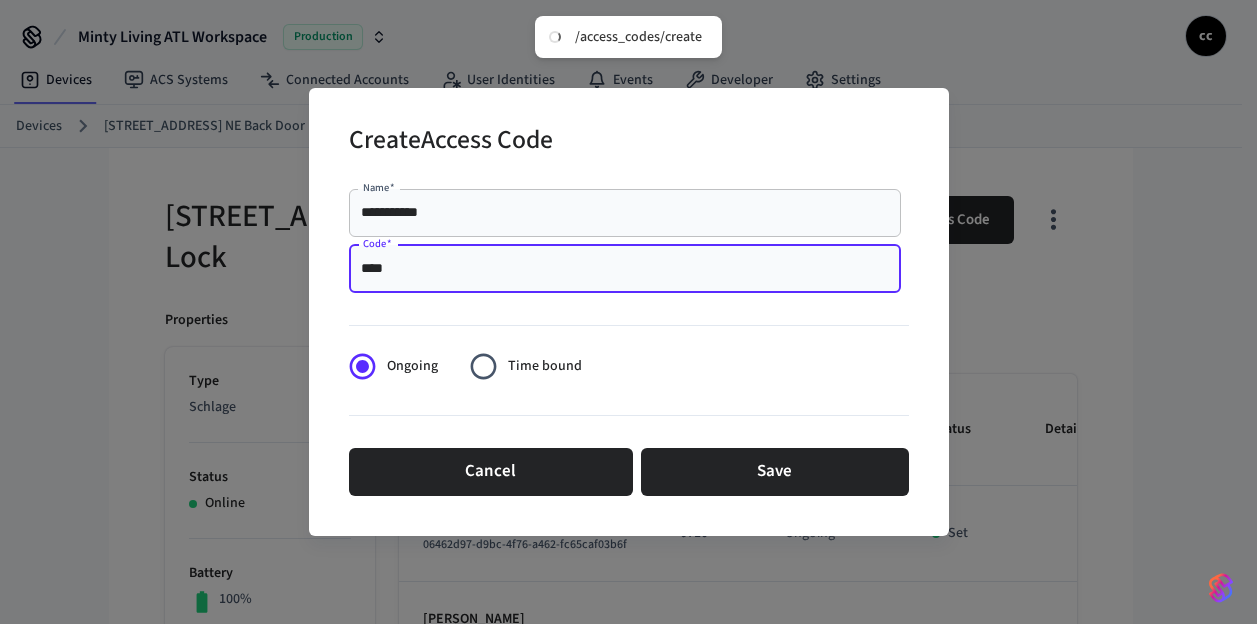 type on "****" 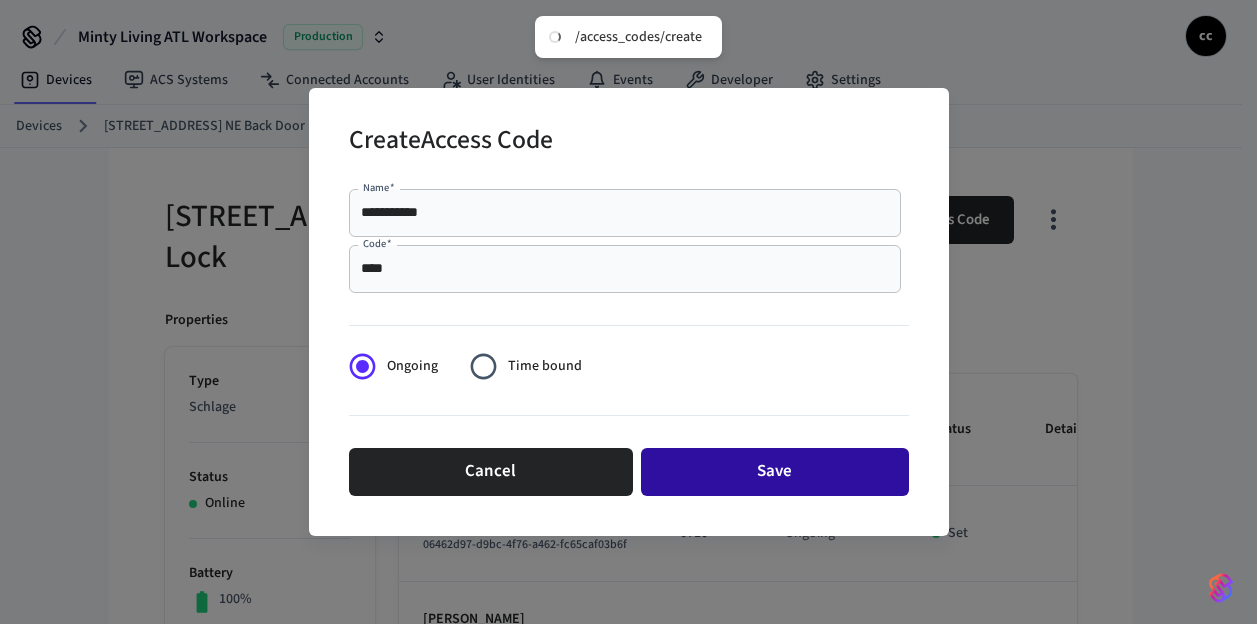 click on "Save" at bounding box center [775, 472] 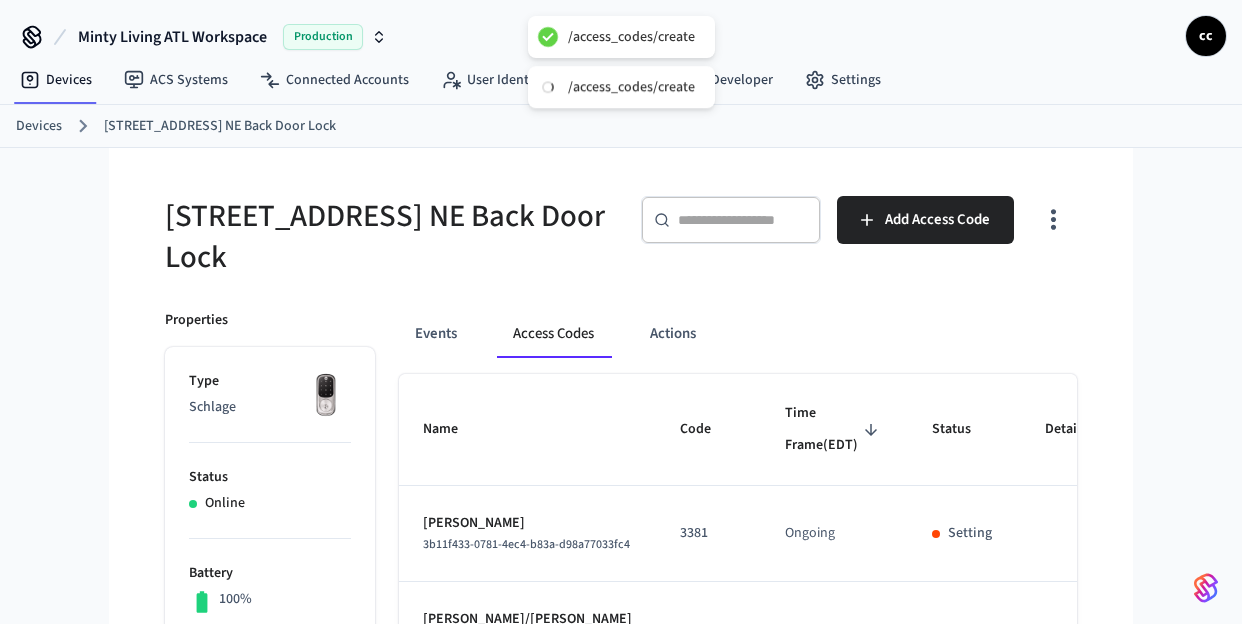 type 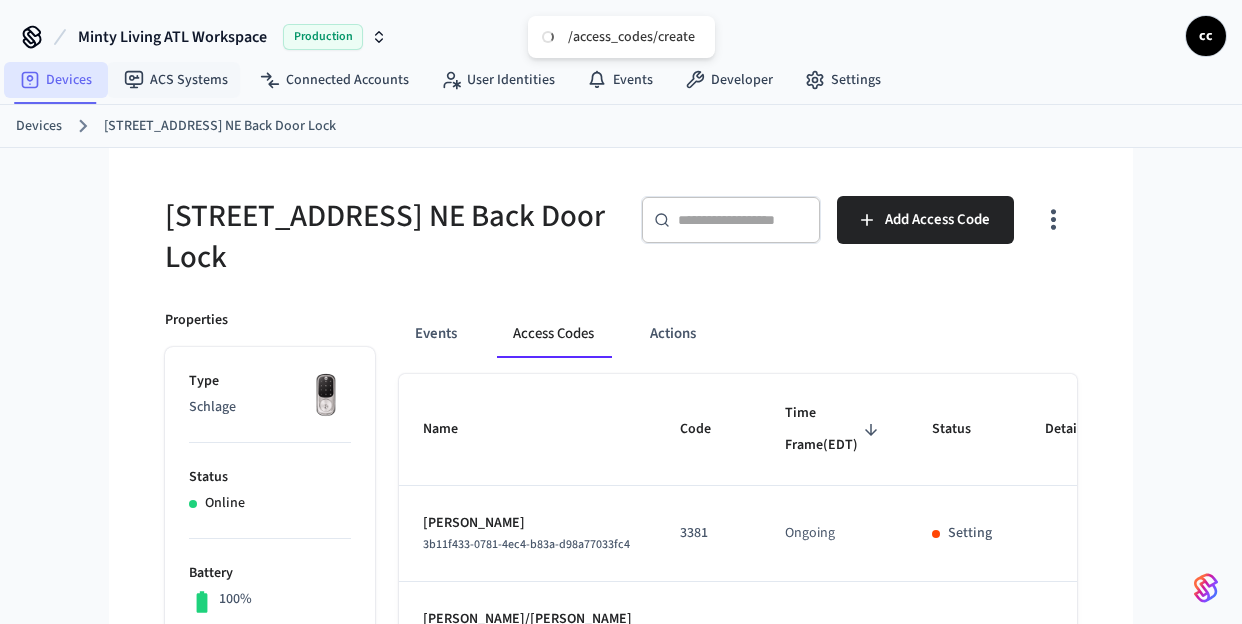 click on "Devices" at bounding box center (56, 80) 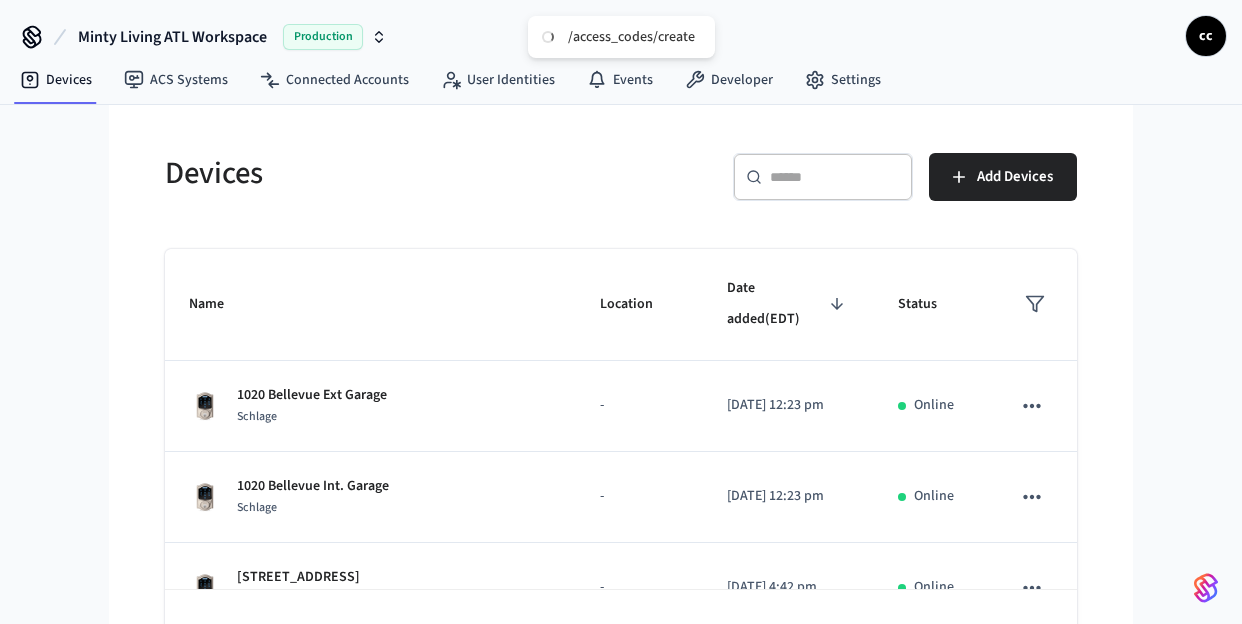 click at bounding box center (835, 177) 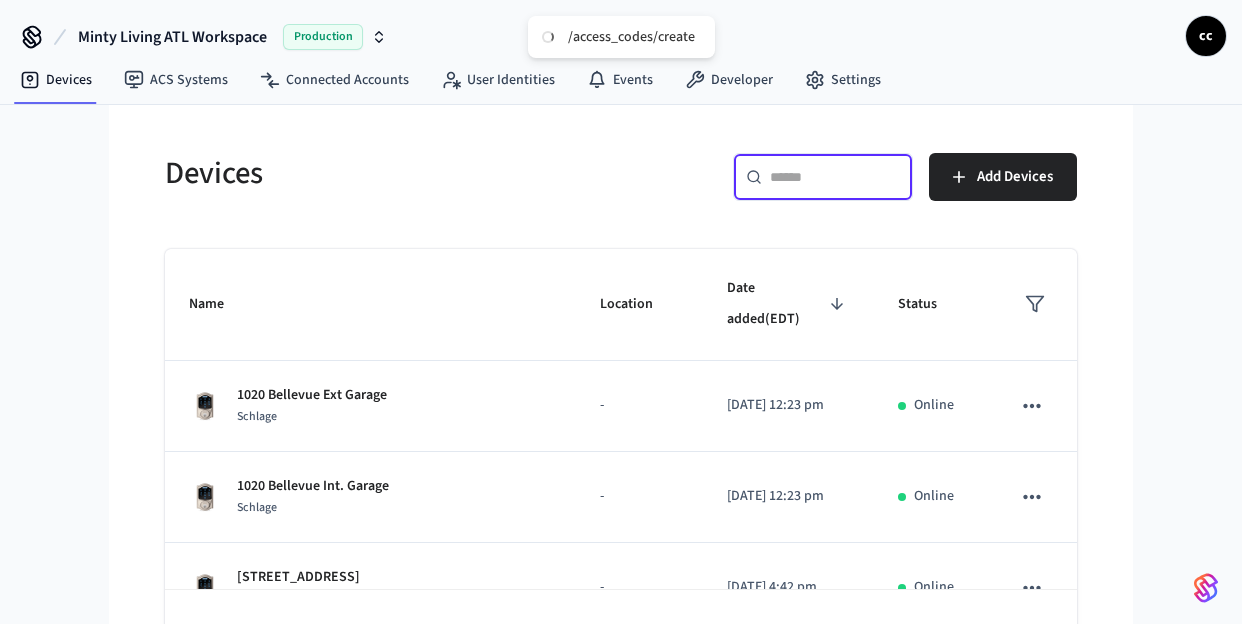 paste on "**********" 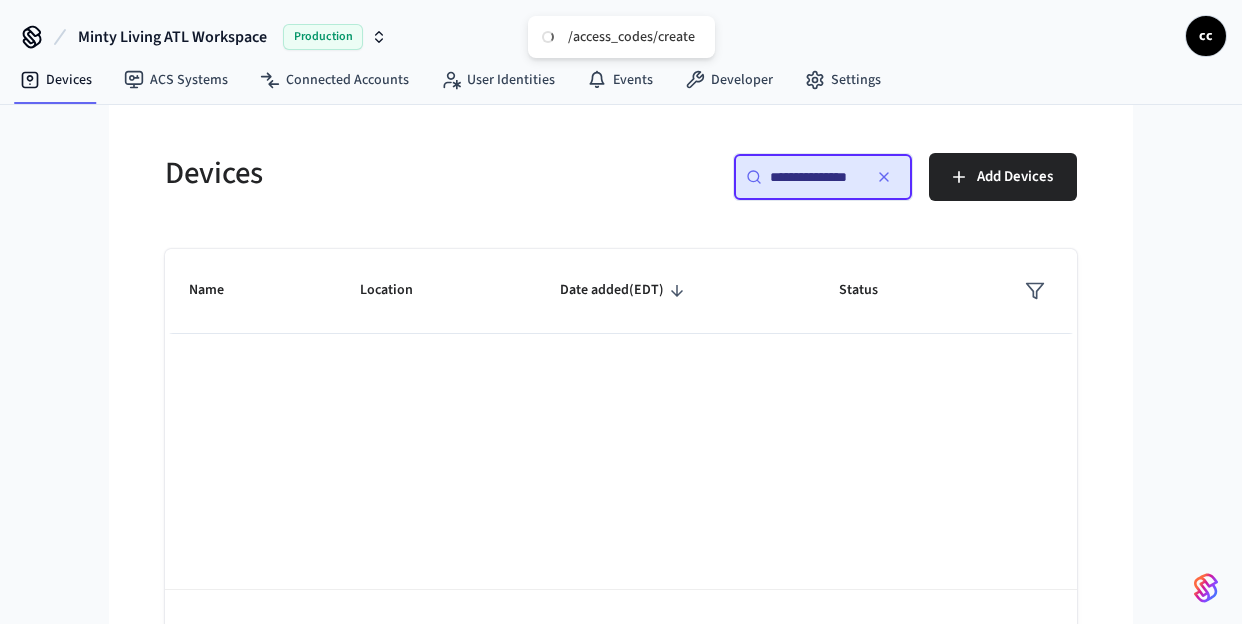scroll, scrollTop: 0, scrollLeft: 0, axis: both 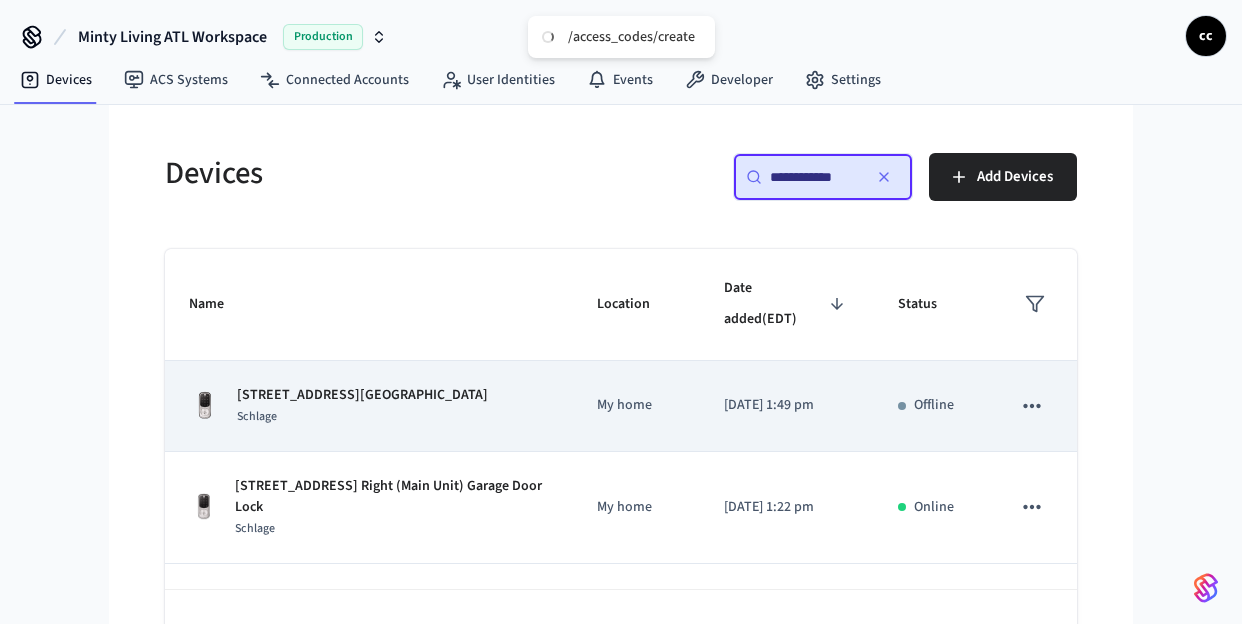 type on "**********" 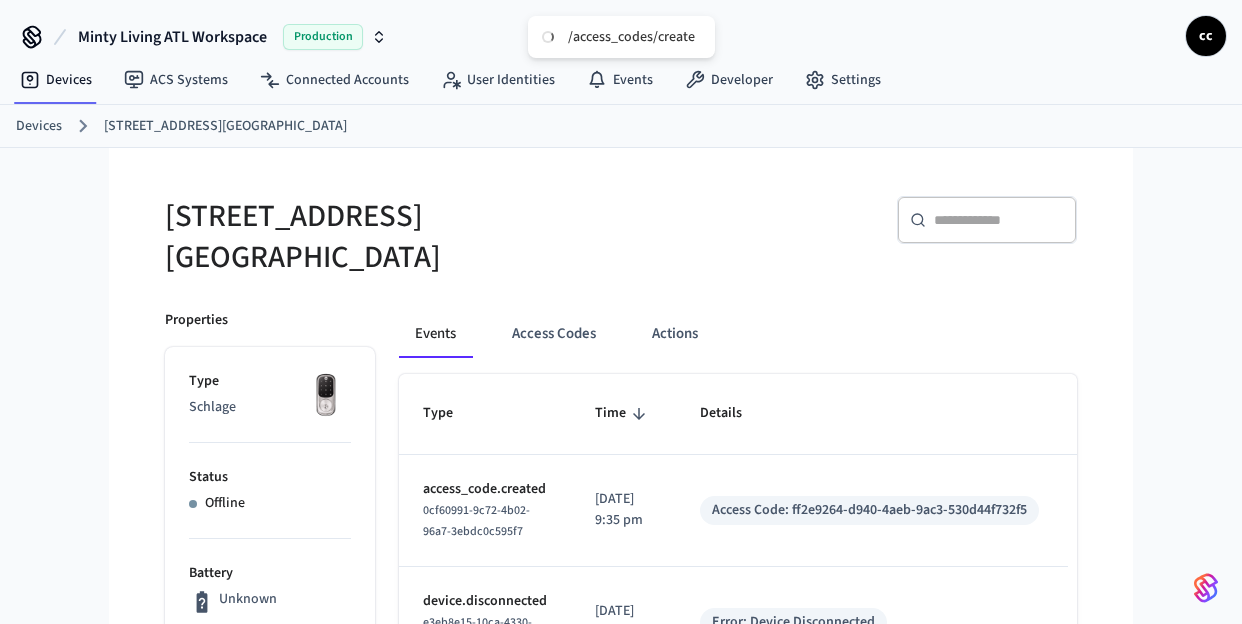 drag, startPoint x: 555, startPoint y: 315, endPoint x: 614, endPoint y: 353, distance: 70.178345 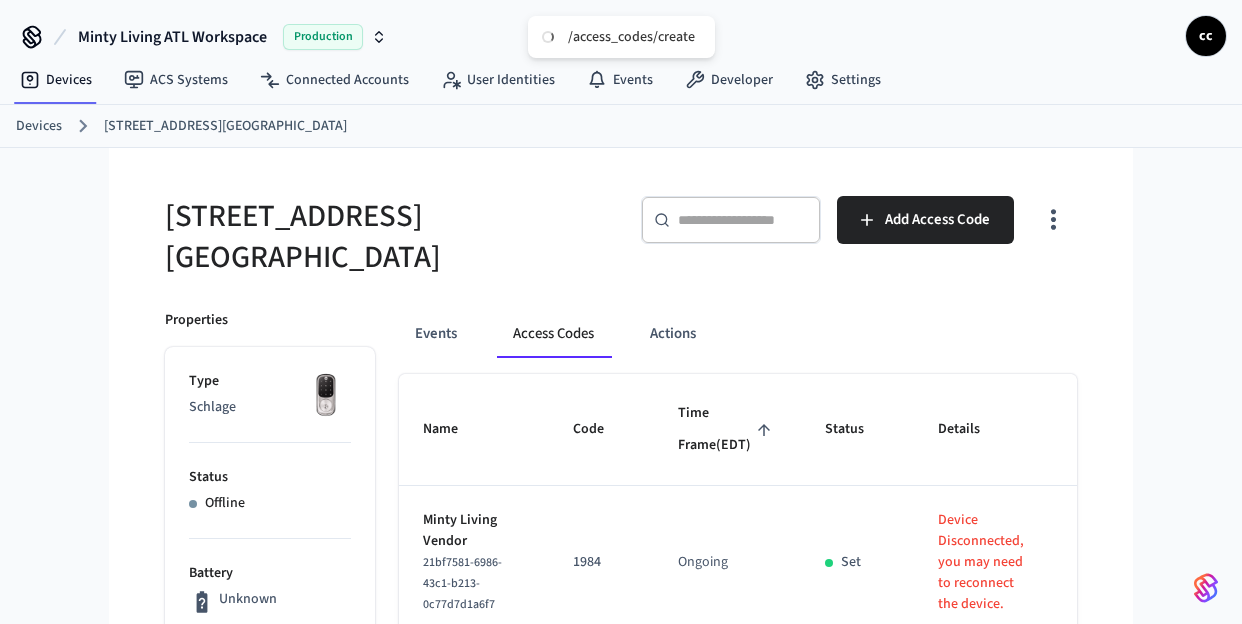 click on "Time Frame  (EDT)" at bounding box center [727, 430] 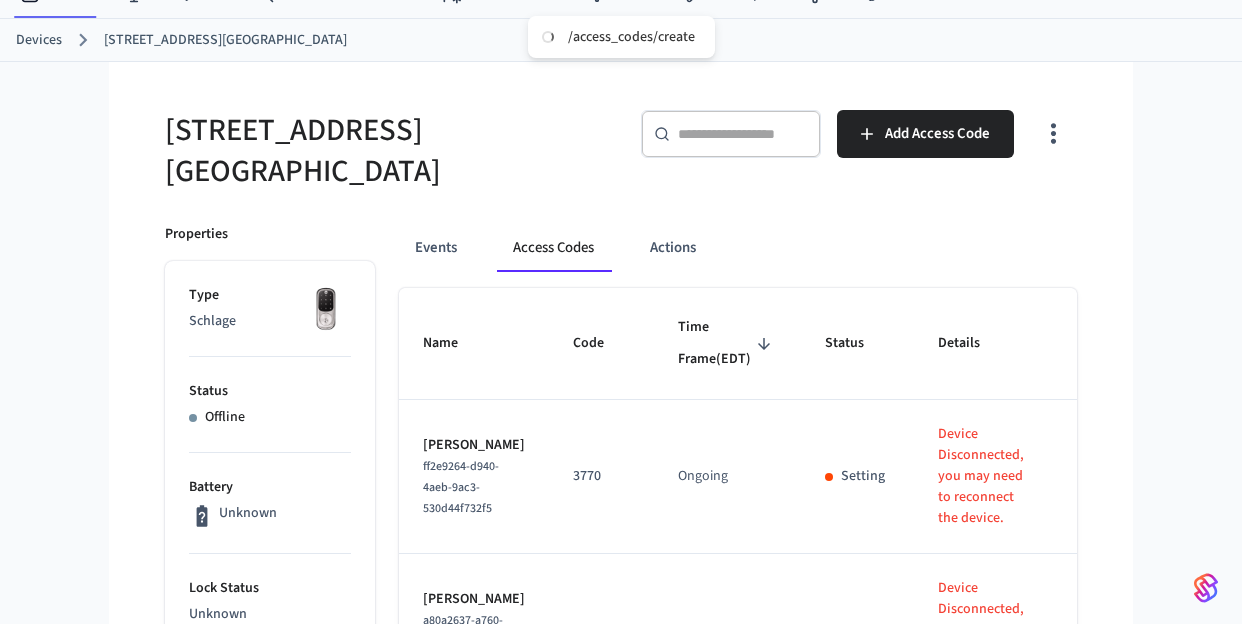 scroll, scrollTop: 183, scrollLeft: 0, axis: vertical 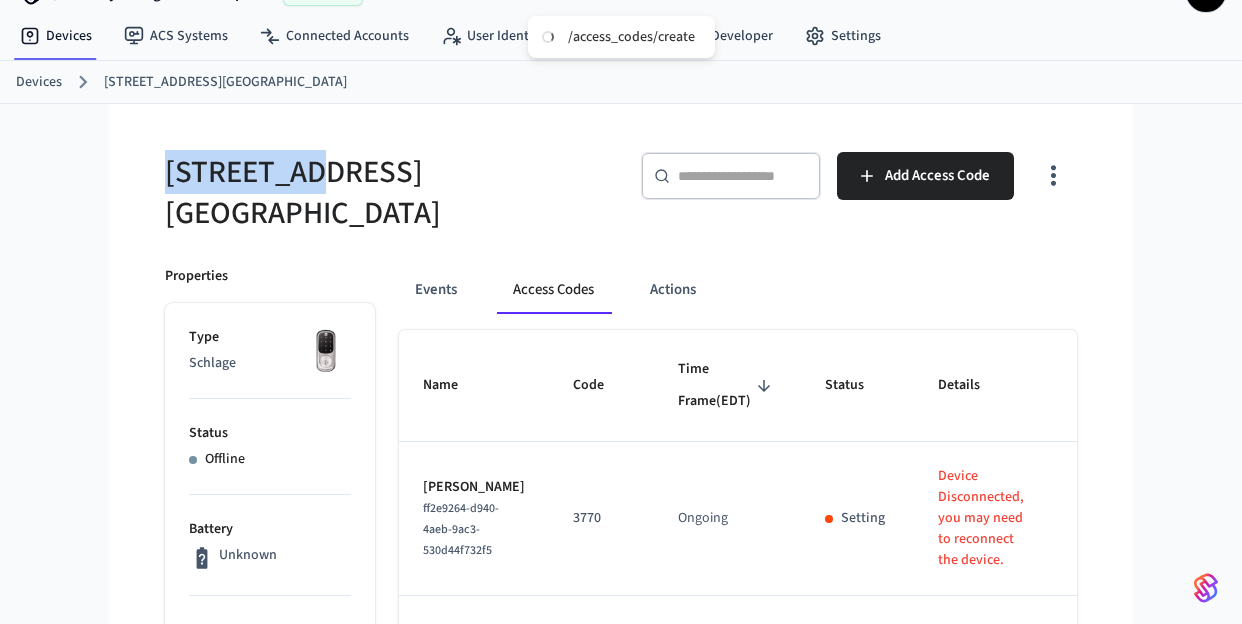 drag, startPoint x: 179, startPoint y: 164, endPoint x: 163, endPoint y: 167, distance: 16.27882 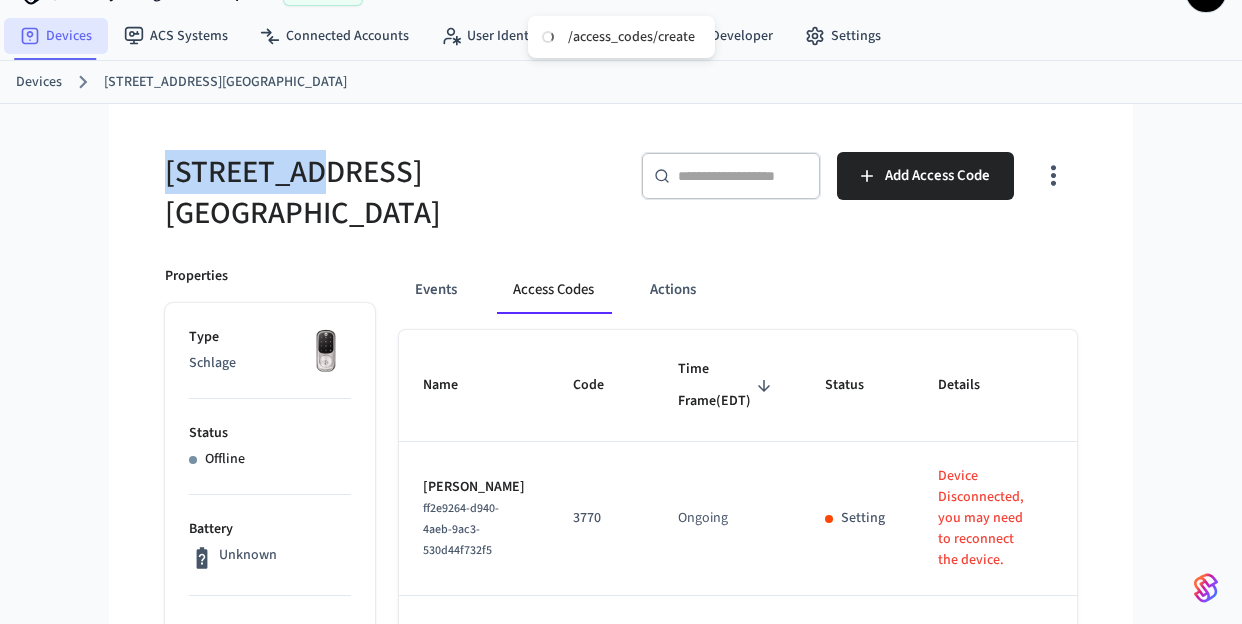 click on "Devices" at bounding box center [56, 36] 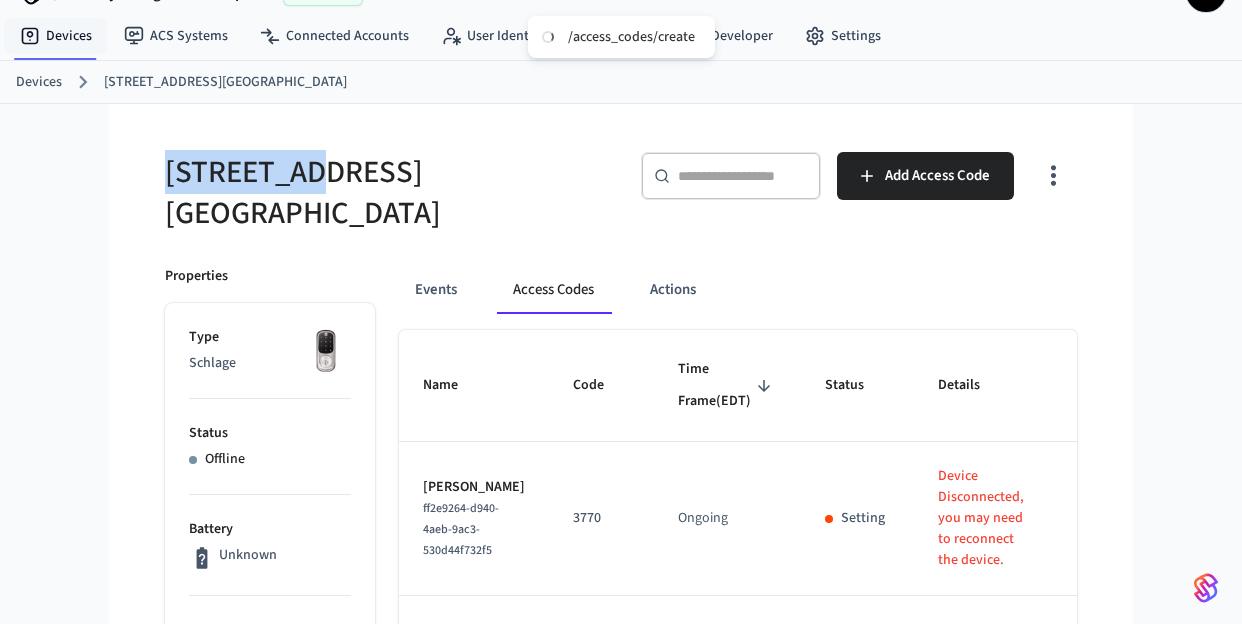 scroll, scrollTop: 0, scrollLeft: 0, axis: both 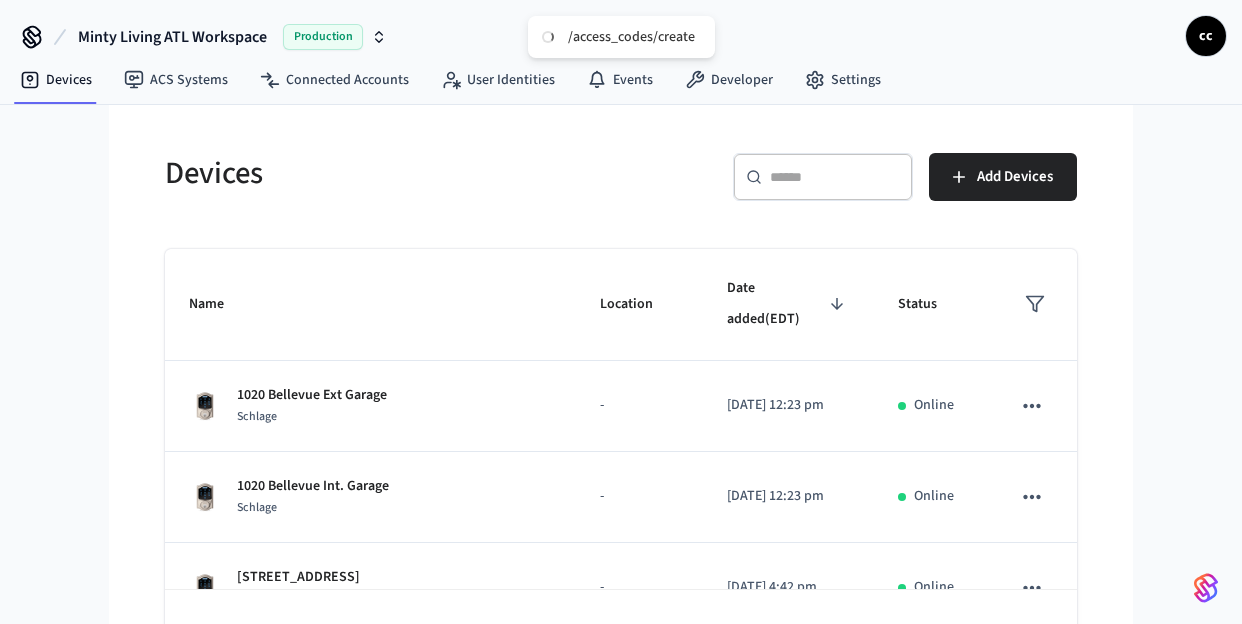 click at bounding box center [835, 177] 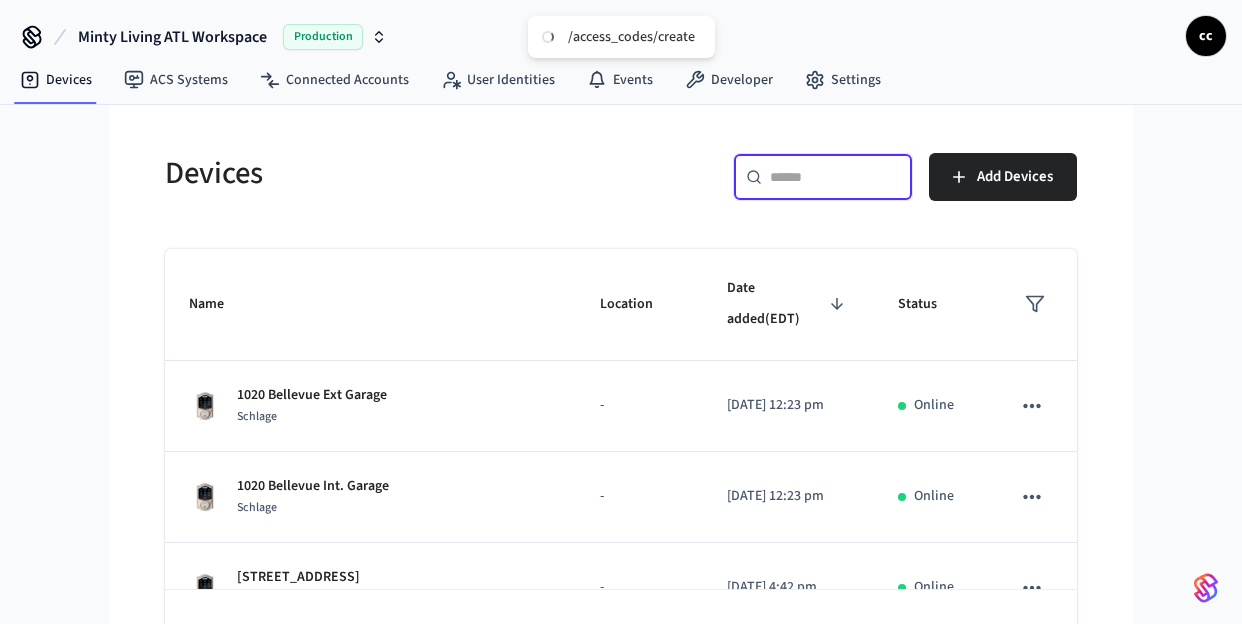 paste on "*********" 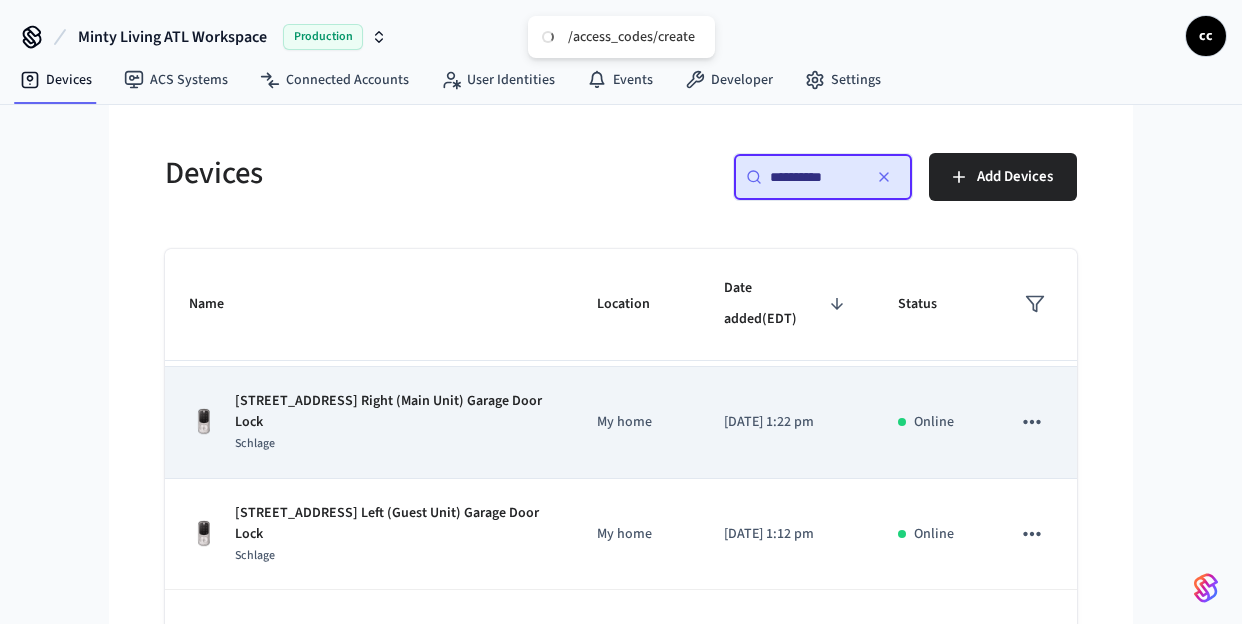 scroll, scrollTop: 87, scrollLeft: 0, axis: vertical 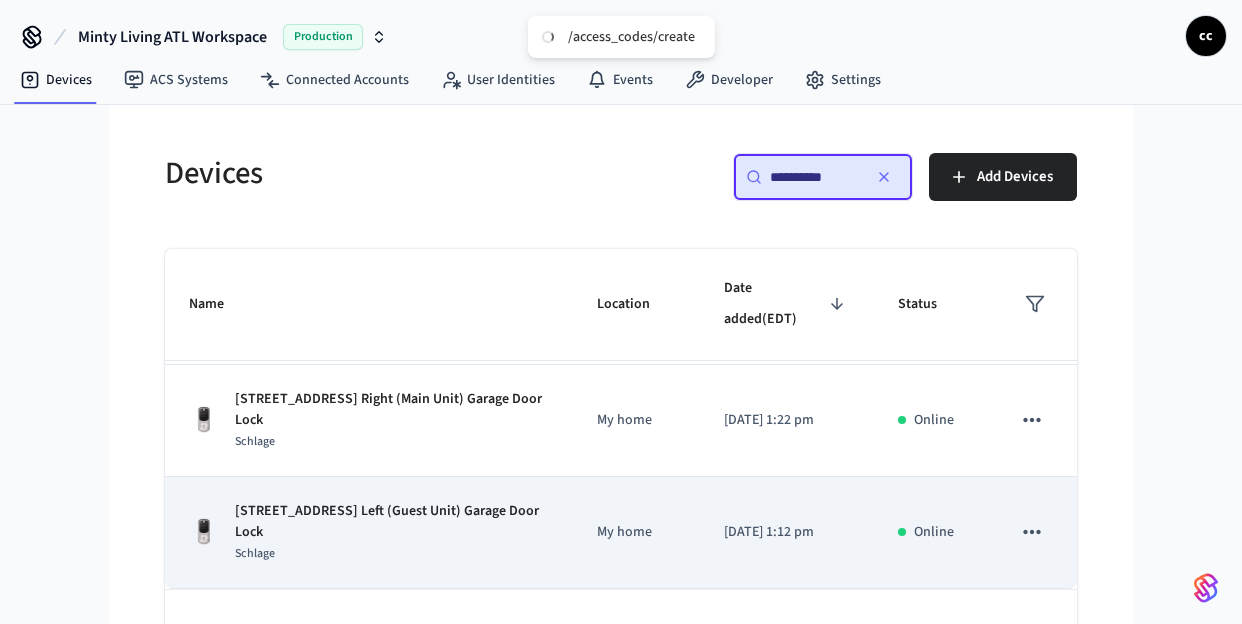 type on "*********" 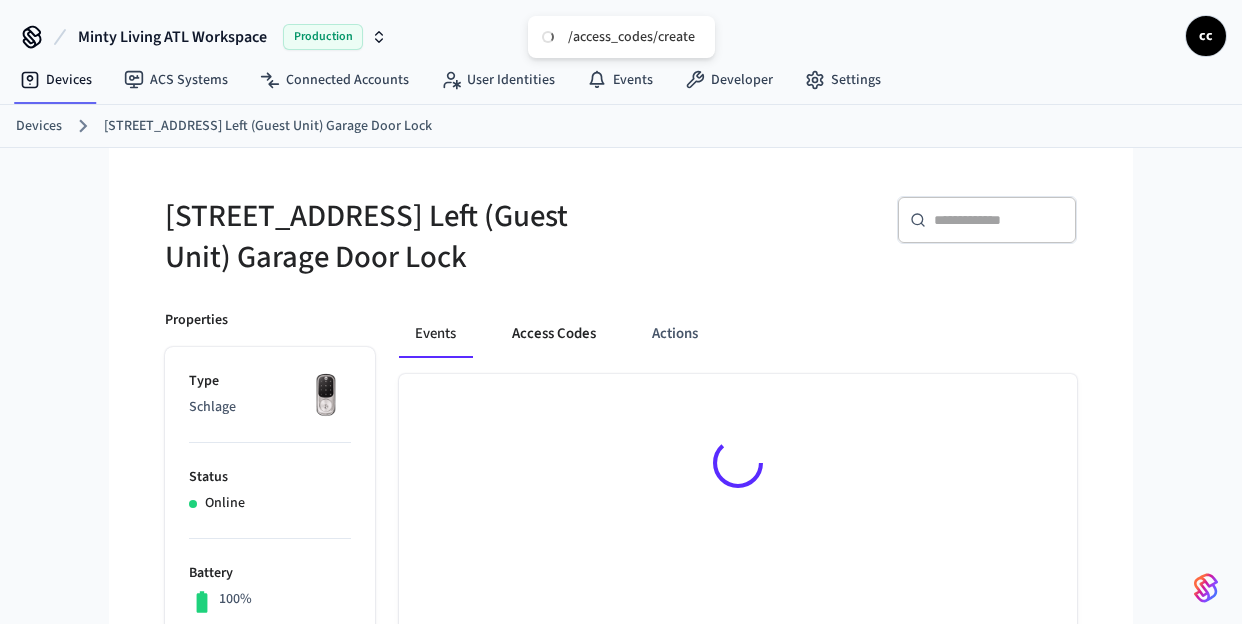 click on "Access Codes" at bounding box center [554, 334] 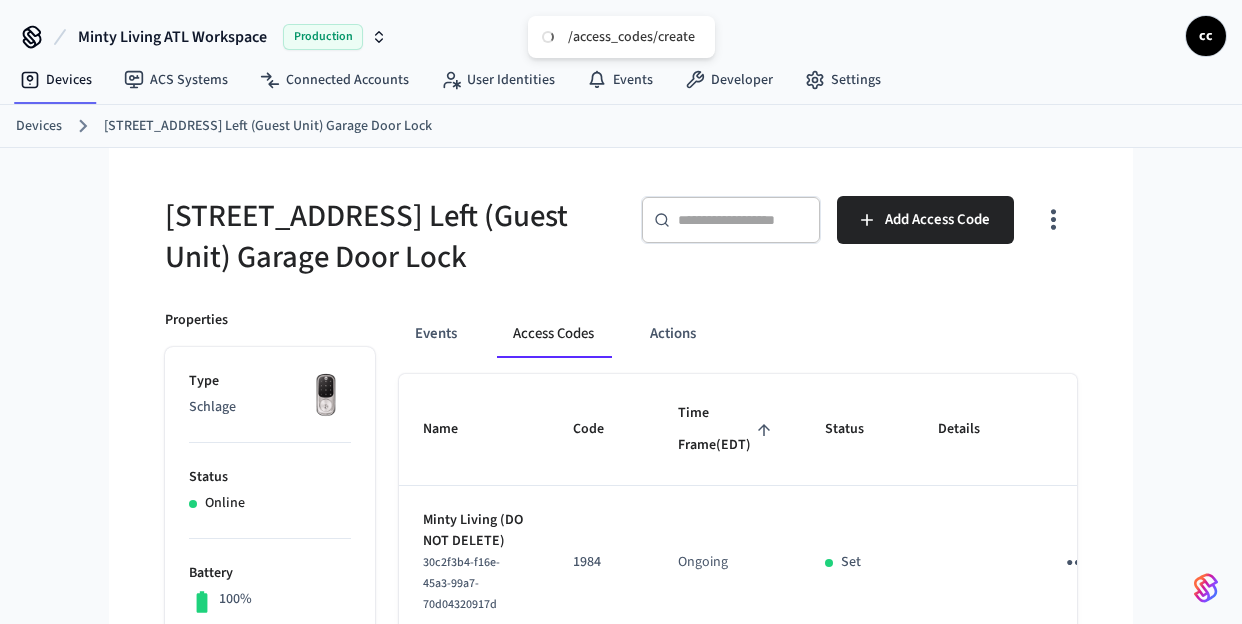 click on "Time Frame  (EDT)" at bounding box center [727, 429] 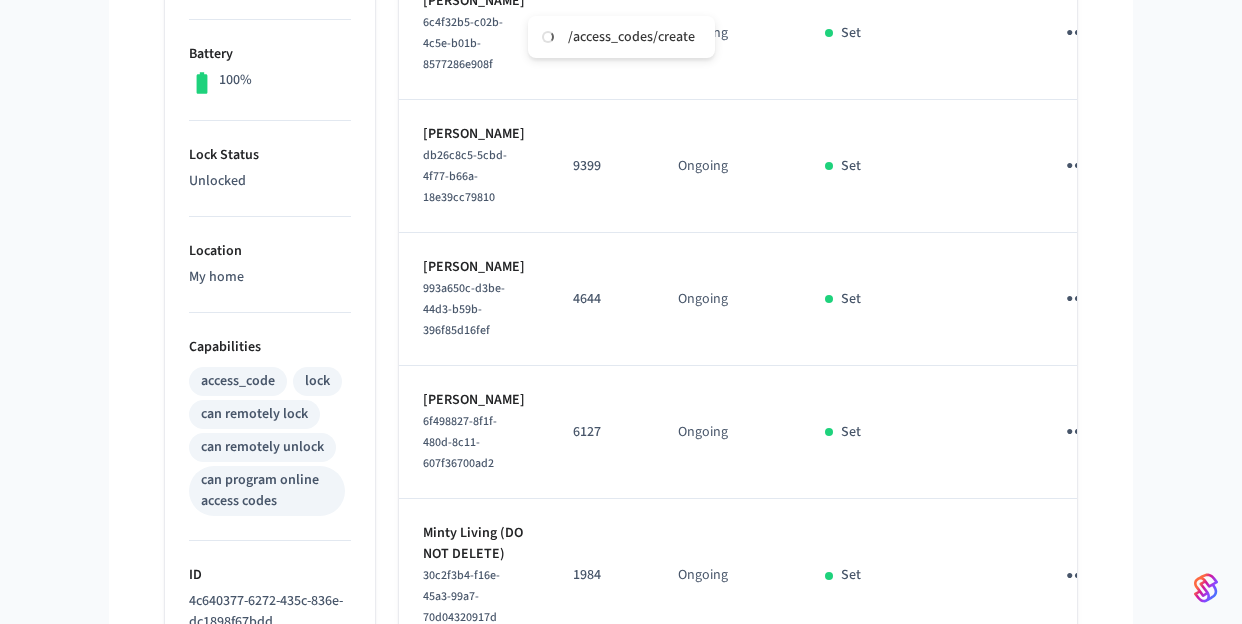 scroll, scrollTop: 538, scrollLeft: 0, axis: vertical 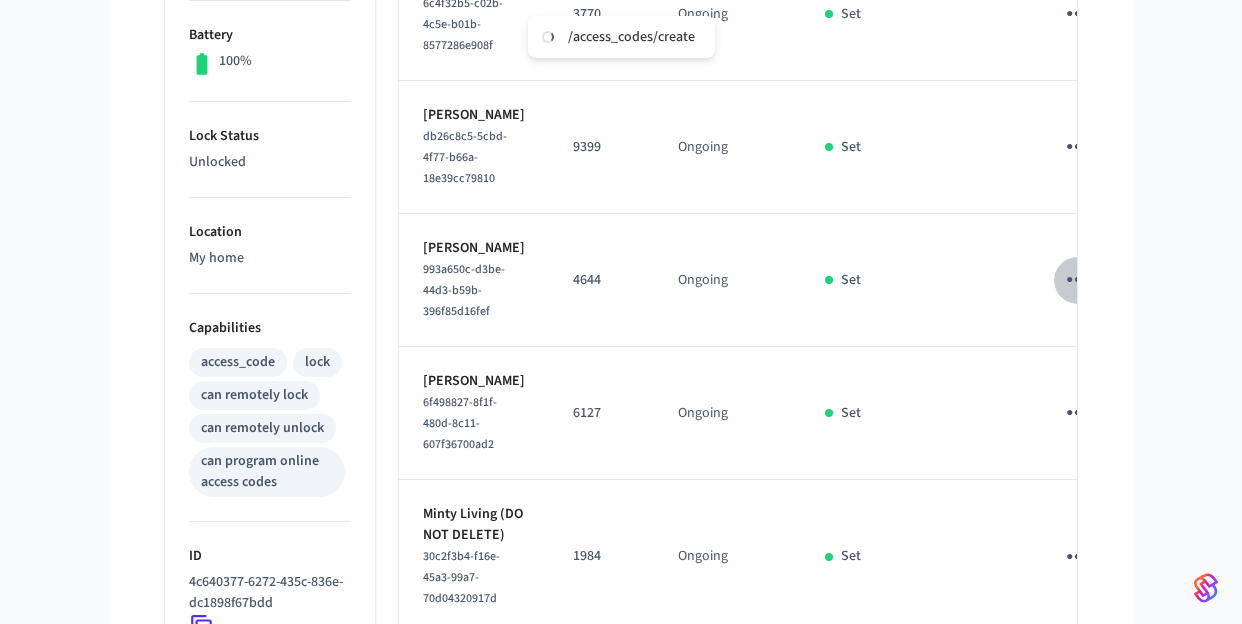 click 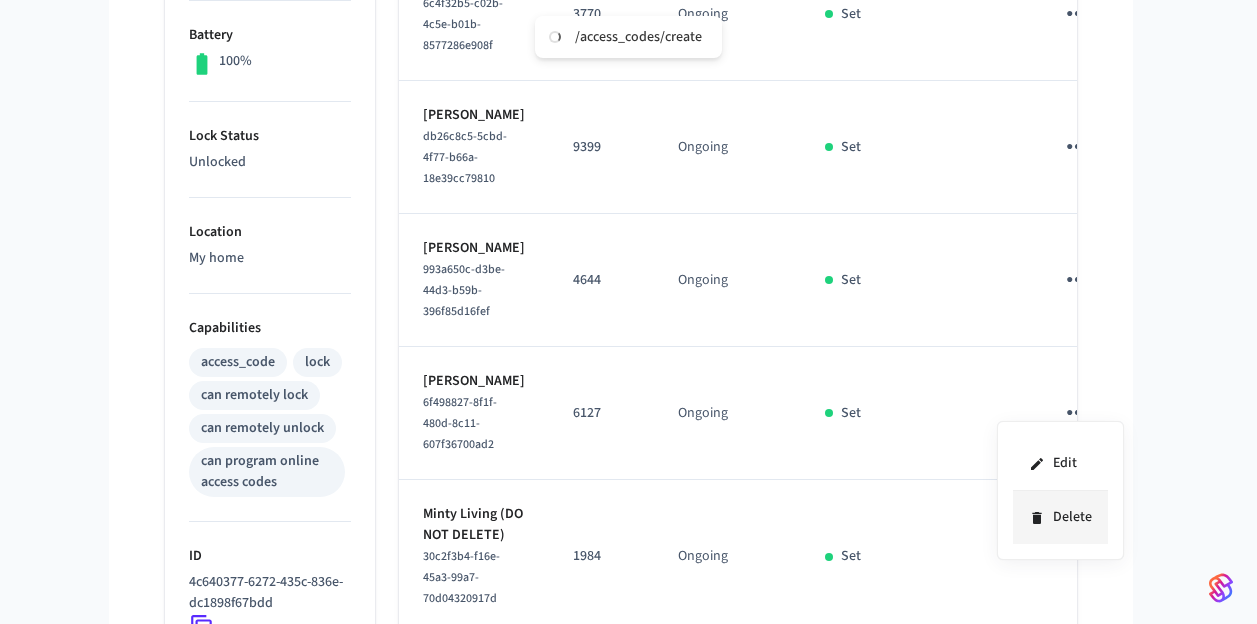 click on "Delete" at bounding box center [1060, 517] 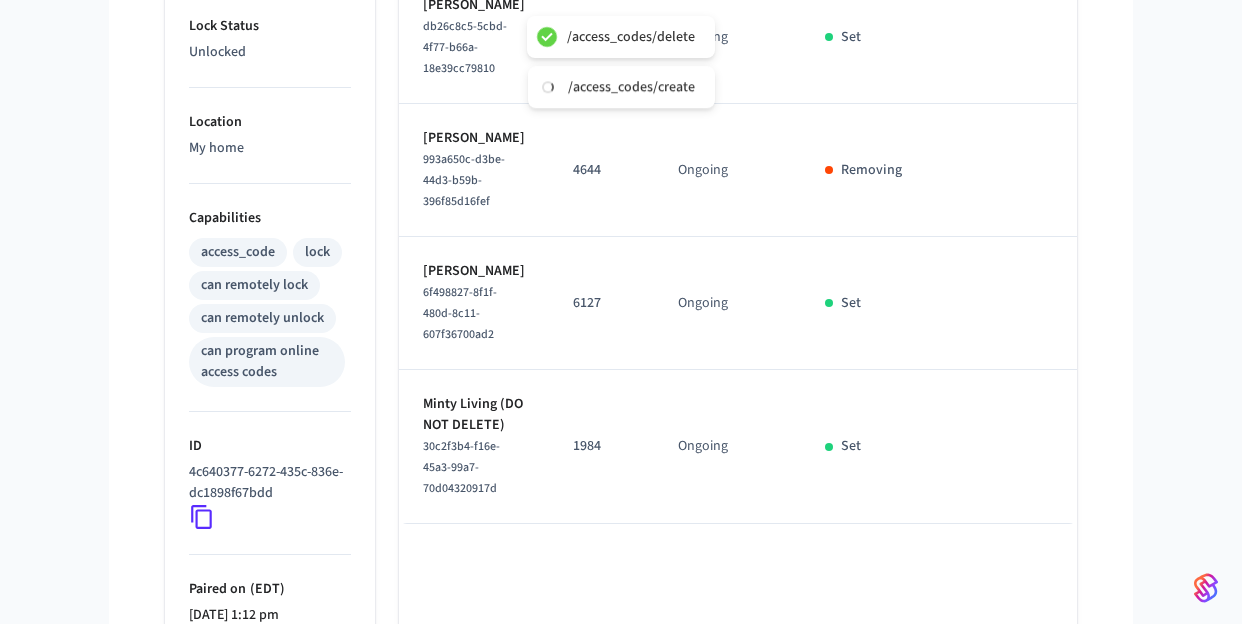 scroll, scrollTop: 725, scrollLeft: 0, axis: vertical 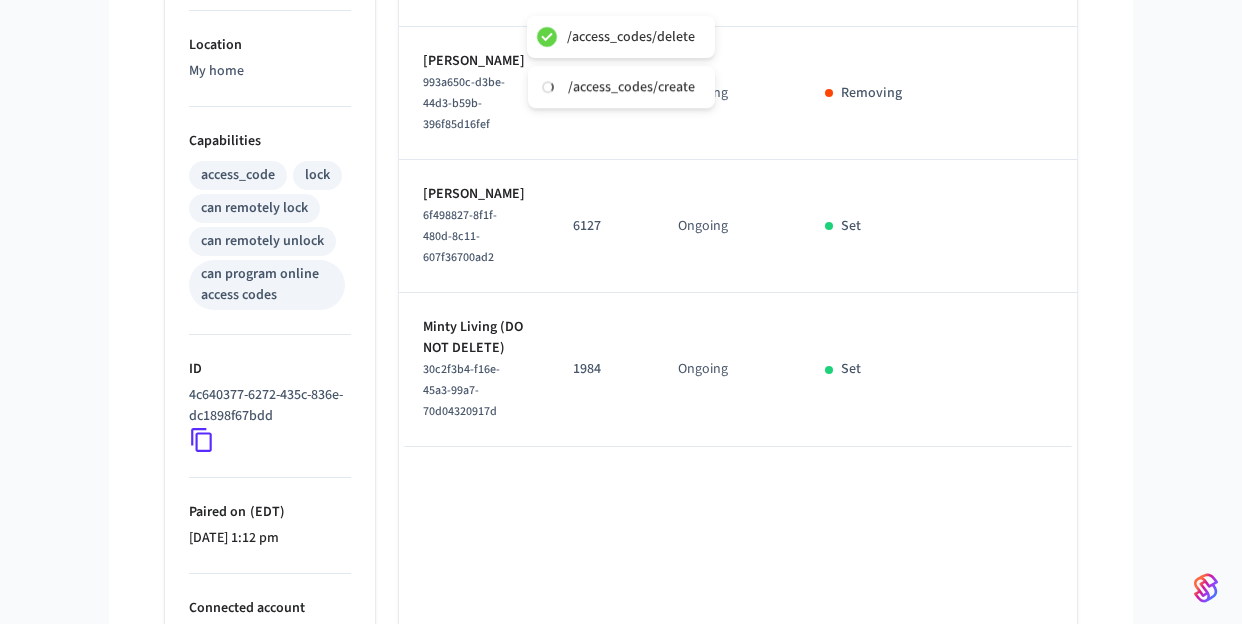 click 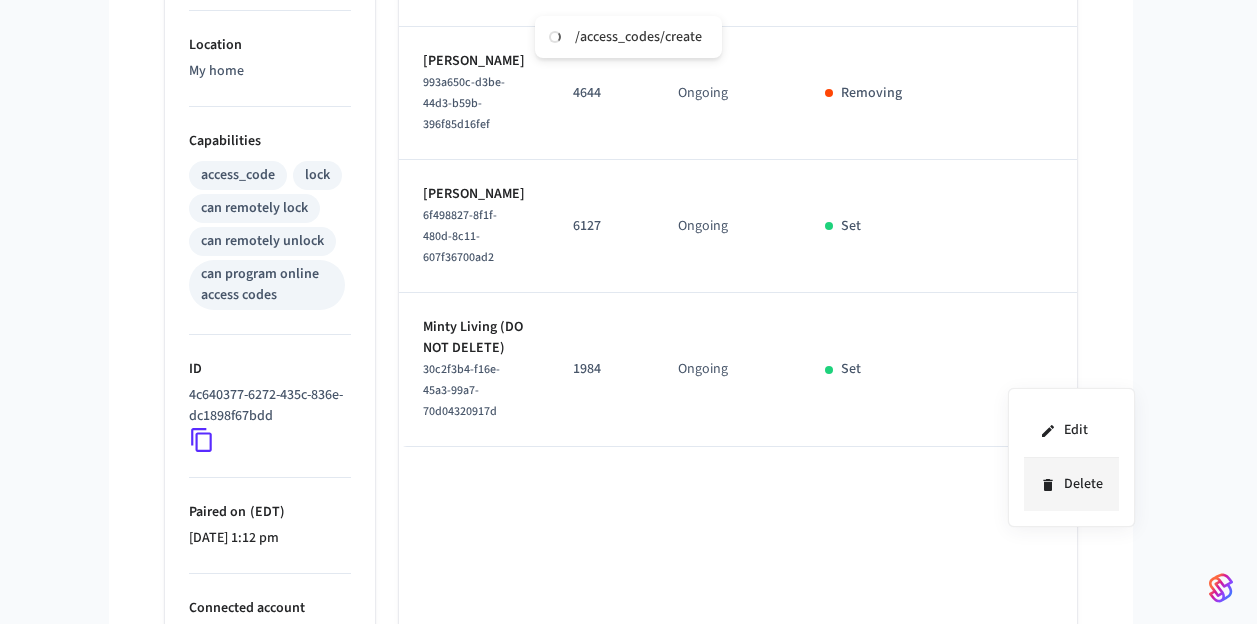 click on "Delete" at bounding box center [1071, 484] 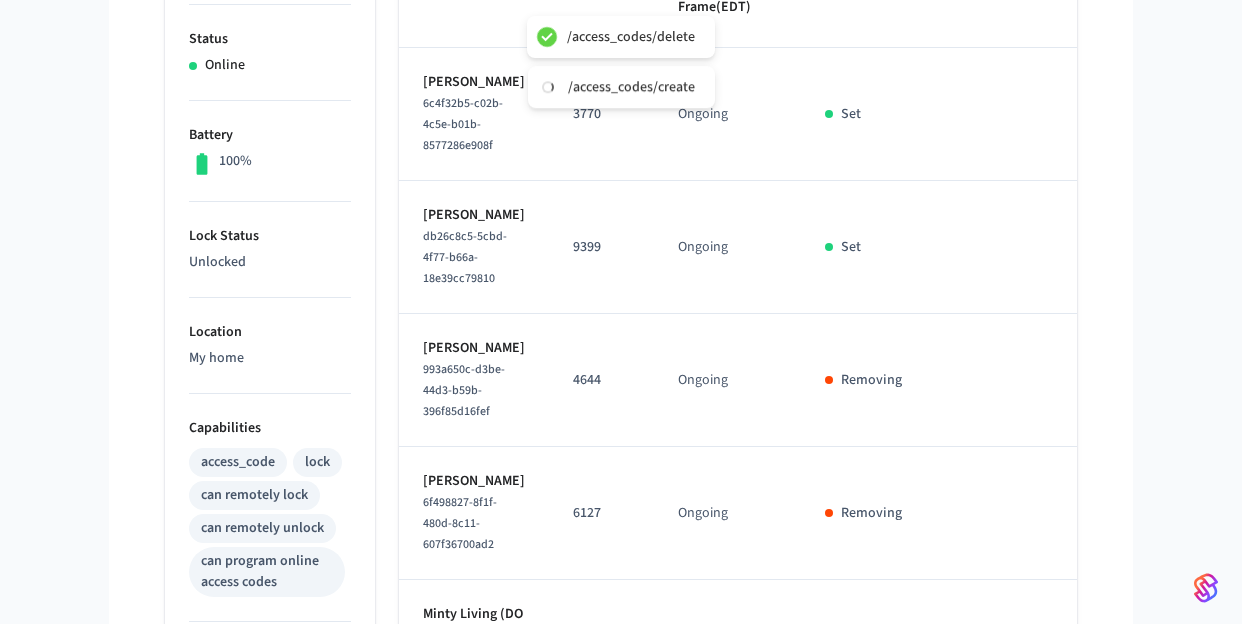 scroll, scrollTop: 57, scrollLeft: 0, axis: vertical 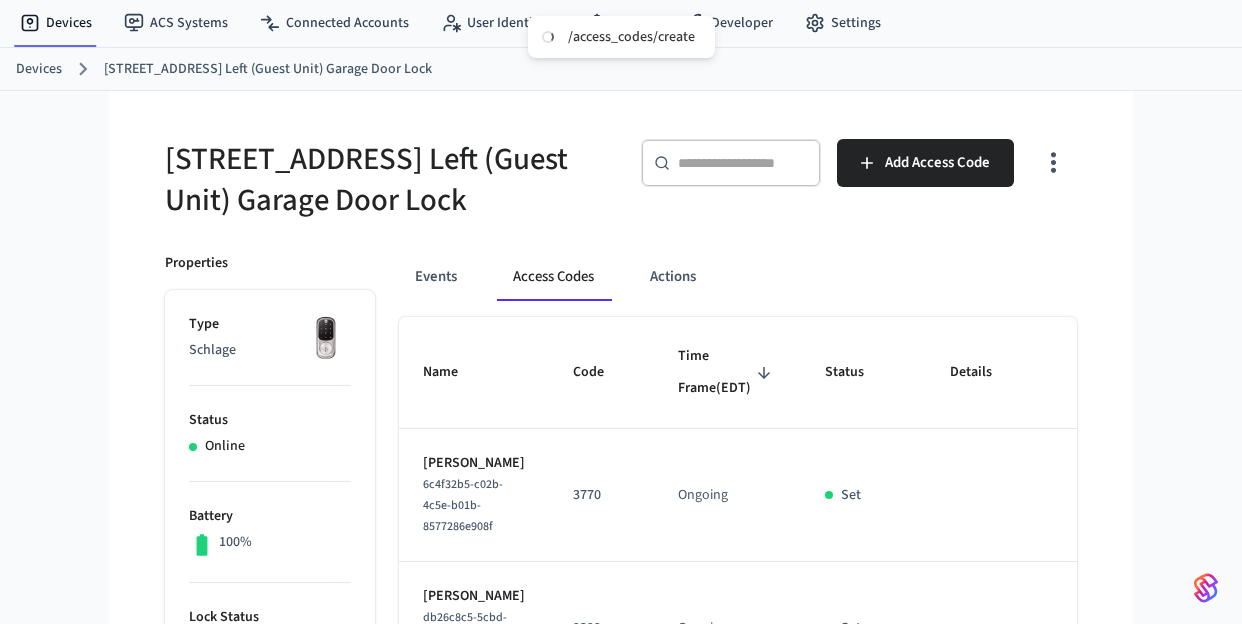 type 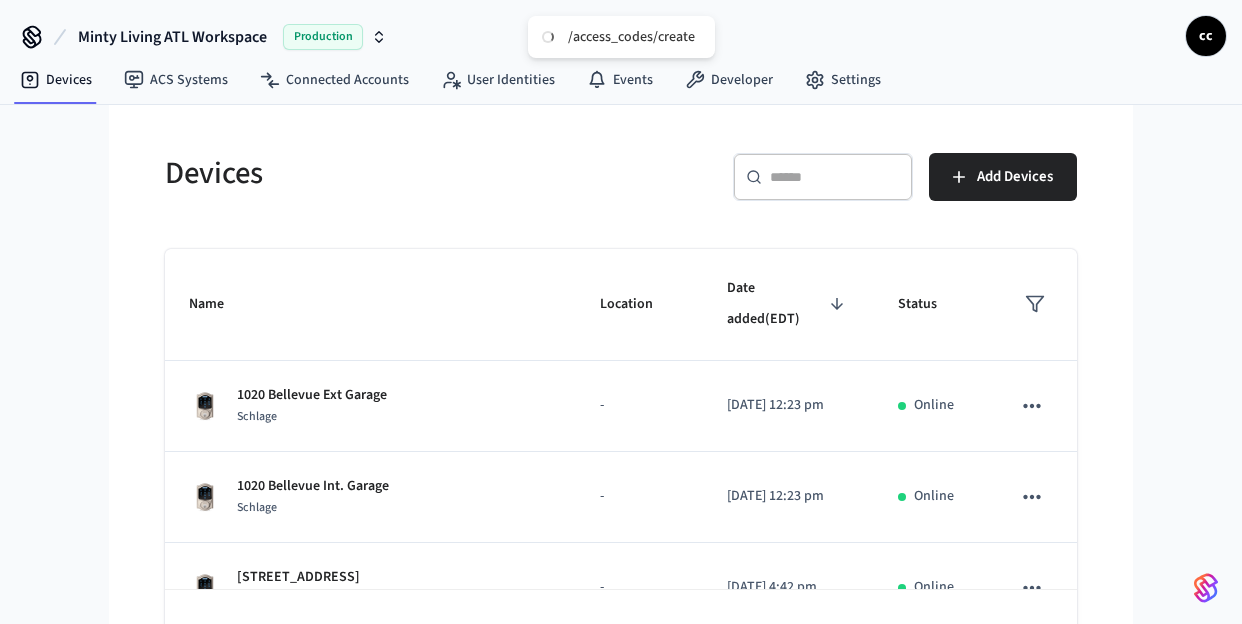 click on "​ ​" at bounding box center [823, 177] 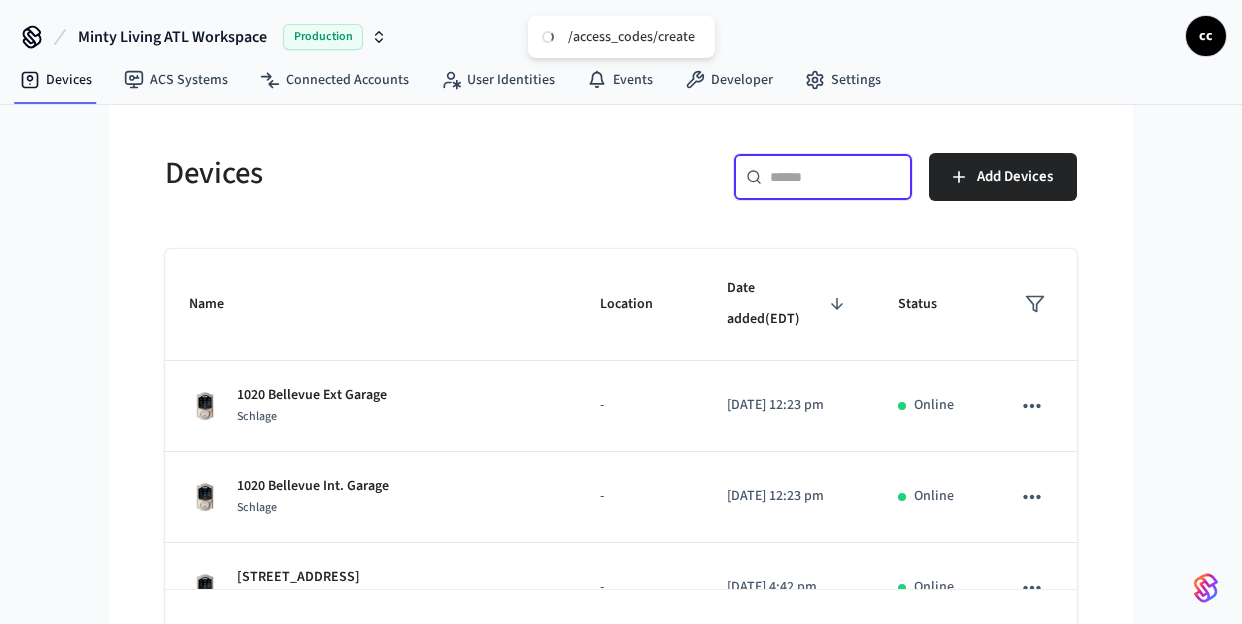 paste on "**********" 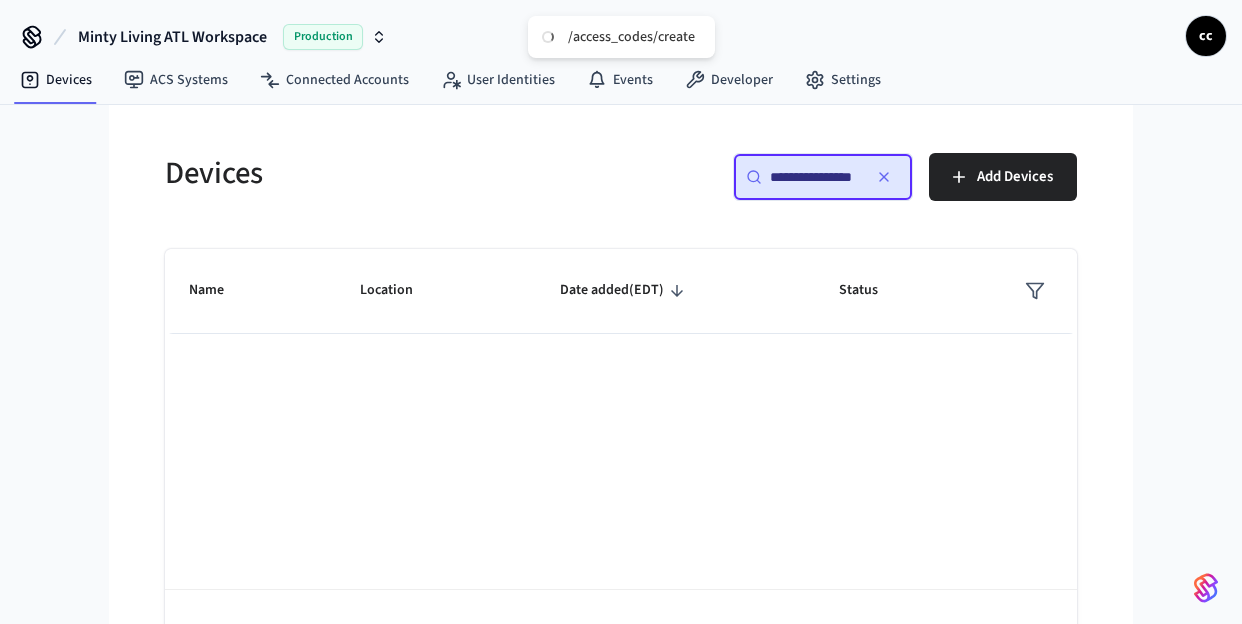 scroll, scrollTop: 0, scrollLeft: 0, axis: both 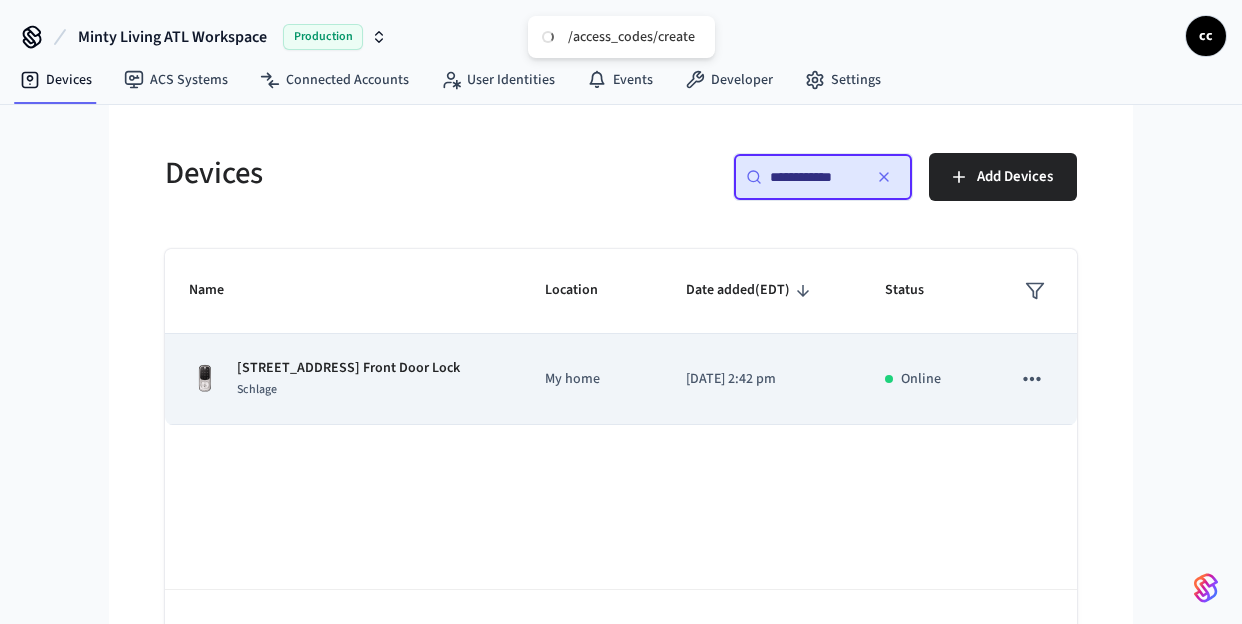 type on "**********" 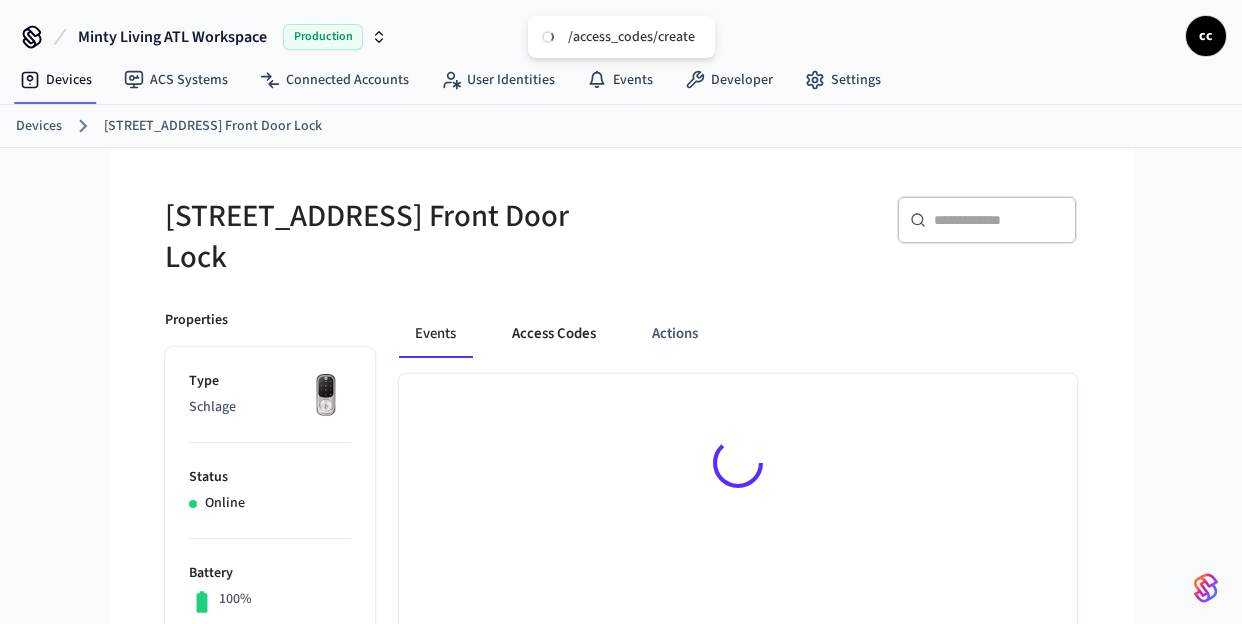click on "Access Codes" at bounding box center (554, 334) 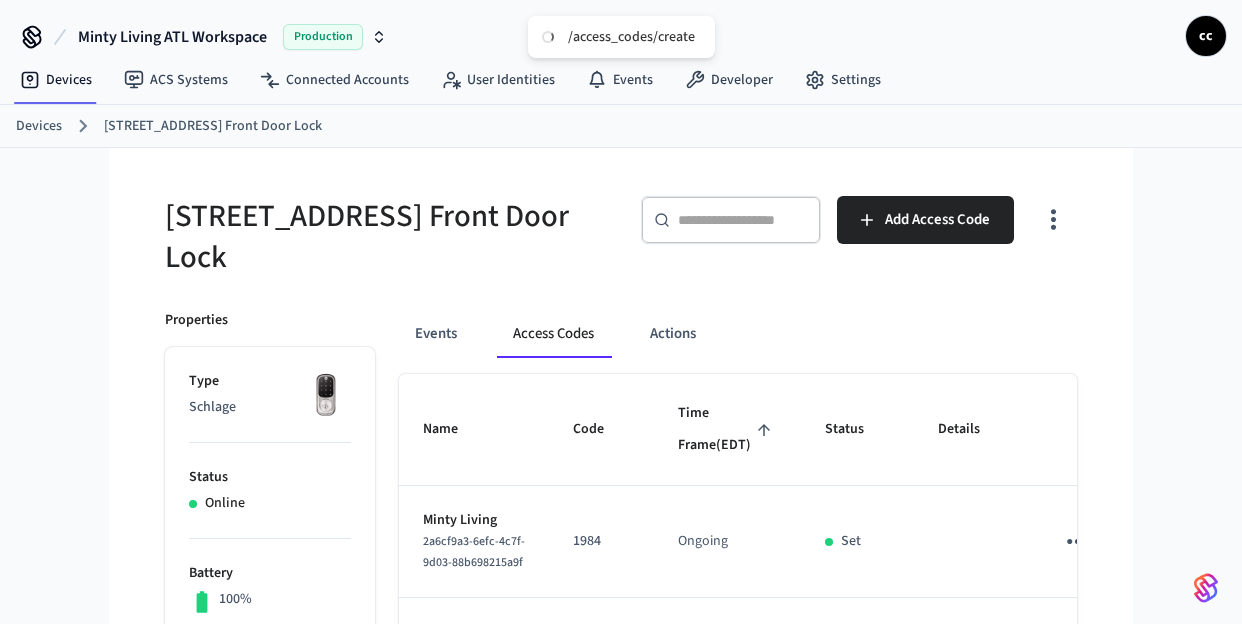 click on "Time Frame  (EDT)" at bounding box center [727, 430] 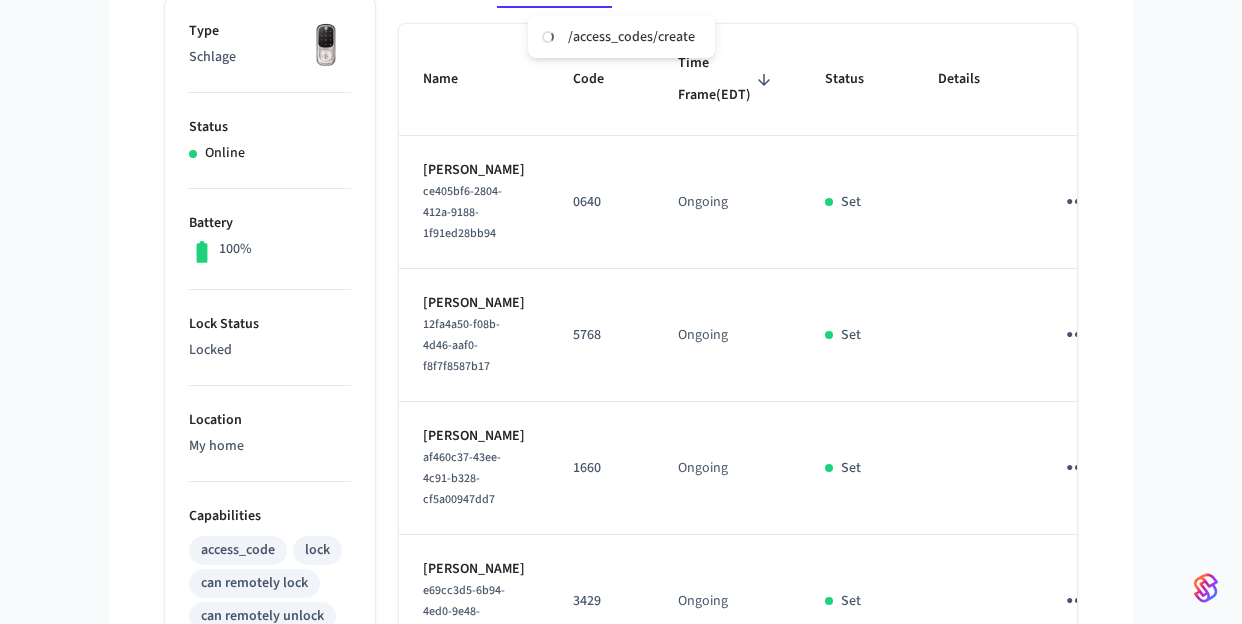 scroll, scrollTop: 485, scrollLeft: 0, axis: vertical 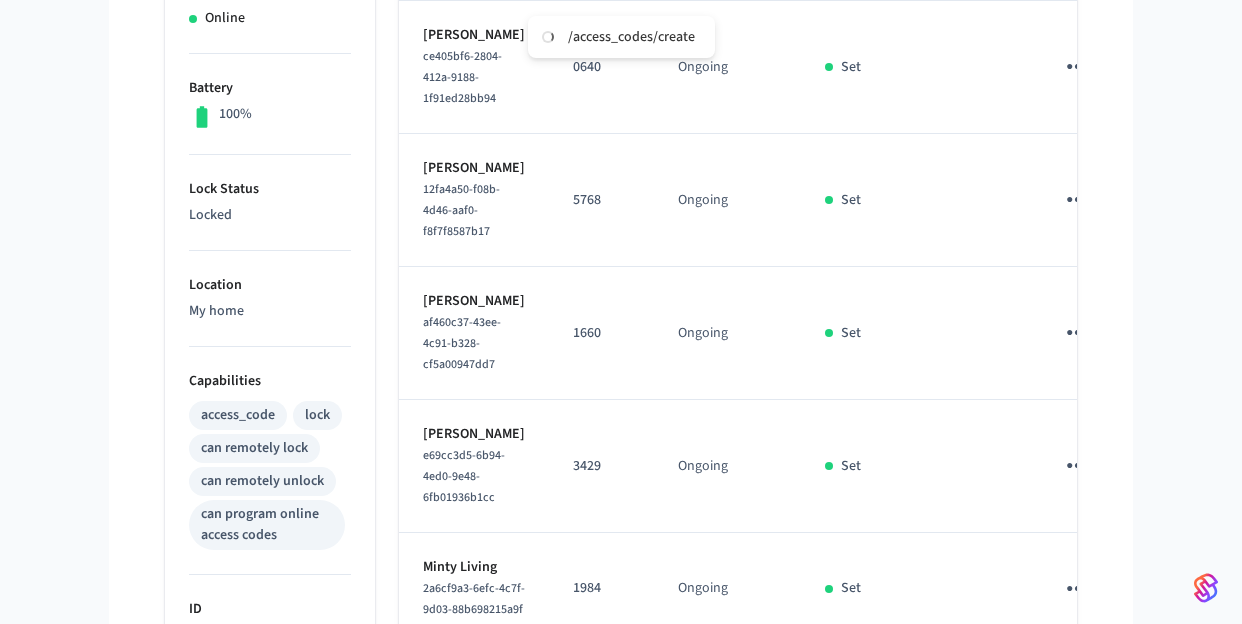 click 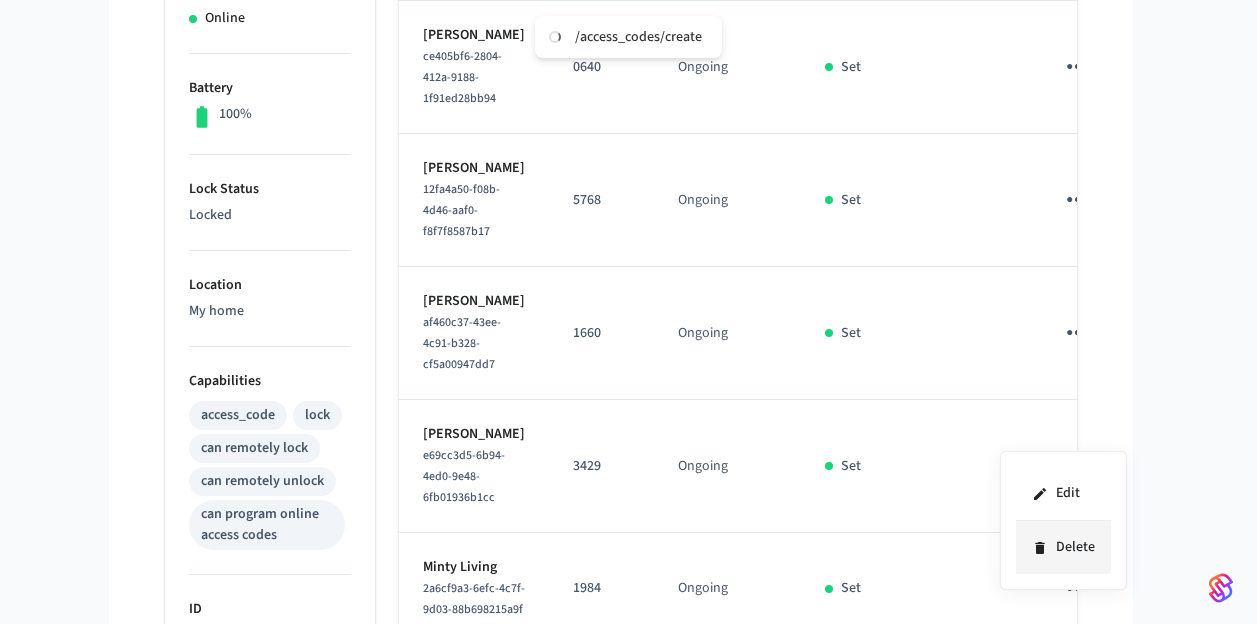 click 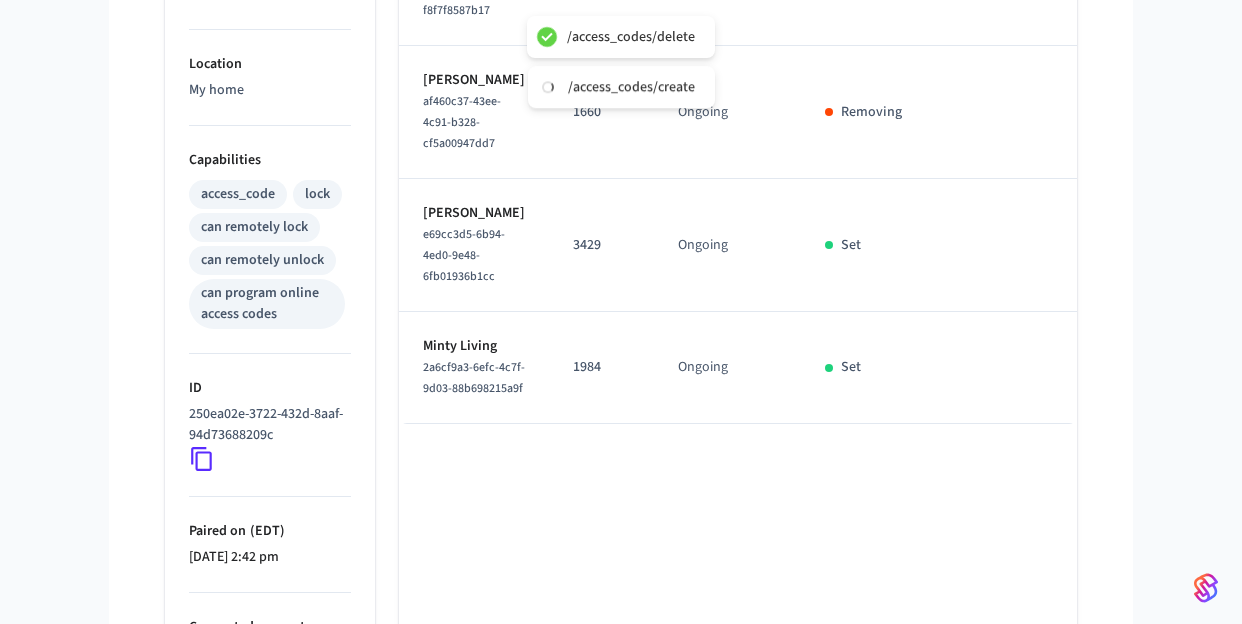 scroll, scrollTop: 807, scrollLeft: 0, axis: vertical 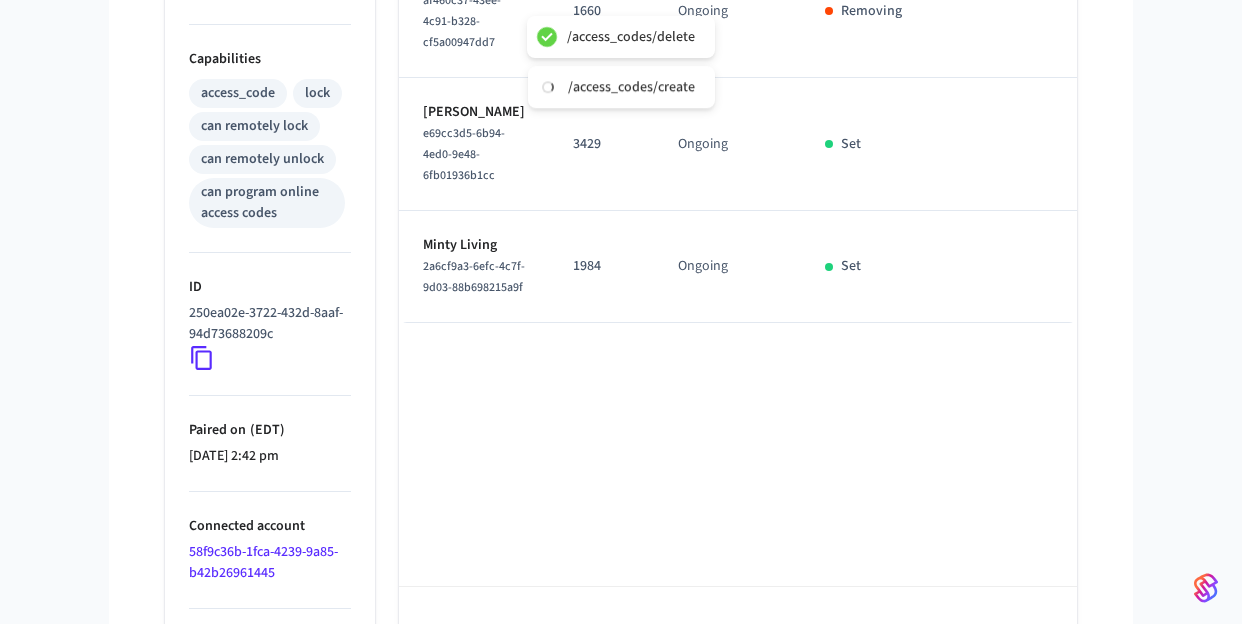 click 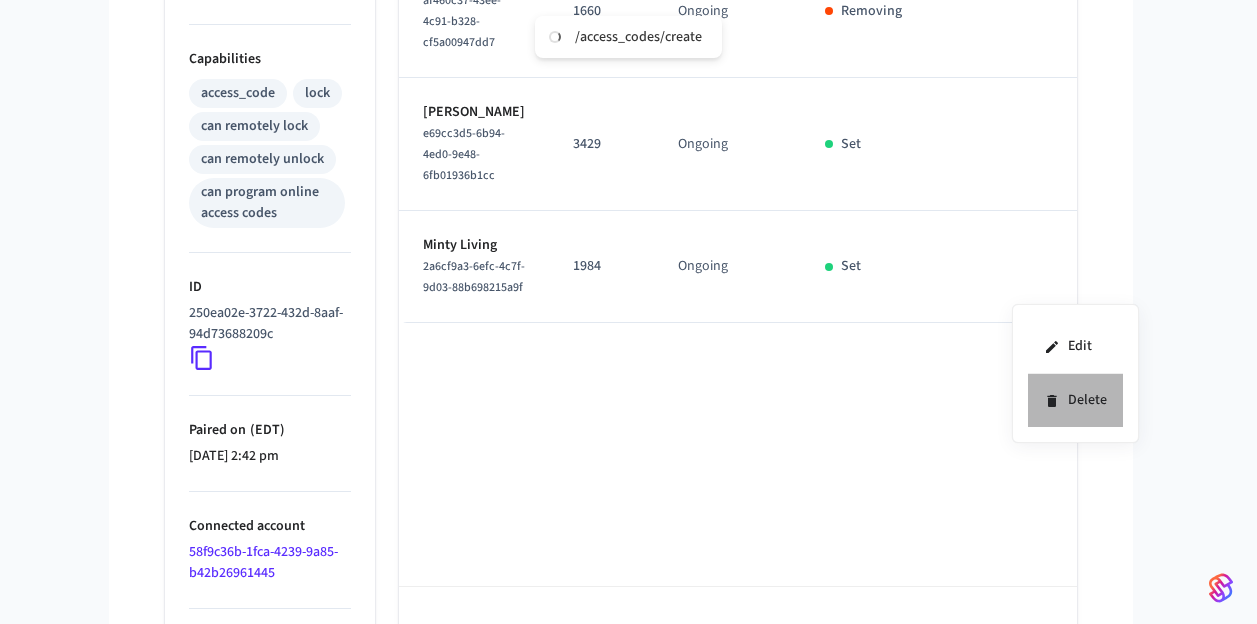 click on "Delete" at bounding box center [1075, 400] 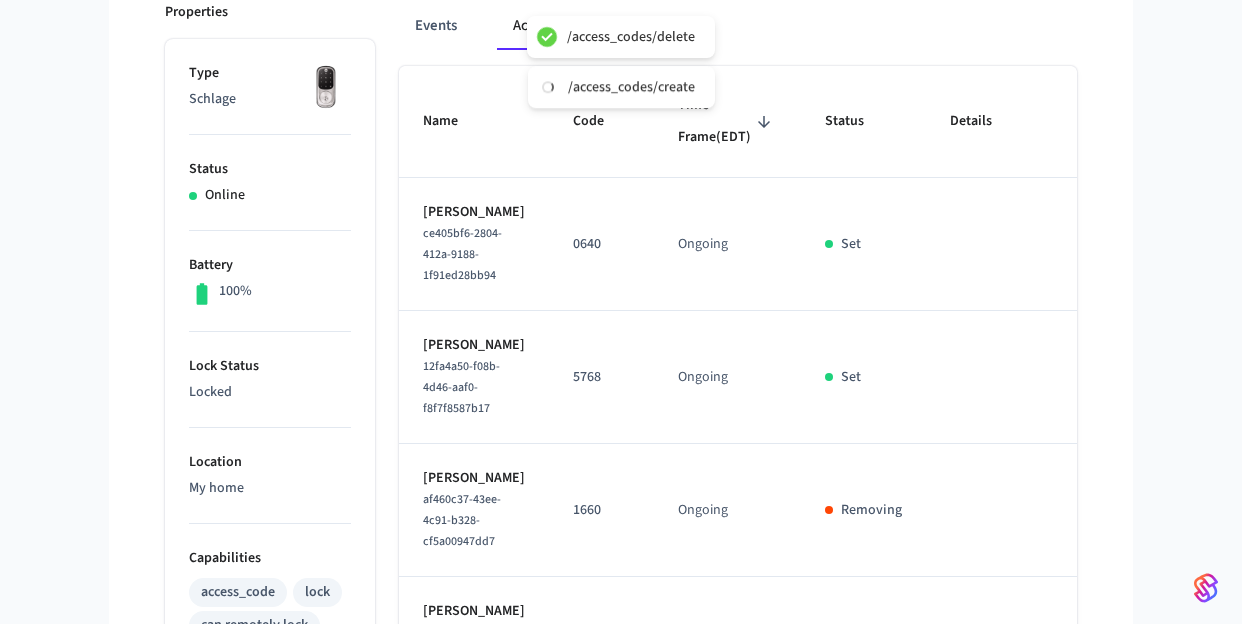 type 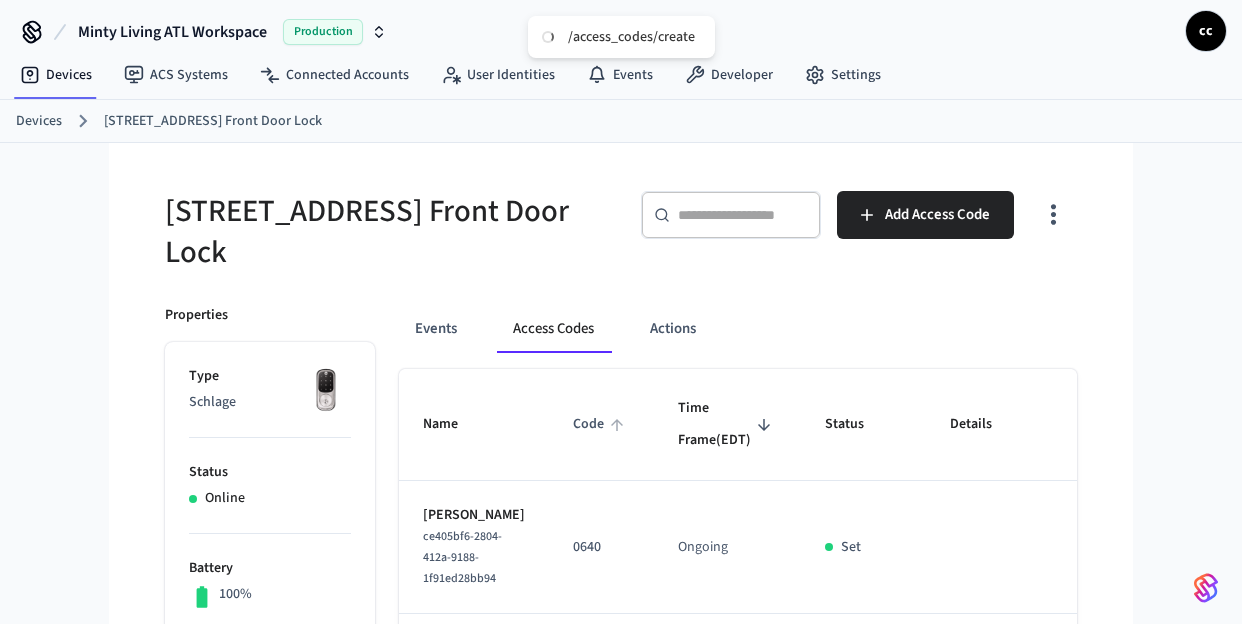 scroll, scrollTop: 0, scrollLeft: 0, axis: both 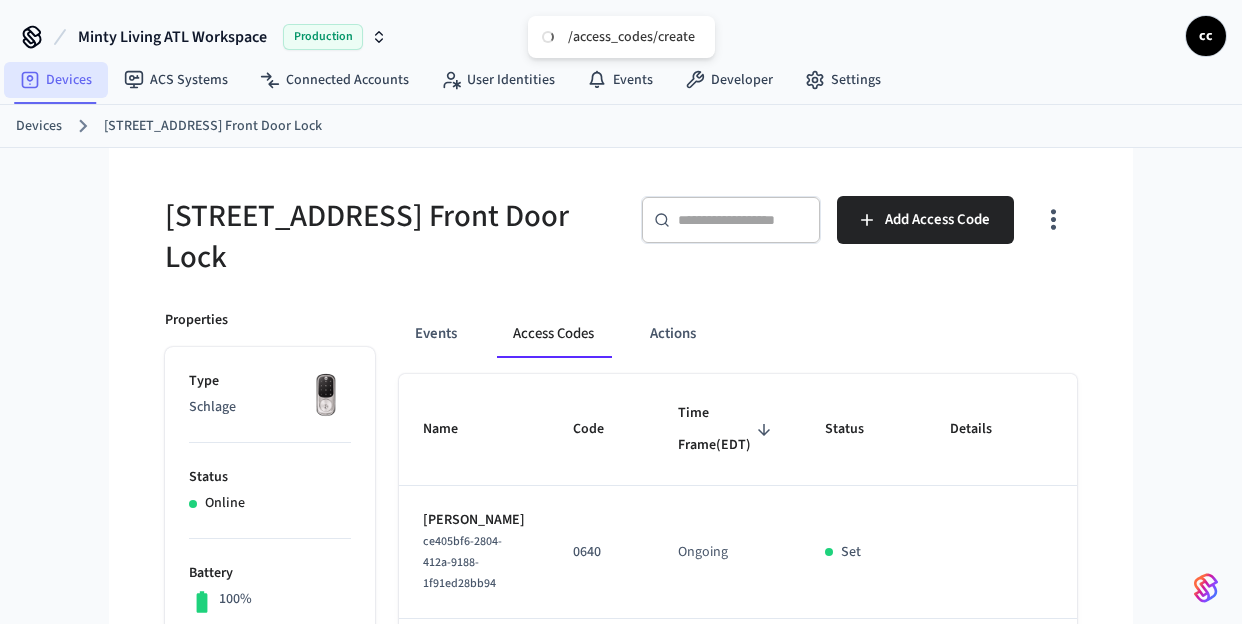 click on "Devices" at bounding box center [56, 80] 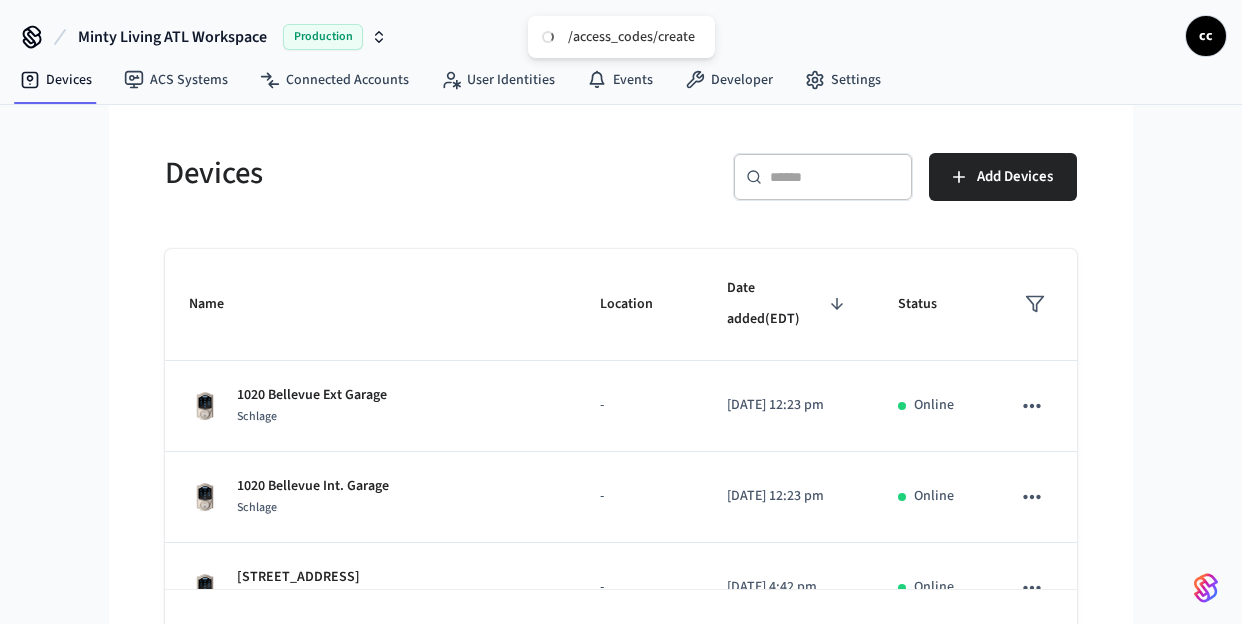 click at bounding box center [835, 177] 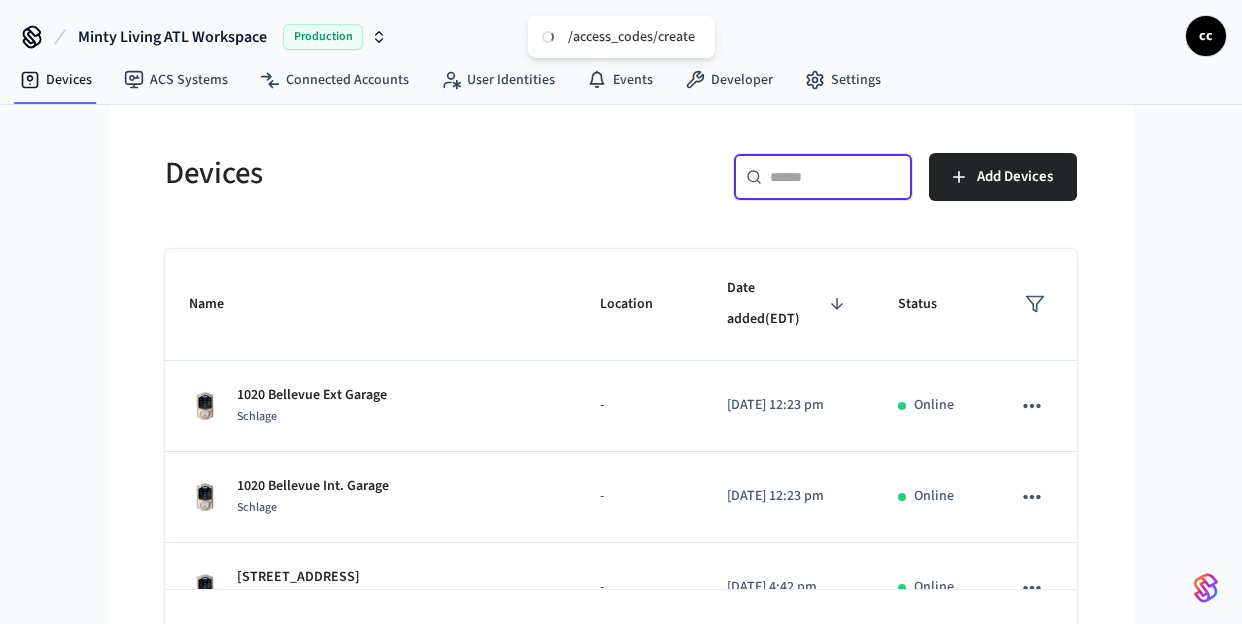 paste on "**********" 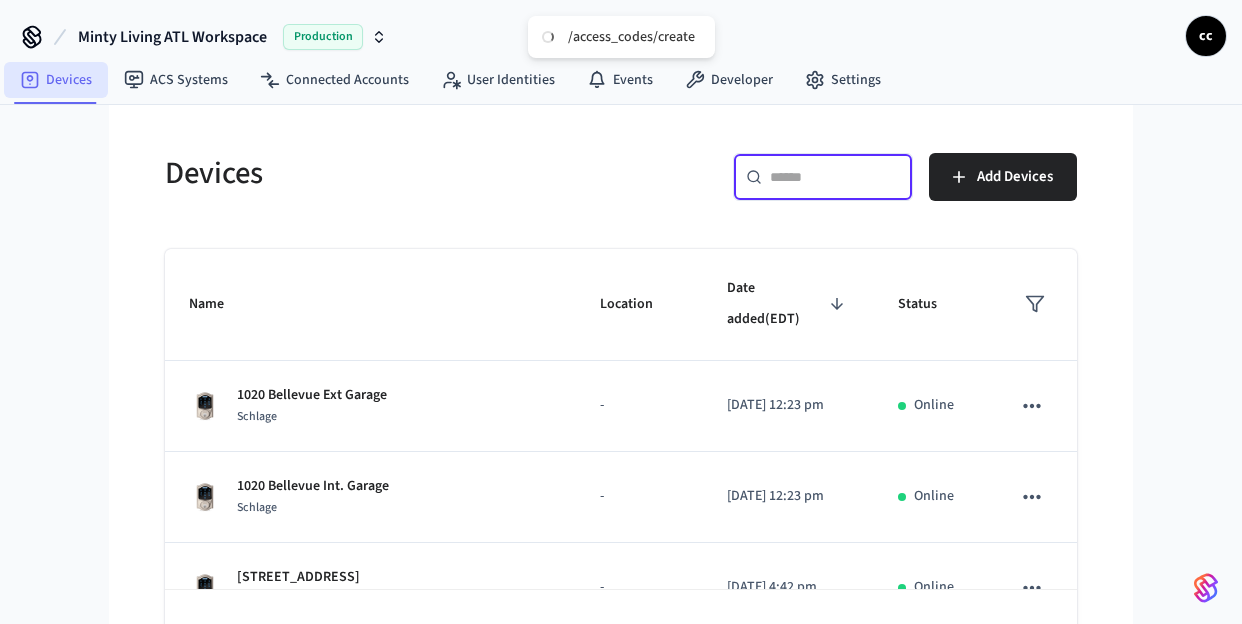 click on "Devices" at bounding box center (56, 80) 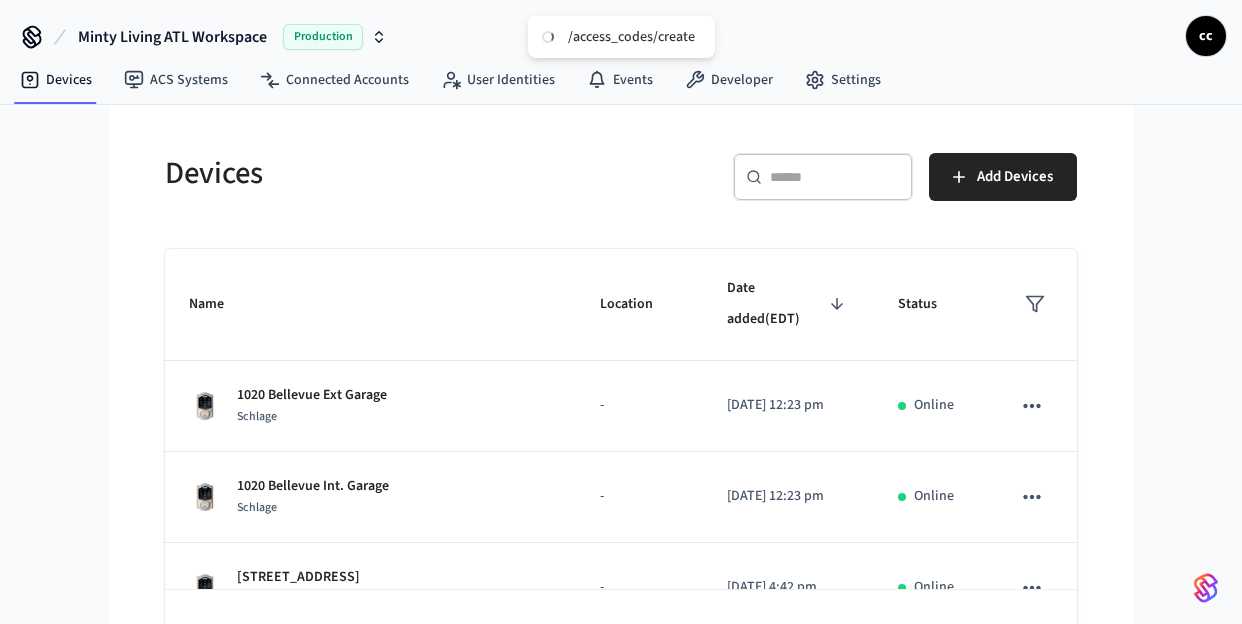 click on "​ ​" at bounding box center [823, 177] 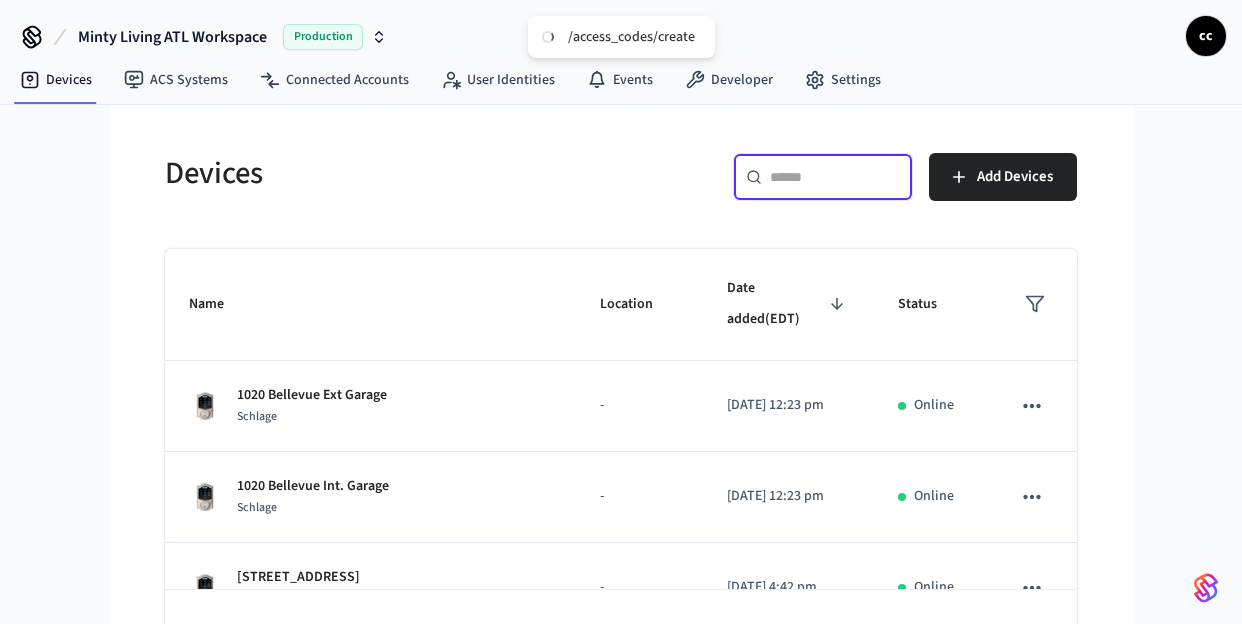 paste on "**********" 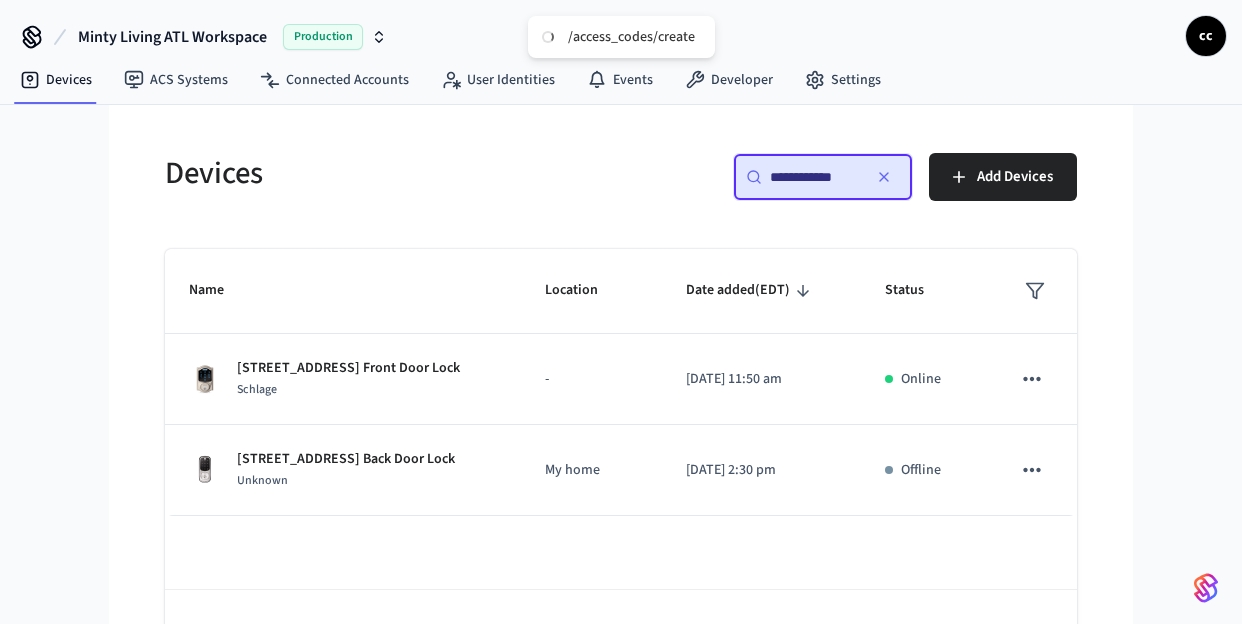scroll, scrollTop: 0, scrollLeft: 0, axis: both 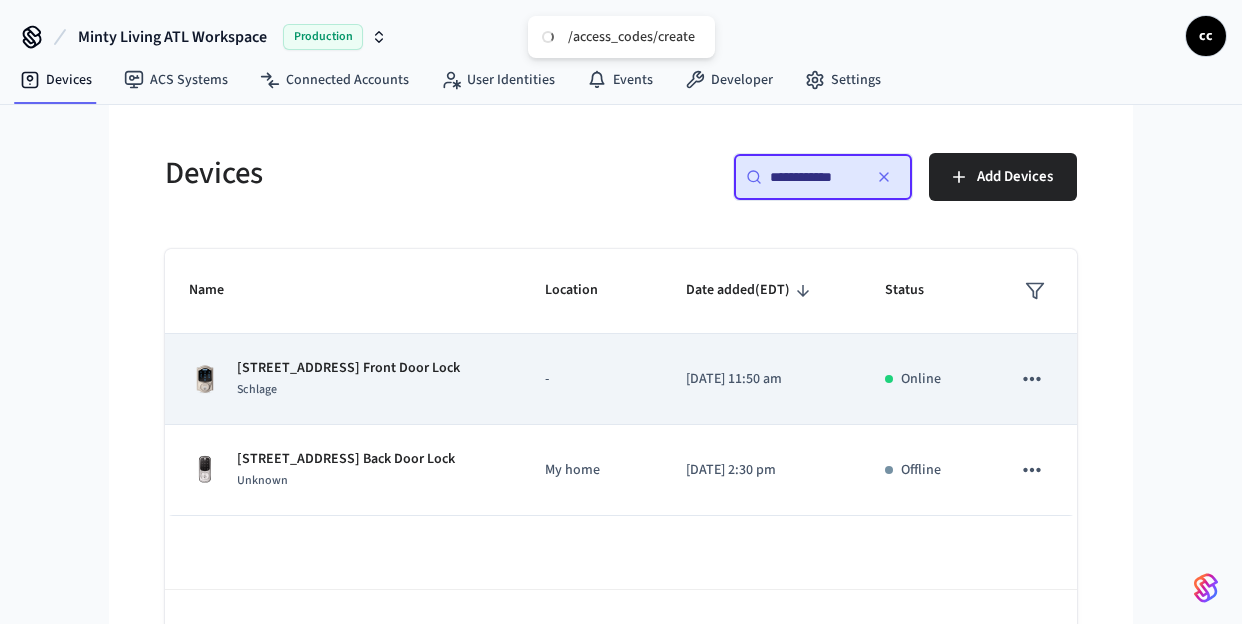 type on "**********" 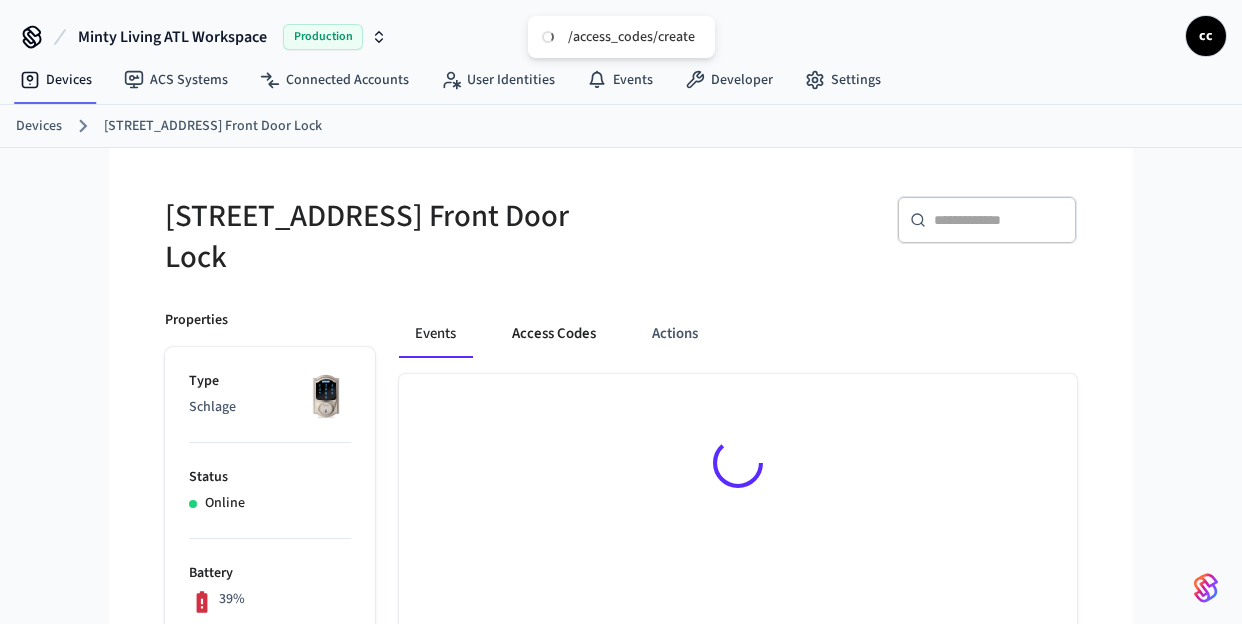 click on "Access Codes" at bounding box center [554, 334] 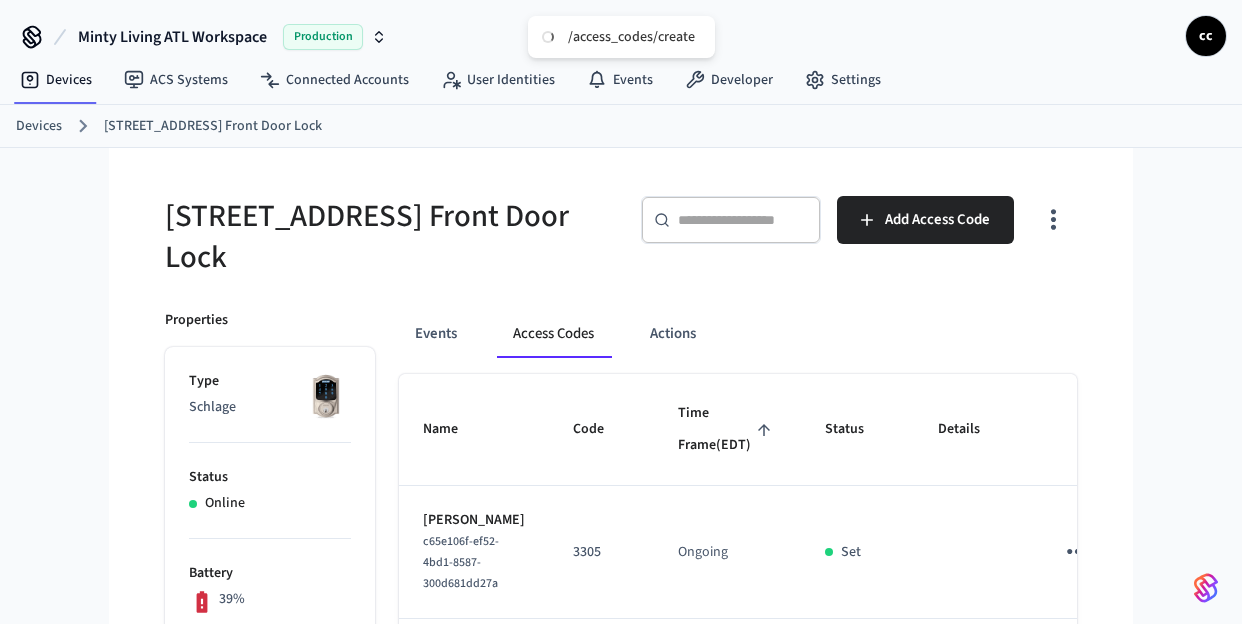 click on "Time Frame  (EDT)" at bounding box center [727, 429] 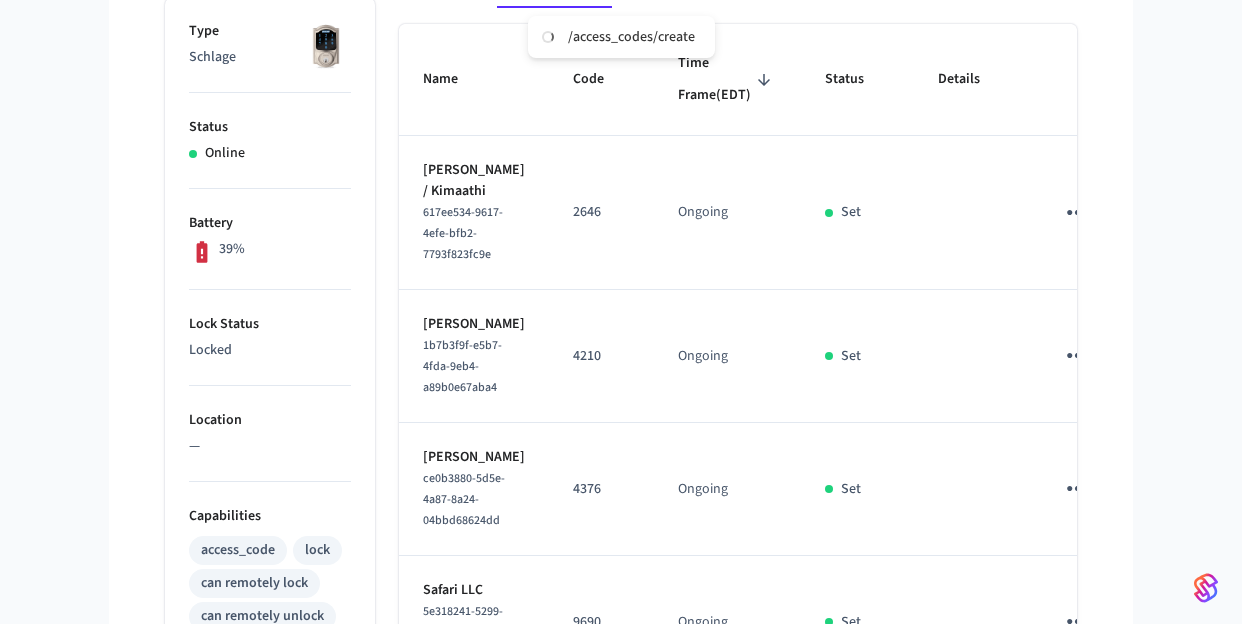 scroll, scrollTop: 381, scrollLeft: 0, axis: vertical 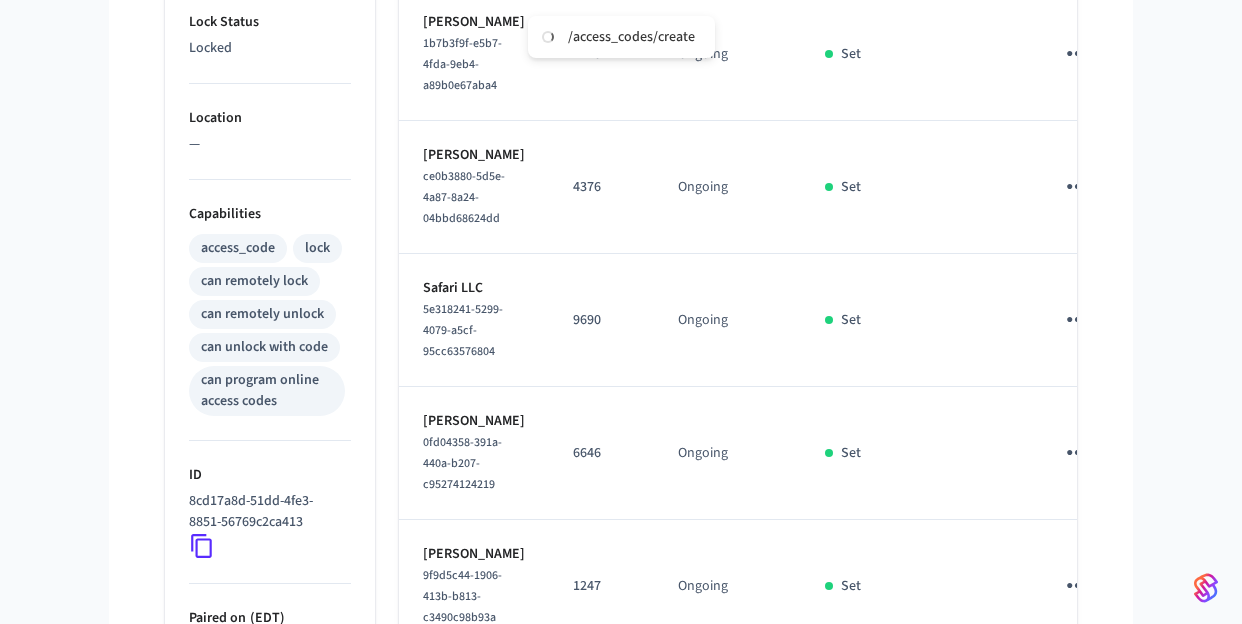 click 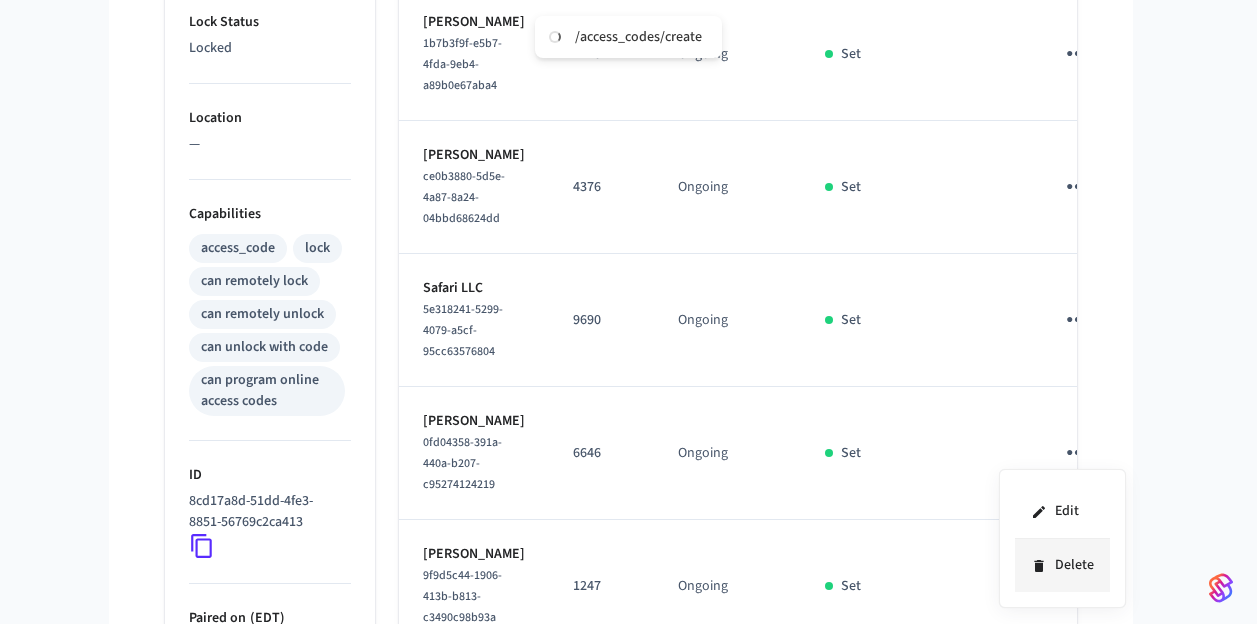 click on "Delete" at bounding box center (1062, 565) 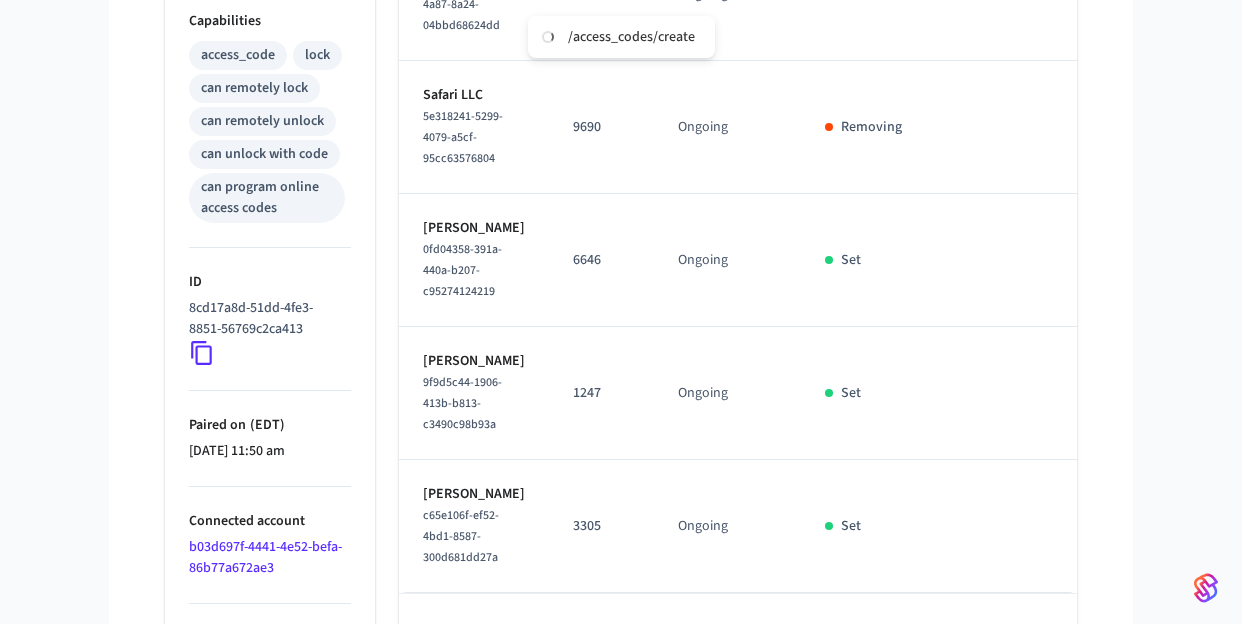 scroll, scrollTop: 953, scrollLeft: 0, axis: vertical 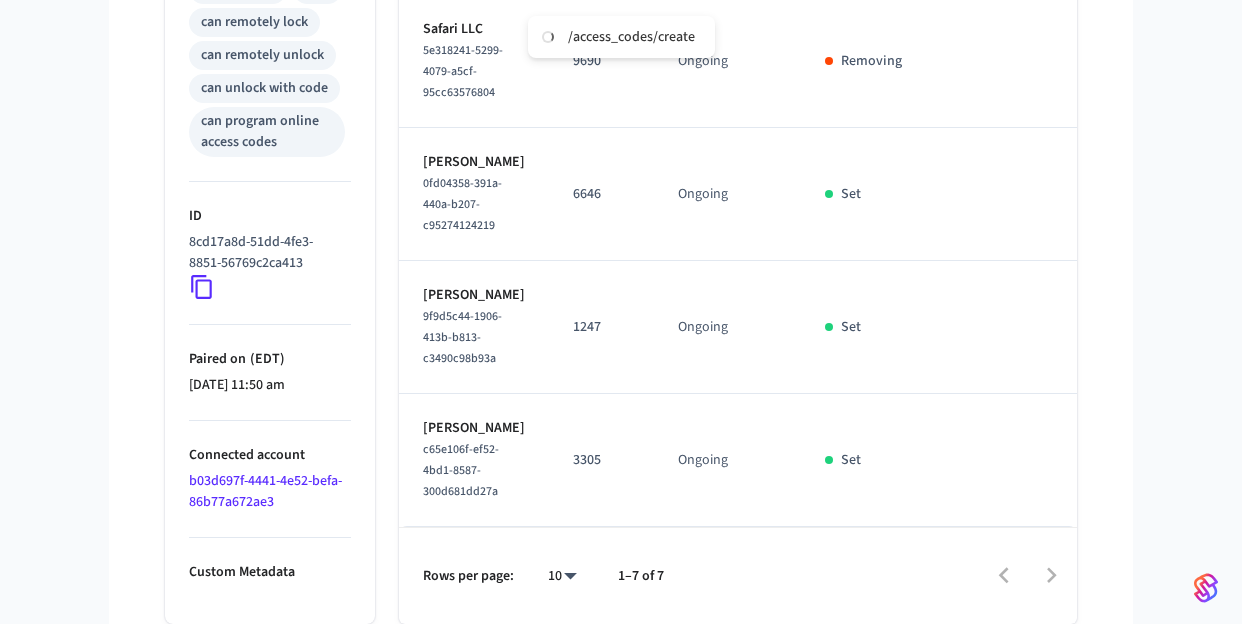 click 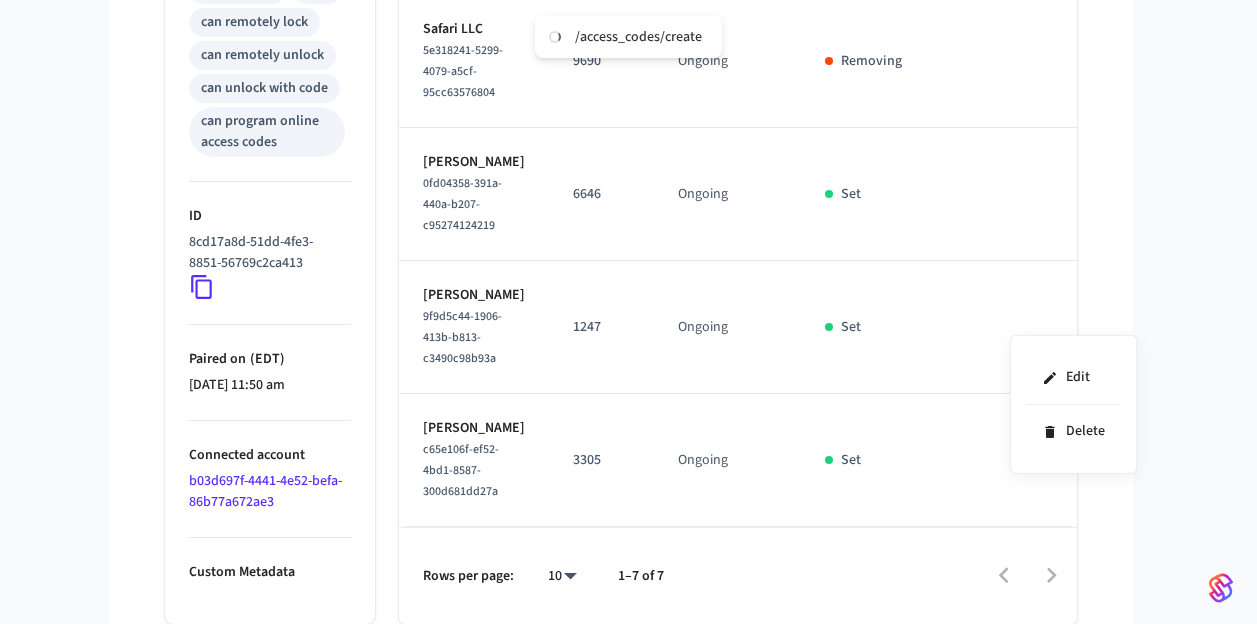 click at bounding box center (628, 312) 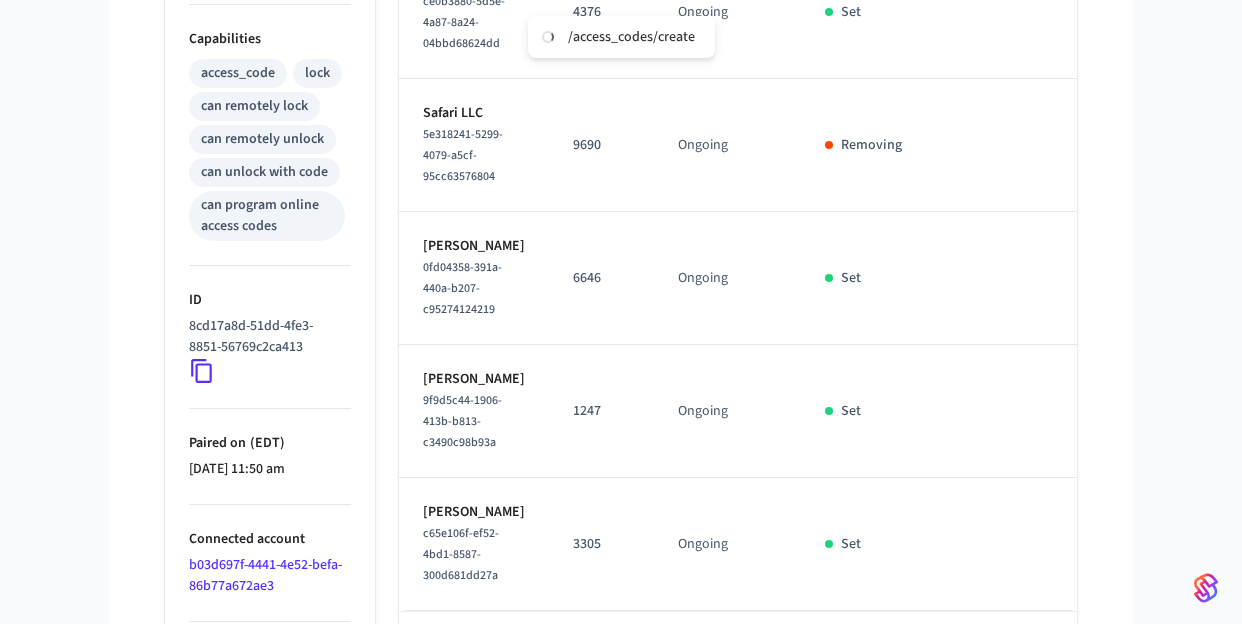 scroll, scrollTop: 1084, scrollLeft: 0, axis: vertical 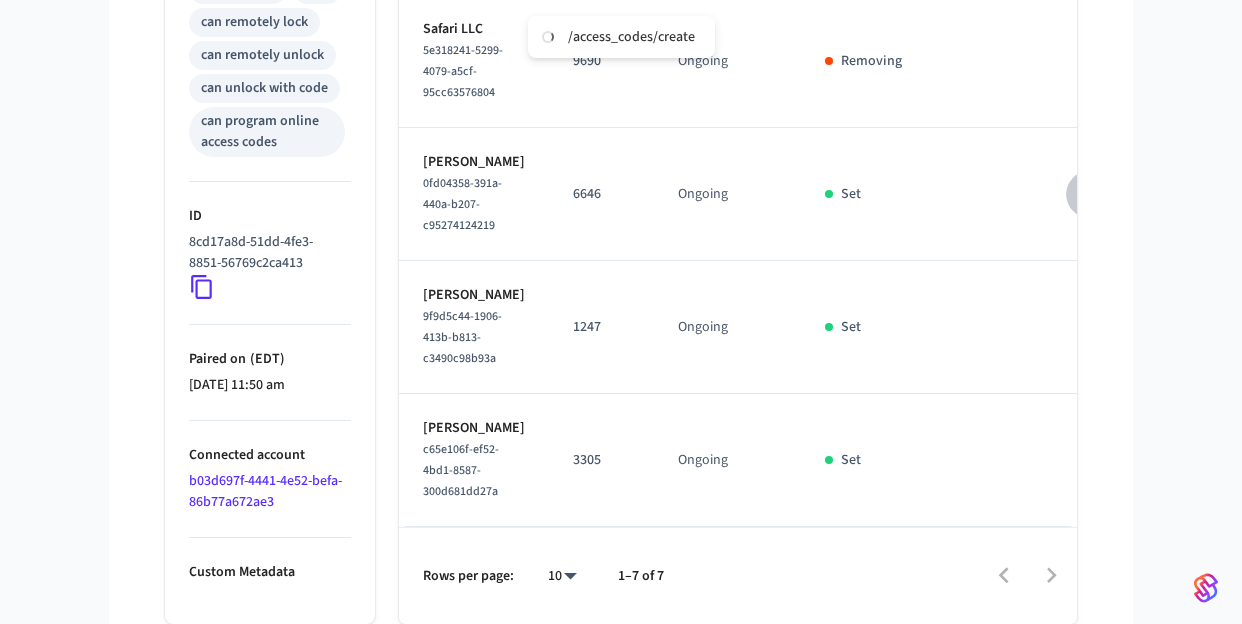 click 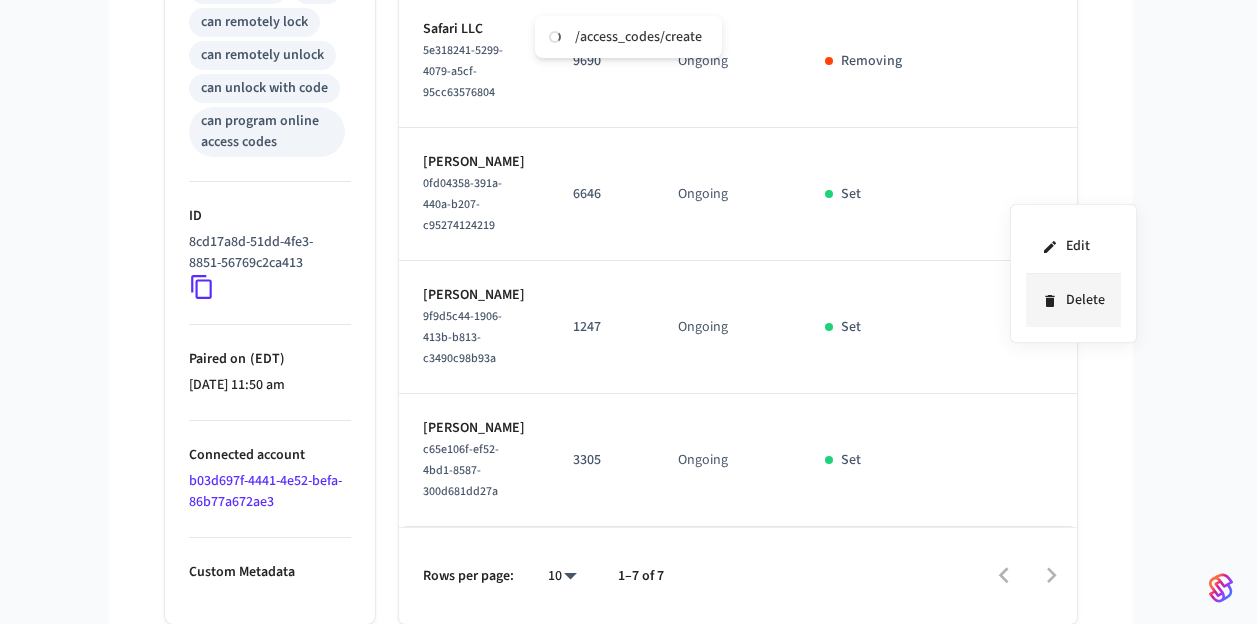click on "Delete" at bounding box center (1073, 300) 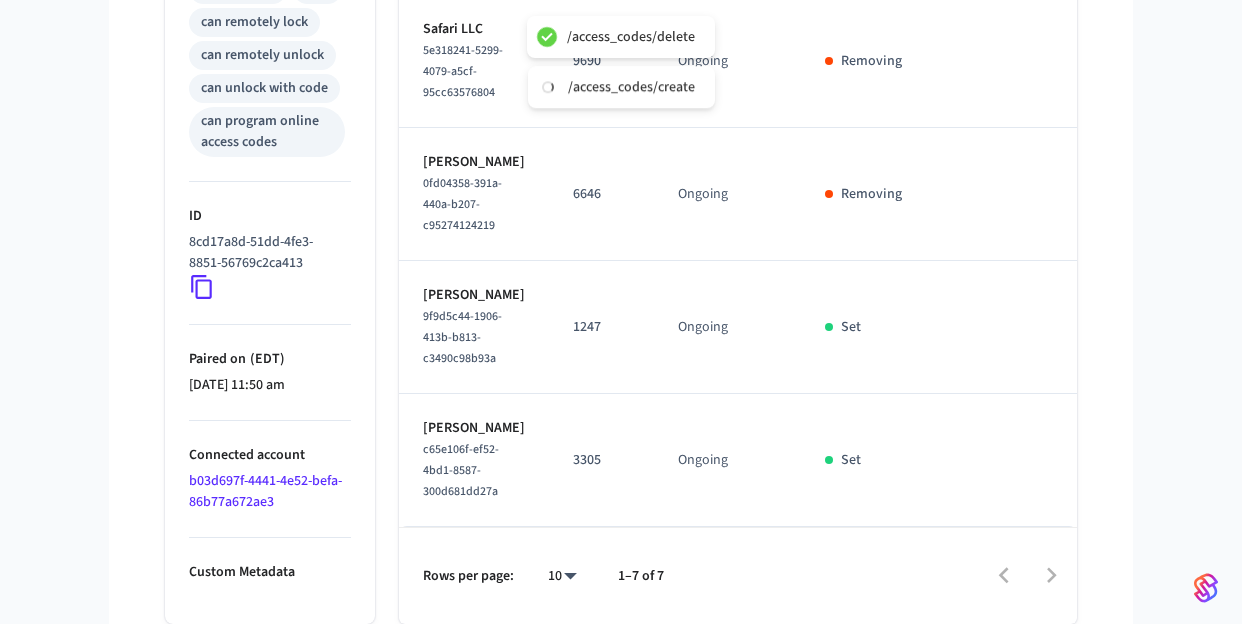 click 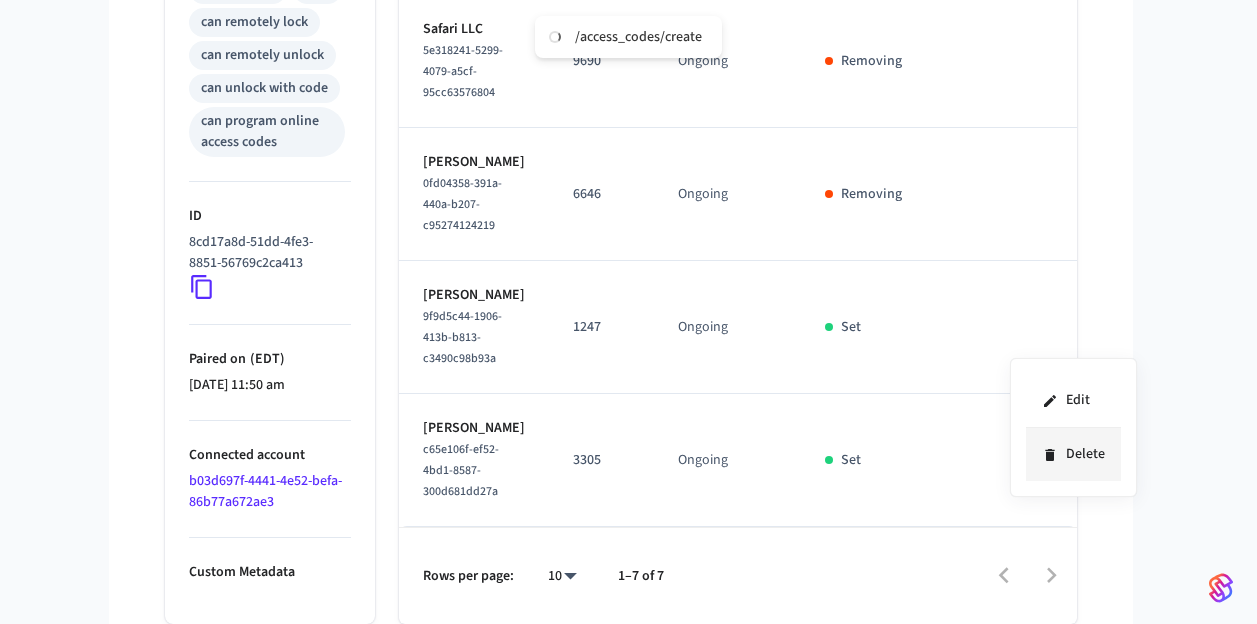 click on "Delete" at bounding box center [1073, 454] 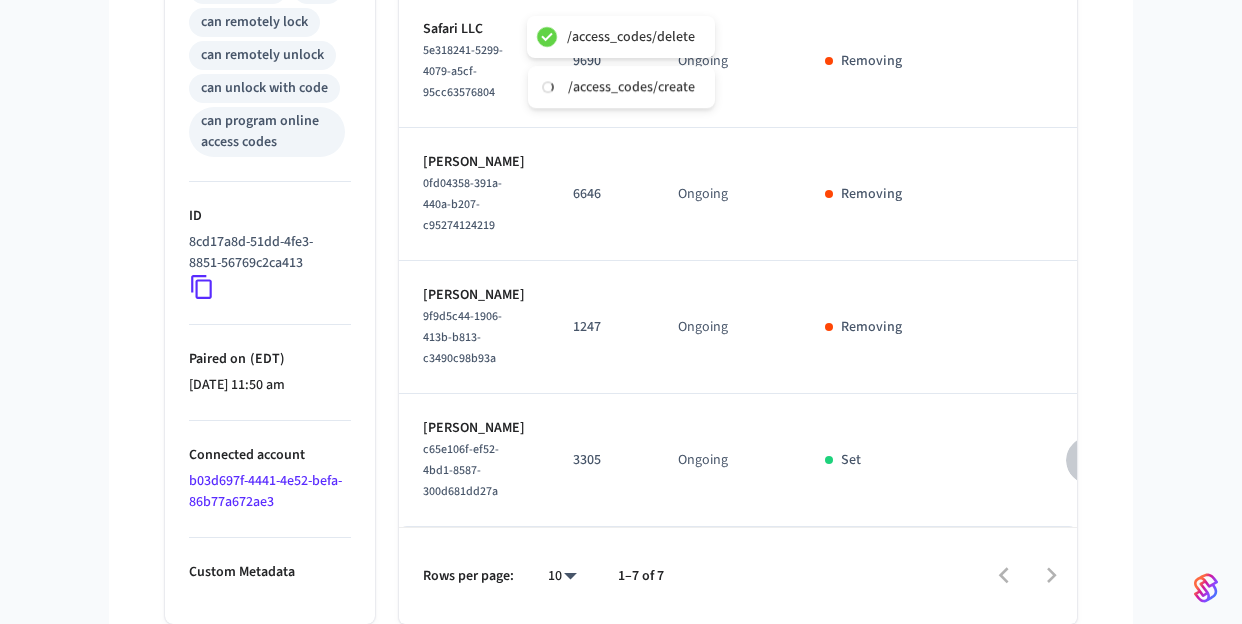 click 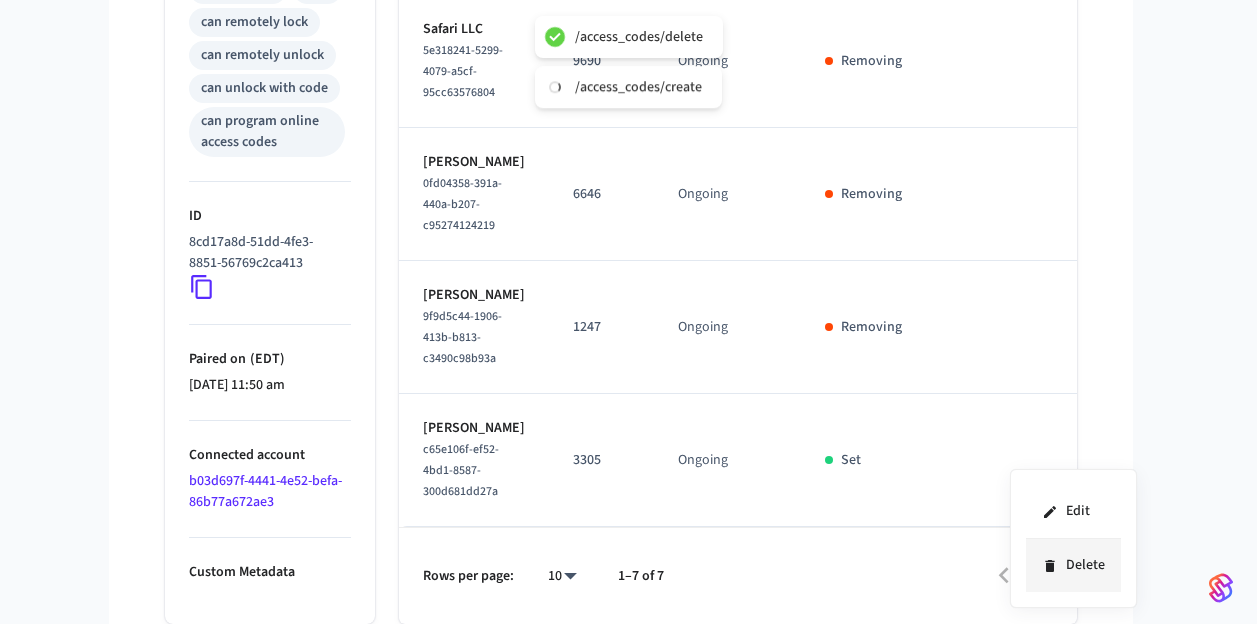 click on "Delete" at bounding box center [1073, 565] 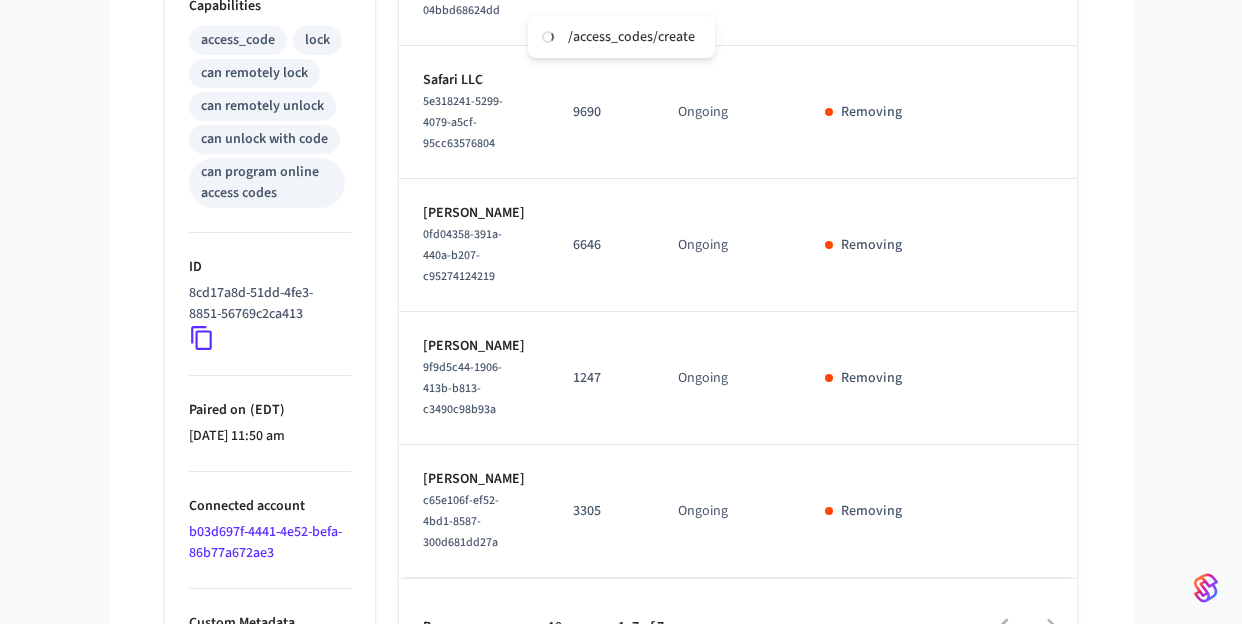 scroll, scrollTop: 0, scrollLeft: 0, axis: both 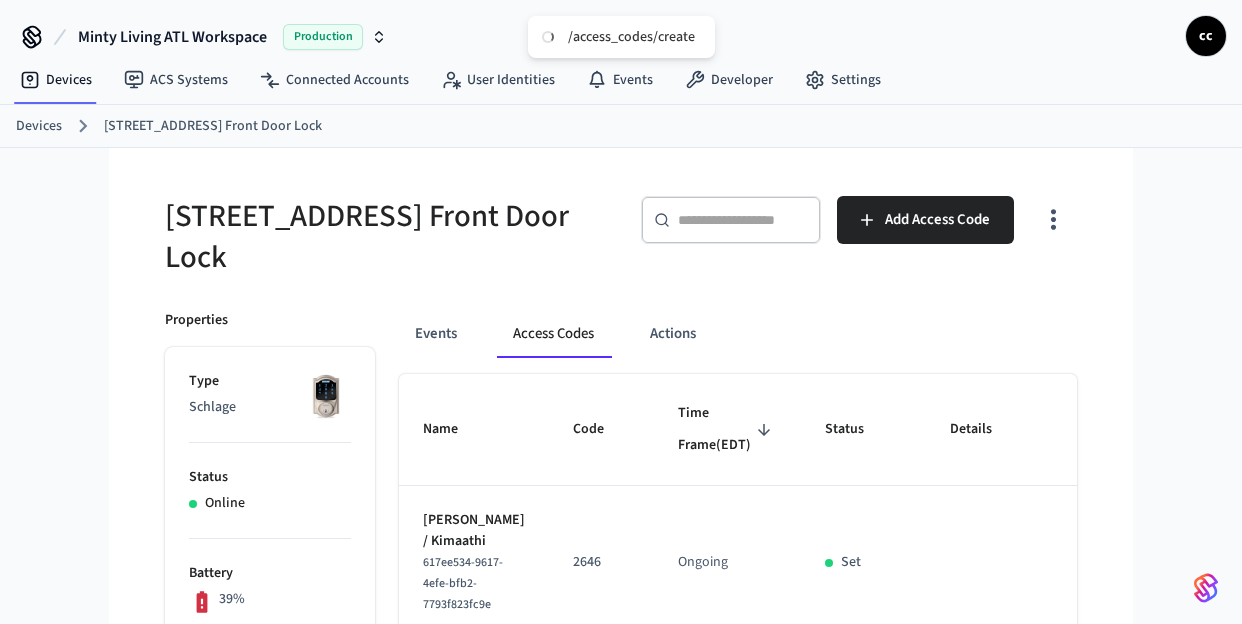 type 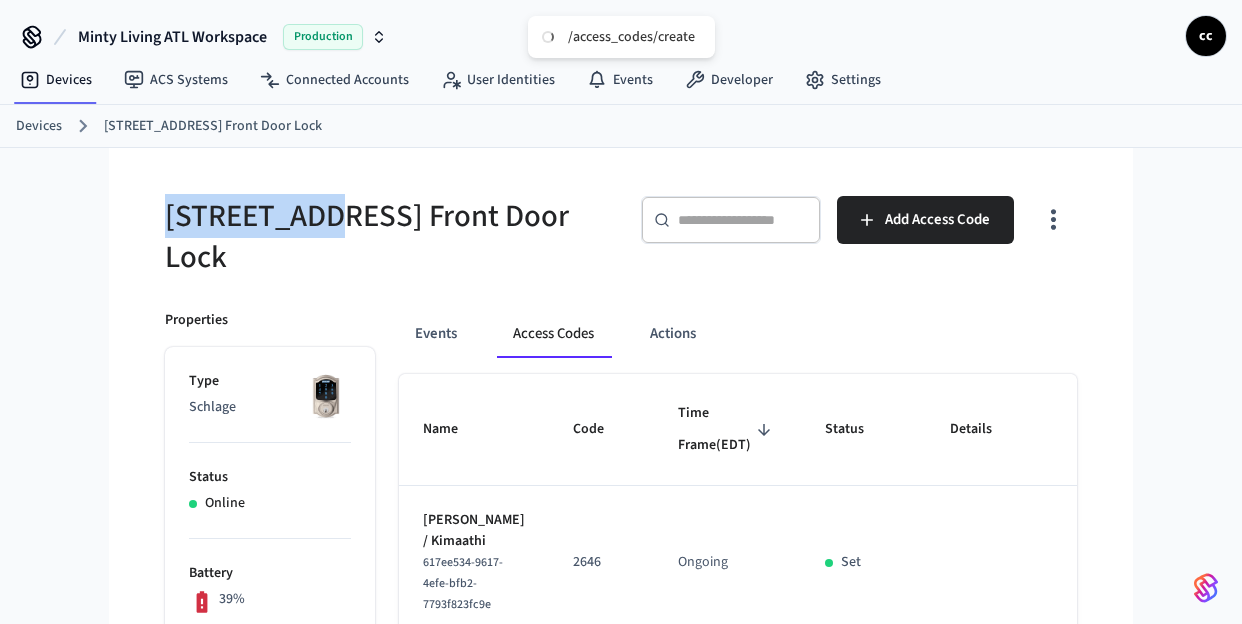 drag, startPoint x: 339, startPoint y: 217, endPoint x: 135, endPoint y: 206, distance: 204.29636 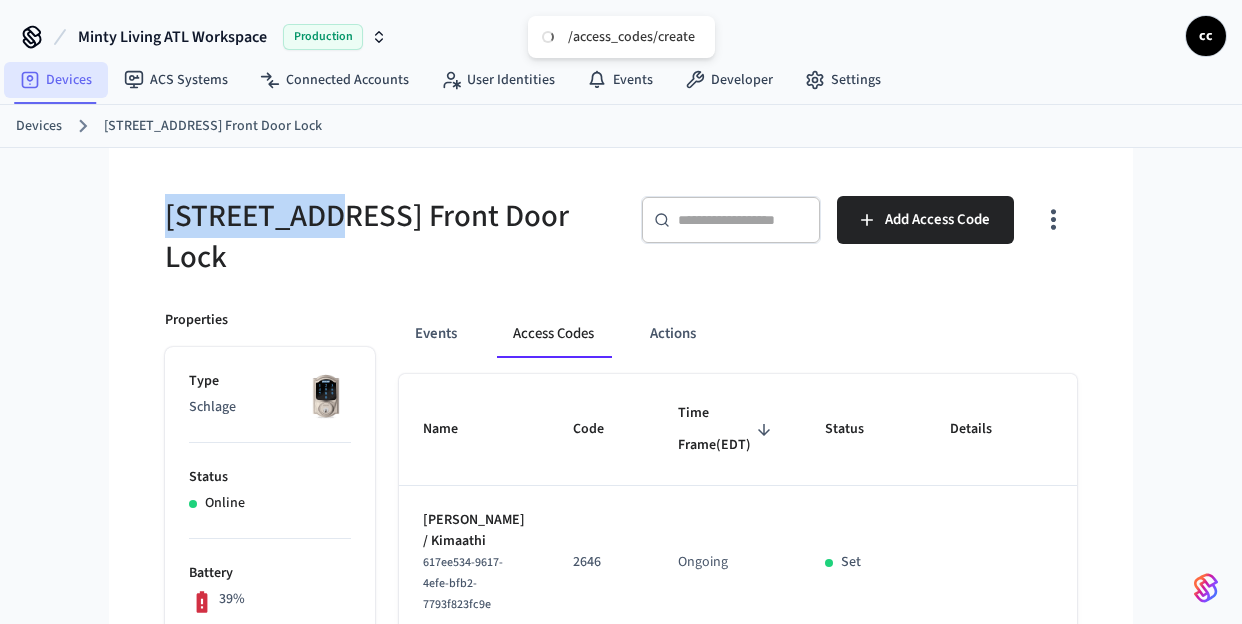 click on "Devices" at bounding box center [56, 80] 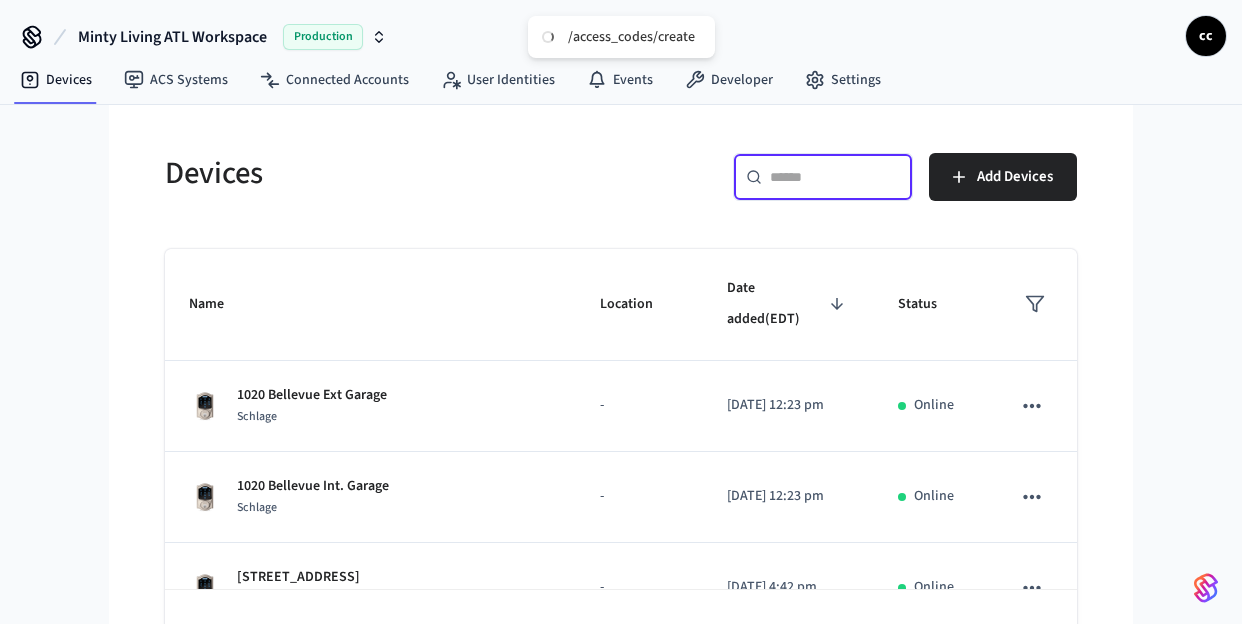 click at bounding box center (835, 177) 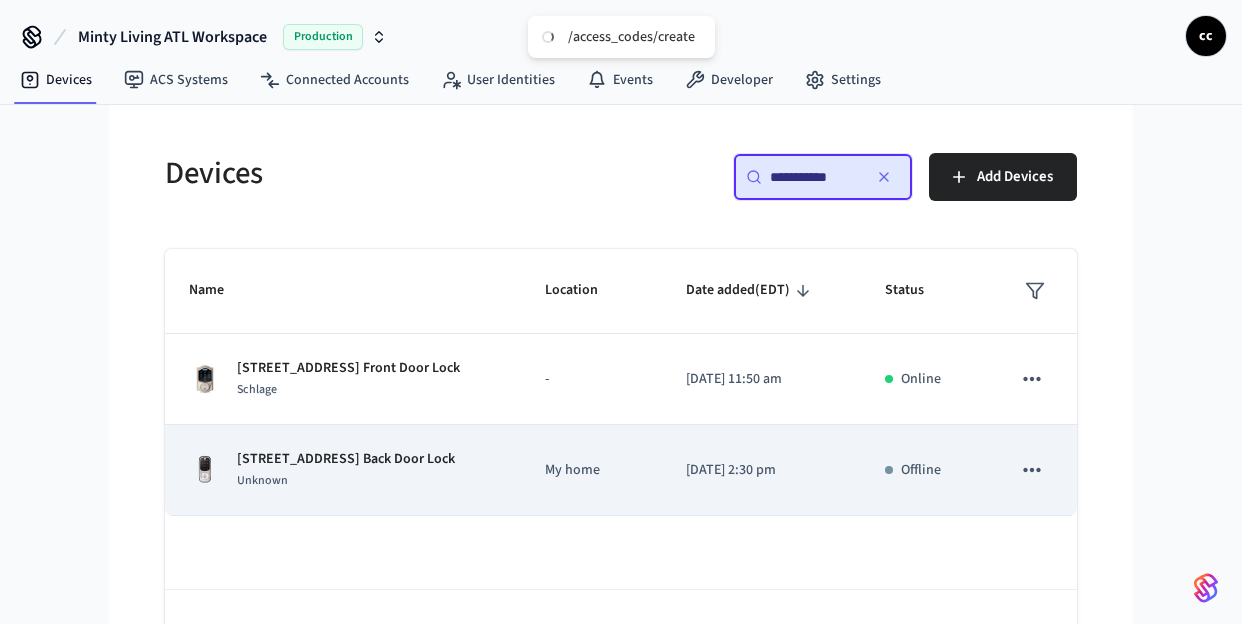 type on "**********" 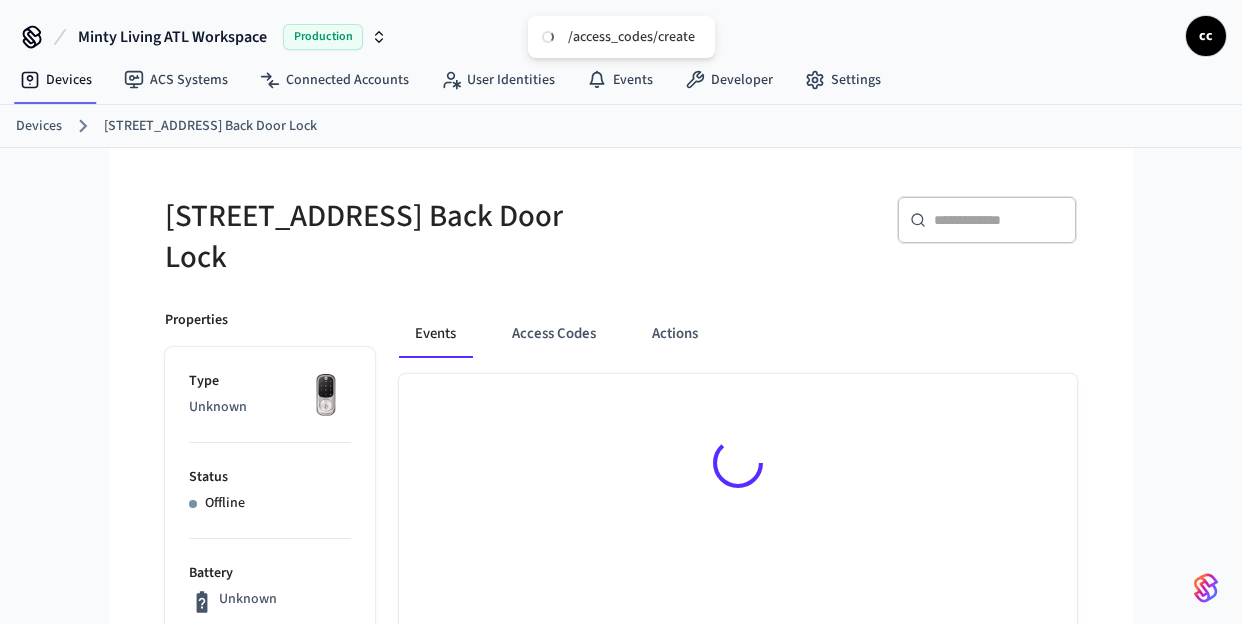 drag, startPoint x: 583, startPoint y: 331, endPoint x: 640, endPoint y: 363, distance: 65.36819 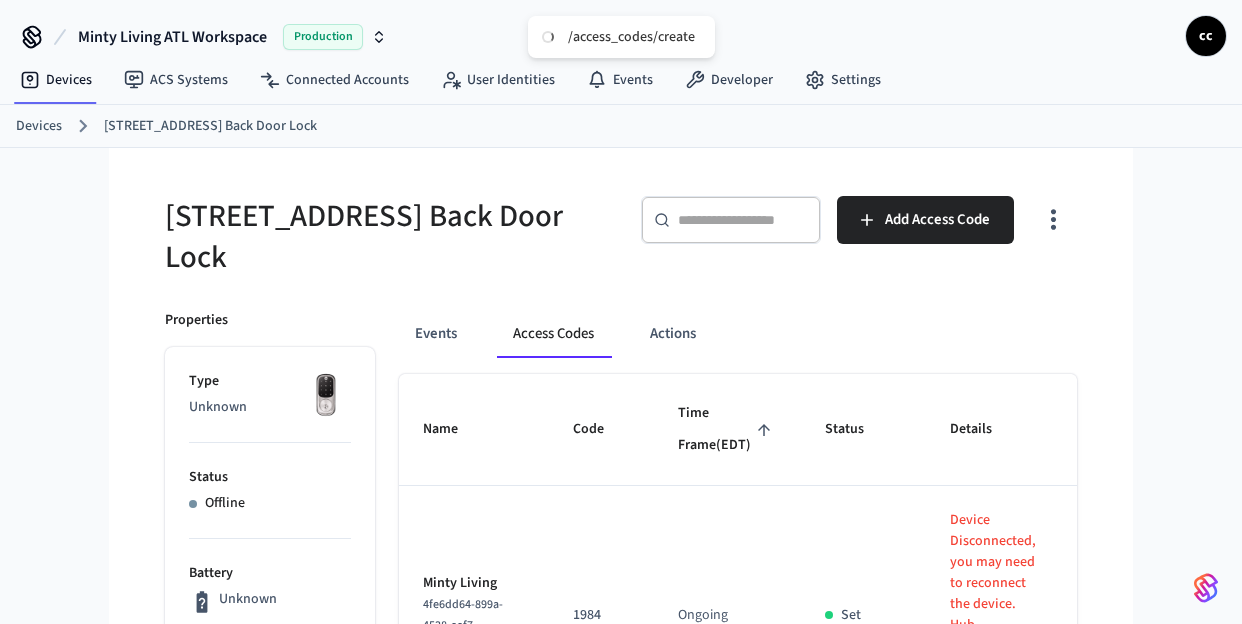 click 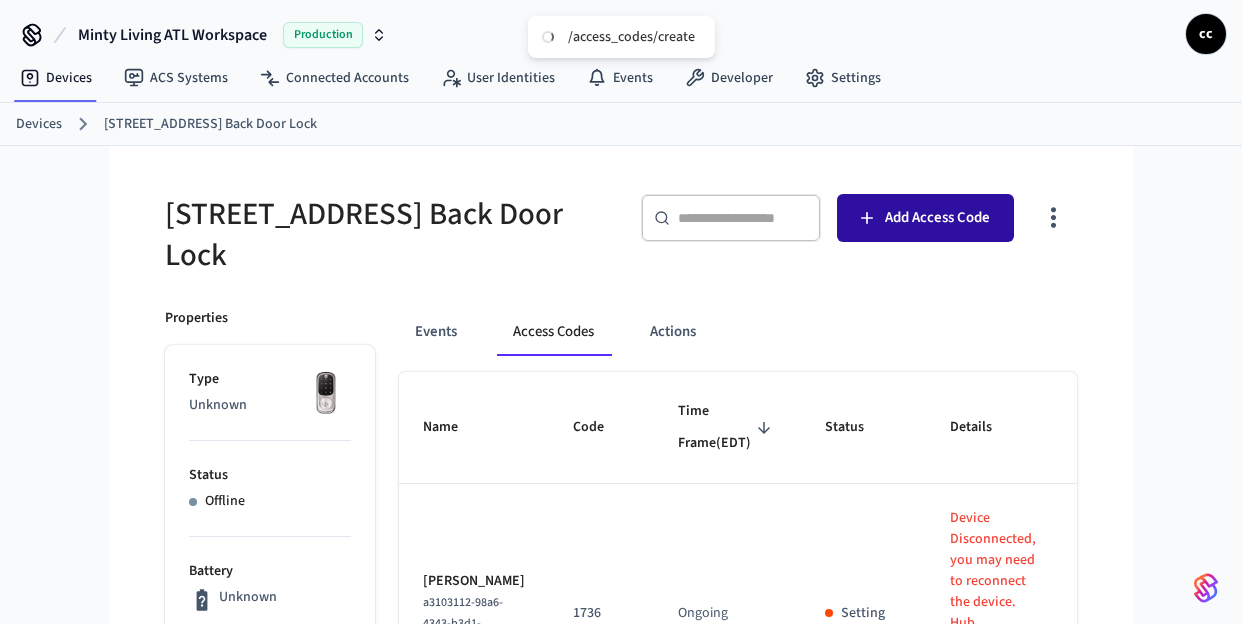 scroll, scrollTop: 0, scrollLeft: 0, axis: both 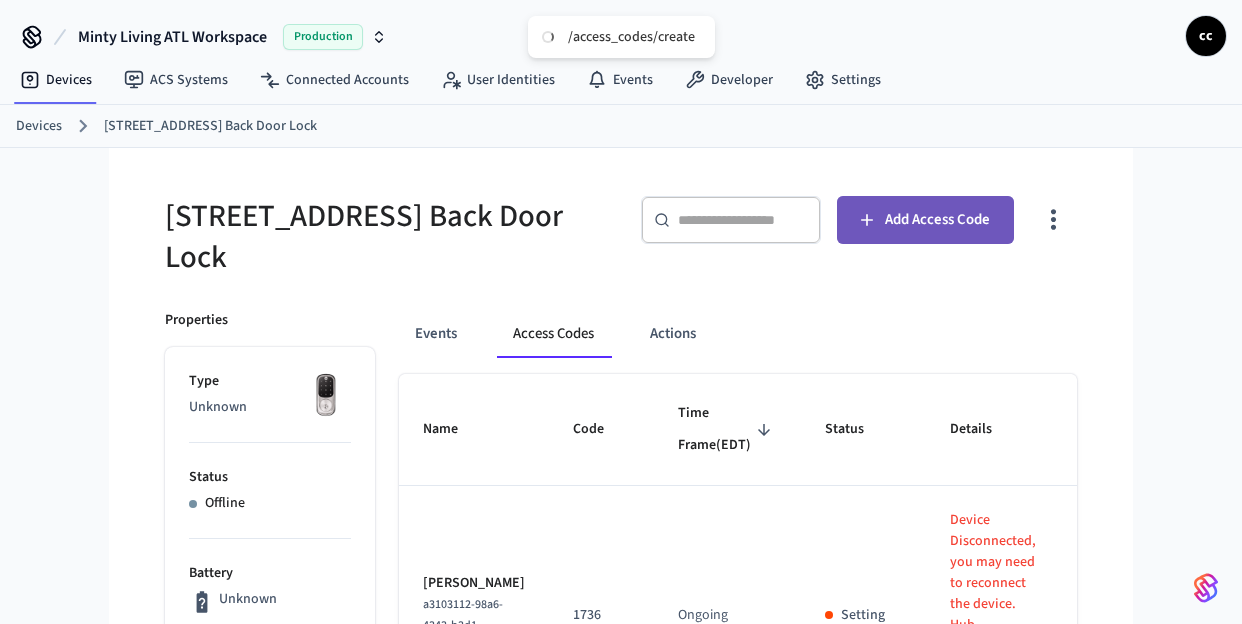click on "Add Access Code" at bounding box center [937, 220] 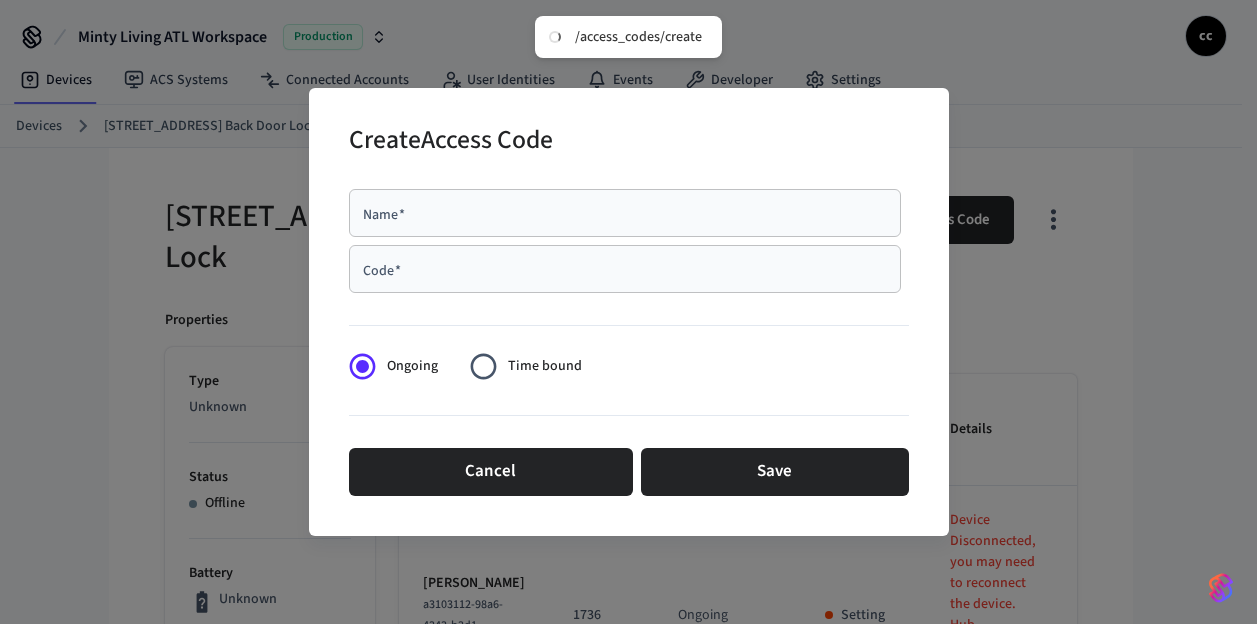 click on "Name   *" at bounding box center [625, 213] 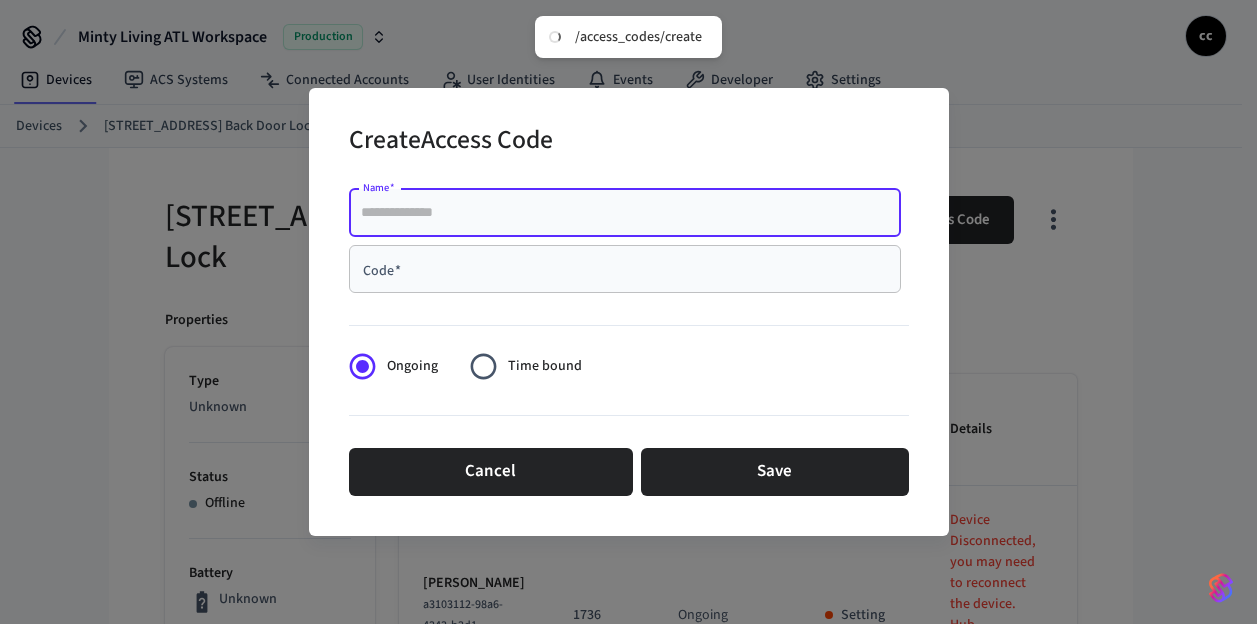 paste on "********" 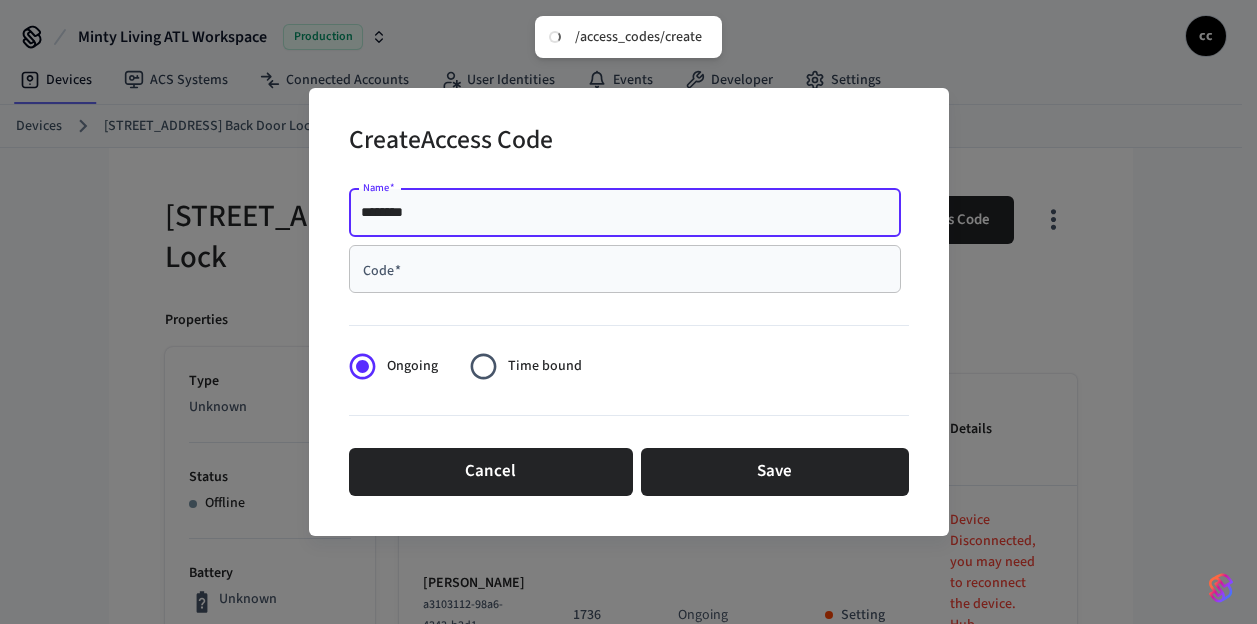 type on "********" 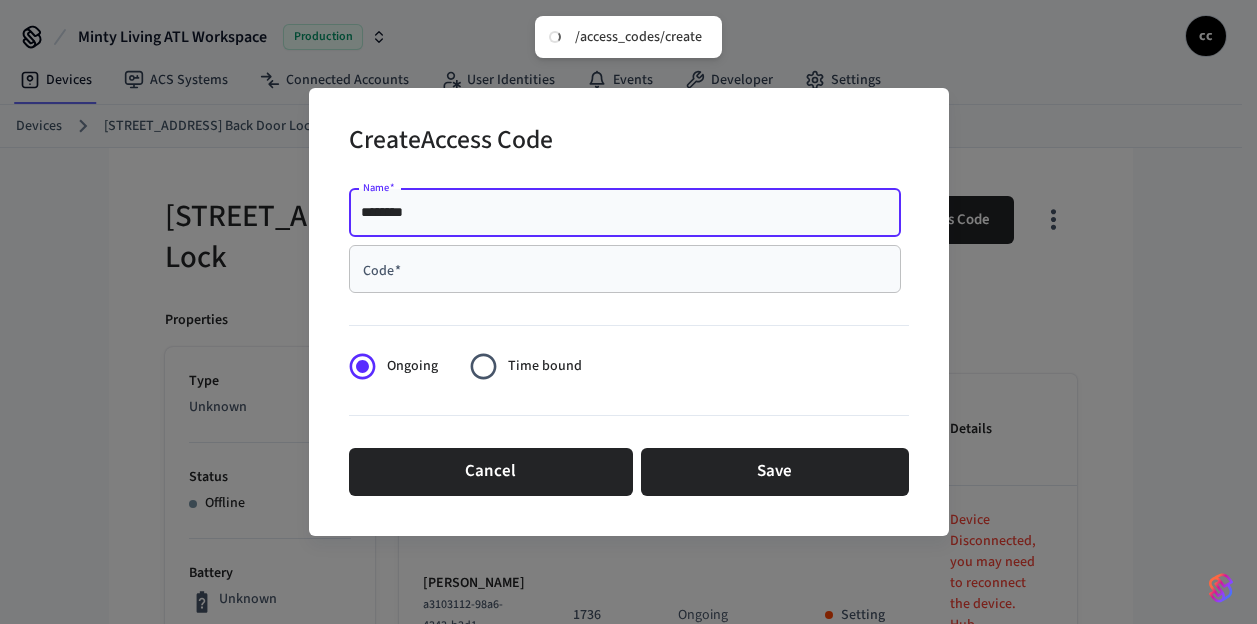 click on "Code   *" at bounding box center (625, 269) 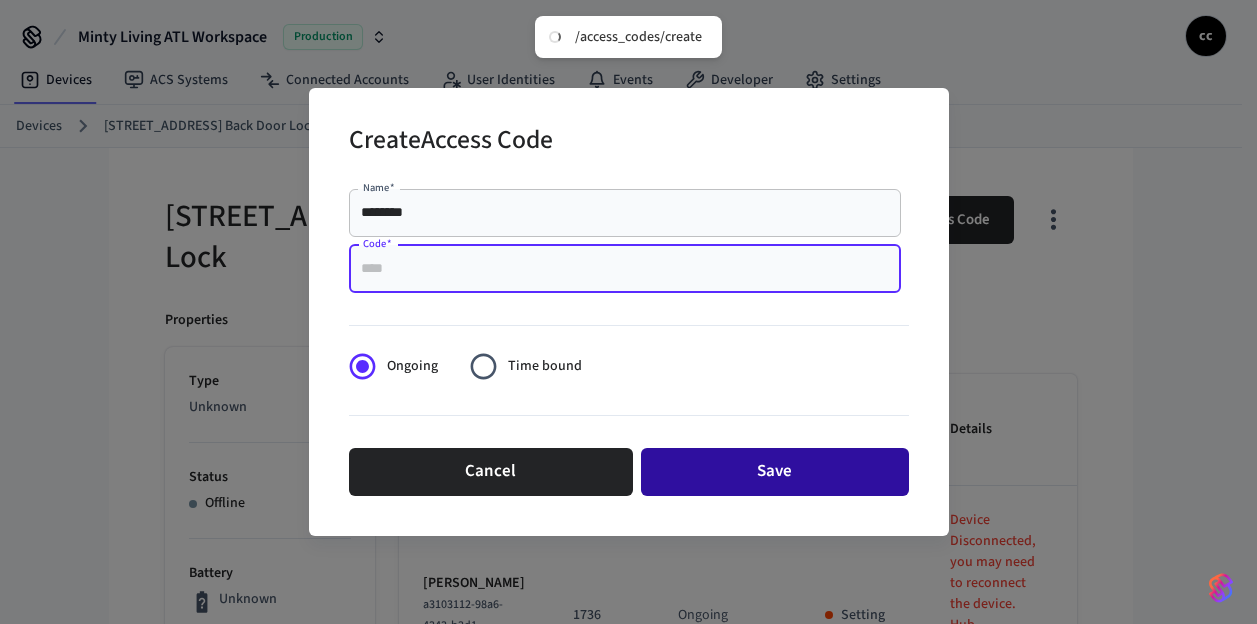 paste on "****" 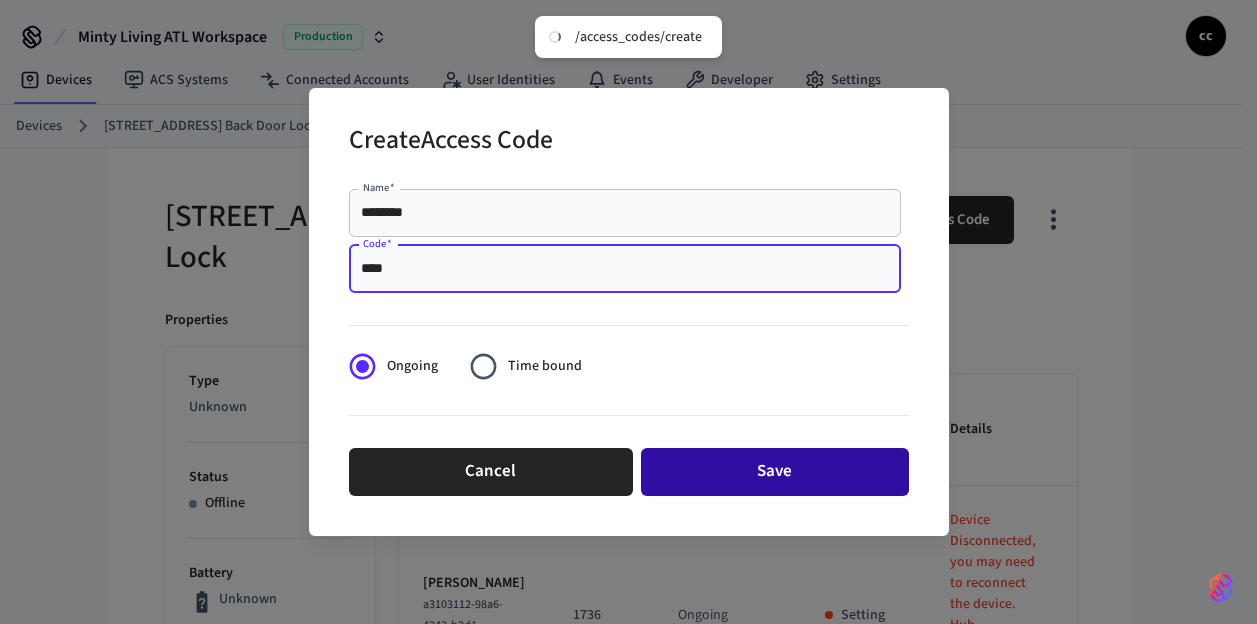 type on "****" 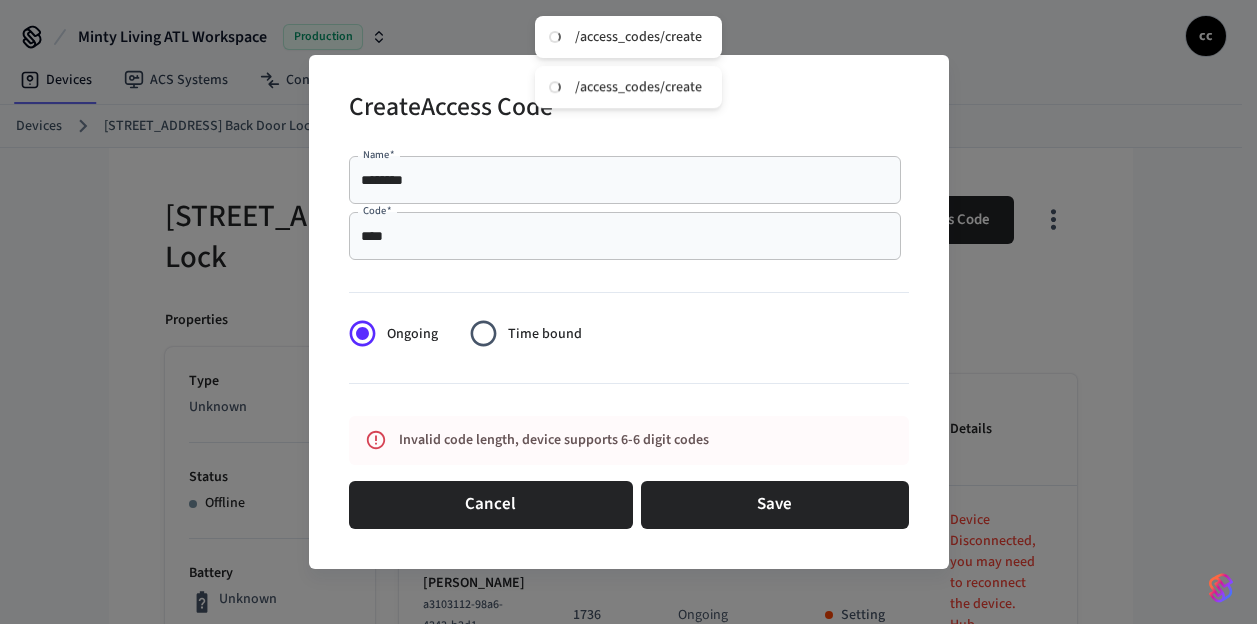 click on "Cancel" at bounding box center [491, 505] 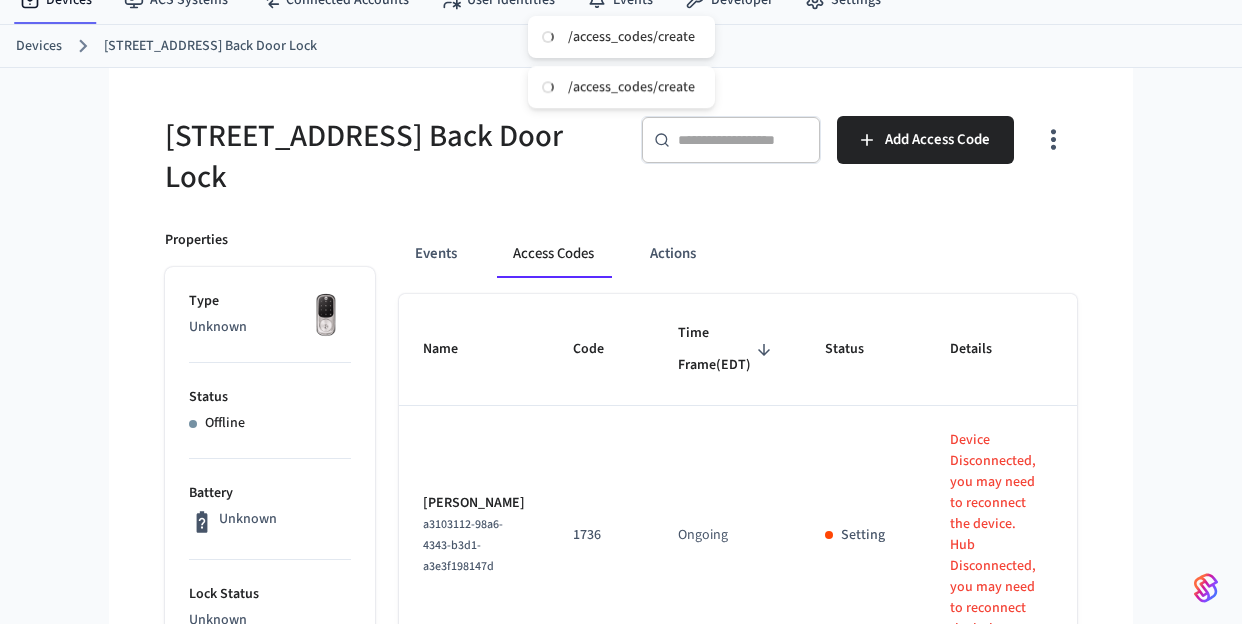 scroll, scrollTop: 0, scrollLeft: 0, axis: both 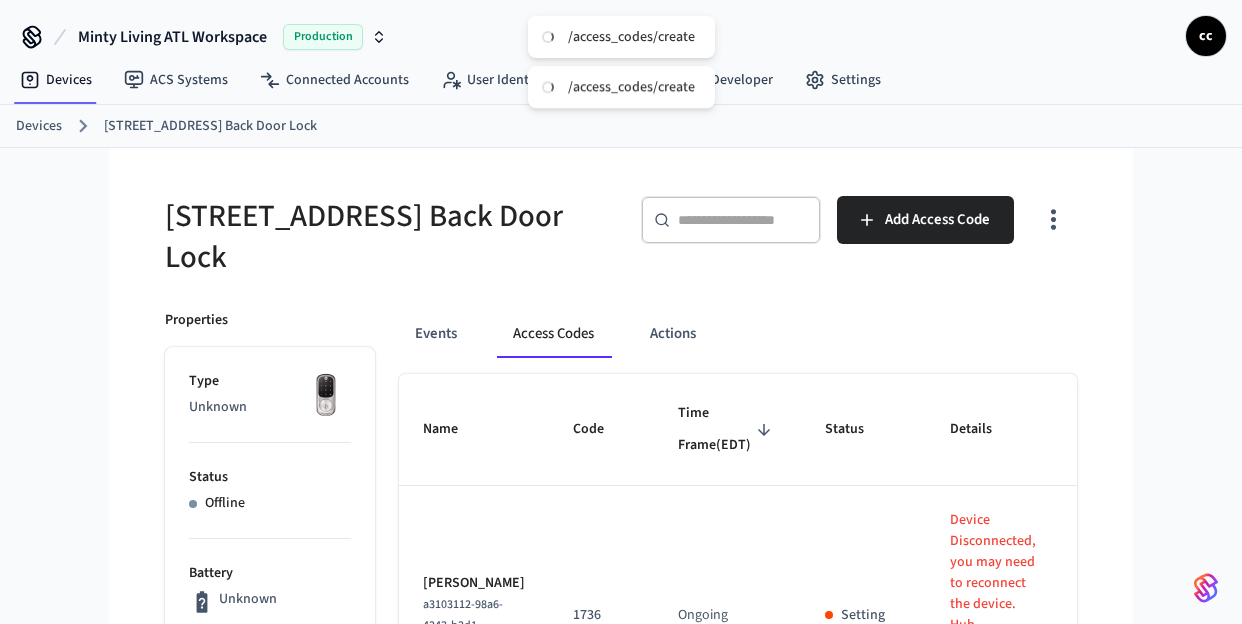 type 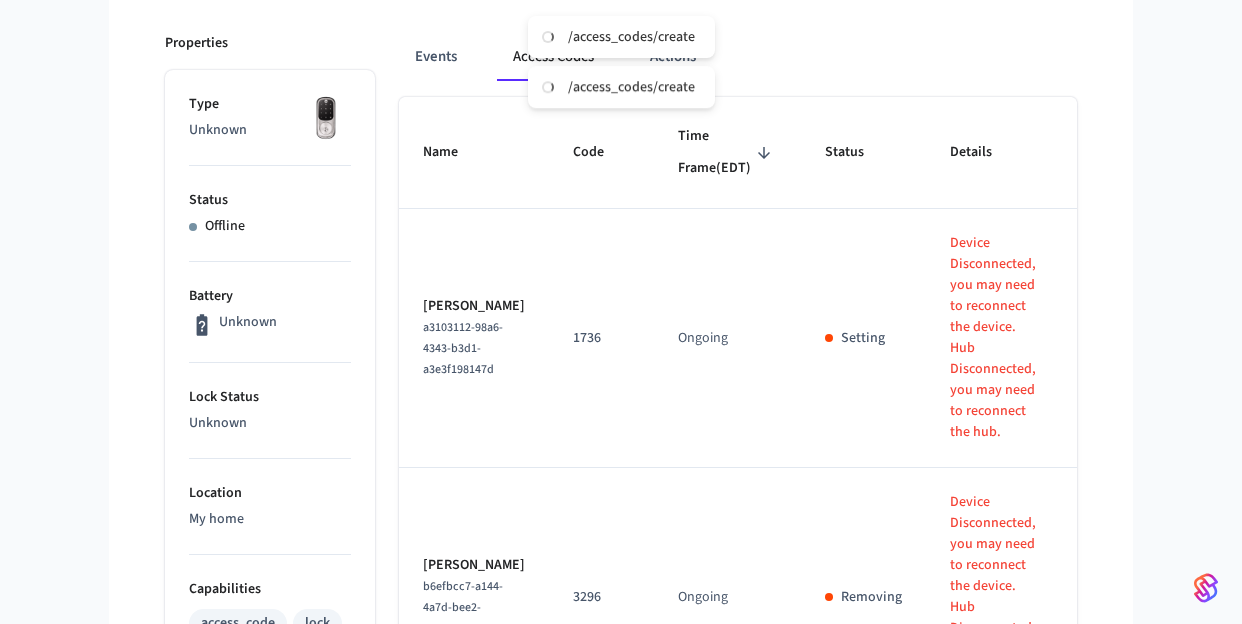 scroll, scrollTop: 76, scrollLeft: 0, axis: vertical 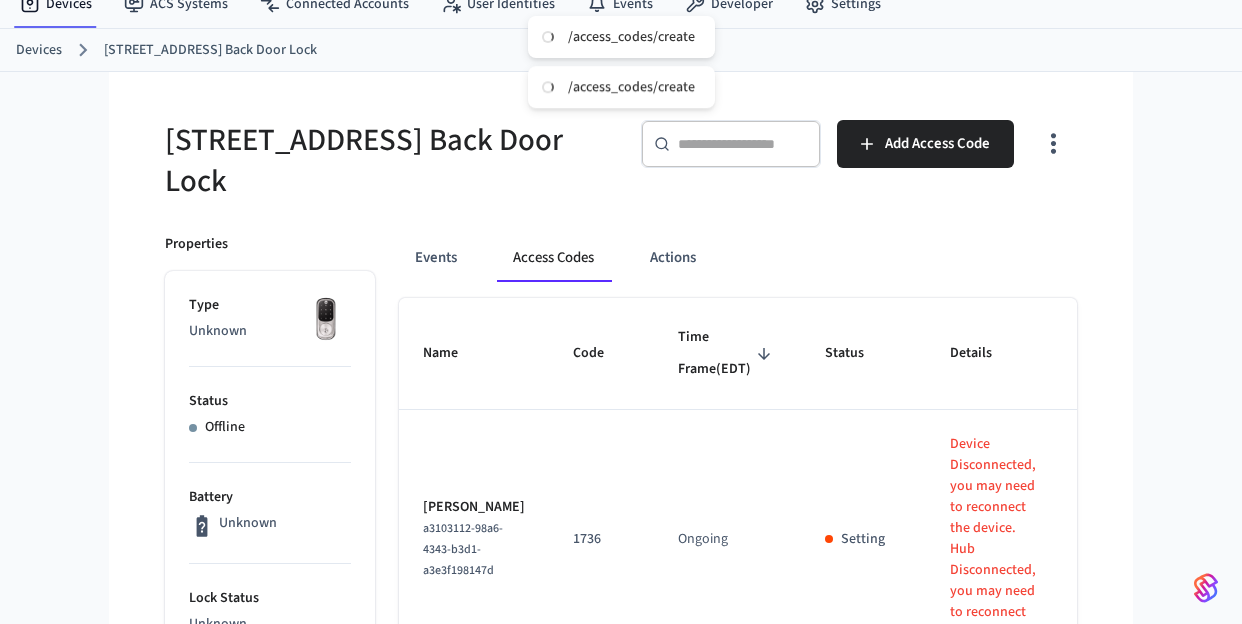 click on "Devices [STREET_ADDRESS] Back Door Lock" at bounding box center [621, 50] 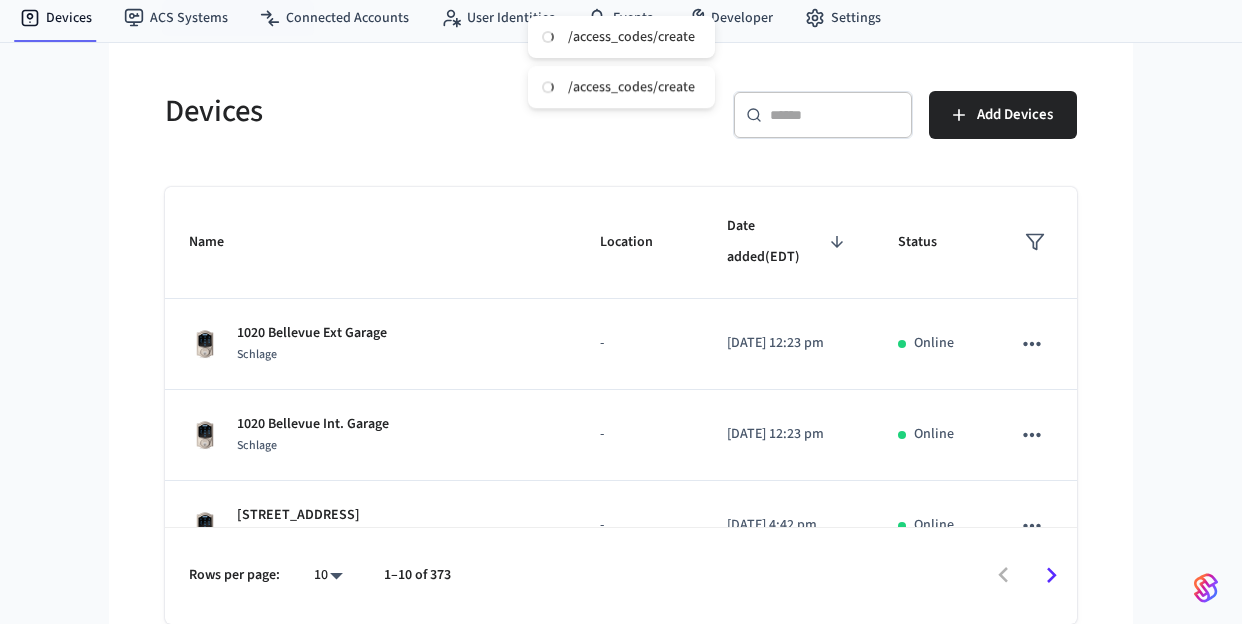 scroll, scrollTop: 0, scrollLeft: 0, axis: both 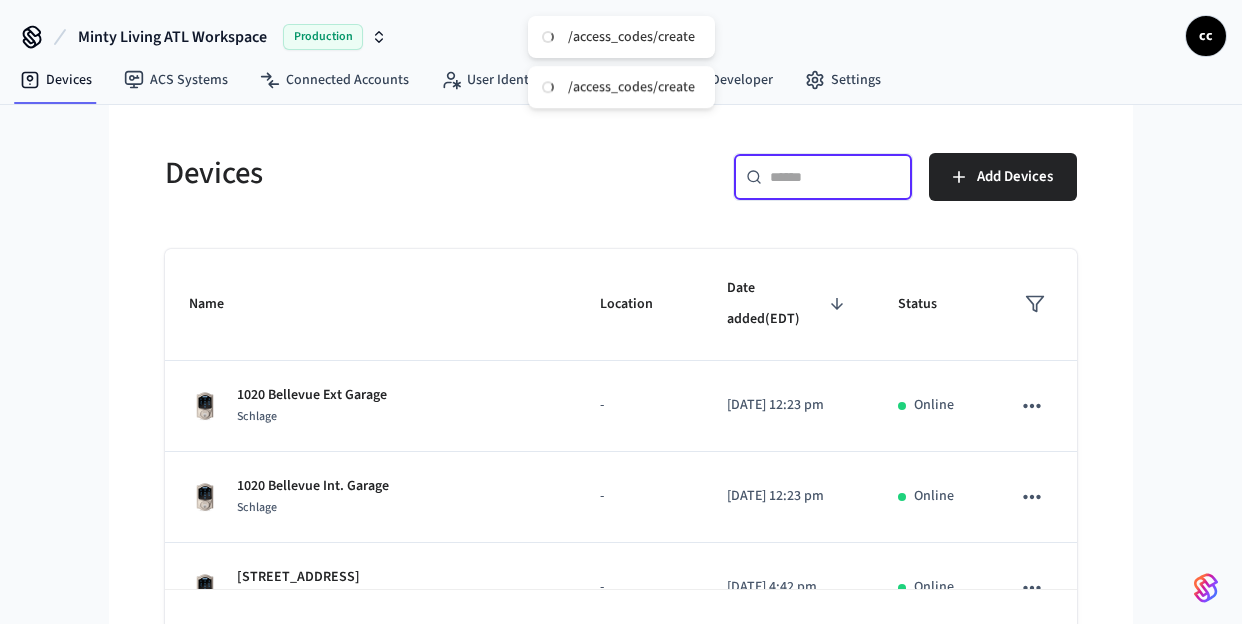 click at bounding box center [835, 177] 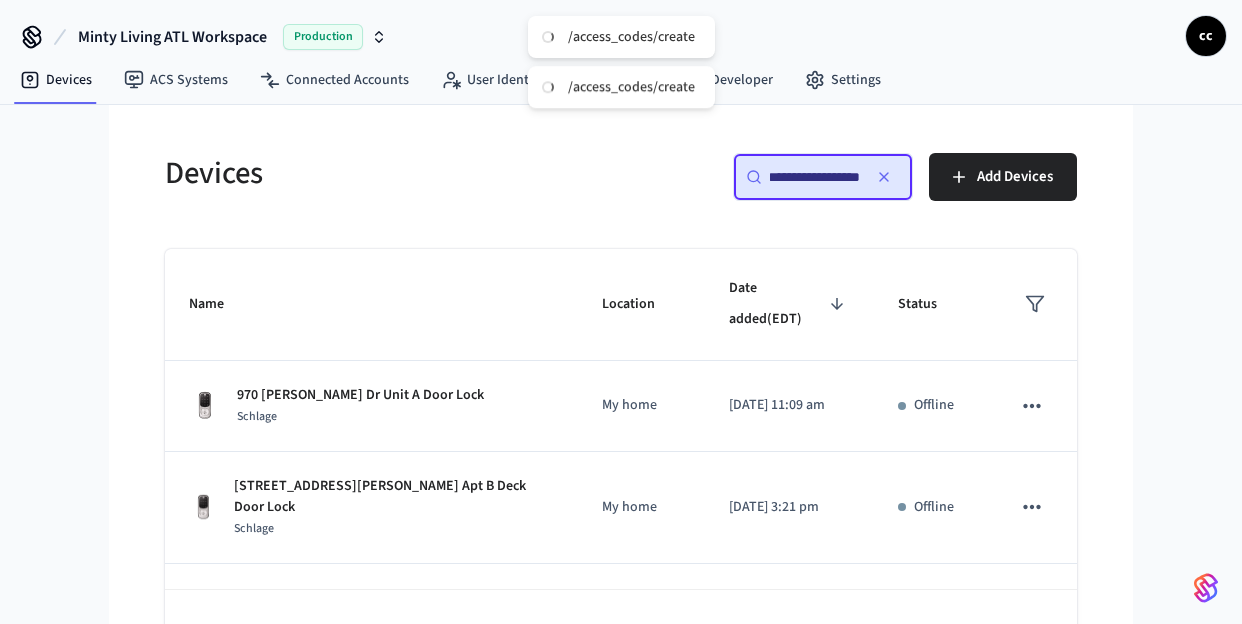 scroll, scrollTop: 0, scrollLeft: 14, axis: horizontal 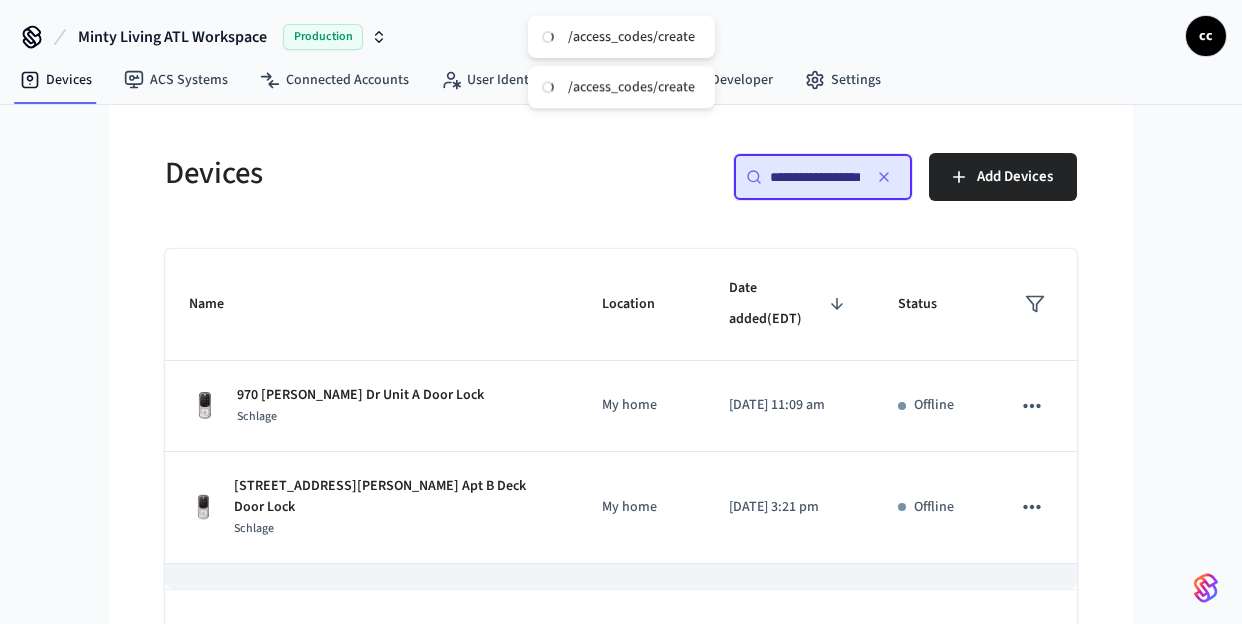 click on "970 [PERSON_NAME] Apt D Front Door Lock (Schlage) Schlage" at bounding box center [371, 620] 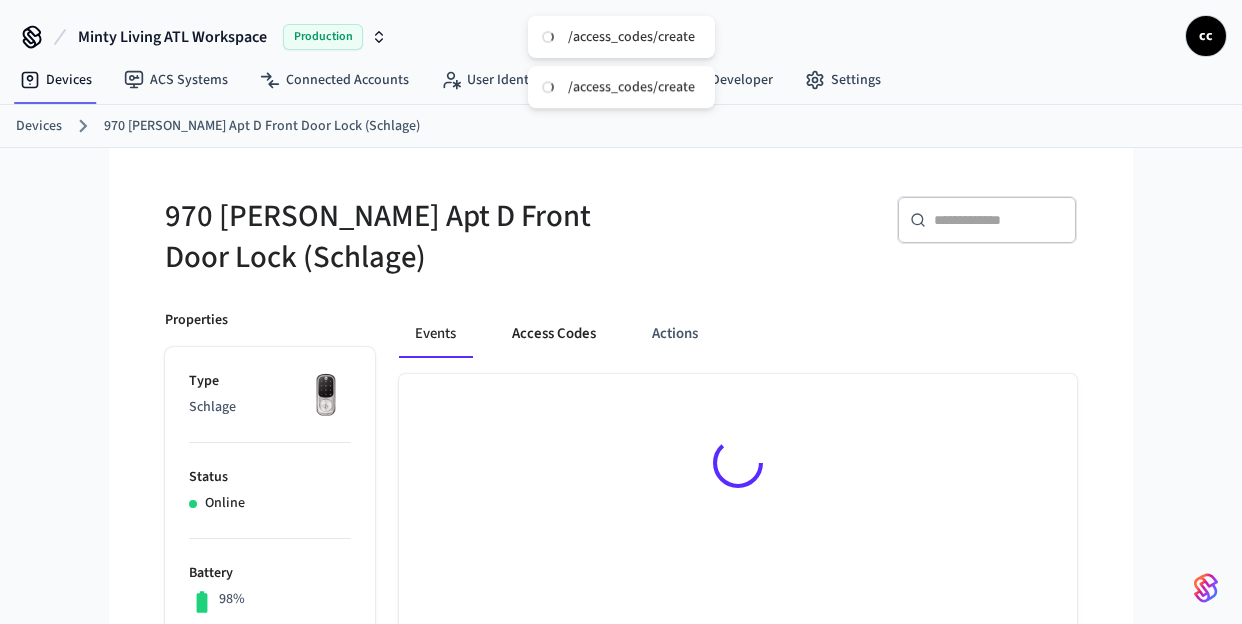 click on "Access Codes" at bounding box center [554, 334] 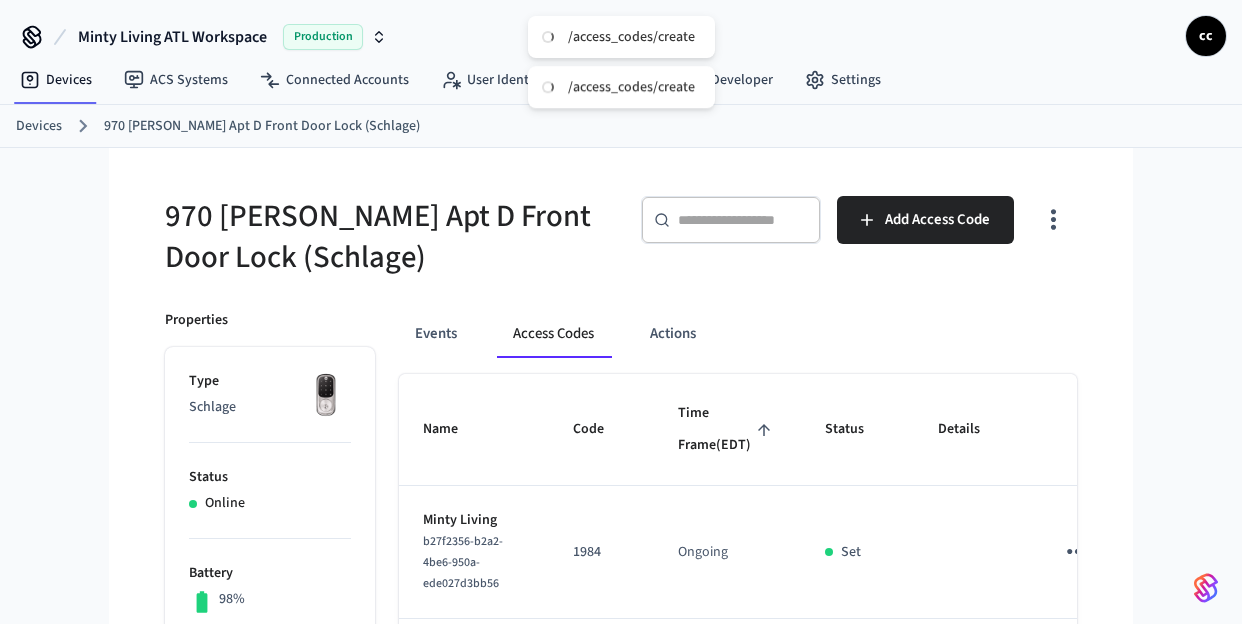 click on "Time Frame  (EDT)" at bounding box center [727, 429] 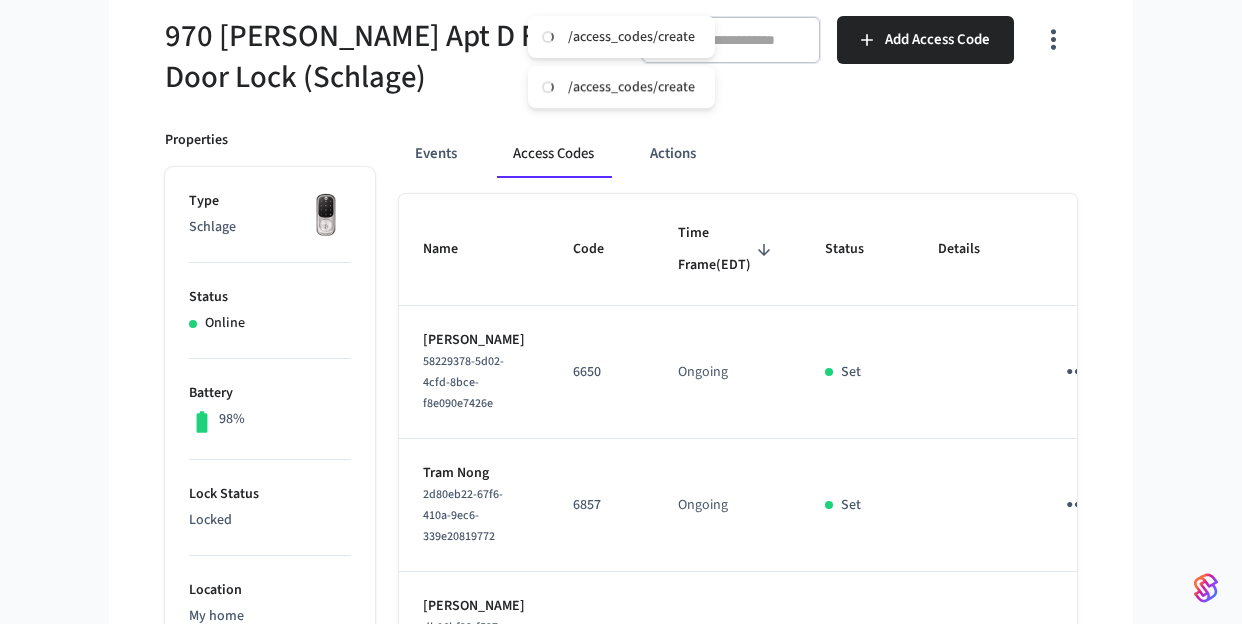 scroll, scrollTop: 180, scrollLeft: 0, axis: vertical 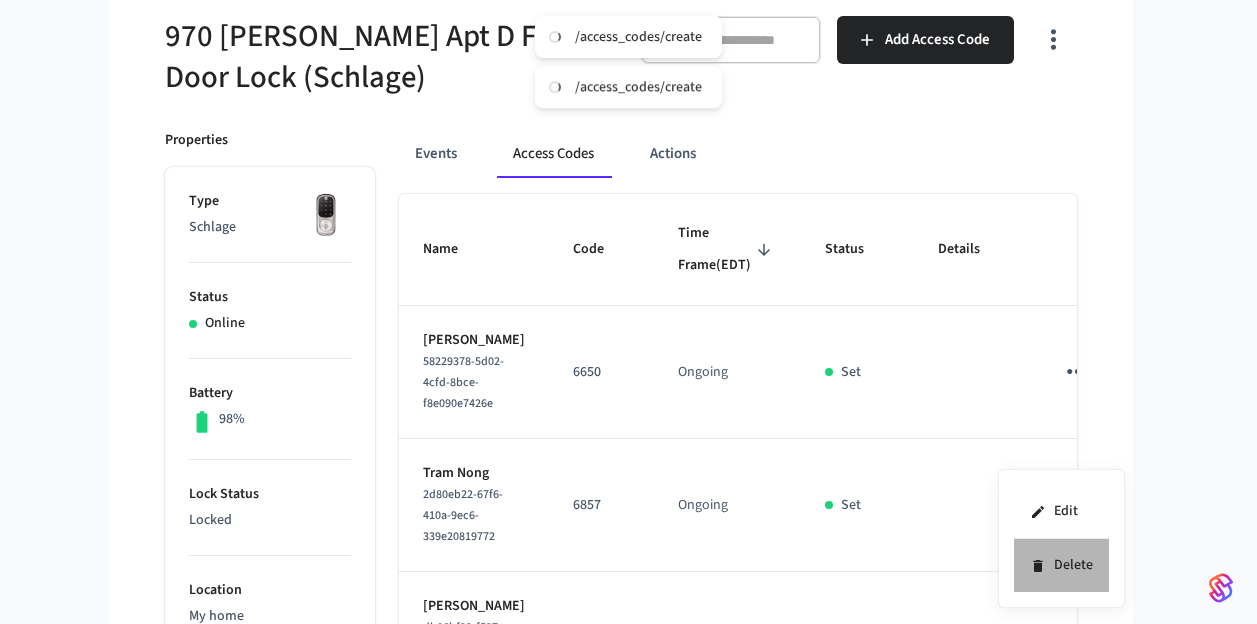 click 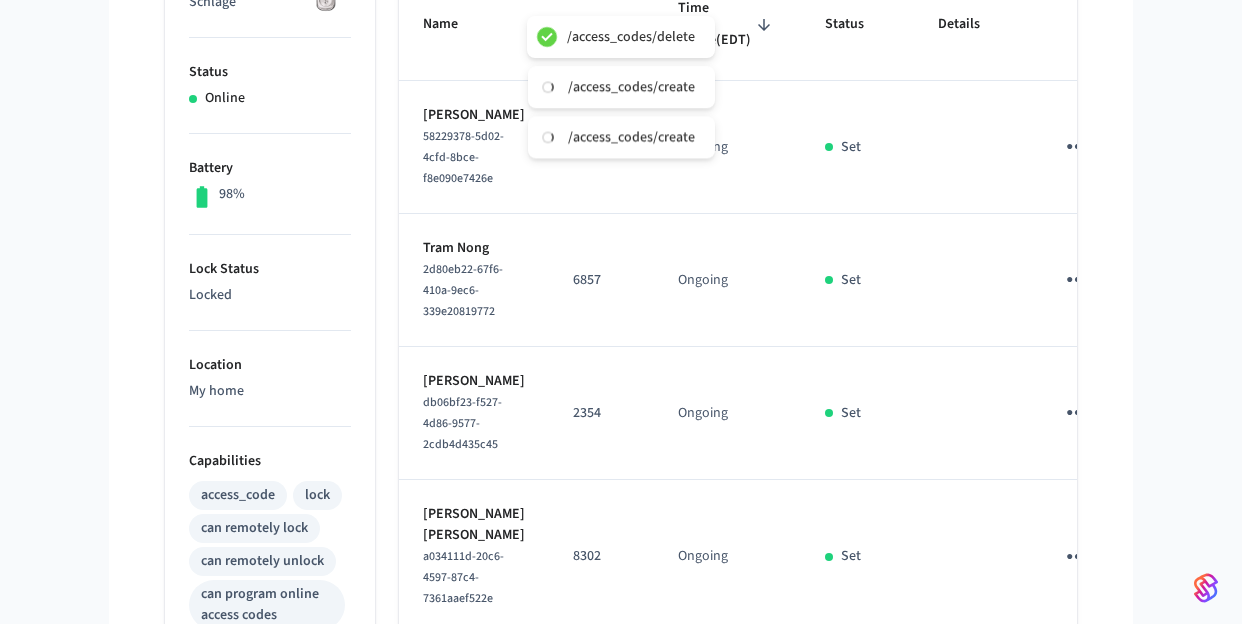 scroll, scrollTop: 488, scrollLeft: 0, axis: vertical 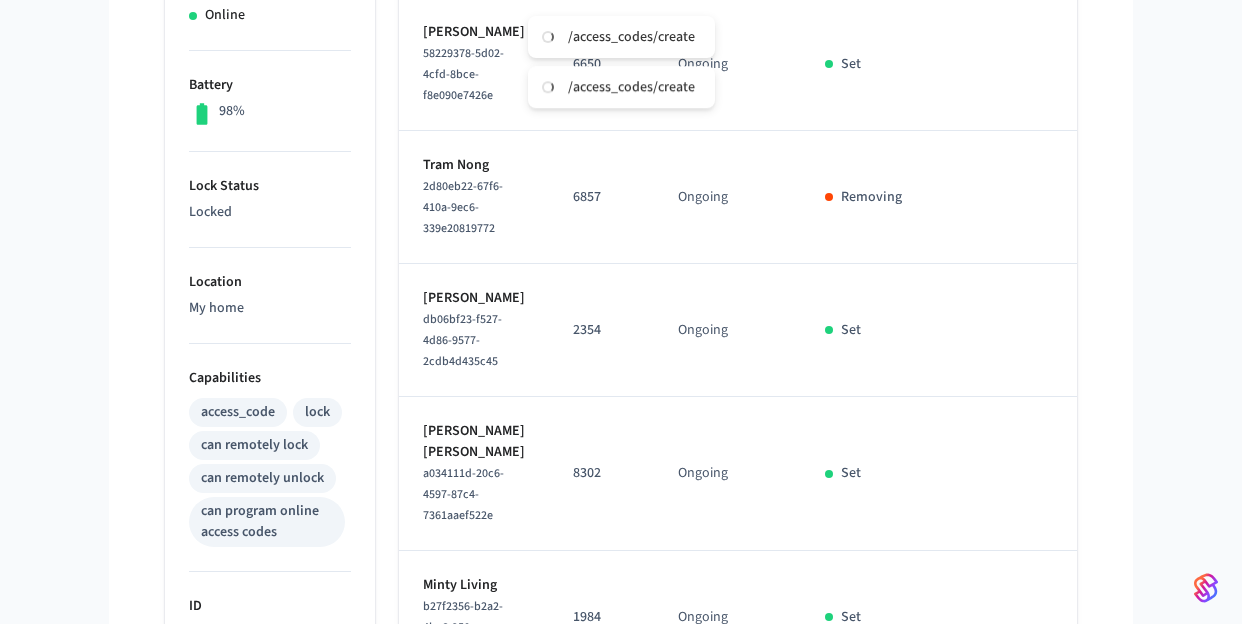 click 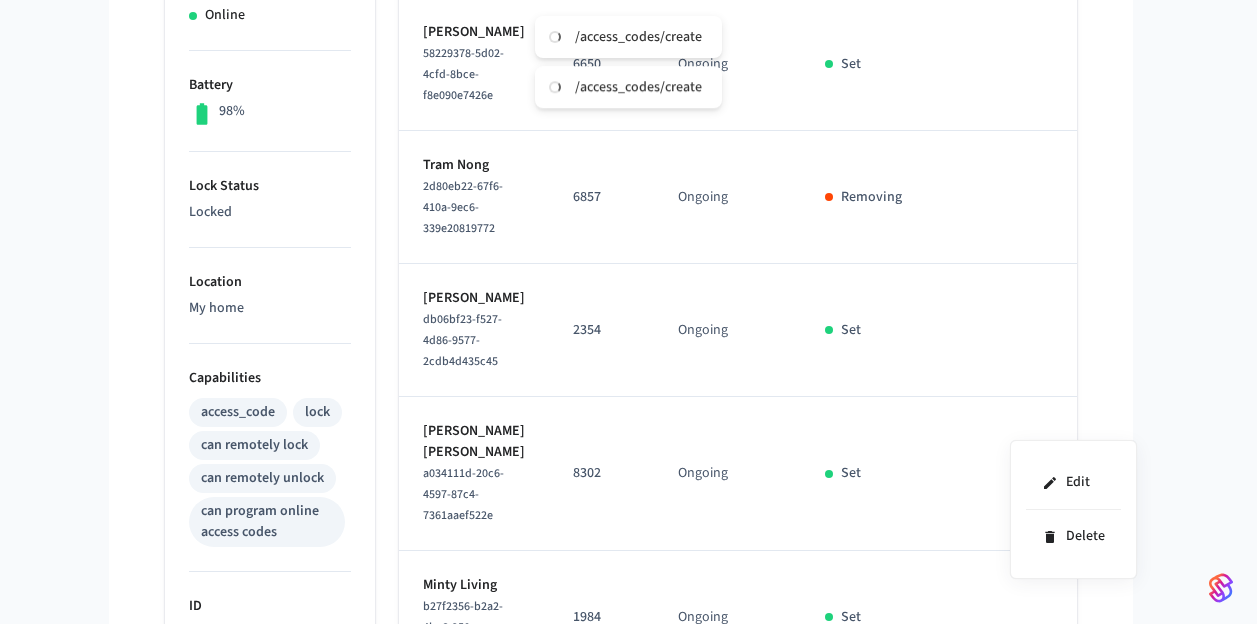 click at bounding box center (628, 312) 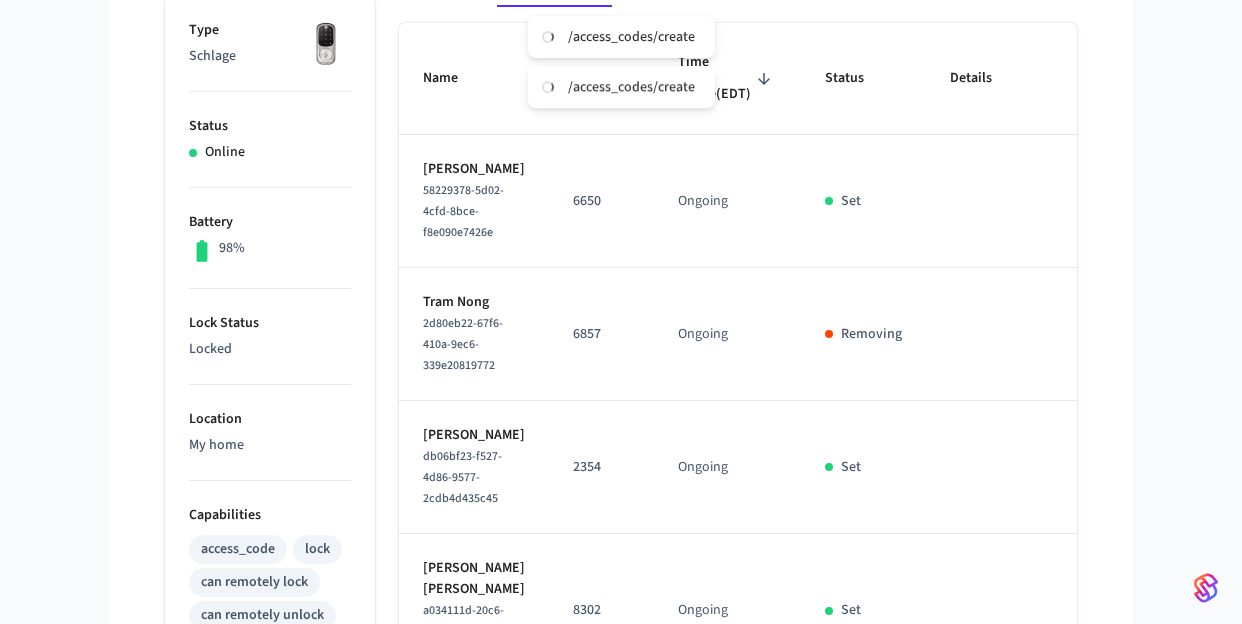 scroll, scrollTop: 522, scrollLeft: 0, axis: vertical 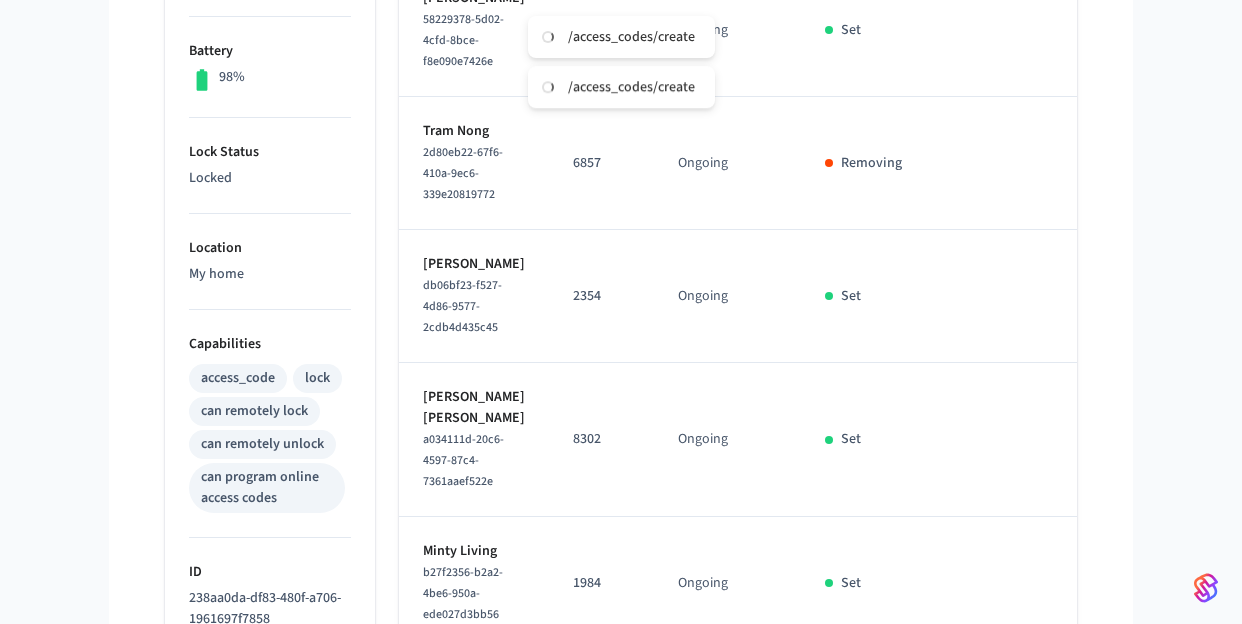 click 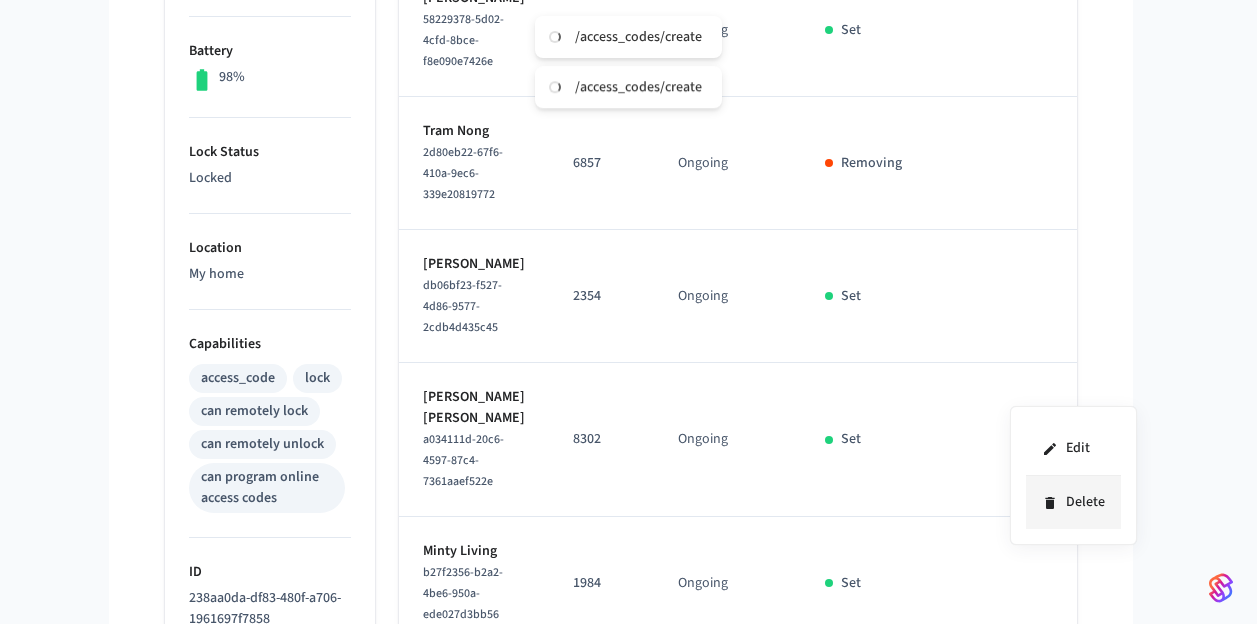 click on "Delete" at bounding box center (1073, 502) 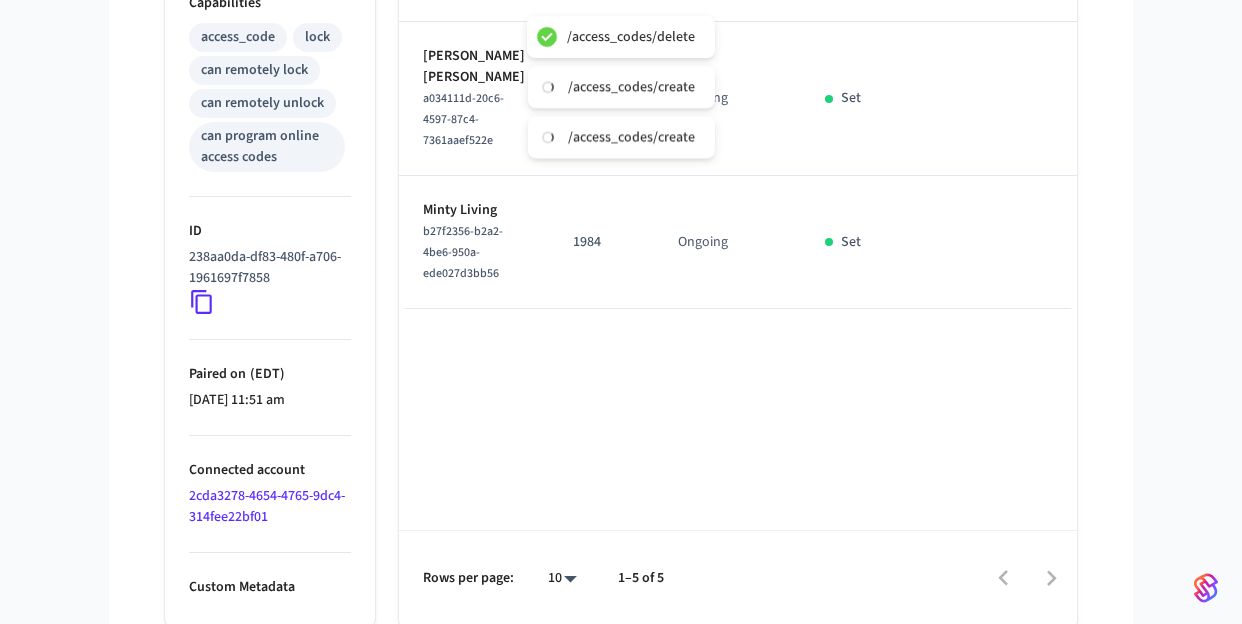 scroll, scrollTop: 865, scrollLeft: 0, axis: vertical 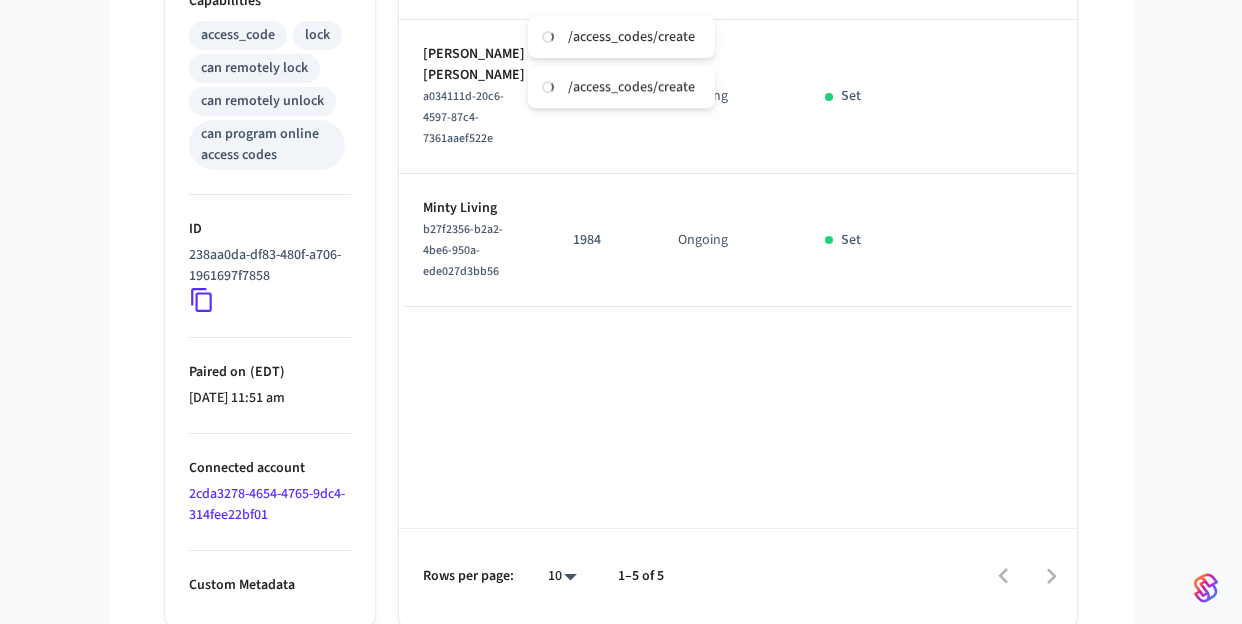 click 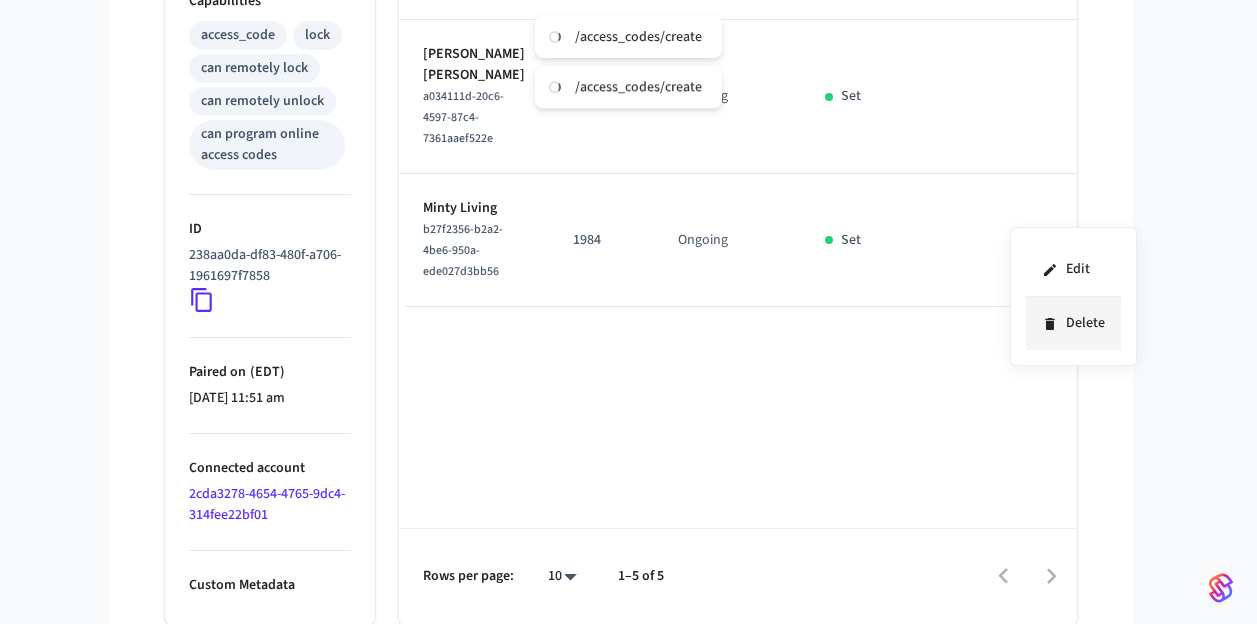 click on "Delete" at bounding box center (1073, 323) 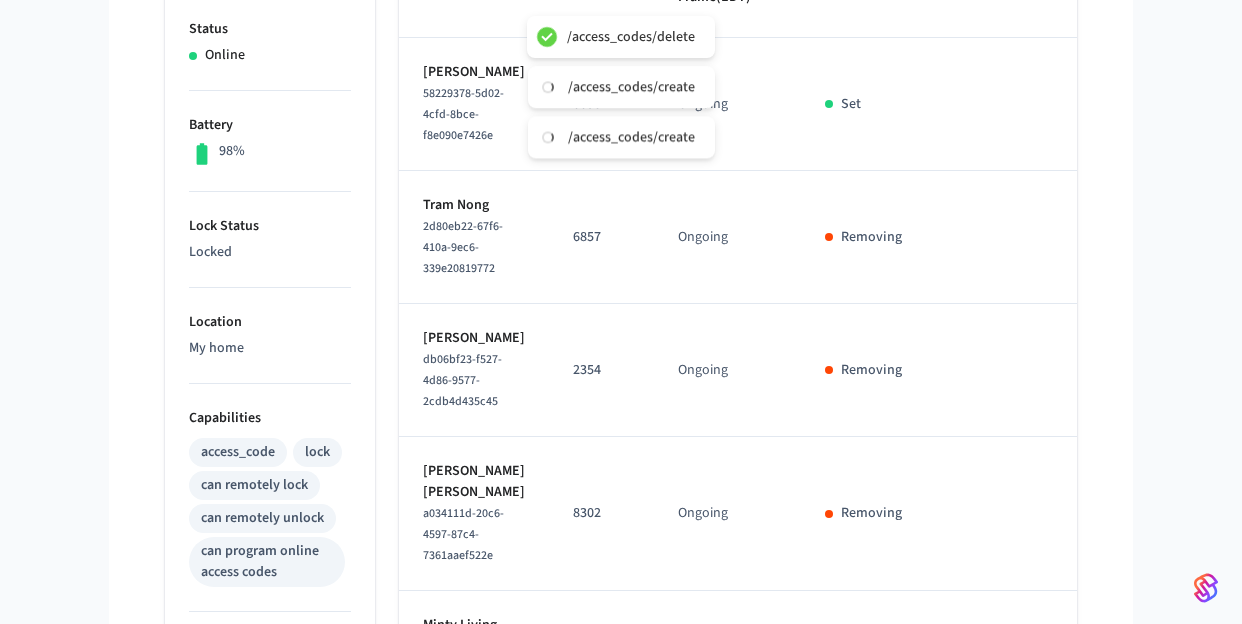 scroll, scrollTop: 0, scrollLeft: 0, axis: both 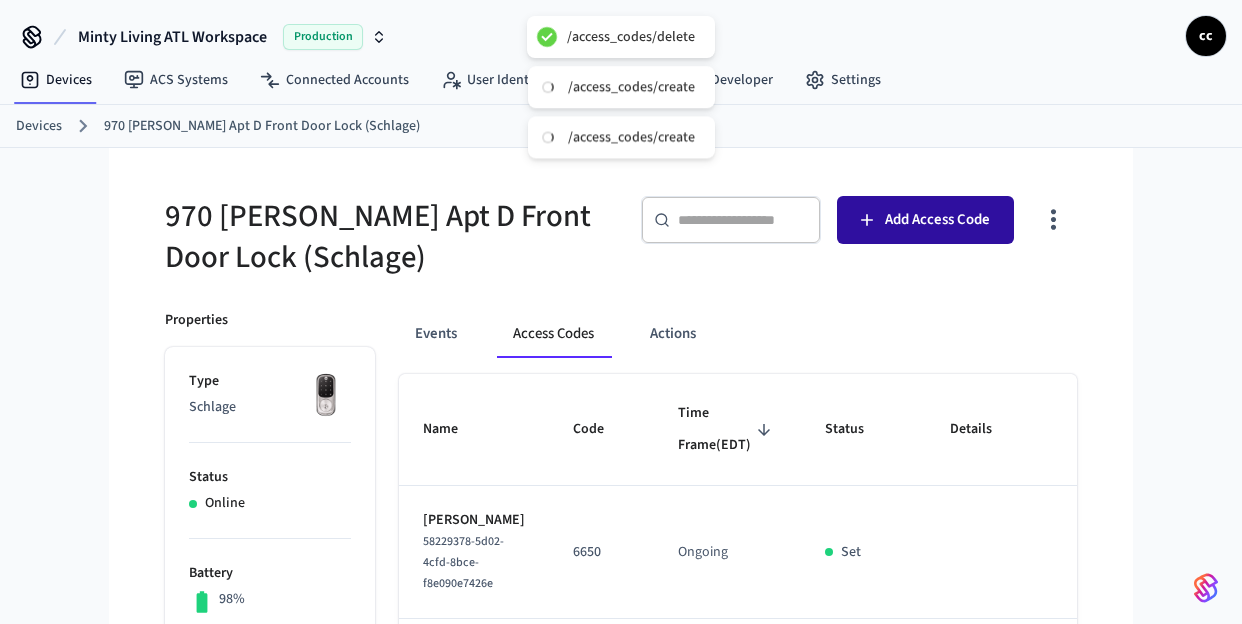 click on "Add Access Code" at bounding box center (925, 220) 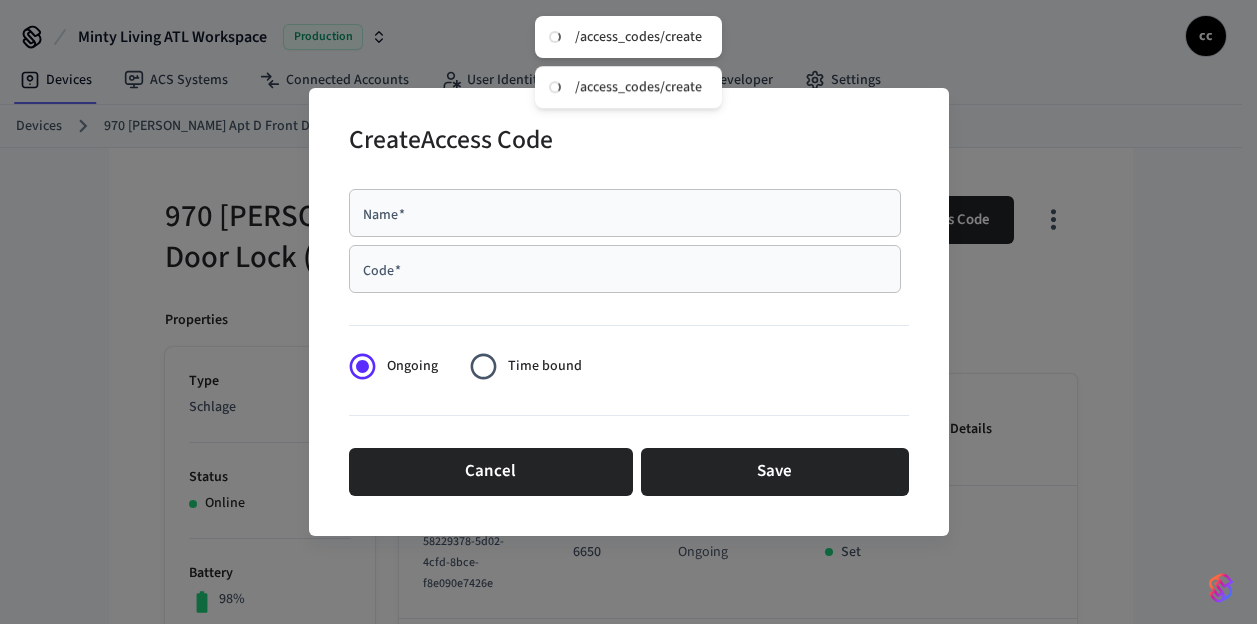 click on "Name   *" at bounding box center (625, 213) 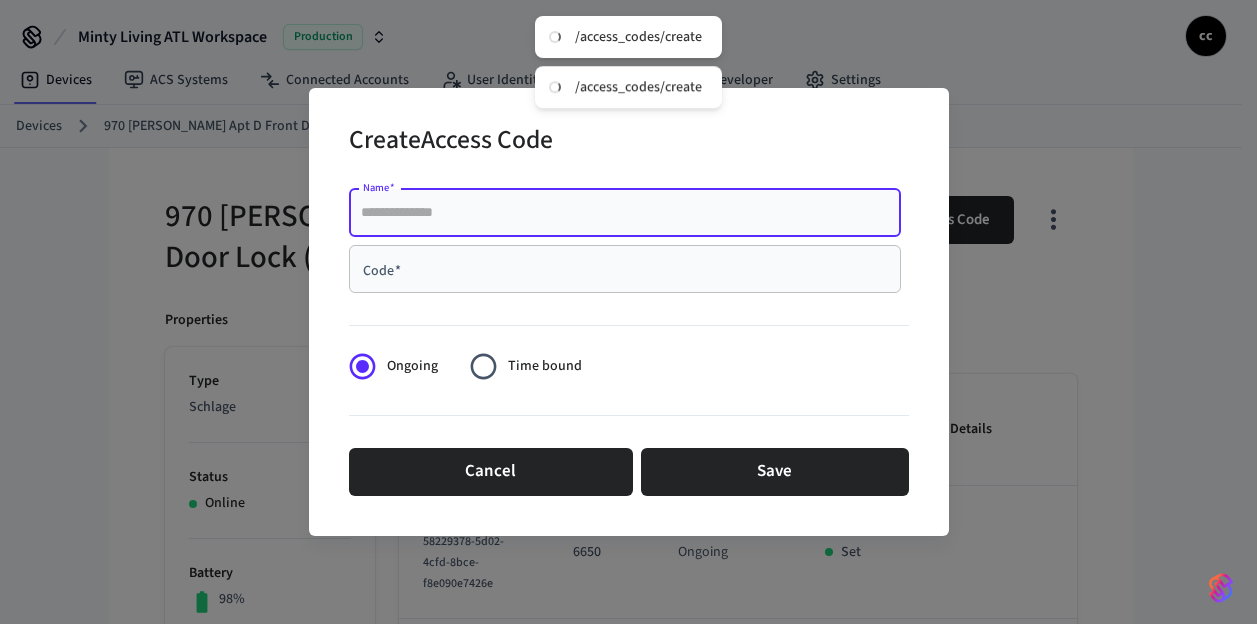 paste on "**********" 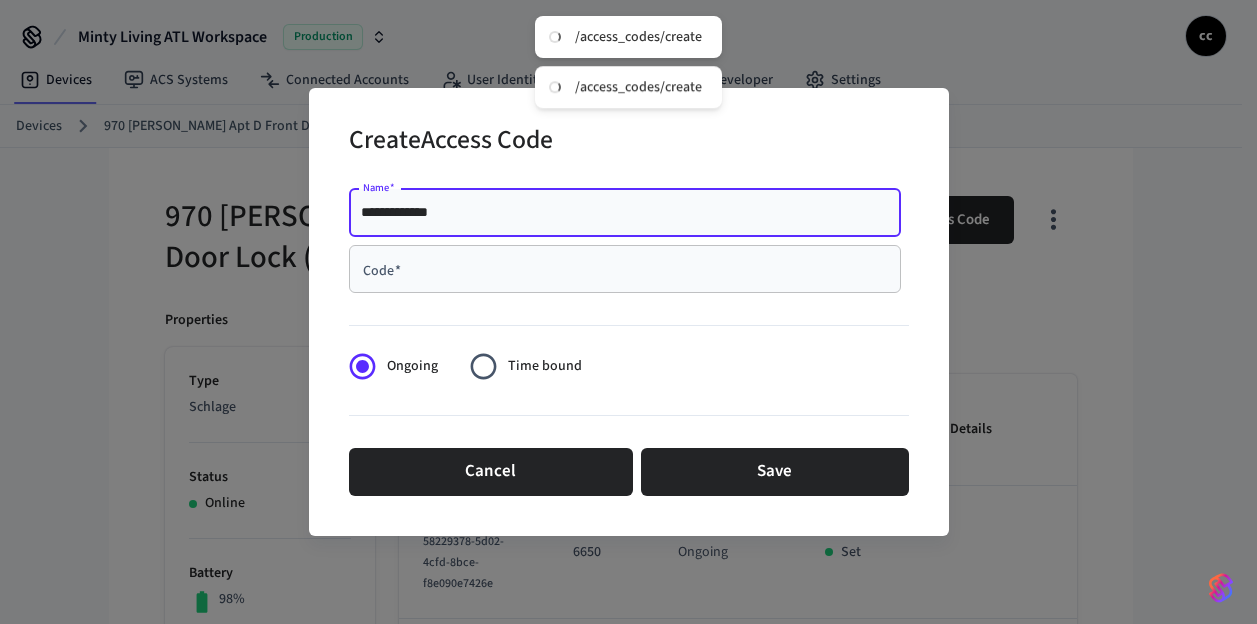type on "**********" 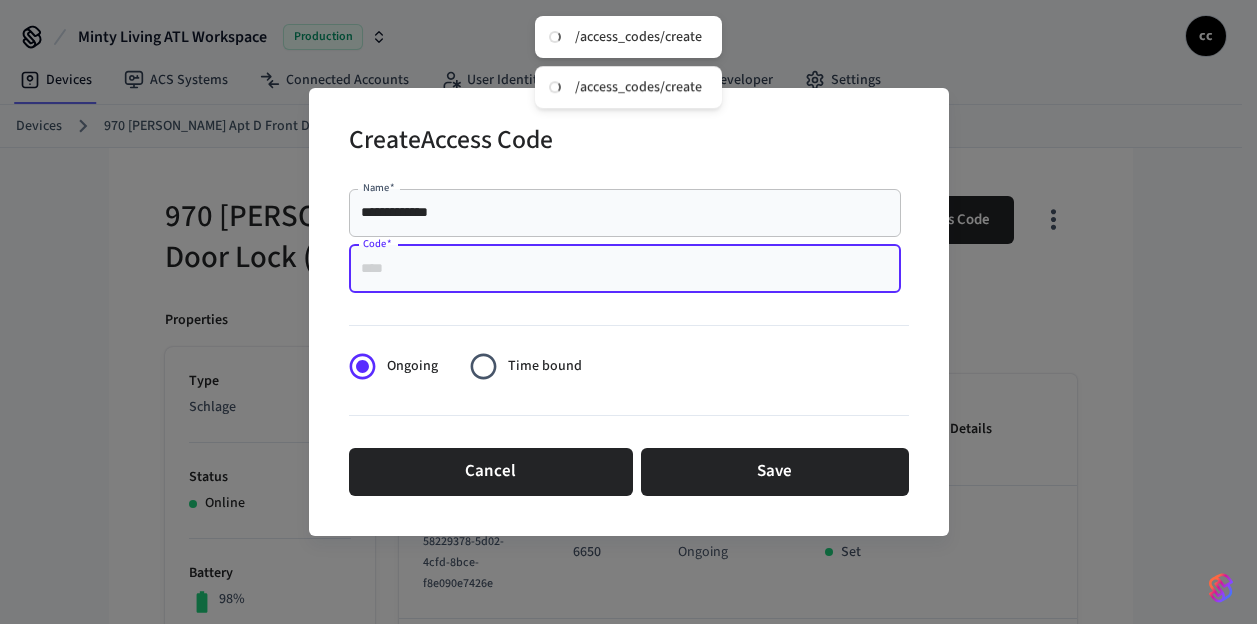 paste on "****" 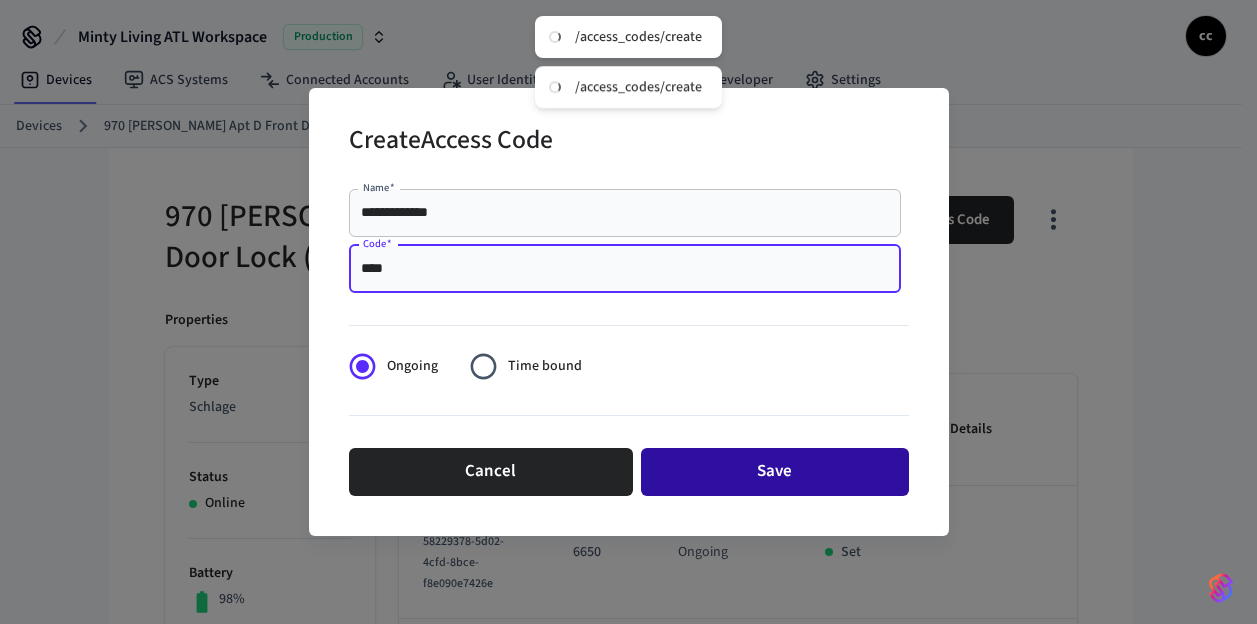 type on "****" 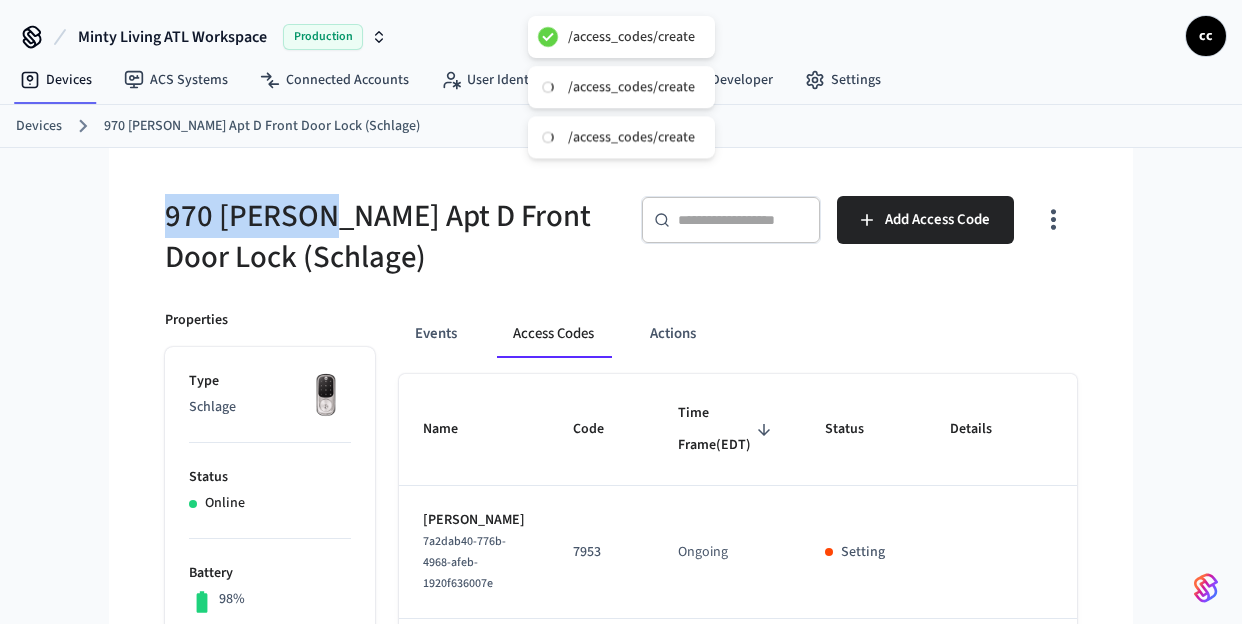 drag, startPoint x: 313, startPoint y: 221, endPoint x: 135, endPoint y: 209, distance: 178.40404 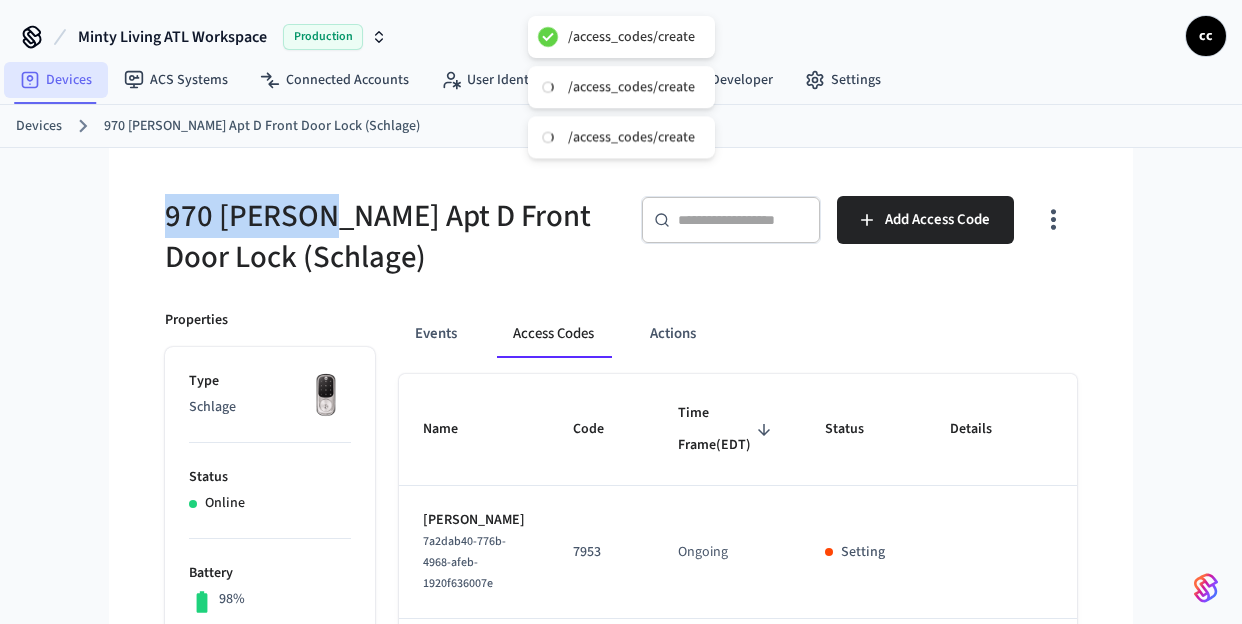 click on "Devices" at bounding box center (56, 80) 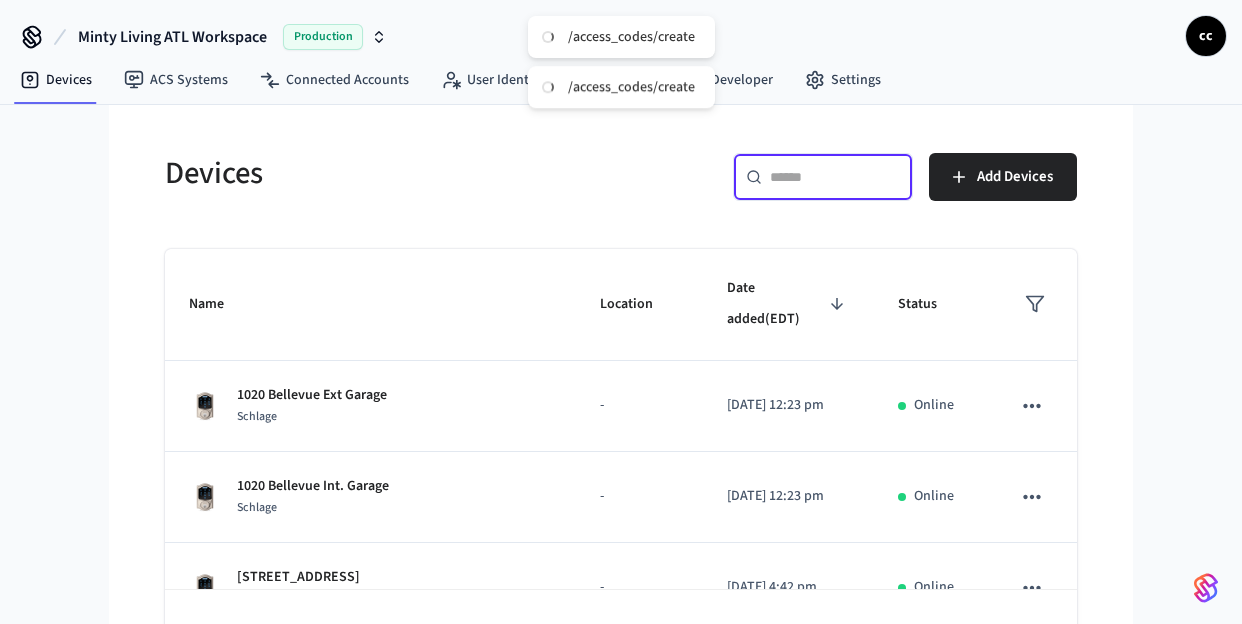 click at bounding box center (835, 177) 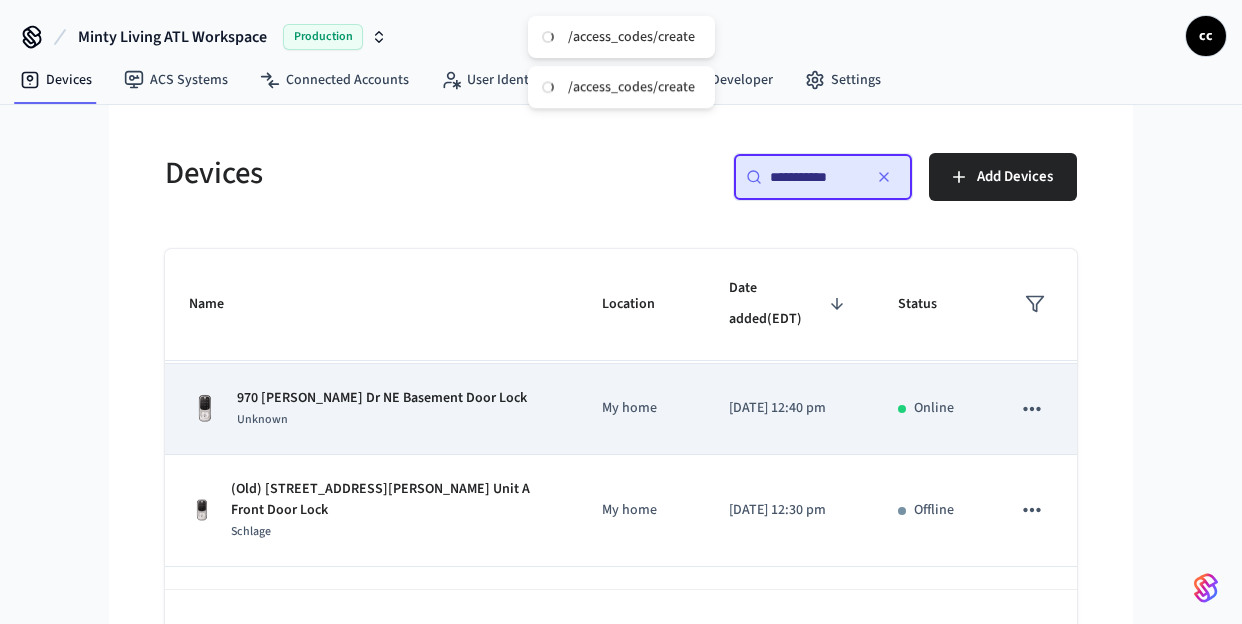 scroll, scrollTop: 515, scrollLeft: 0, axis: vertical 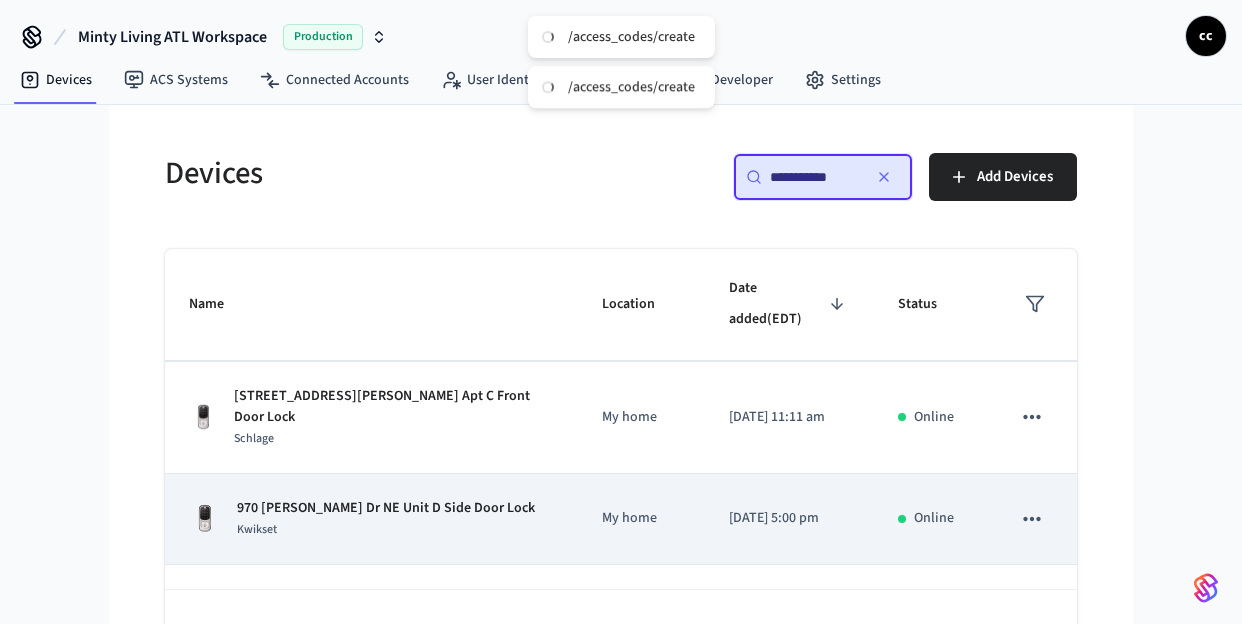 type on "**********" 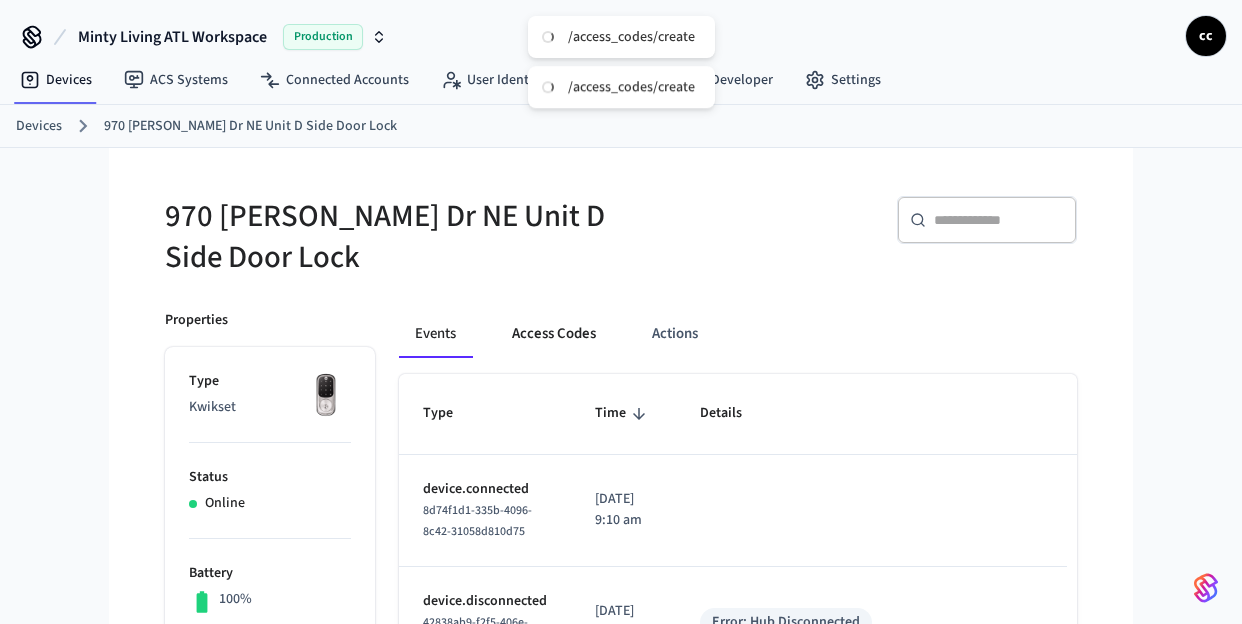 click on "Access Codes" at bounding box center (554, 334) 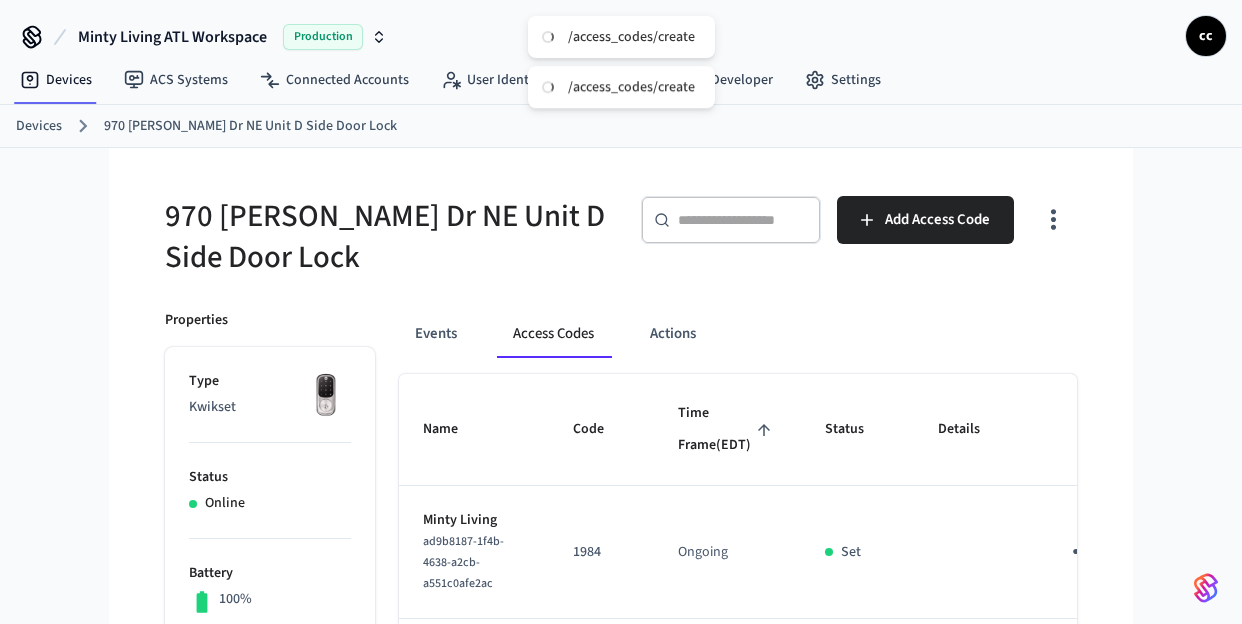 click on "Time Frame  (EDT)" at bounding box center [727, 429] 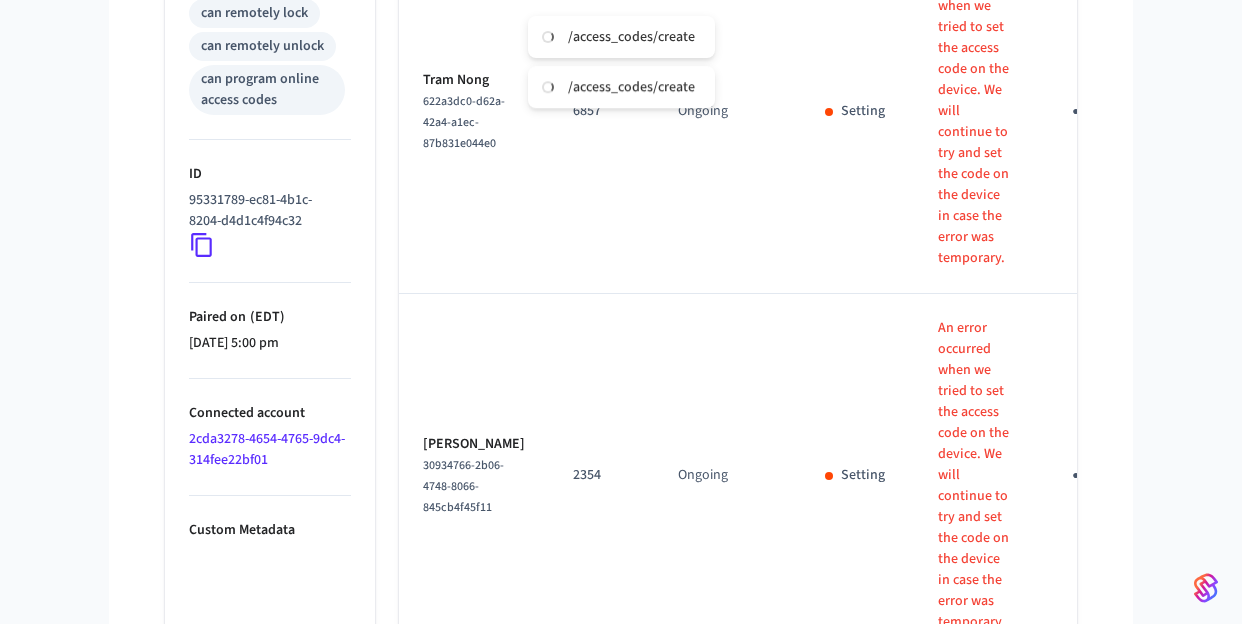 scroll, scrollTop: 0, scrollLeft: 0, axis: both 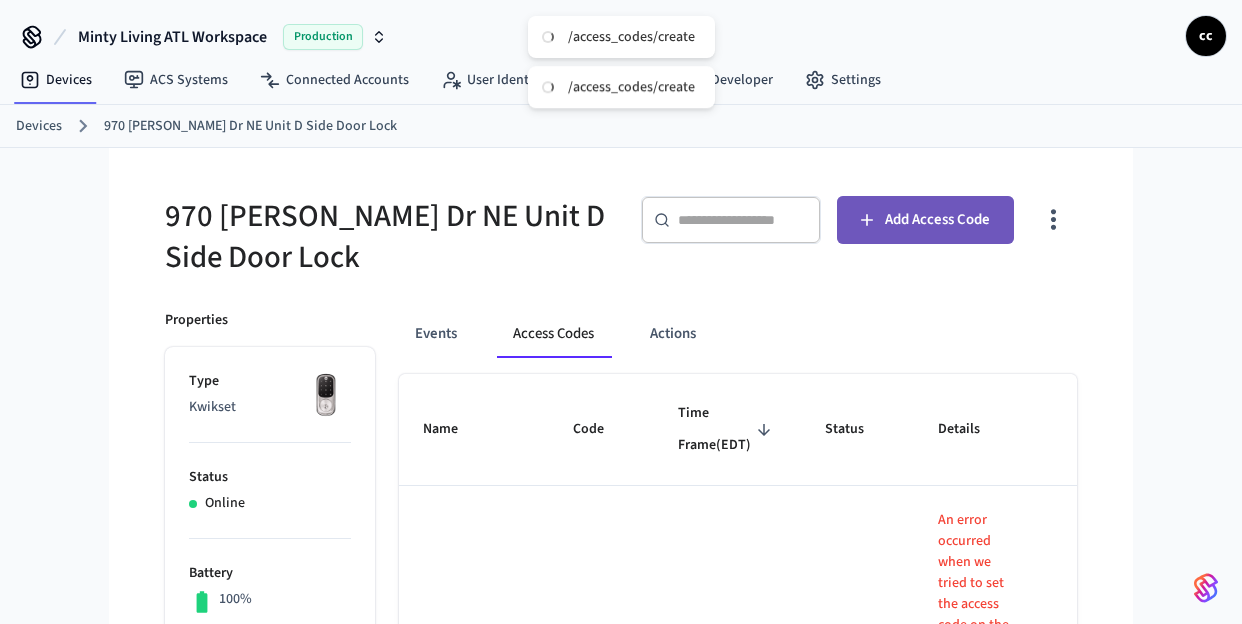 click on "Add Access Code" at bounding box center (925, 220) 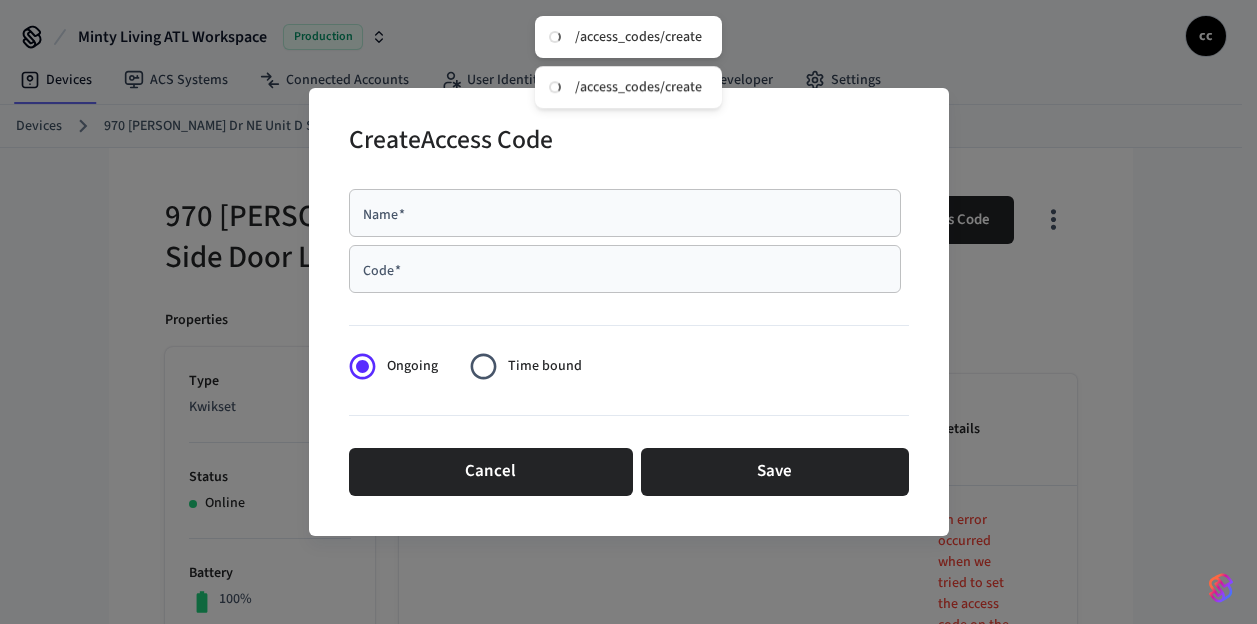 click on "Name   *" at bounding box center (625, 213) 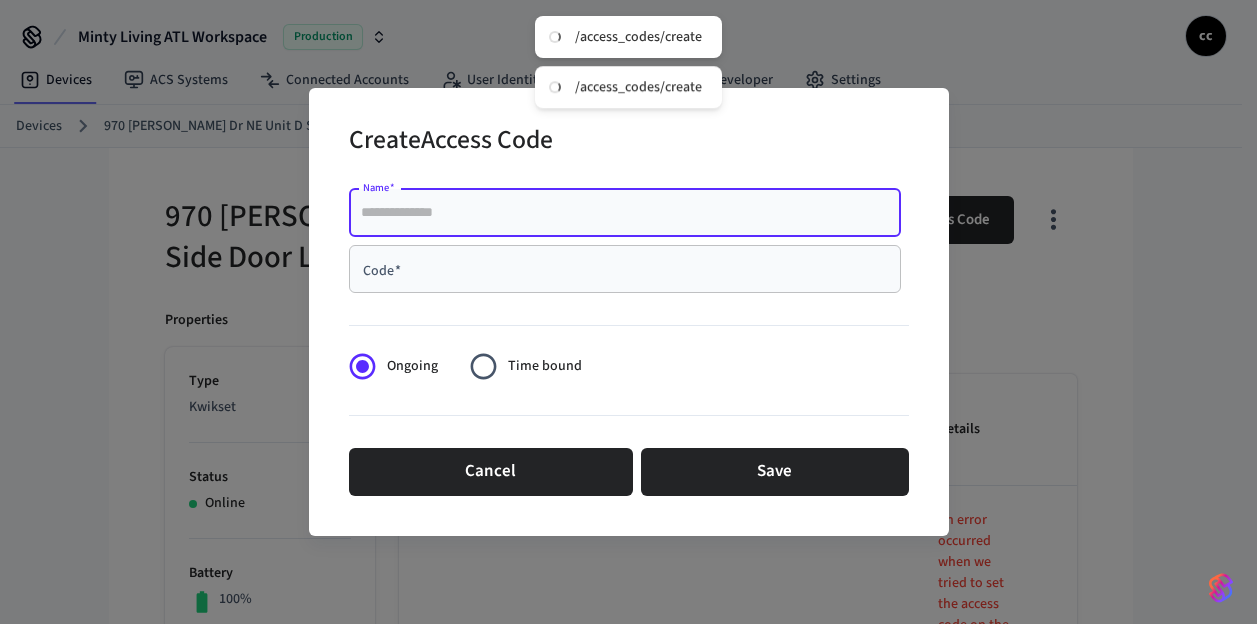 paste on "**********" 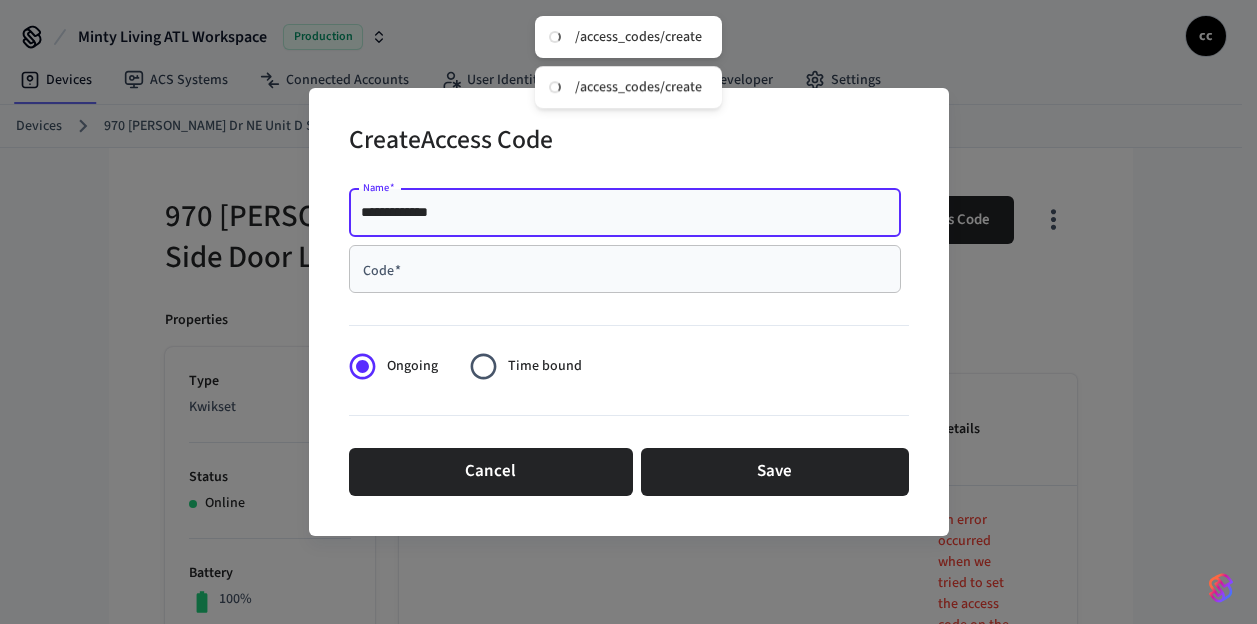 type on "**********" 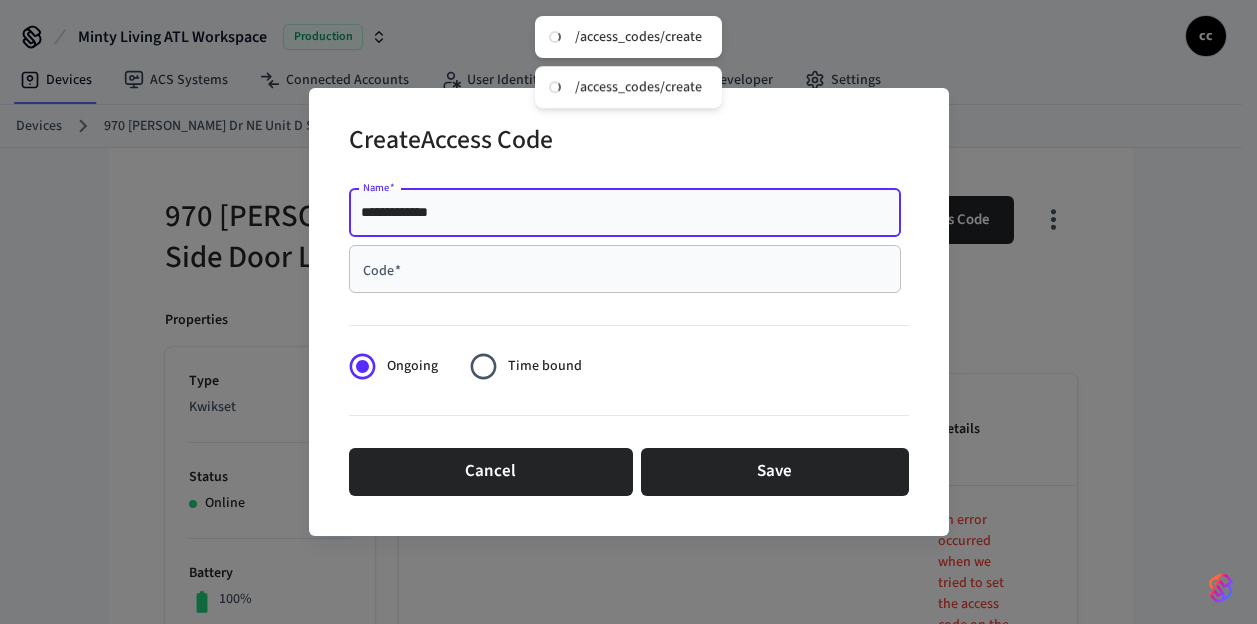 click on "Code   *" at bounding box center (625, 269) 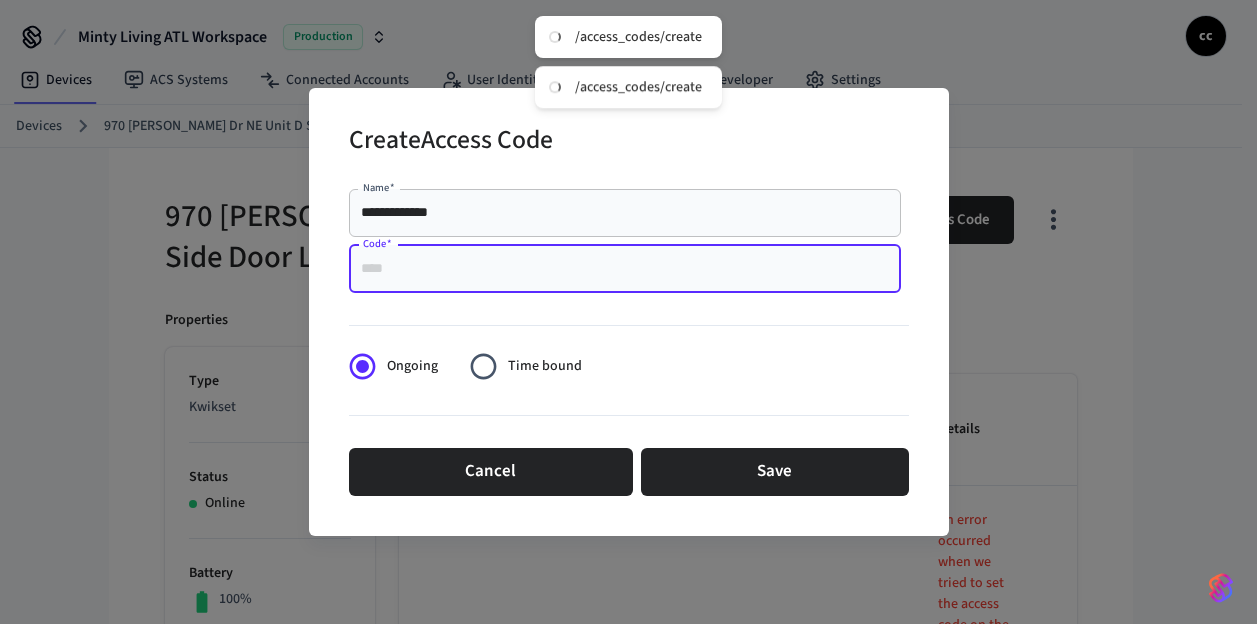 paste on "****" 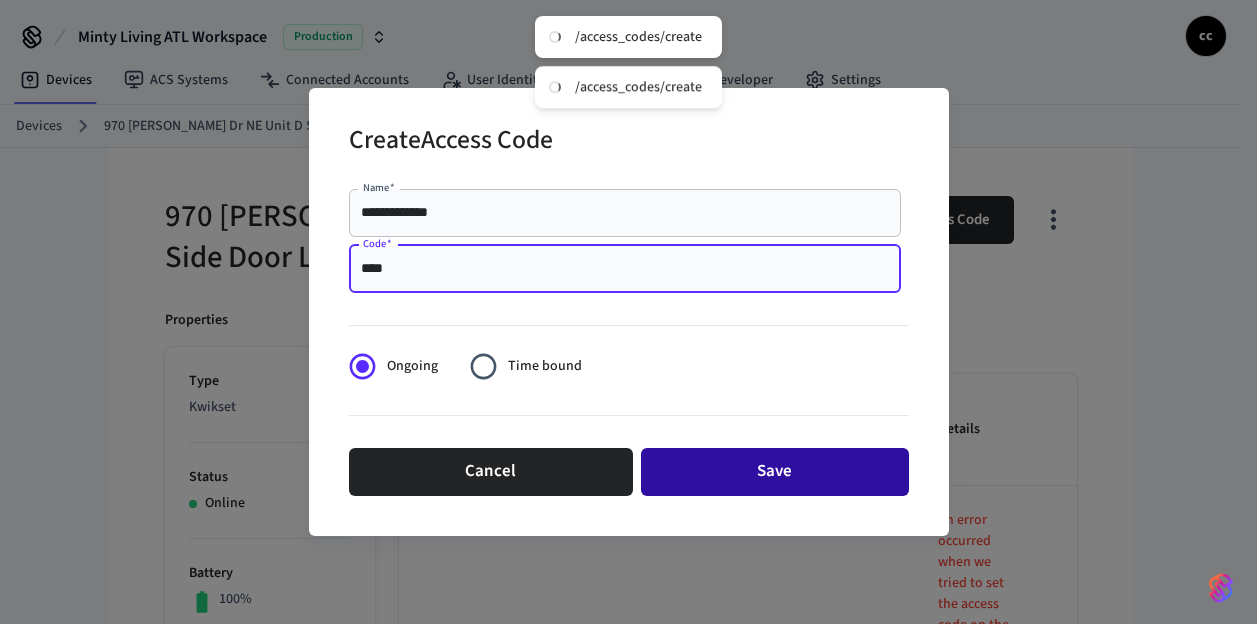 type on "****" 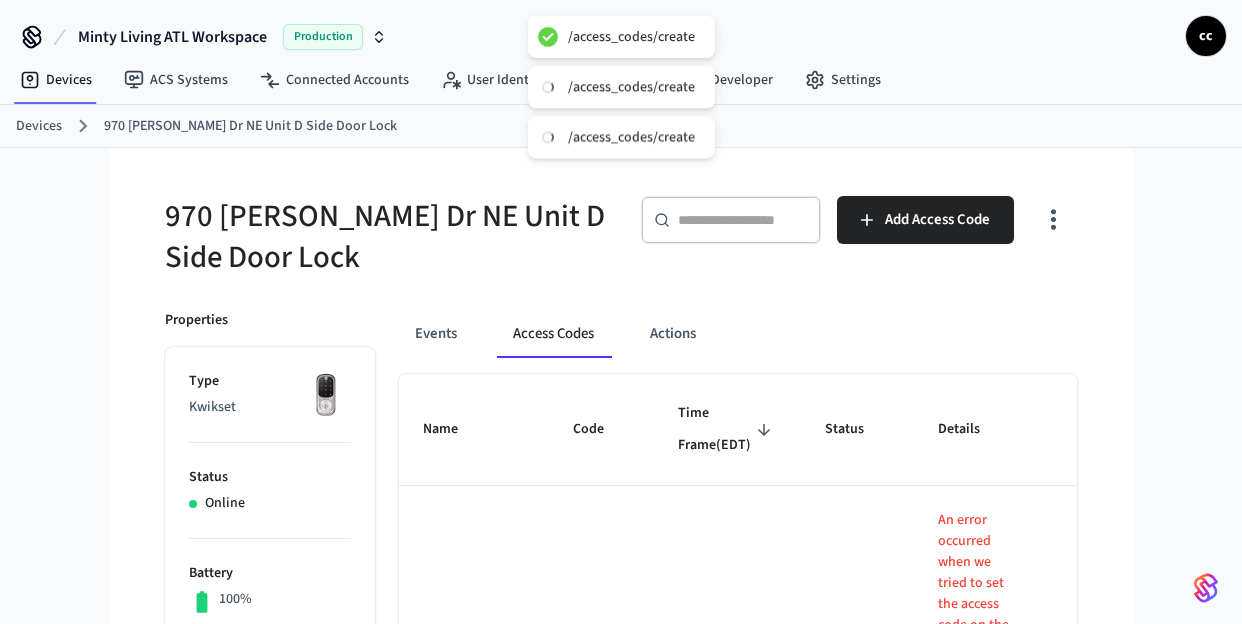 type 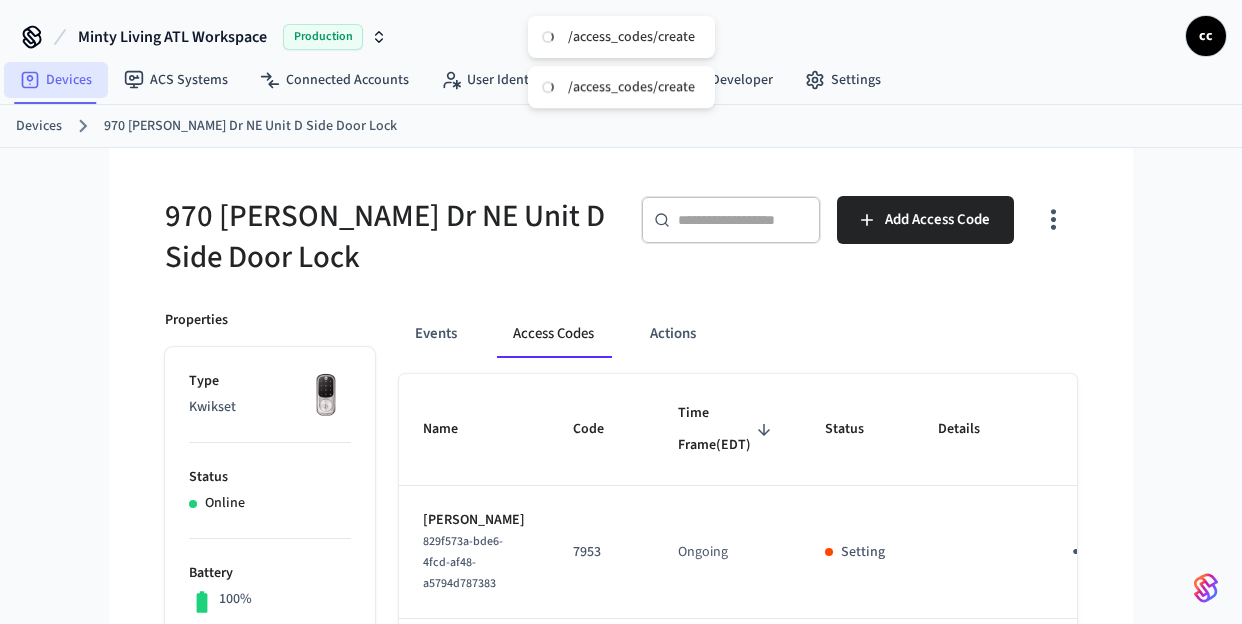 click on "Devices" at bounding box center [56, 80] 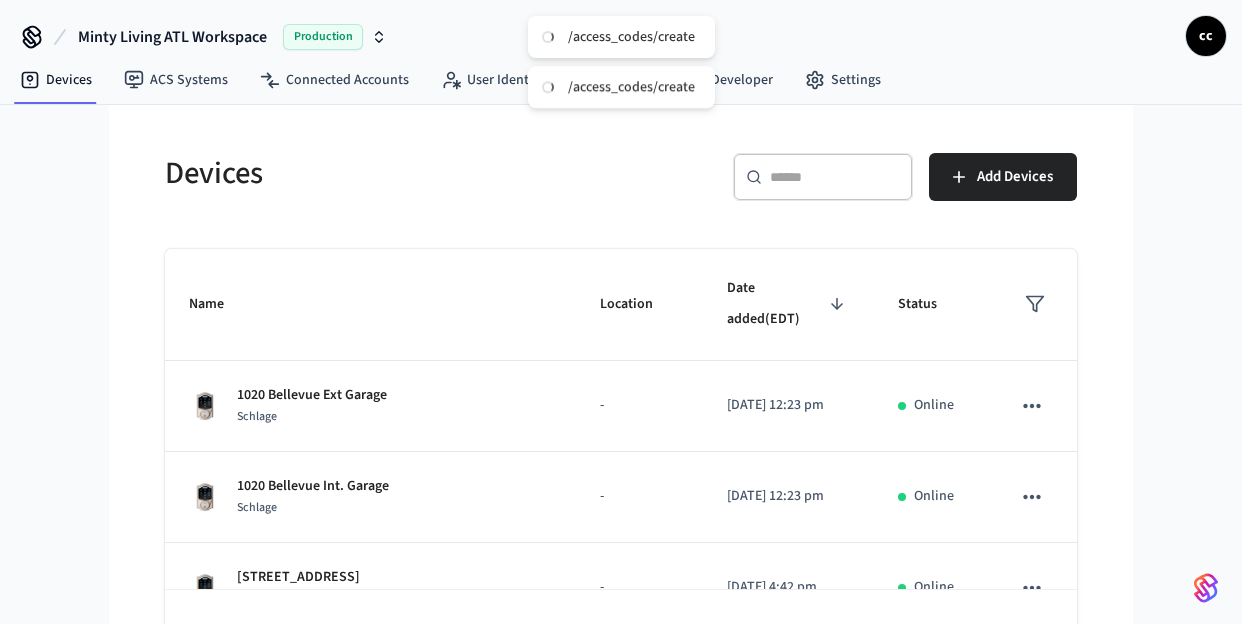 click at bounding box center [835, 177] 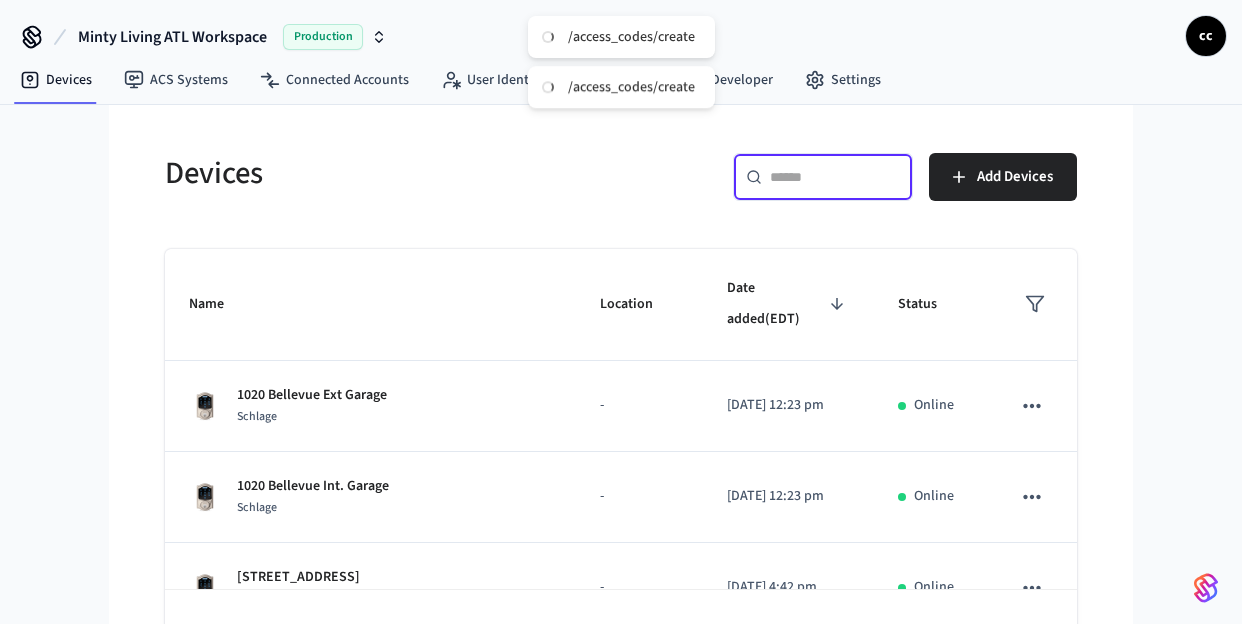 paste on "**********" 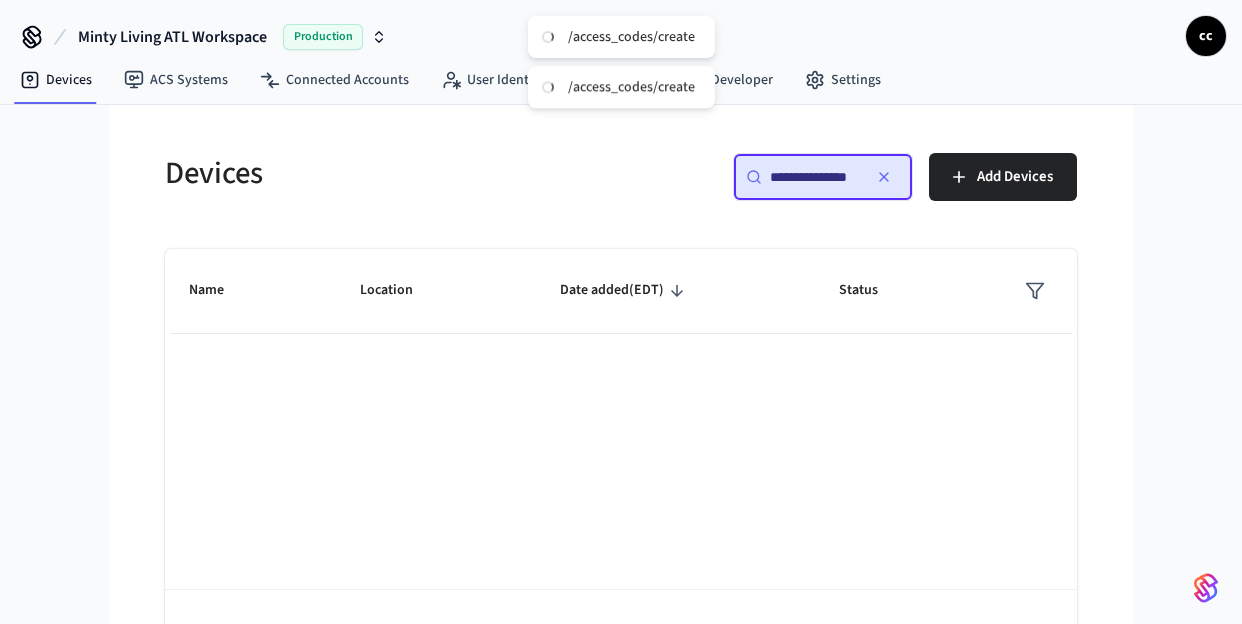 scroll, scrollTop: 0, scrollLeft: 0, axis: both 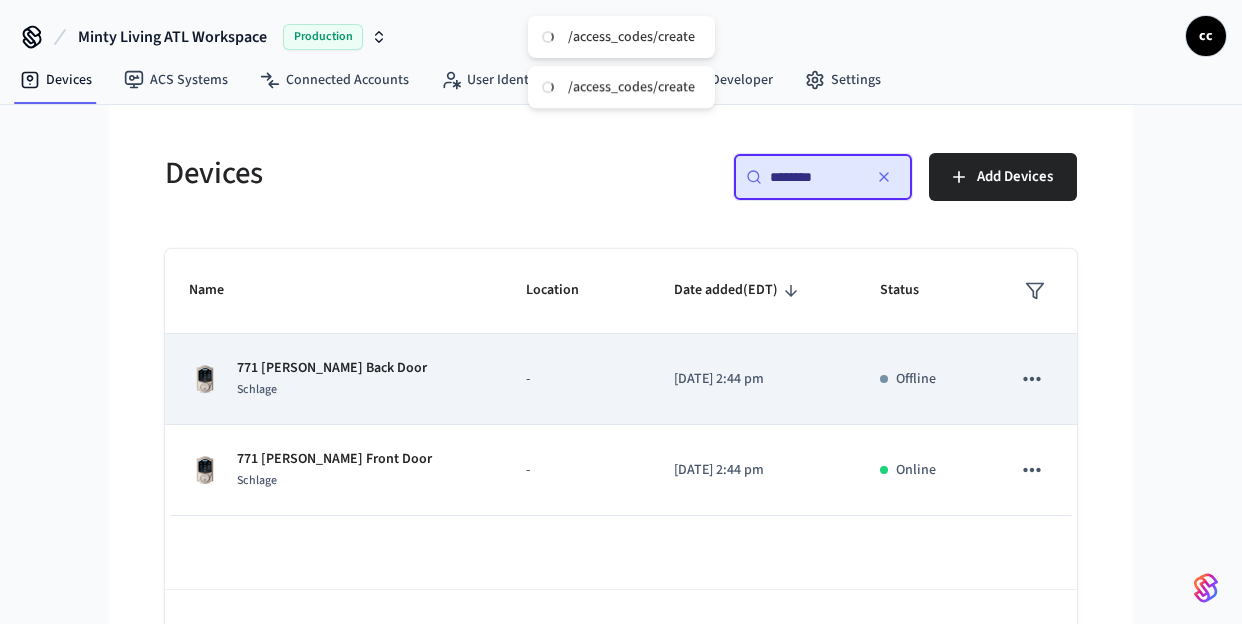type on "********" 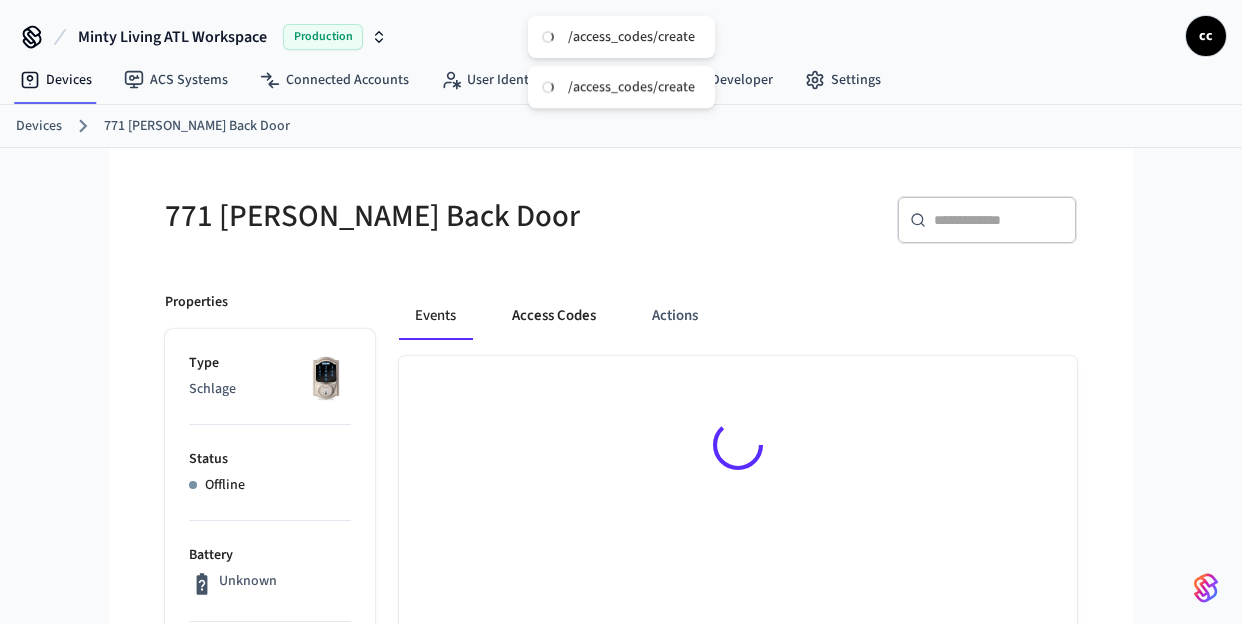 click on "Access Codes" at bounding box center (554, 316) 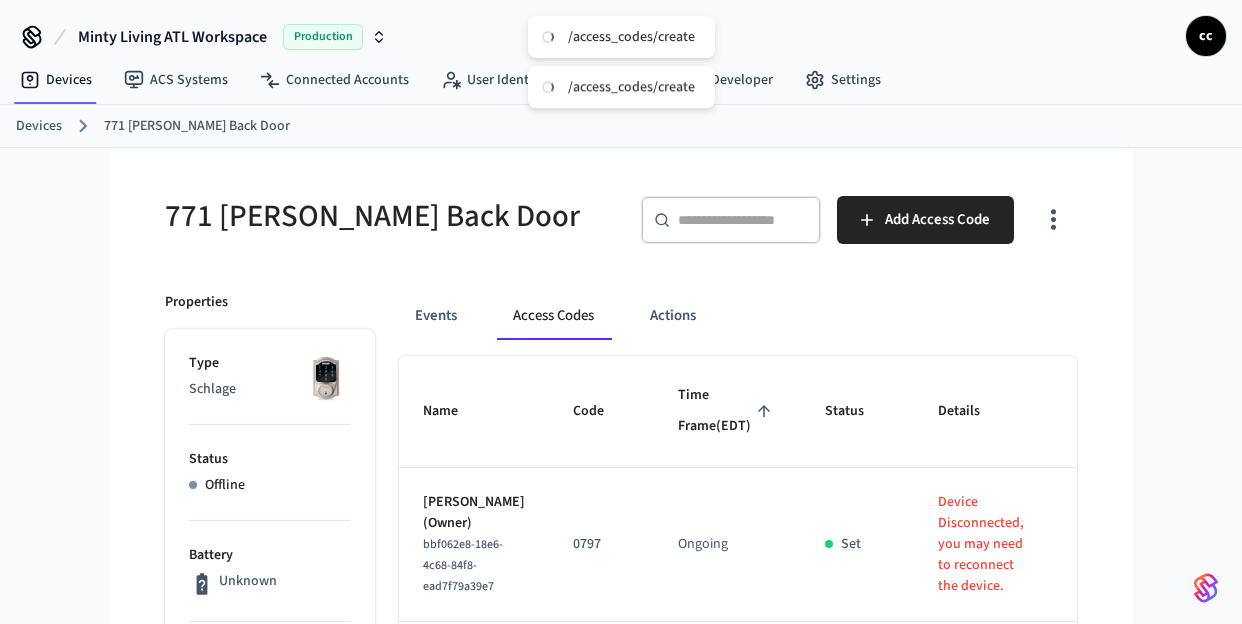 click on "Time Frame  (EDT)" at bounding box center [727, 411] 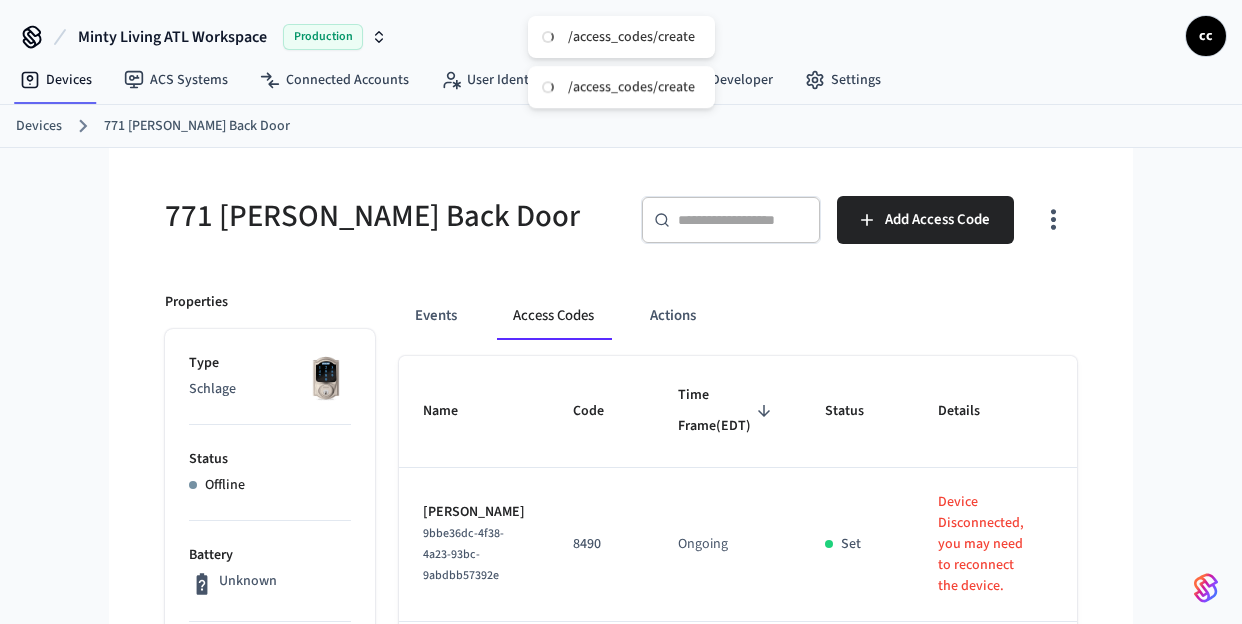 scroll, scrollTop: 35, scrollLeft: 0, axis: vertical 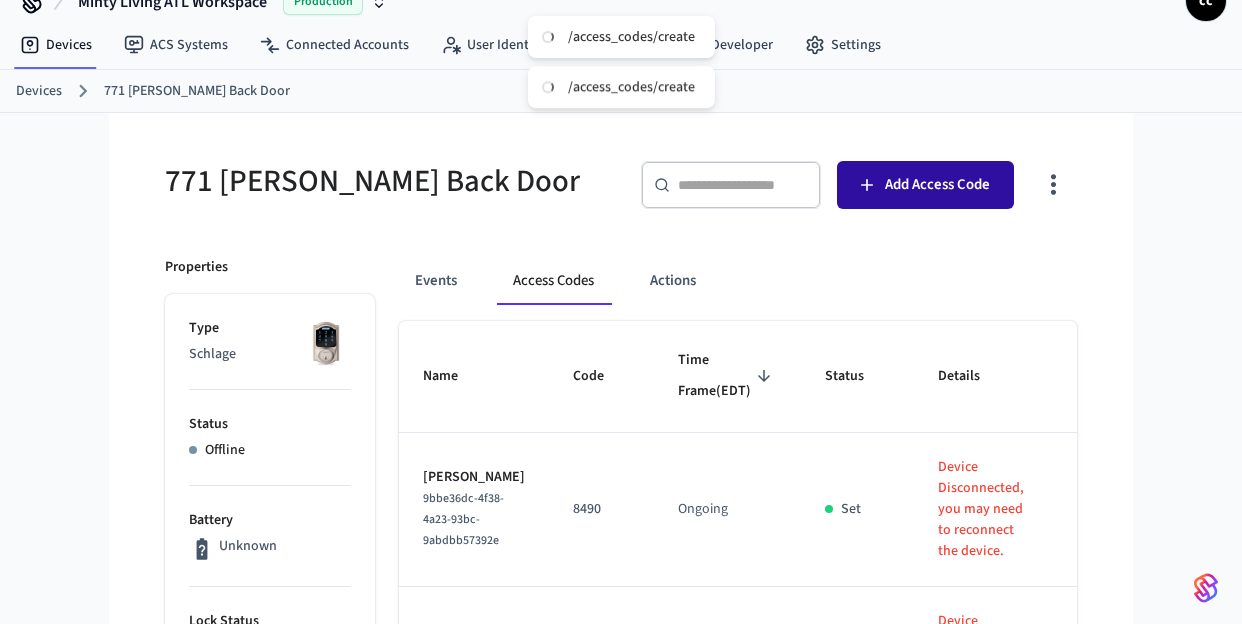 click on "Add Access Code" at bounding box center [925, 185] 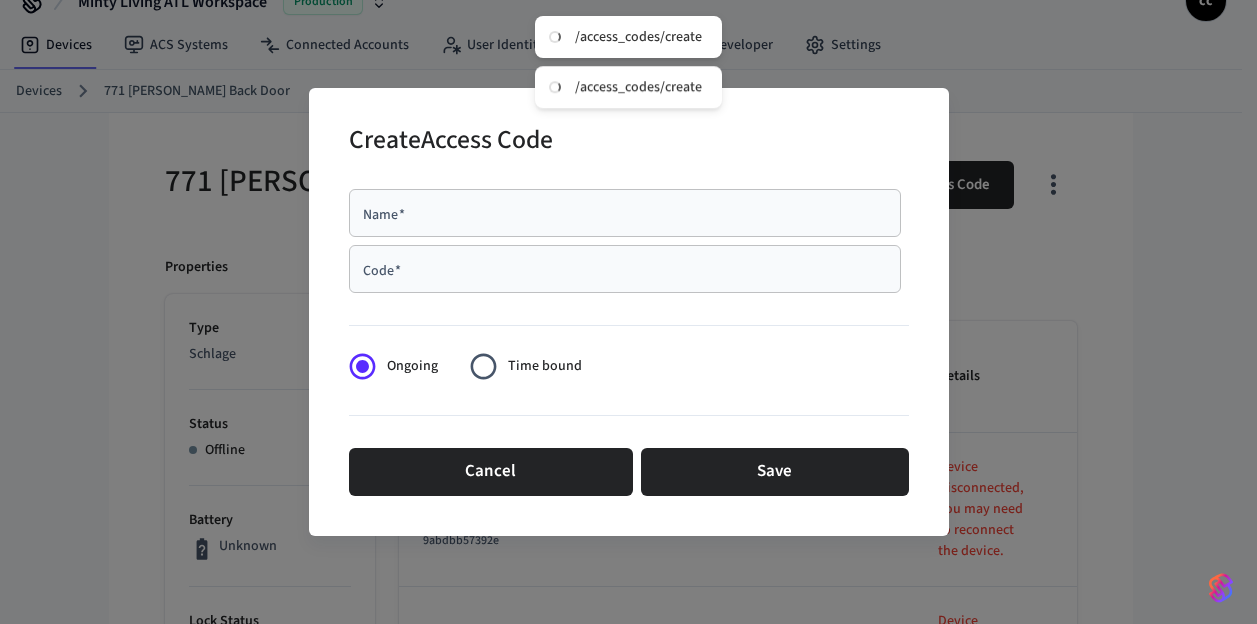 click on "Name   * Name   *" at bounding box center (625, 213) 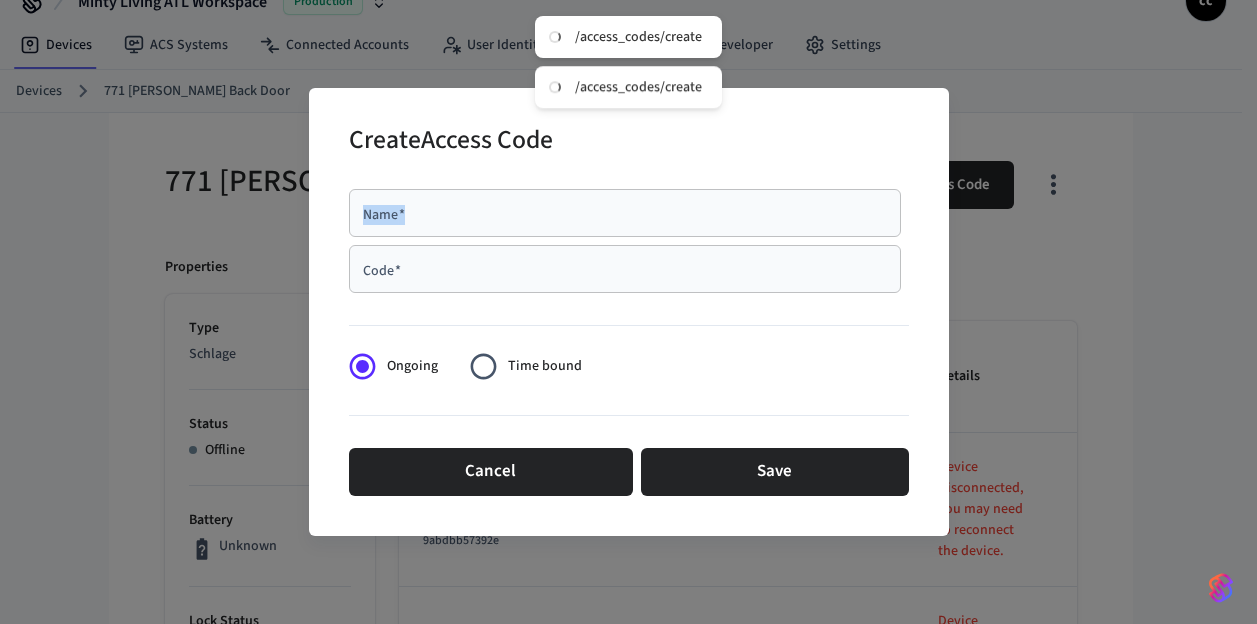 click on "Name   * Name   *" at bounding box center (625, 213) 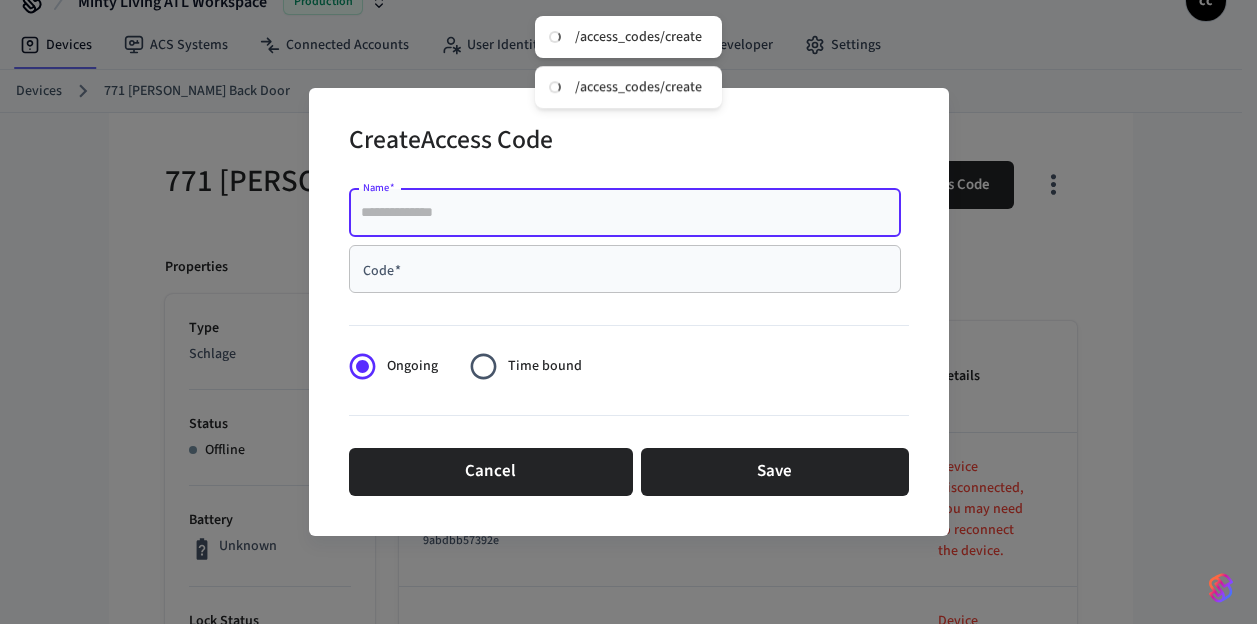 click on "Name   *" at bounding box center (625, 213) 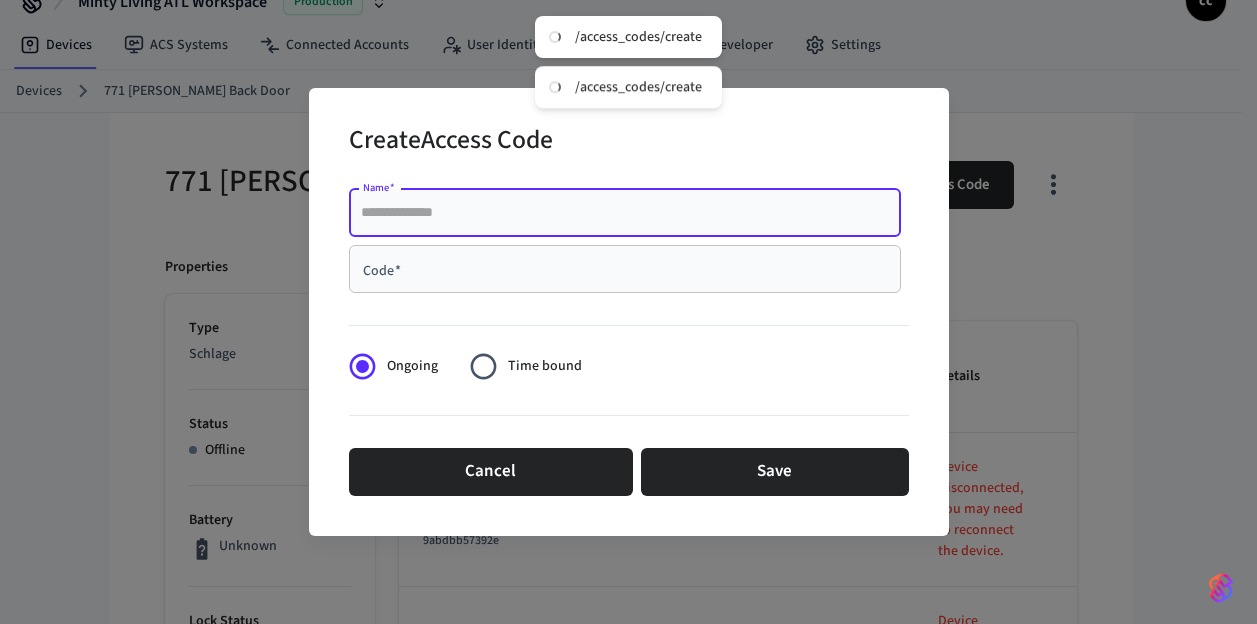paste on "**********" 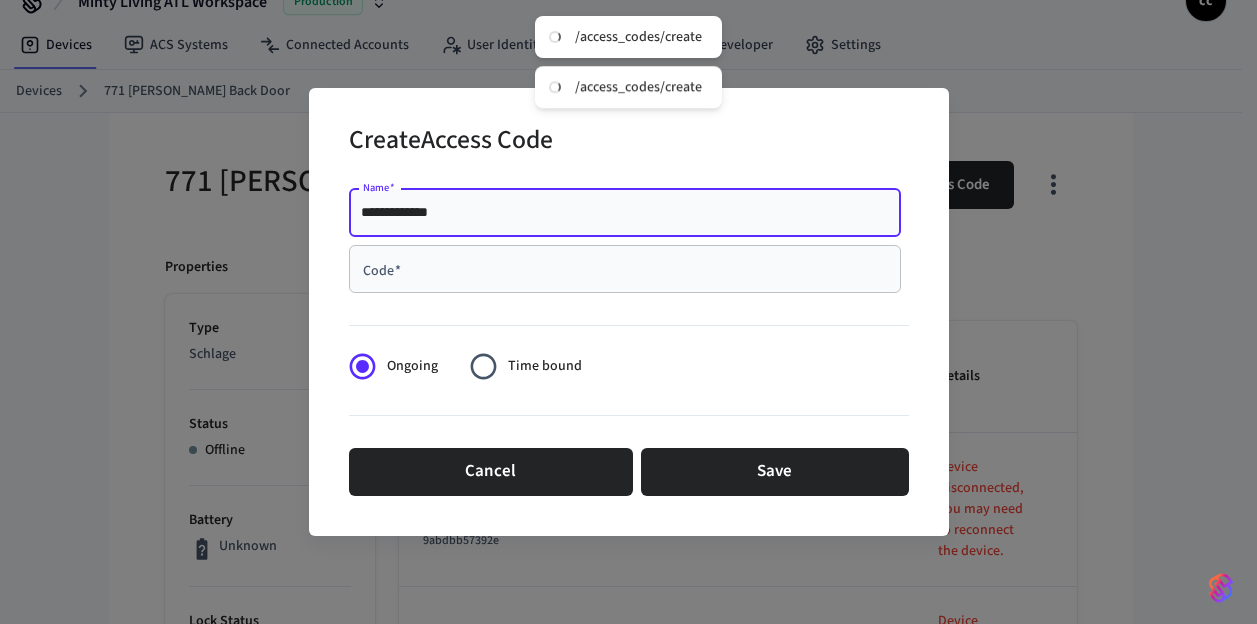 type on "**********" 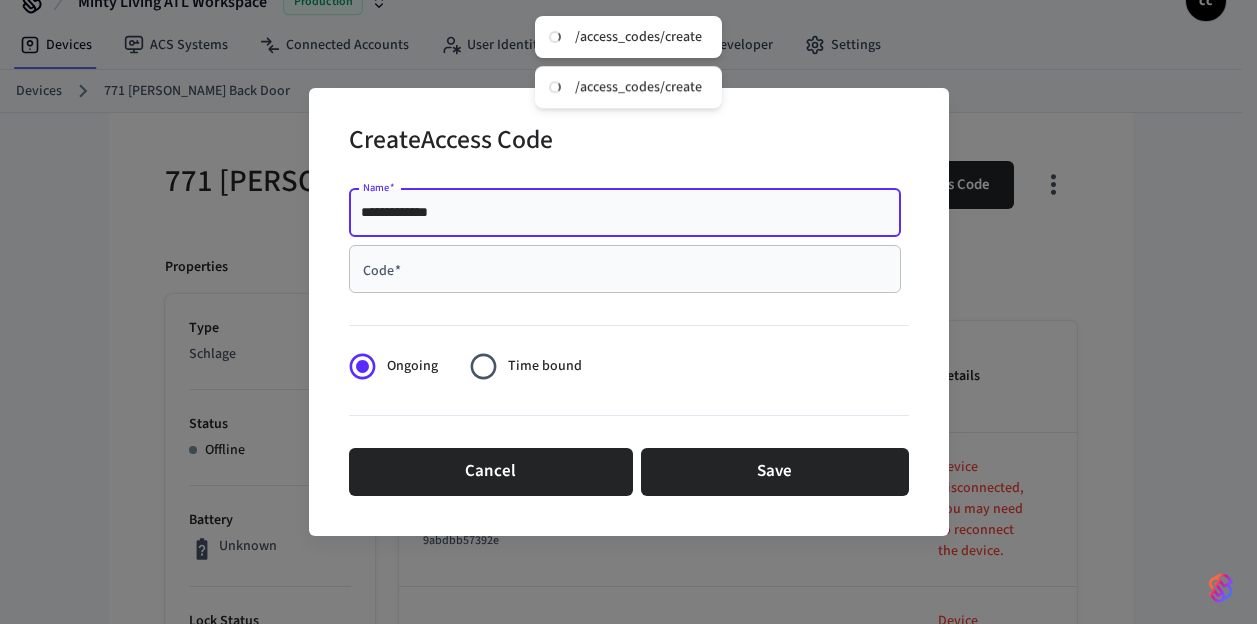 click on "Code   *" at bounding box center [625, 269] 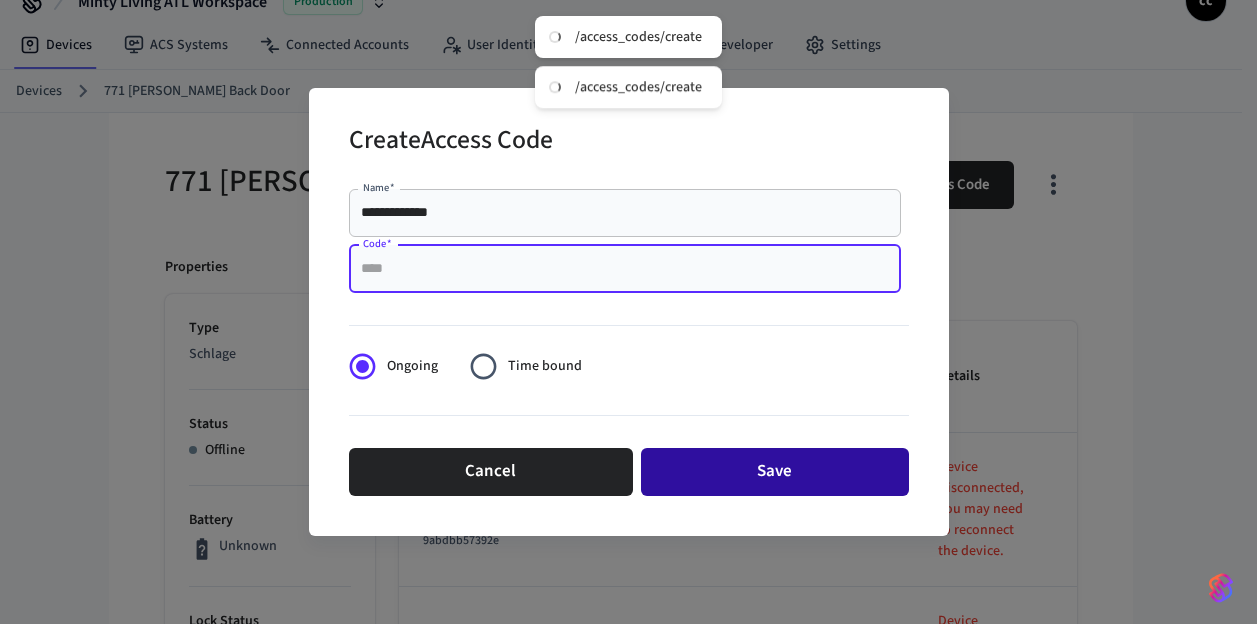 paste on "****" 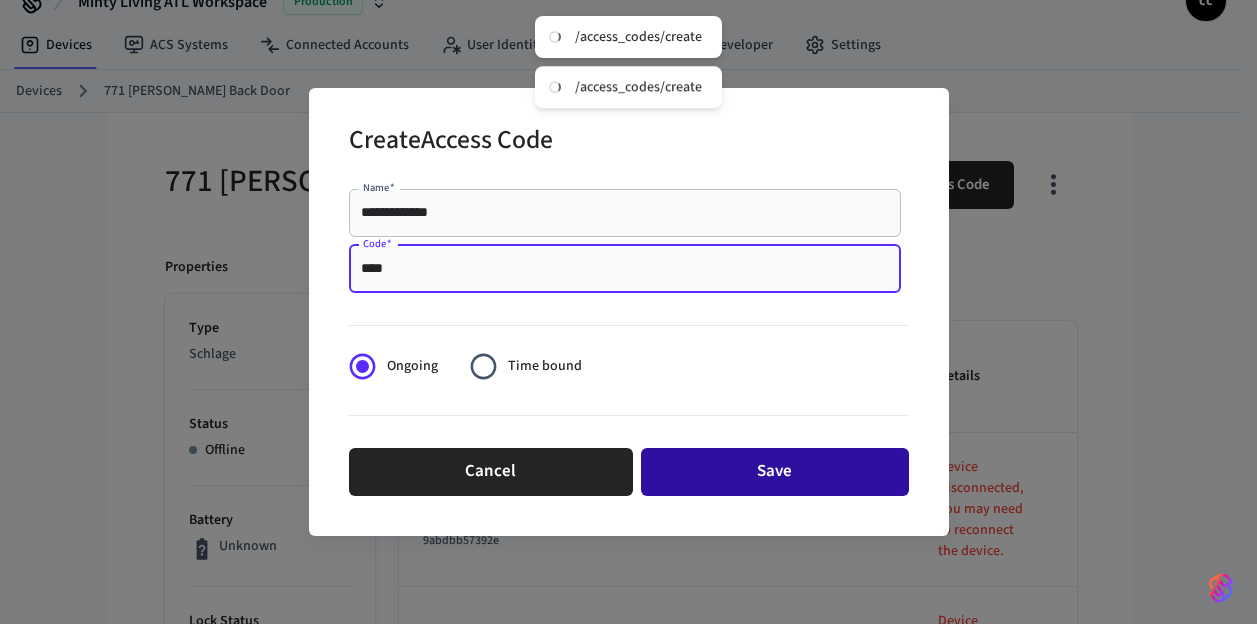 type on "****" 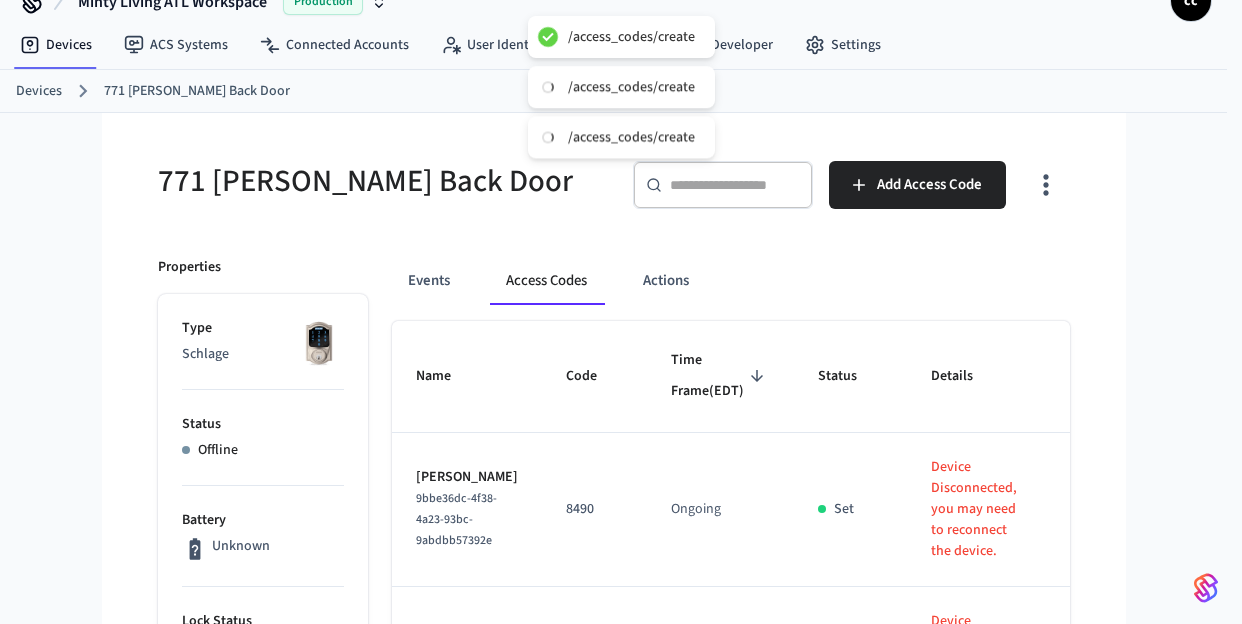 click on "771 [PERSON_NAME] Back Door" at bounding box center [380, 181] 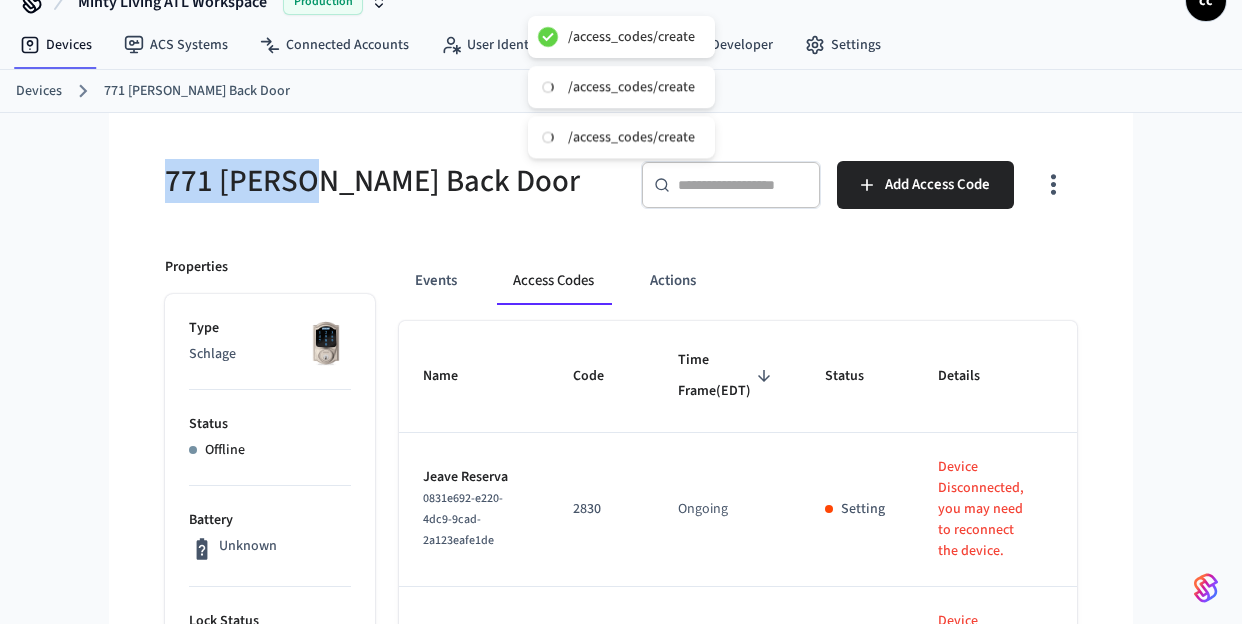 drag, startPoint x: 288, startPoint y: 187, endPoint x: 147, endPoint y: 176, distance: 141.42842 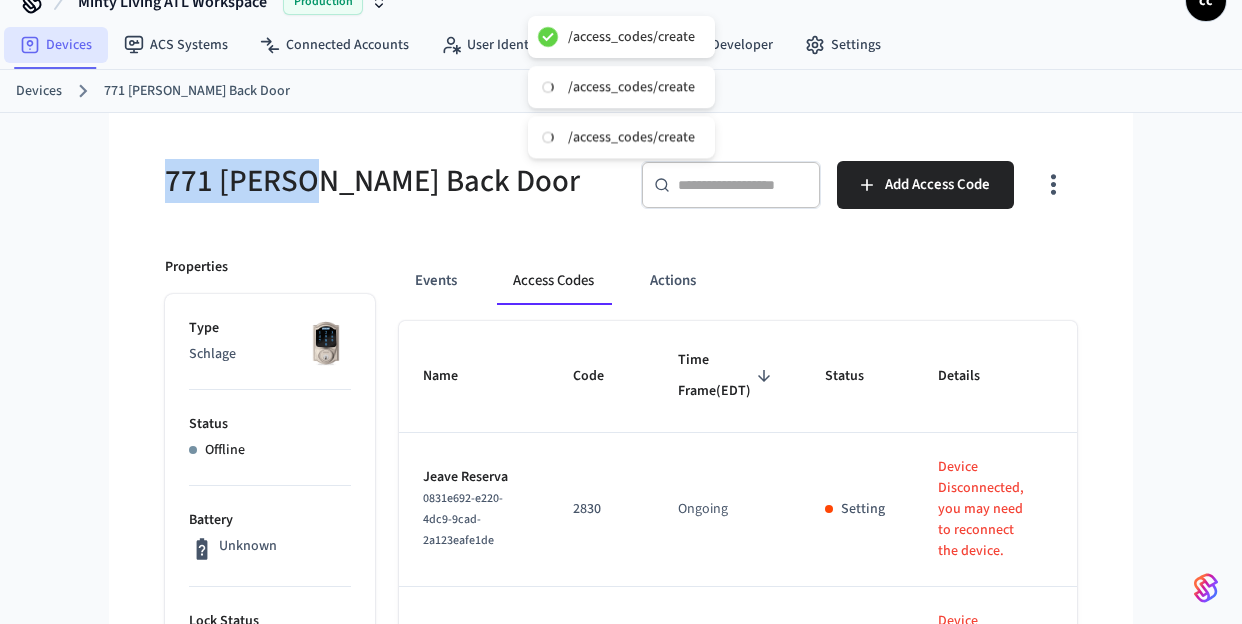 click on "Devices" at bounding box center [56, 45] 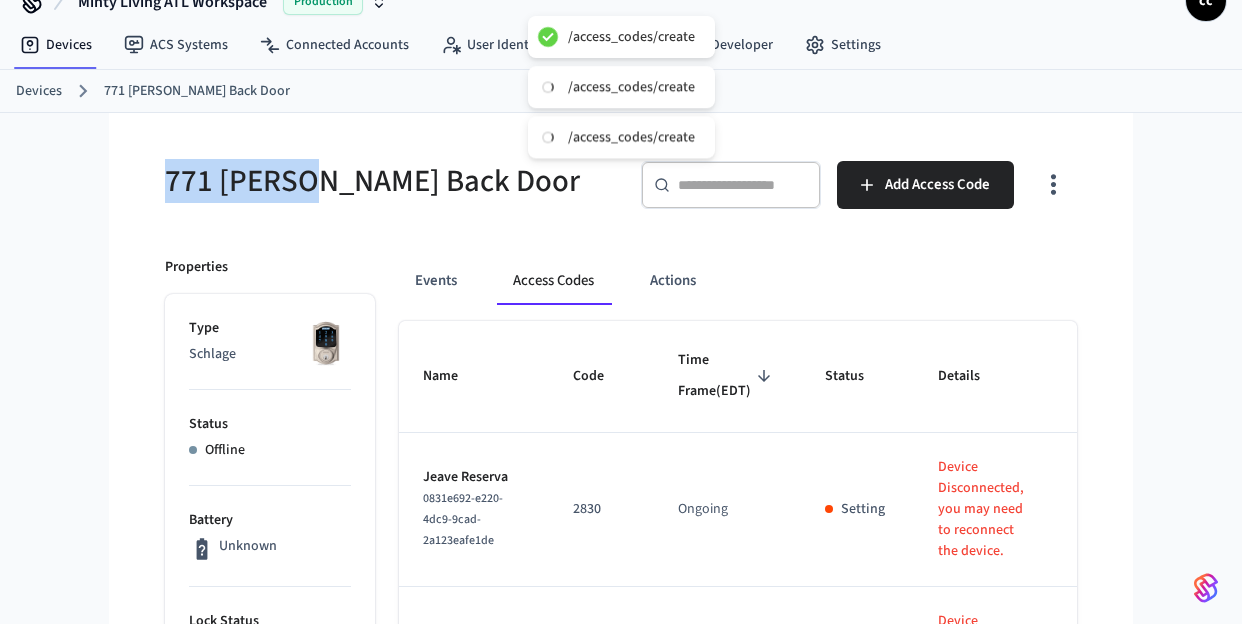 scroll, scrollTop: 0, scrollLeft: 0, axis: both 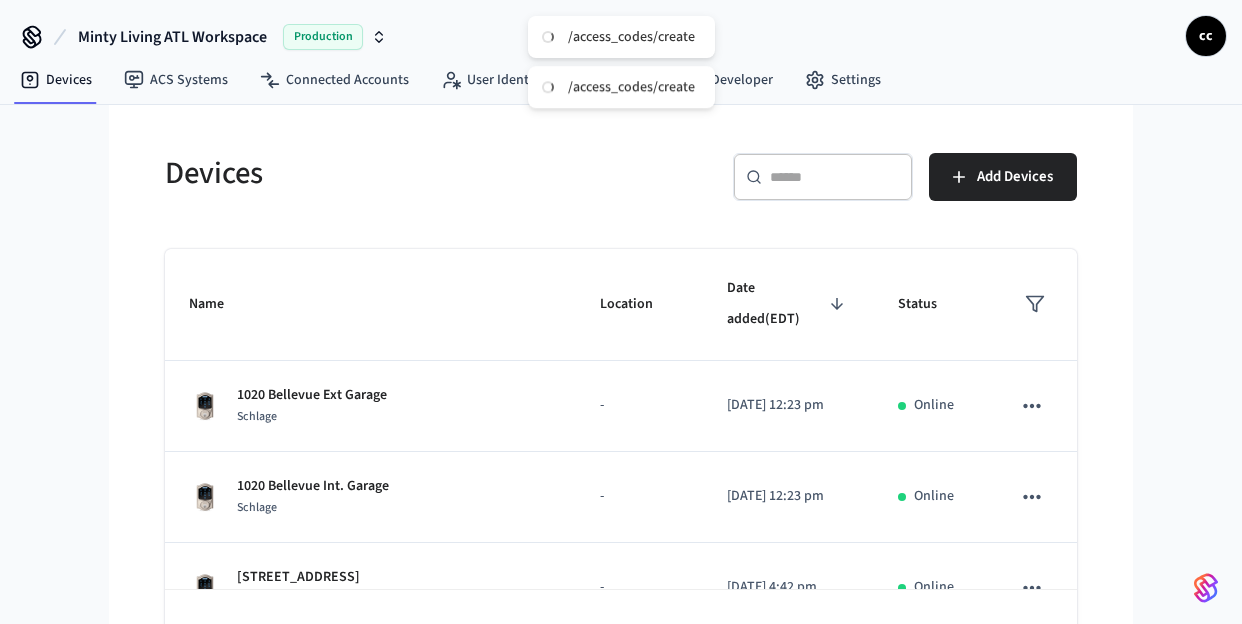 click at bounding box center [835, 177] 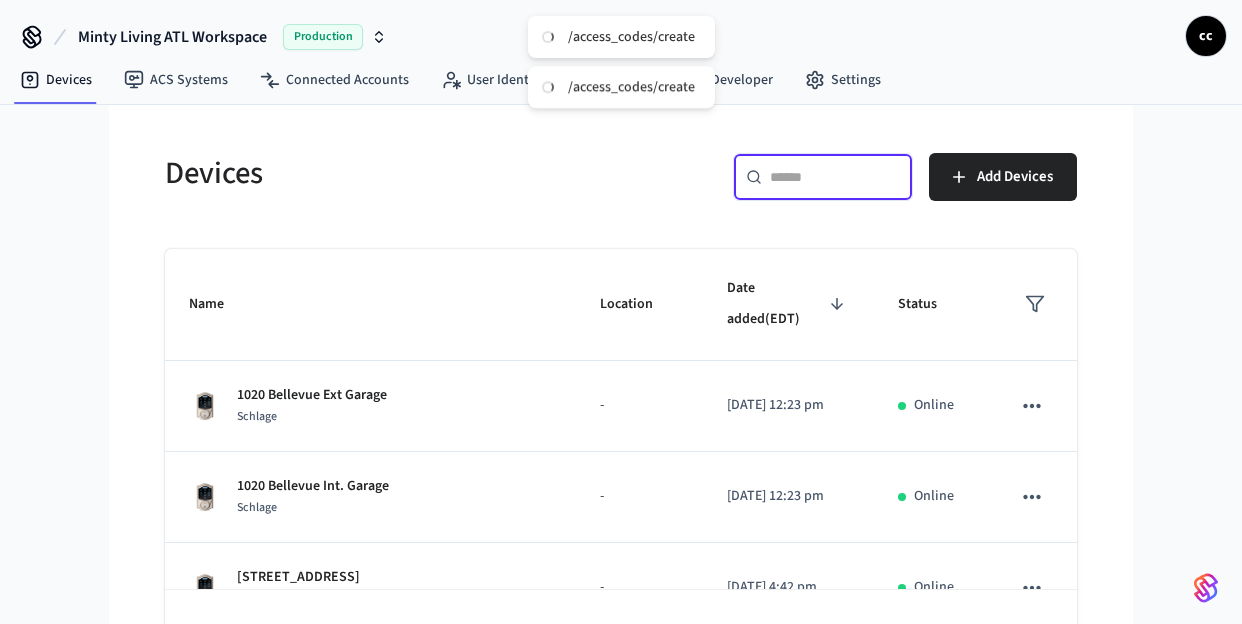 paste on "*********" 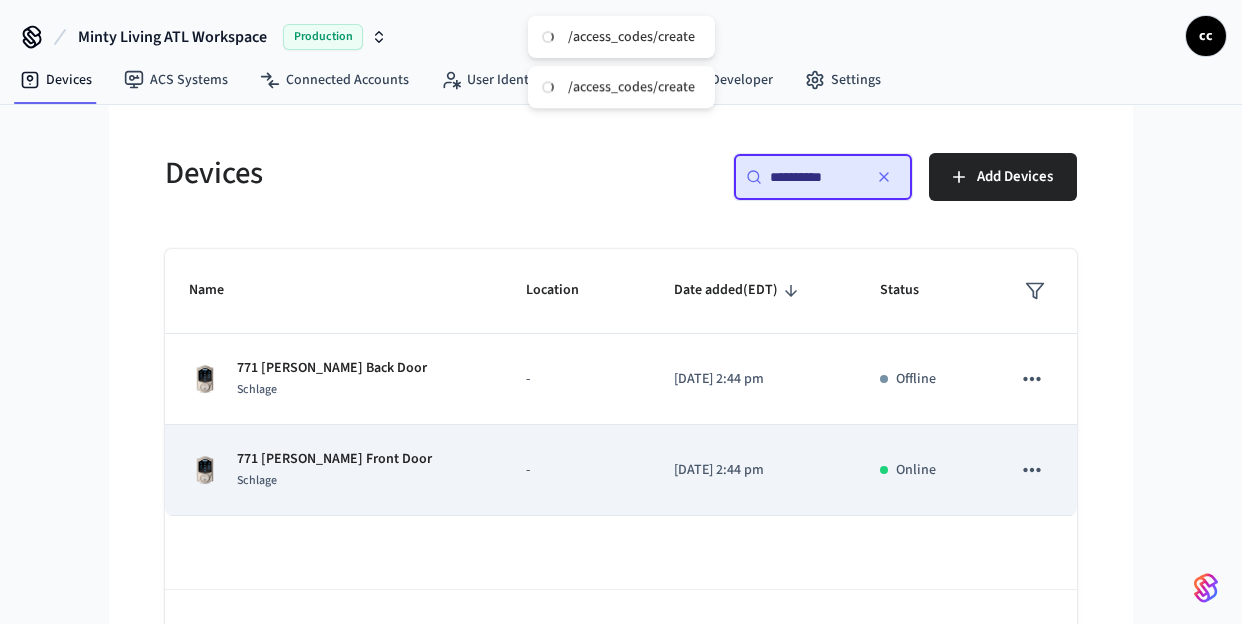 type on "*********" 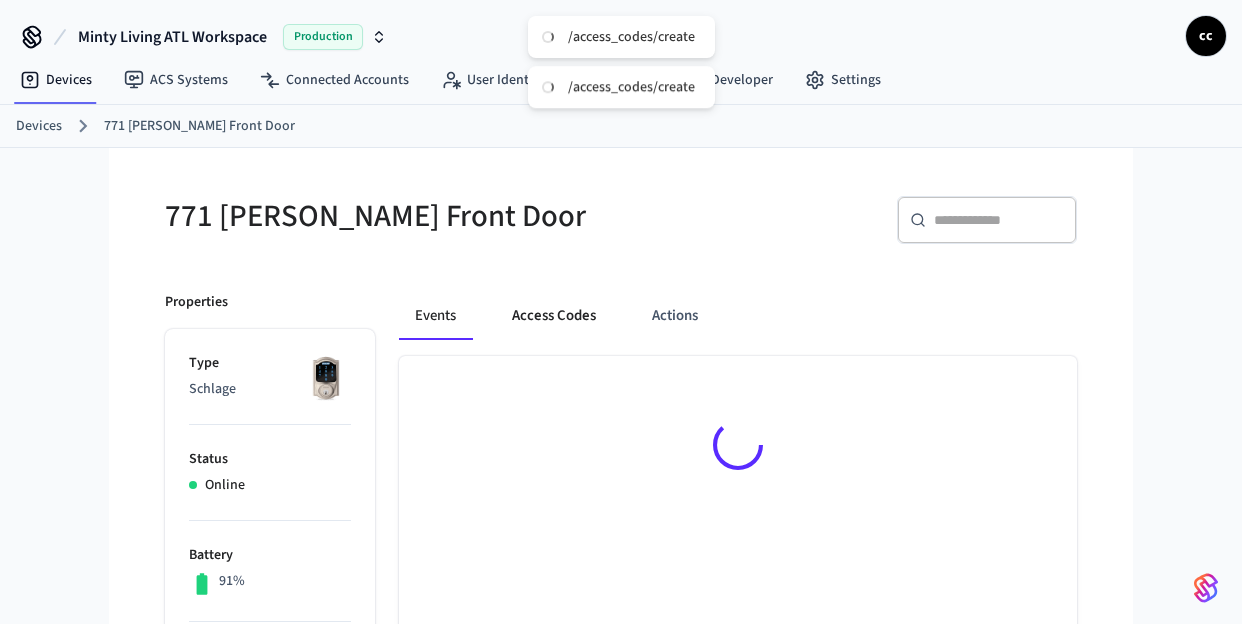 click on "Access Codes" at bounding box center (554, 316) 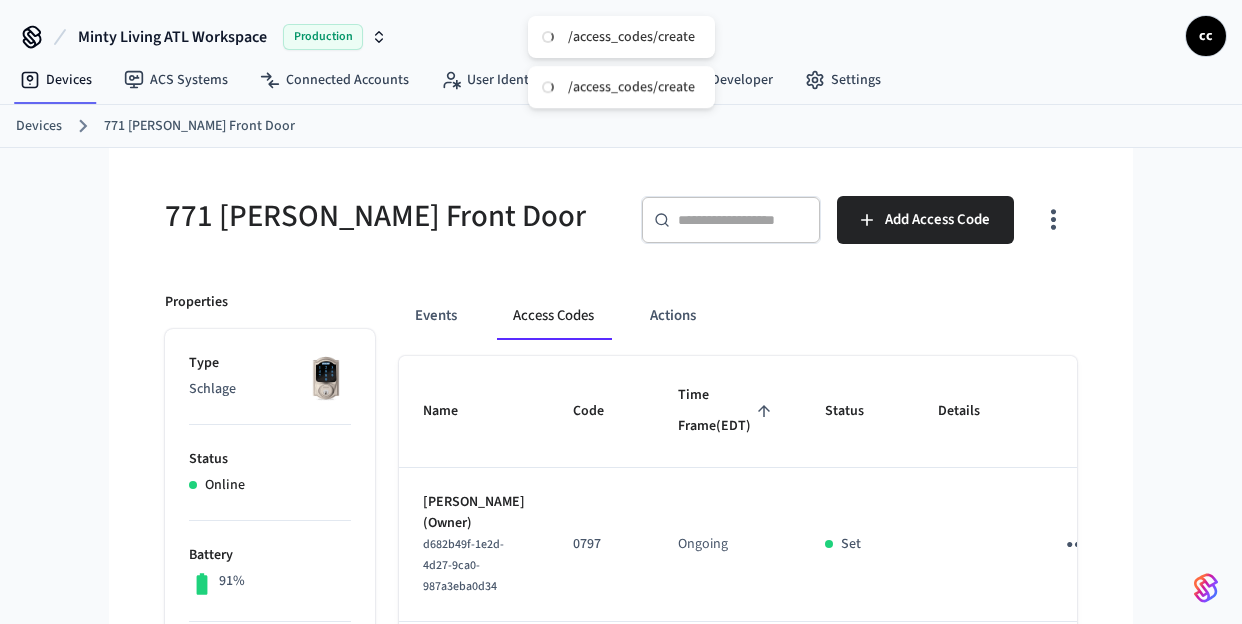 click on "Time Frame  (EDT)" at bounding box center [727, 411] 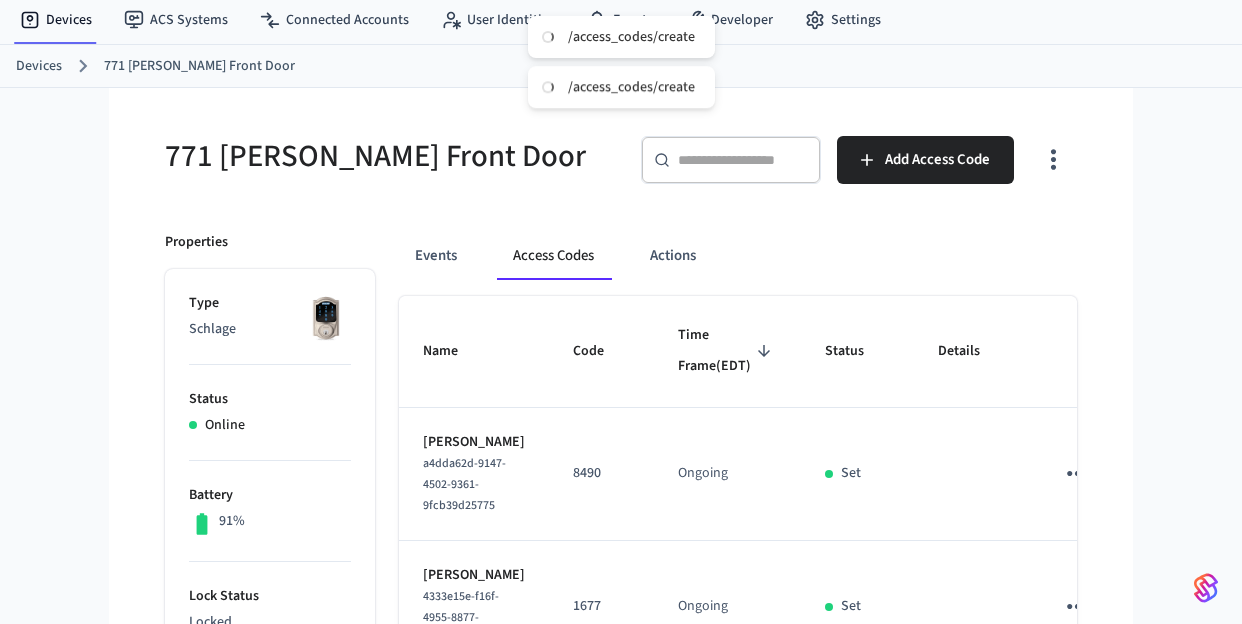 scroll, scrollTop: 0, scrollLeft: 0, axis: both 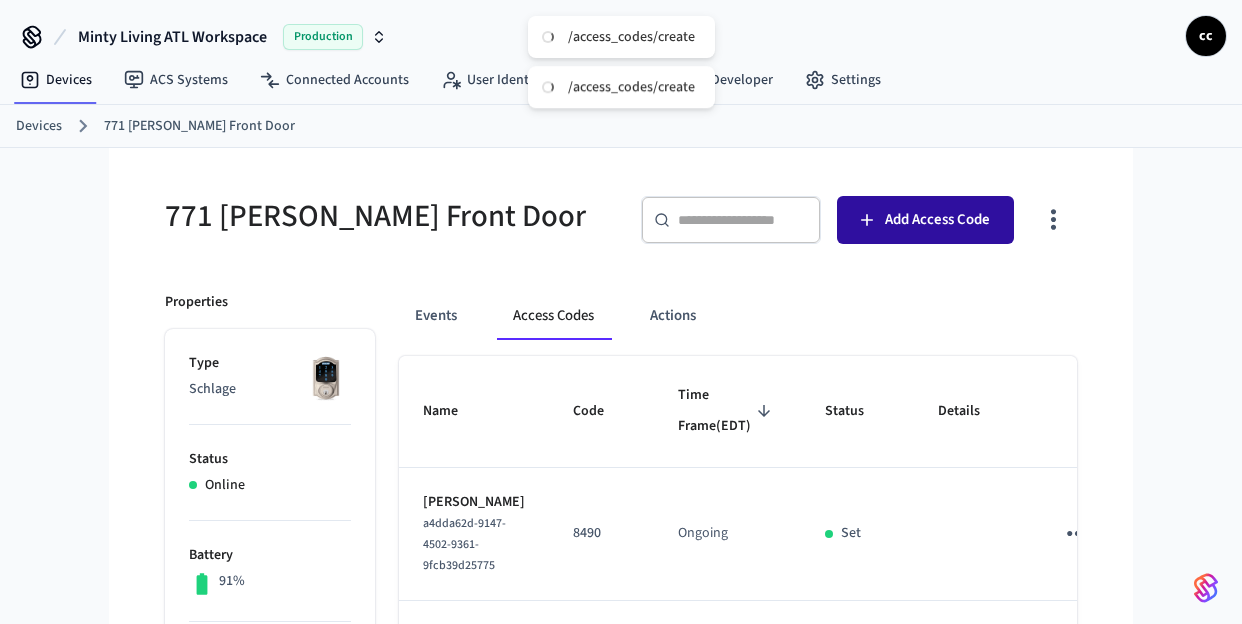 click on "Add Access Code" at bounding box center (925, 220) 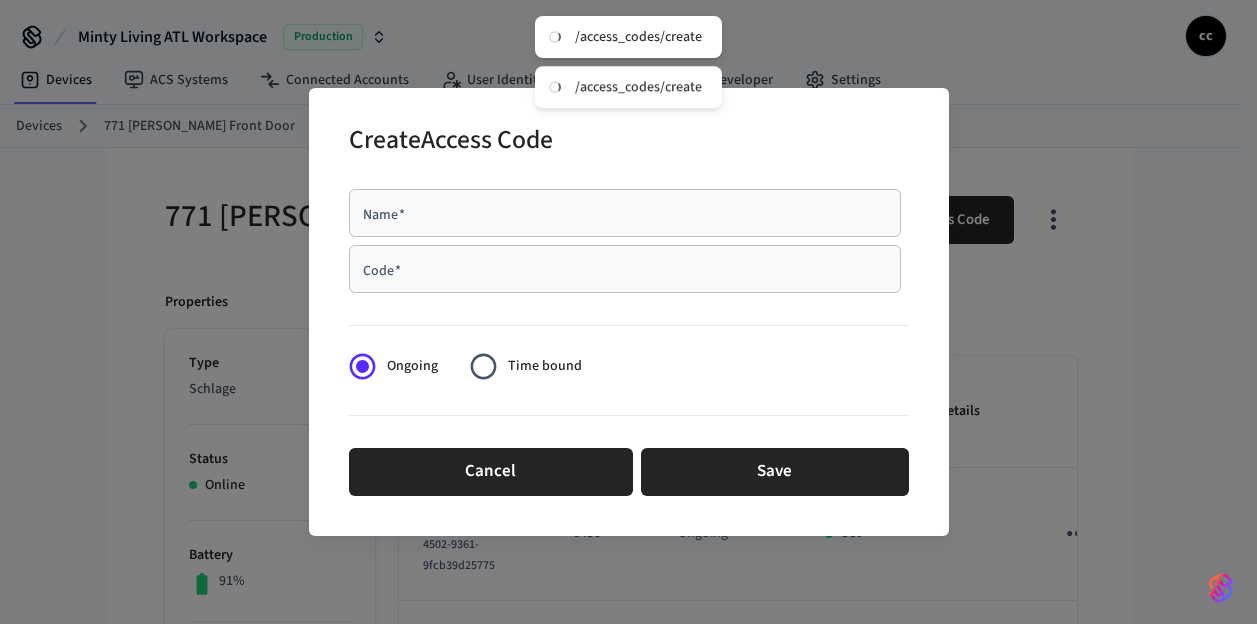 click on "Name   *" at bounding box center [625, 213] 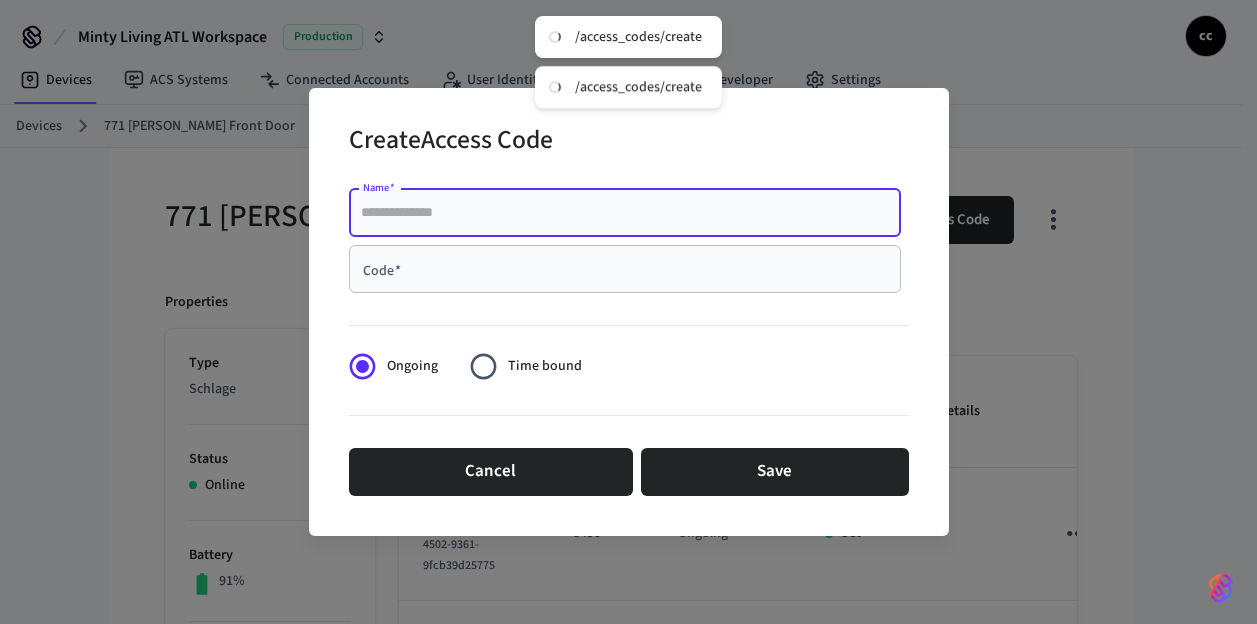 paste on "**********" 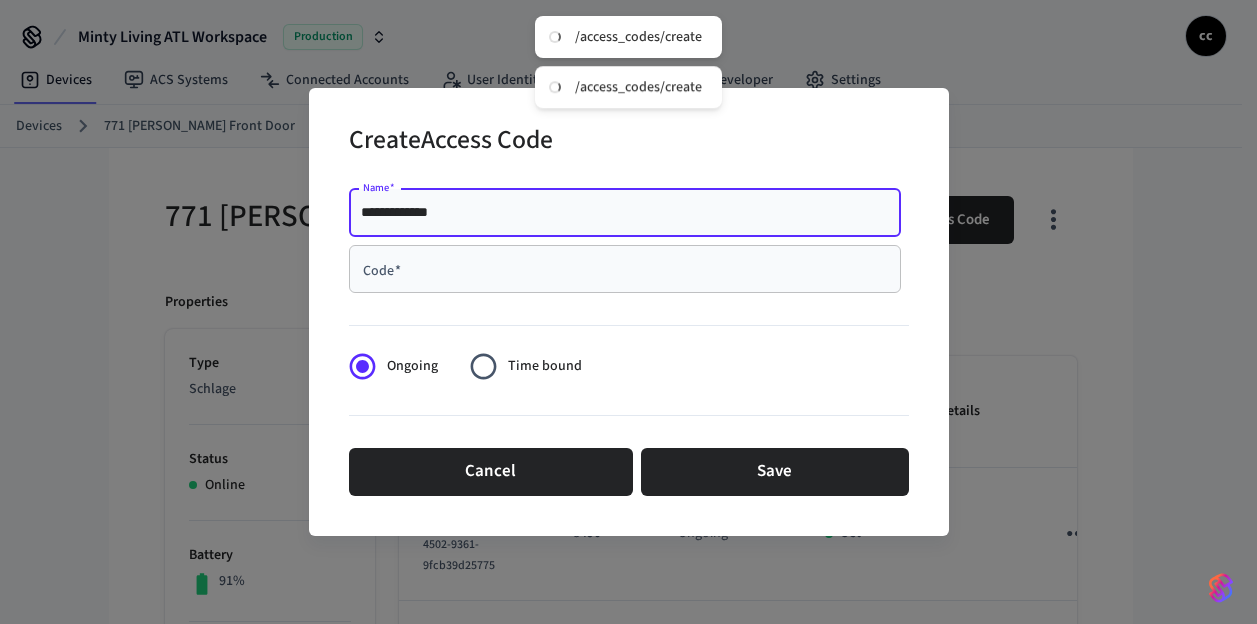 type on "**********" 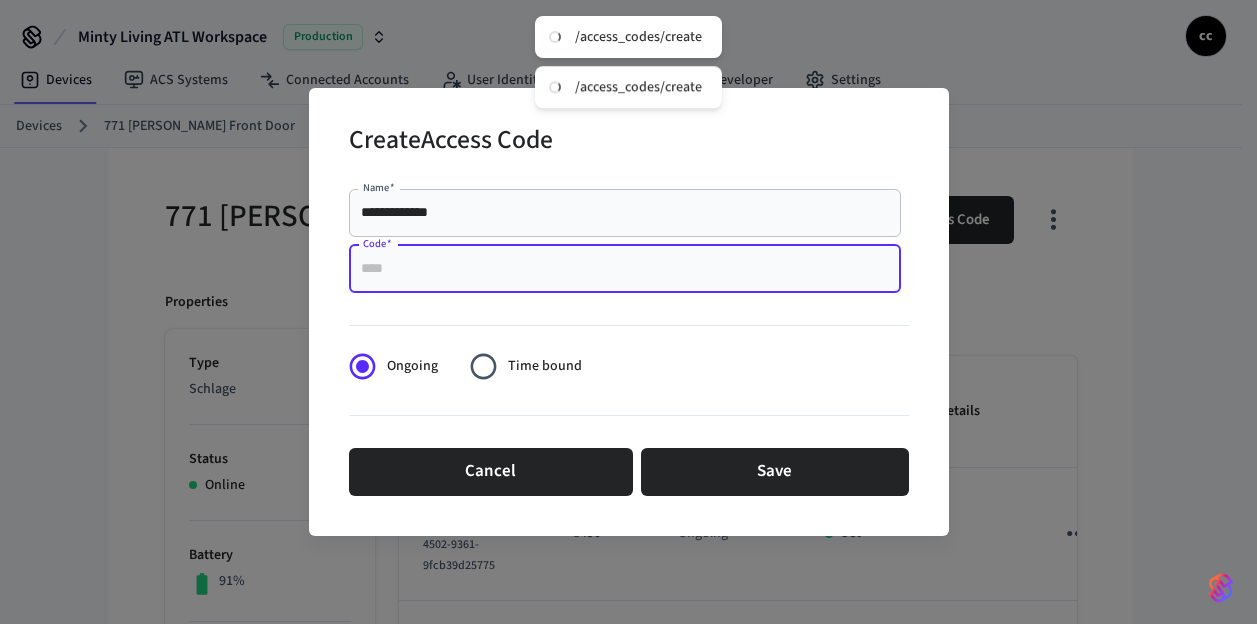 drag, startPoint x: 369, startPoint y: 269, endPoint x: 411, endPoint y: 284, distance: 44.598206 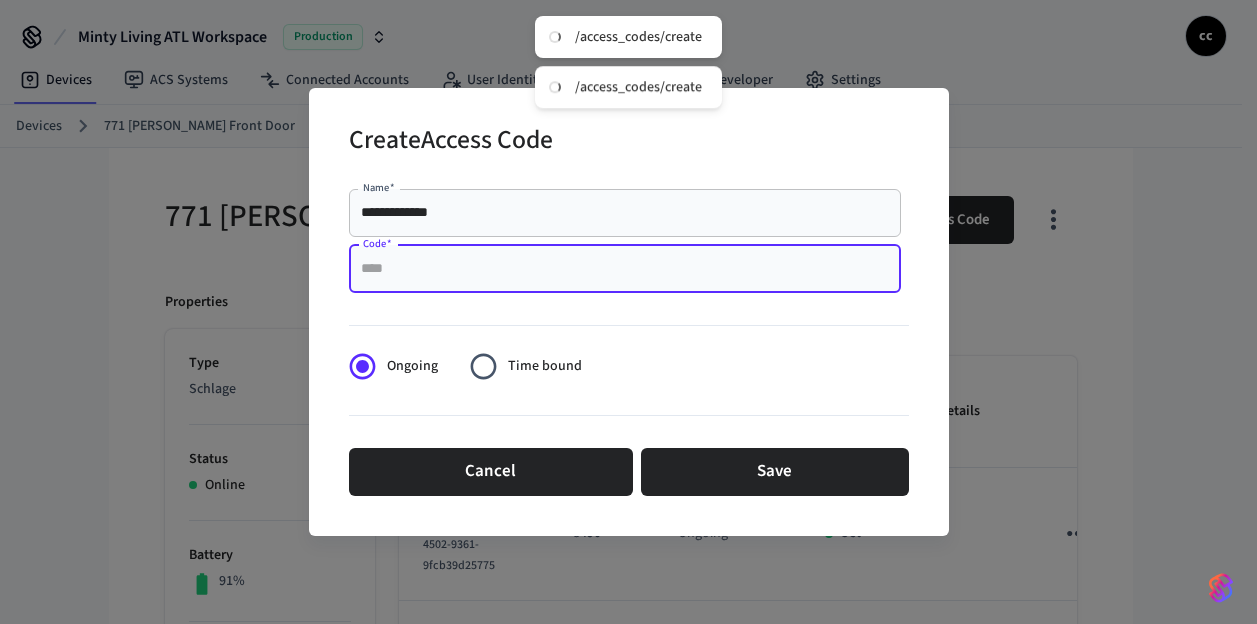 click on "Code   *" at bounding box center (625, 269) 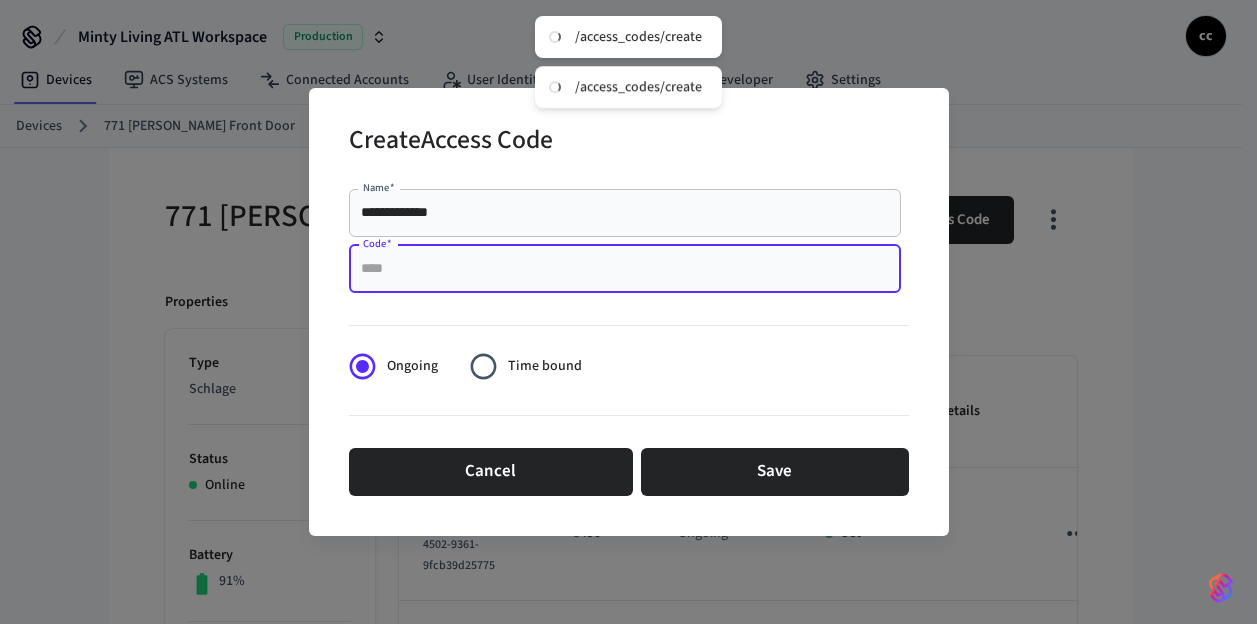paste on "****" 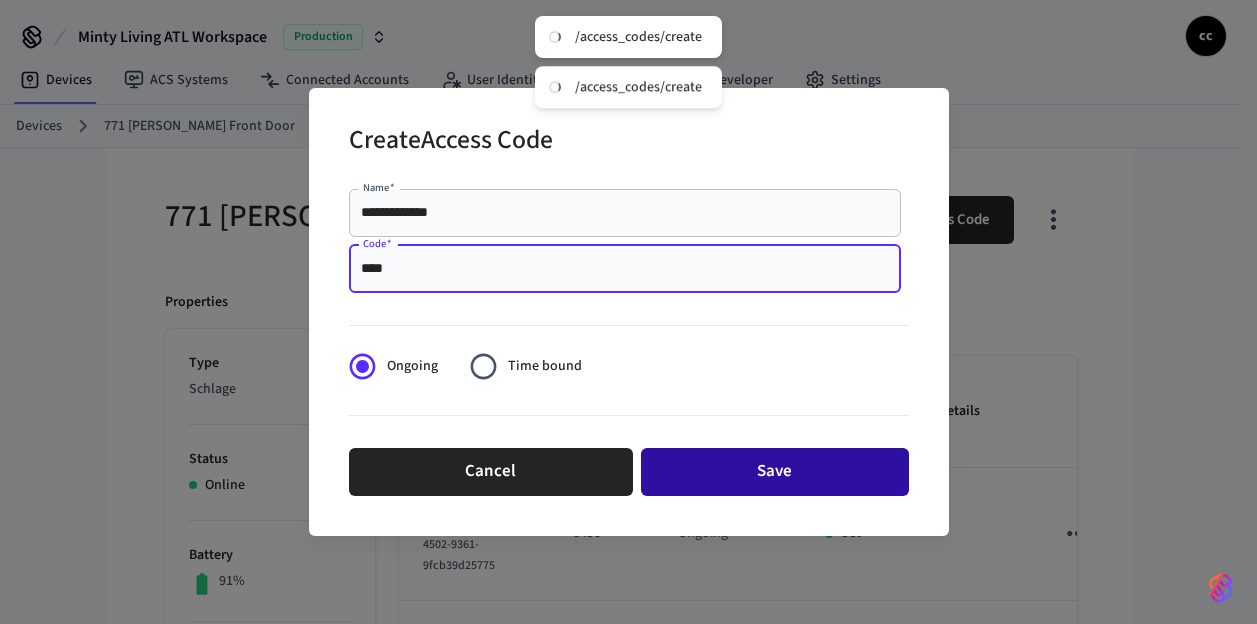 type on "****" 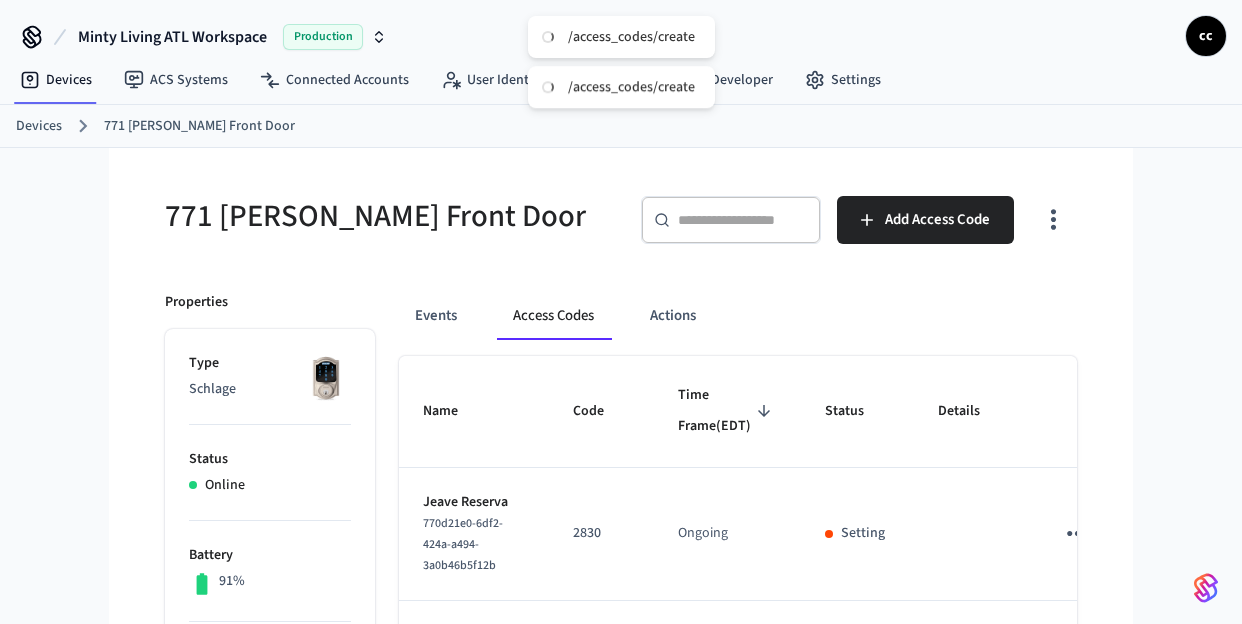 type 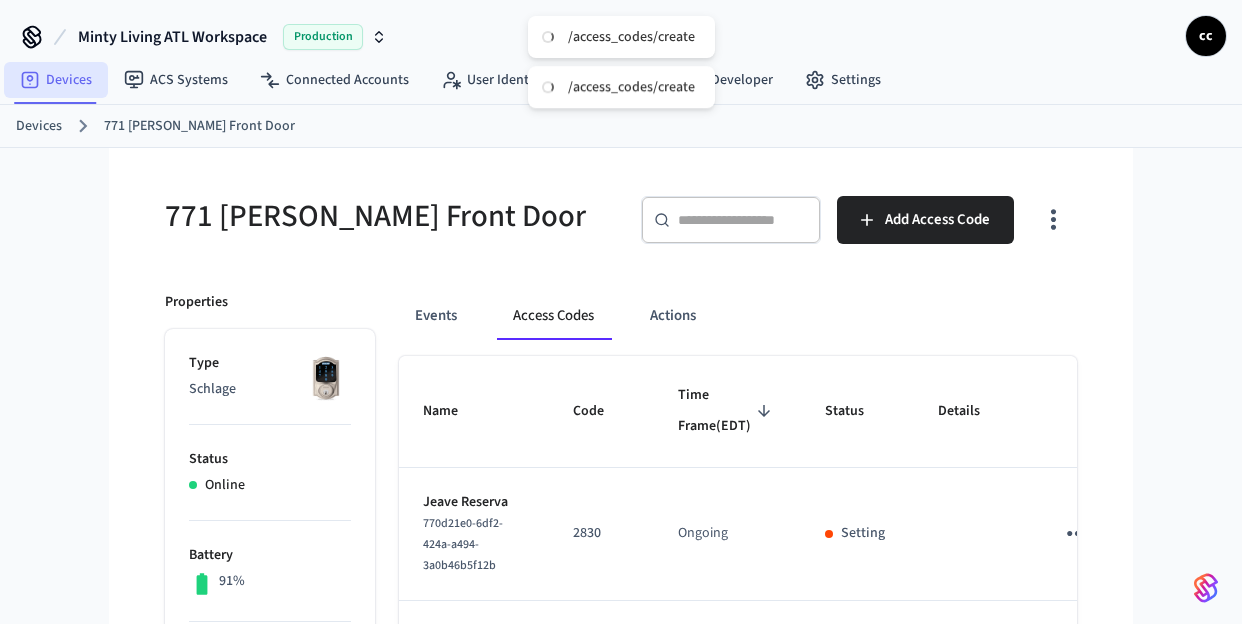 click on "Devices" at bounding box center (56, 80) 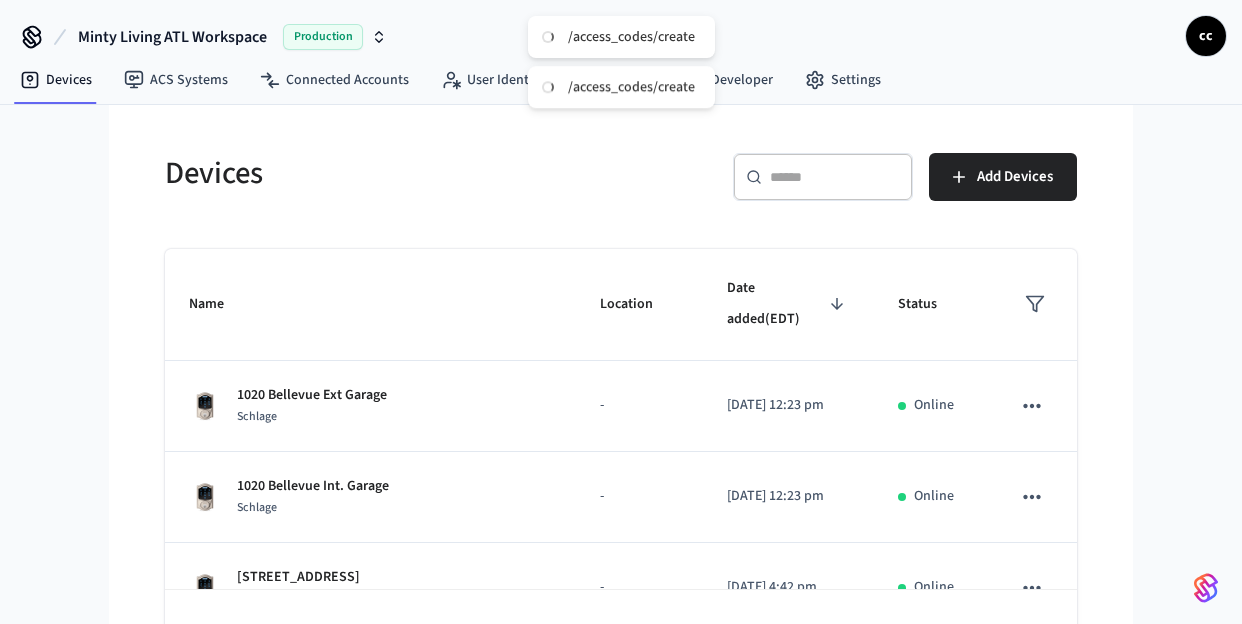 click 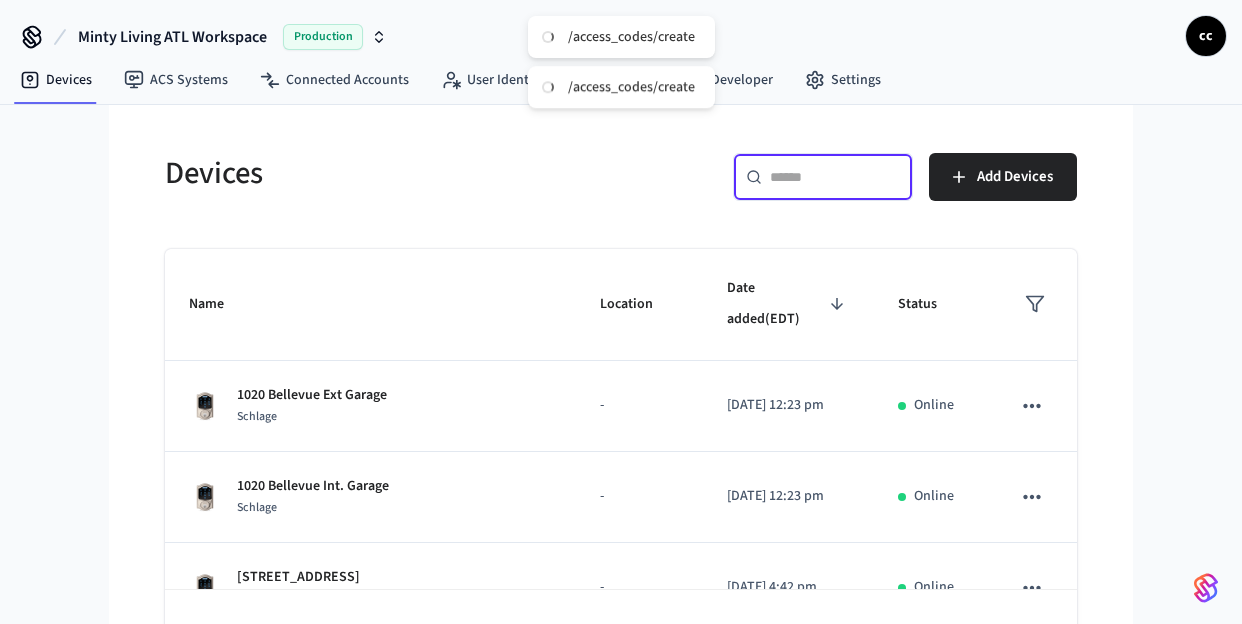 paste on "**********" 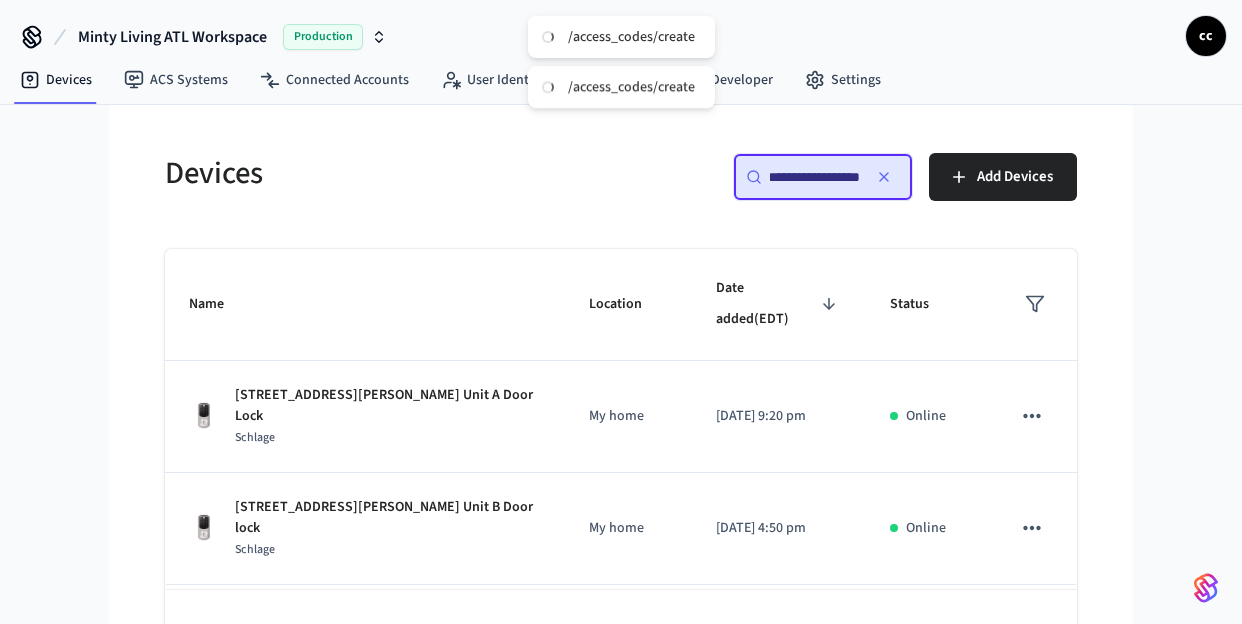 scroll, scrollTop: 0, scrollLeft: 19, axis: horizontal 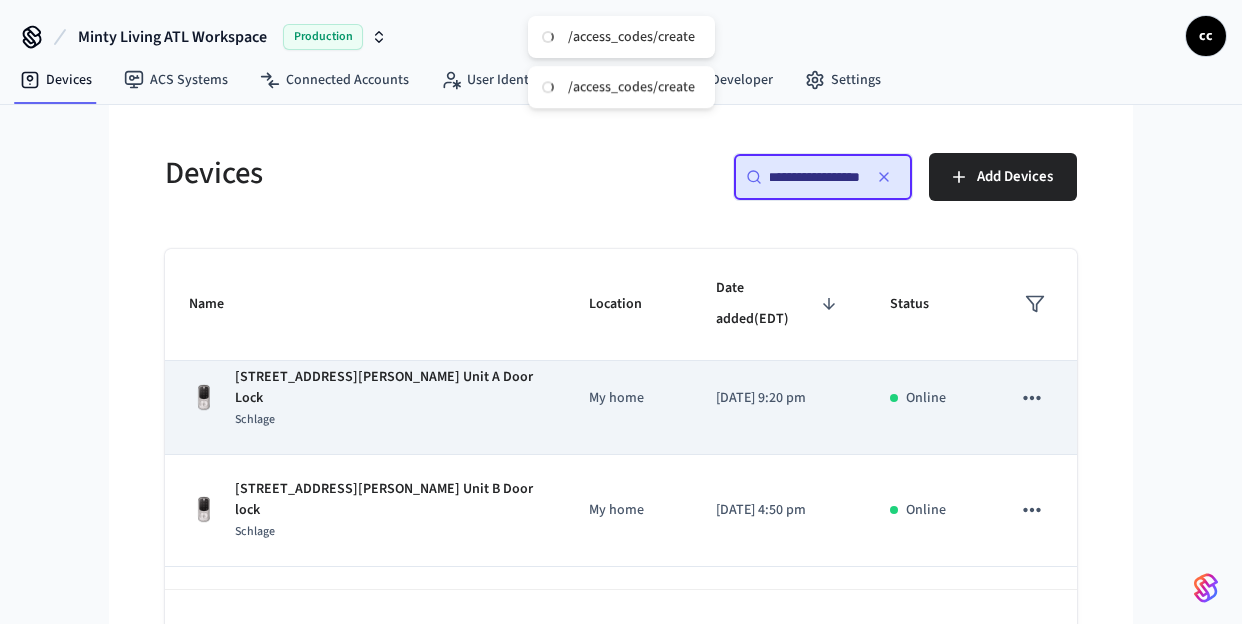 type on "**********" 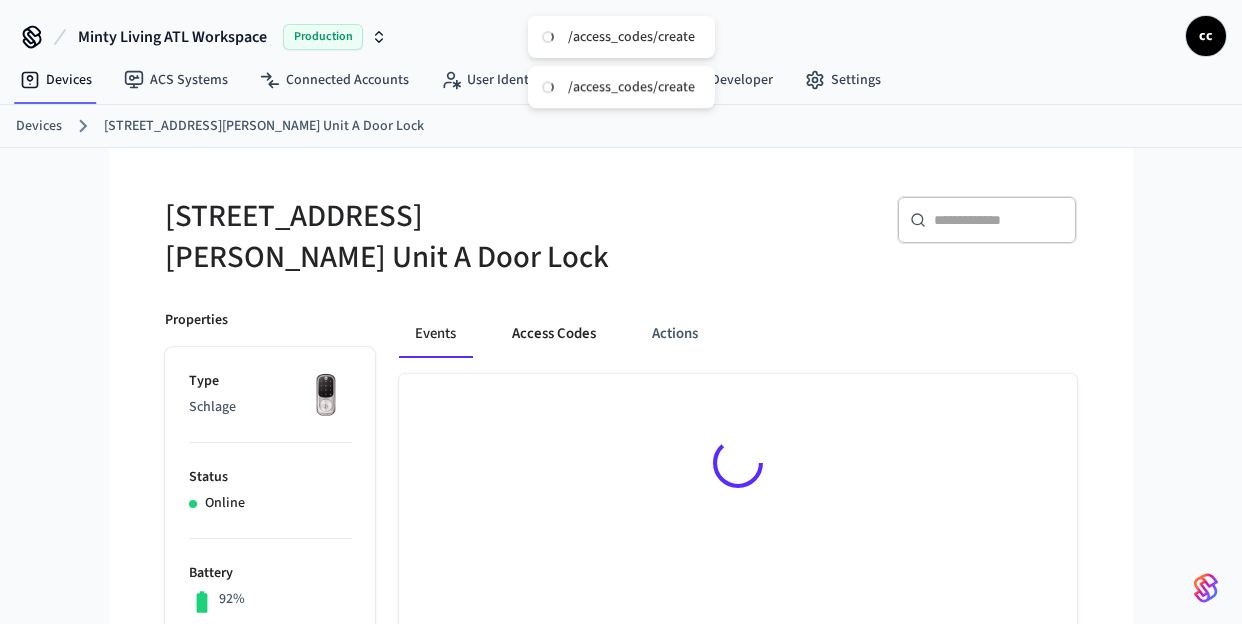 click on "Access Codes" at bounding box center (554, 334) 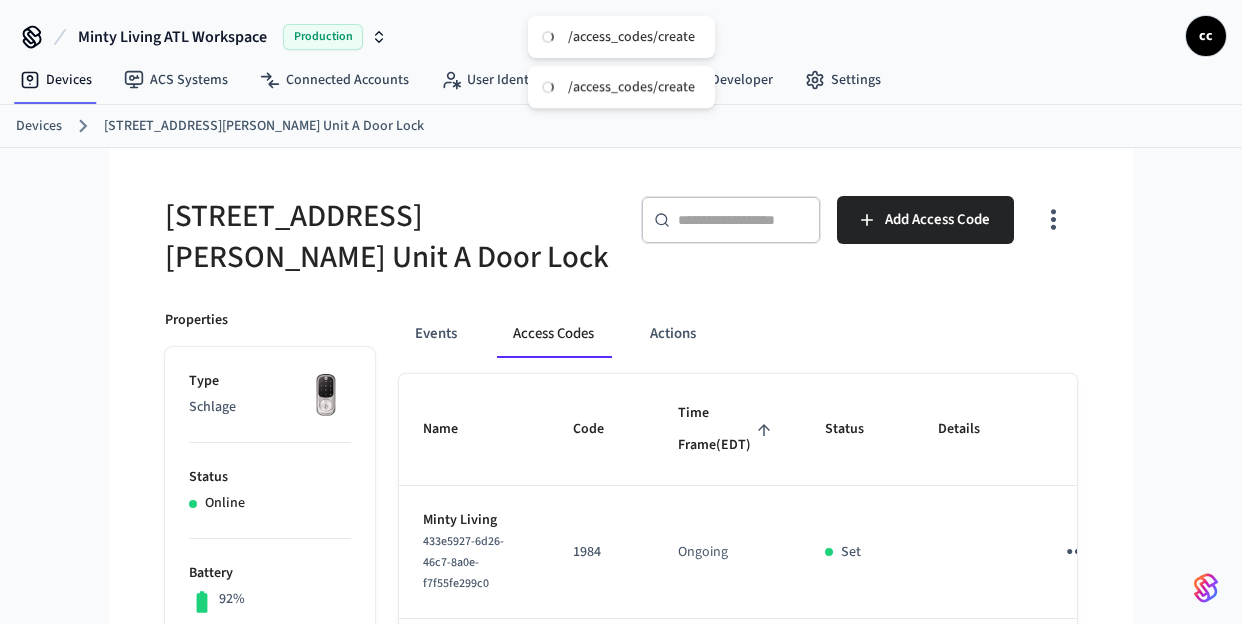 click on "Time Frame  (EDT)" at bounding box center [727, 429] 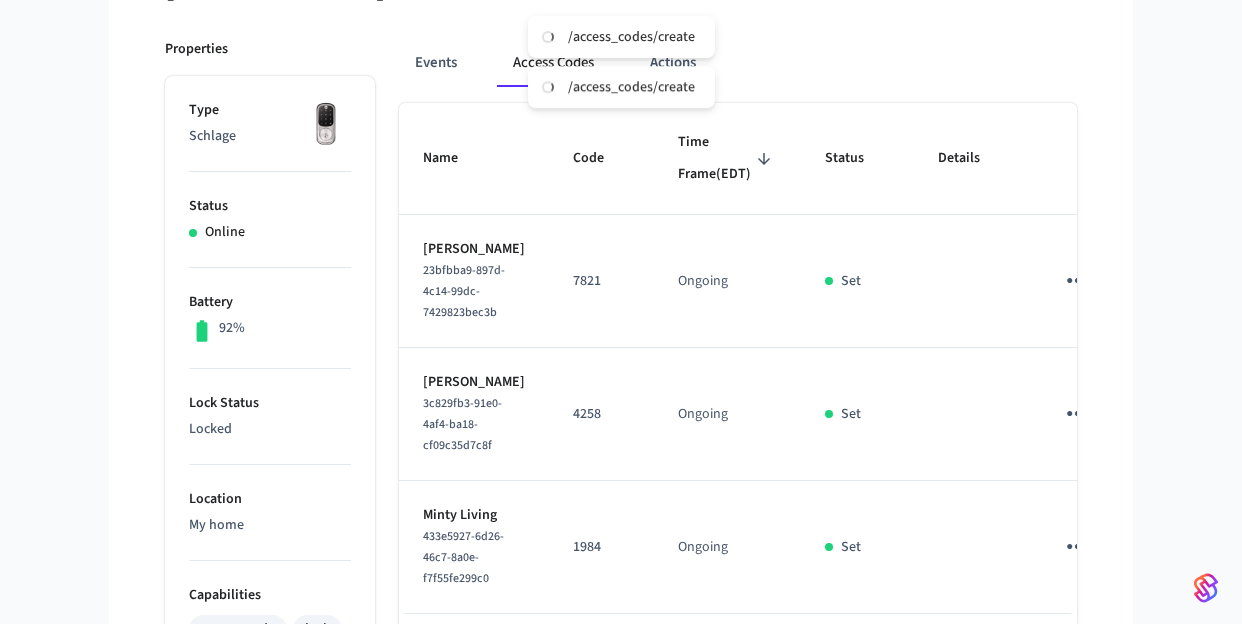 scroll, scrollTop: 426, scrollLeft: 0, axis: vertical 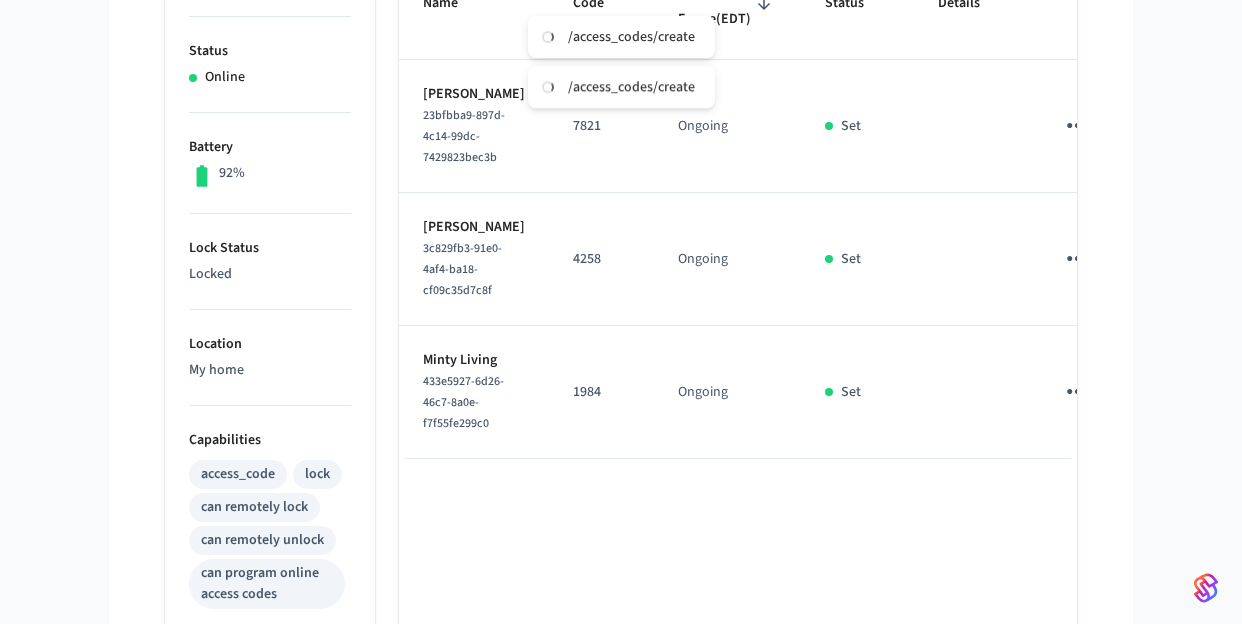 click 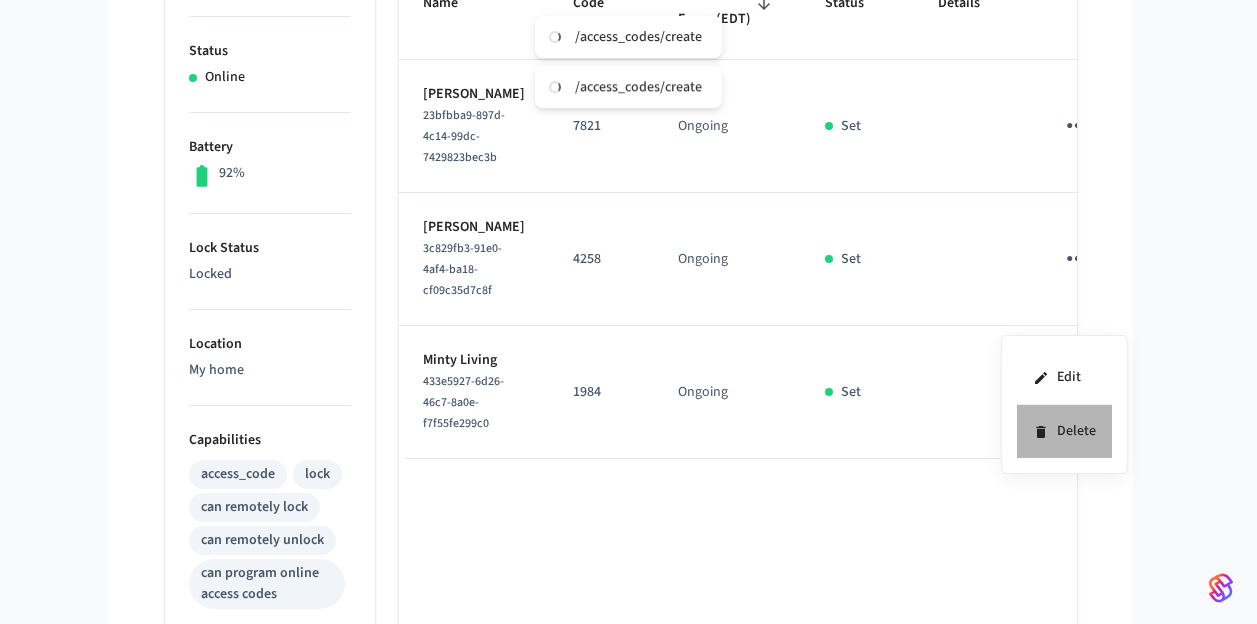 click on "Delete" at bounding box center [1064, 431] 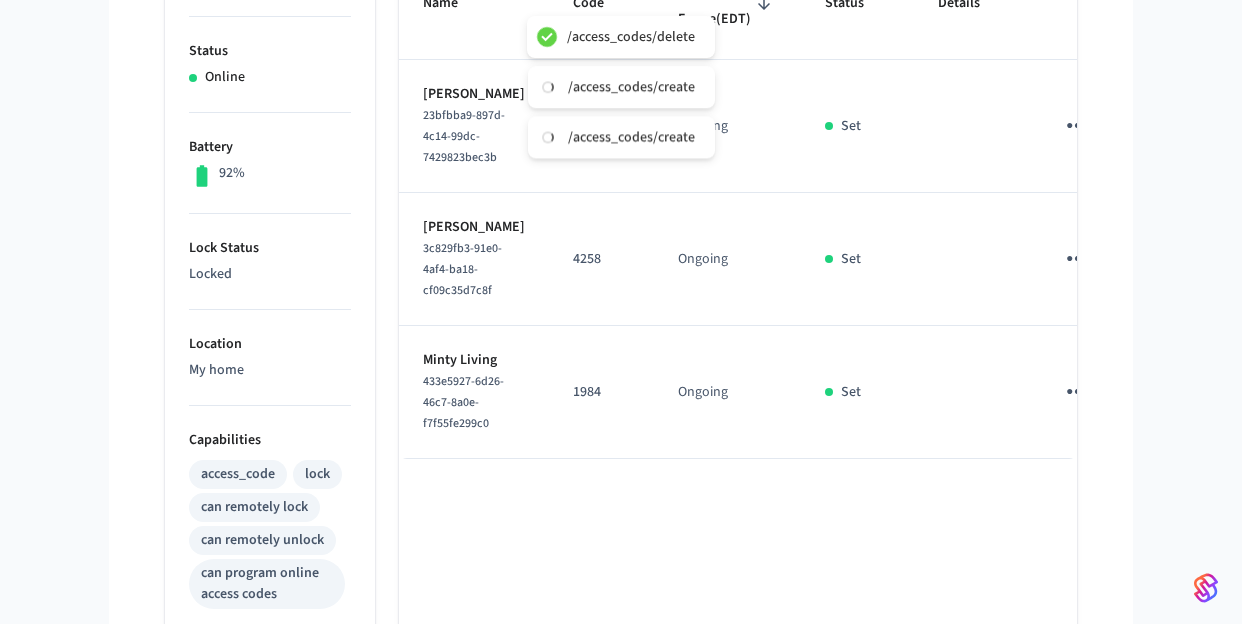 type 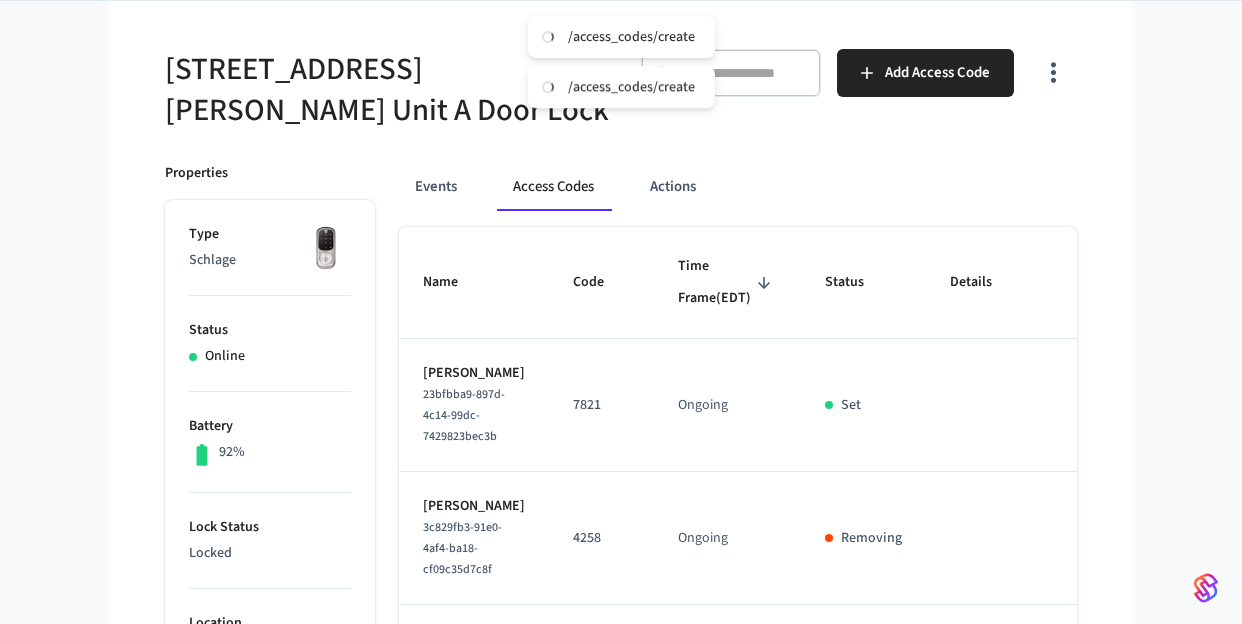 scroll, scrollTop: 0, scrollLeft: 0, axis: both 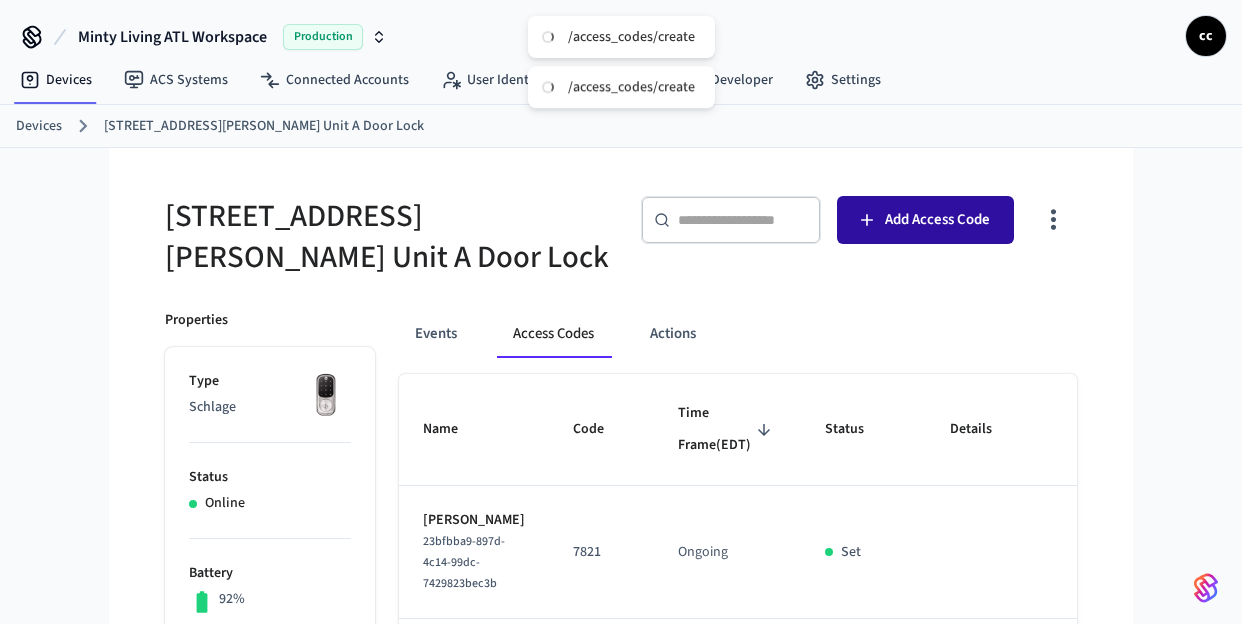 click on "Add Access Code" at bounding box center (925, 220) 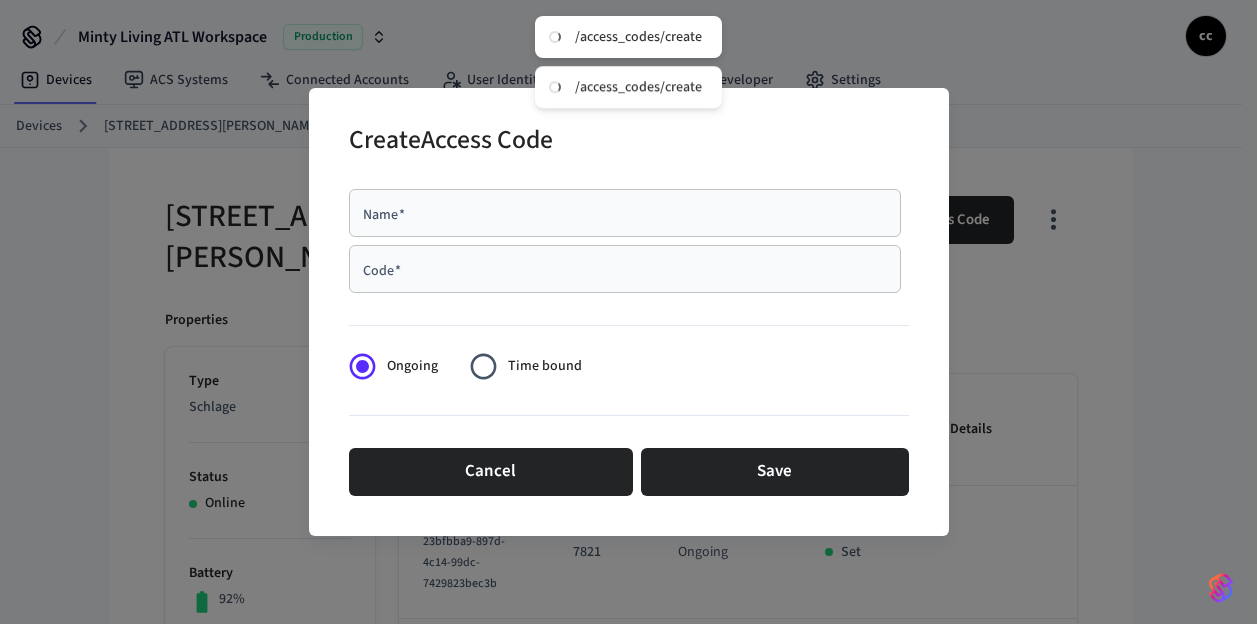 click on "Name   *" at bounding box center (625, 213) 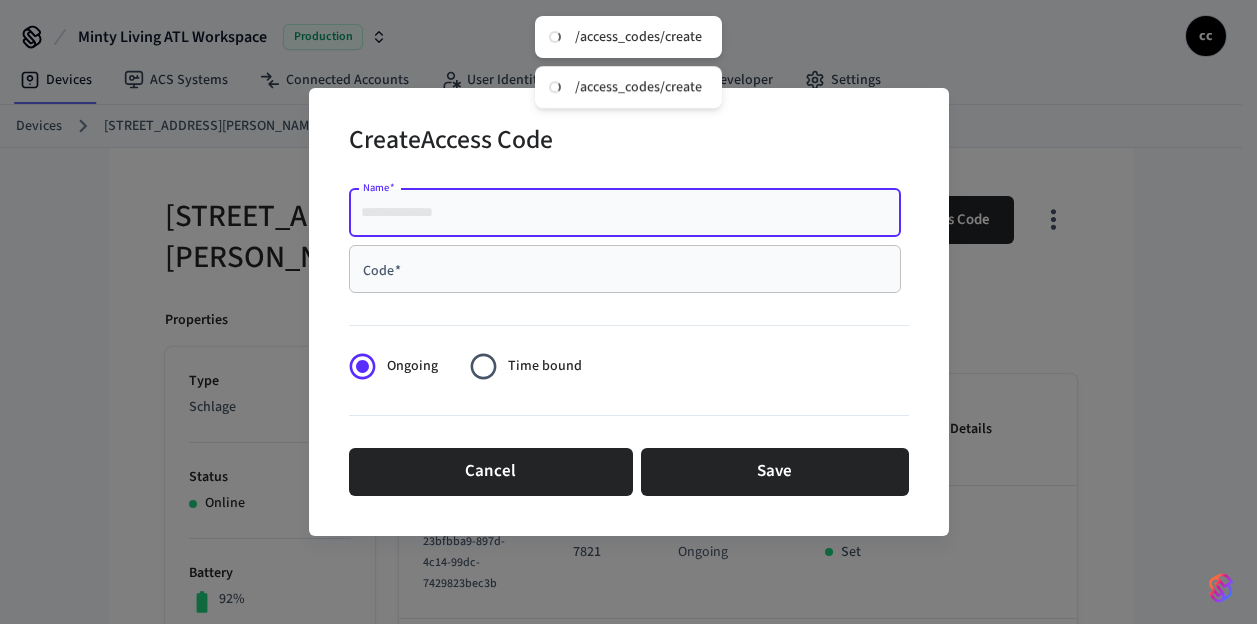 paste on "**********" 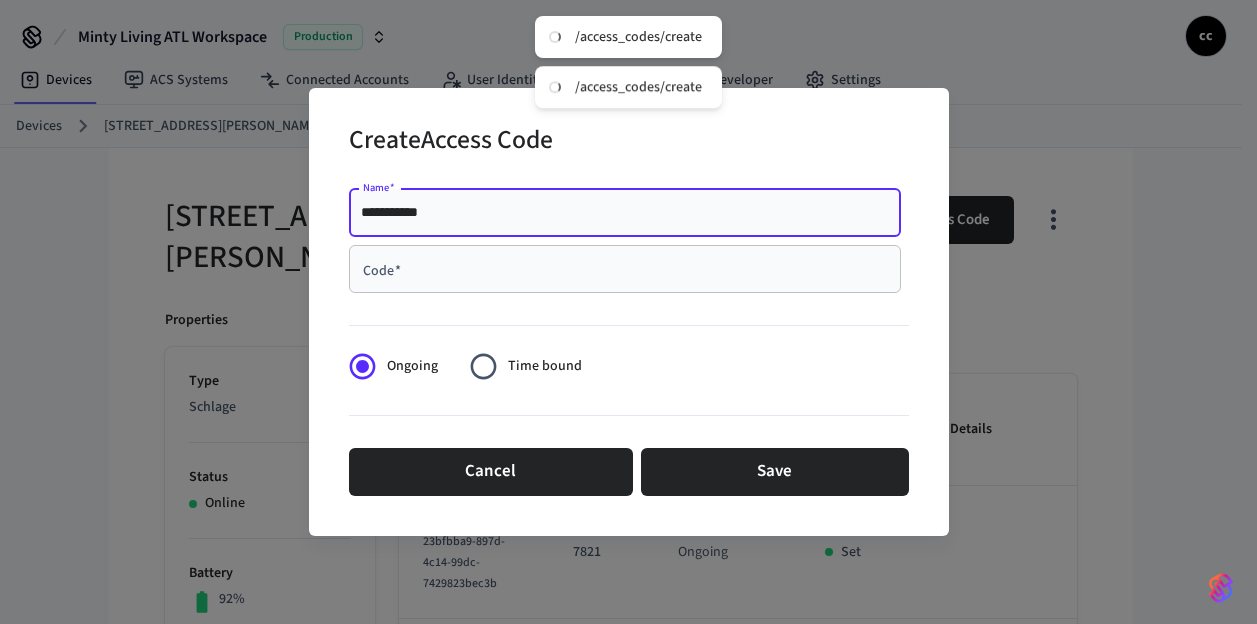 type on "**********" 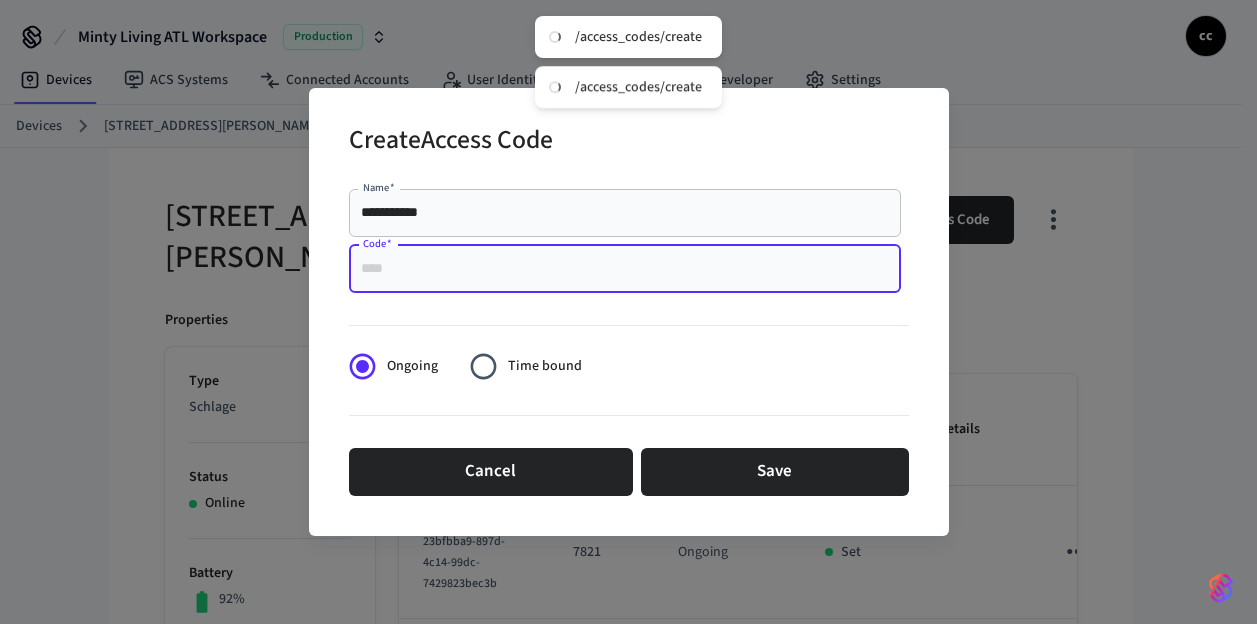click on "Code   *" at bounding box center [625, 269] 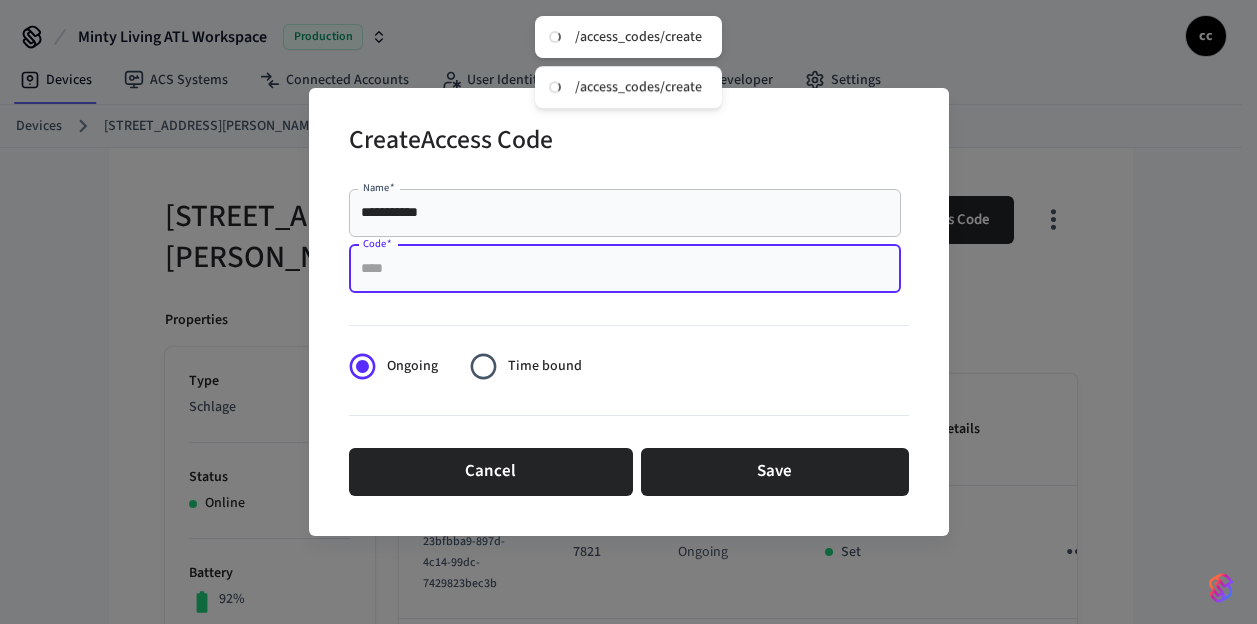 paste on "****" 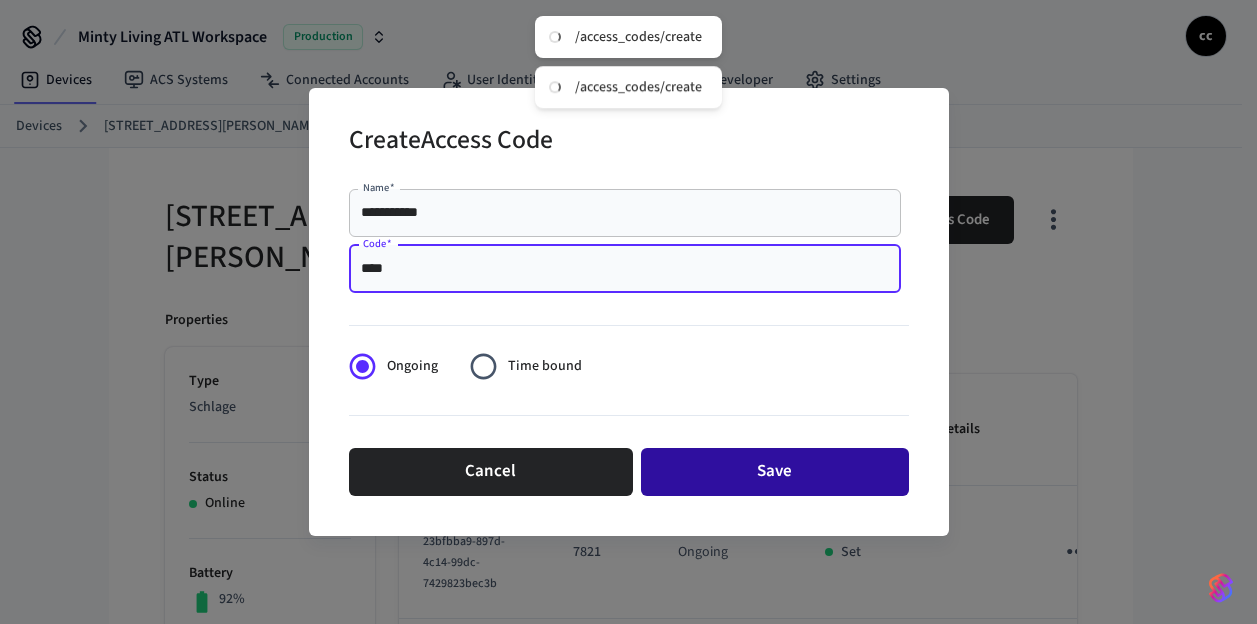 type on "****" 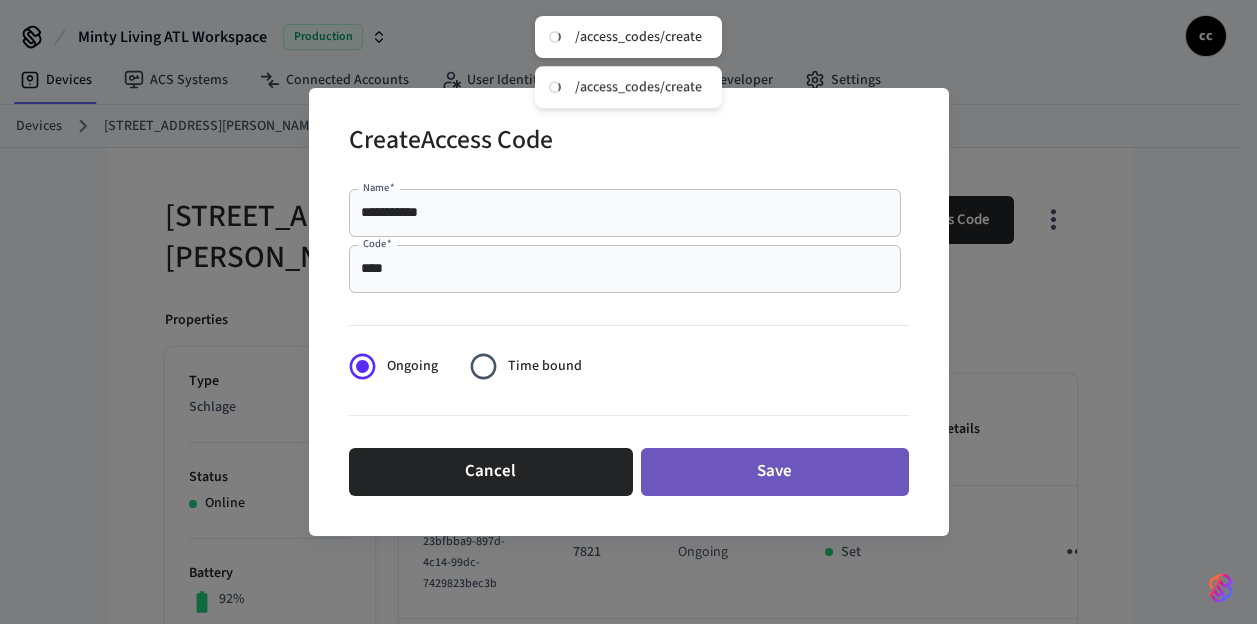click on "Save" at bounding box center [775, 472] 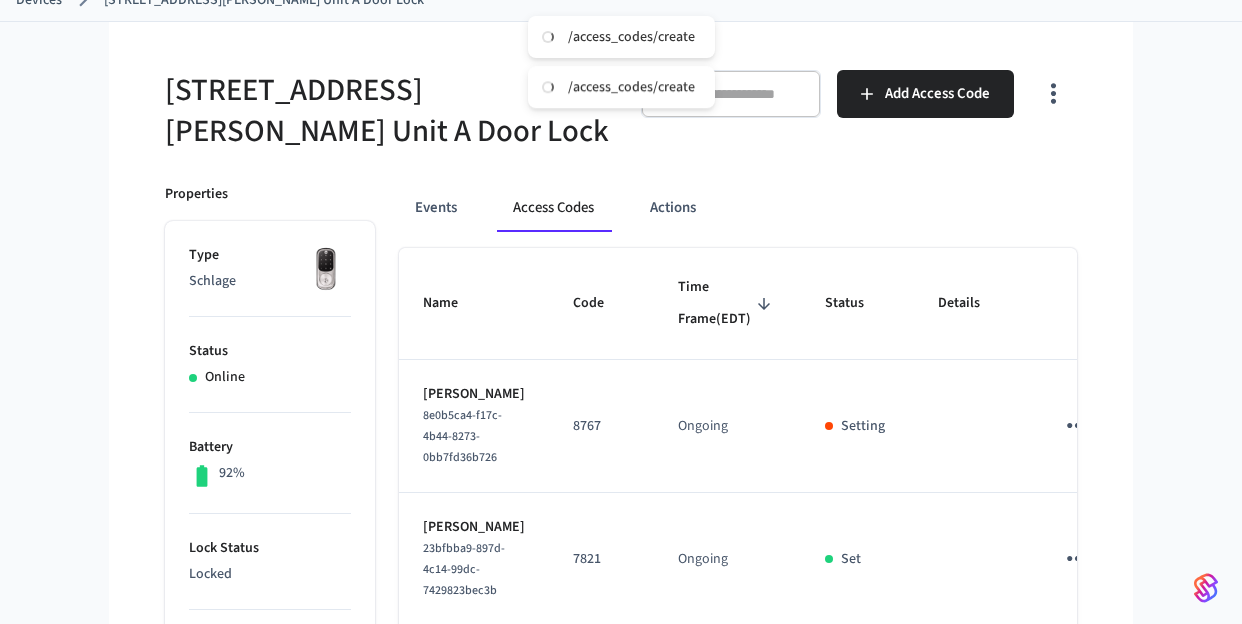 scroll, scrollTop: 379, scrollLeft: 0, axis: vertical 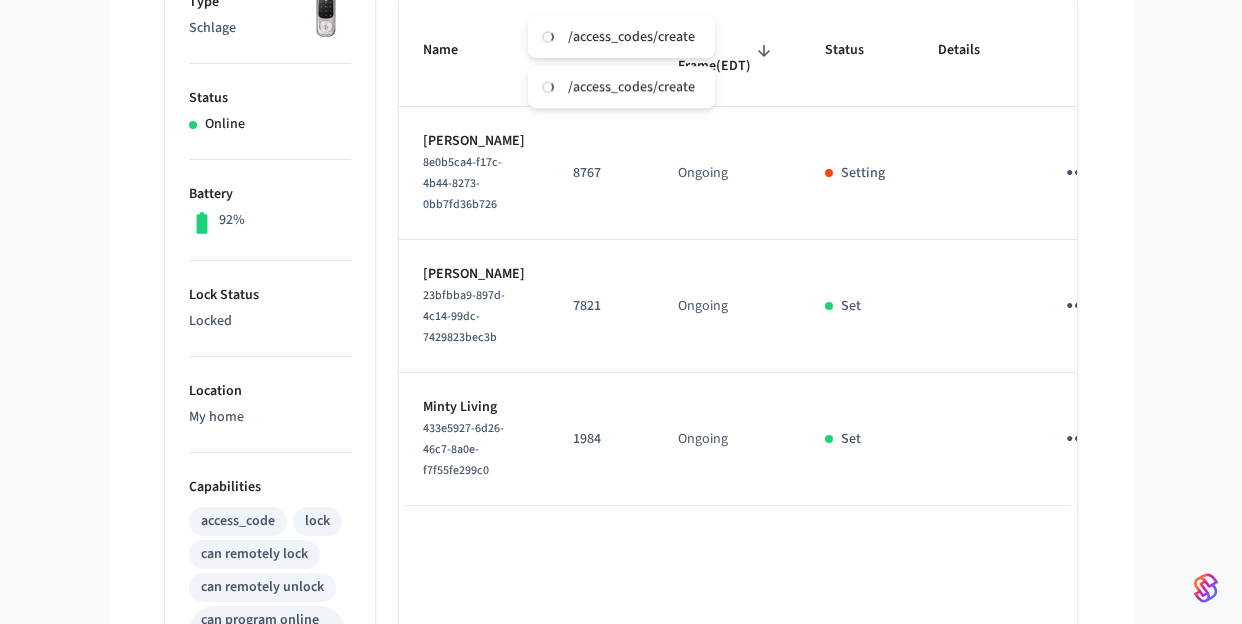type 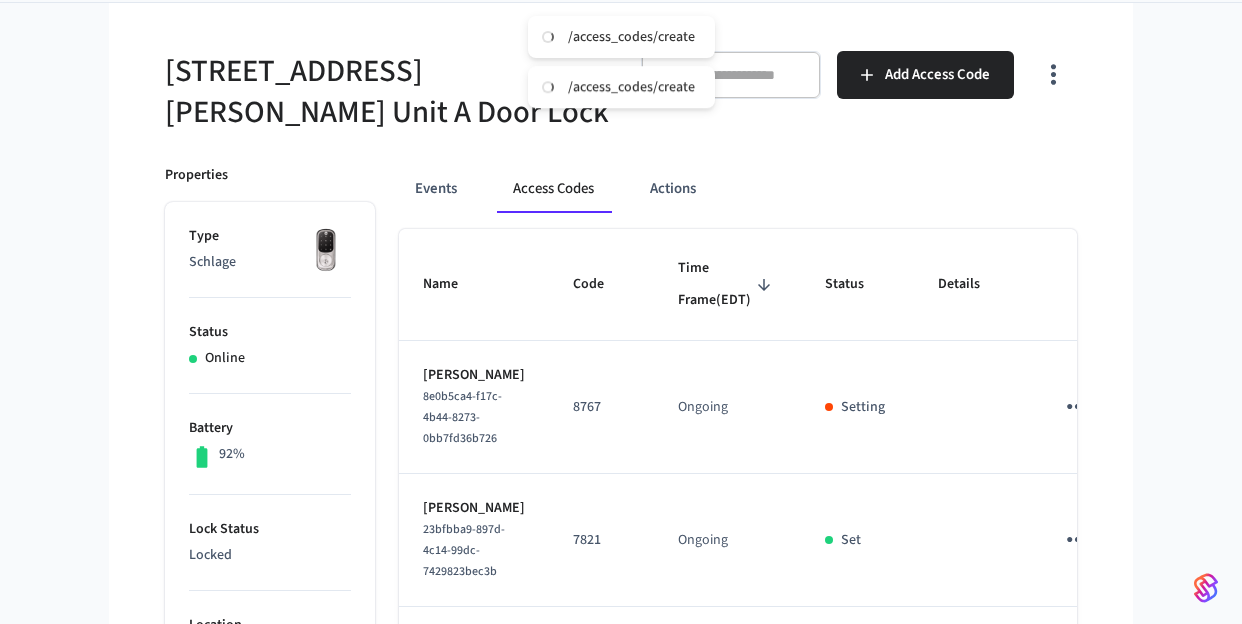 scroll, scrollTop: 0, scrollLeft: 0, axis: both 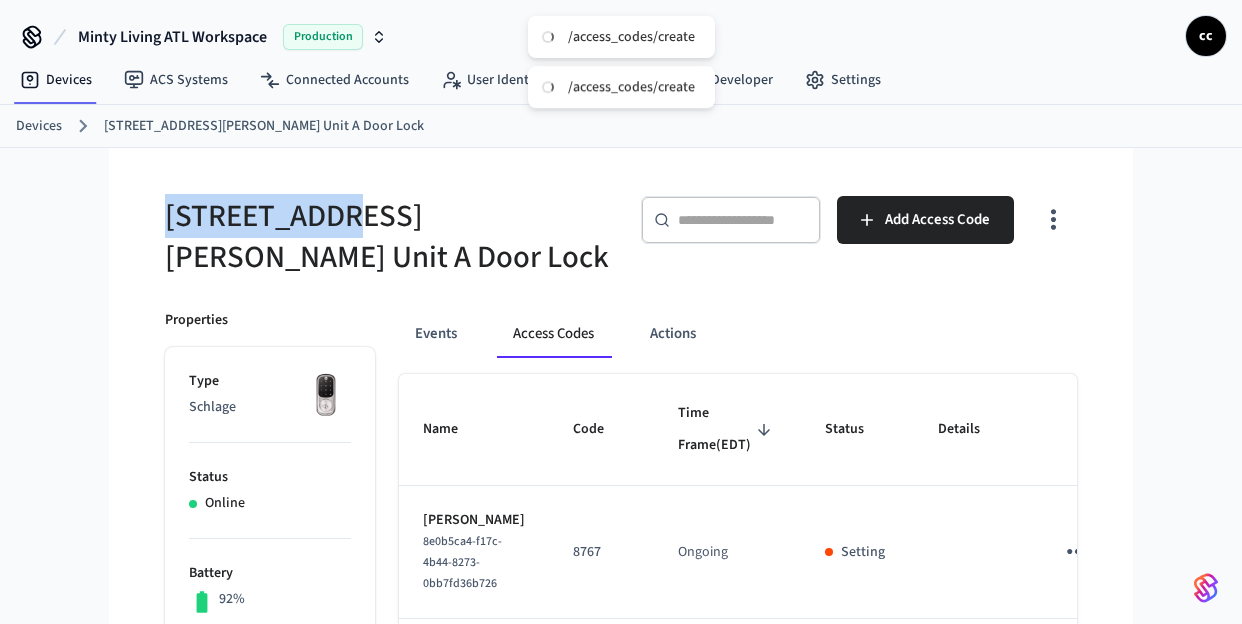 drag, startPoint x: 342, startPoint y: 206, endPoint x: 158, endPoint y: 201, distance: 184.06792 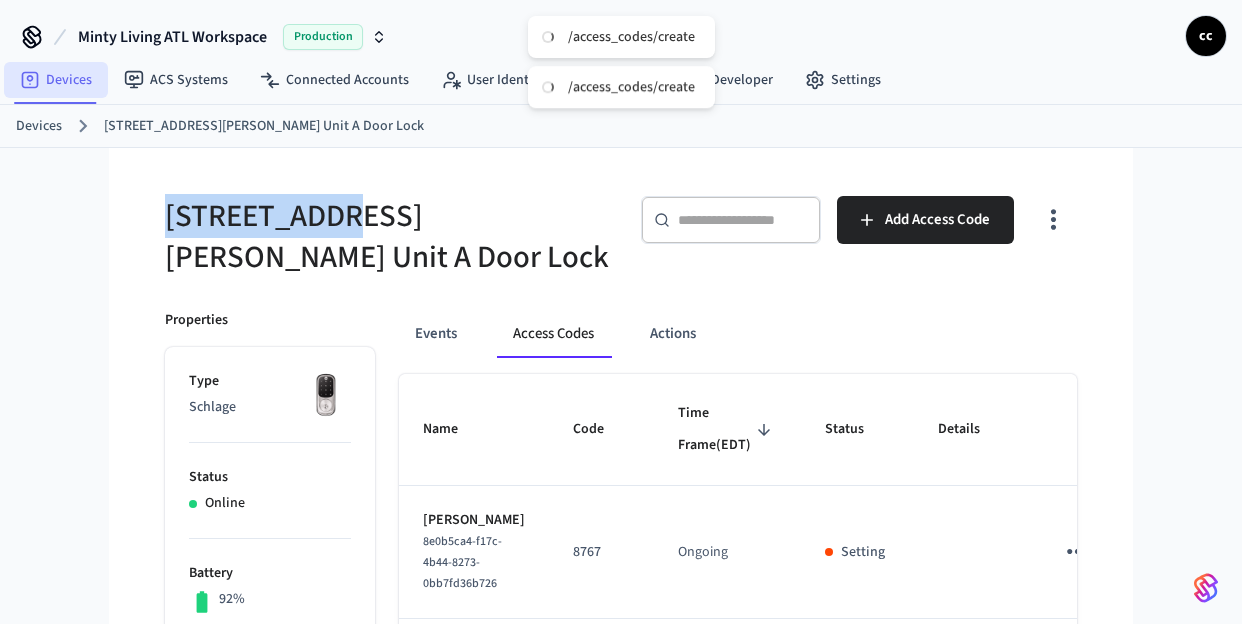 click on "Devices" at bounding box center (56, 80) 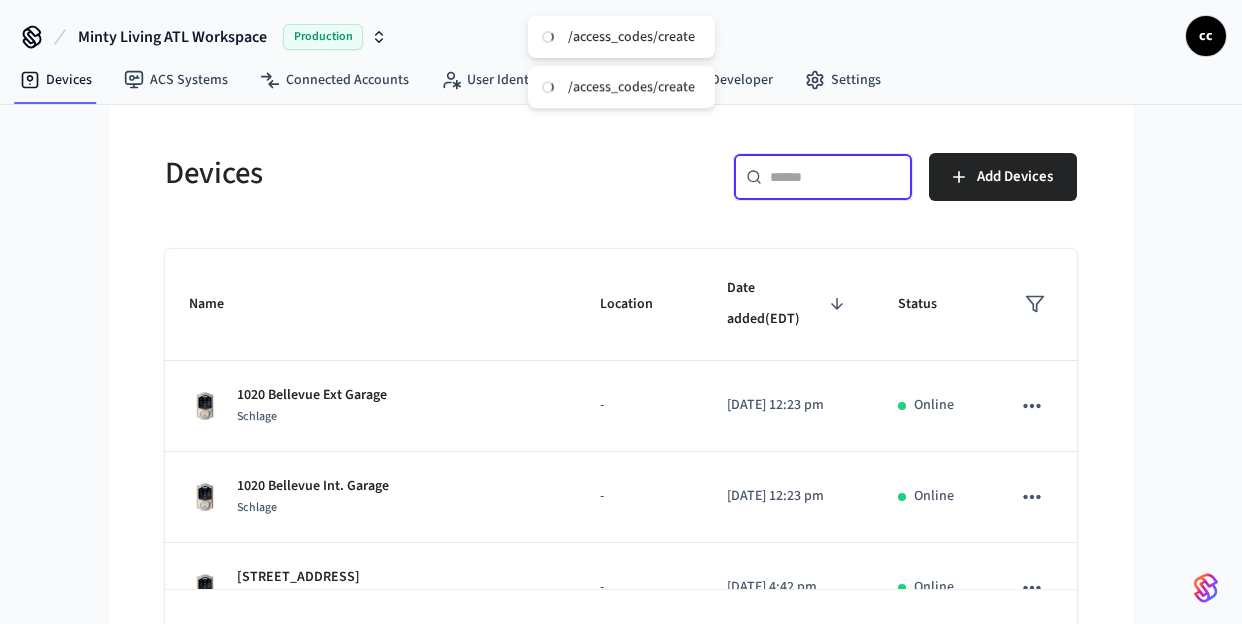 click at bounding box center (835, 177) 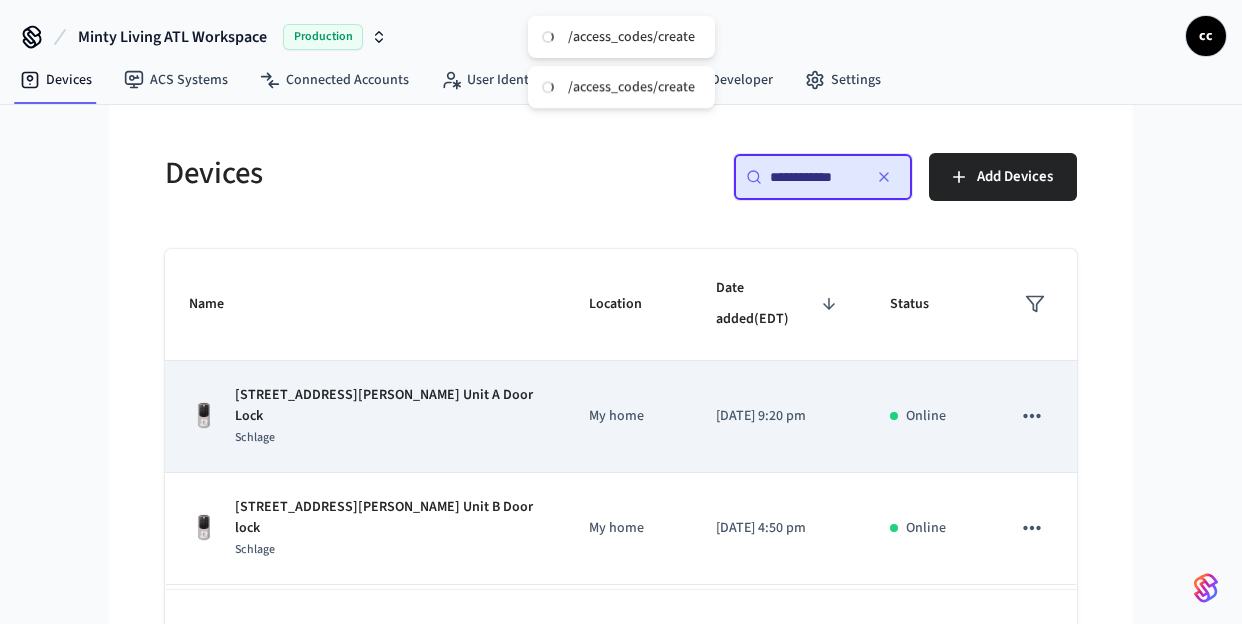 type on "**********" 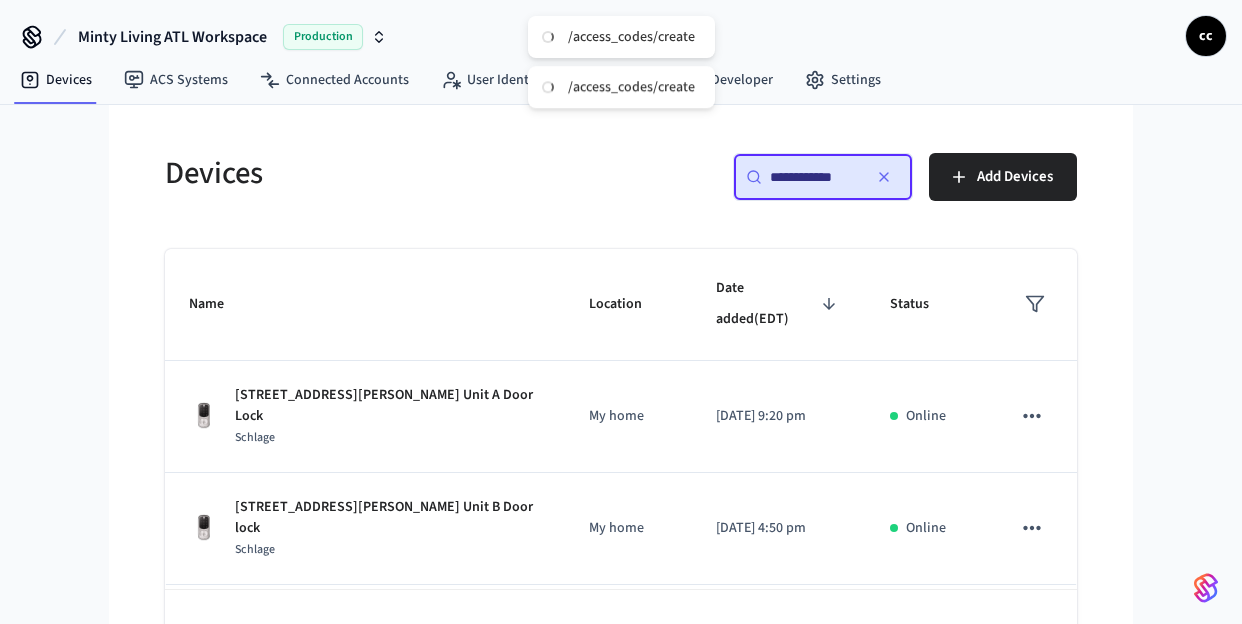 click 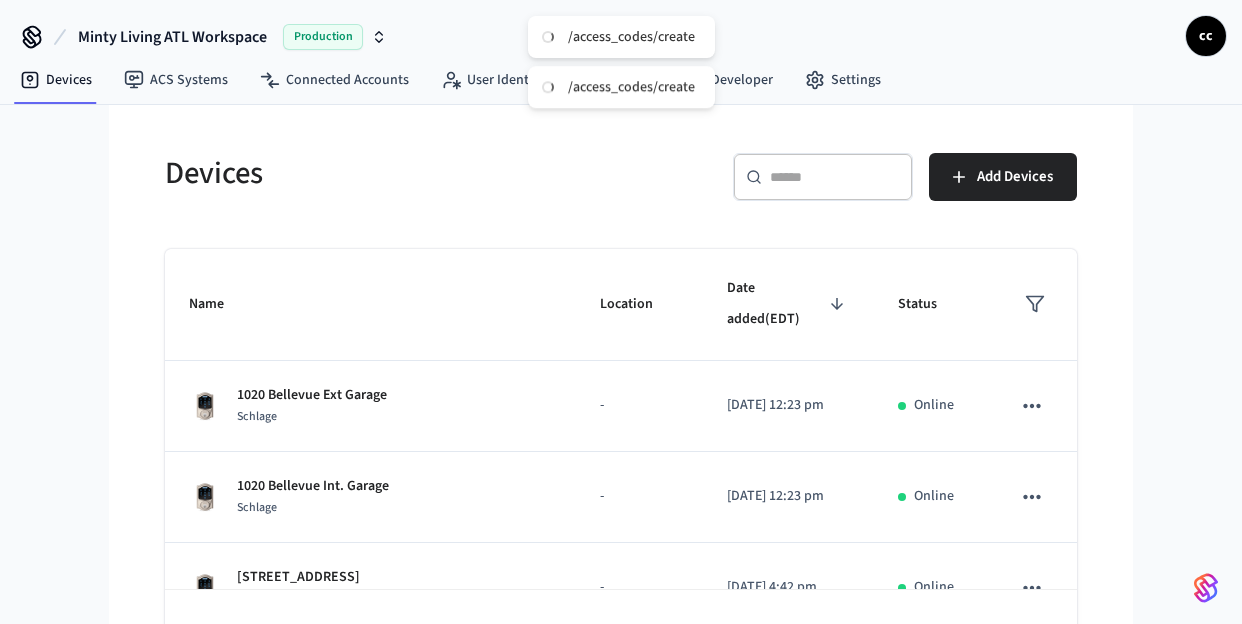 click at bounding box center [835, 177] 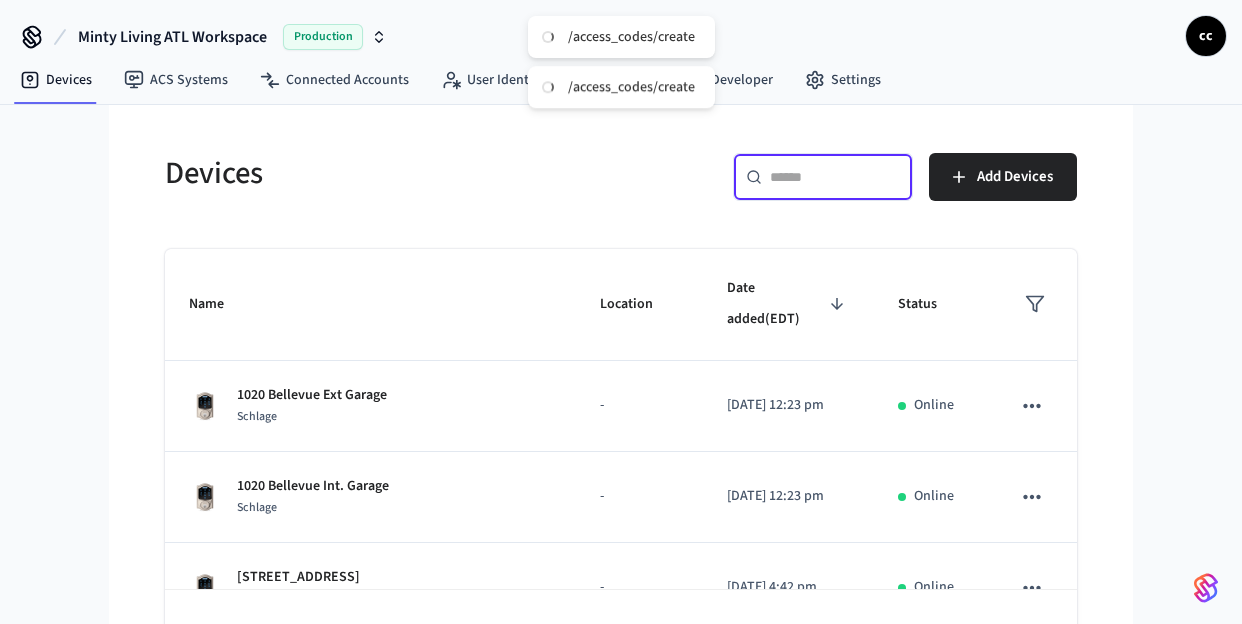 paste on "**********" 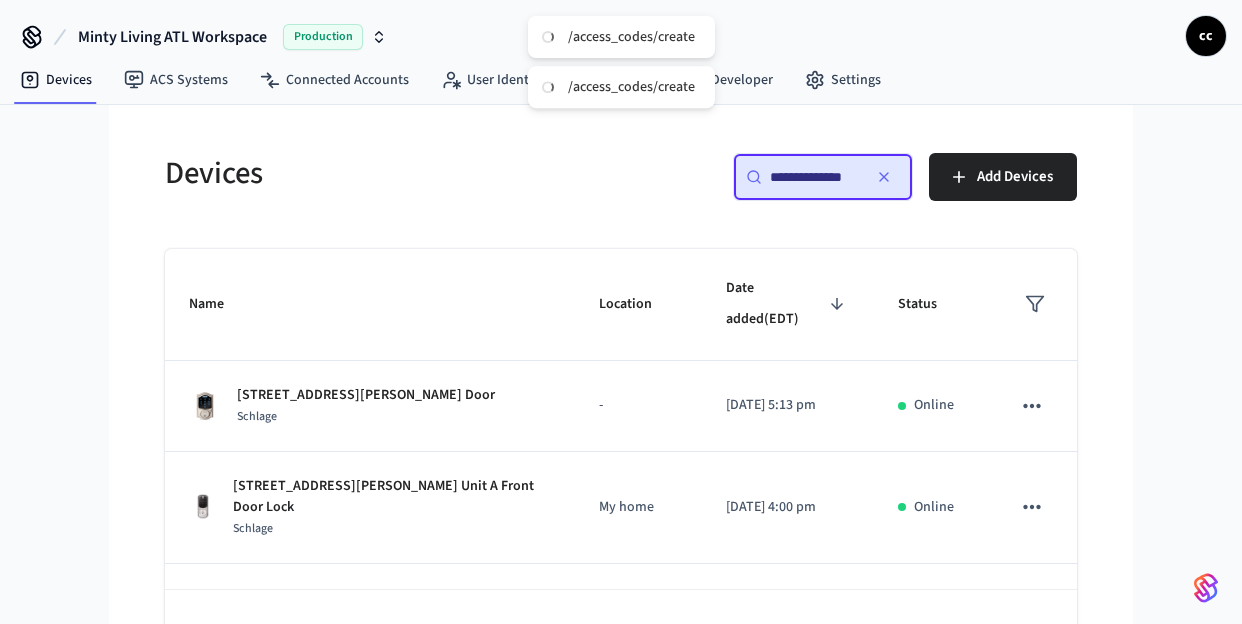scroll, scrollTop: 0, scrollLeft: 0, axis: both 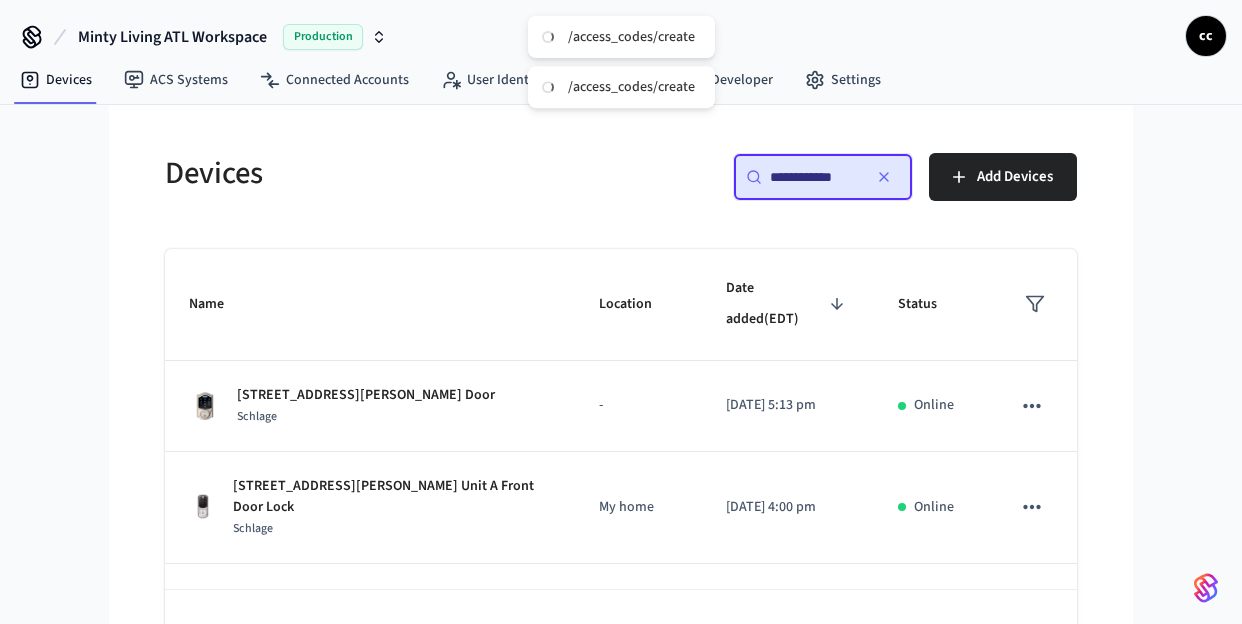 type on "**********" 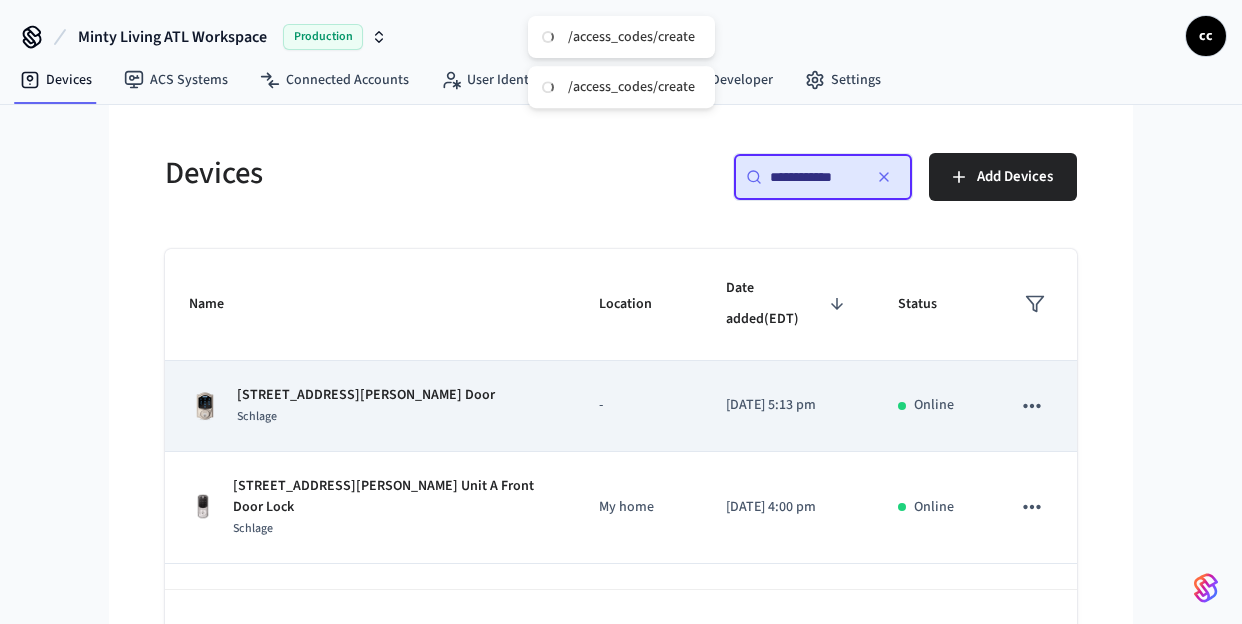 scroll, scrollTop: 18, scrollLeft: 0, axis: vertical 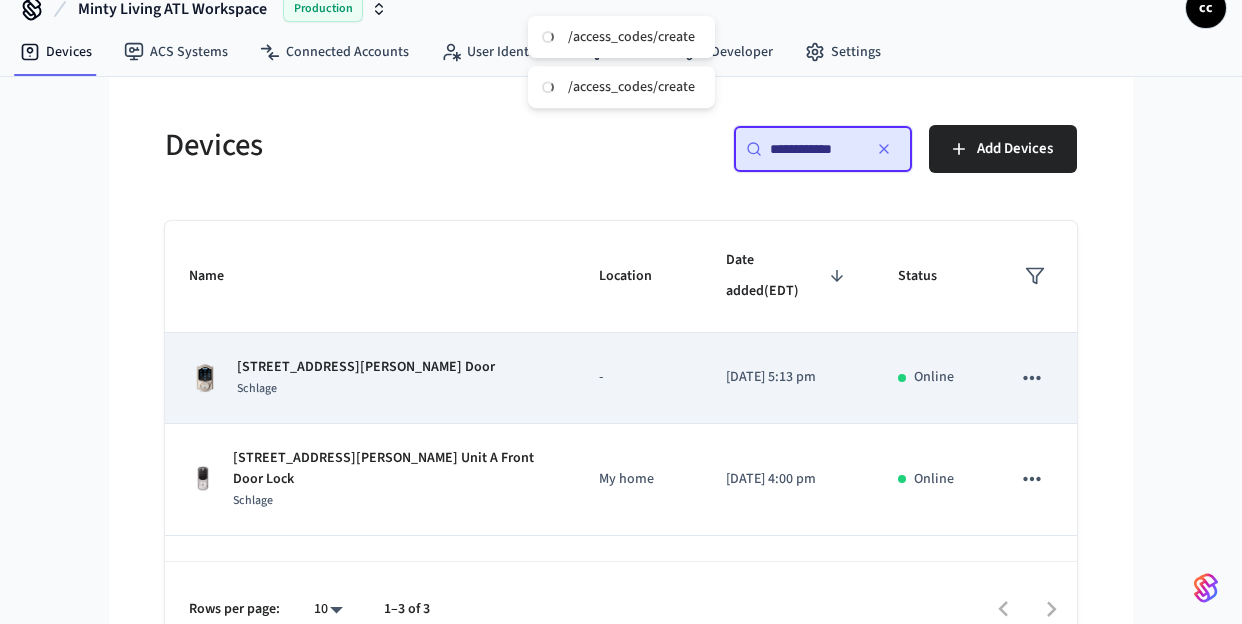 click on "Schlage" at bounding box center (366, 388) 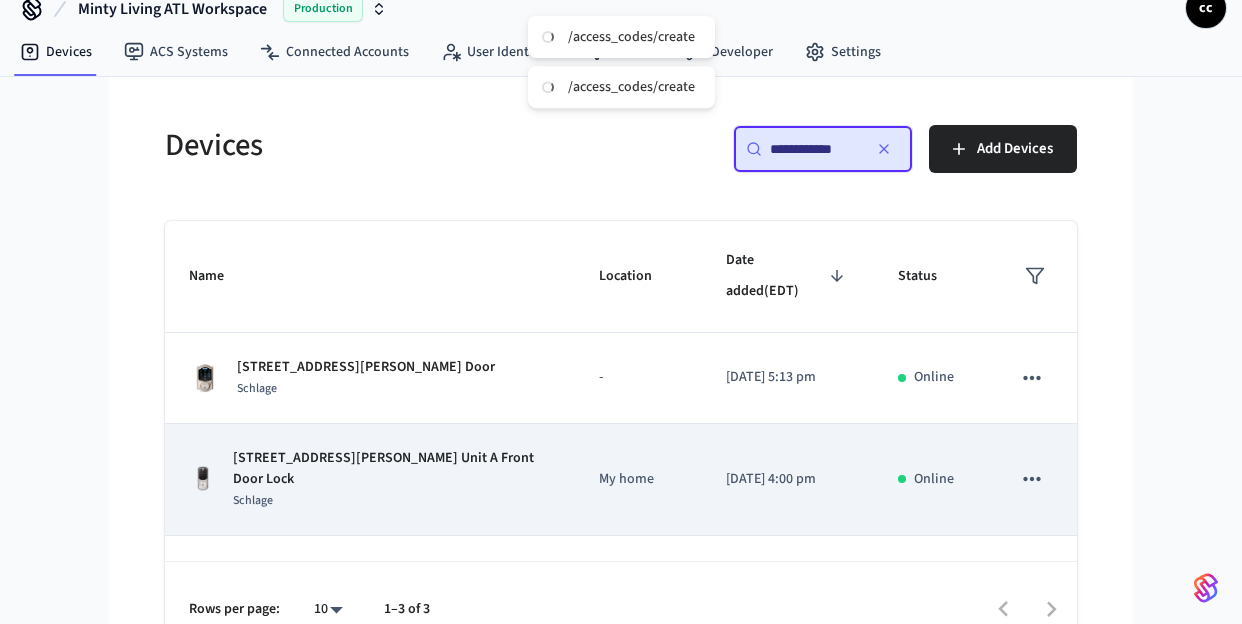 scroll, scrollTop: 0, scrollLeft: 0, axis: both 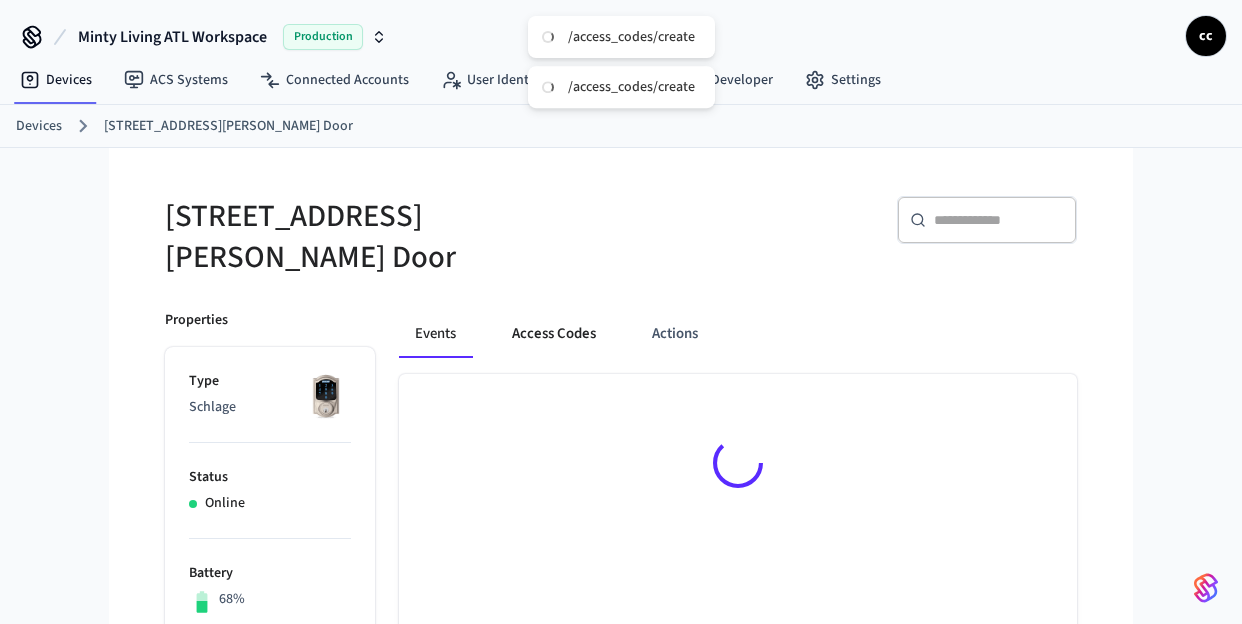 click on "Access Codes" at bounding box center (554, 334) 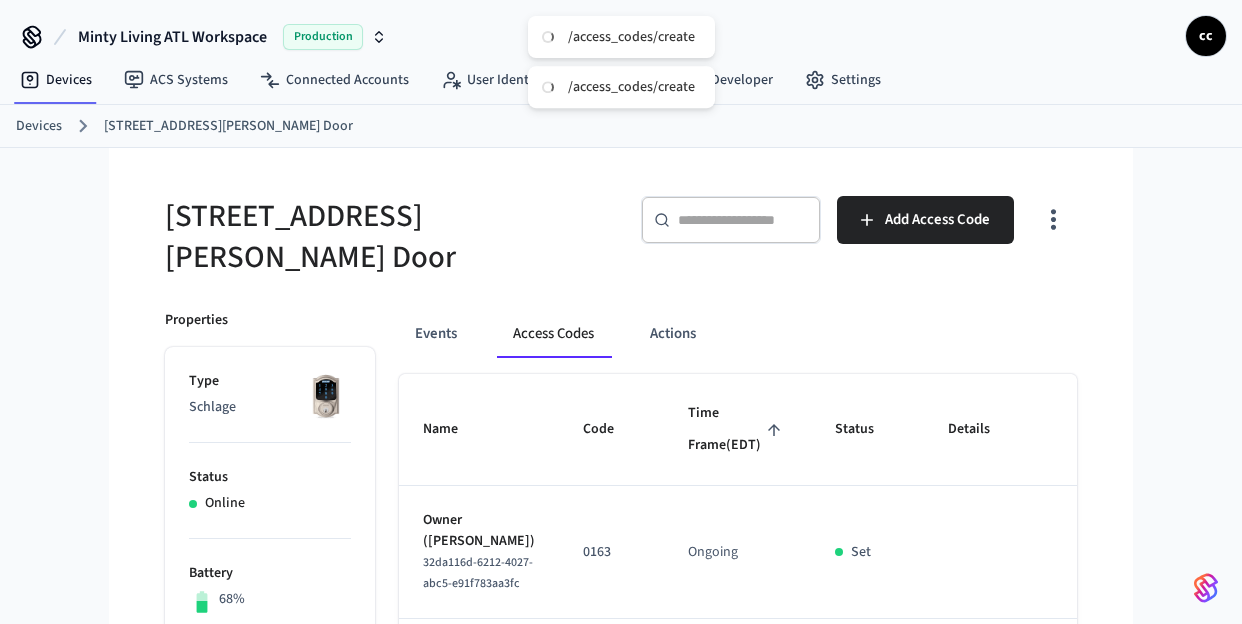 drag, startPoint x: 654, startPoint y: 420, endPoint x: 797, endPoint y: 451, distance: 146.32156 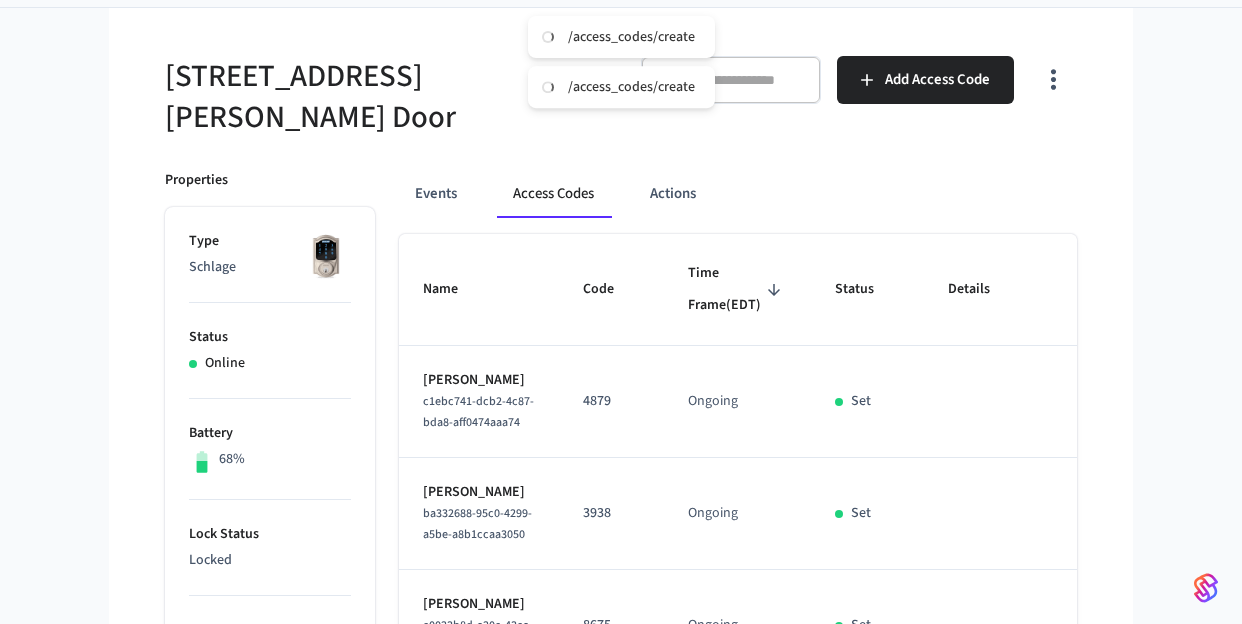 scroll, scrollTop: 327, scrollLeft: 0, axis: vertical 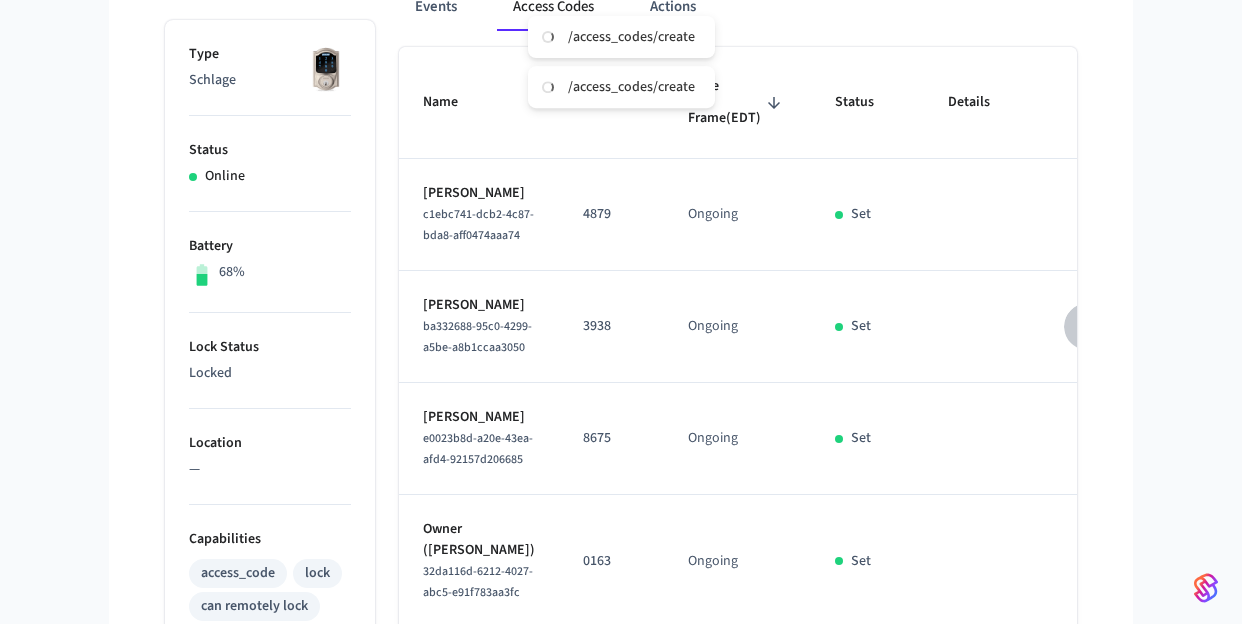click 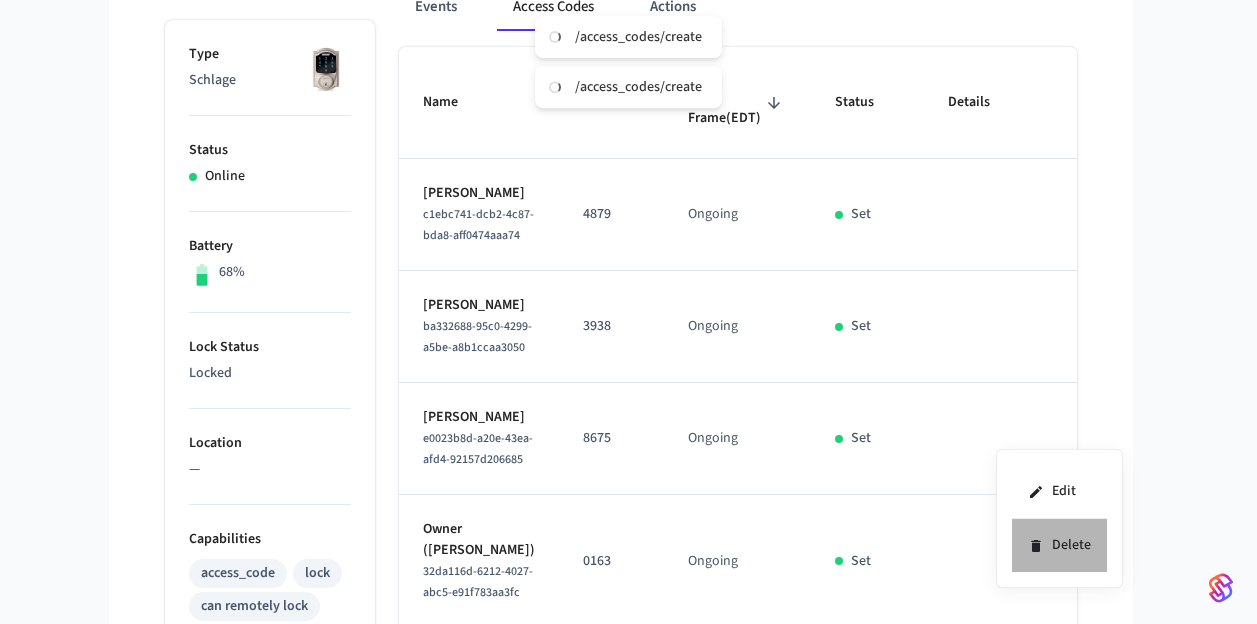 click on "Delete" at bounding box center (1059, 545) 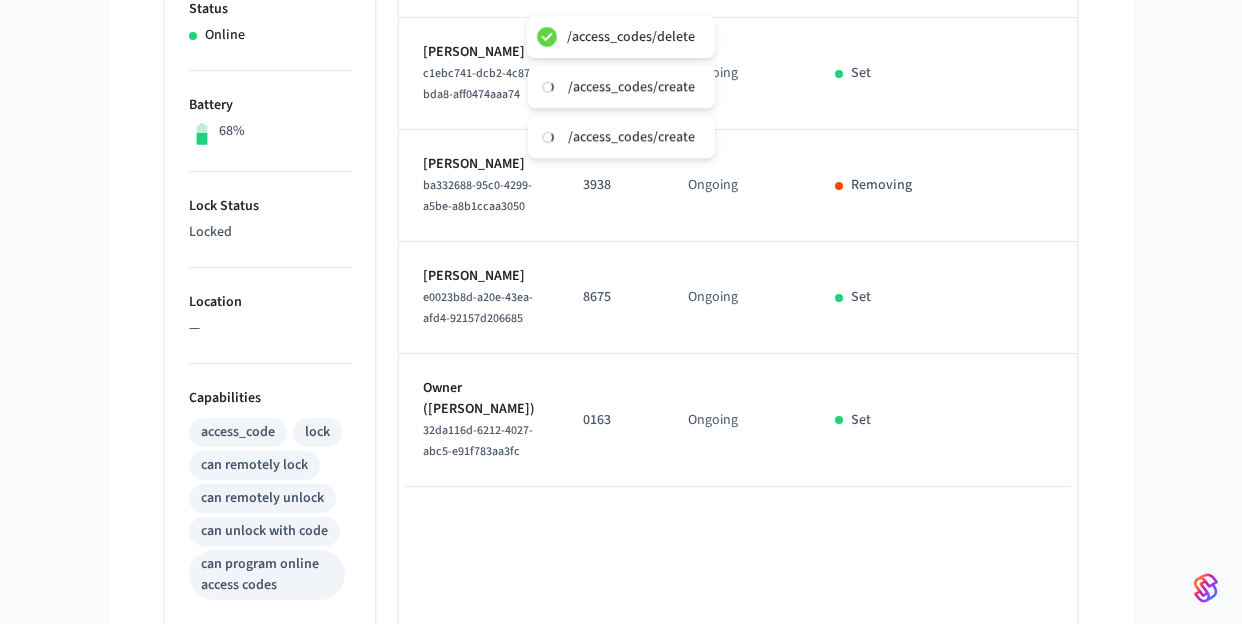 scroll, scrollTop: 528, scrollLeft: 0, axis: vertical 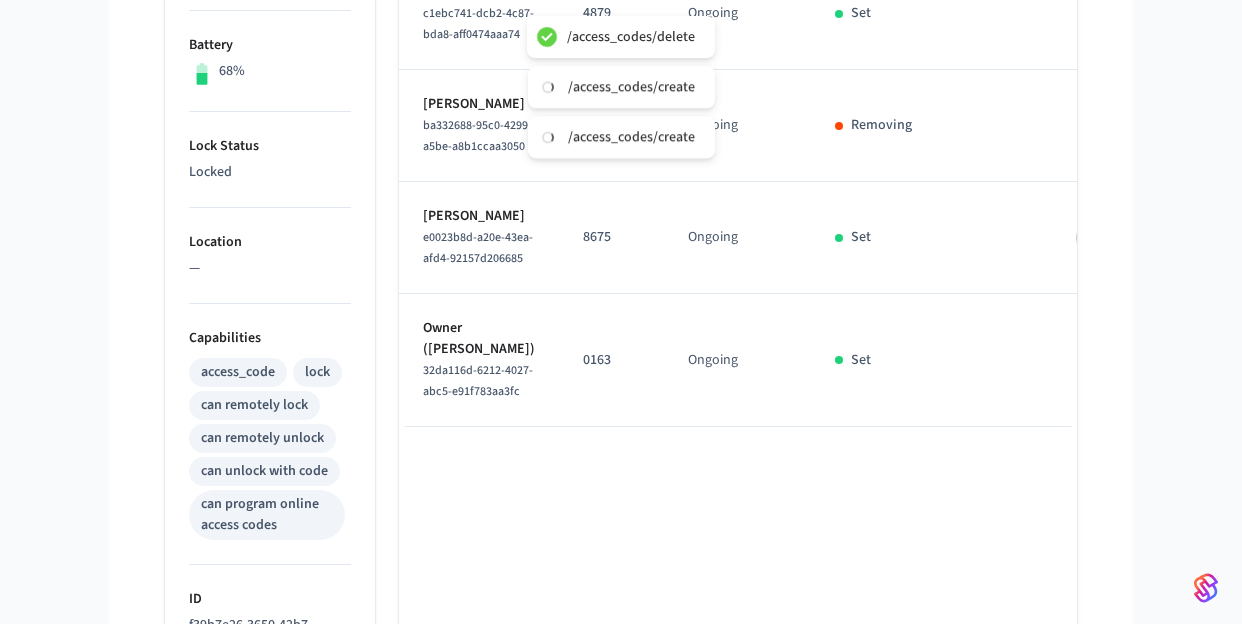 drag, startPoint x: 1021, startPoint y: 415, endPoint x: 1040, endPoint y: 436, distance: 28.319605 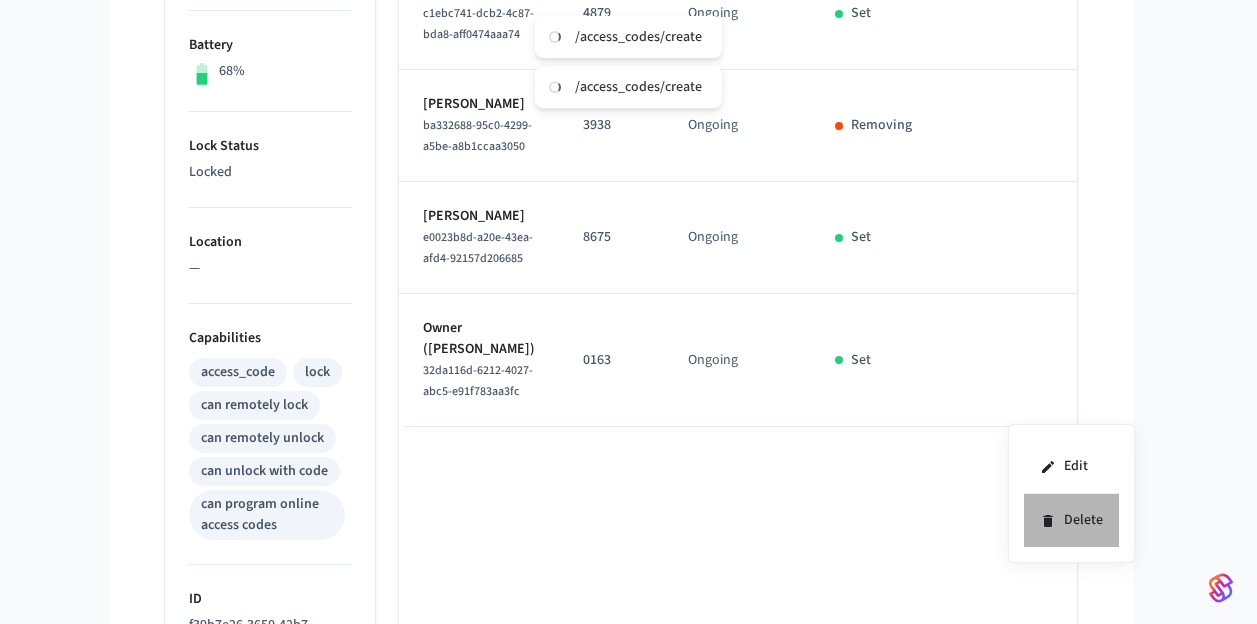 click on "Delete" at bounding box center (1071, 520) 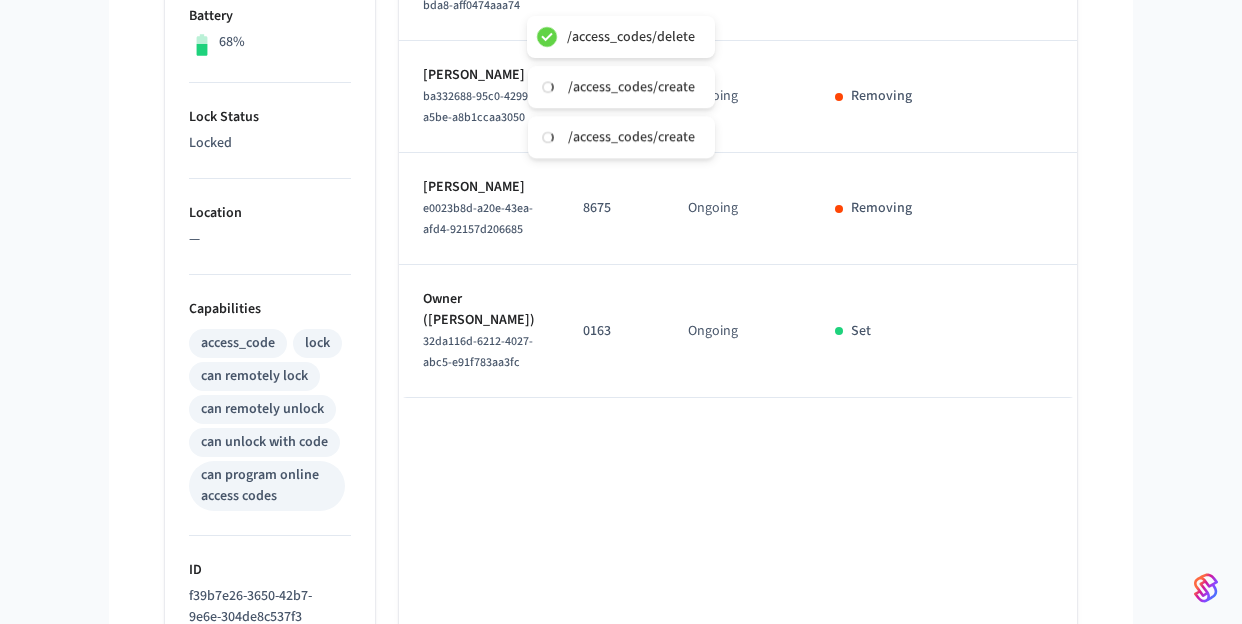 scroll, scrollTop: 141, scrollLeft: 0, axis: vertical 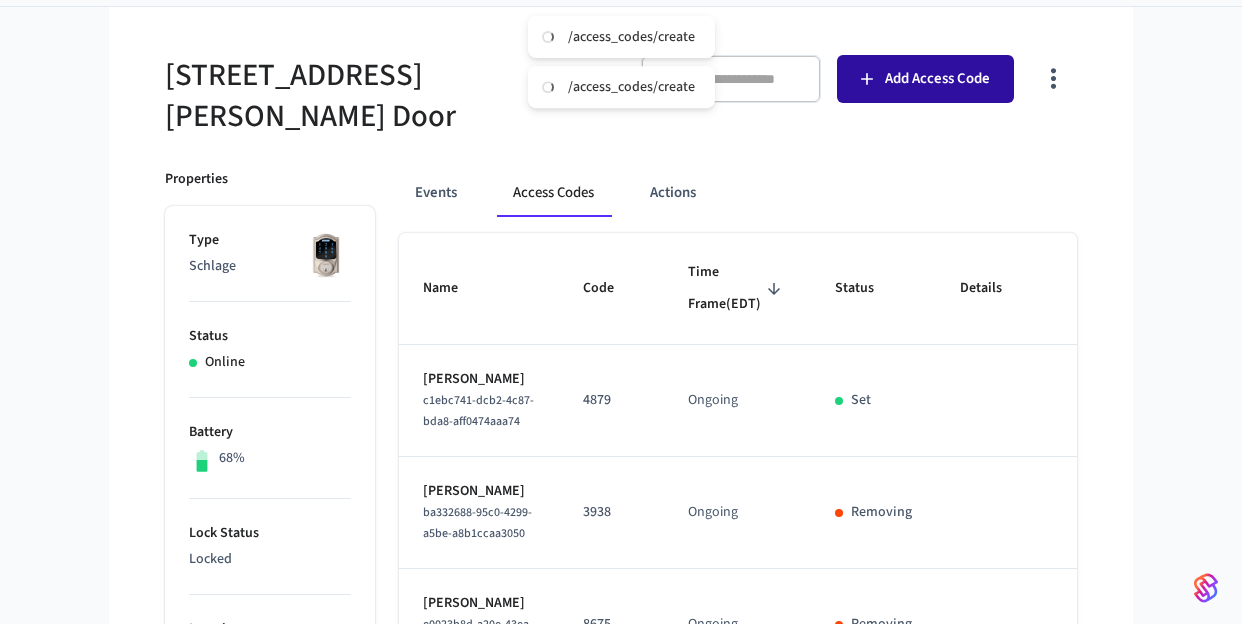 click on "Add Access Code" at bounding box center (925, 79) 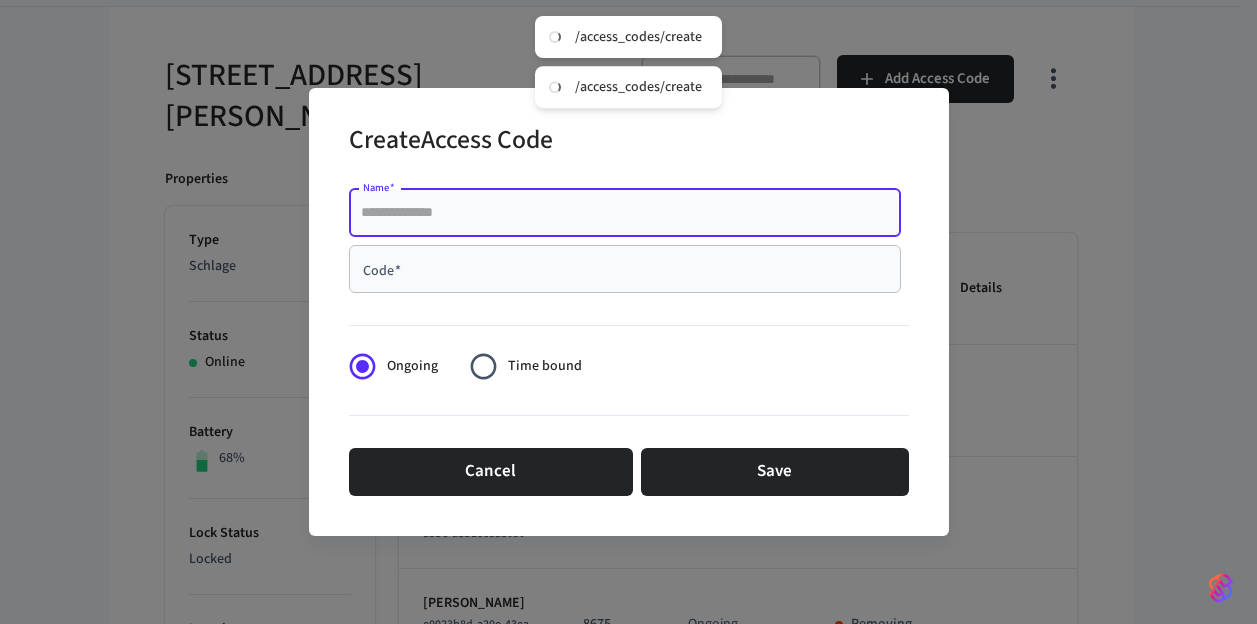 click on "Name   *" at bounding box center (625, 213) 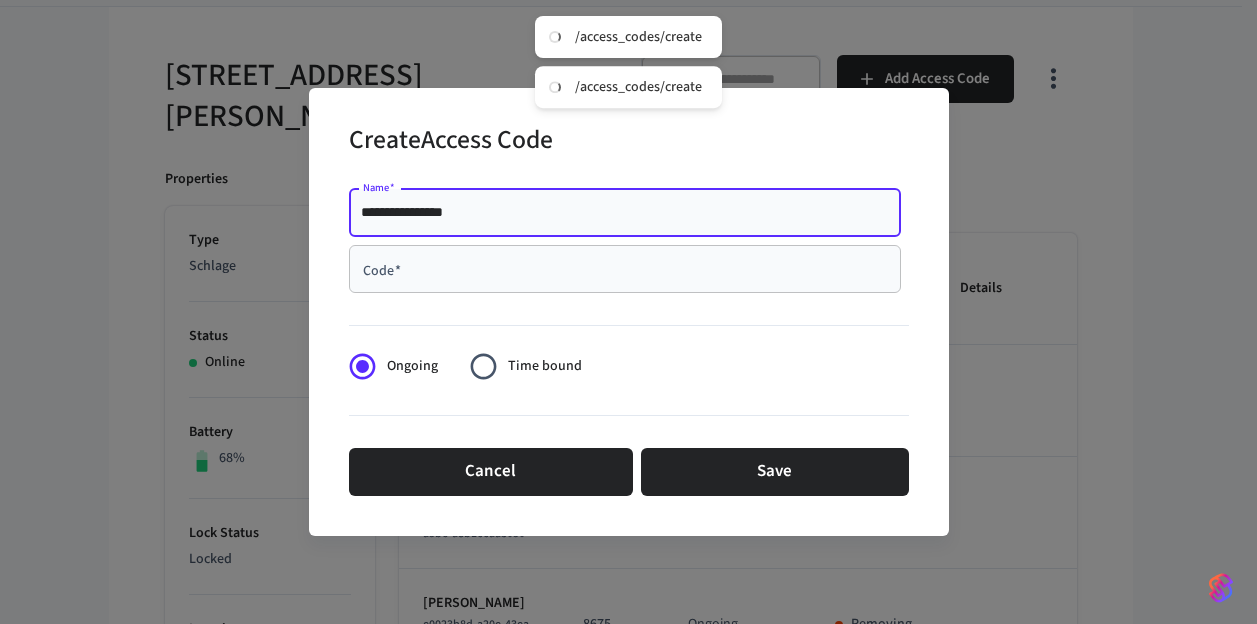 type on "**********" 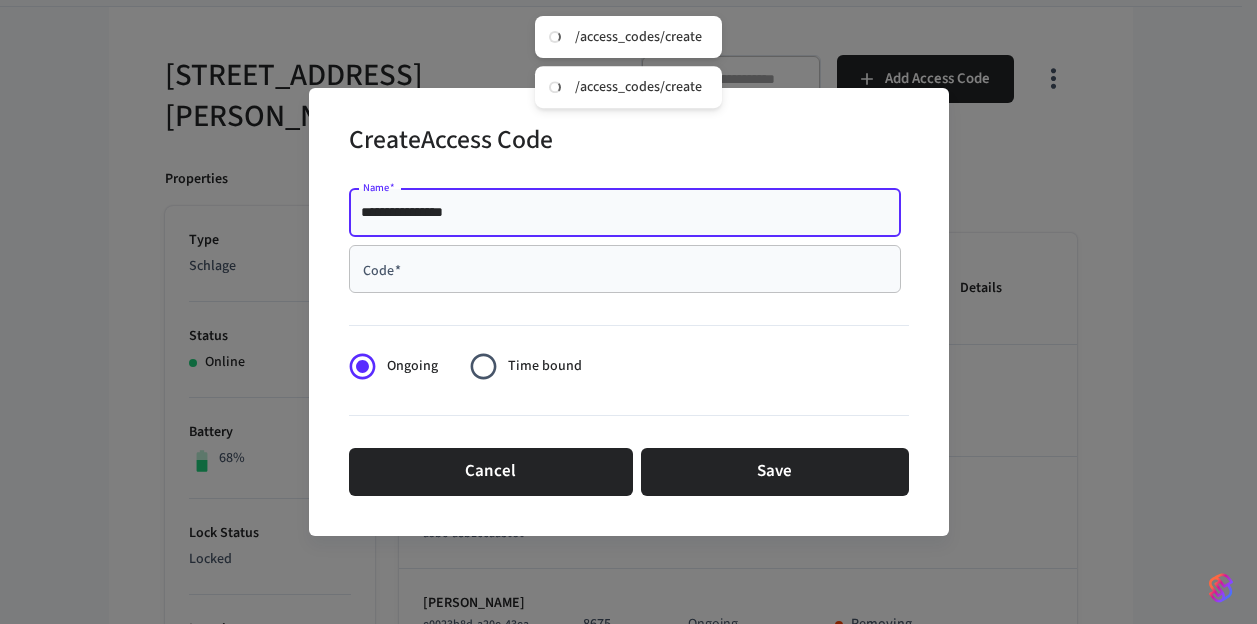 click on "Code   *" at bounding box center [625, 269] 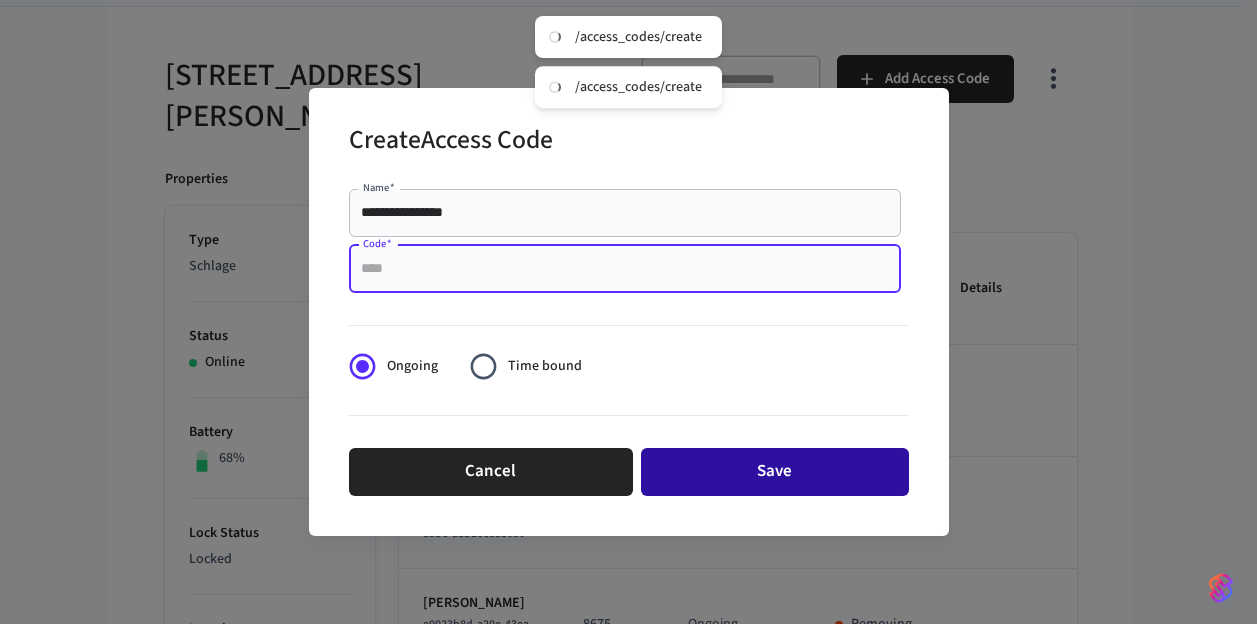 paste on "****" 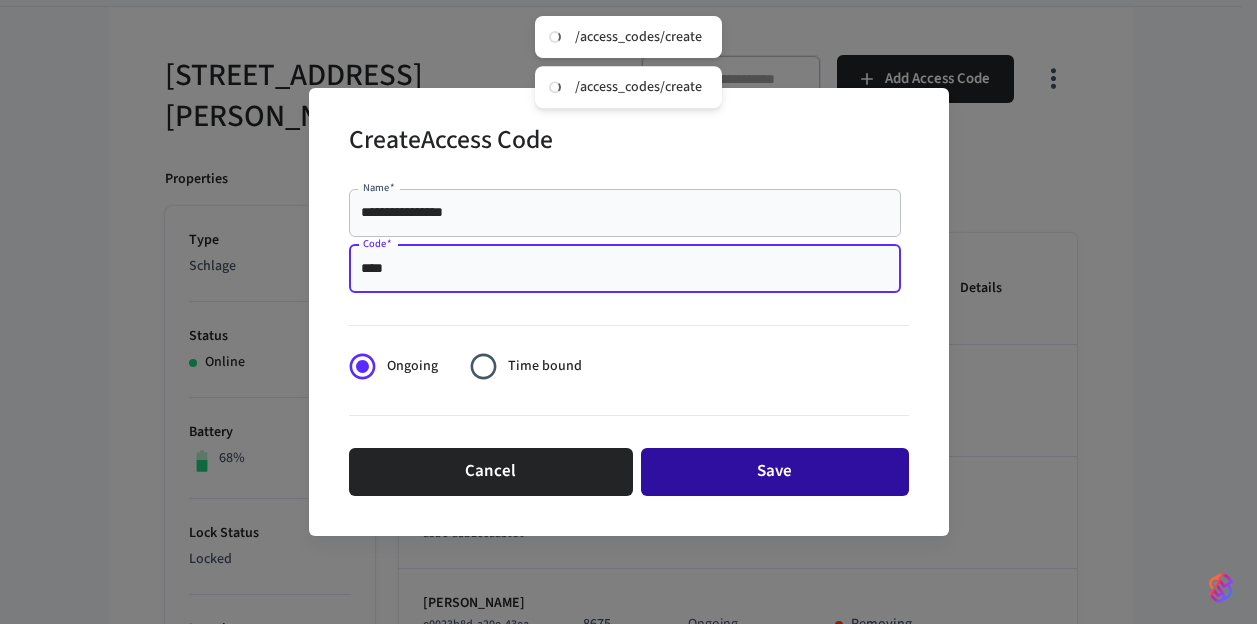 type on "****" 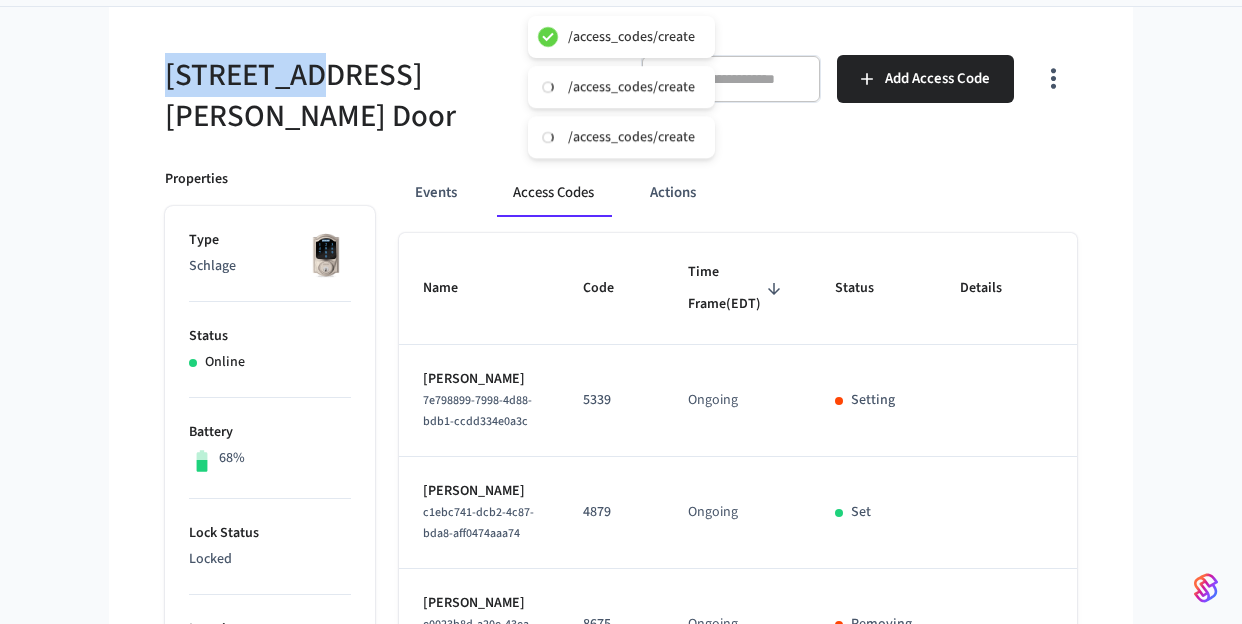drag, startPoint x: 308, startPoint y: 85, endPoint x: 141, endPoint y: 78, distance: 167.14664 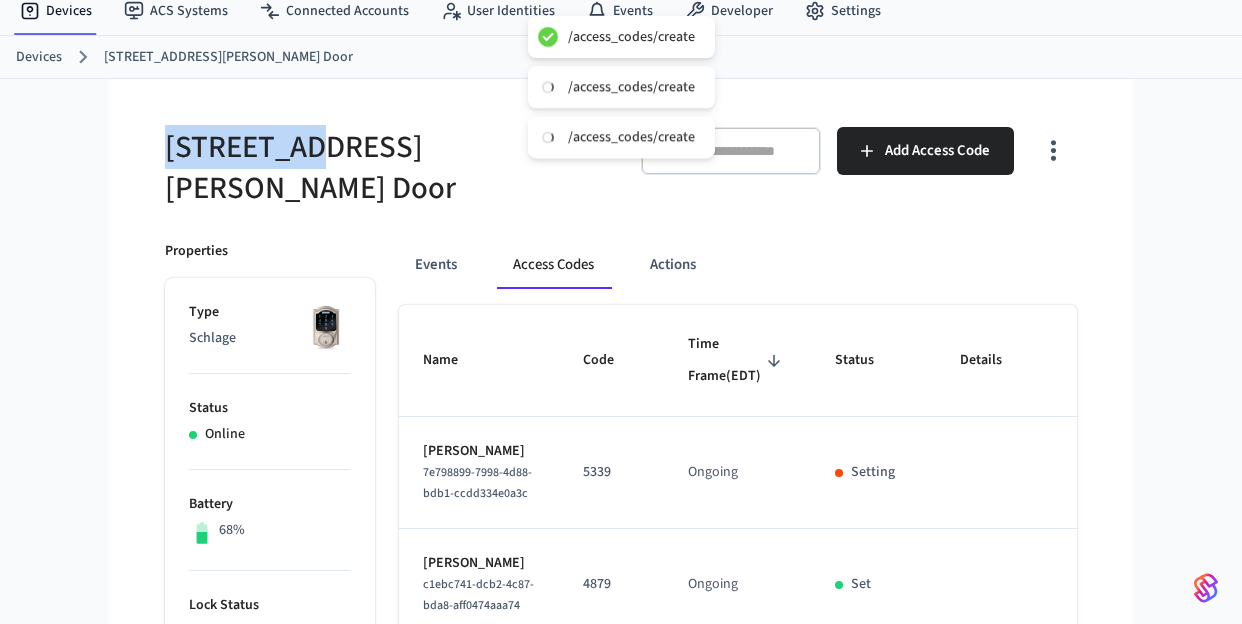 scroll, scrollTop: 0, scrollLeft: 0, axis: both 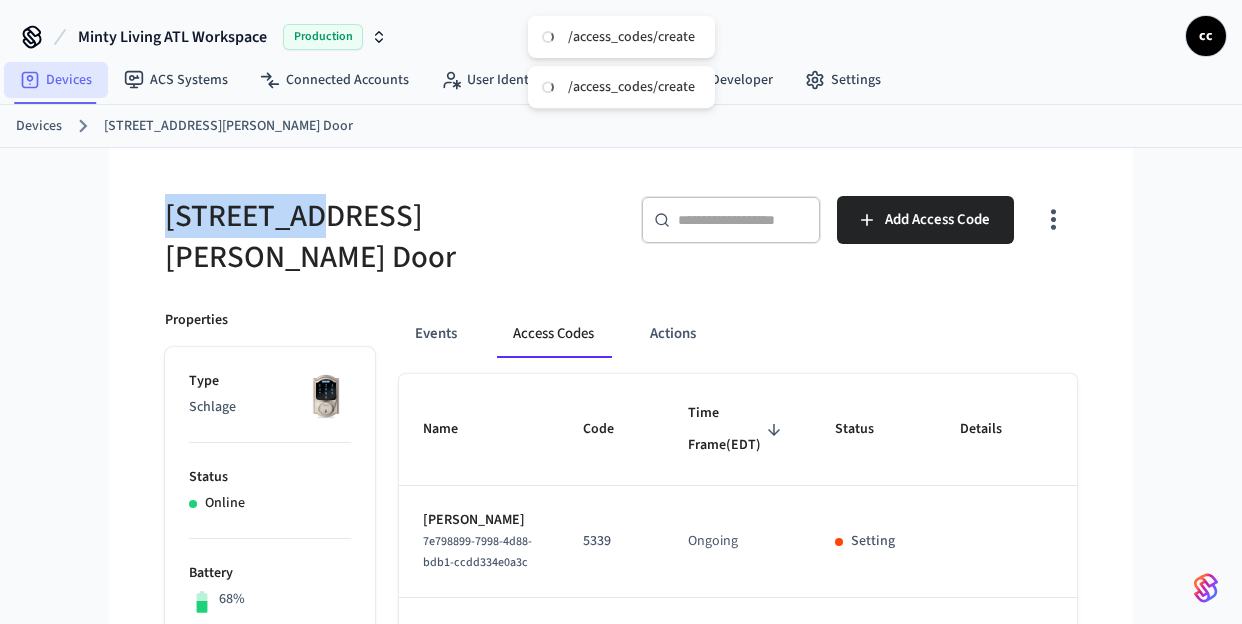 click on "Devices" at bounding box center (56, 80) 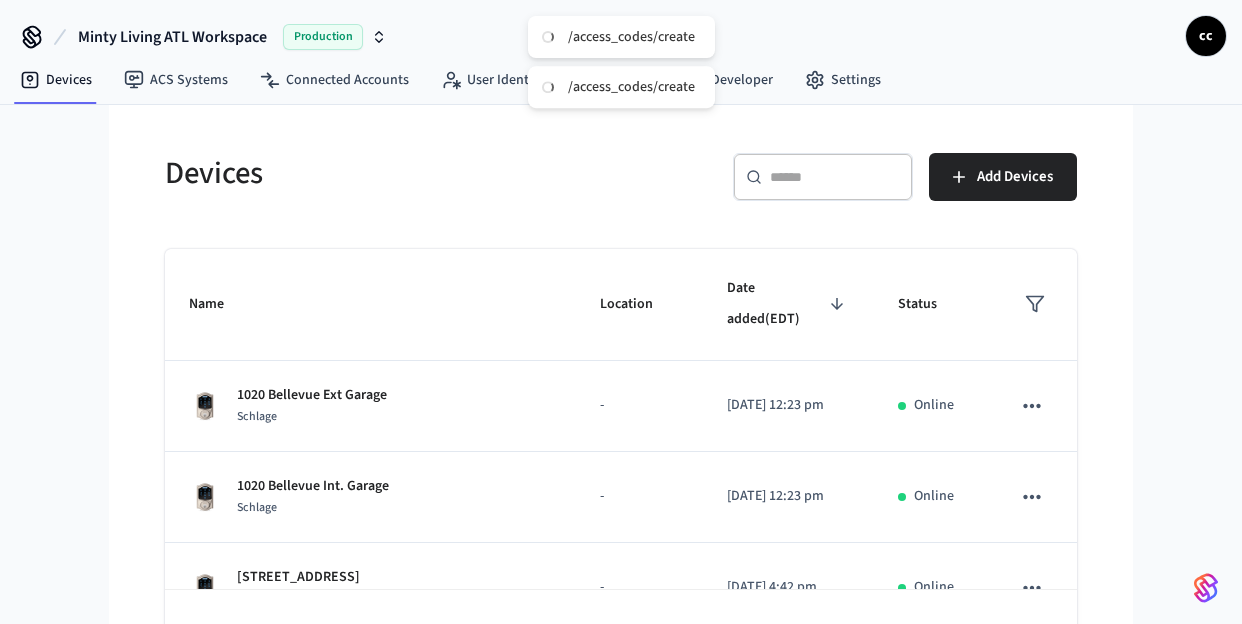 click at bounding box center (835, 177) 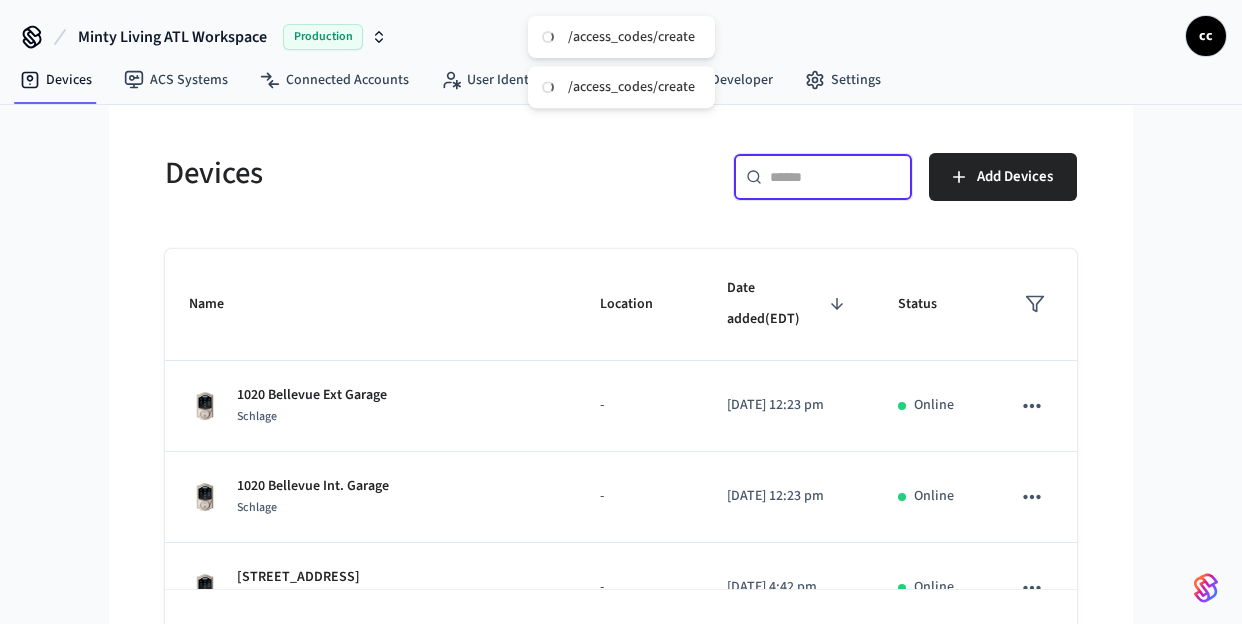 paste on "**********" 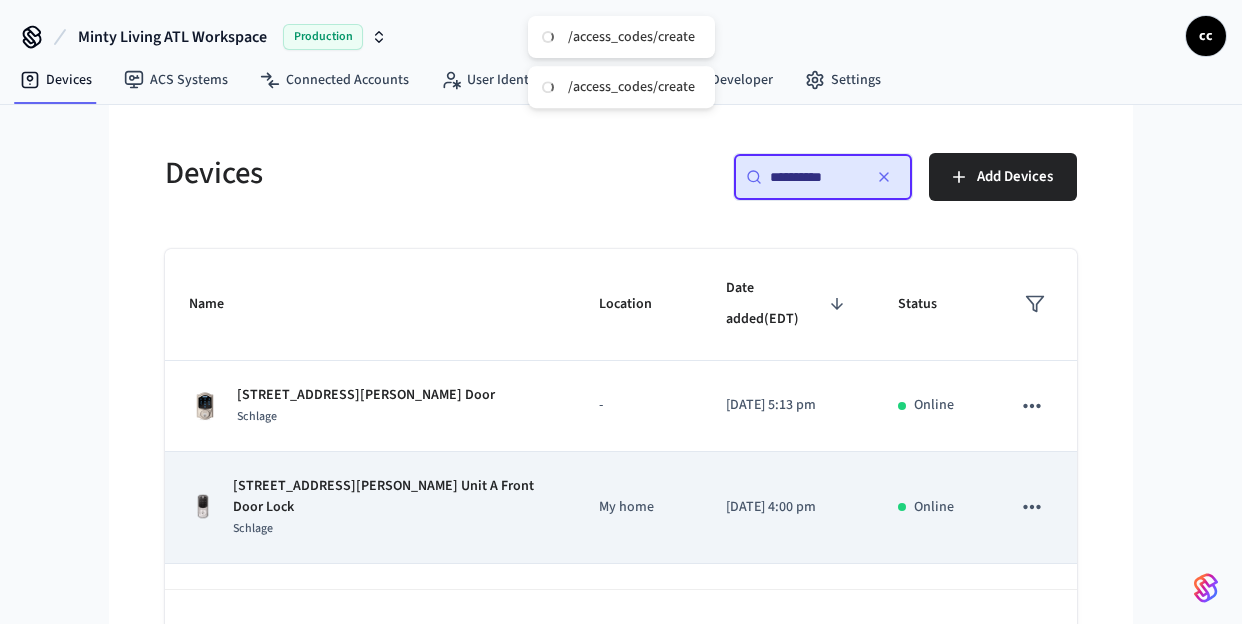 scroll, scrollTop: 18, scrollLeft: 0, axis: vertical 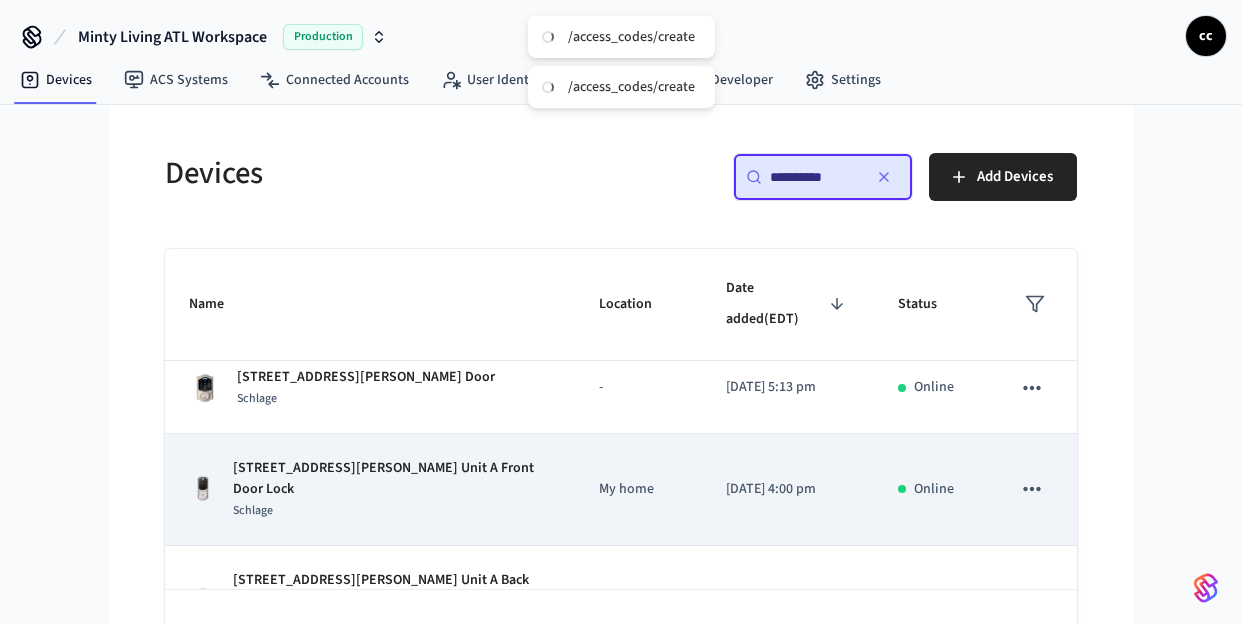 type on "**********" 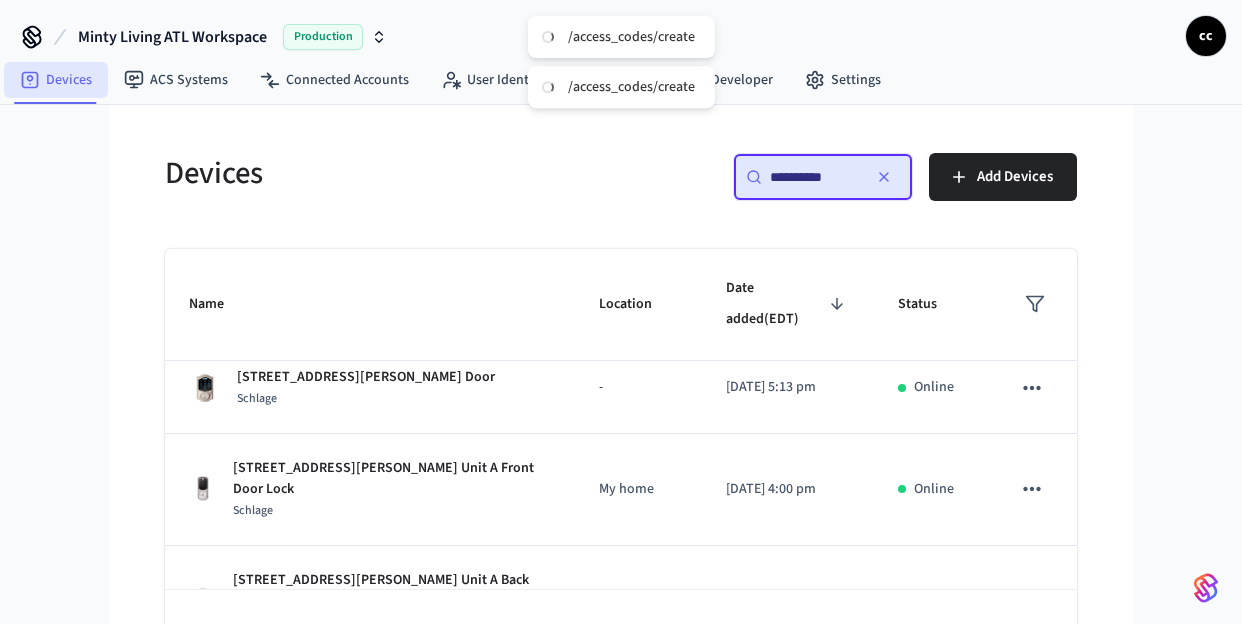 click on "Devices" at bounding box center [56, 80] 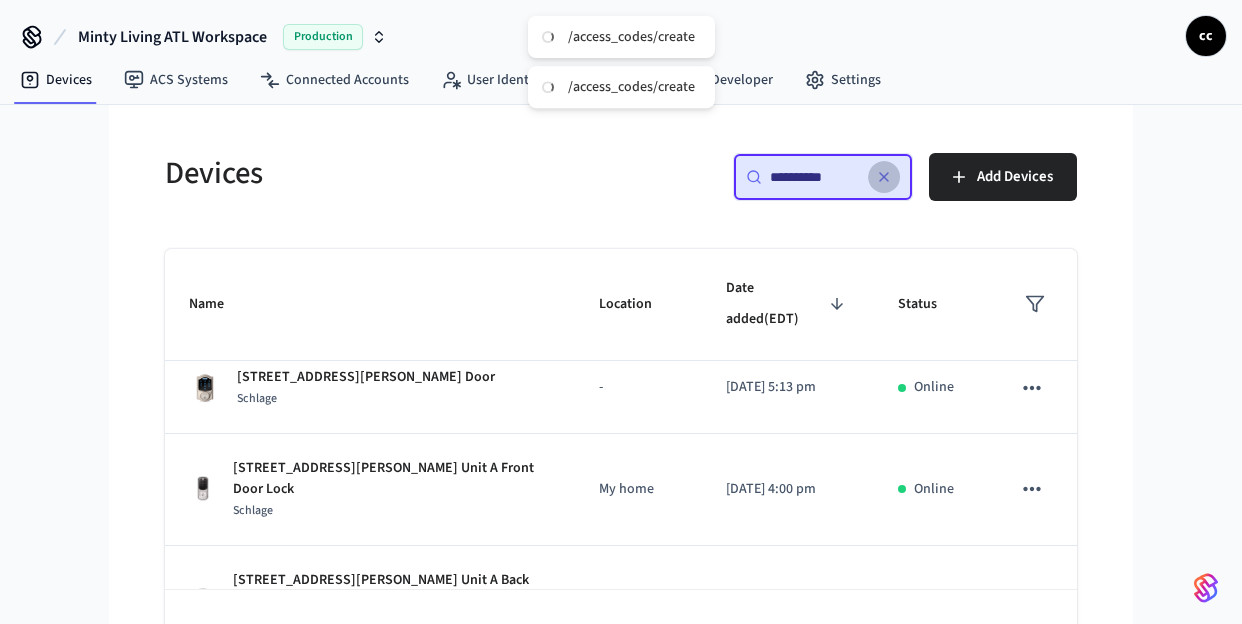 click 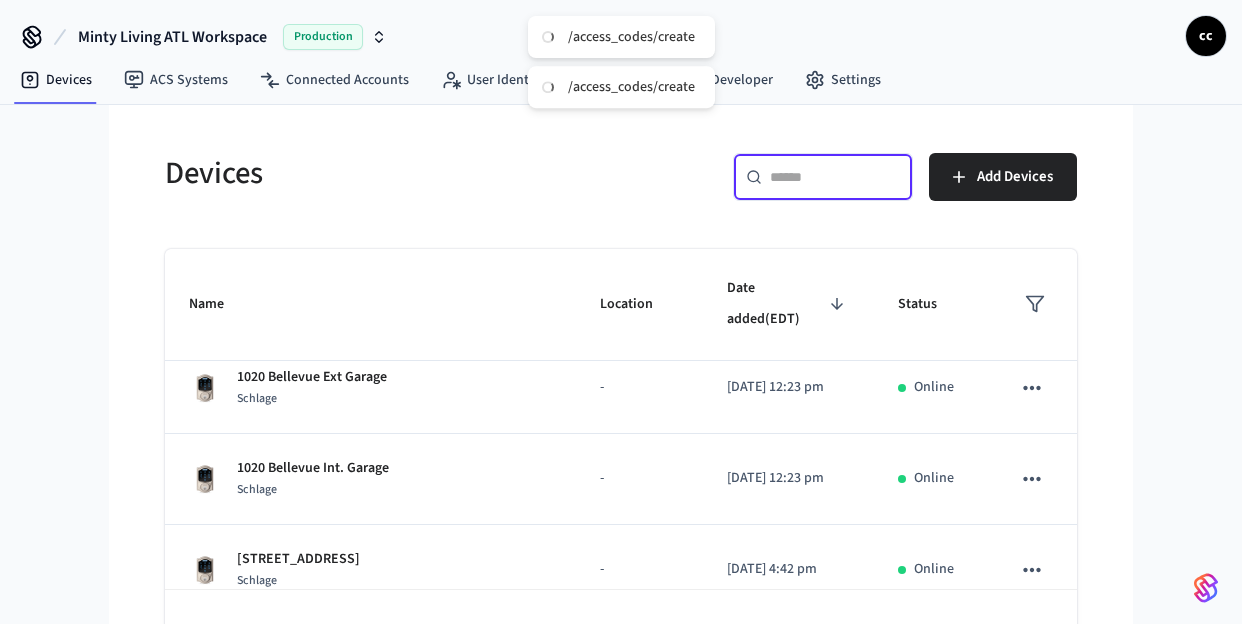 click at bounding box center (835, 177) 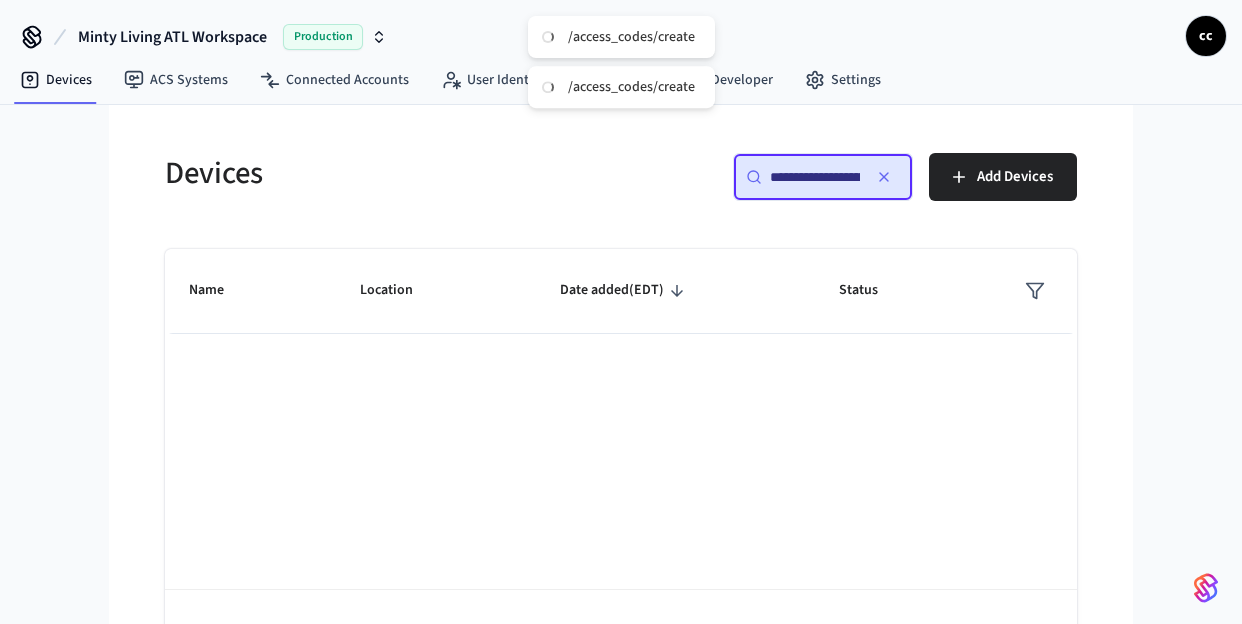scroll, scrollTop: 0, scrollLeft: 37, axis: horizontal 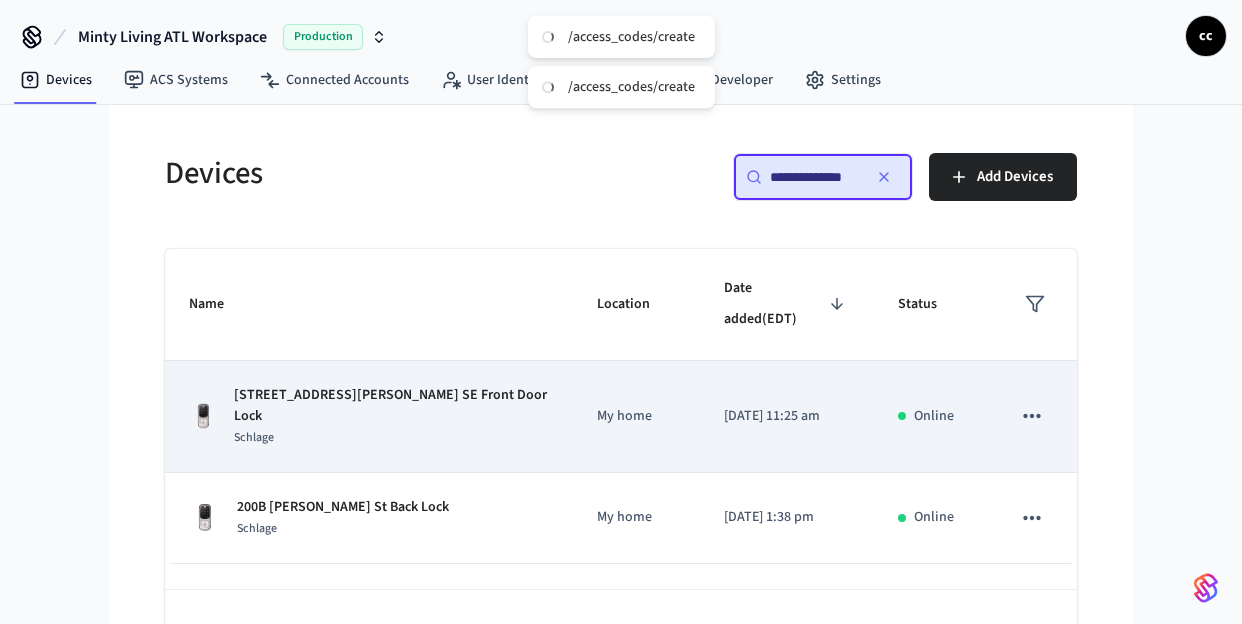 type on "**********" 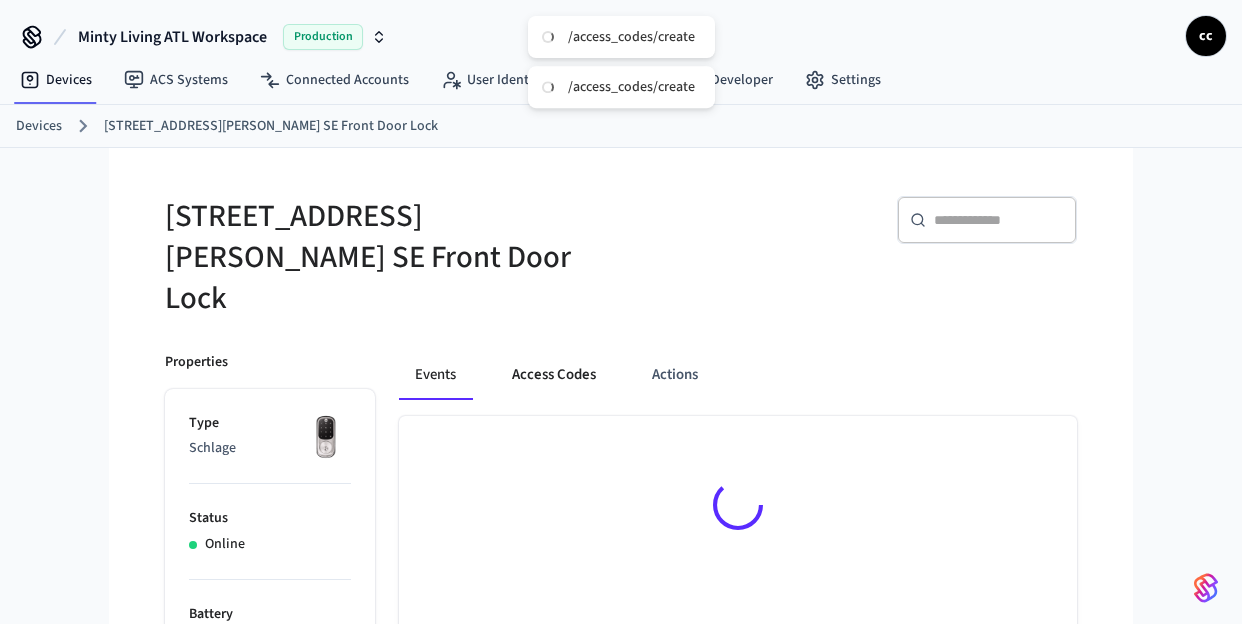 click on "Access Codes" at bounding box center [554, 376] 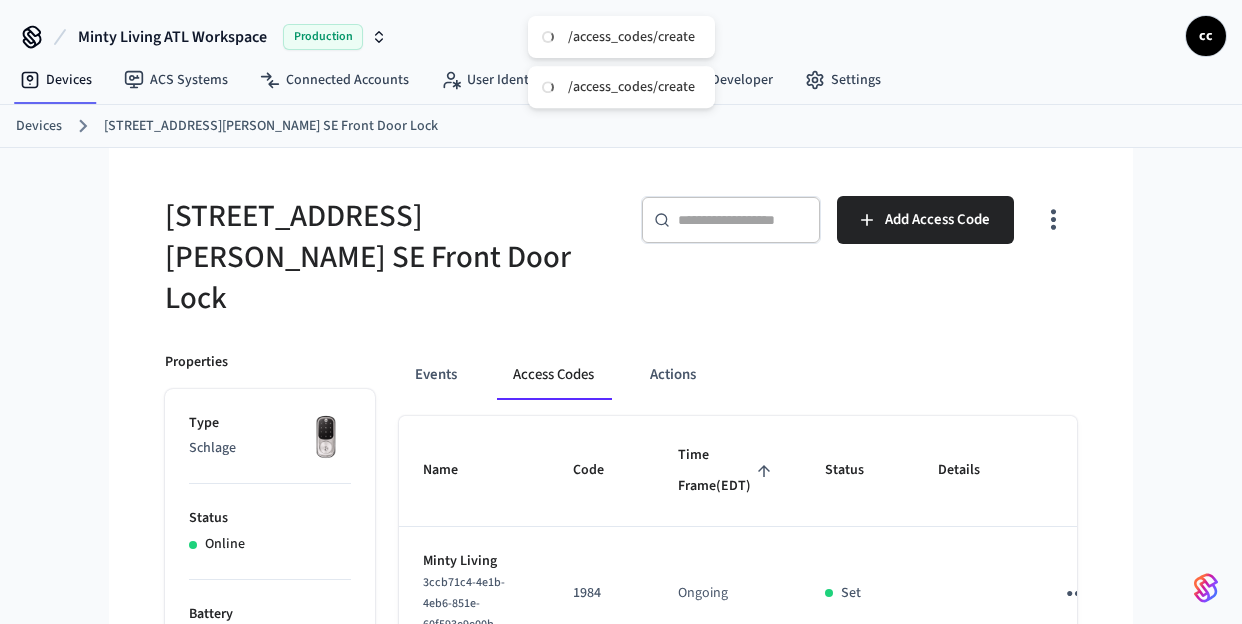 click on "Time Frame  (EDT)" at bounding box center (727, 471) 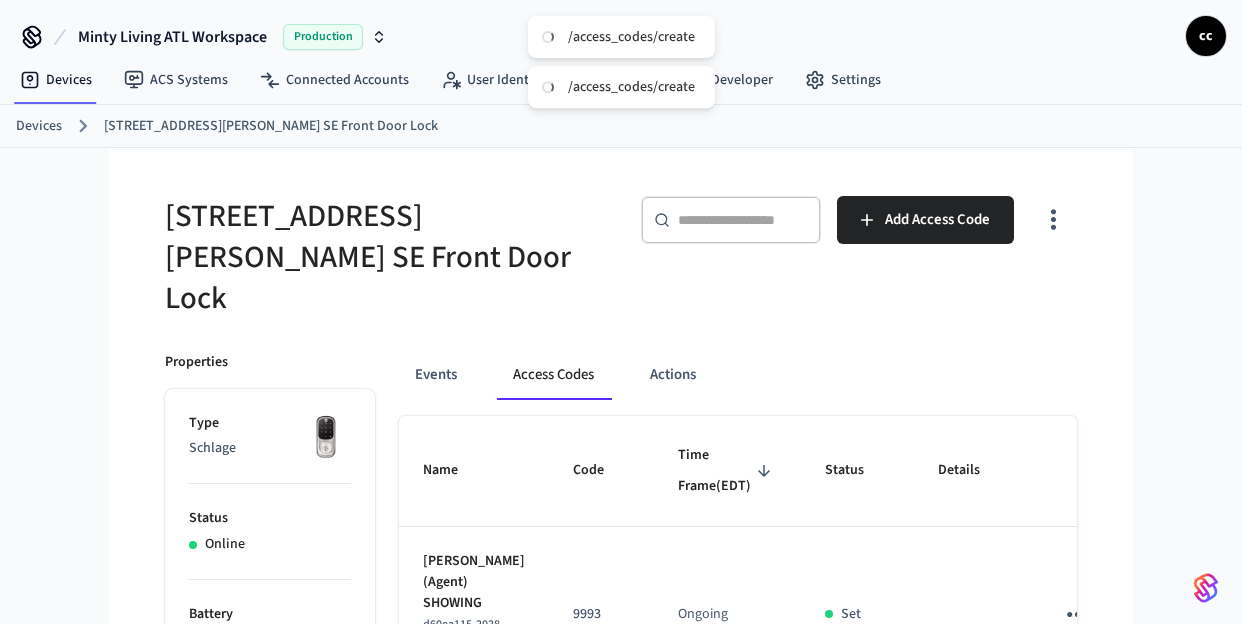 scroll, scrollTop: 367, scrollLeft: 0, axis: vertical 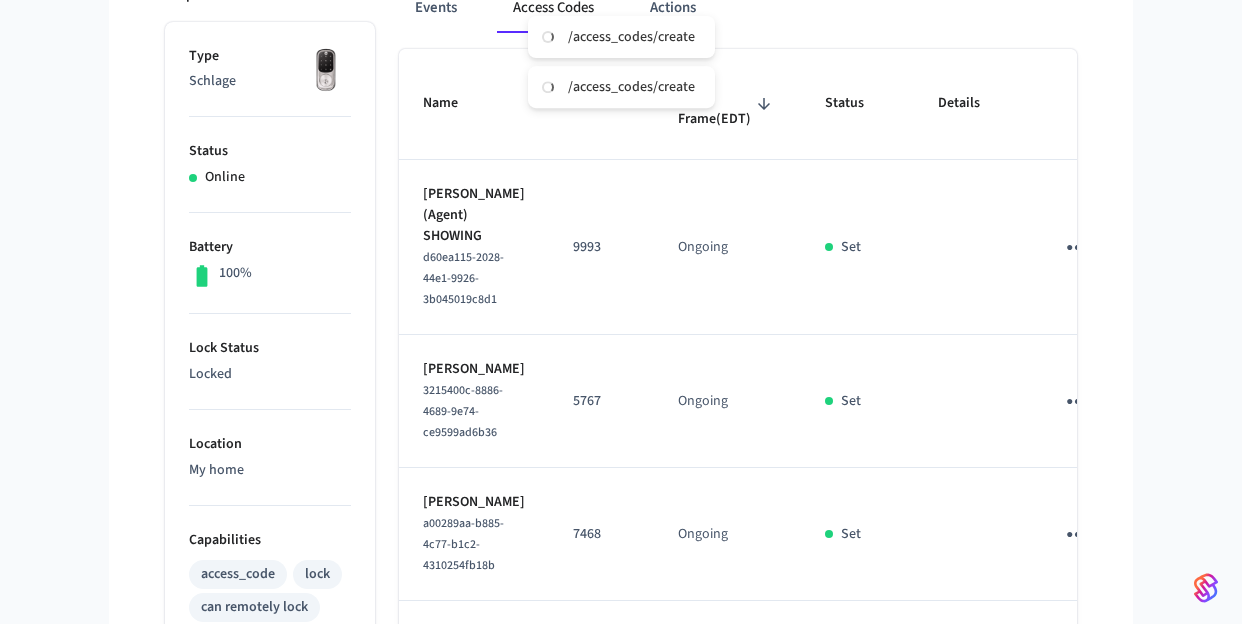 click 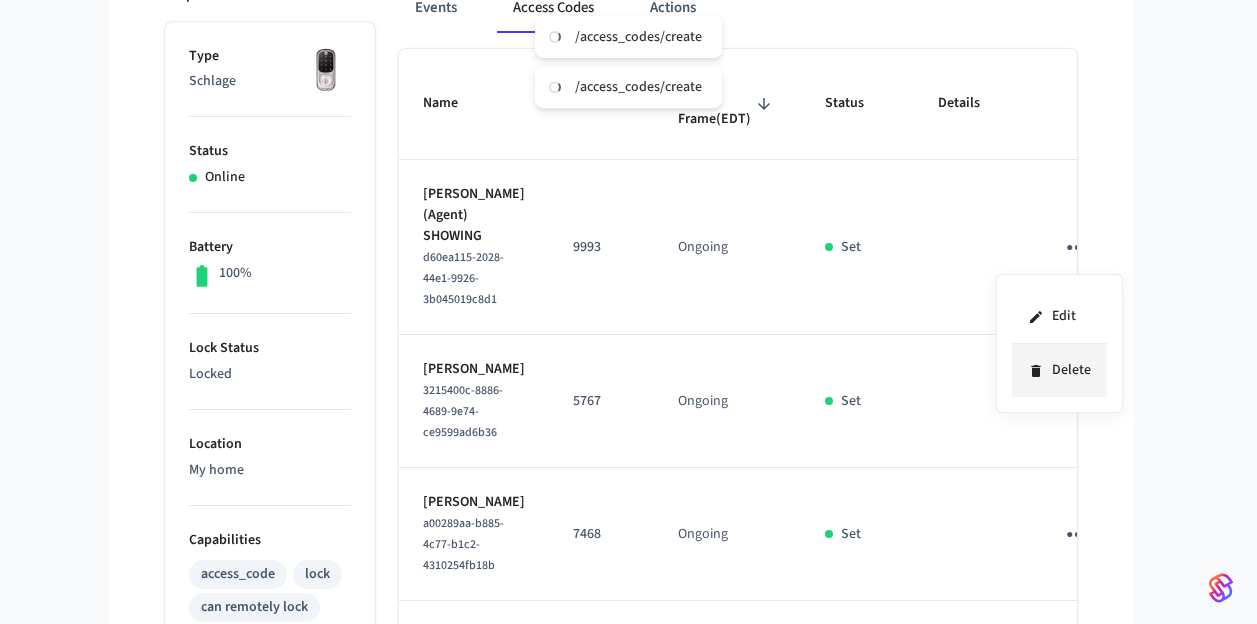 click on "Delete" at bounding box center (1059, 370) 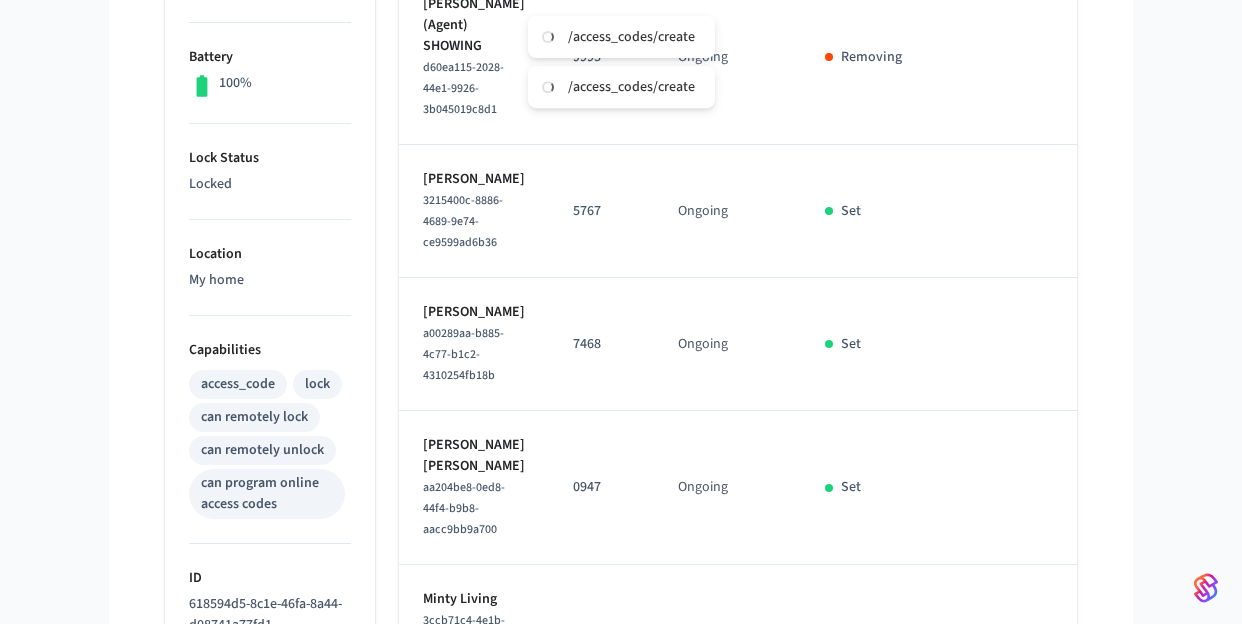 scroll, scrollTop: 563, scrollLeft: 0, axis: vertical 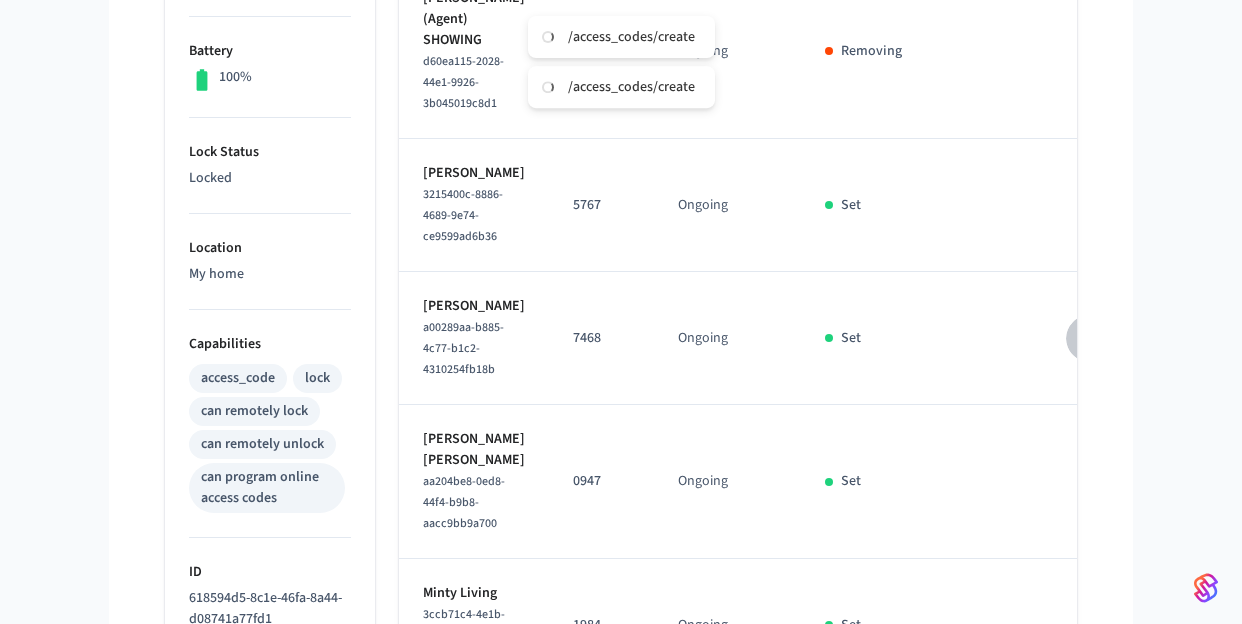 click 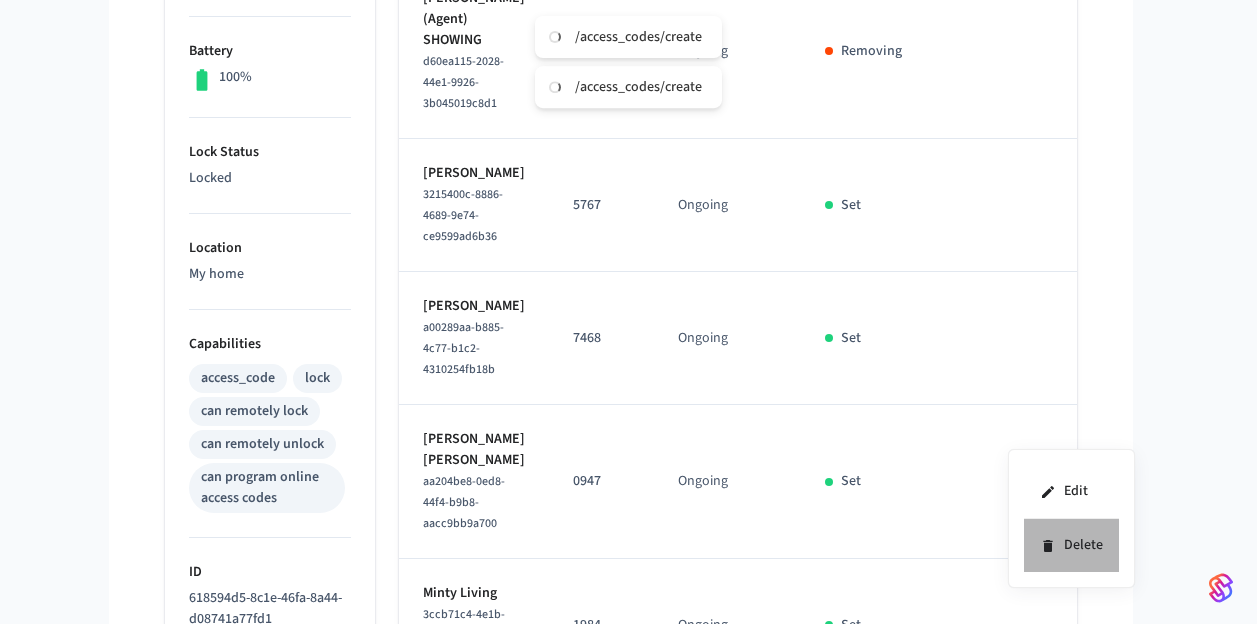 click on "Delete" at bounding box center (1071, 545) 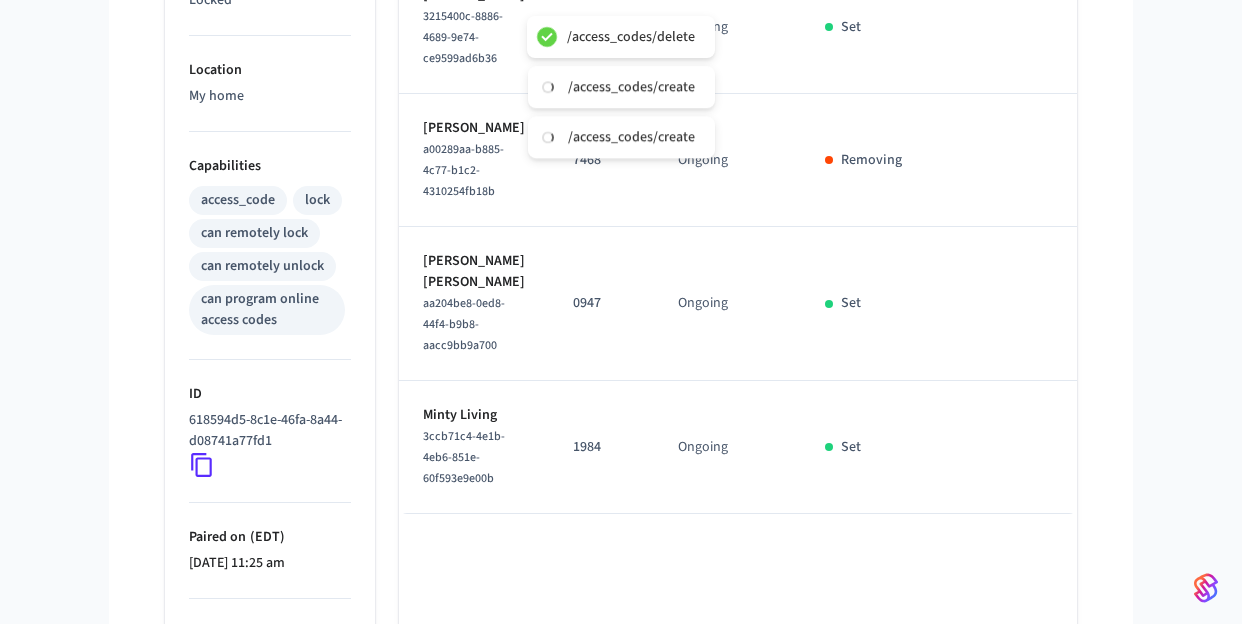 scroll, scrollTop: 808, scrollLeft: 0, axis: vertical 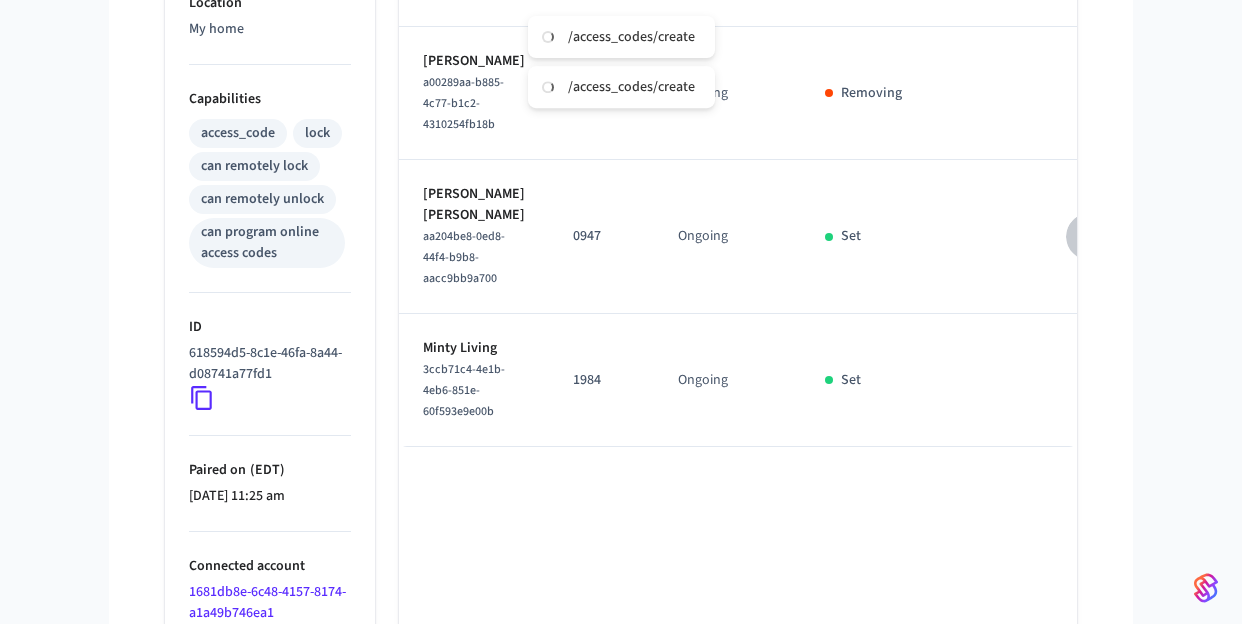 click 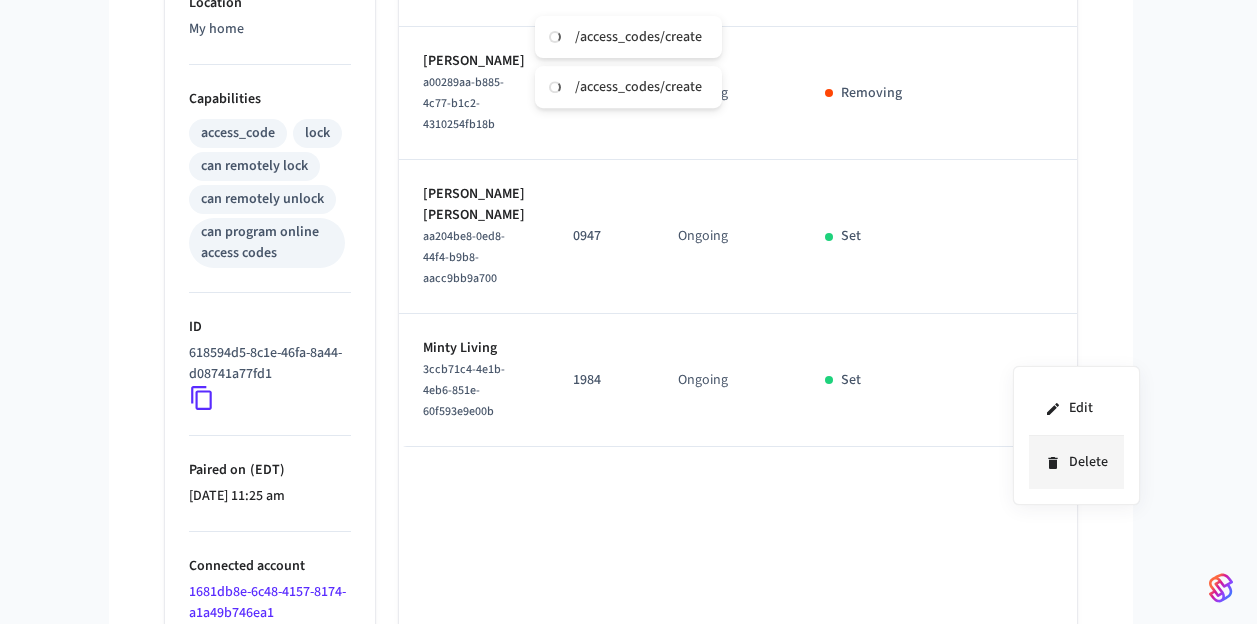 click 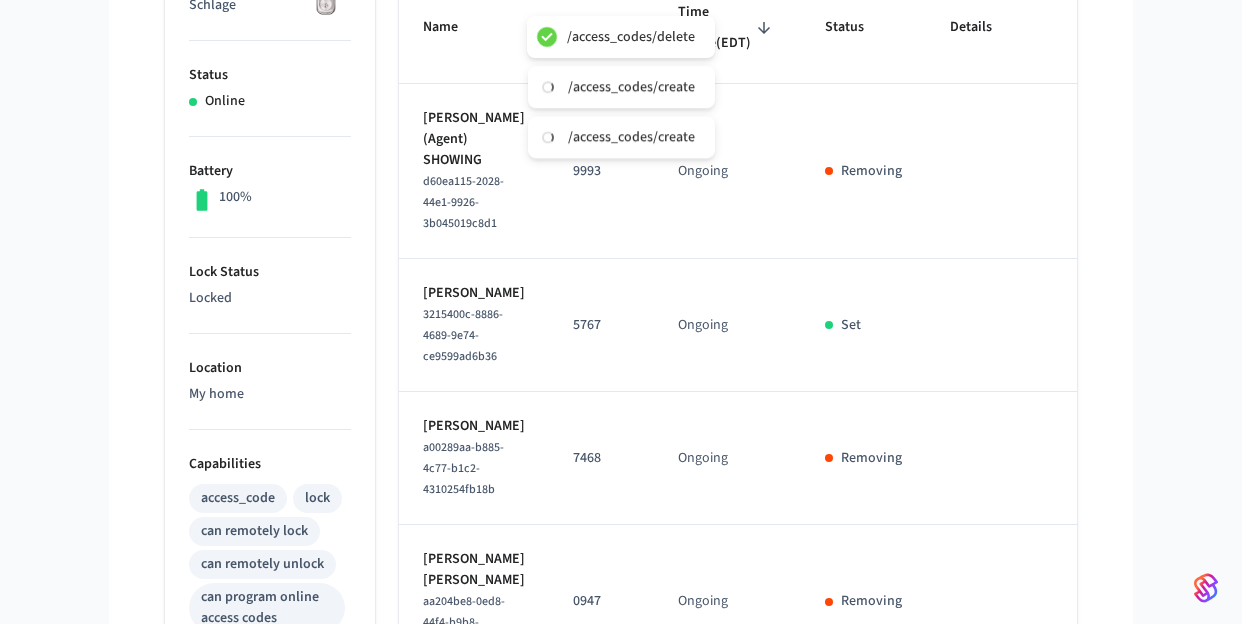 scroll, scrollTop: 271, scrollLeft: 0, axis: vertical 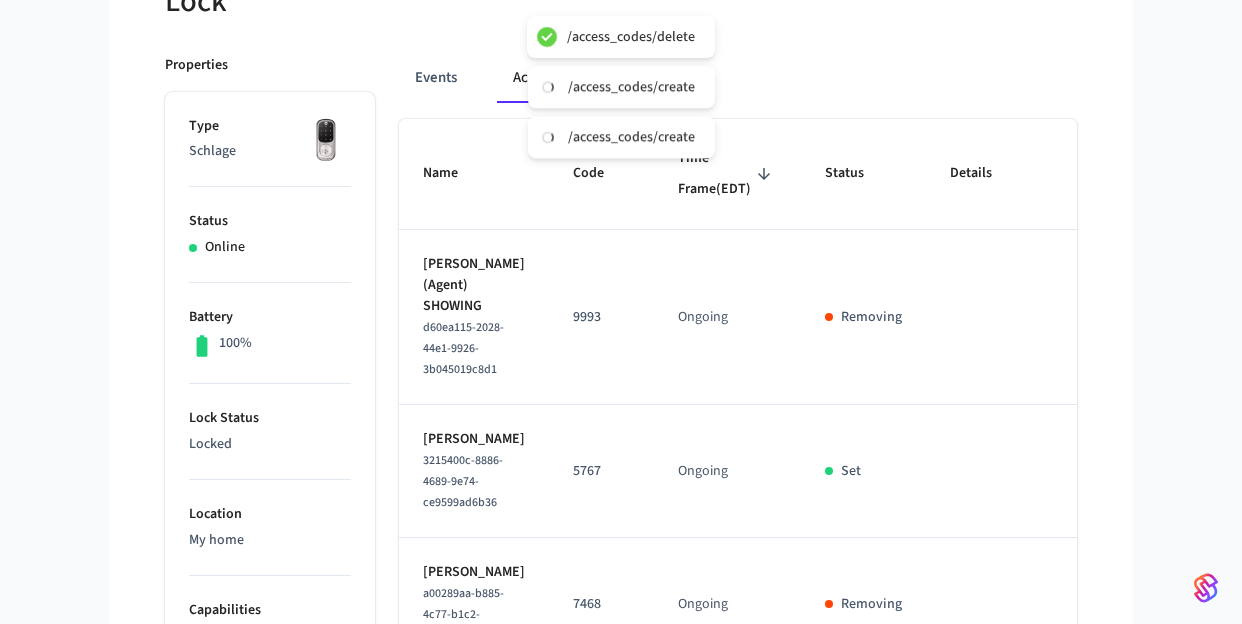 type 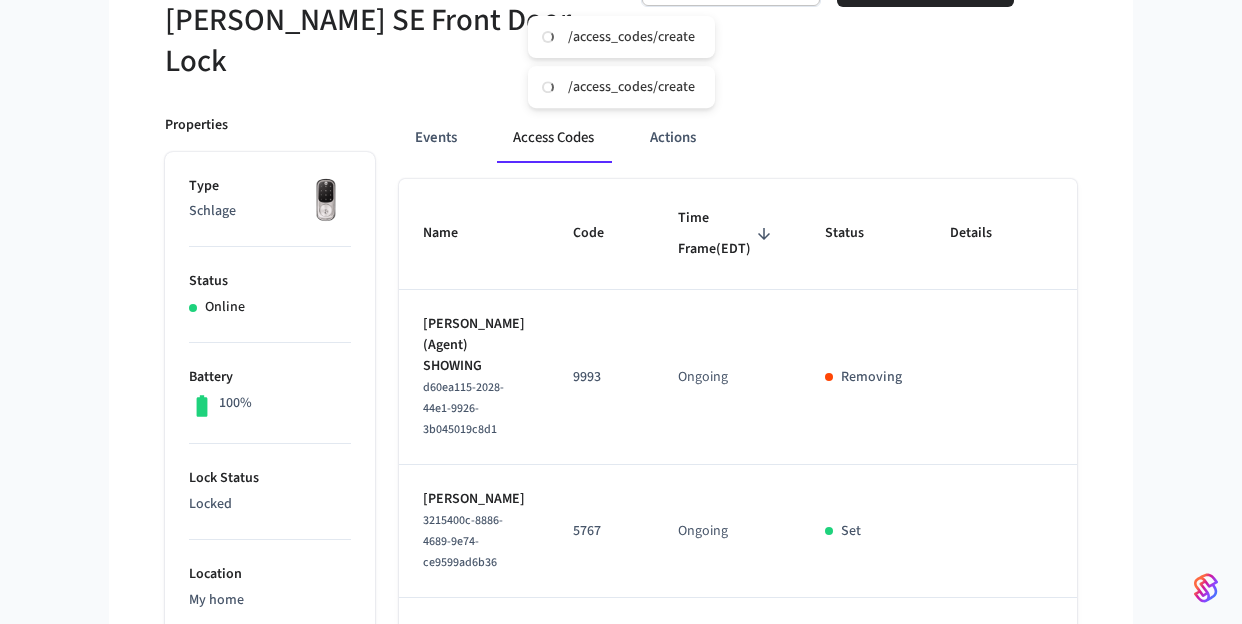 scroll, scrollTop: 0, scrollLeft: 0, axis: both 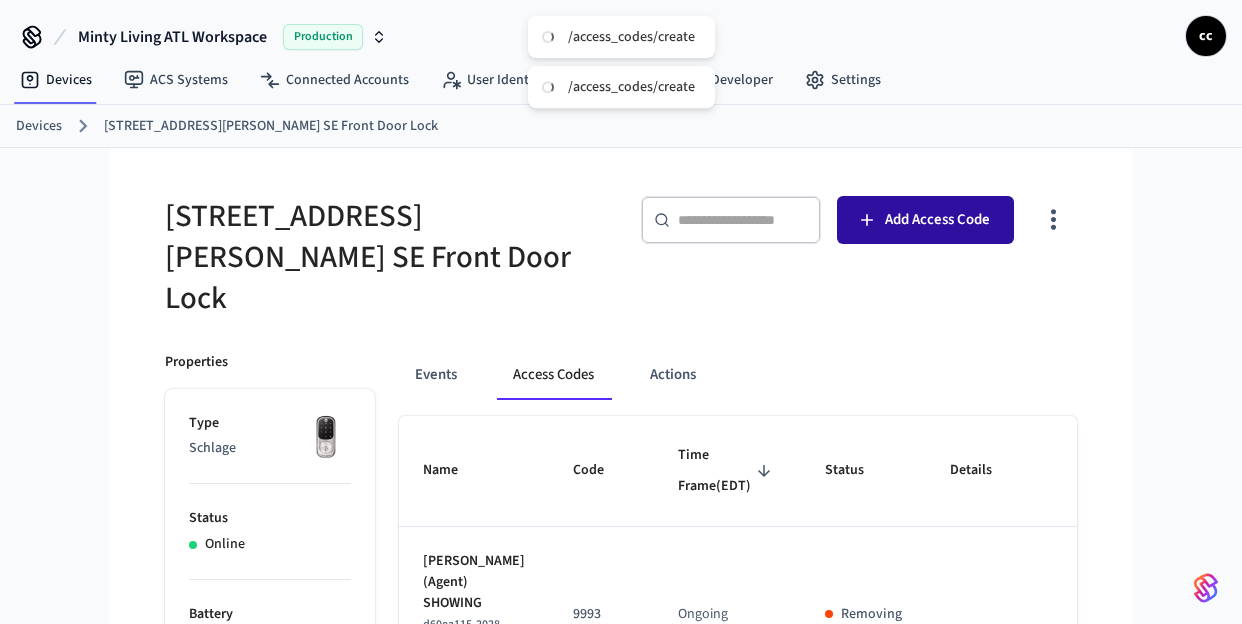 click on "Add Access Code" at bounding box center [937, 220] 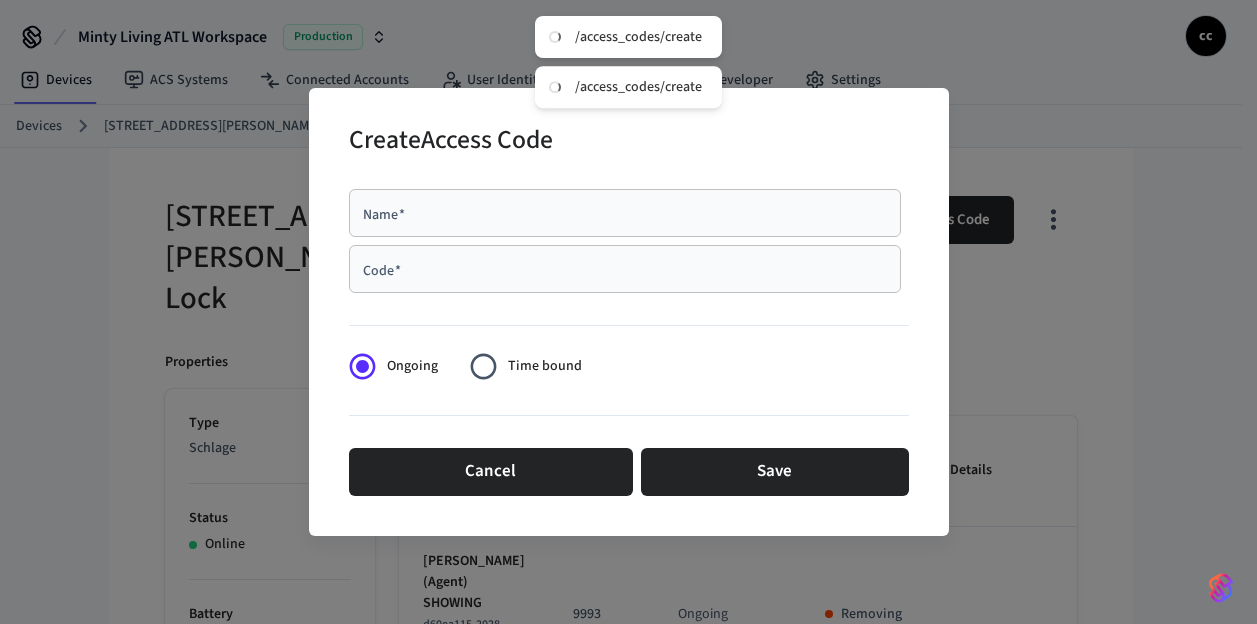 click on "Name   *" at bounding box center [625, 213] 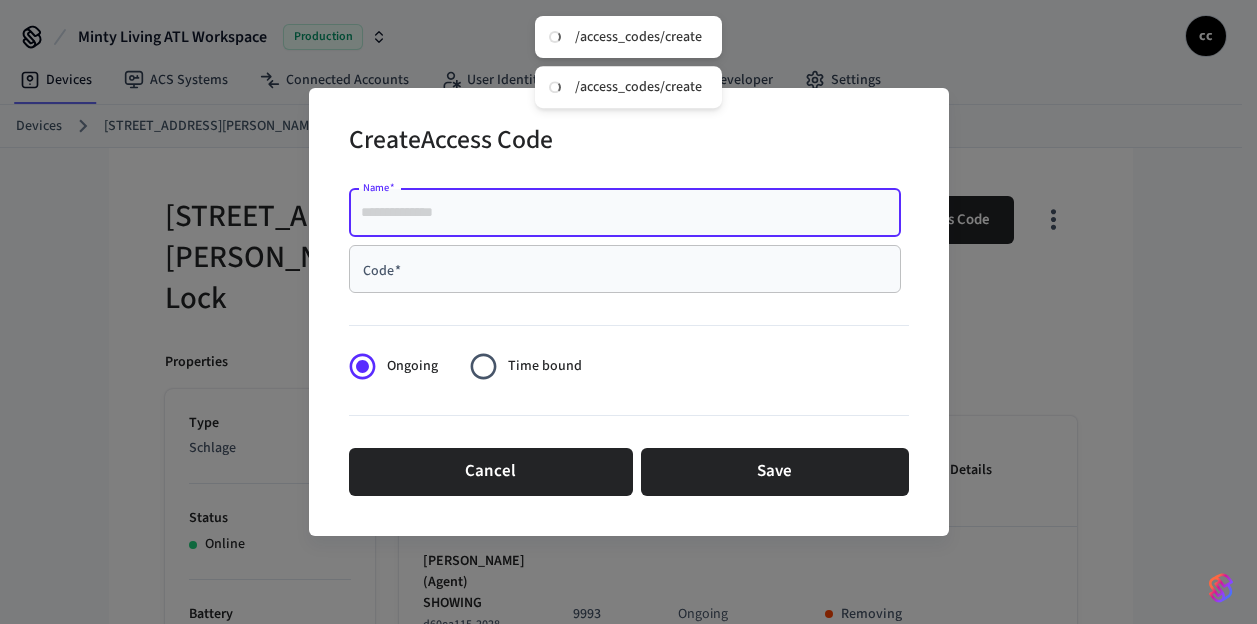 paste on "**********" 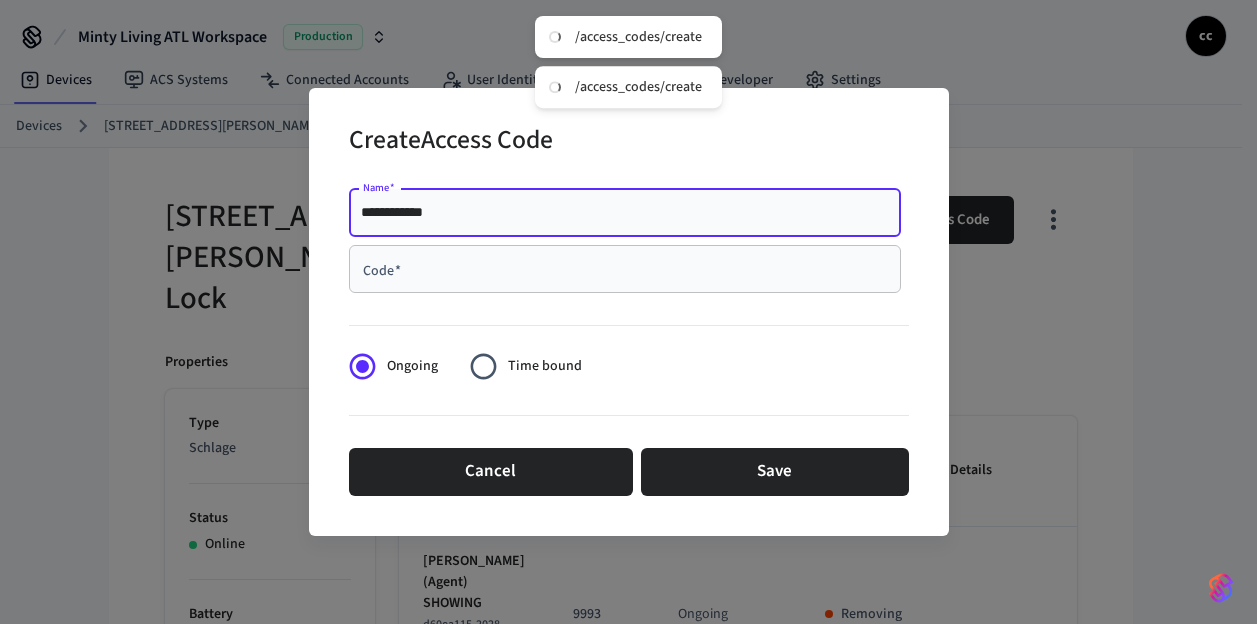 type on "**********" 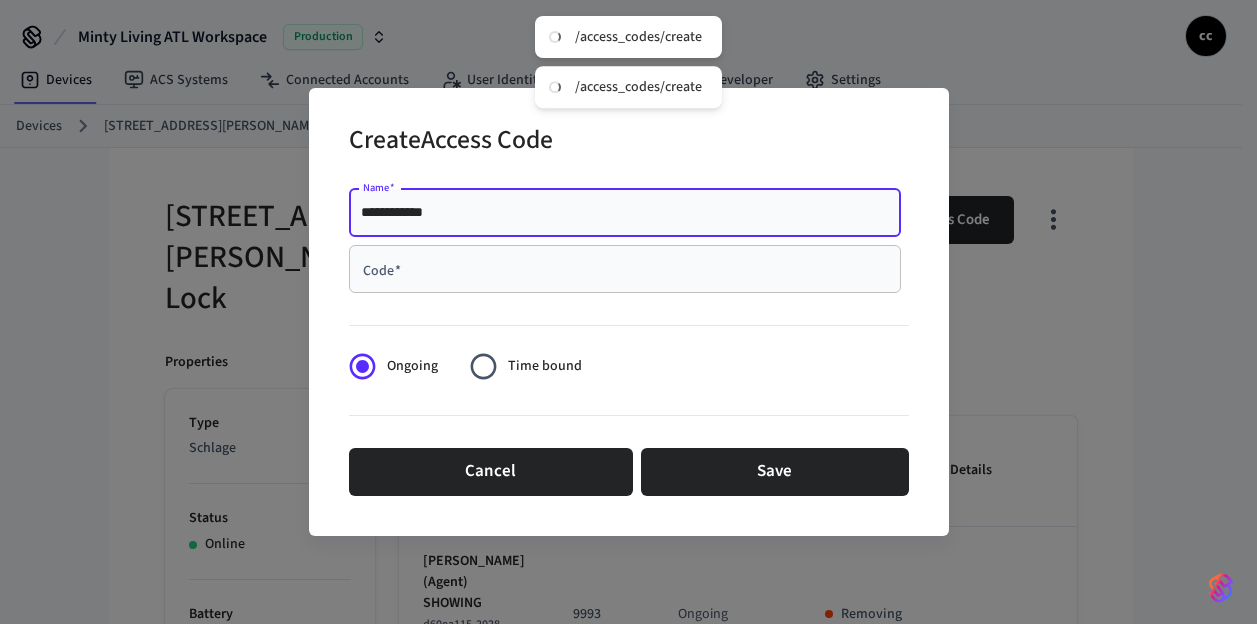 click on "Code   *" at bounding box center [625, 269] 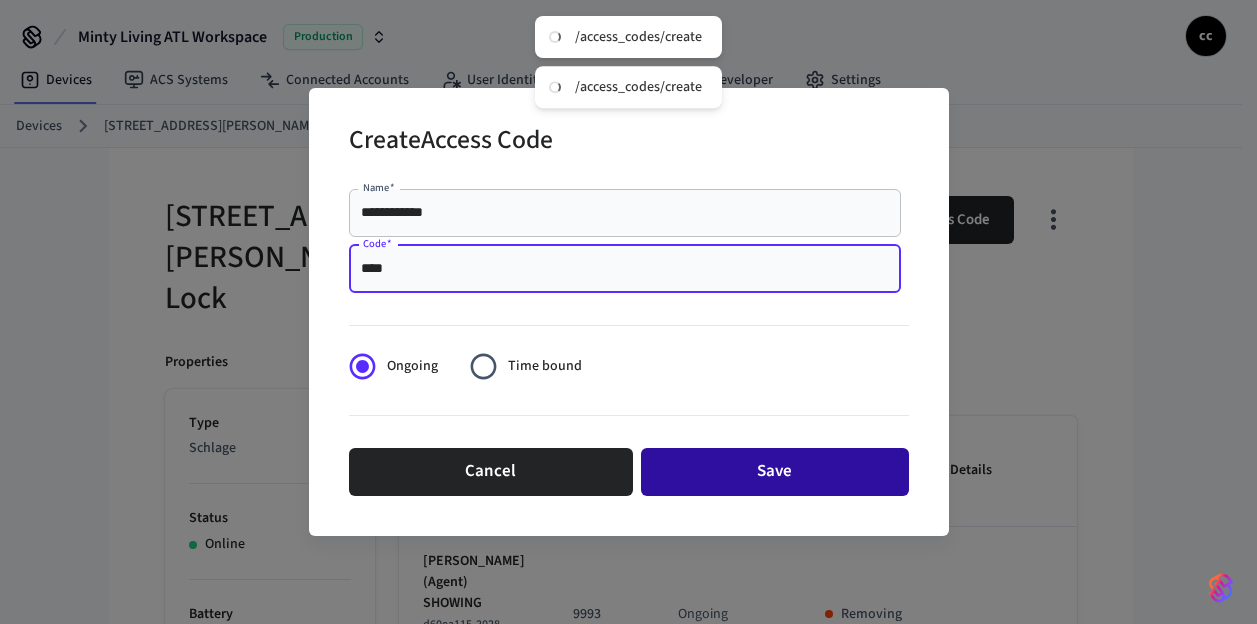 type on "****" 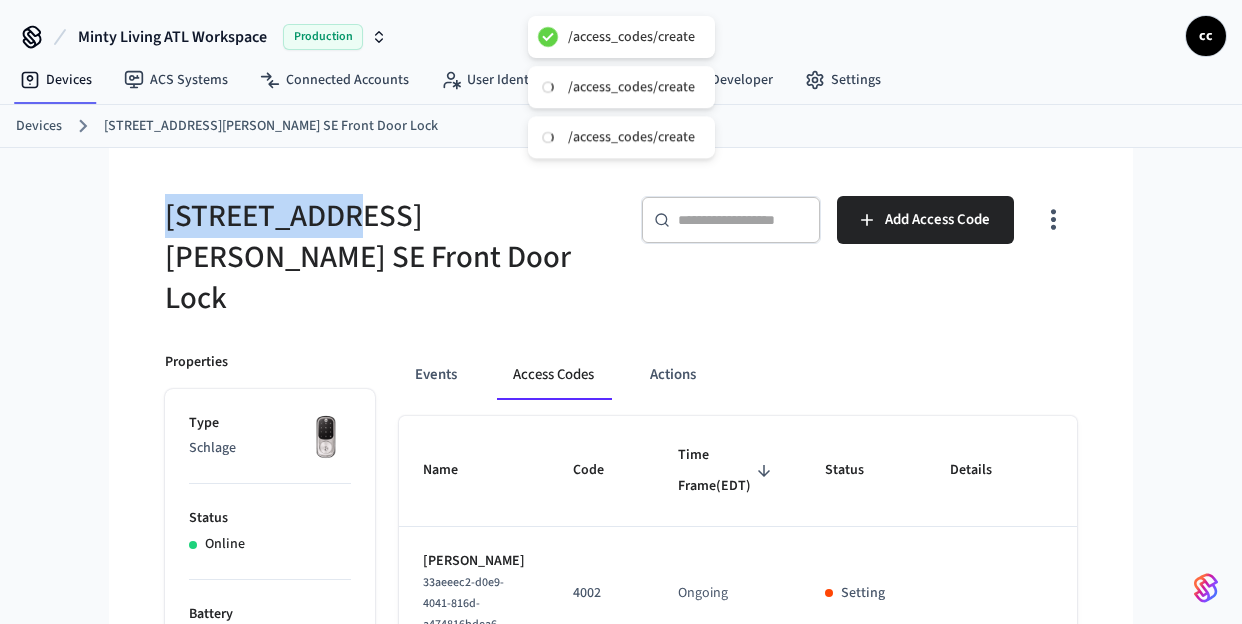 drag, startPoint x: 334, startPoint y: 223, endPoint x: 161, endPoint y: 153, distance: 186.62529 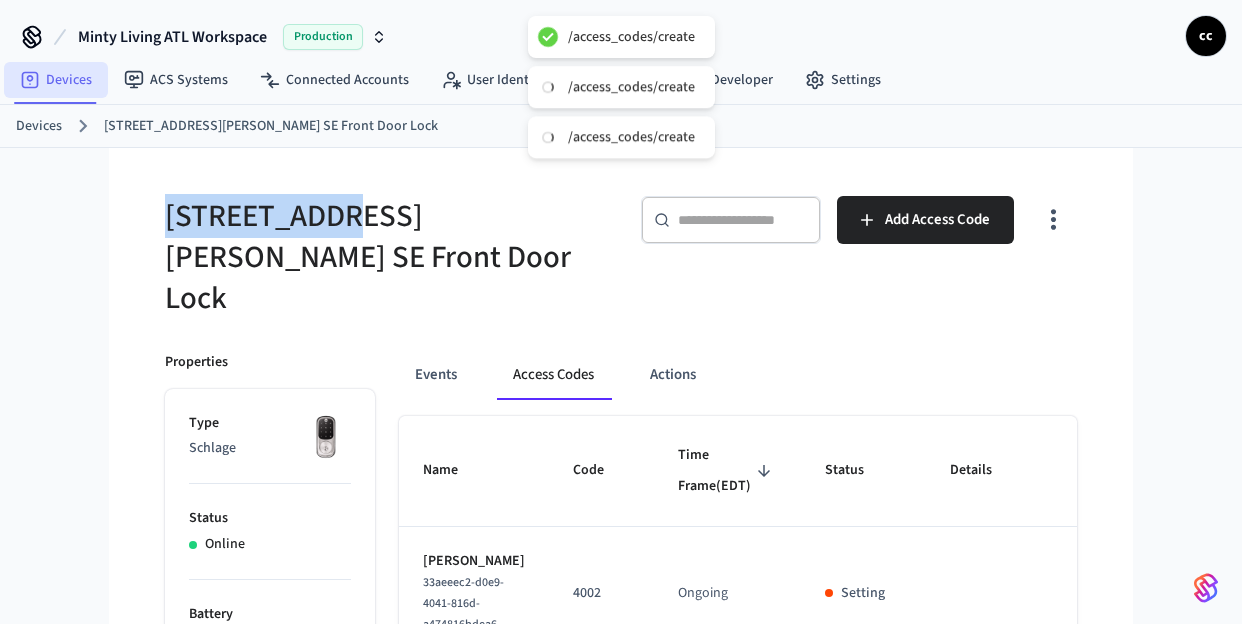 drag, startPoint x: 73, startPoint y: 71, endPoint x: 282, endPoint y: 121, distance: 214.89764 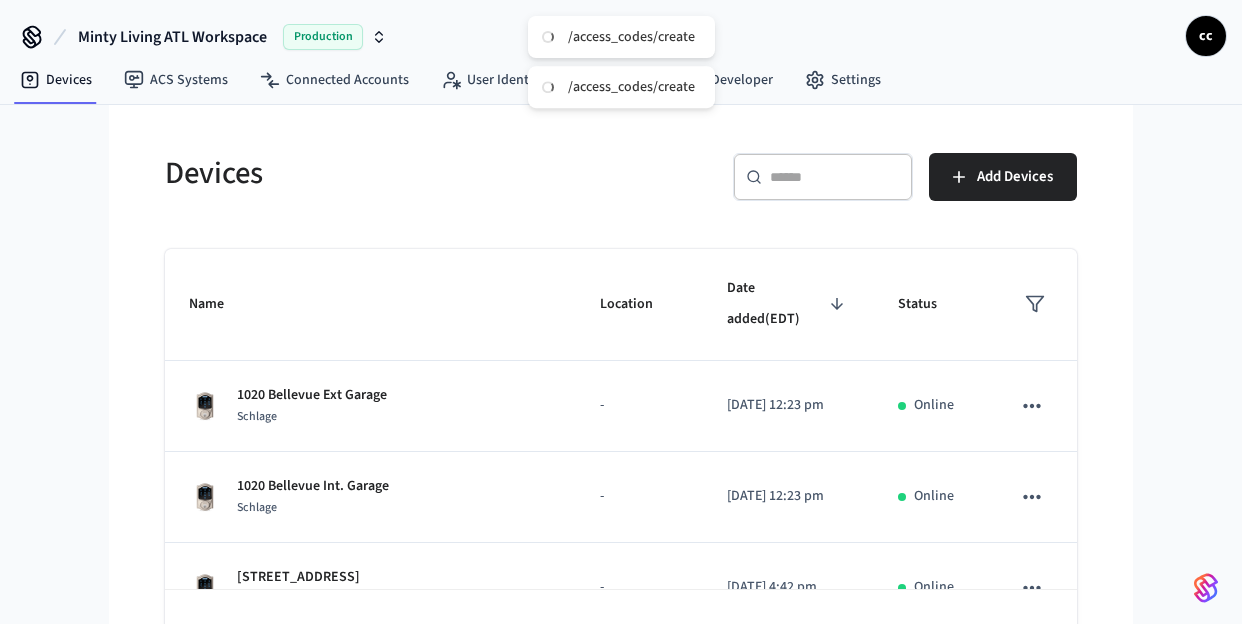 click at bounding box center (835, 177) 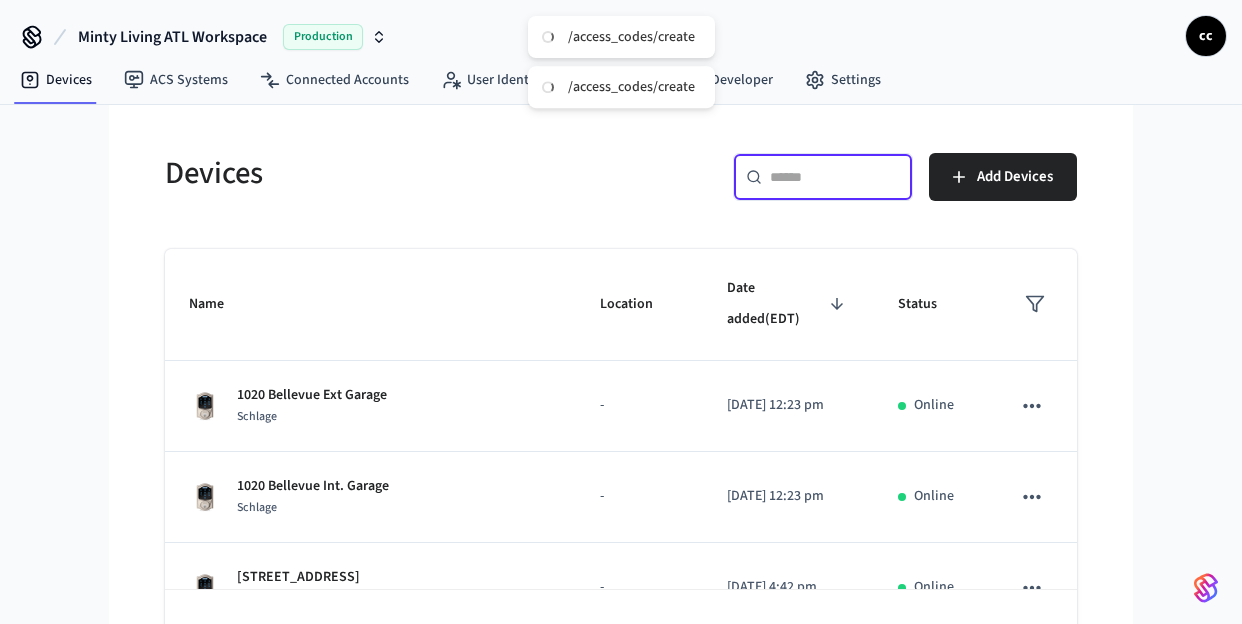 paste on "**********" 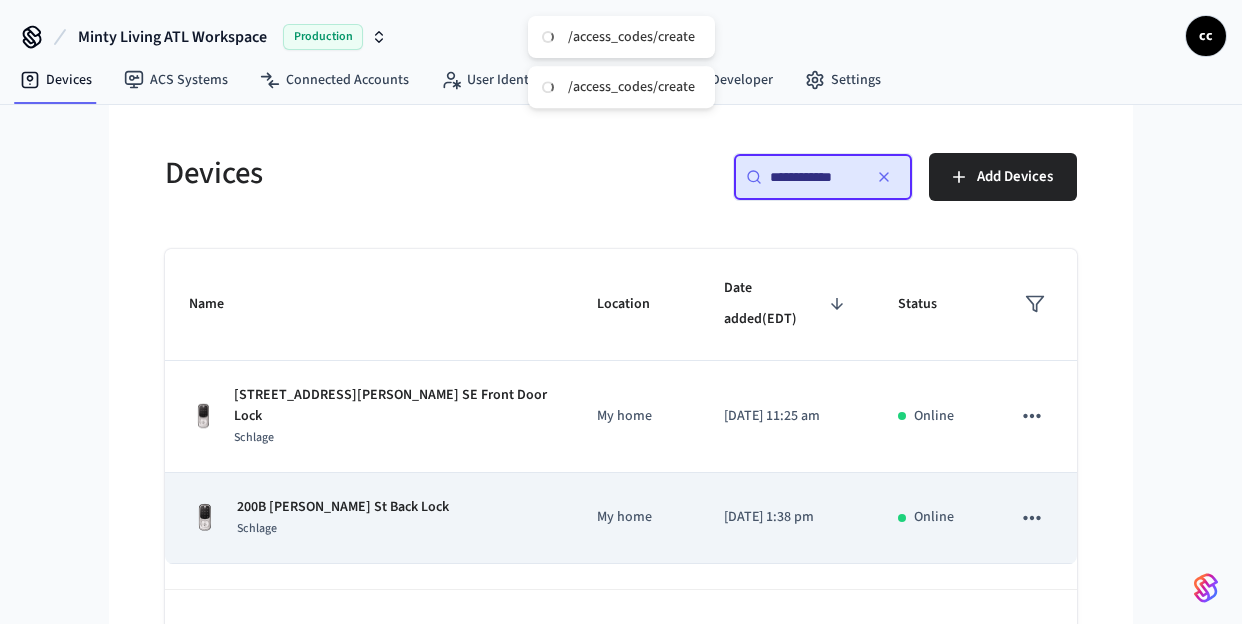 type on "**********" 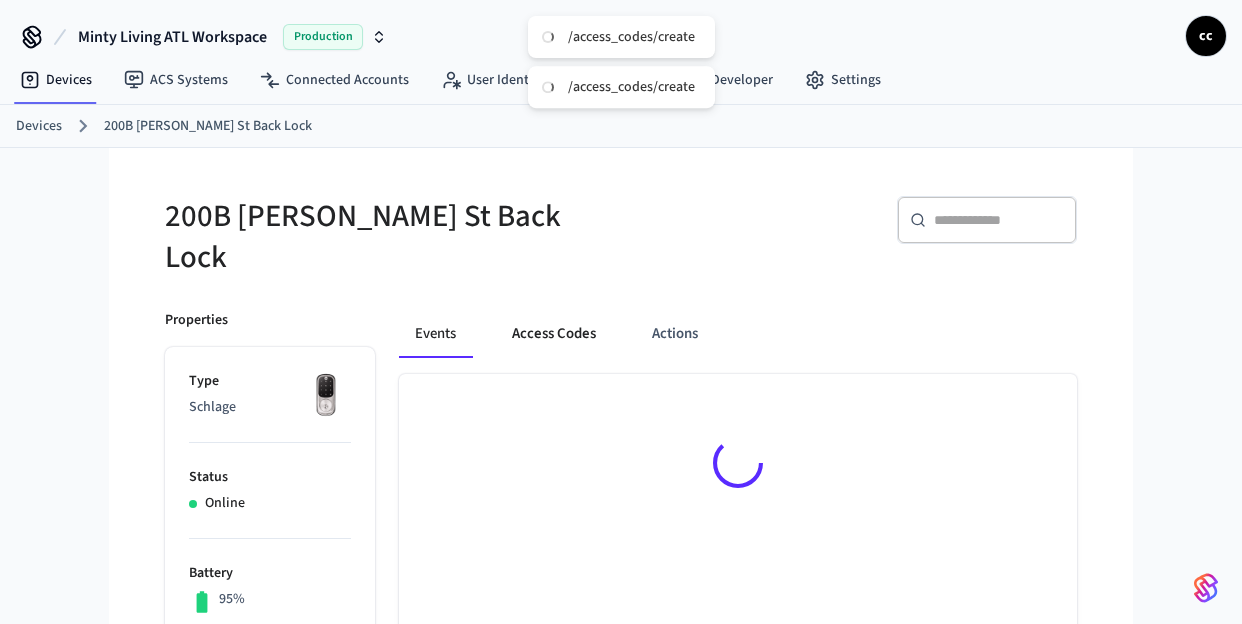 click on "Access Codes" at bounding box center (554, 334) 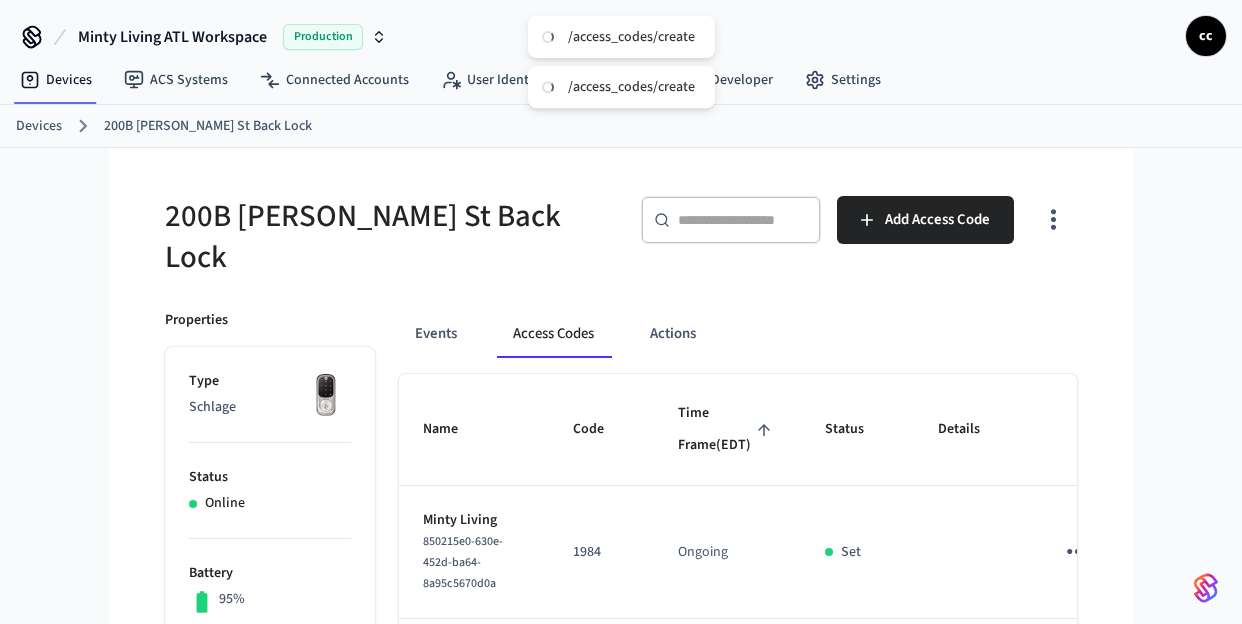 click on "Time Frame  (EDT)" at bounding box center (727, 429) 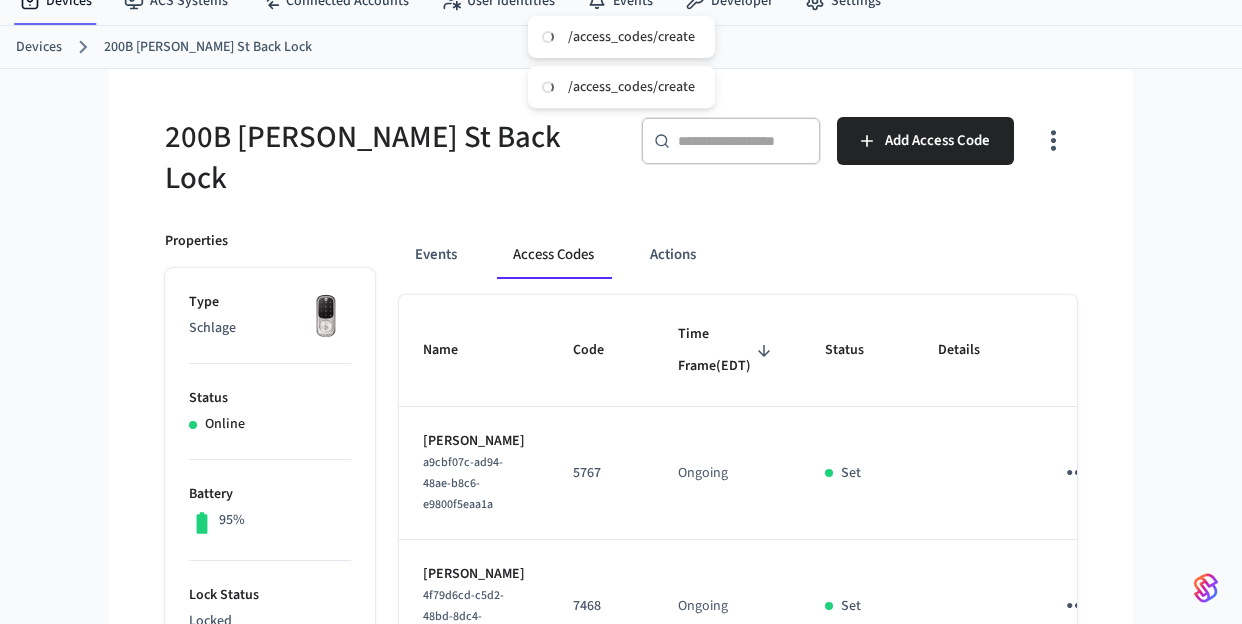 scroll, scrollTop: 300, scrollLeft: 0, axis: vertical 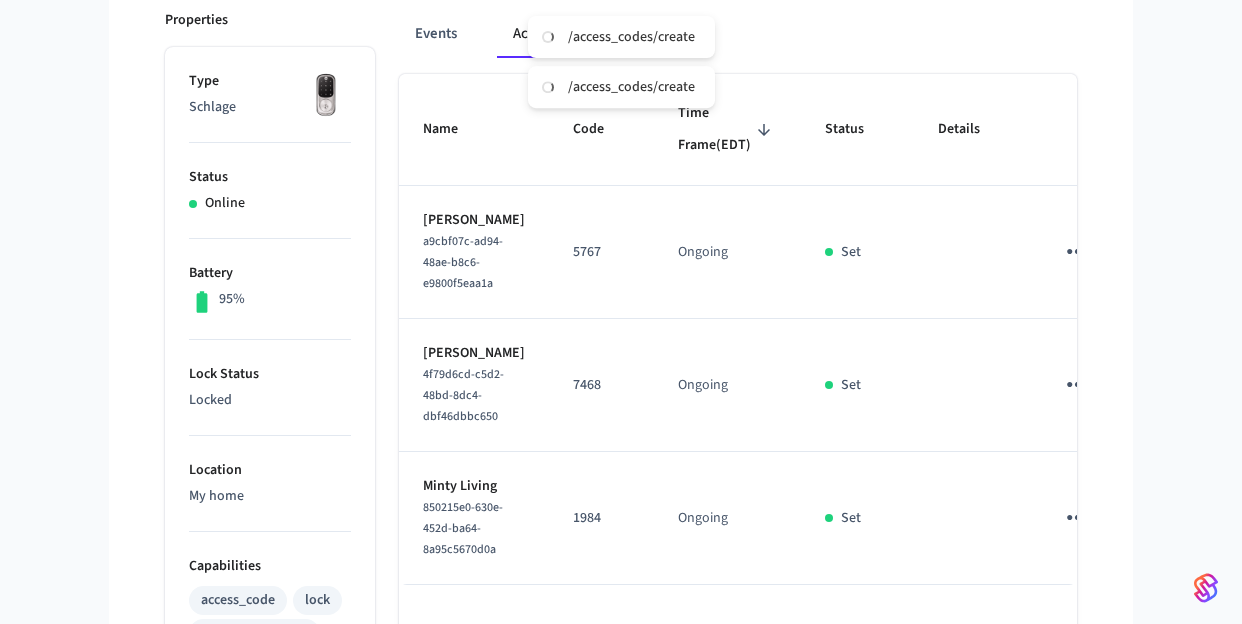 click 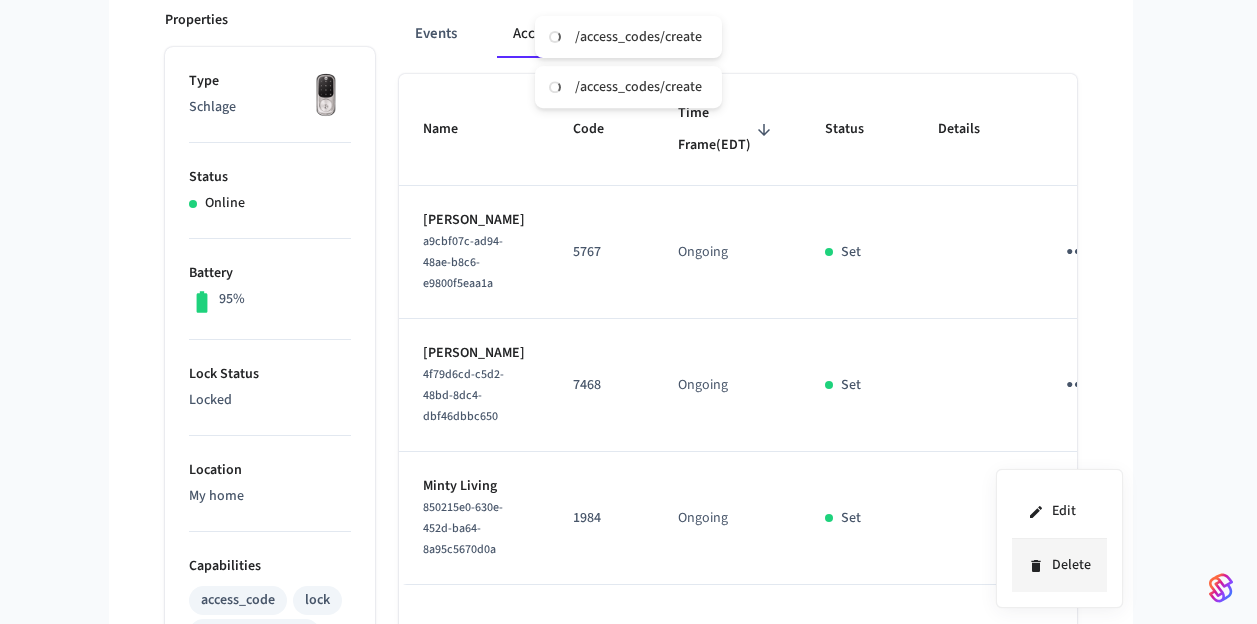 click on "Delete" at bounding box center (1059, 565) 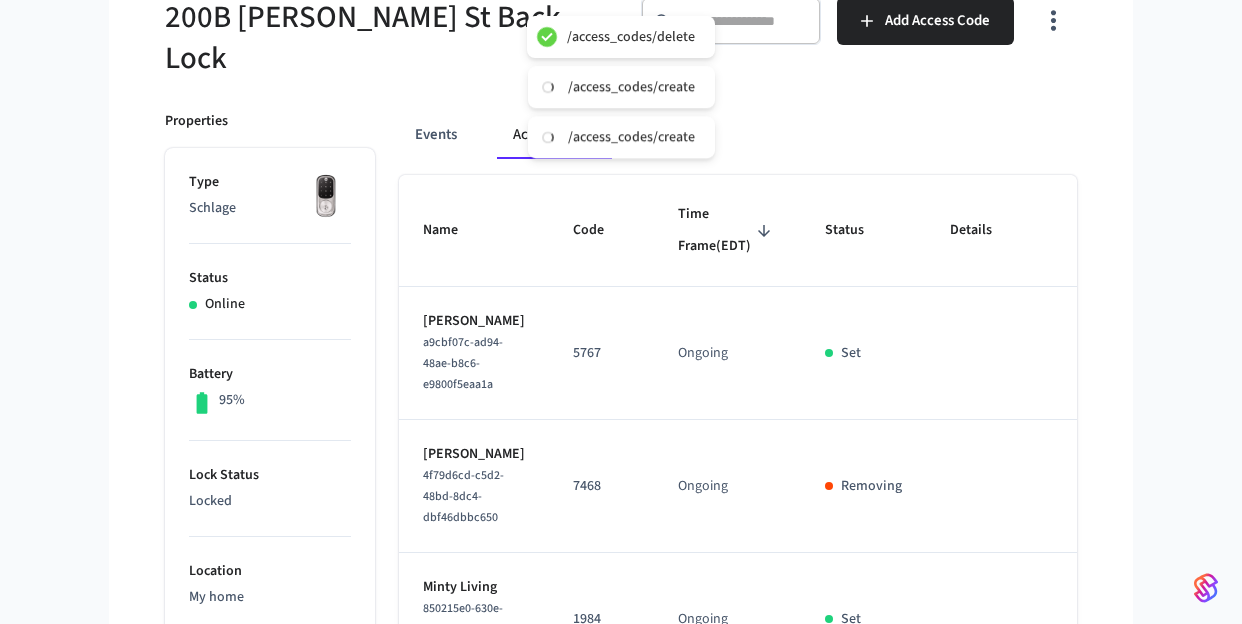 scroll, scrollTop: 0, scrollLeft: 0, axis: both 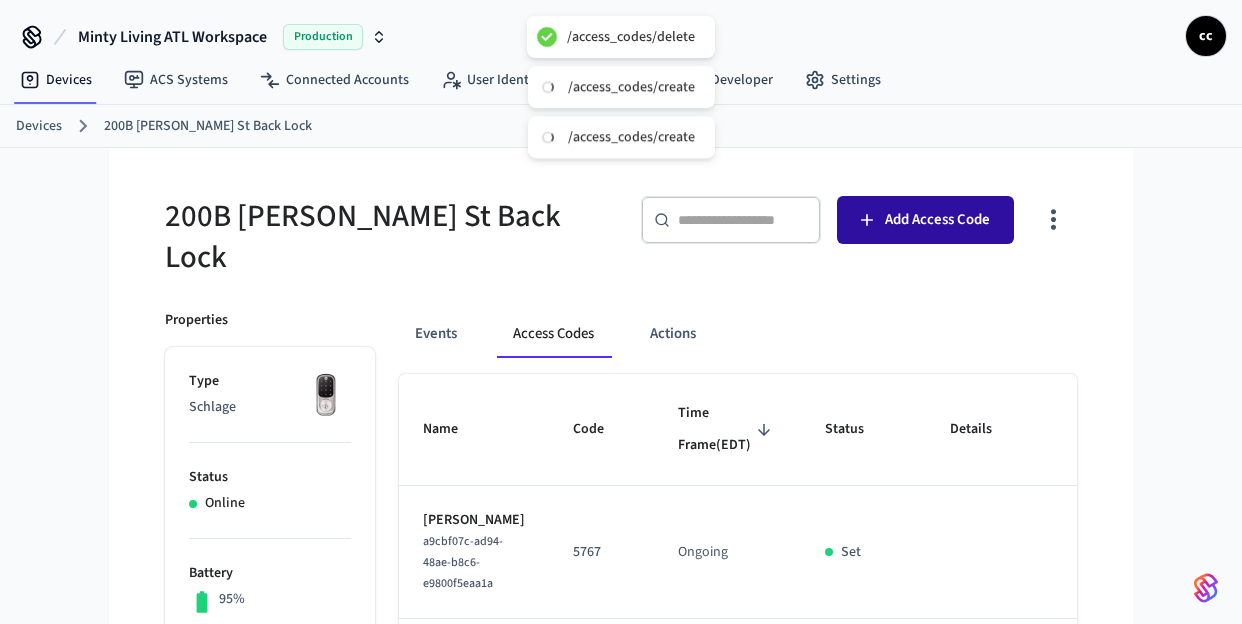 click on "Add Access Code" at bounding box center (925, 220) 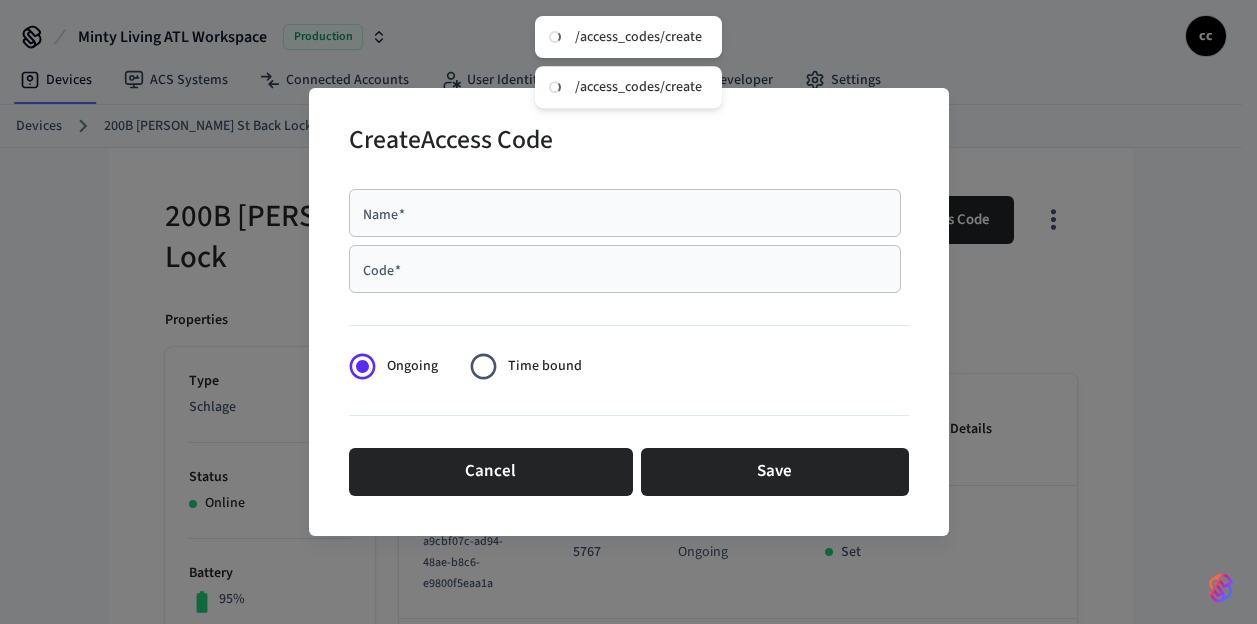 click on "Name   *" at bounding box center [625, 213] 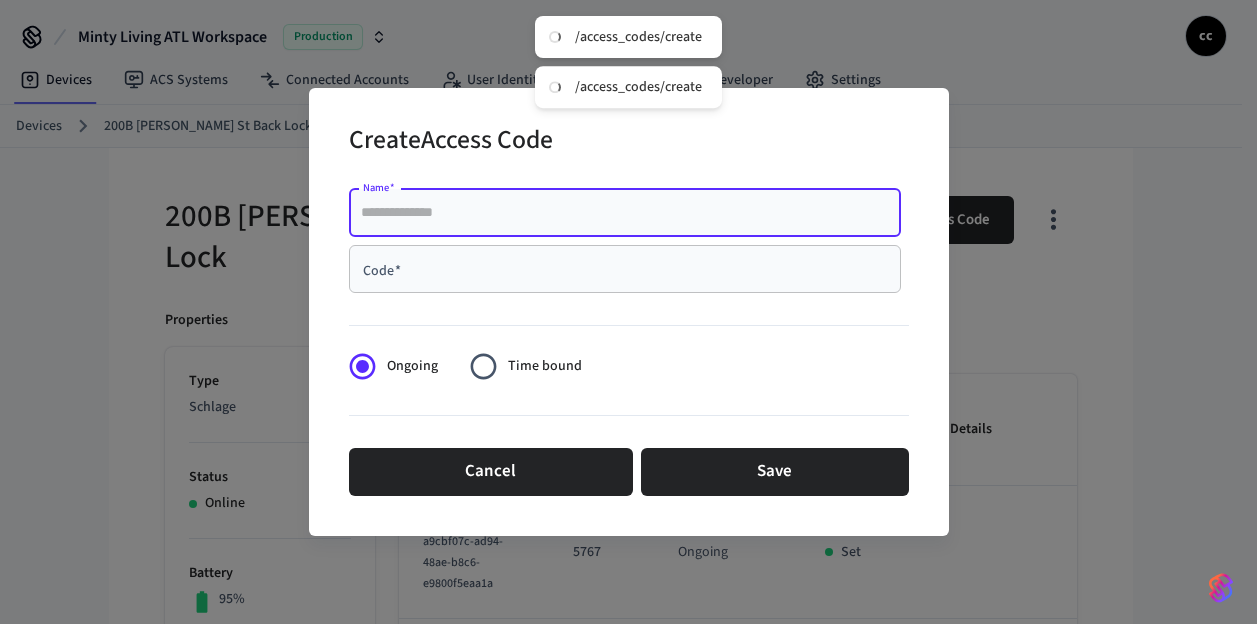 paste on "**********" 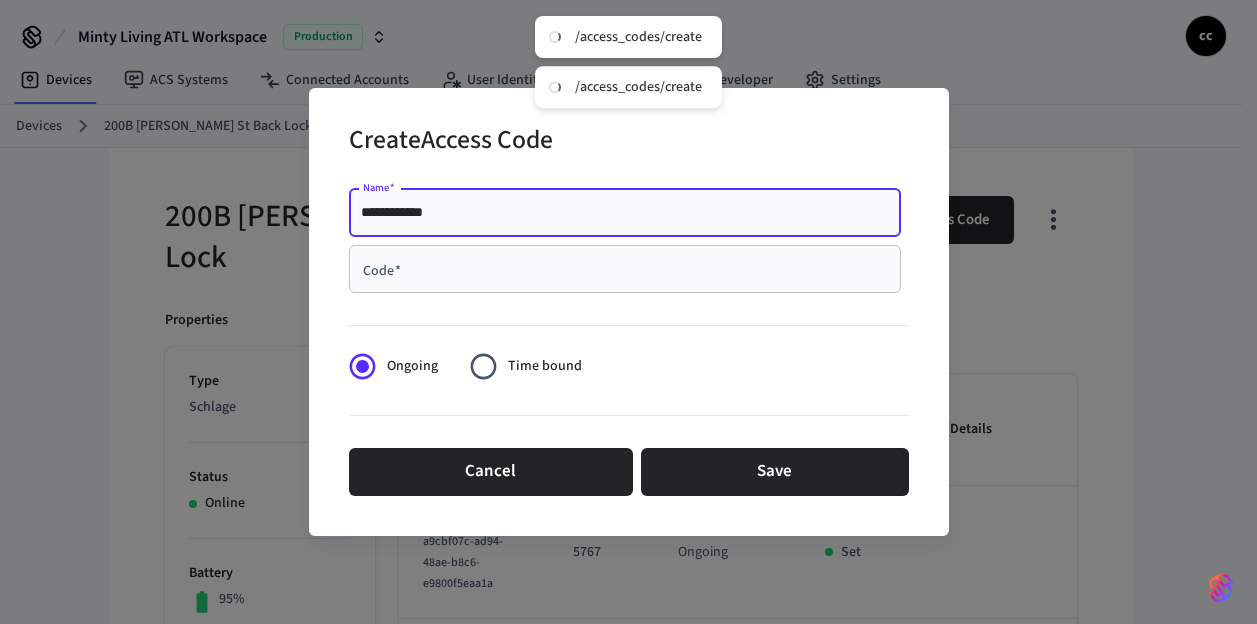 type on "**********" 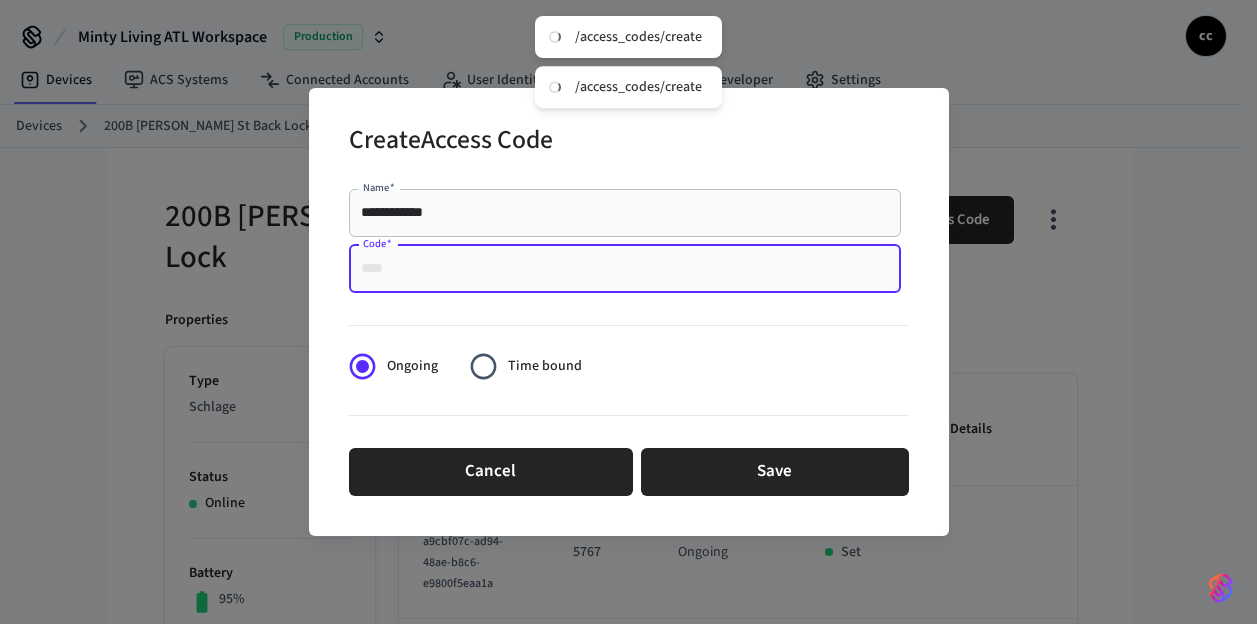 click on "Code   *" at bounding box center [625, 269] 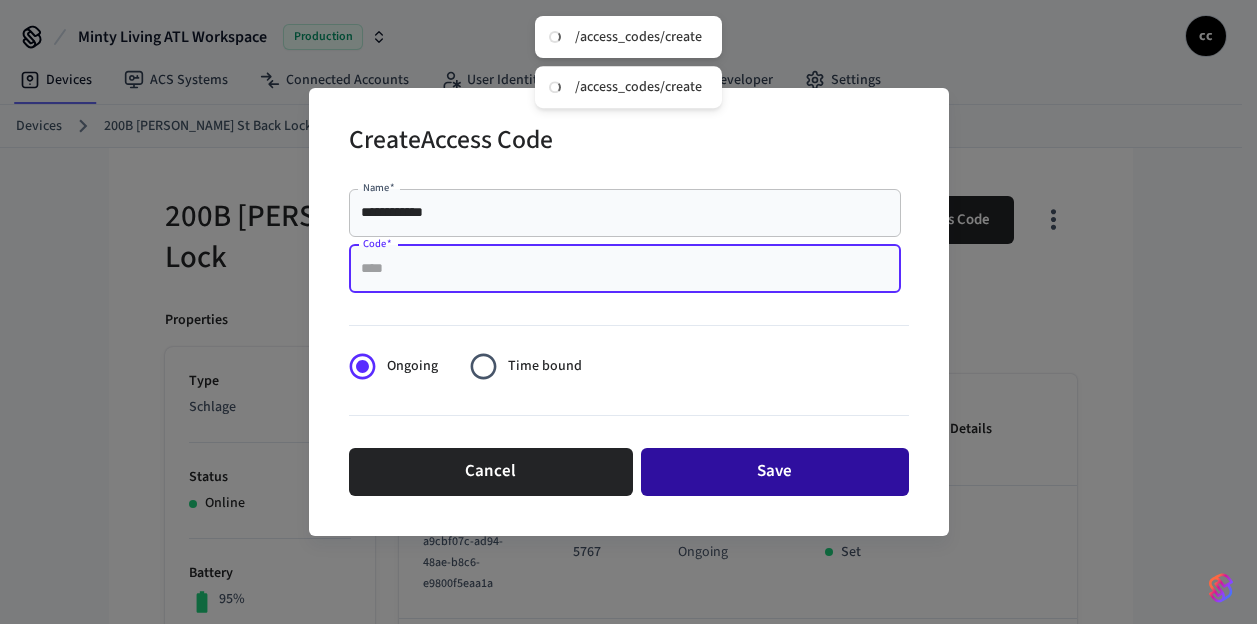 paste on "****" 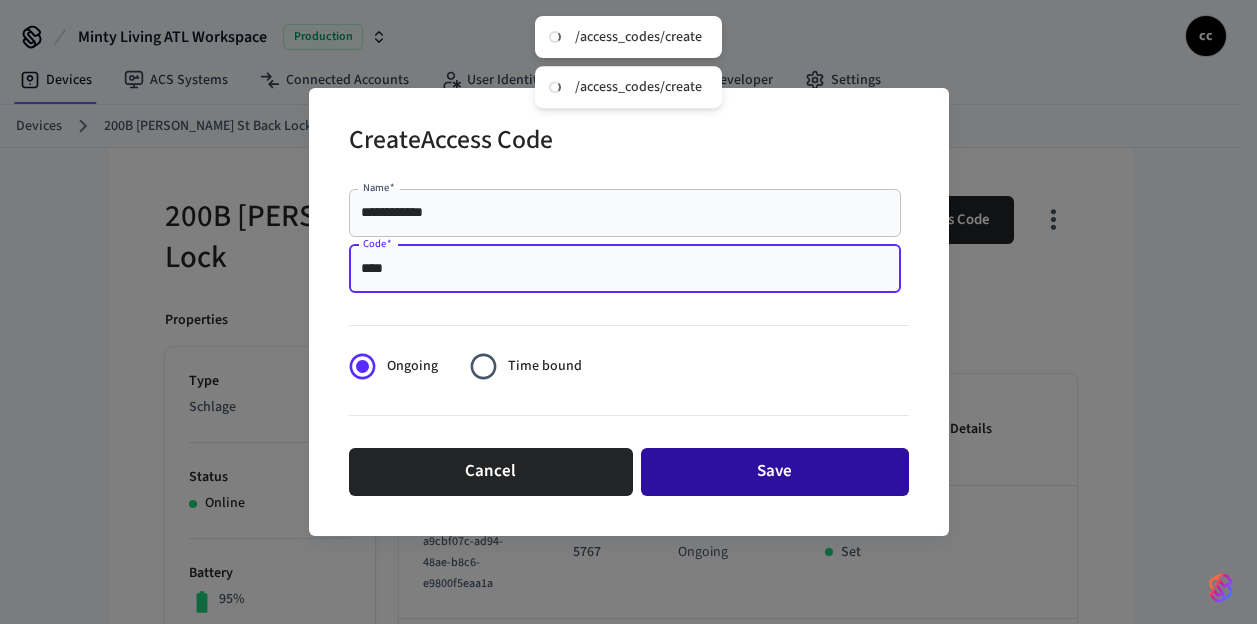 type on "****" 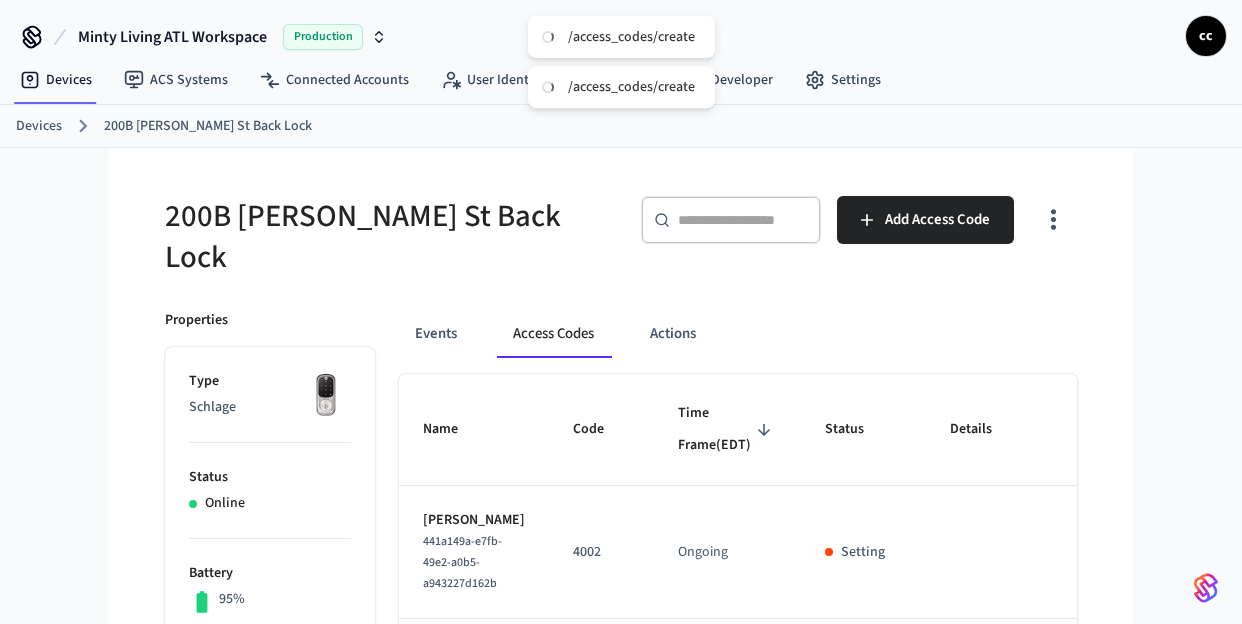type 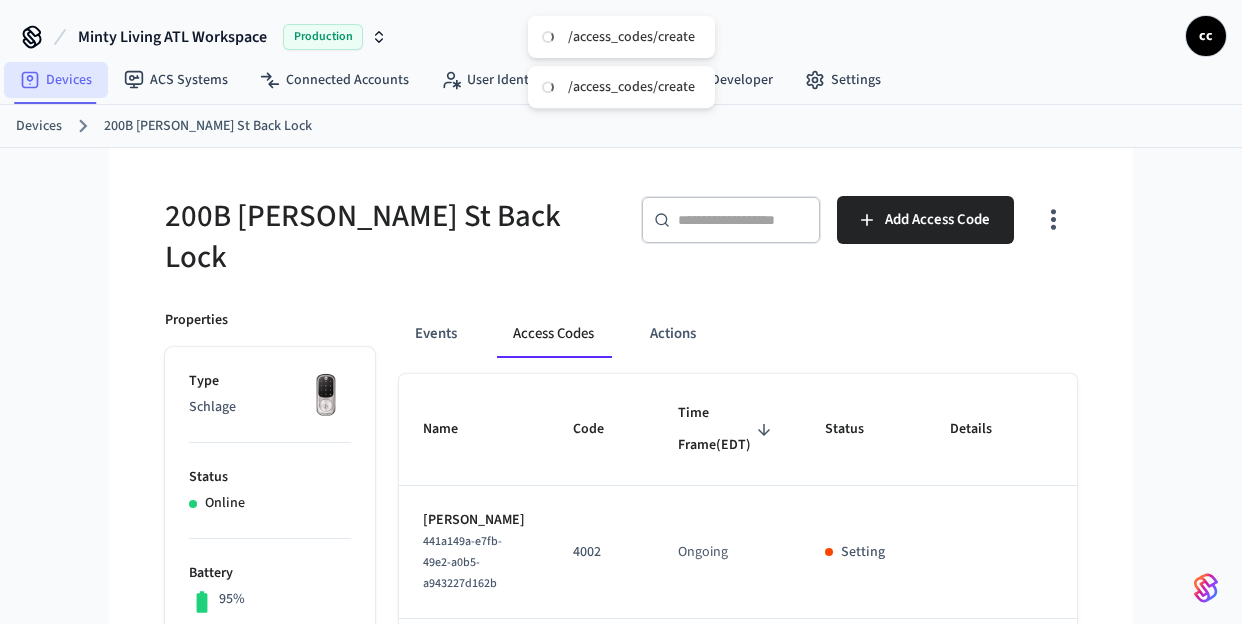 click on "Devices" at bounding box center (56, 80) 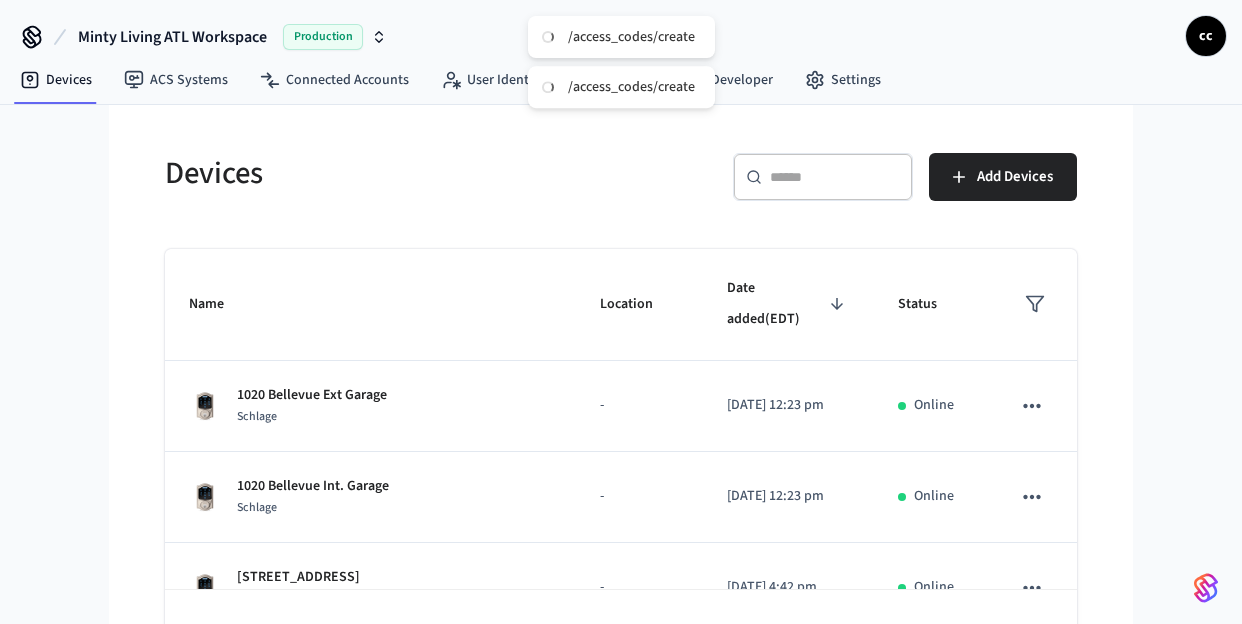 click at bounding box center [835, 177] 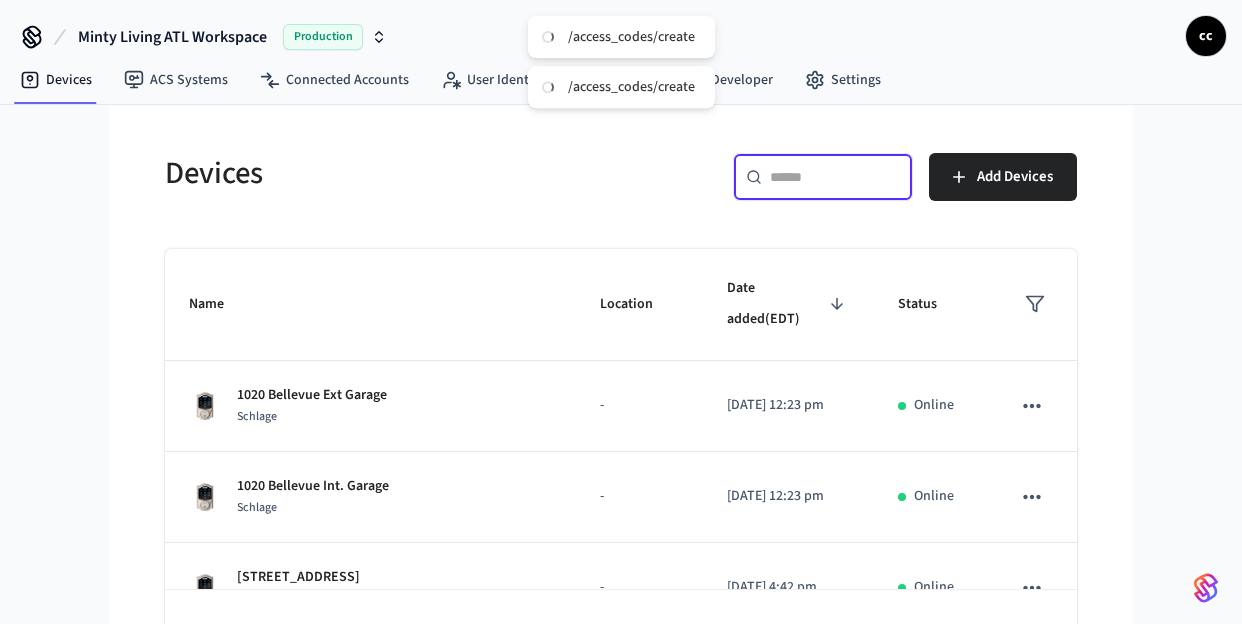 paste on "**********" 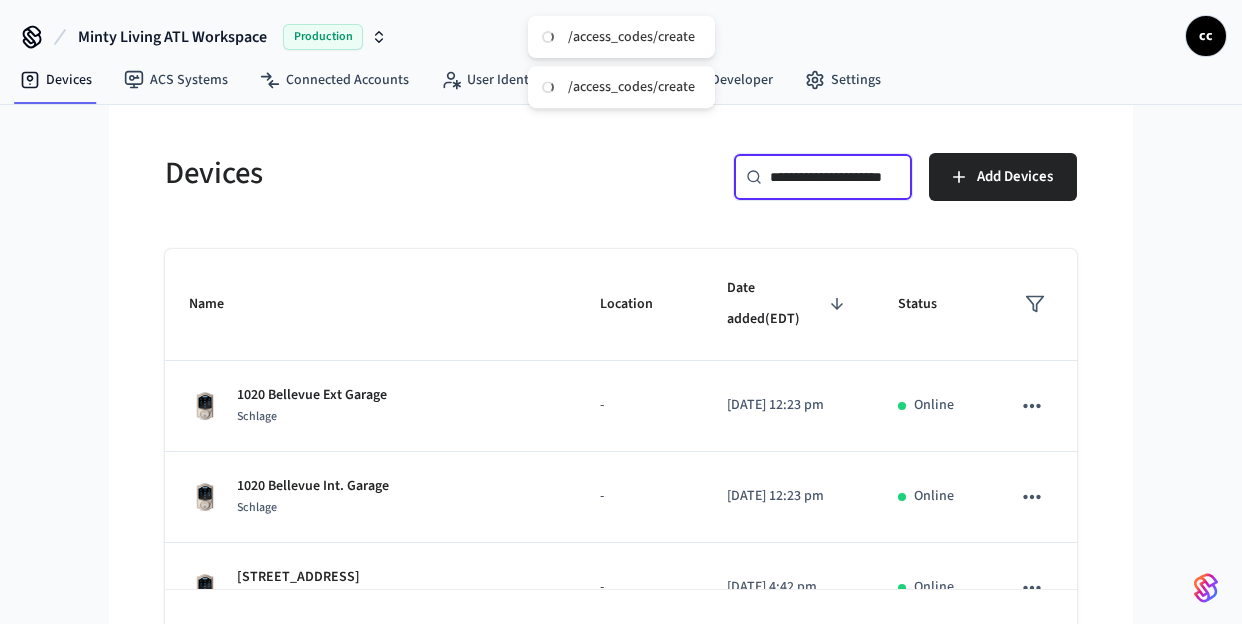 scroll, scrollTop: 0, scrollLeft: 44, axis: horizontal 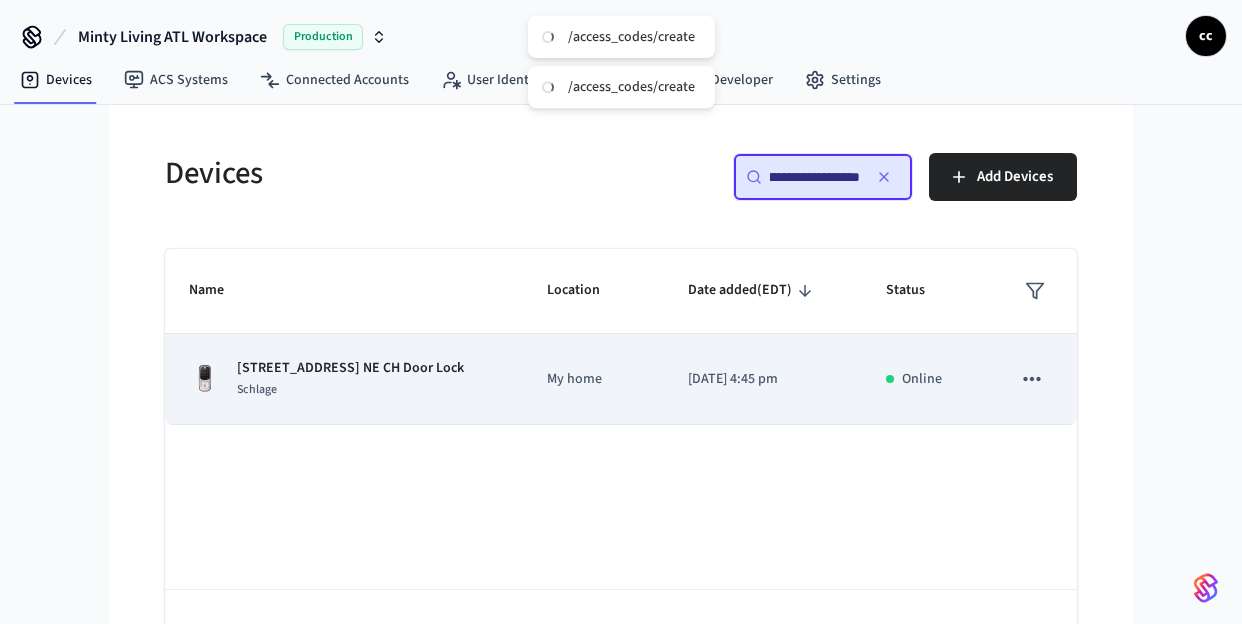 type on "**********" 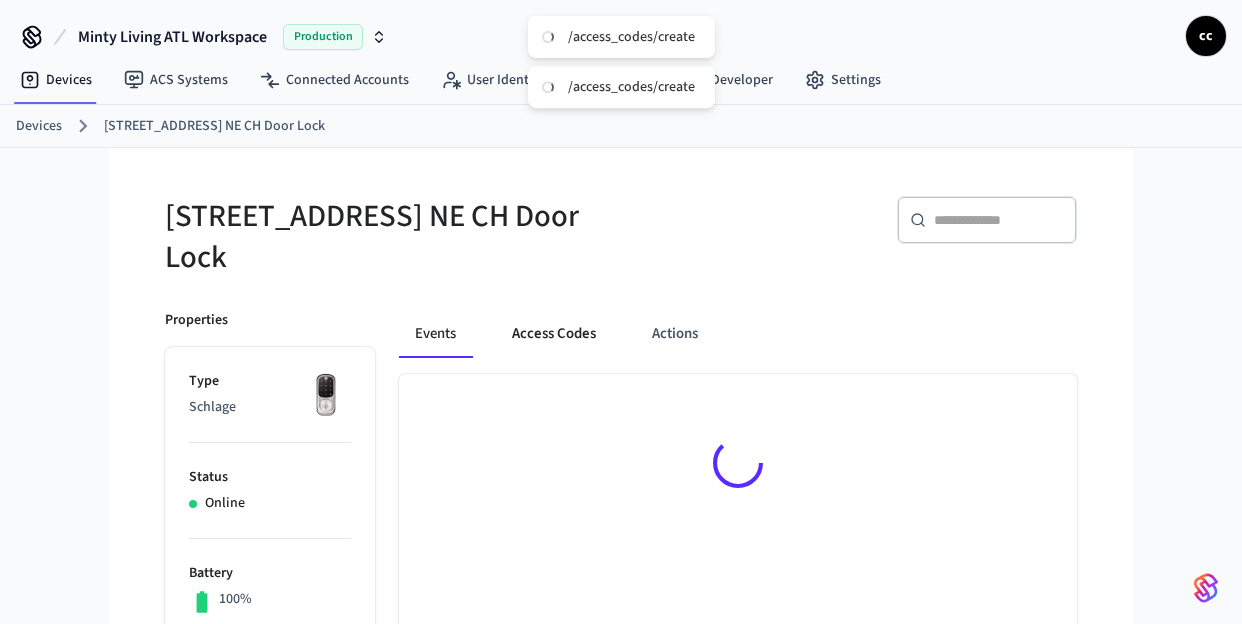 click on "Access Codes" at bounding box center [554, 334] 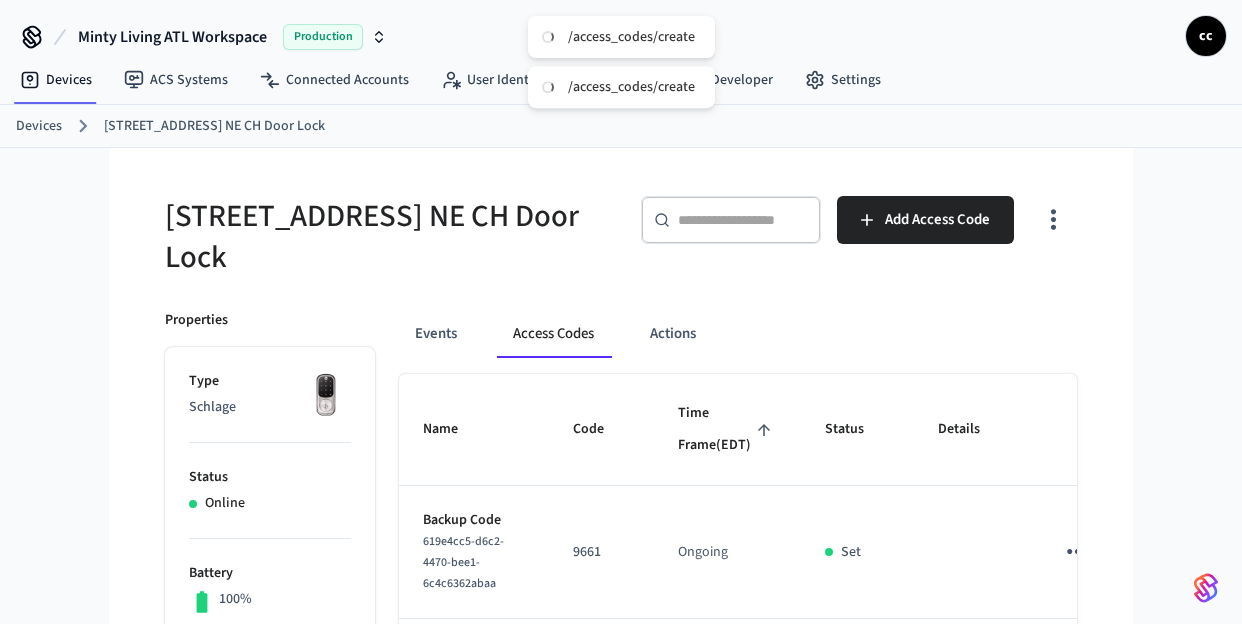 click on "Status" at bounding box center (857, 430) 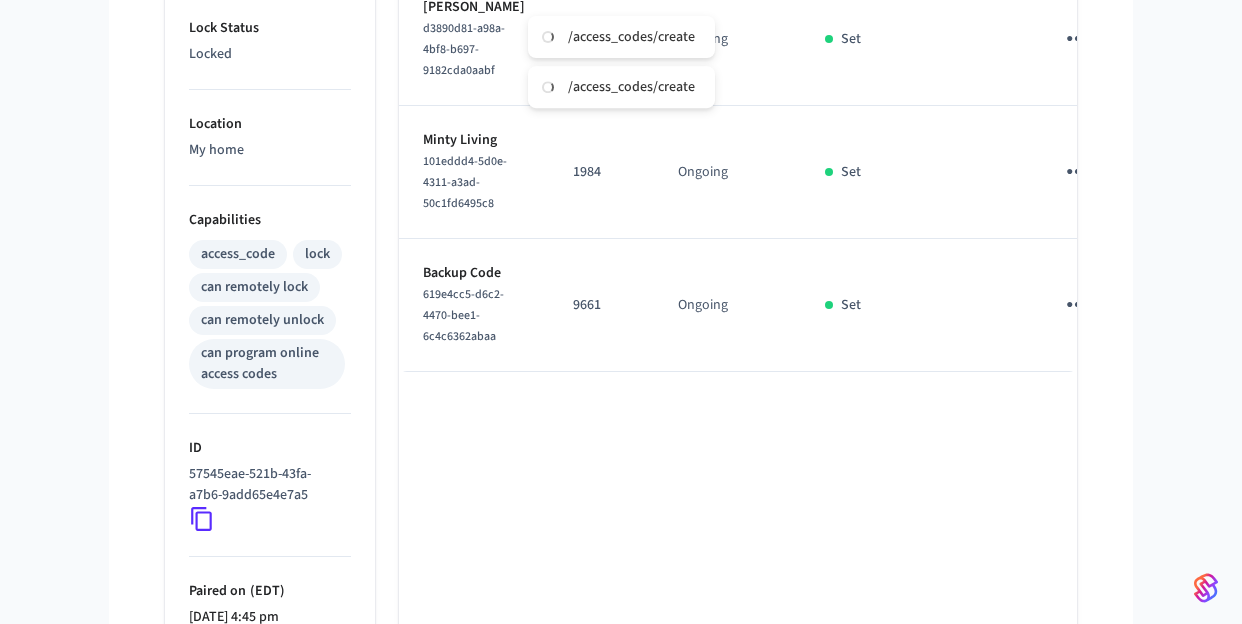 scroll, scrollTop: 534, scrollLeft: 0, axis: vertical 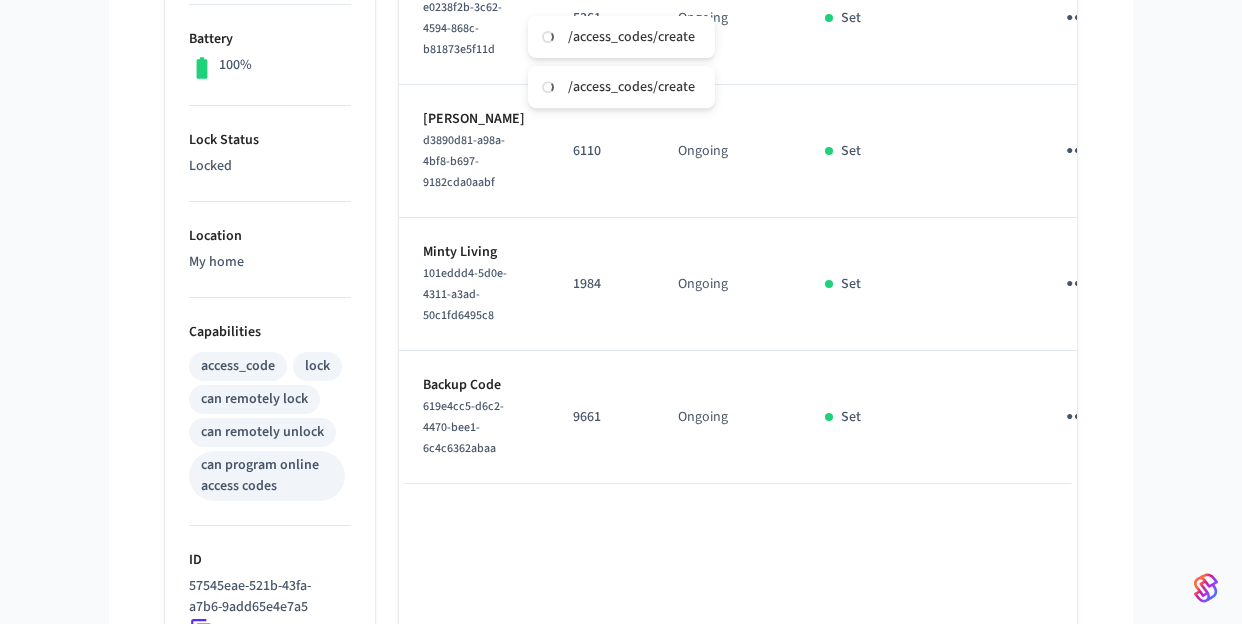 click 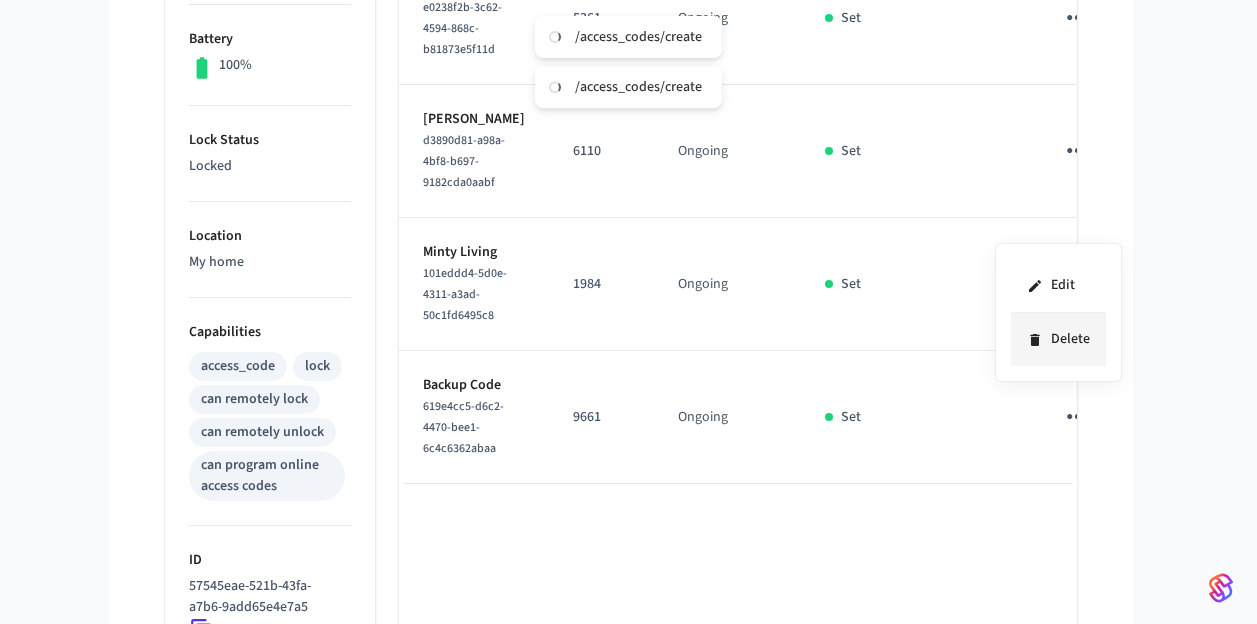 click 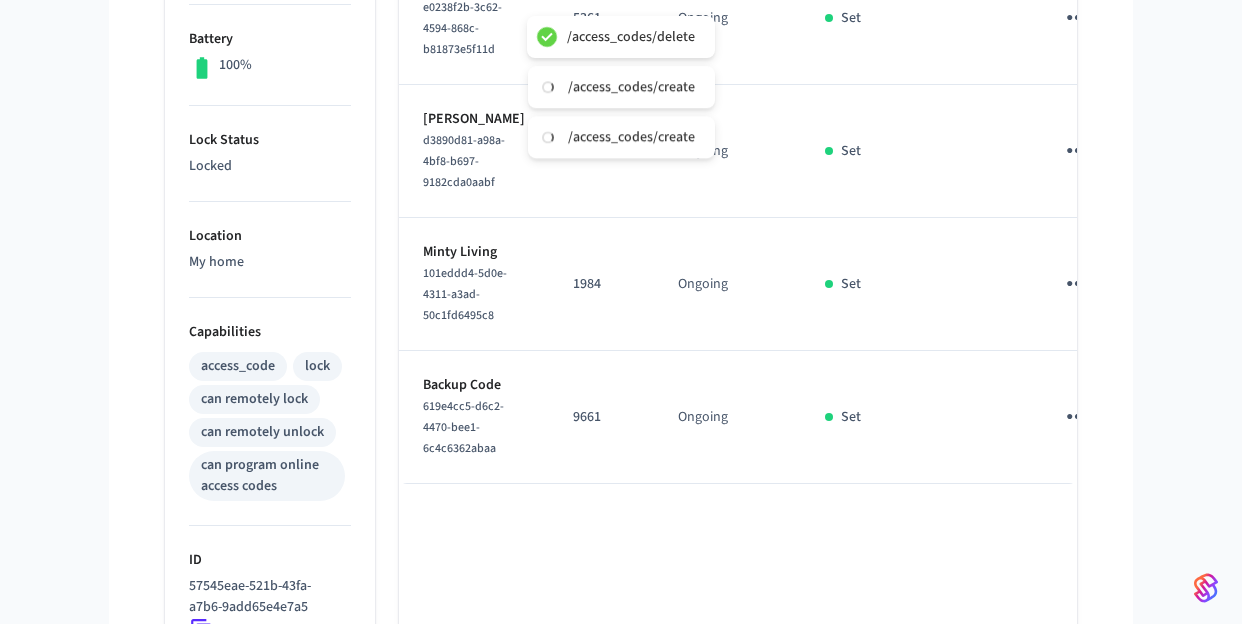 type 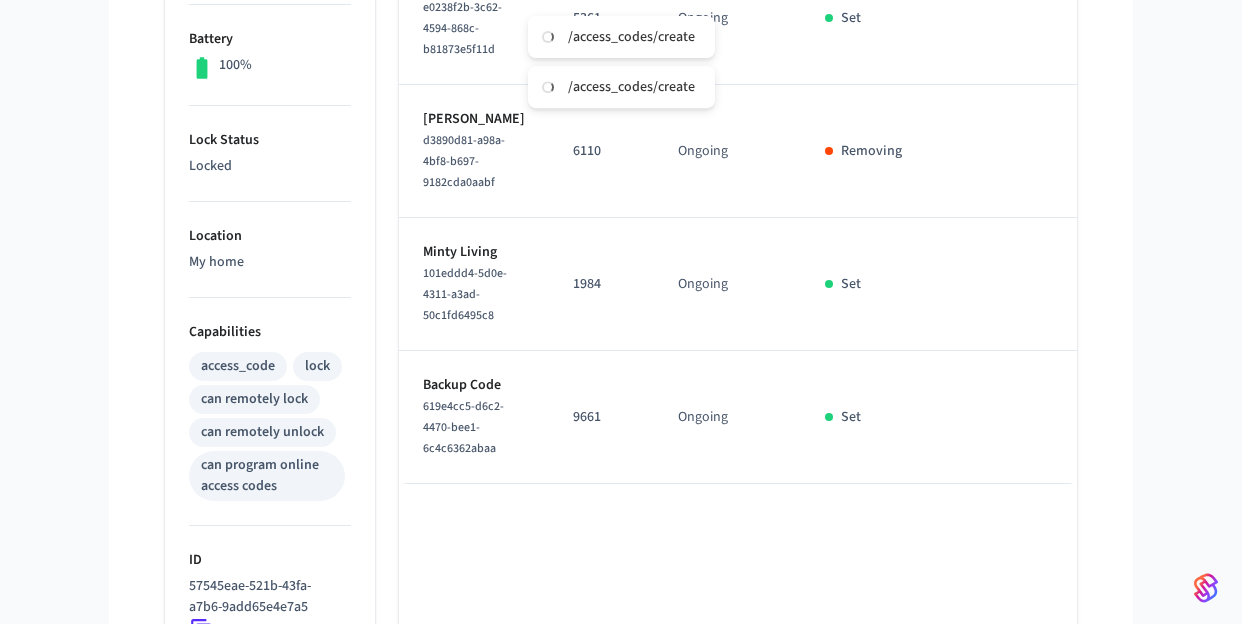 scroll, scrollTop: 0, scrollLeft: 0, axis: both 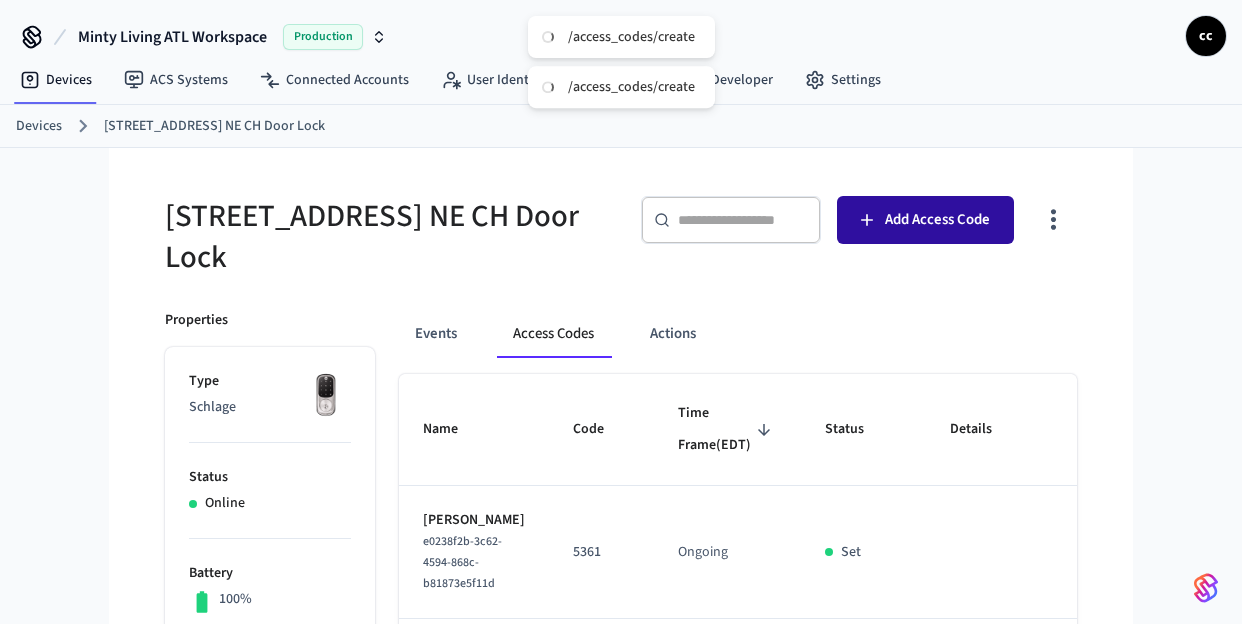 click on "Add Access Code" at bounding box center [925, 220] 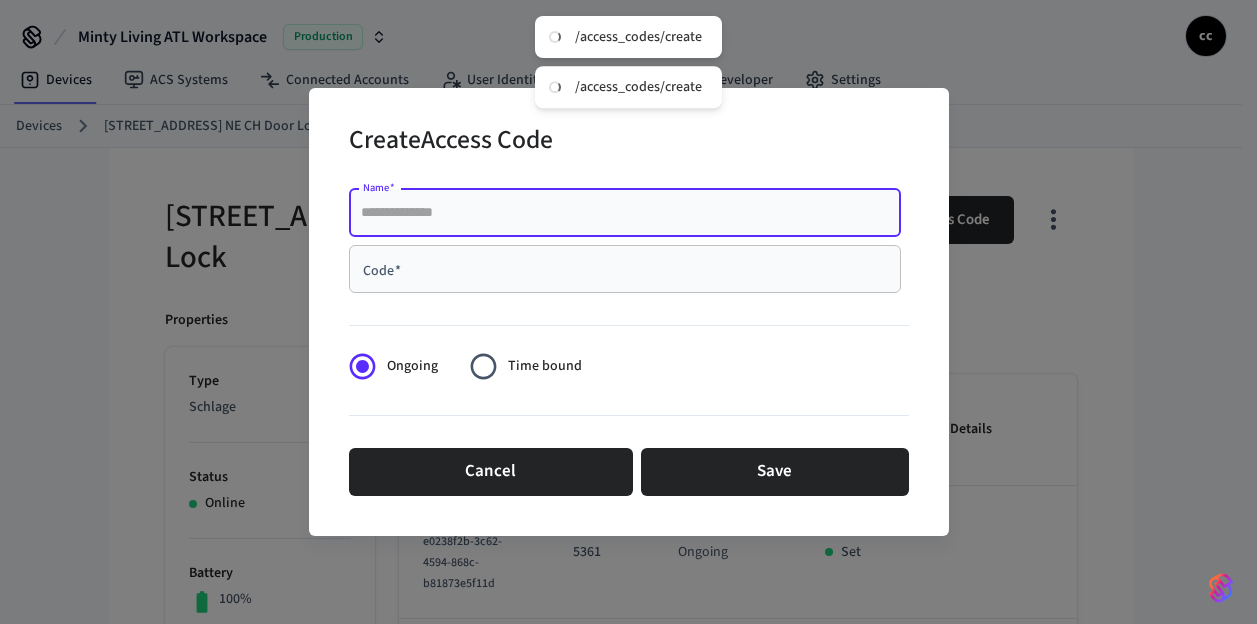click on "Name   *" at bounding box center [625, 213] 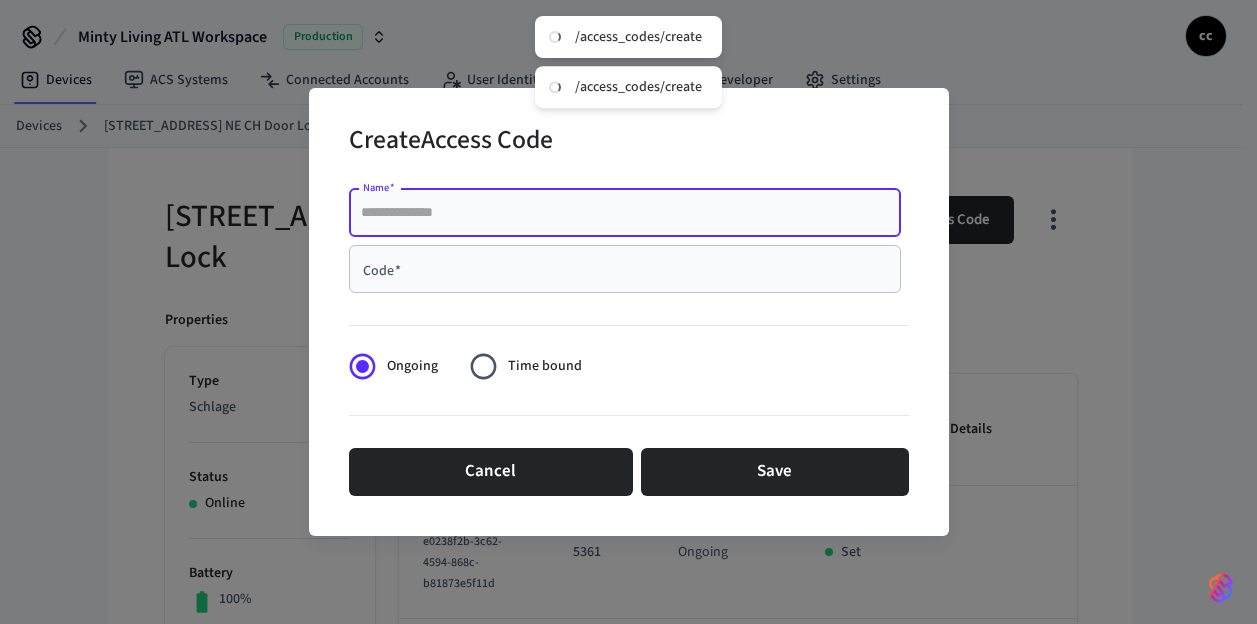 paste on "**********" 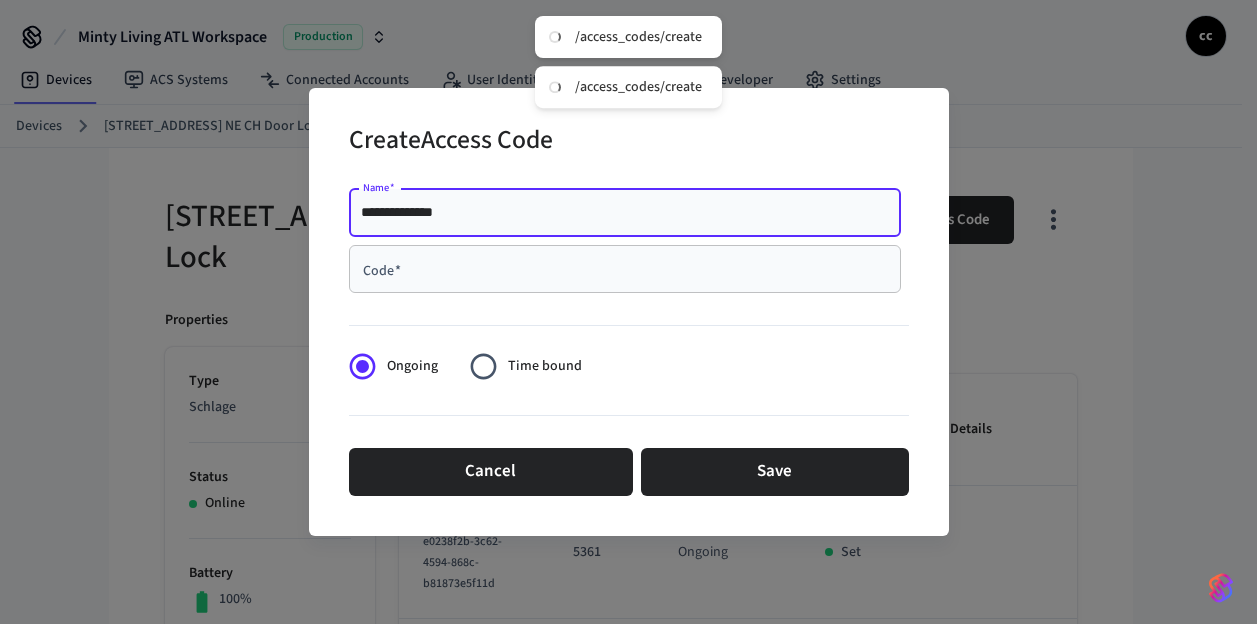 type on "**********" 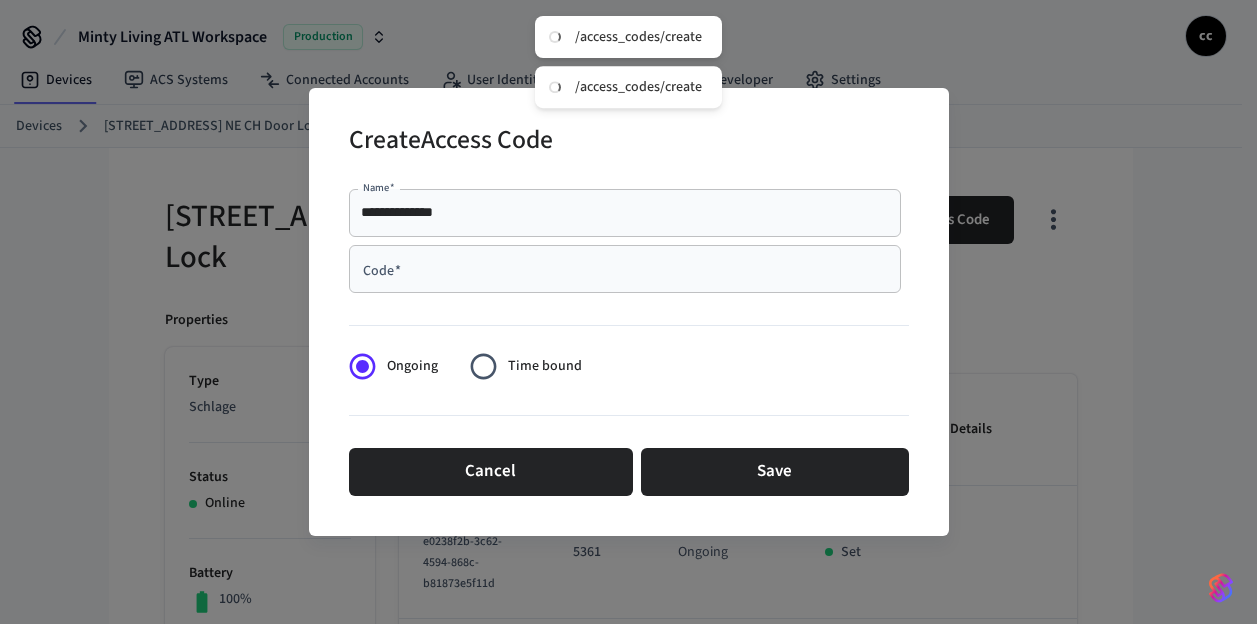click on "**********" at bounding box center (625, 213) 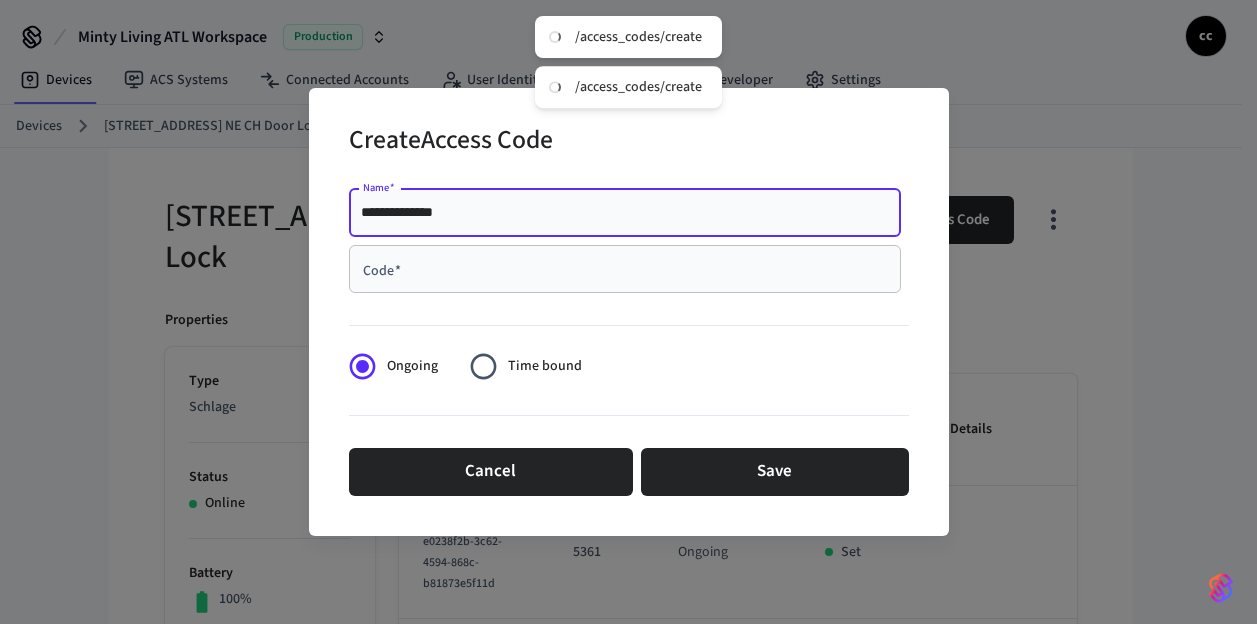 click on "Code   *" at bounding box center (625, 269) 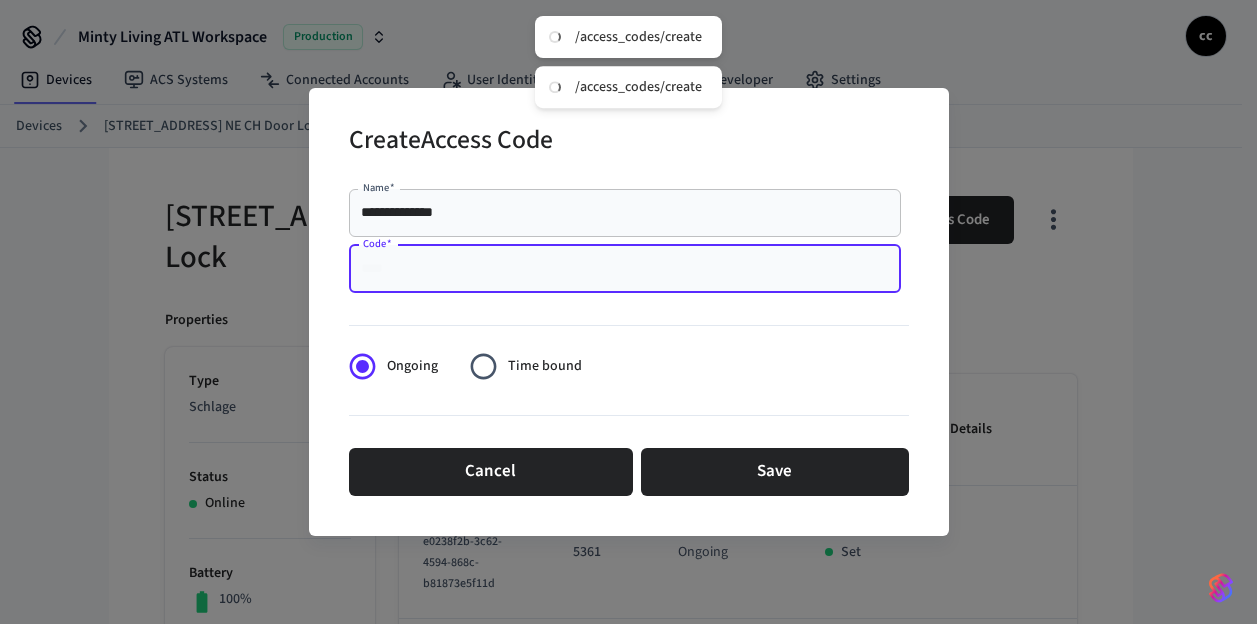 paste on "****" 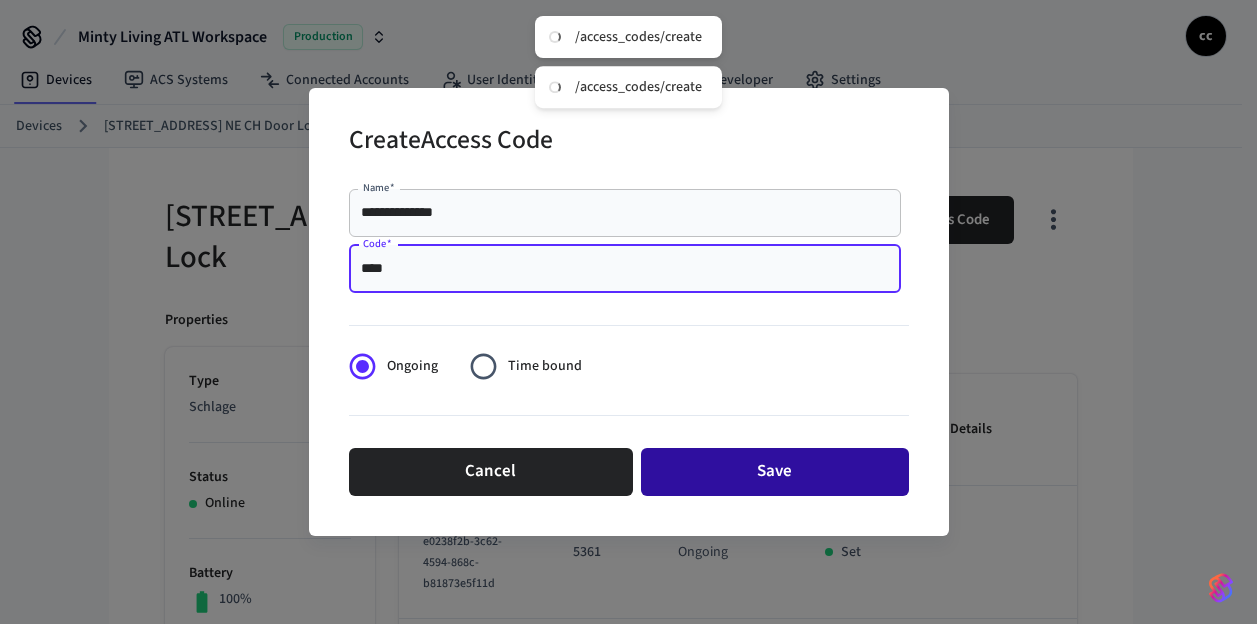 type on "****" 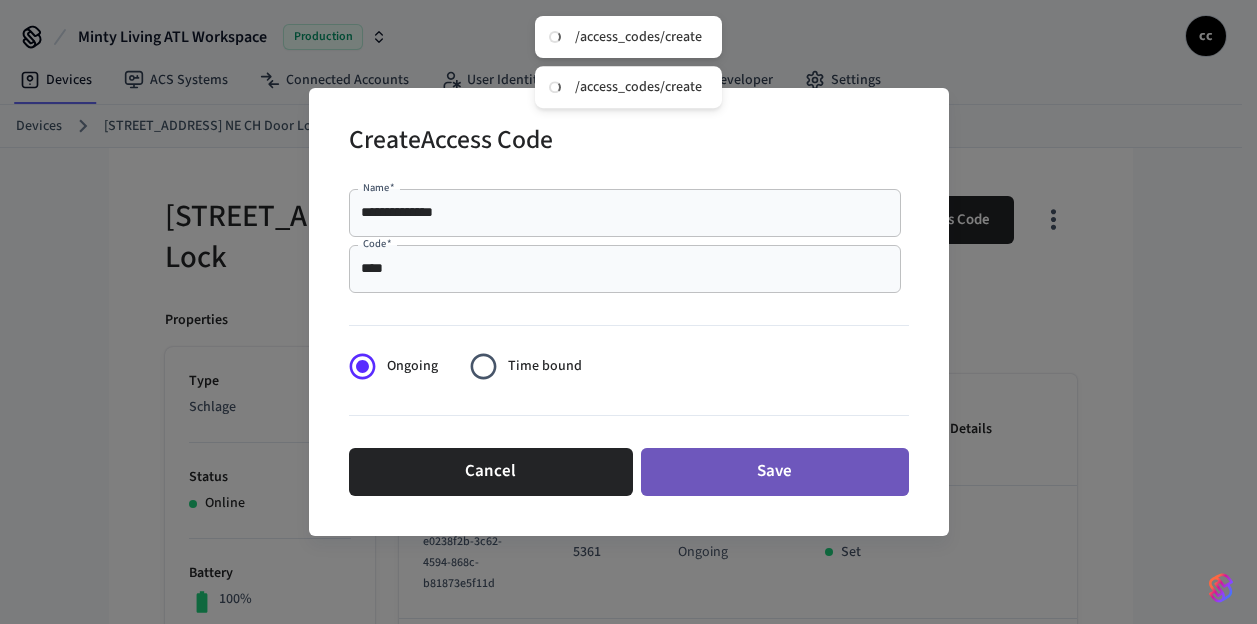 click on "Save" at bounding box center [775, 472] 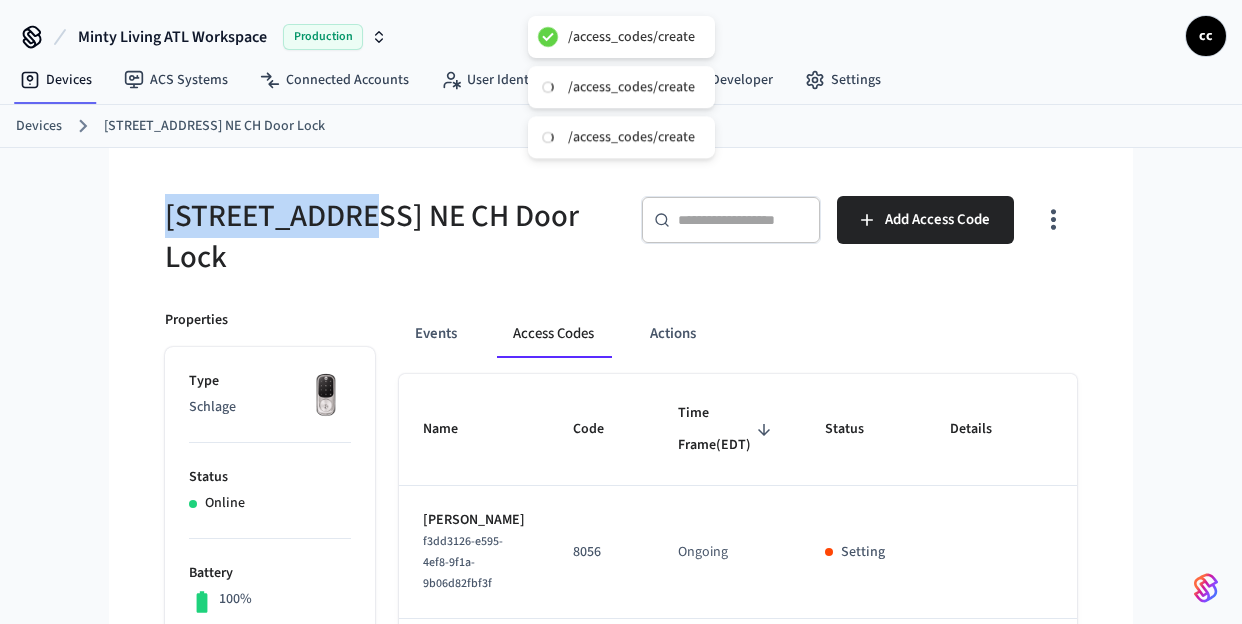 drag, startPoint x: 253, startPoint y: 214, endPoint x: 189, endPoint y: 225, distance: 64.93843 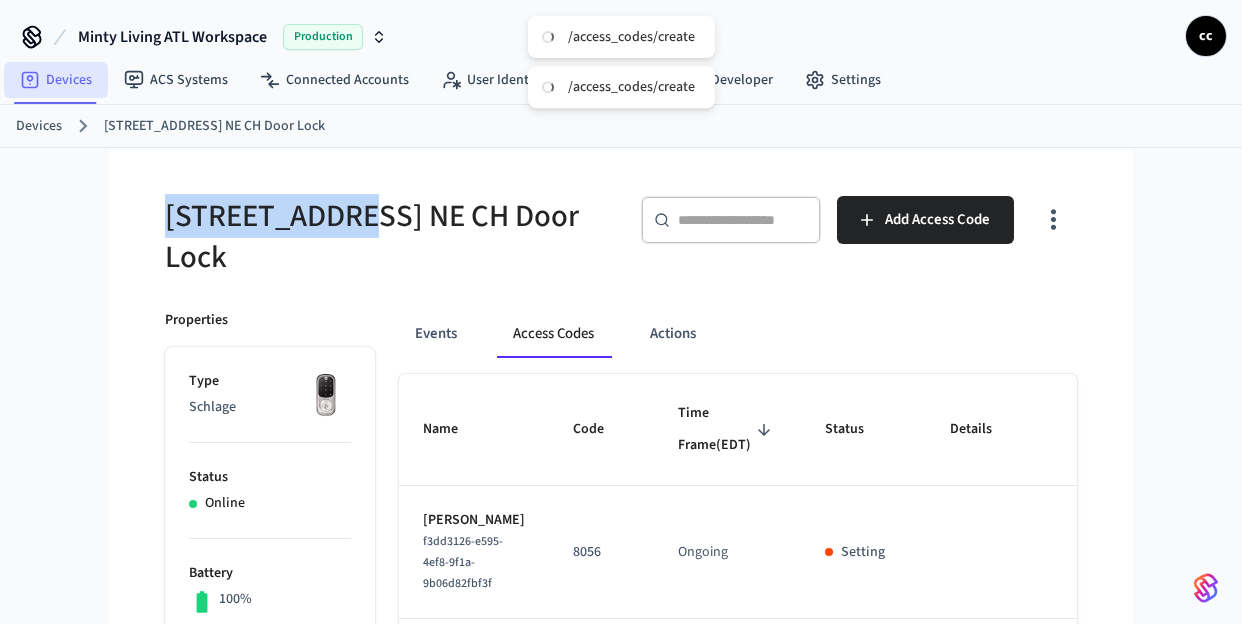 click on "Devices" at bounding box center (56, 80) 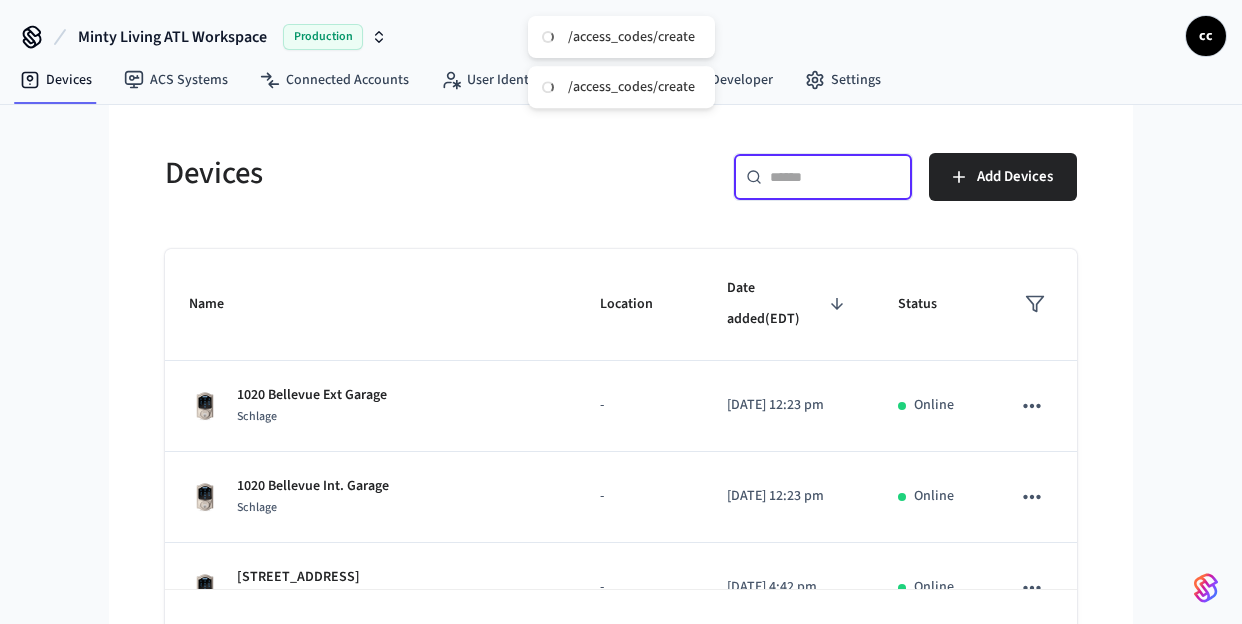 click on "​ ​" at bounding box center (823, 177) 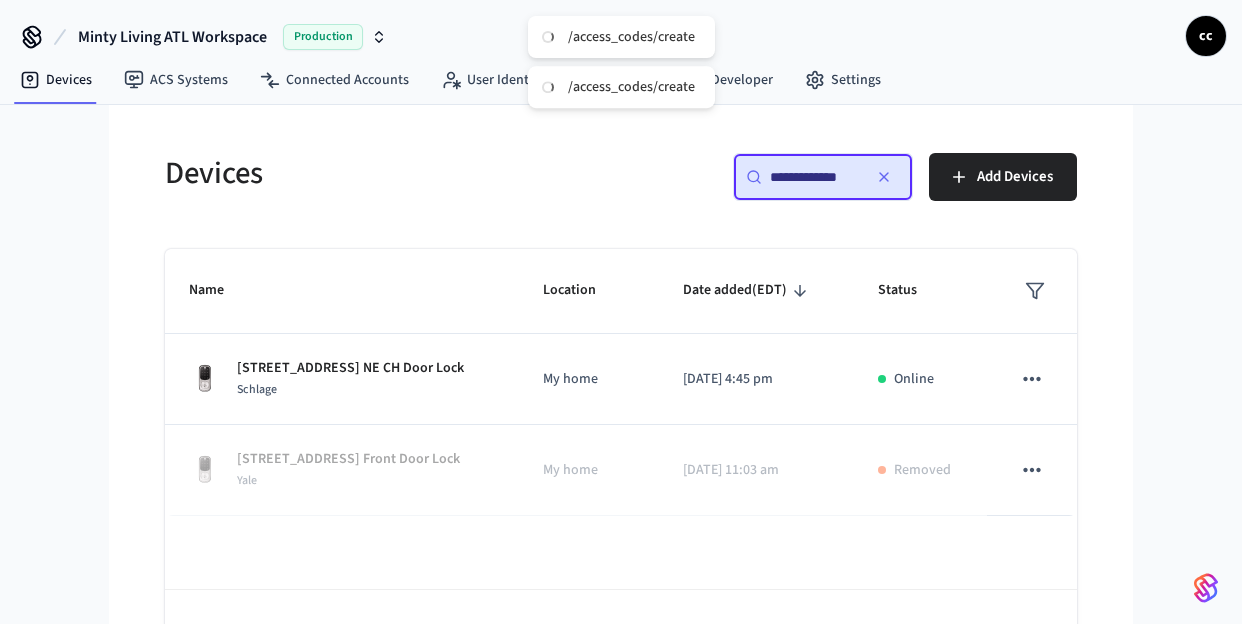 type on "**********" 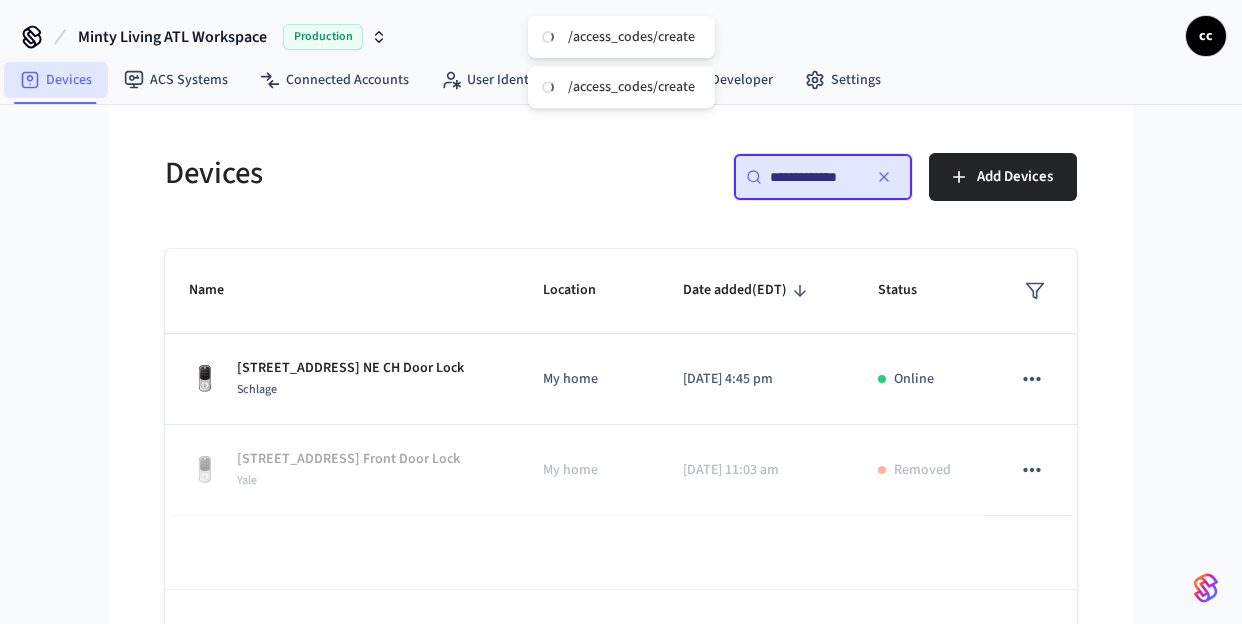 click on "Devices" at bounding box center (56, 80) 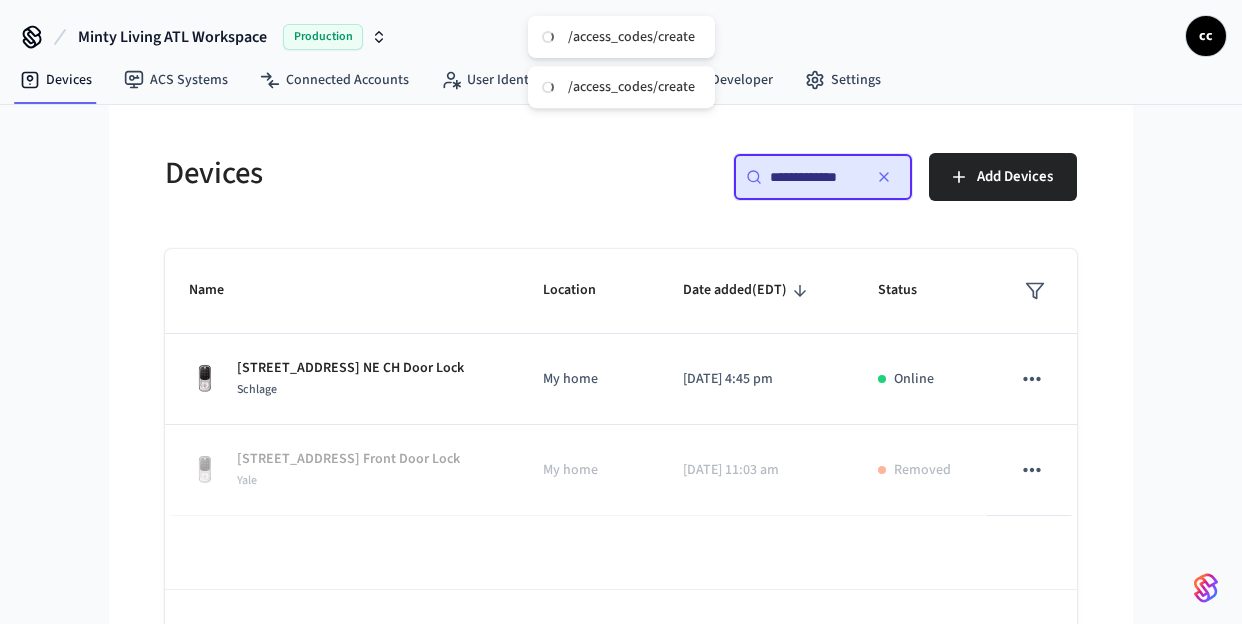 click at bounding box center (884, 177) 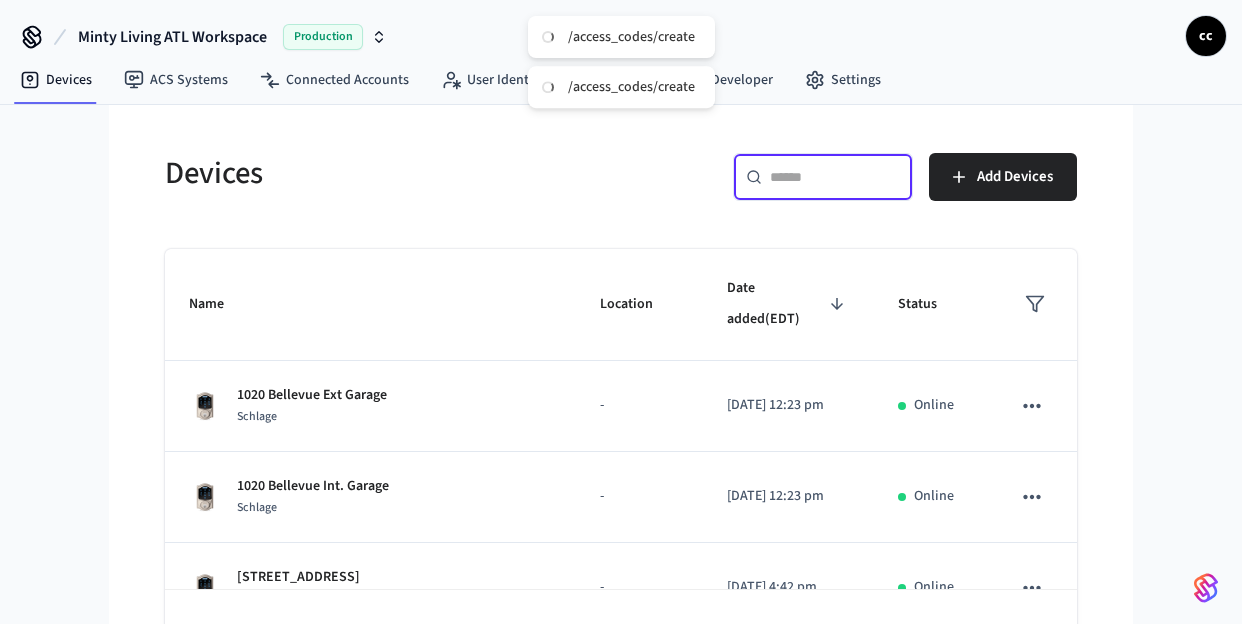 click at bounding box center (835, 177) 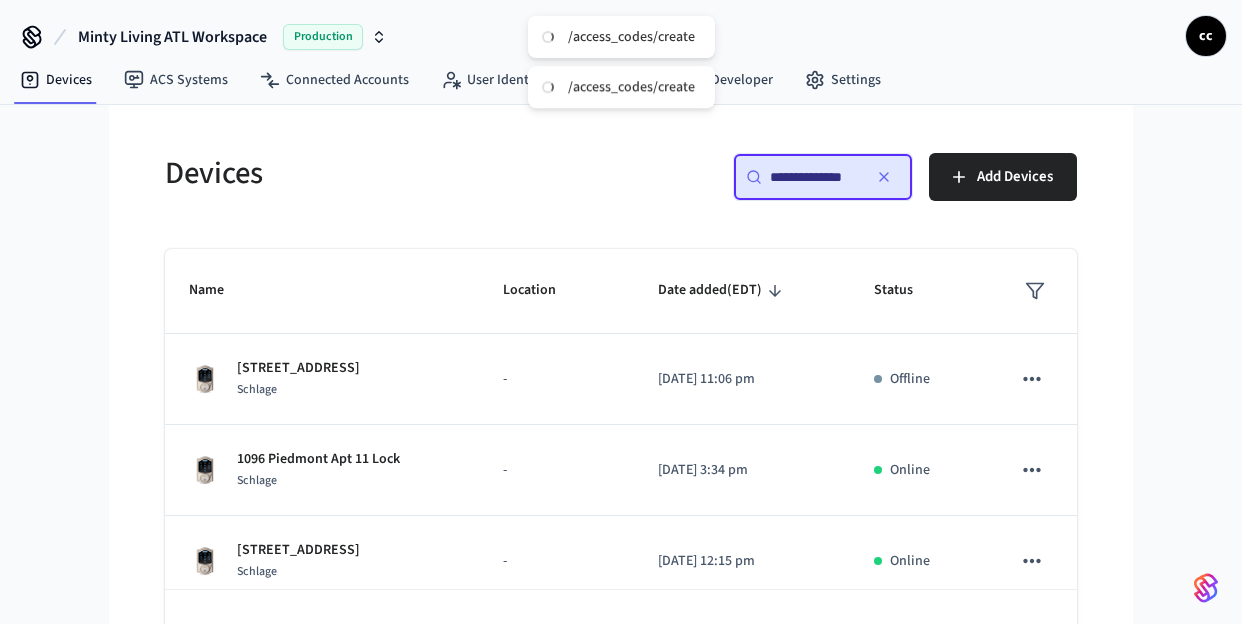 scroll, scrollTop: 0, scrollLeft: 2, axis: horizontal 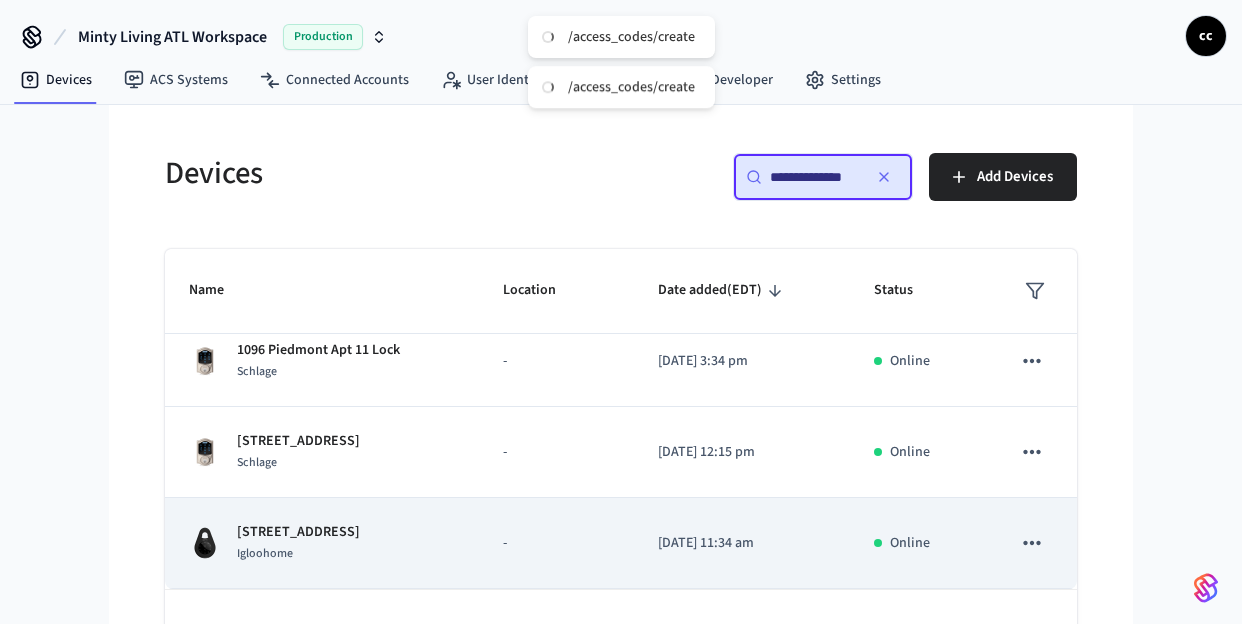 type on "**********" 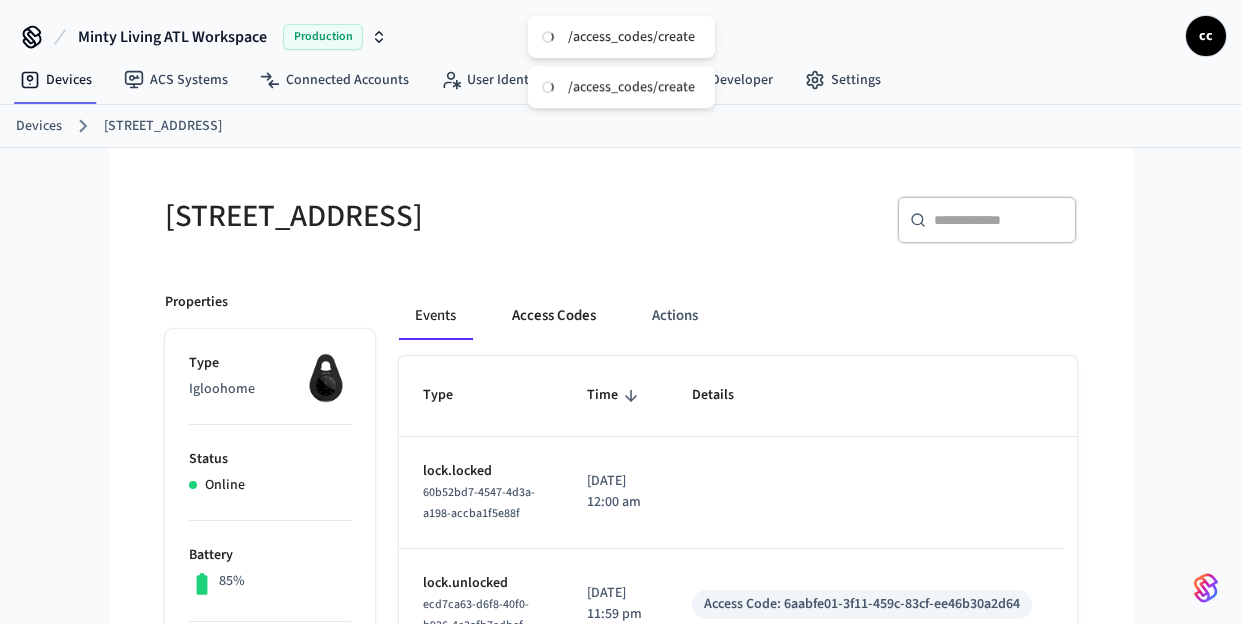 click on "Access Codes" at bounding box center (554, 316) 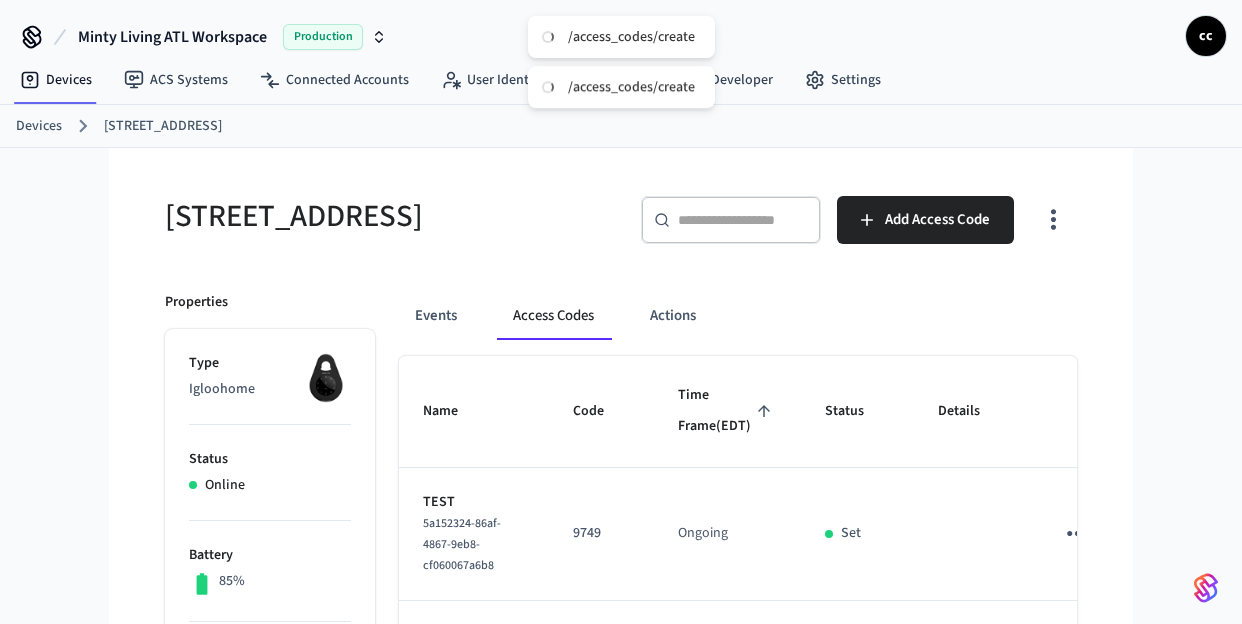 click on "Time Frame  (EDT)" at bounding box center (727, 412) 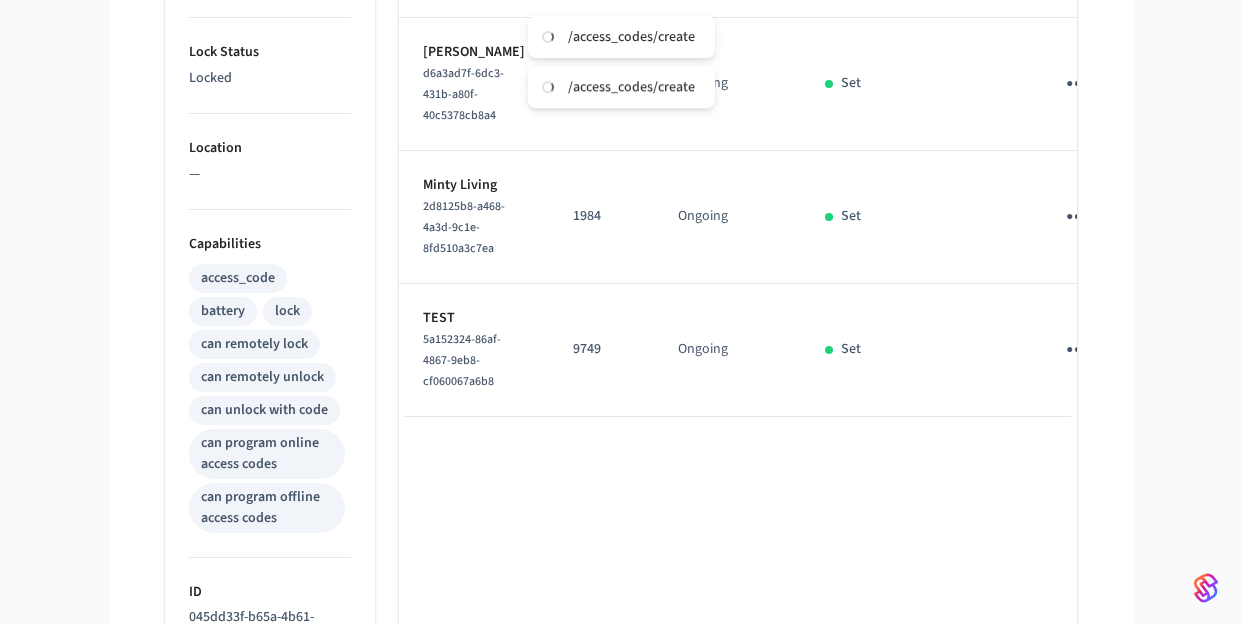 scroll, scrollTop: 0, scrollLeft: 0, axis: both 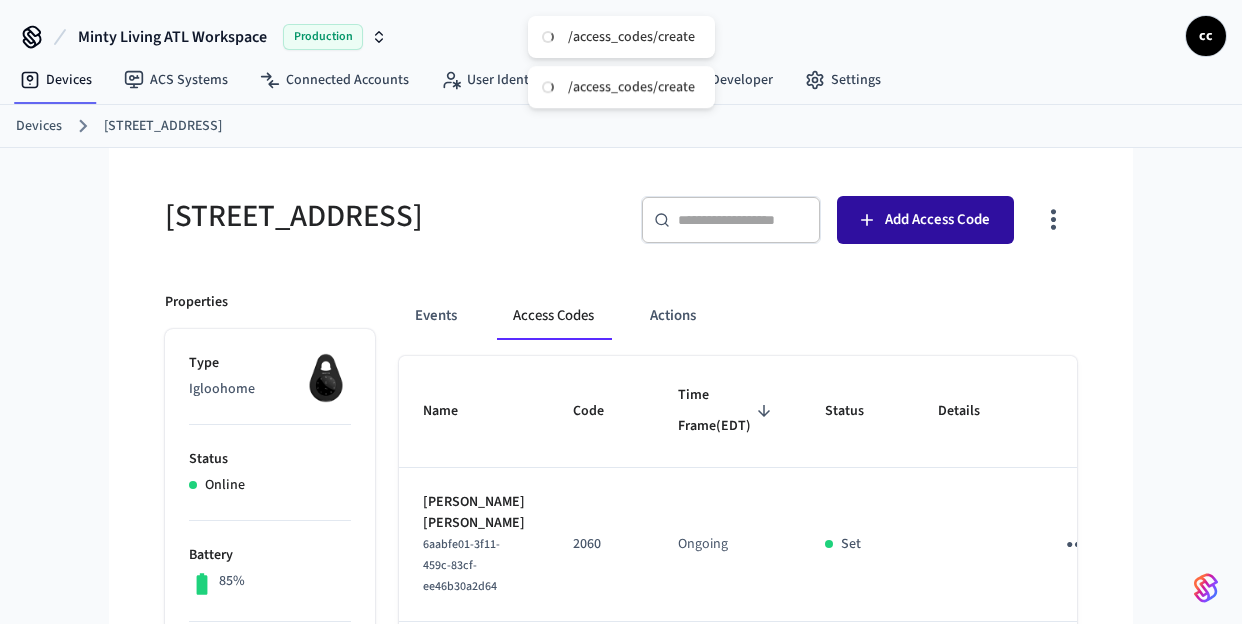 click 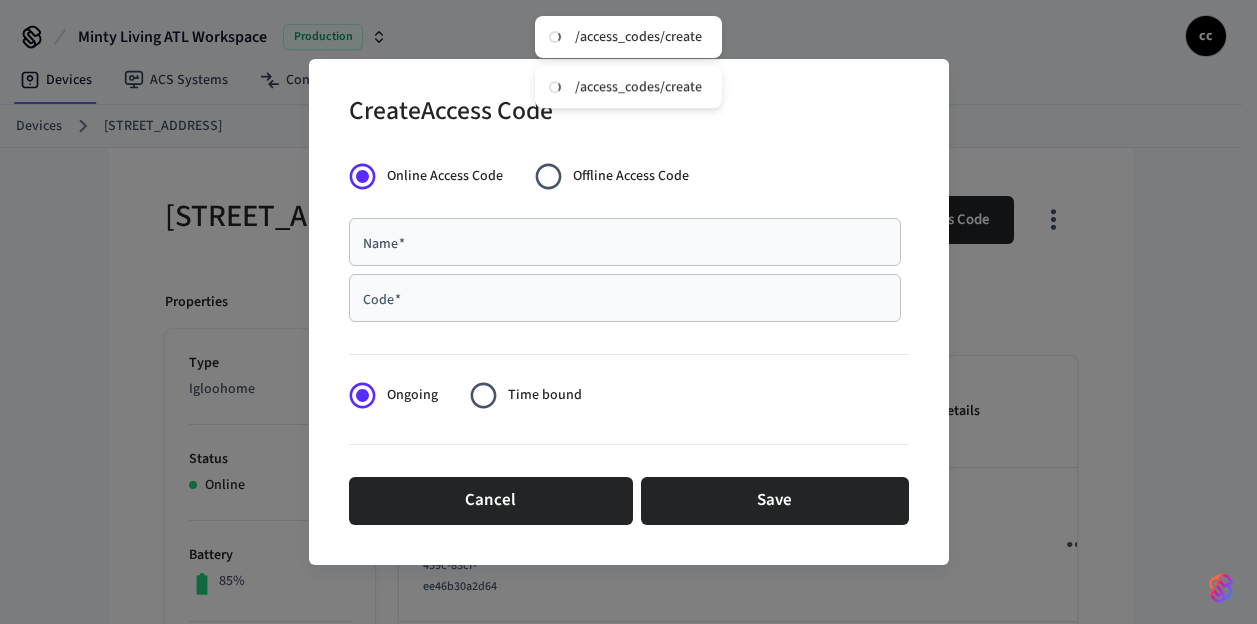 click on "Name   * Name   *" at bounding box center (625, 242) 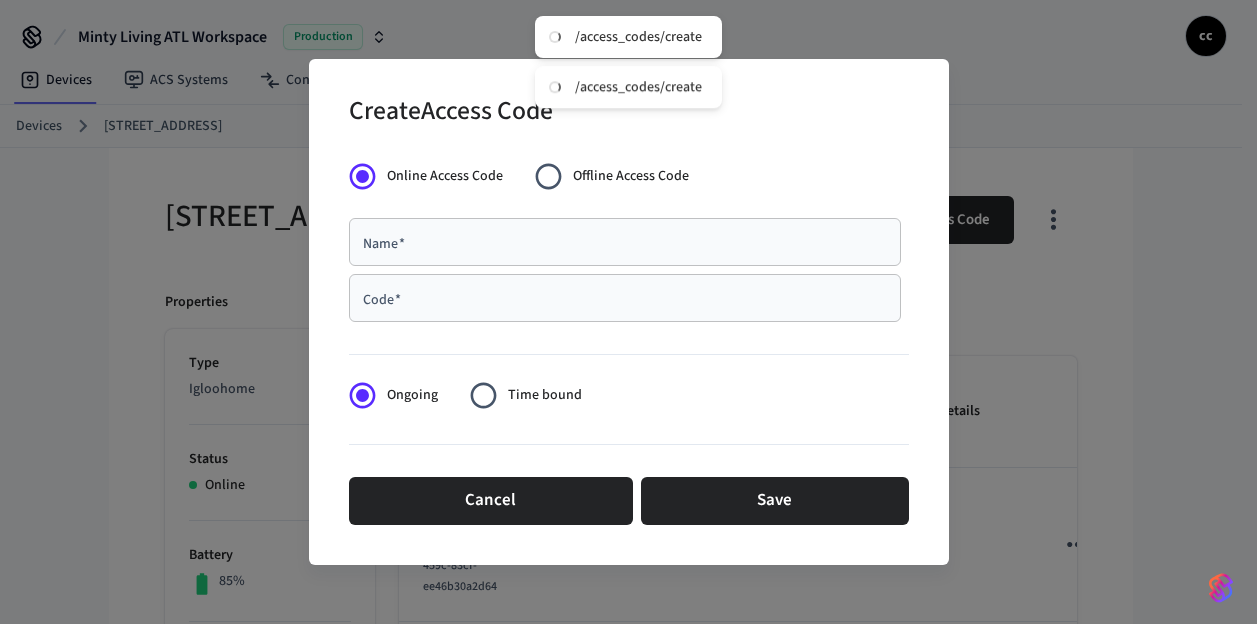 click on "Name   *" at bounding box center (625, 242) 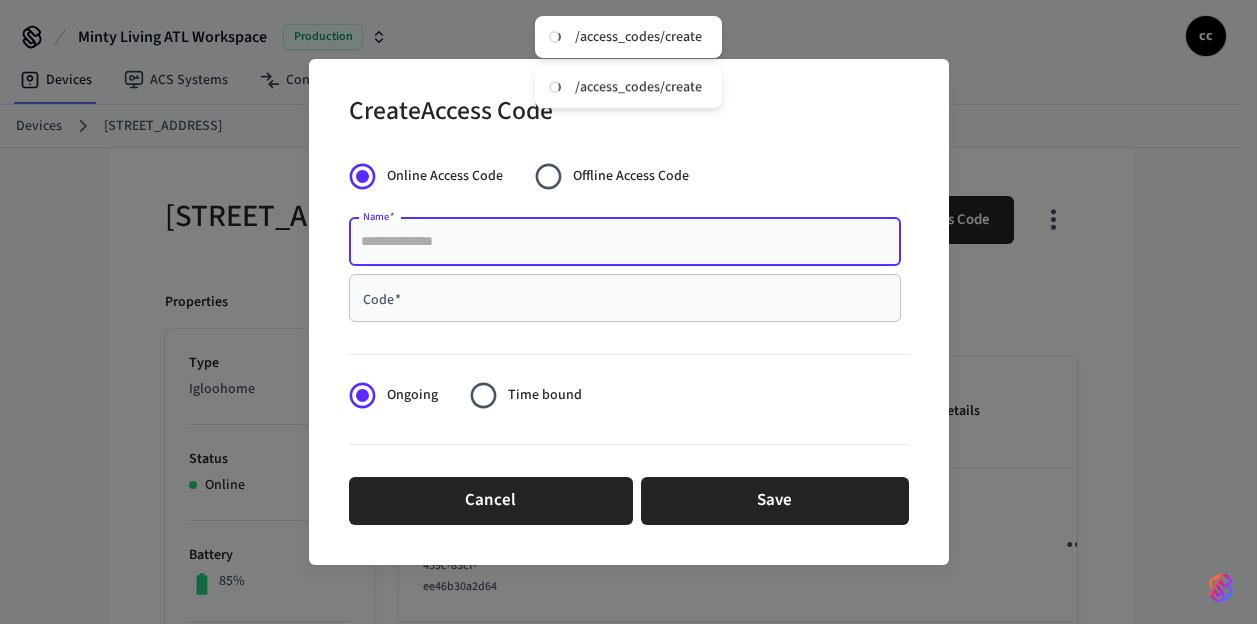 paste on "**********" 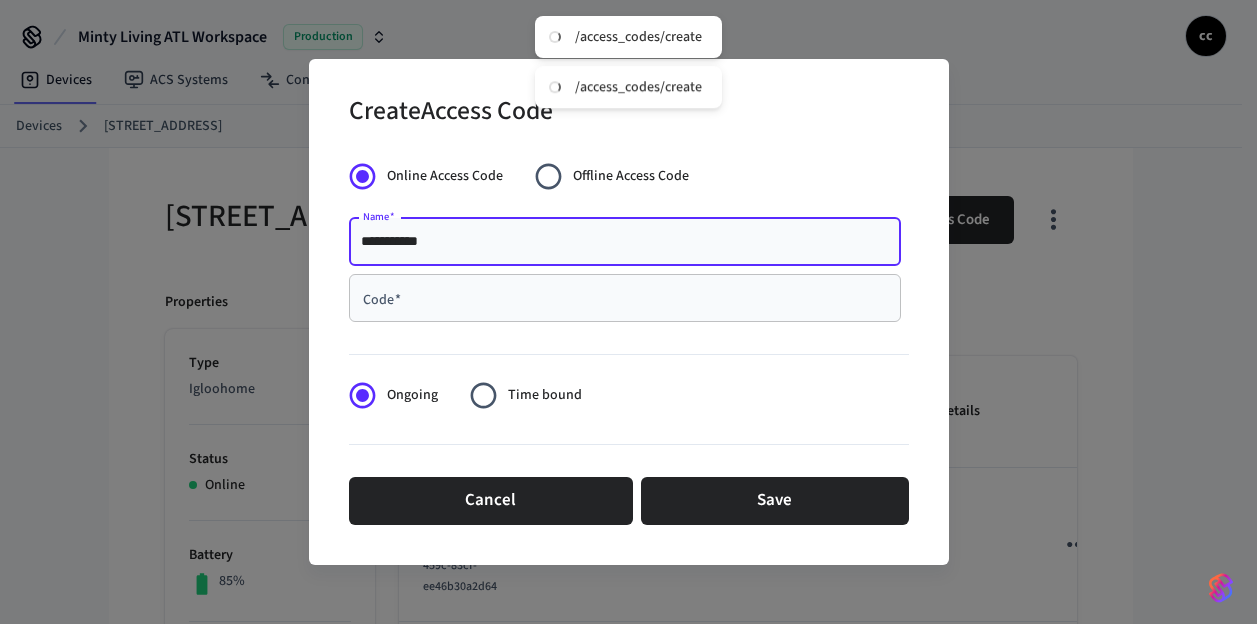 type on "**********" 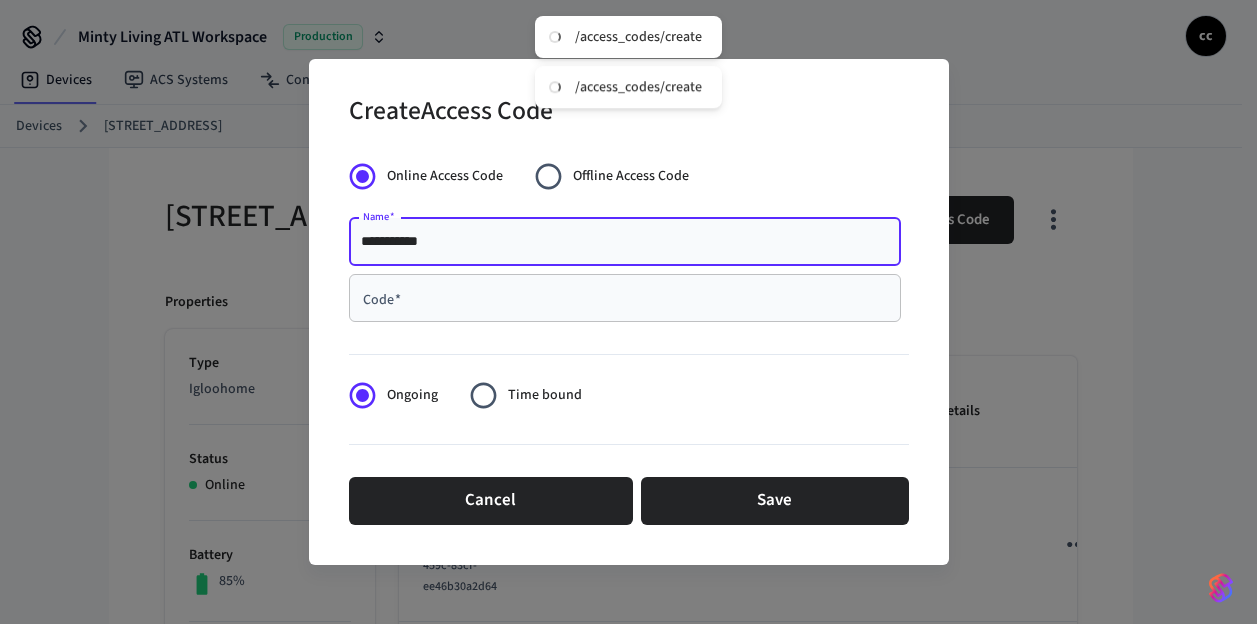 click on "Code   *" at bounding box center [625, 298] 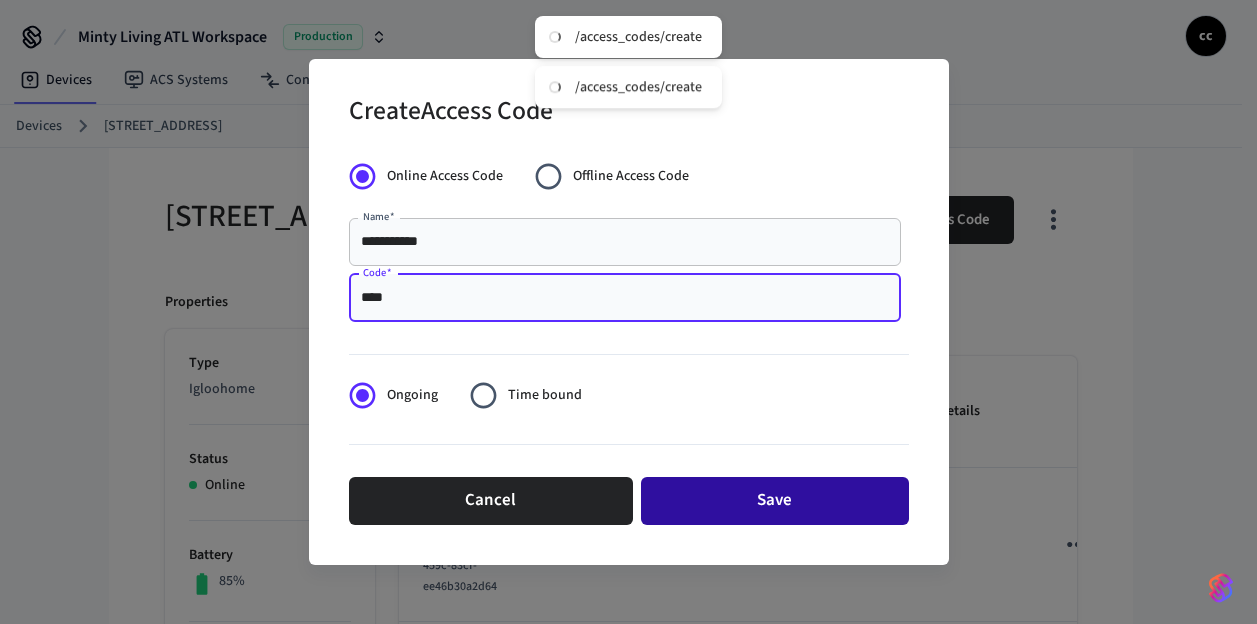 type on "****" 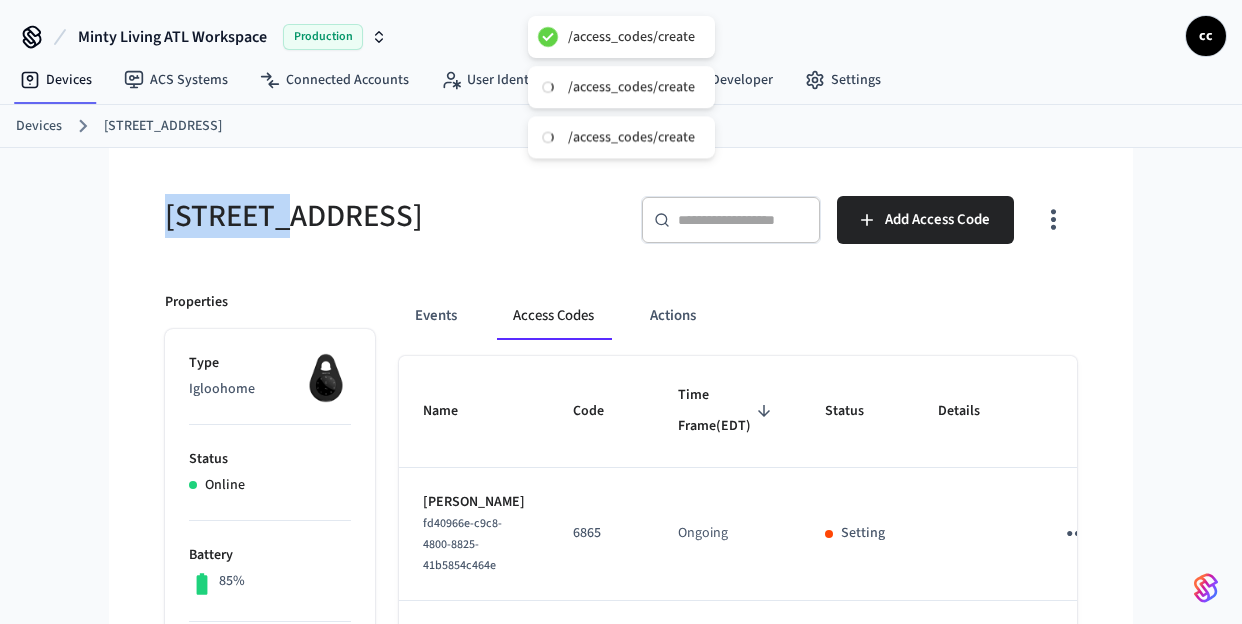 drag, startPoint x: 276, startPoint y: 207, endPoint x: 117, endPoint y: 201, distance: 159.11317 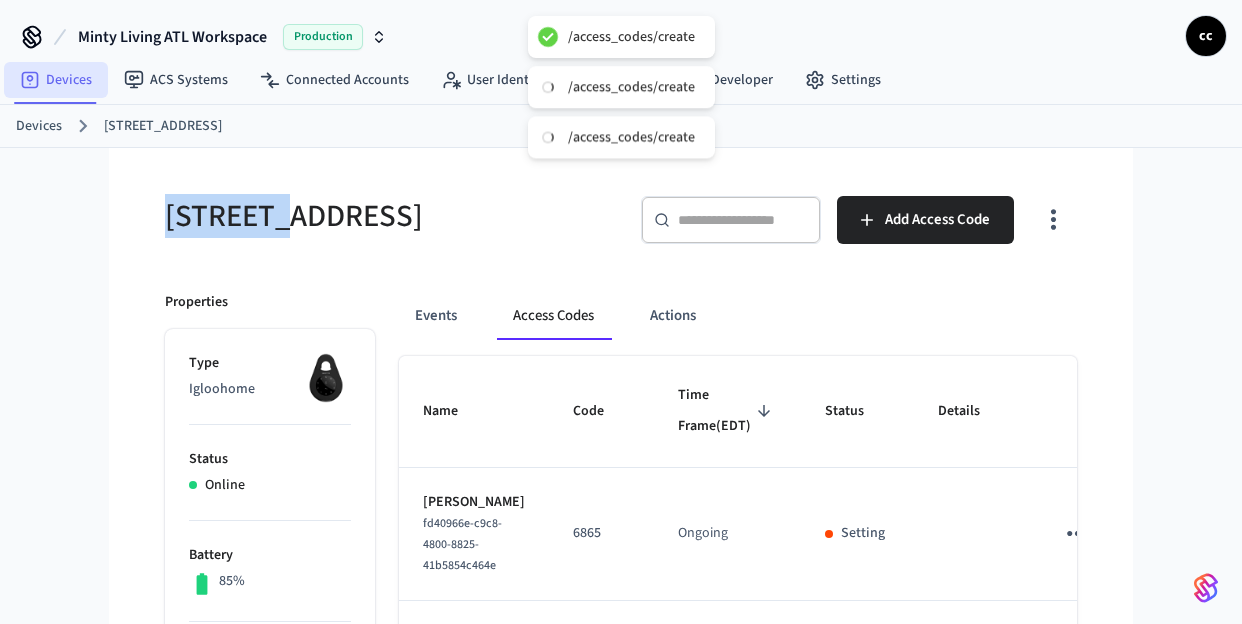 drag, startPoint x: 53, startPoint y: 84, endPoint x: 79, endPoint y: 87, distance: 26.172504 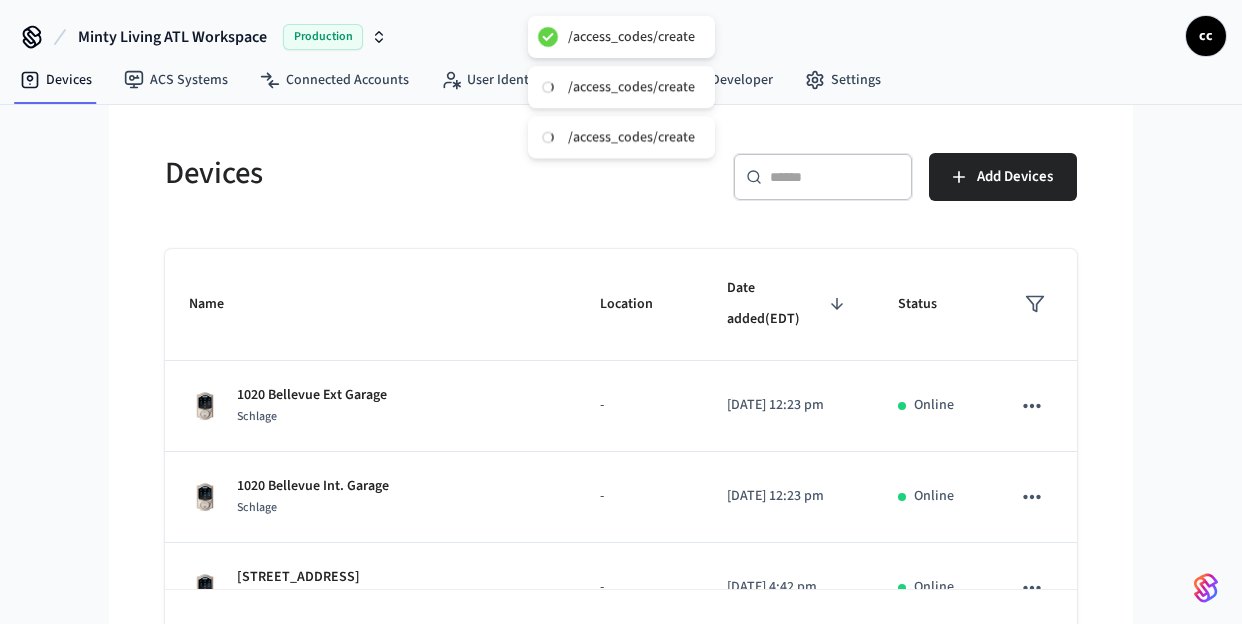 click at bounding box center [835, 177] 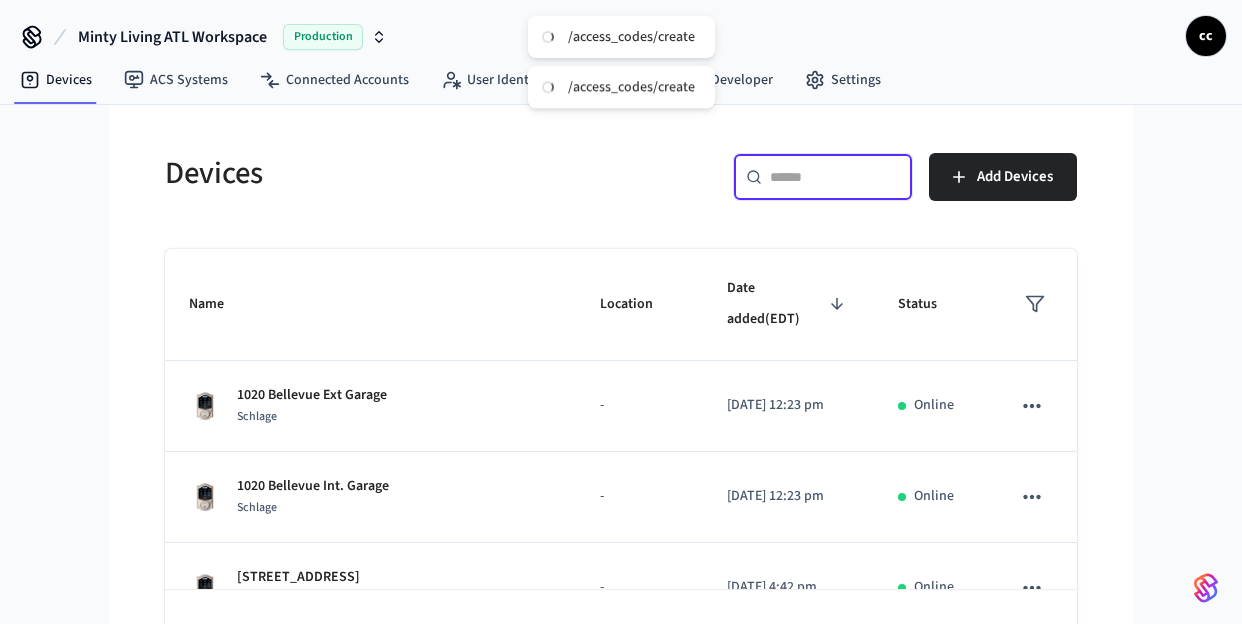 paste on "********" 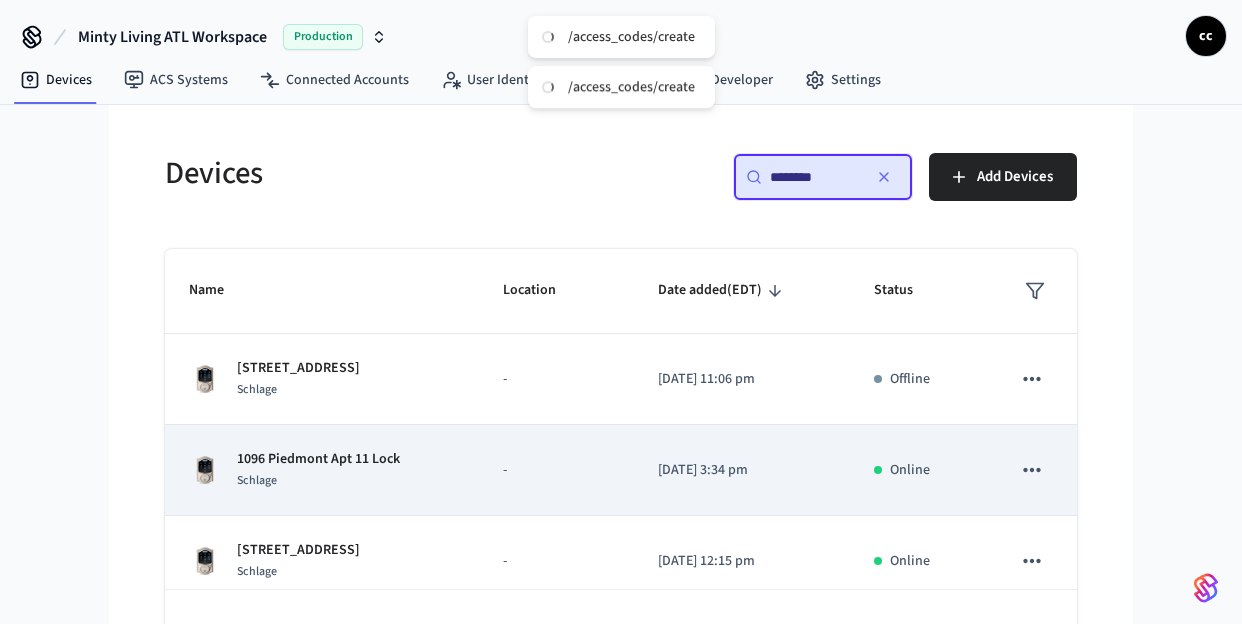 type on "********" 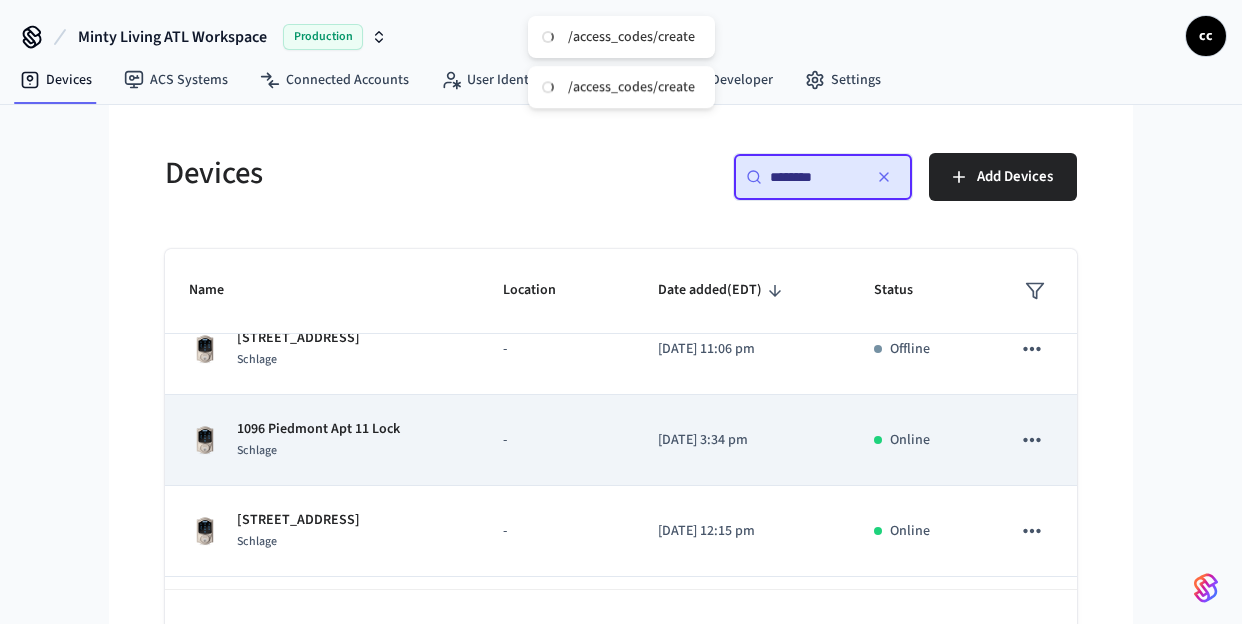 scroll, scrollTop: 35, scrollLeft: 0, axis: vertical 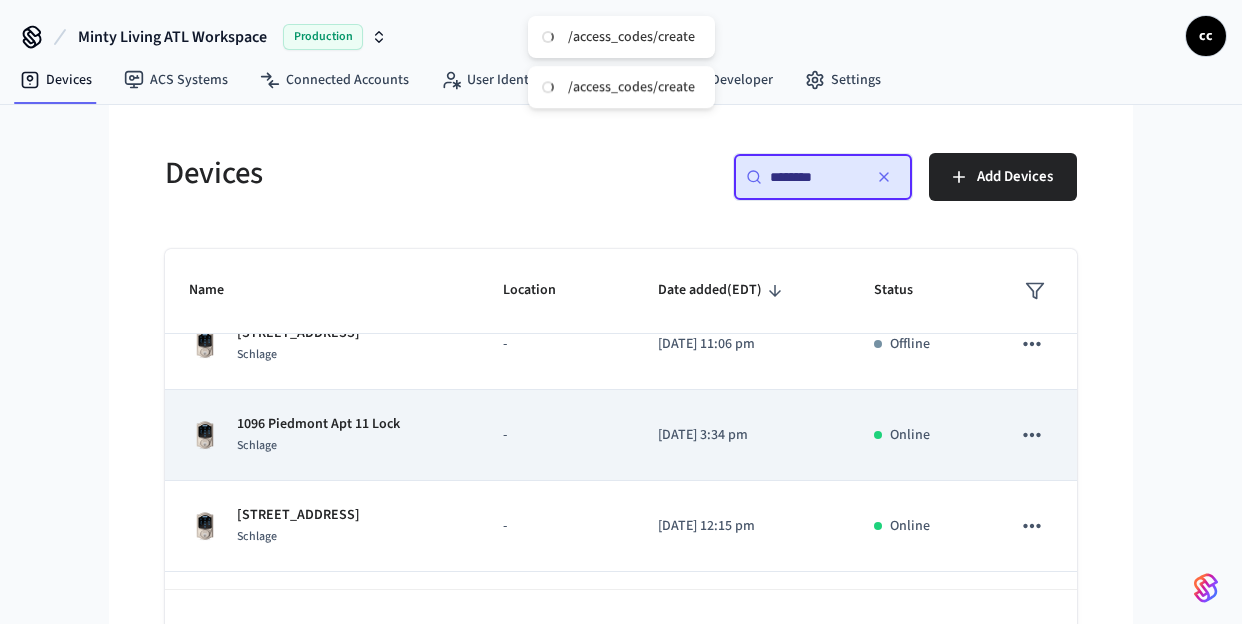 click on "1096 Piedmont Apt 11 Lock Schlage" at bounding box center (322, 435) 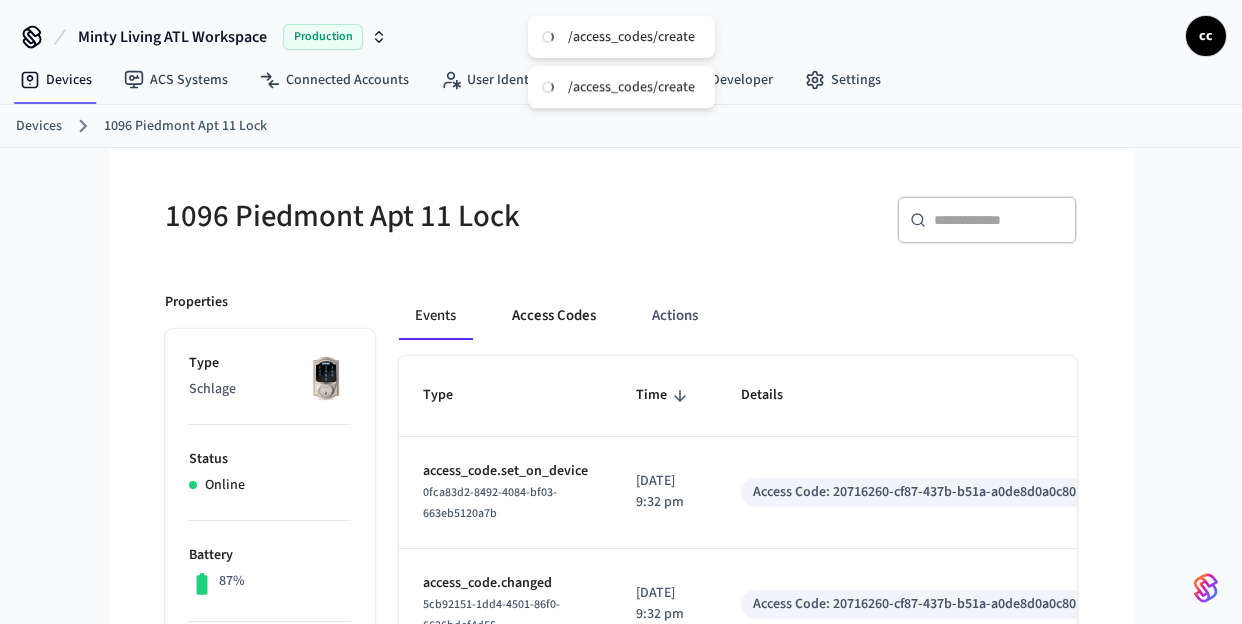 click on "Access Codes" at bounding box center [554, 316] 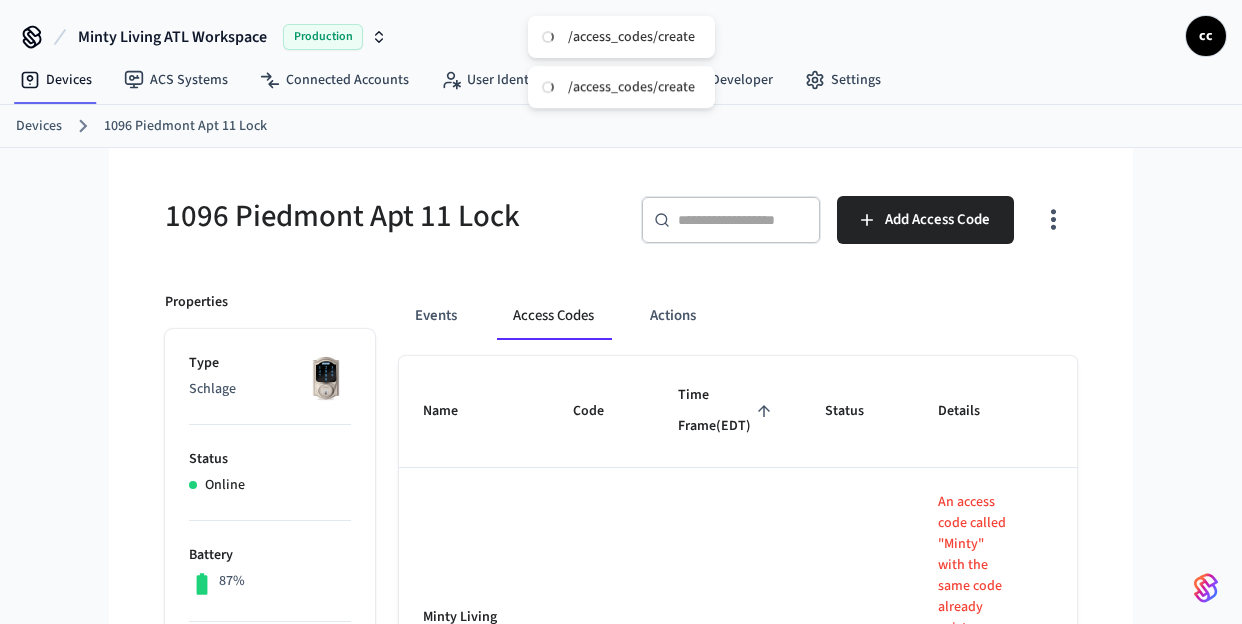 click on "Time Frame  (EDT)" at bounding box center (727, 411) 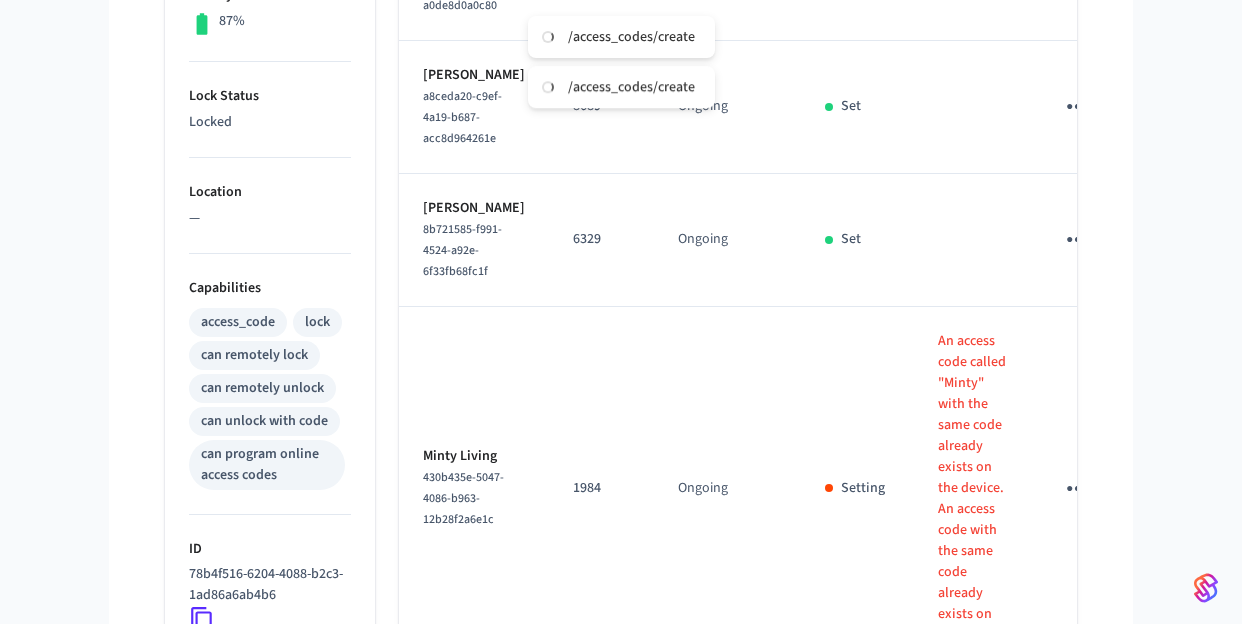 scroll, scrollTop: 726, scrollLeft: 0, axis: vertical 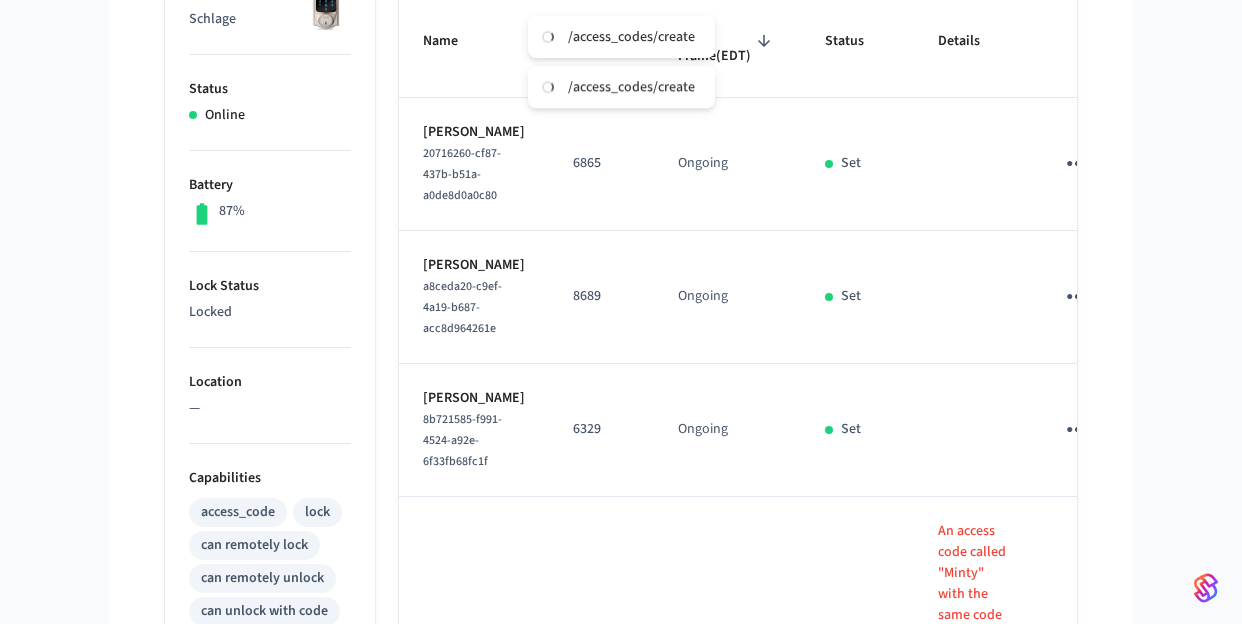 click 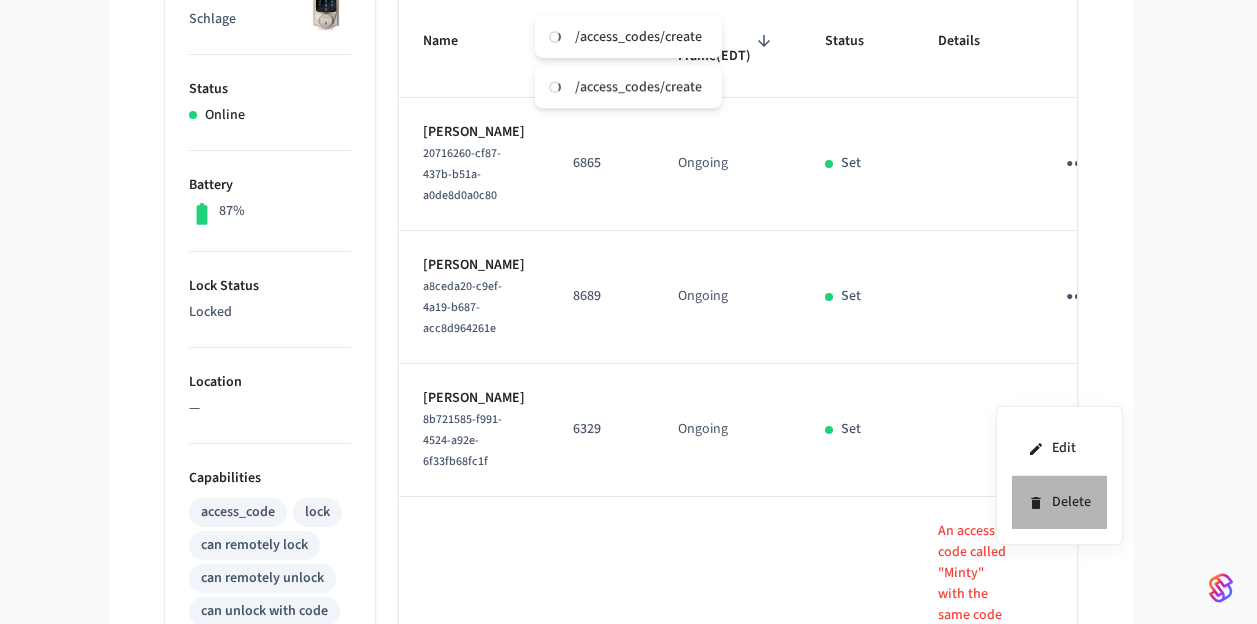 click on "Delete" at bounding box center (1059, 502) 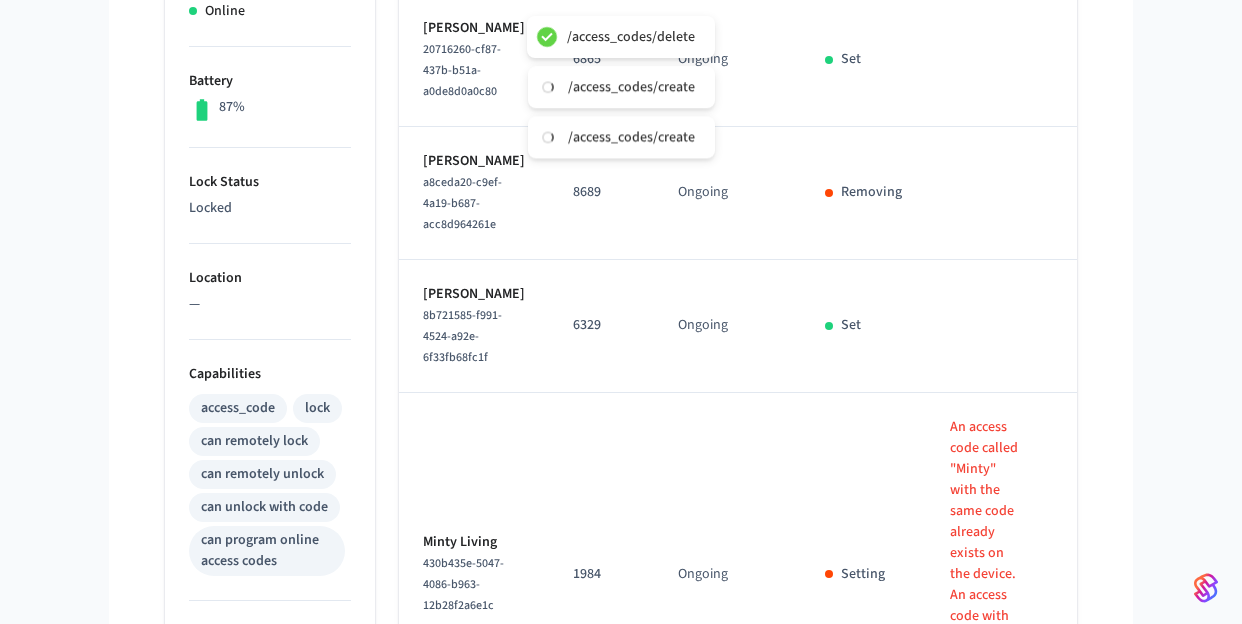 scroll, scrollTop: 464, scrollLeft: 0, axis: vertical 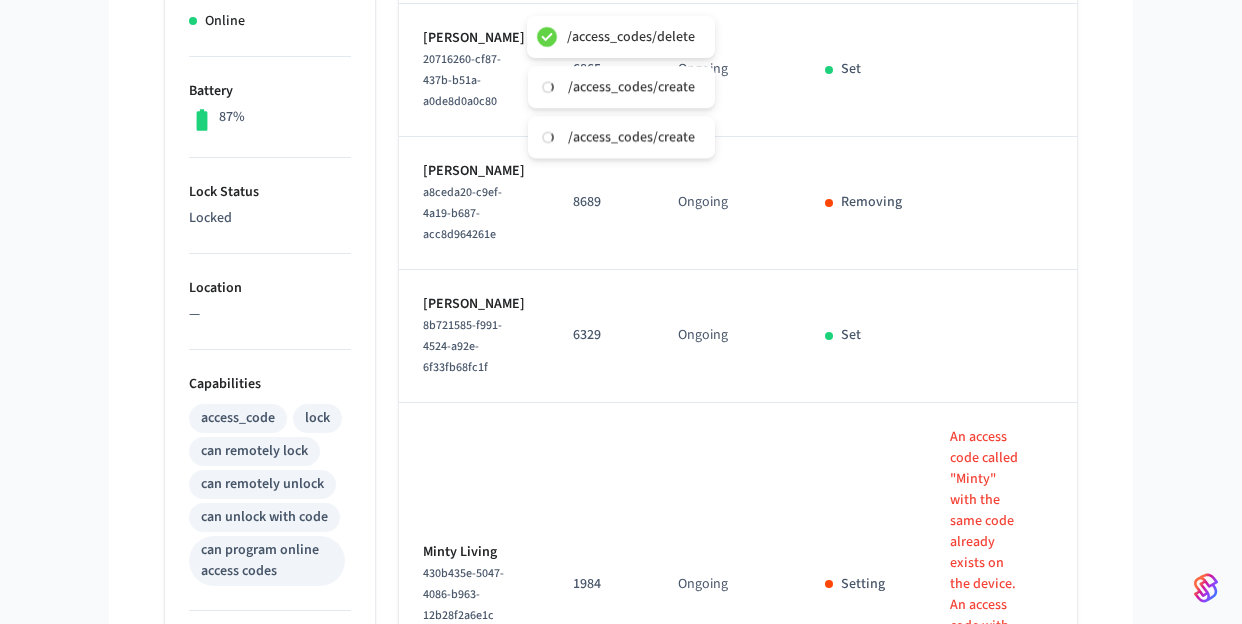 type 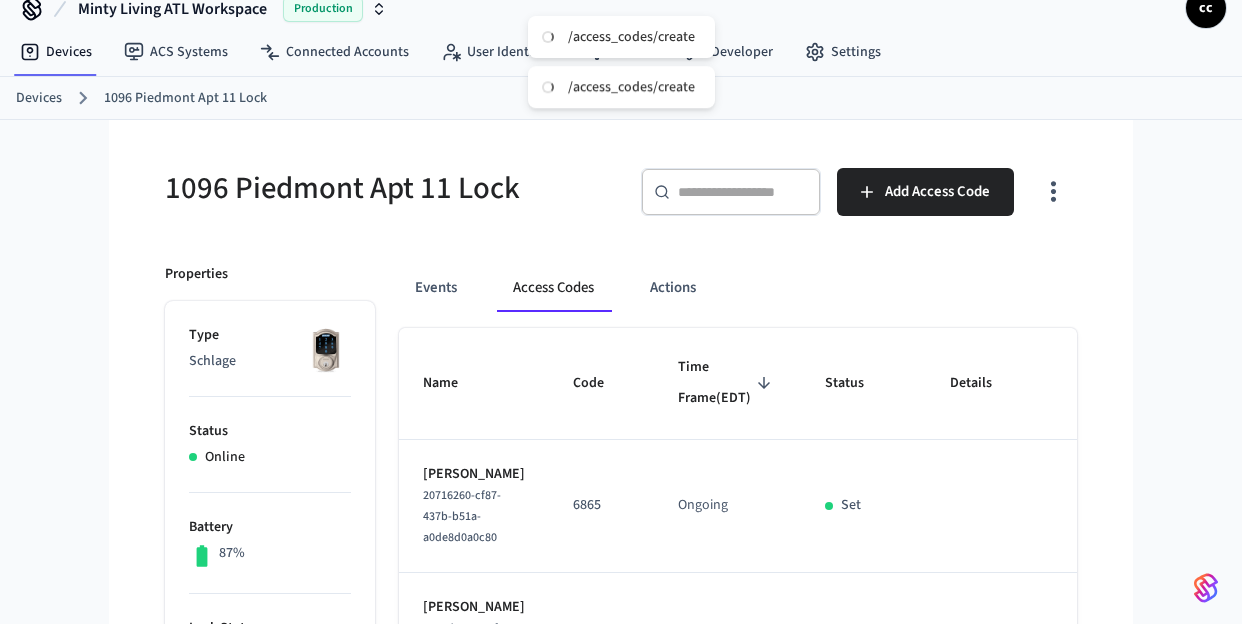 scroll, scrollTop: 0, scrollLeft: 0, axis: both 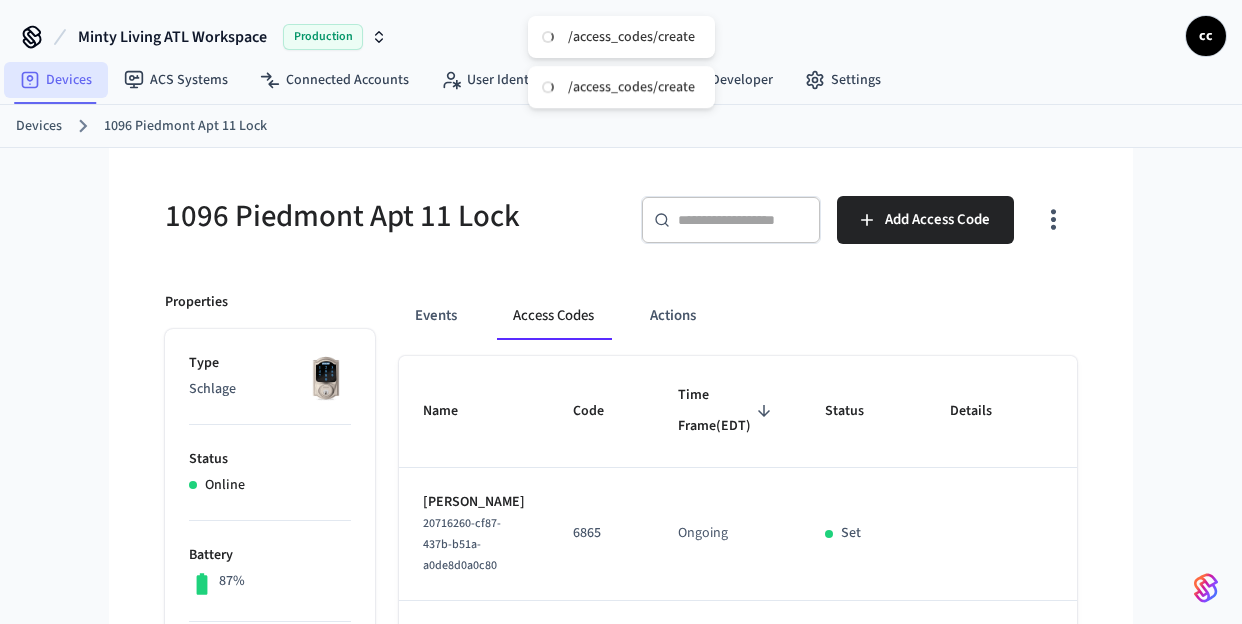 click on "Devices" at bounding box center [56, 80] 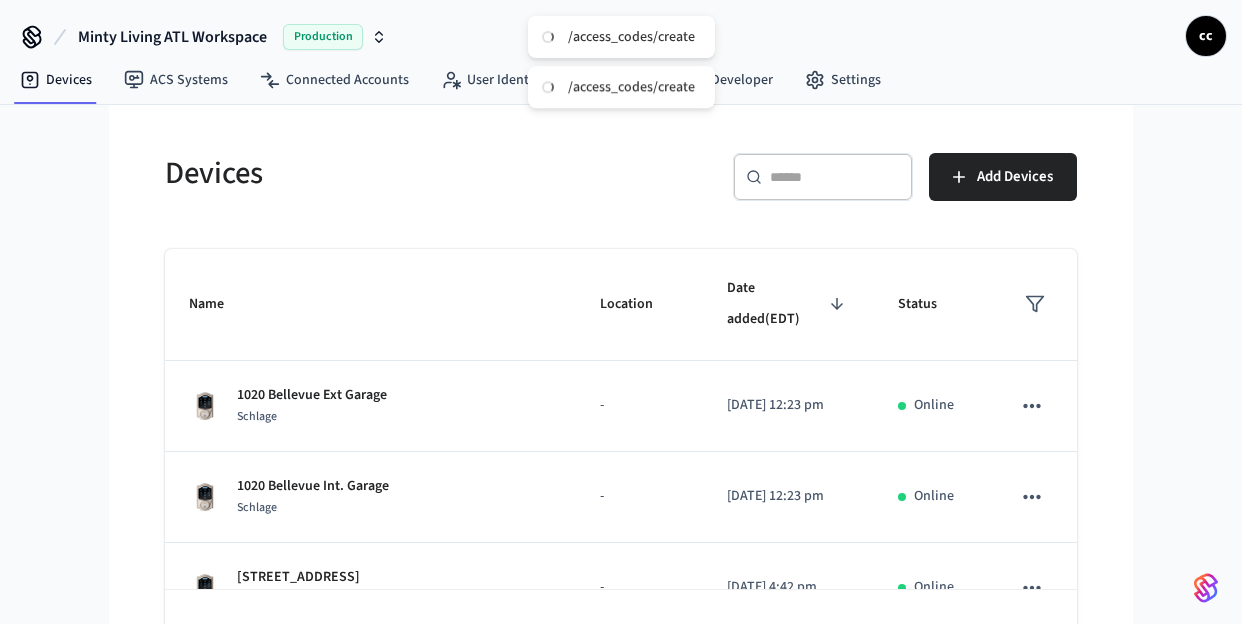 click on "​ ​" at bounding box center [823, 177] 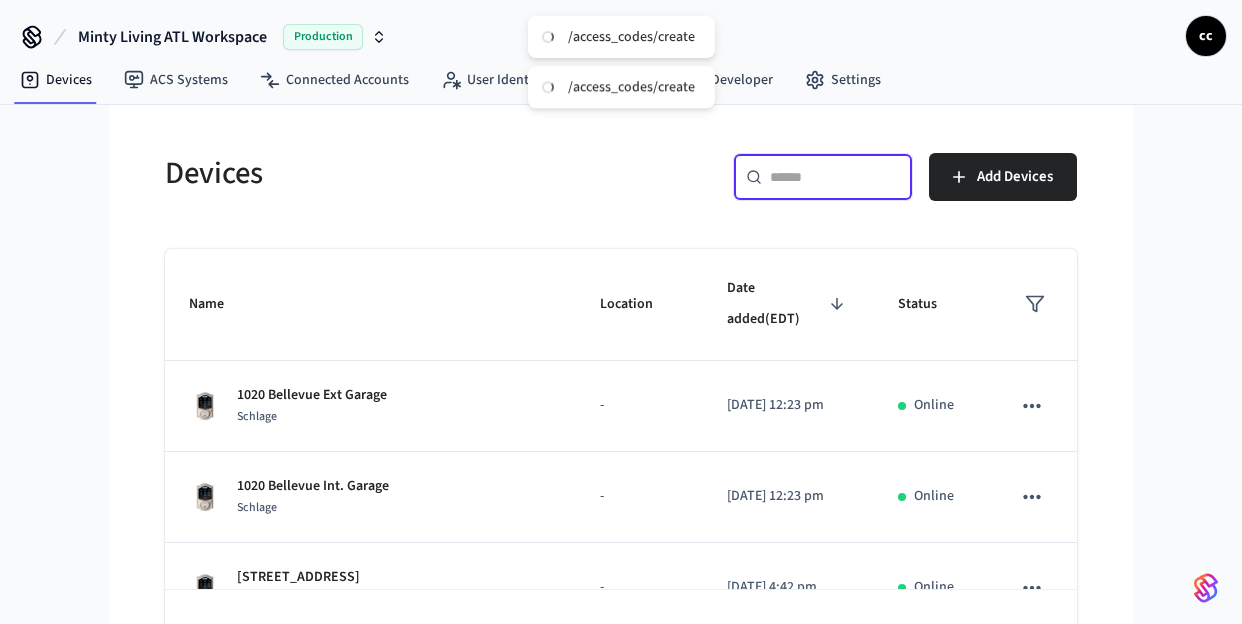 paste on "**********" 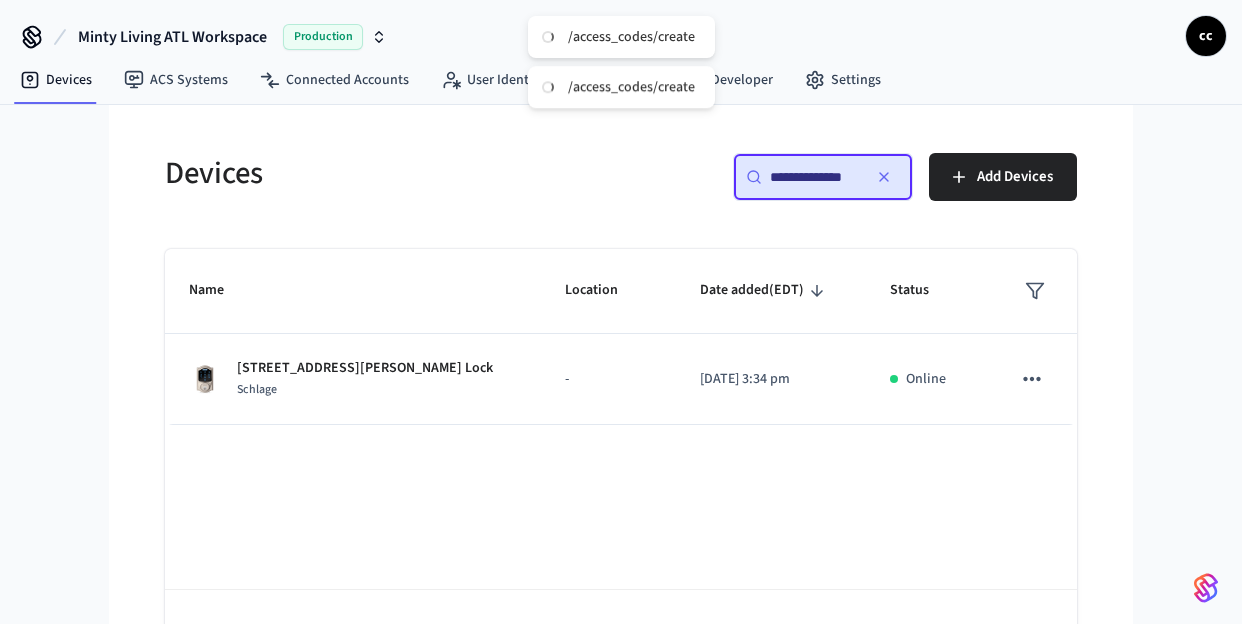 scroll, scrollTop: 0, scrollLeft: 0, axis: both 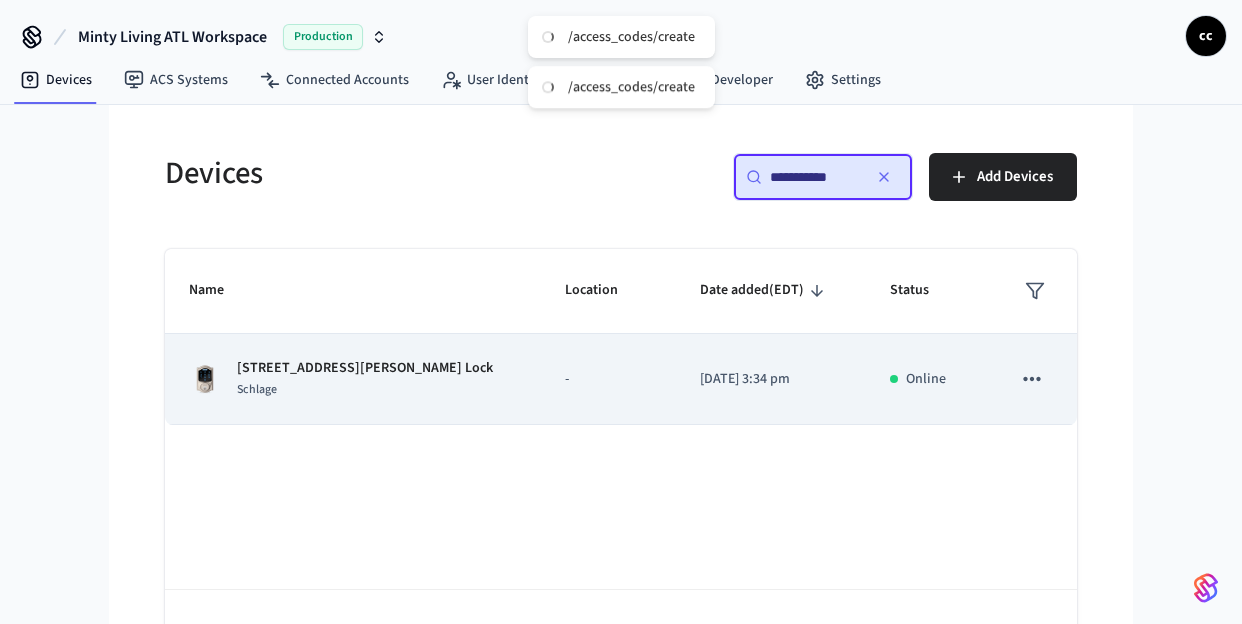 type on "**********" 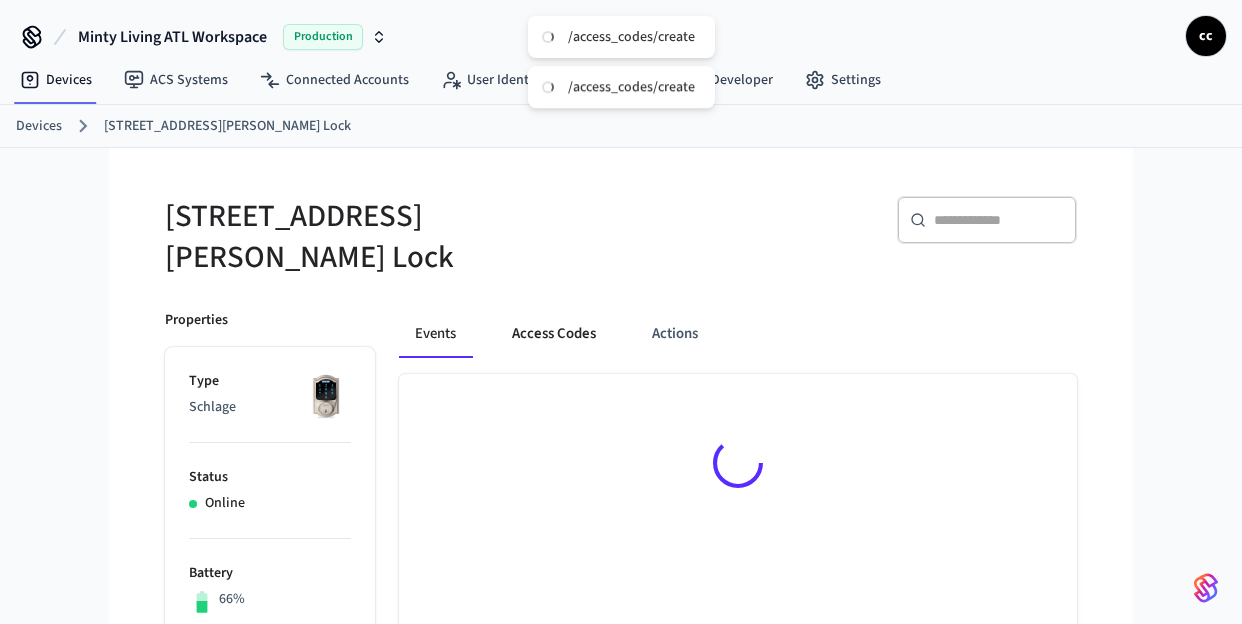 drag, startPoint x: 542, startPoint y: 307, endPoint x: 594, endPoint y: 323, distance: 54.405884 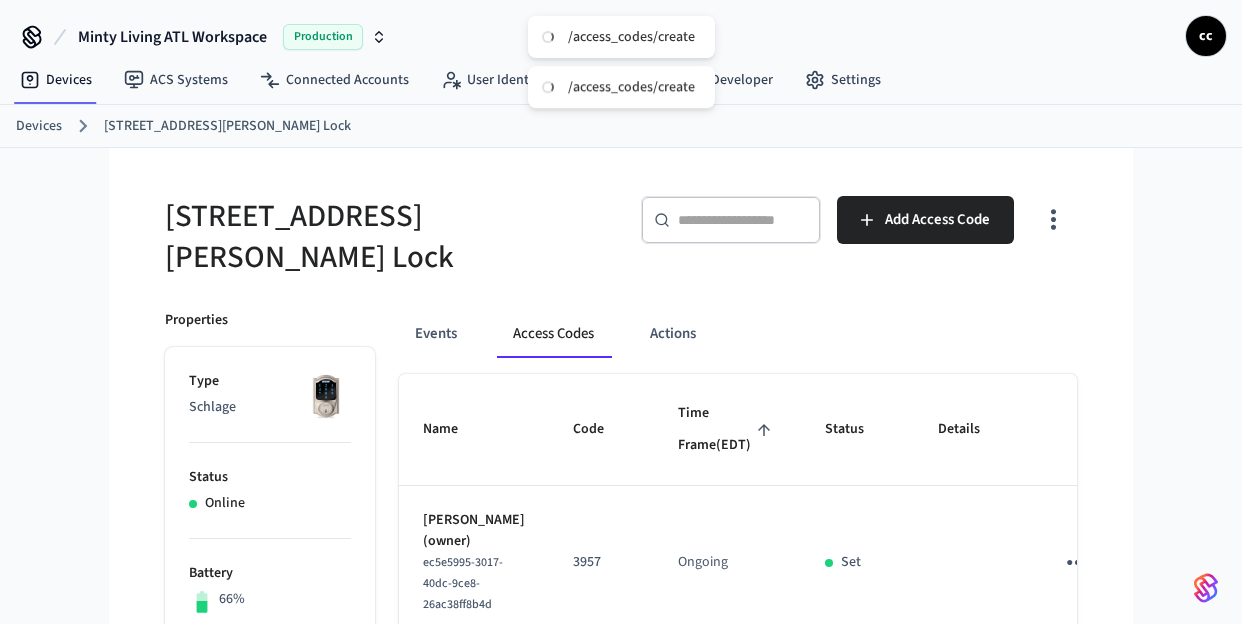click on "Time Frame  (EDT)" at bounding box center [727, 429] 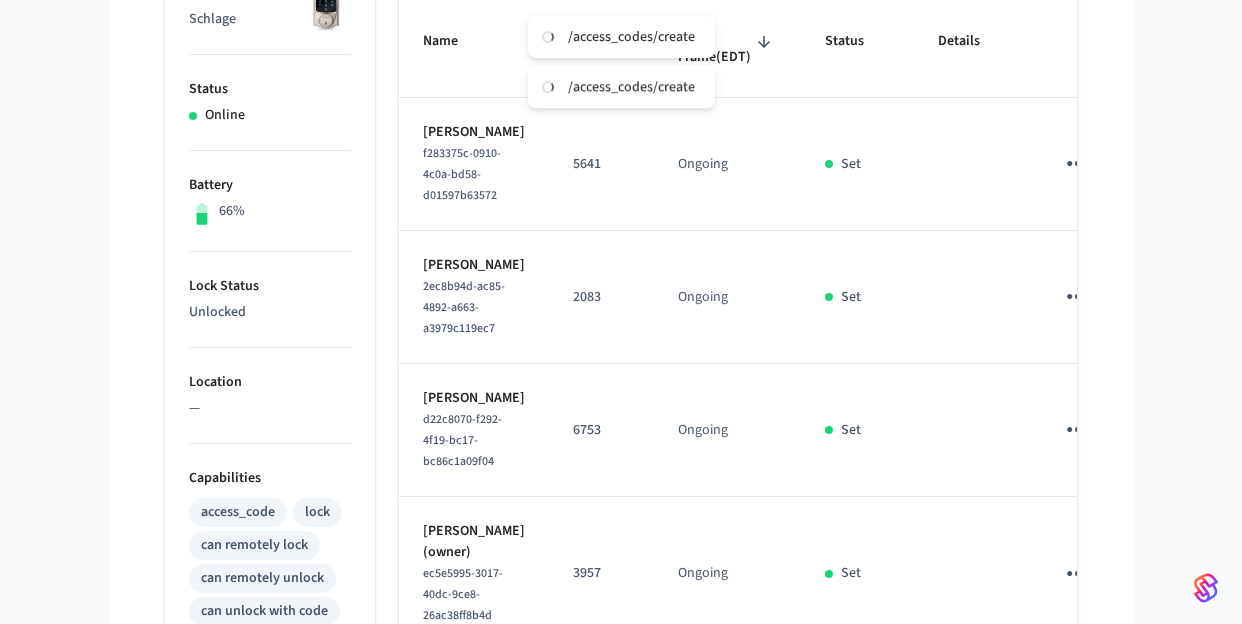 scroll, scrollTop: 403, scrollLeft: 0, axis: vertical 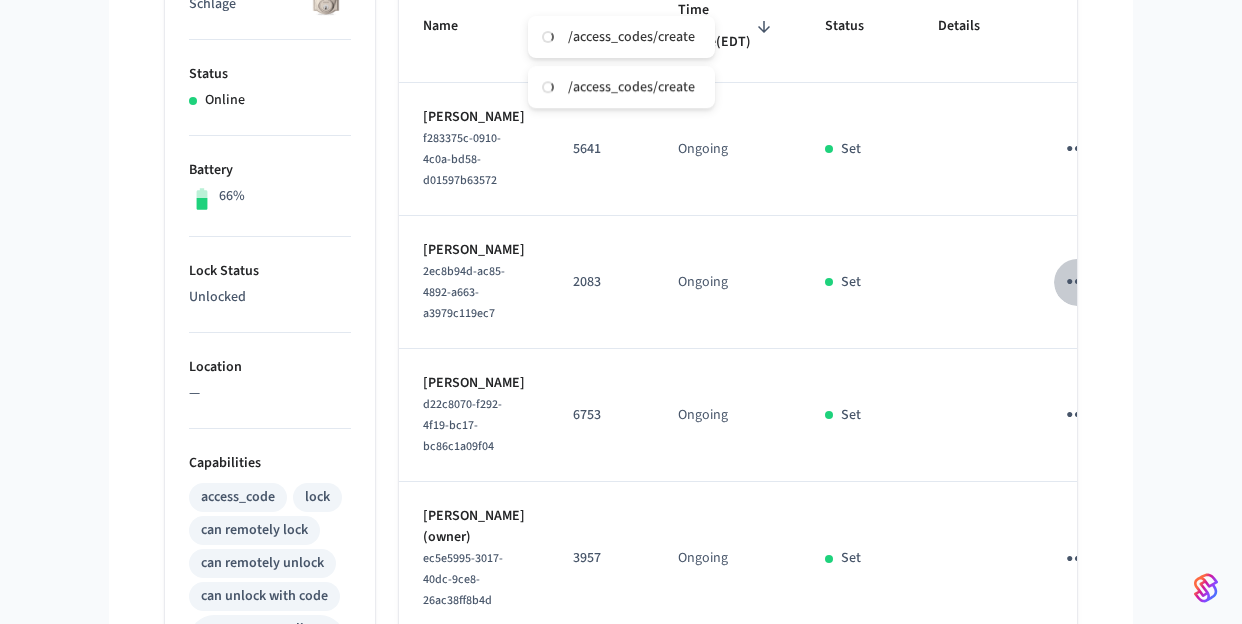 click 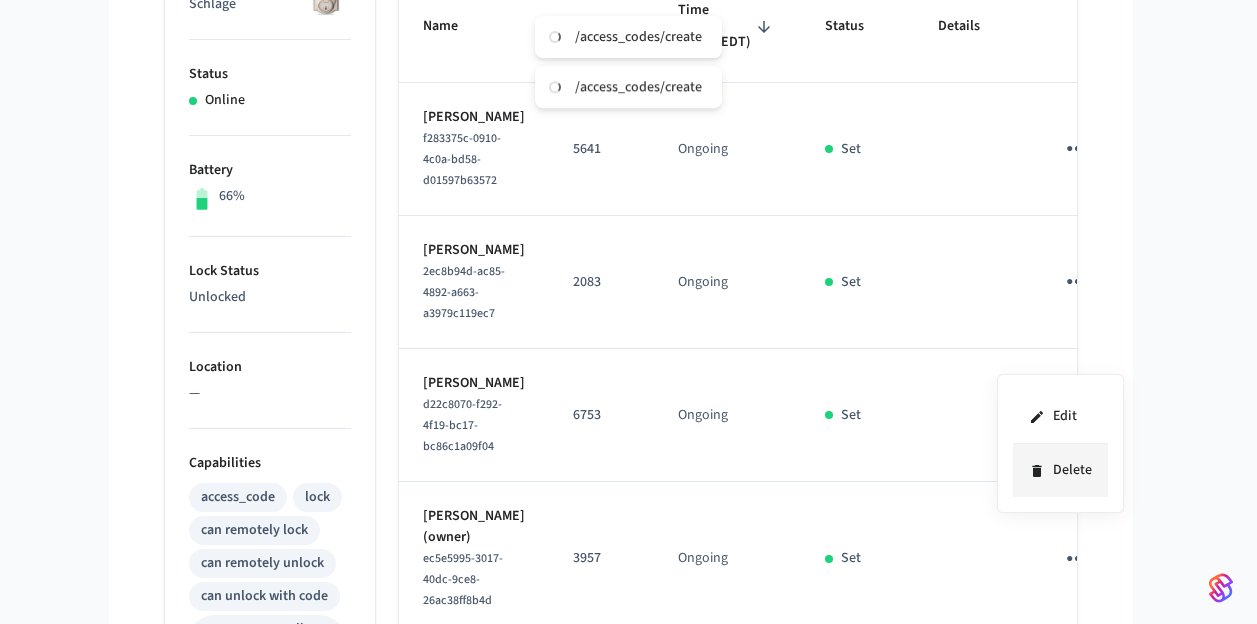 click on "Delete" at bounding box center (1060, 470) 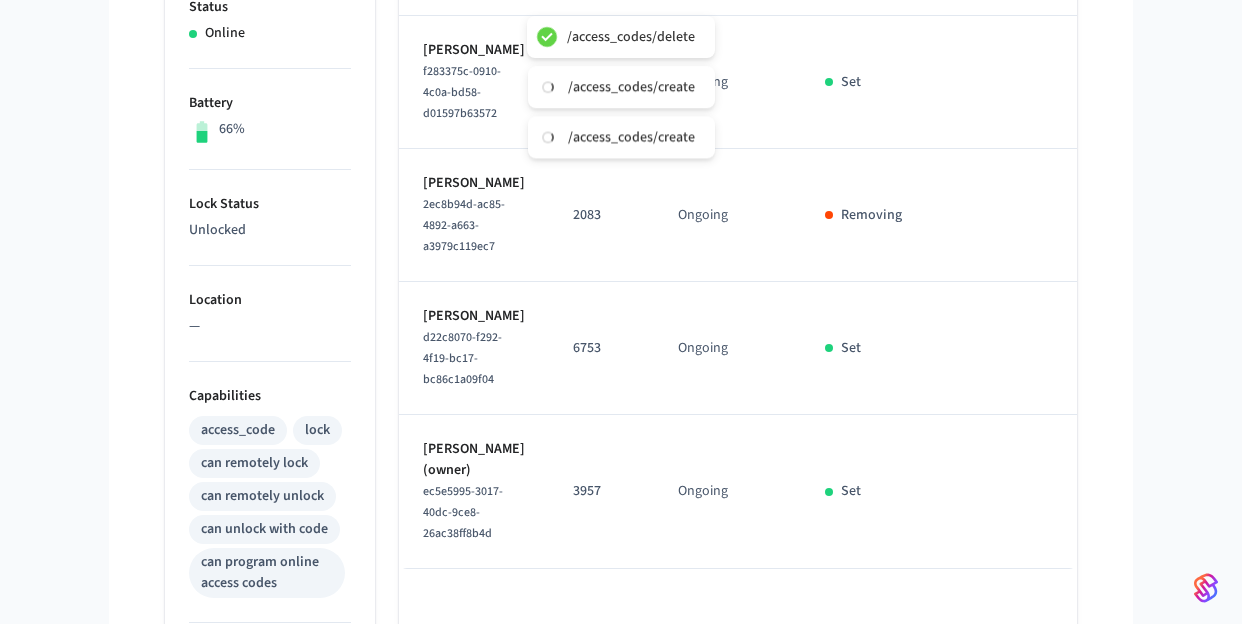 scroll, scrollTop: 593, scrollLeft: 0, axis: vertical 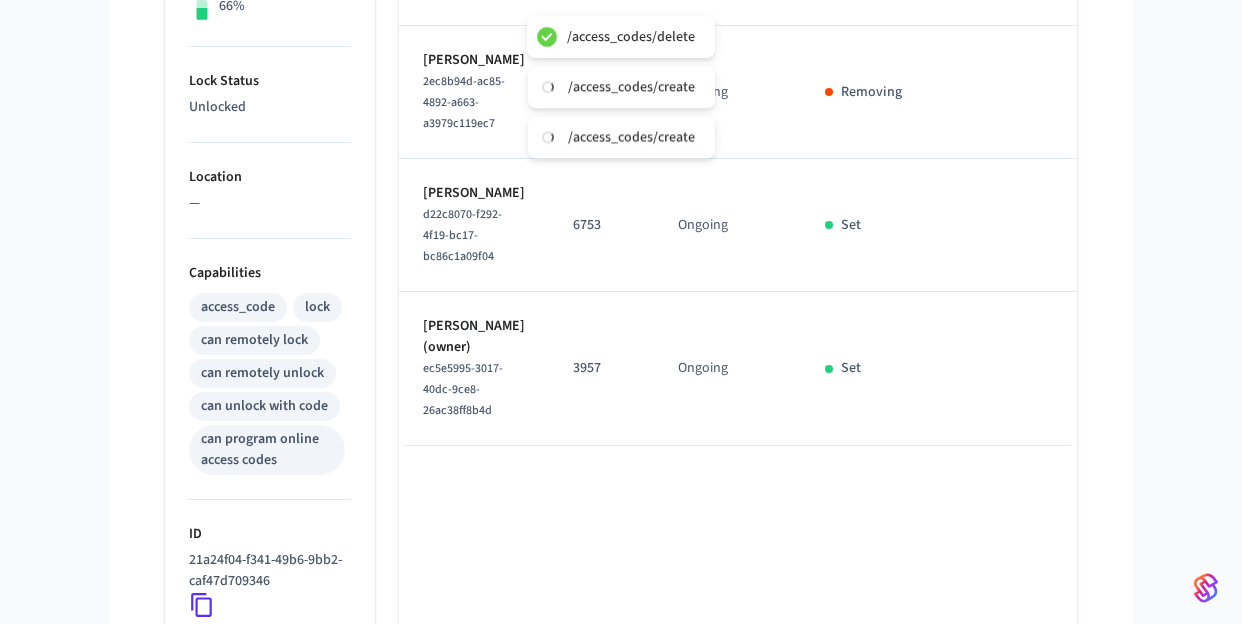 click 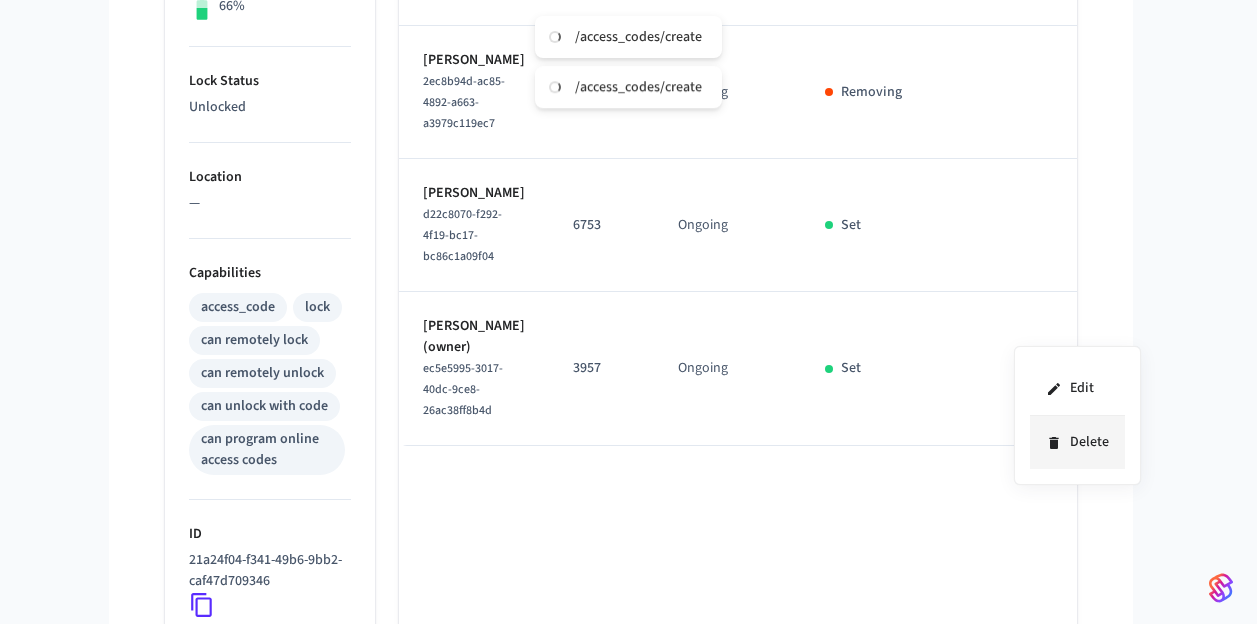 click on "Delete" at bounding box center [1077, 442] 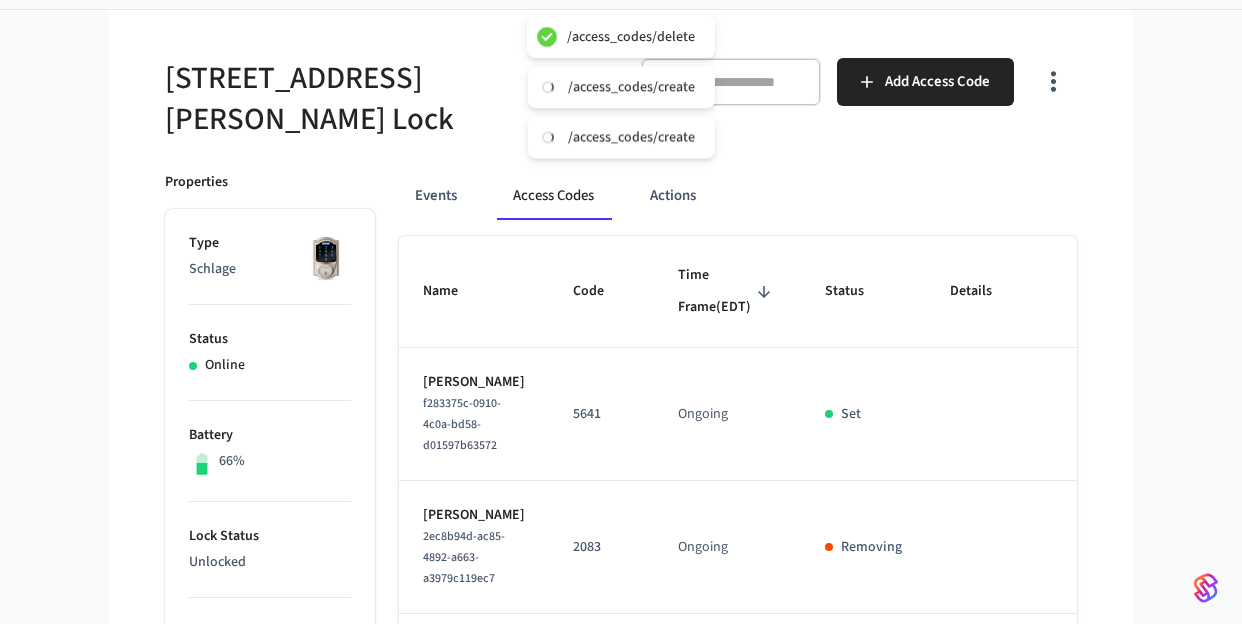scroll, scrollTop: 134, scrollLeft: 0, axis: vertical 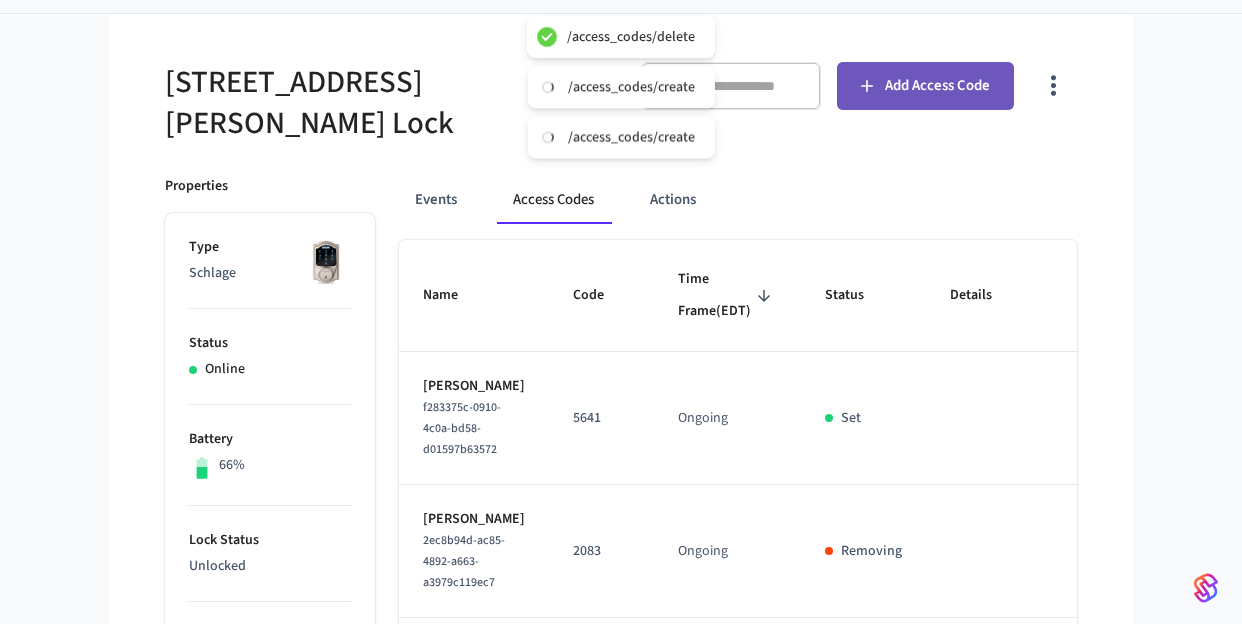 click on "Add Access Code" at bounding box center [925, 86] 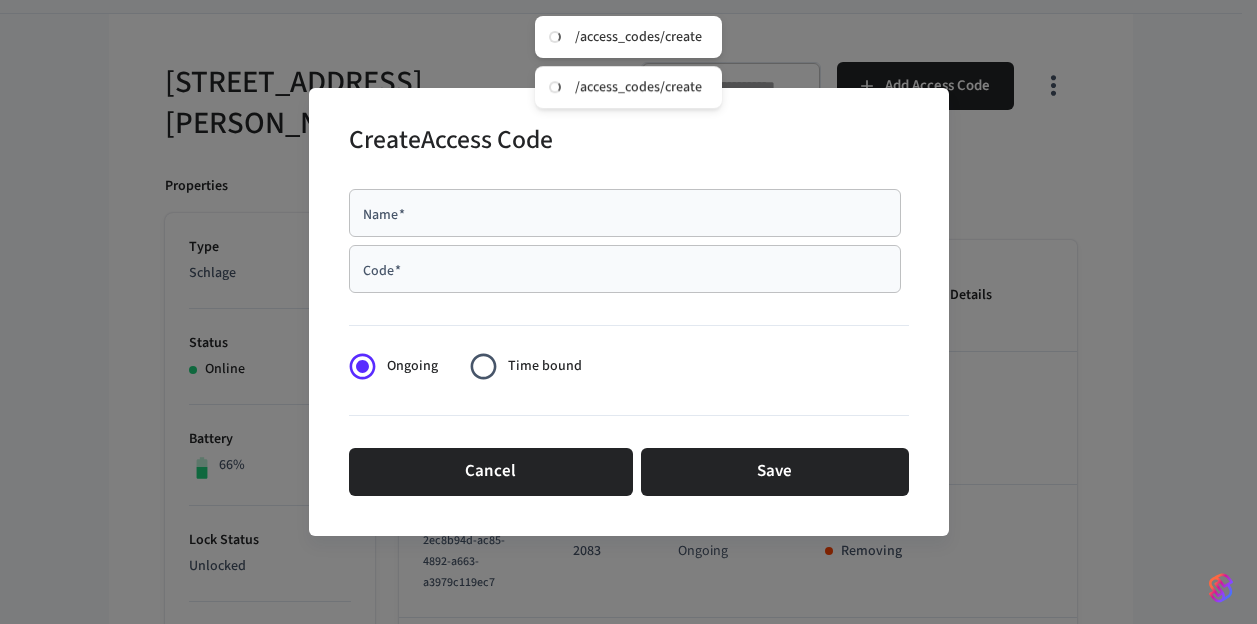 click on "Name   *" at bounding box center (625, 213) 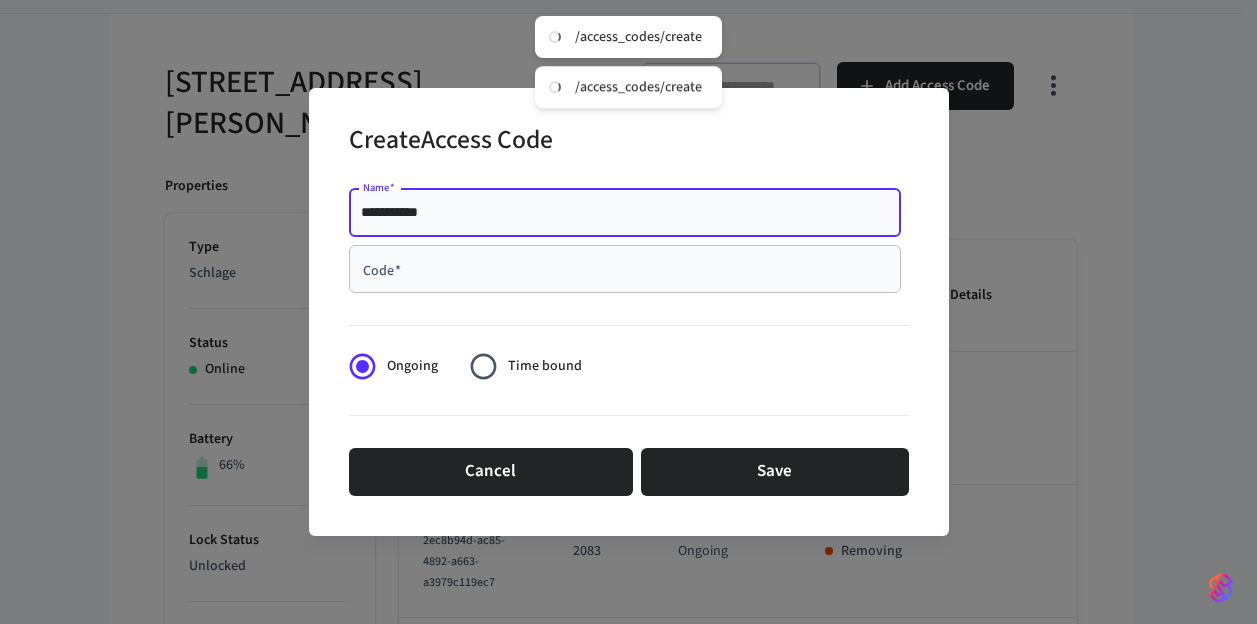 type on "**********" 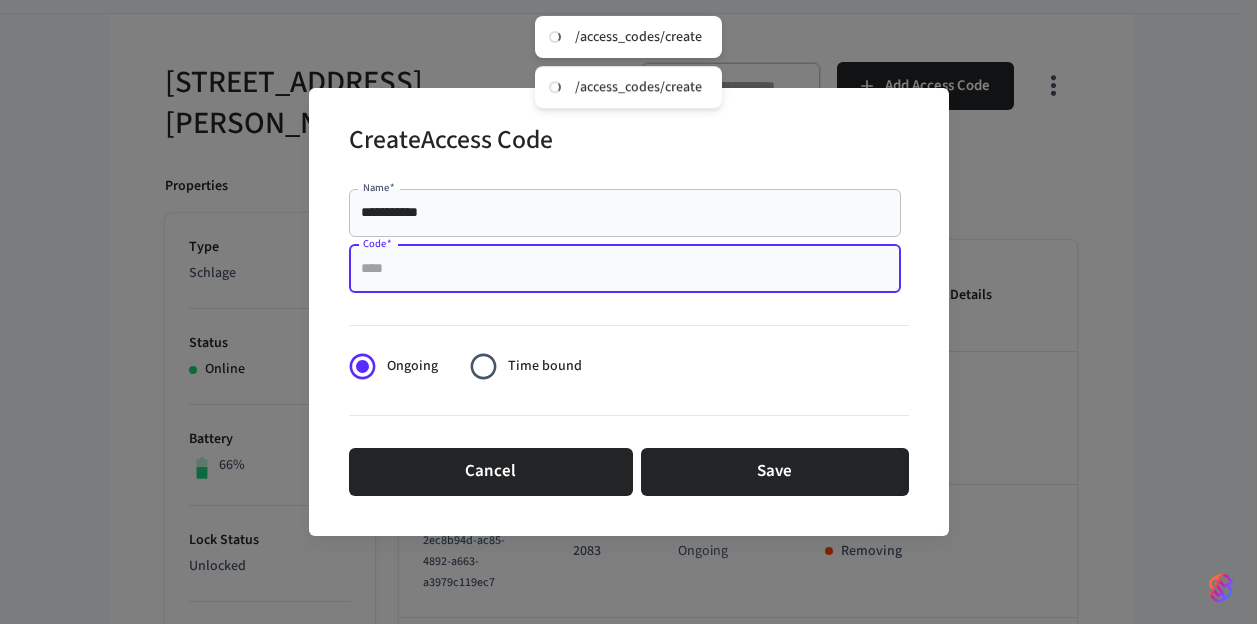 click on "Code   *" at bounding box center (625, 269) 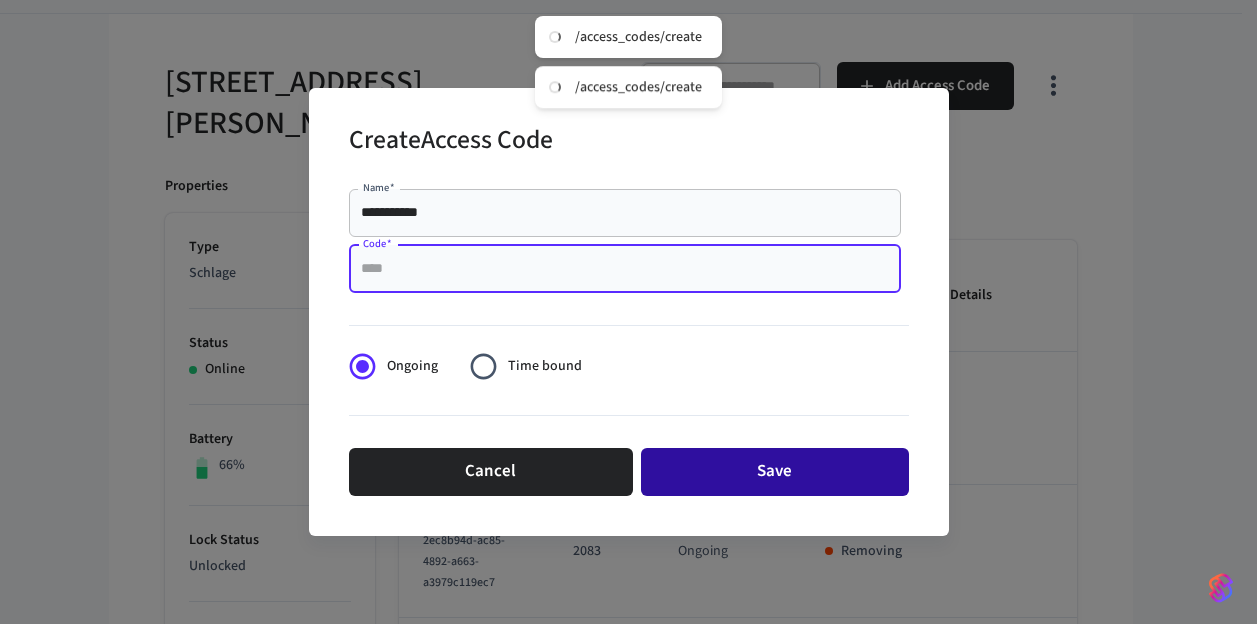 paste on "****" 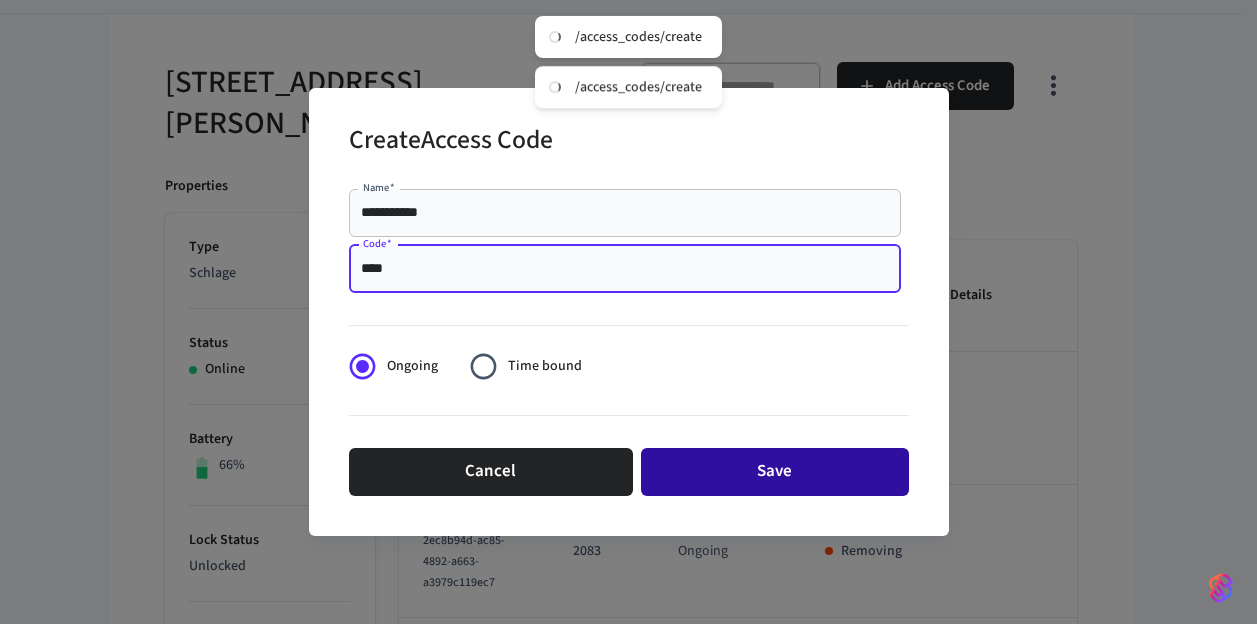 type on "****" 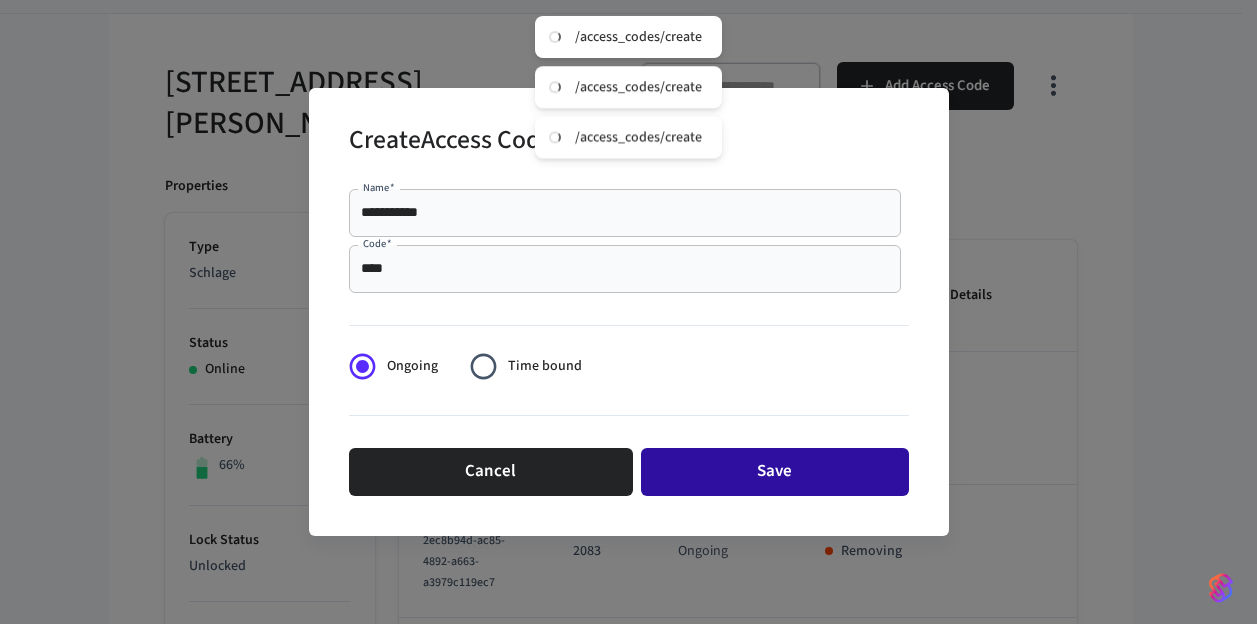click on "Save" at bounding box center [775, 472] 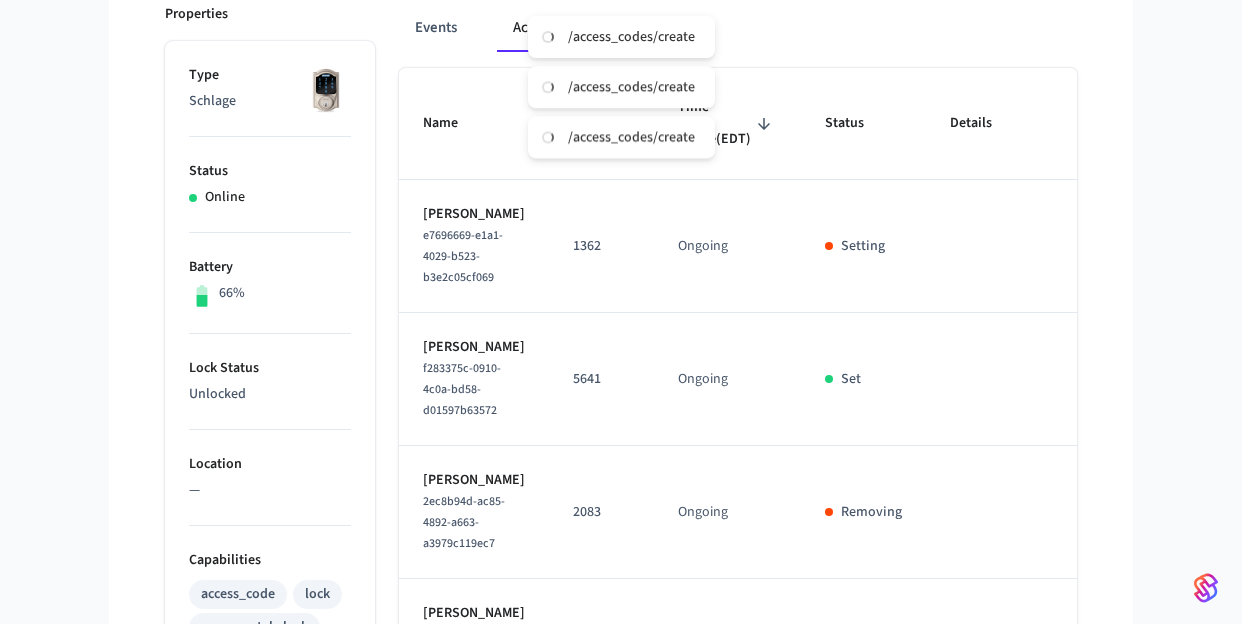 scroll, scrollTop: 323, scrollLeft: 0, axis: vertical 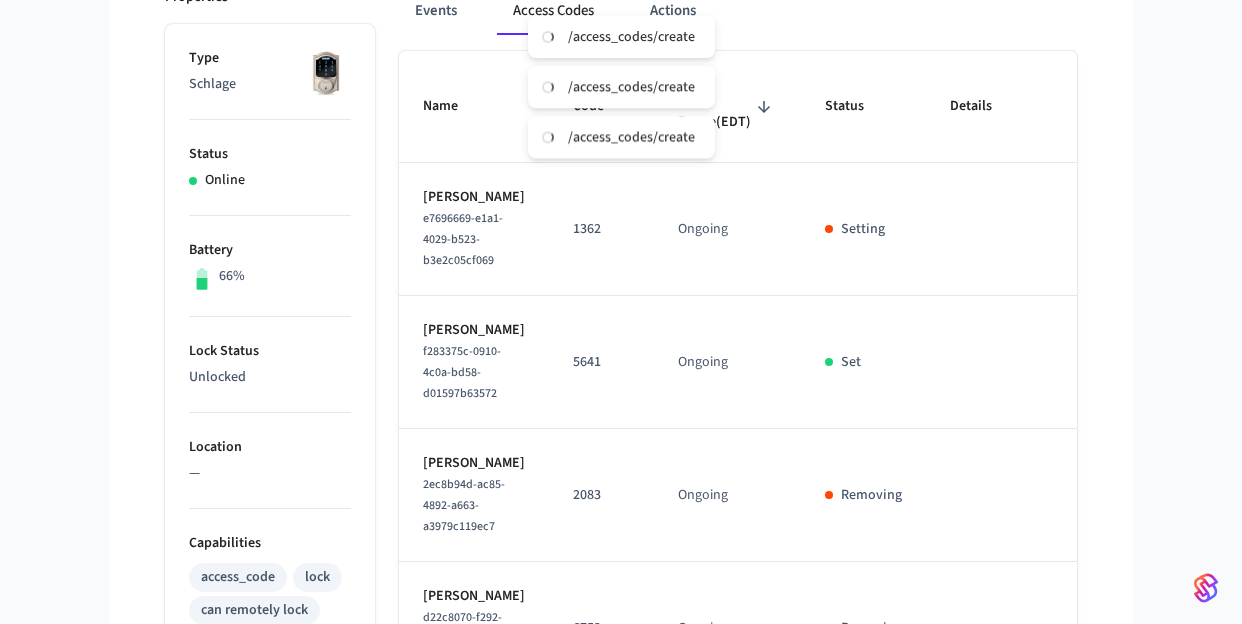type 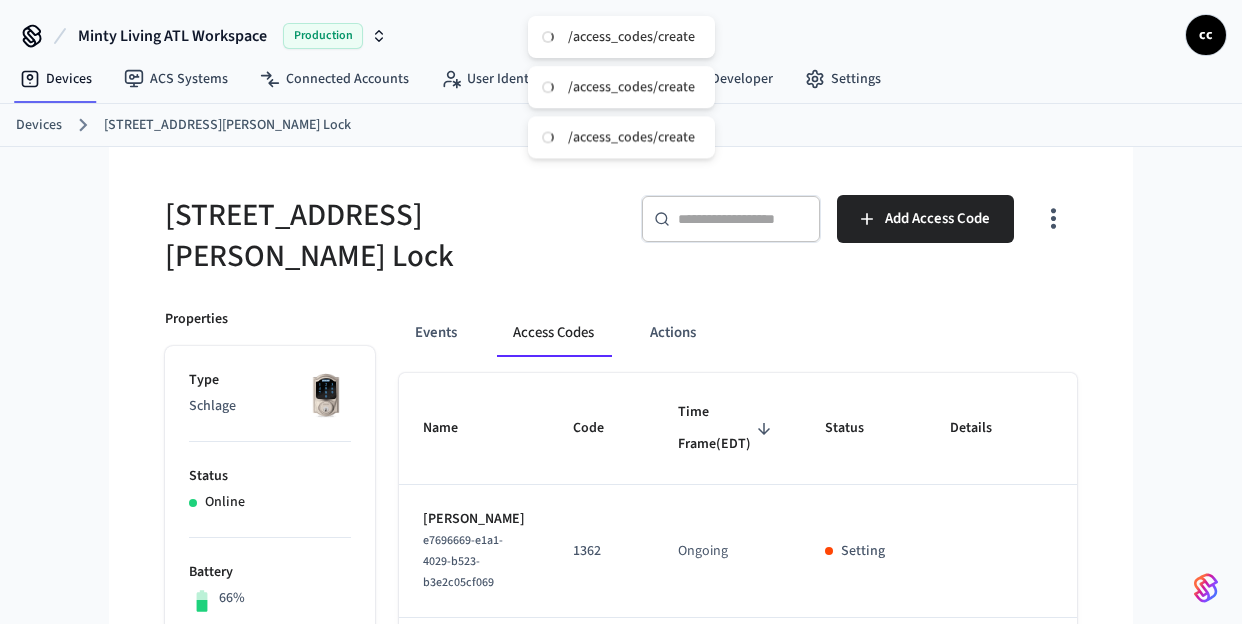 scroll, scrollTop: 0, scrollLeft: 0, axis: both 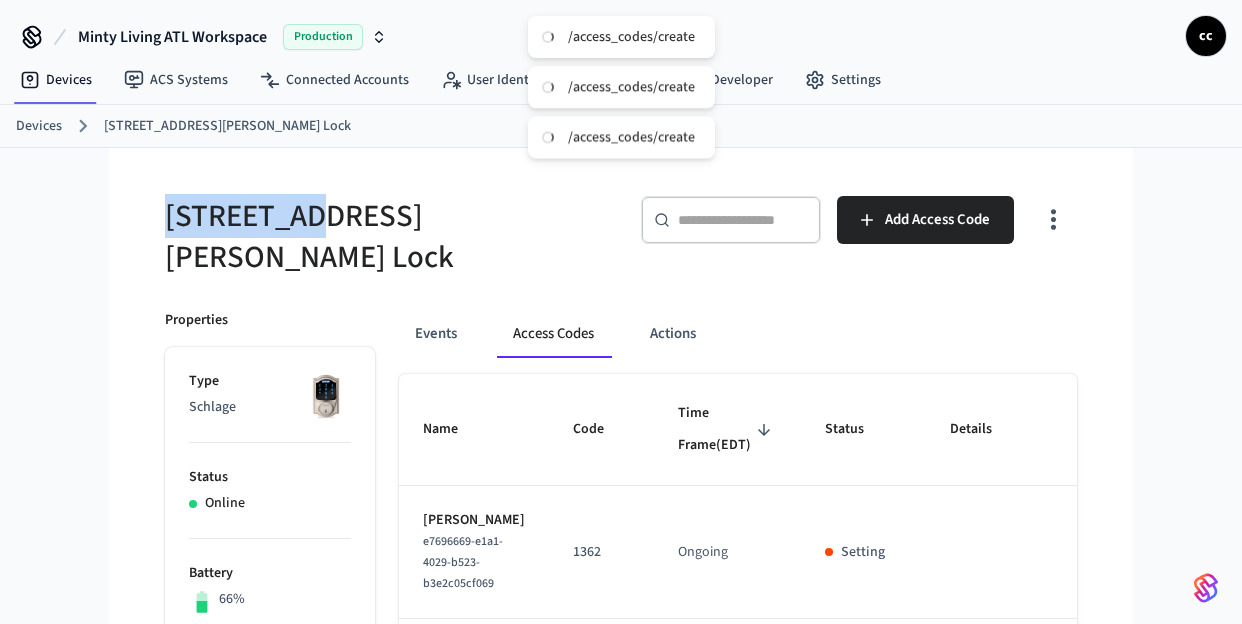 drag, startPoint x: 320, startPoint y: 204, endPoint x: 129, endPoint y: 197, distance: 191.12823 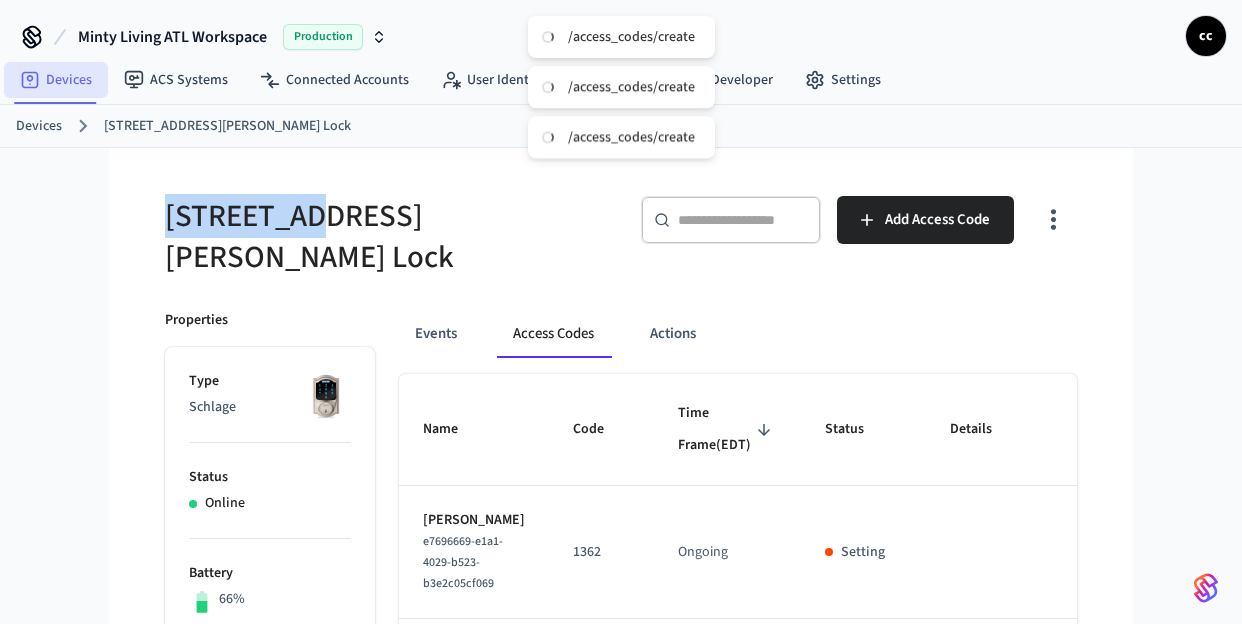 click 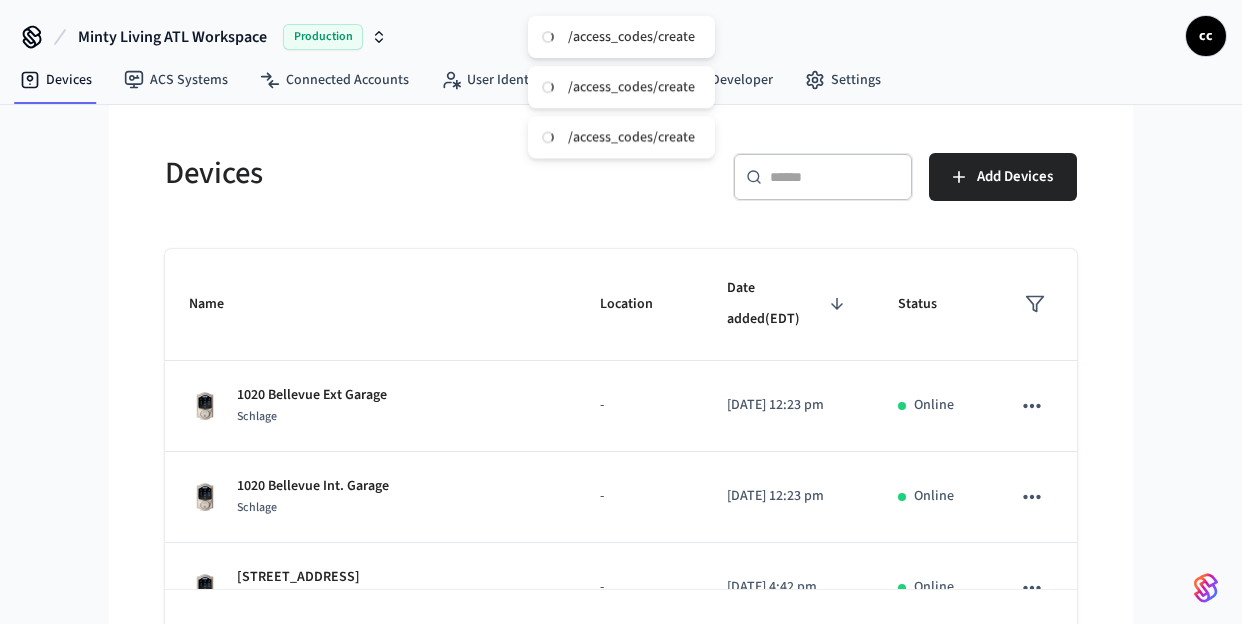 drag, startPoint x: 816, startPoint y: 179, endPoint x: 823, endPoint y: 187, distance: 10.630146 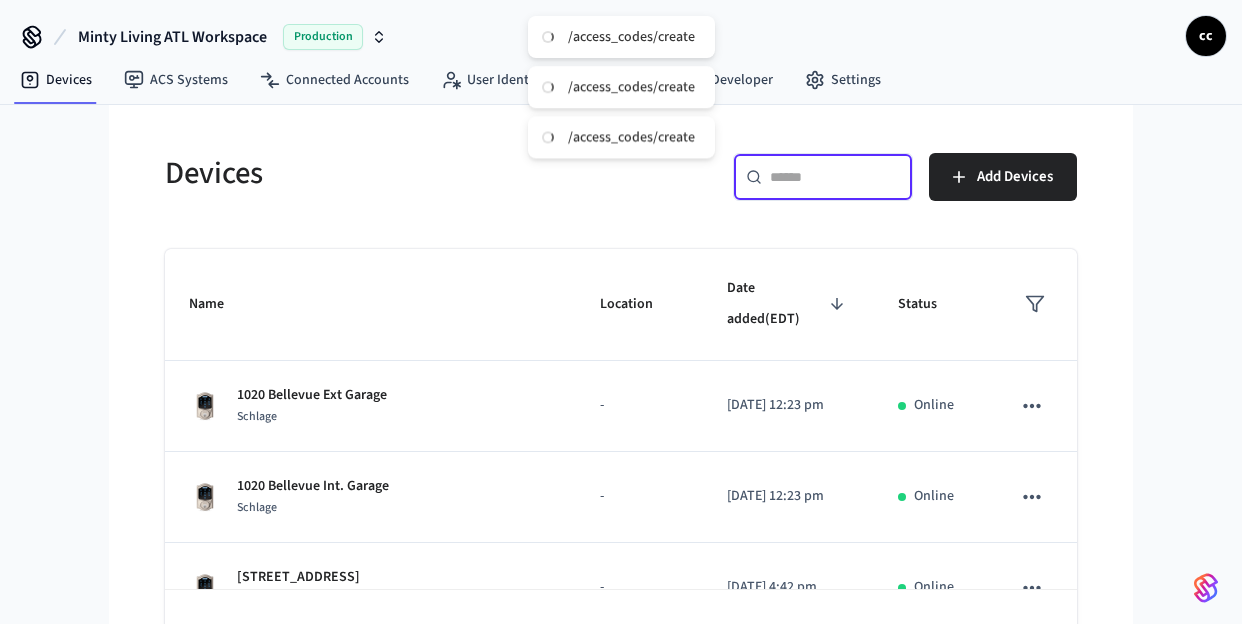 paste on "**********" 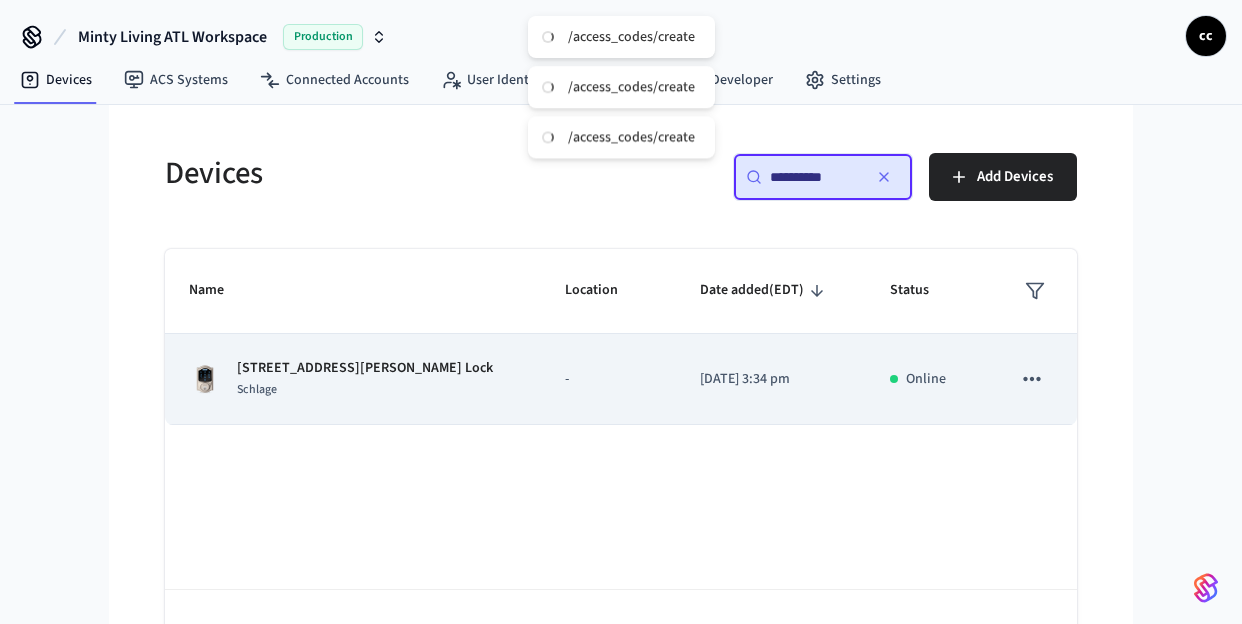 type on "**********" 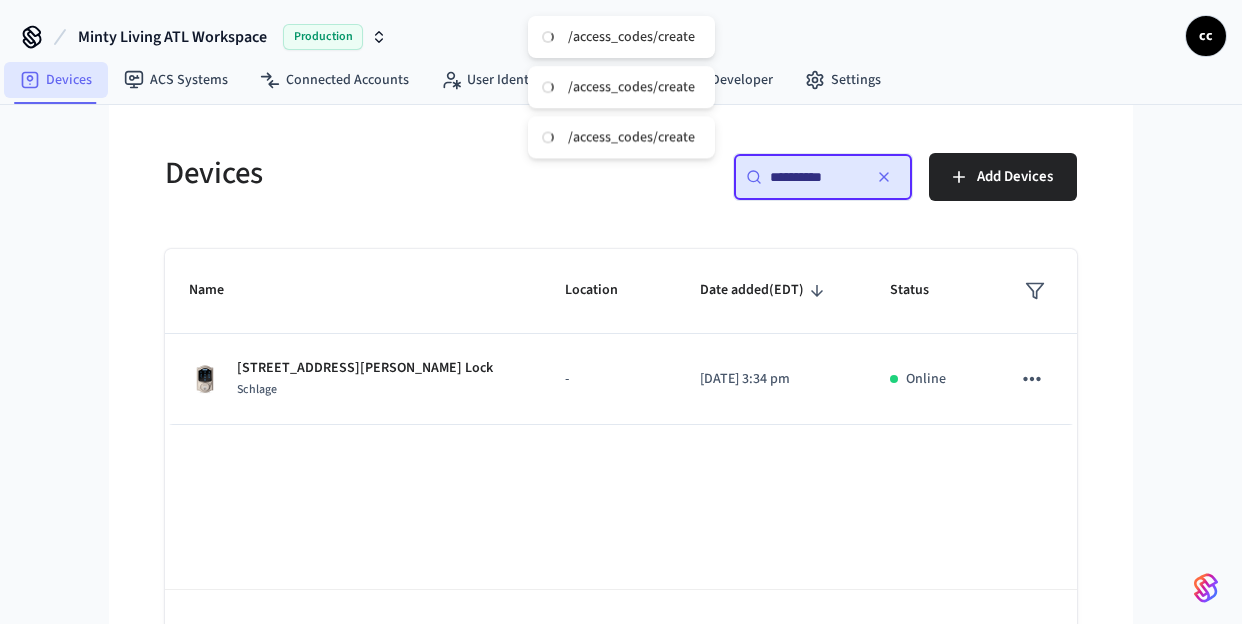 drag, startPoint x: 78, startPoint y: 87, endPoint x: 454, endPoint y: 133, distance: 378.80338 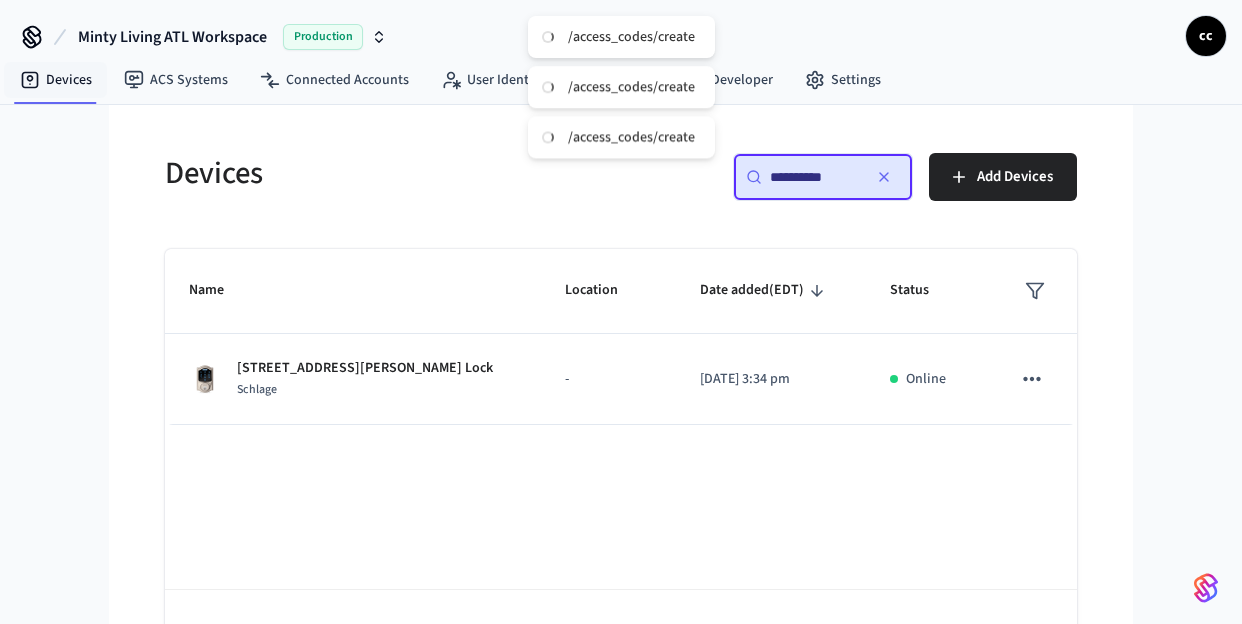 click on "Devices" at bounding box center (56, 80) 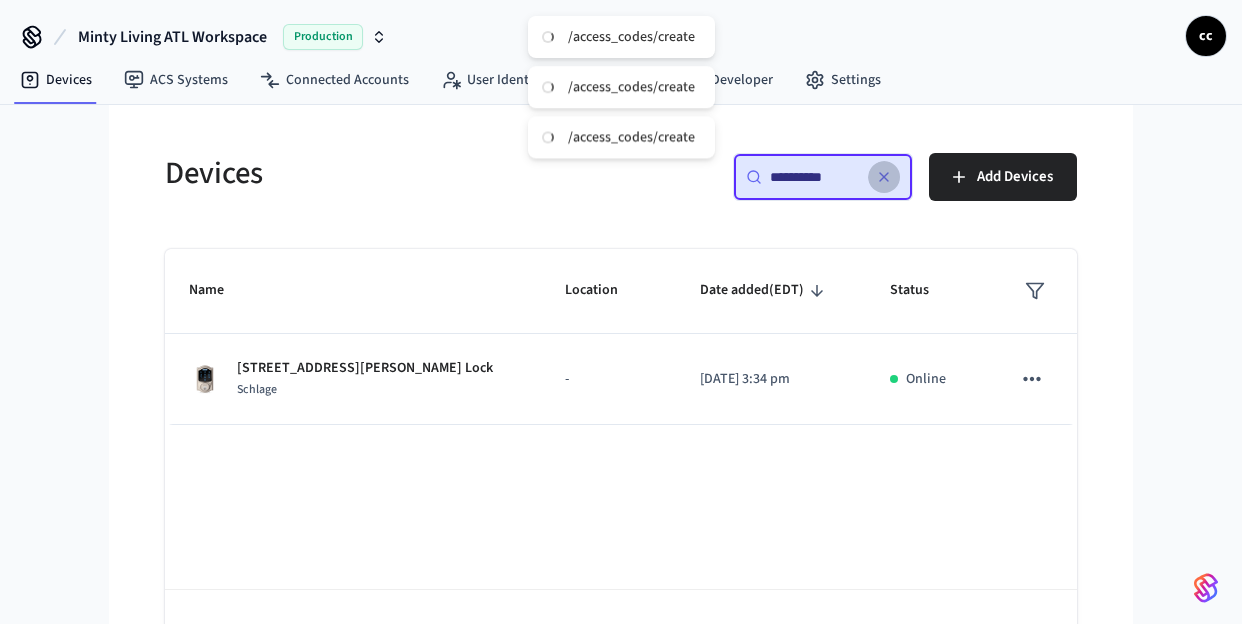 click 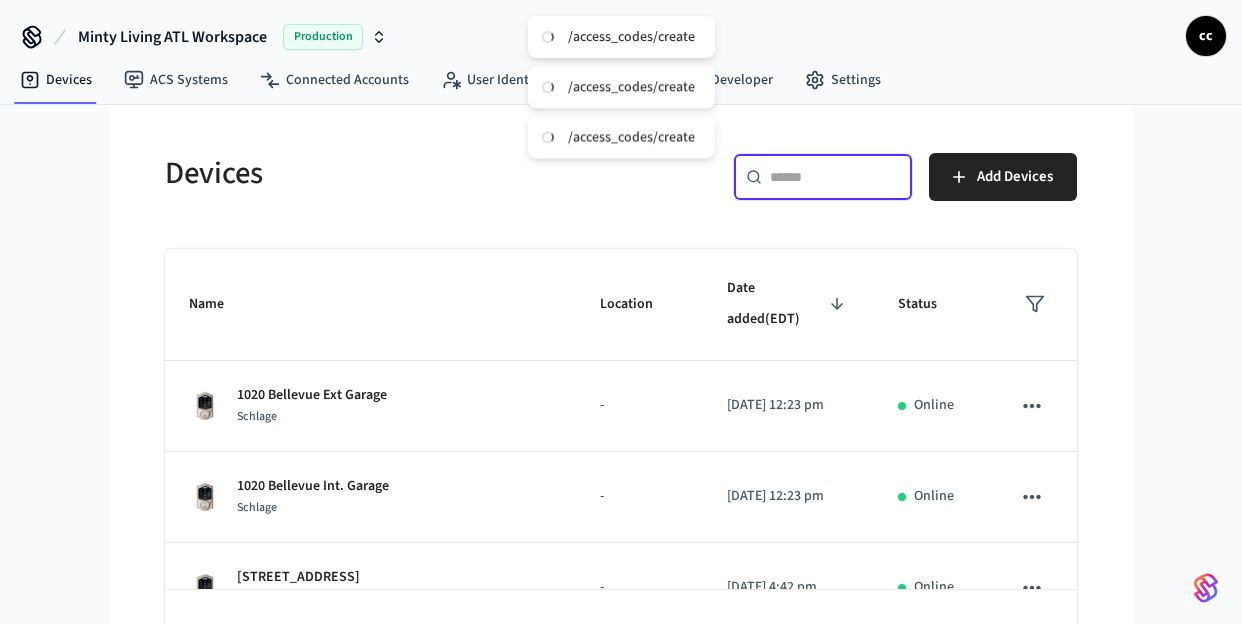 click at bounding box center [835, 177] 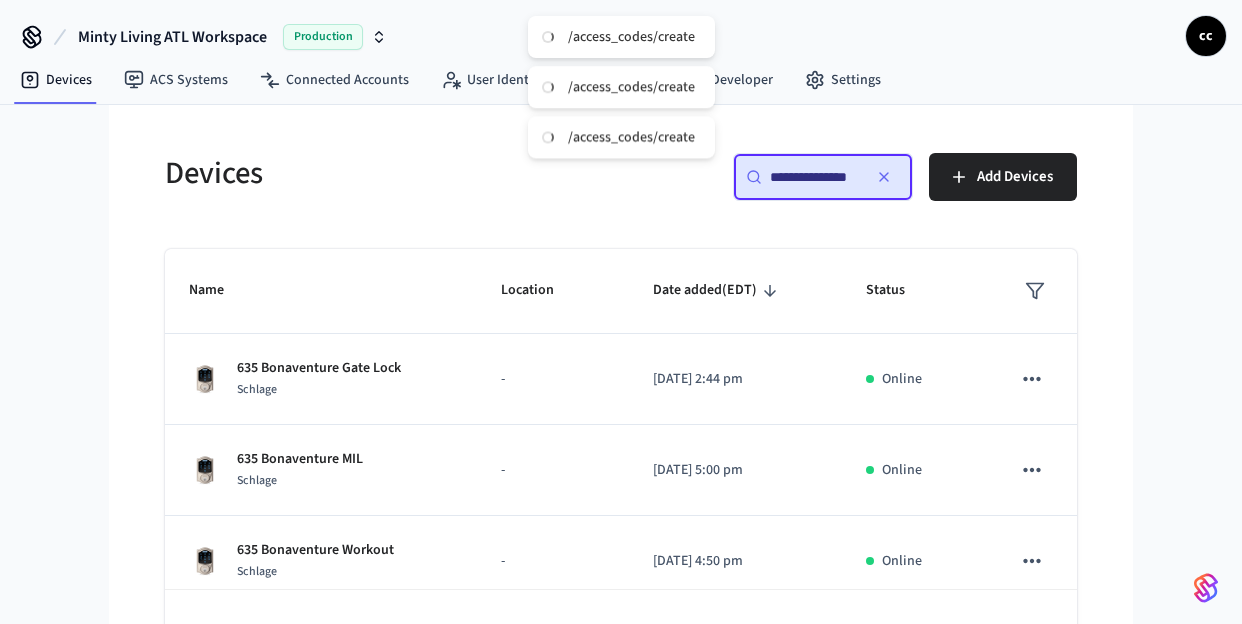 scroll, scrollTop: 0, scrollLeft: 11, axis: horizontal 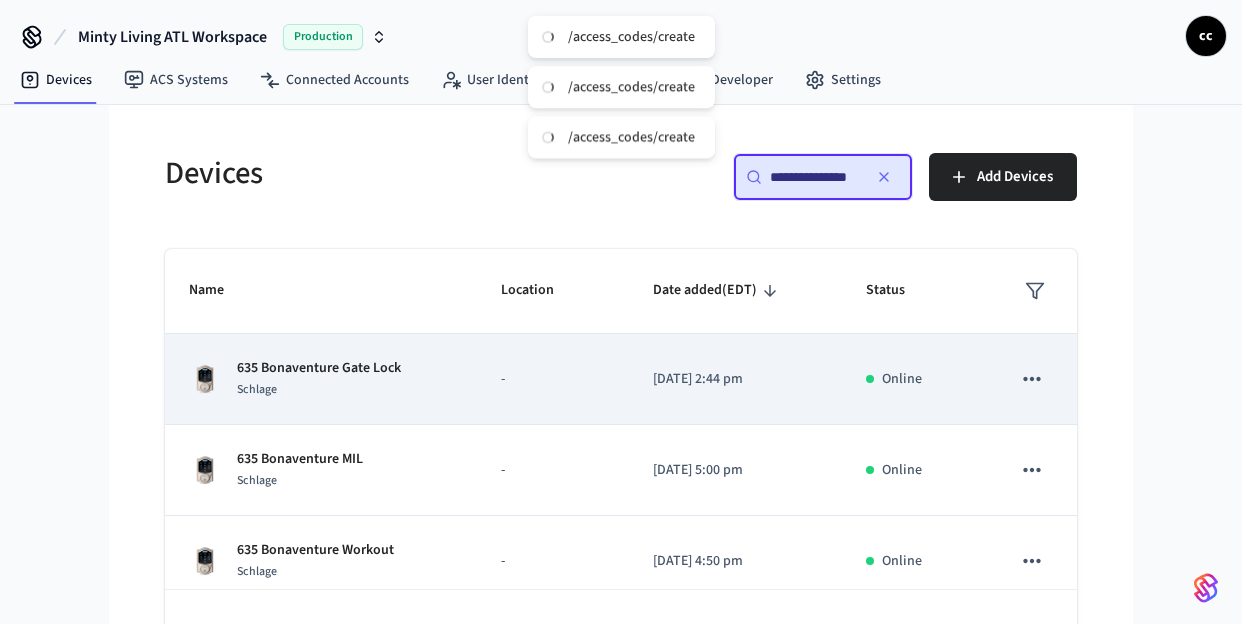 click on "Schlage" at bounding box center (319, 389) 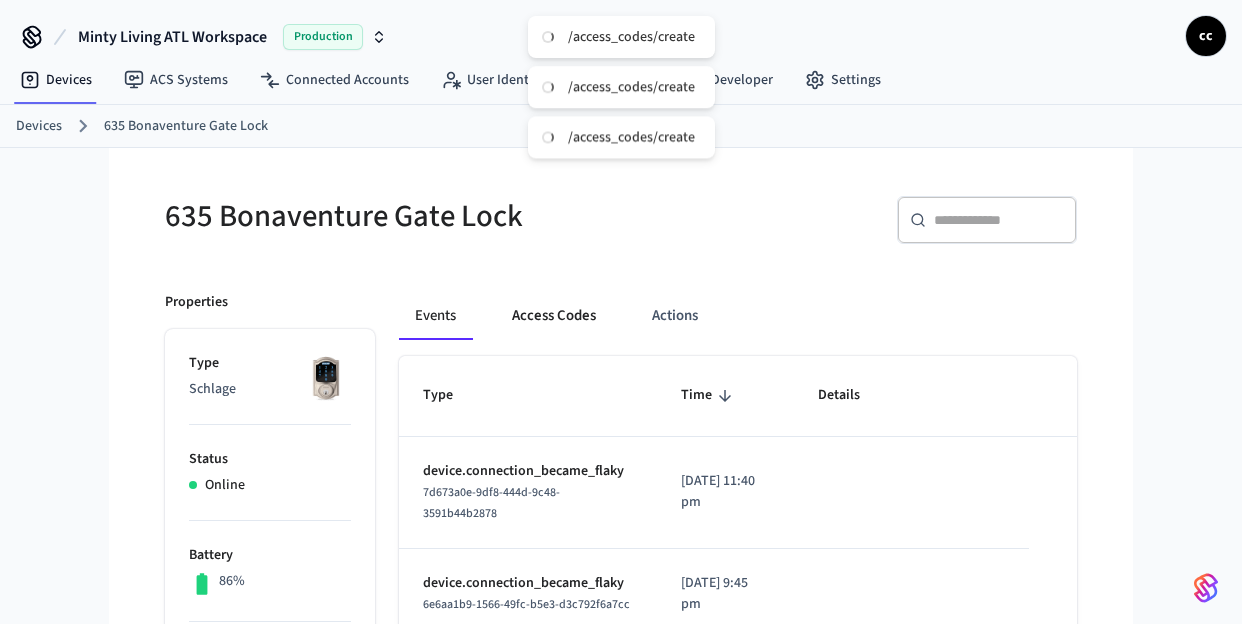 click on "Access Codes" at bounding box center (554, 316) 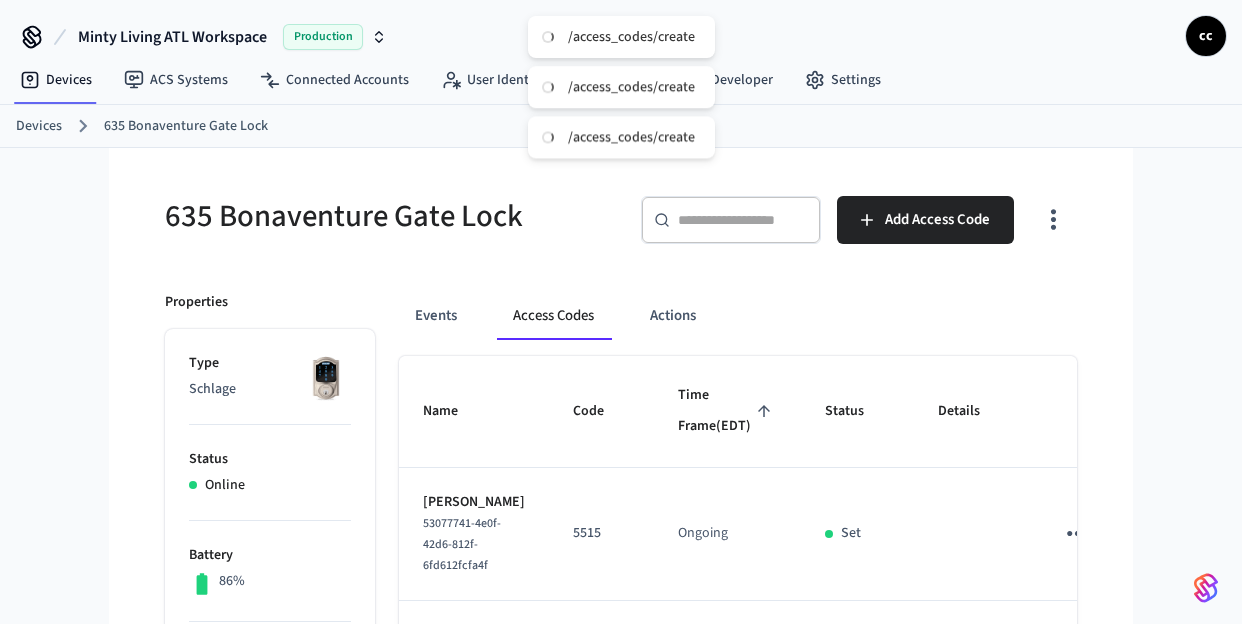 click on "Time Frame  (EDT)" at bounding box center [727, 411] 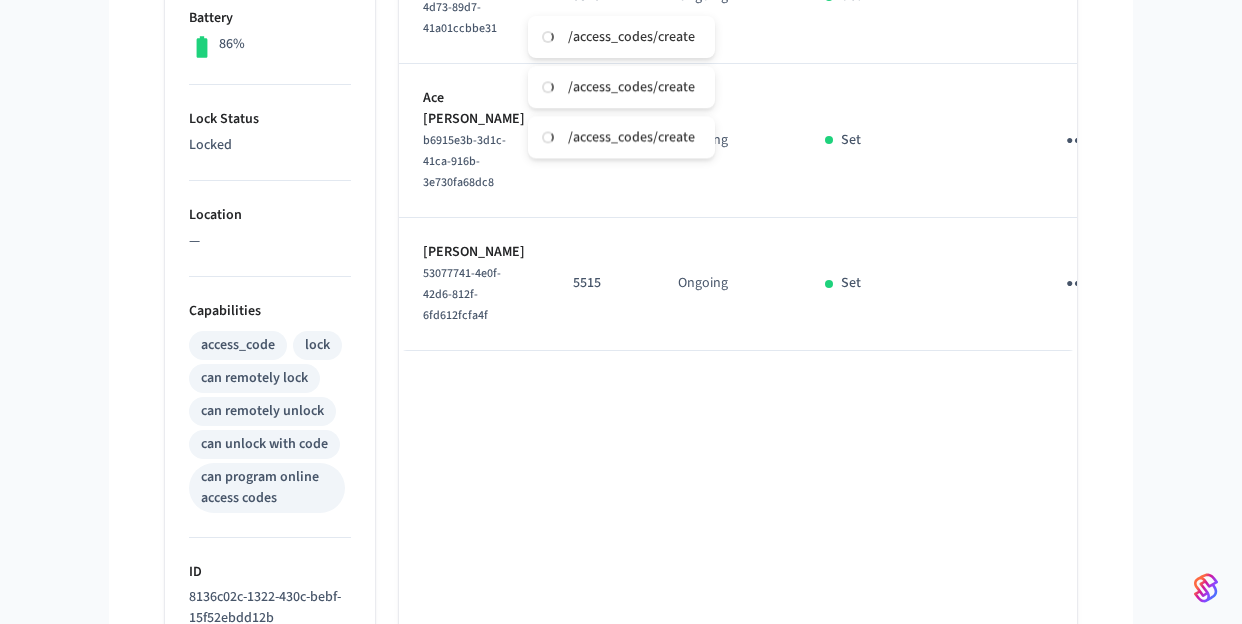 scroll, scrollTop: 543, scrollLeft: 0, axis: vertical 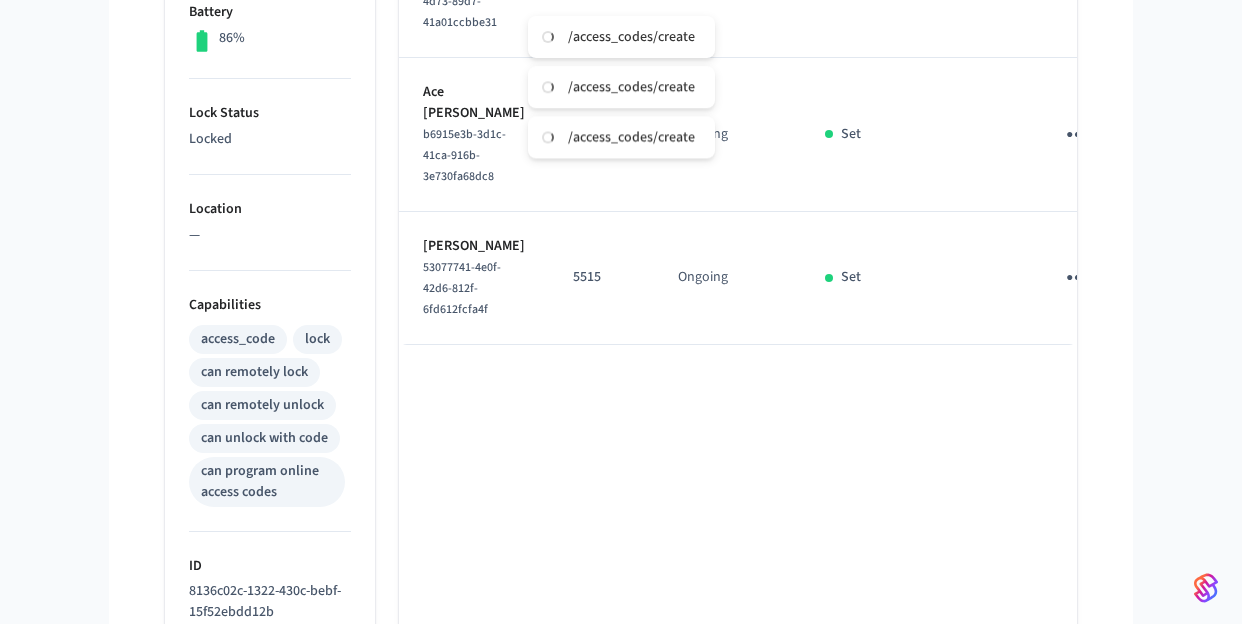 click 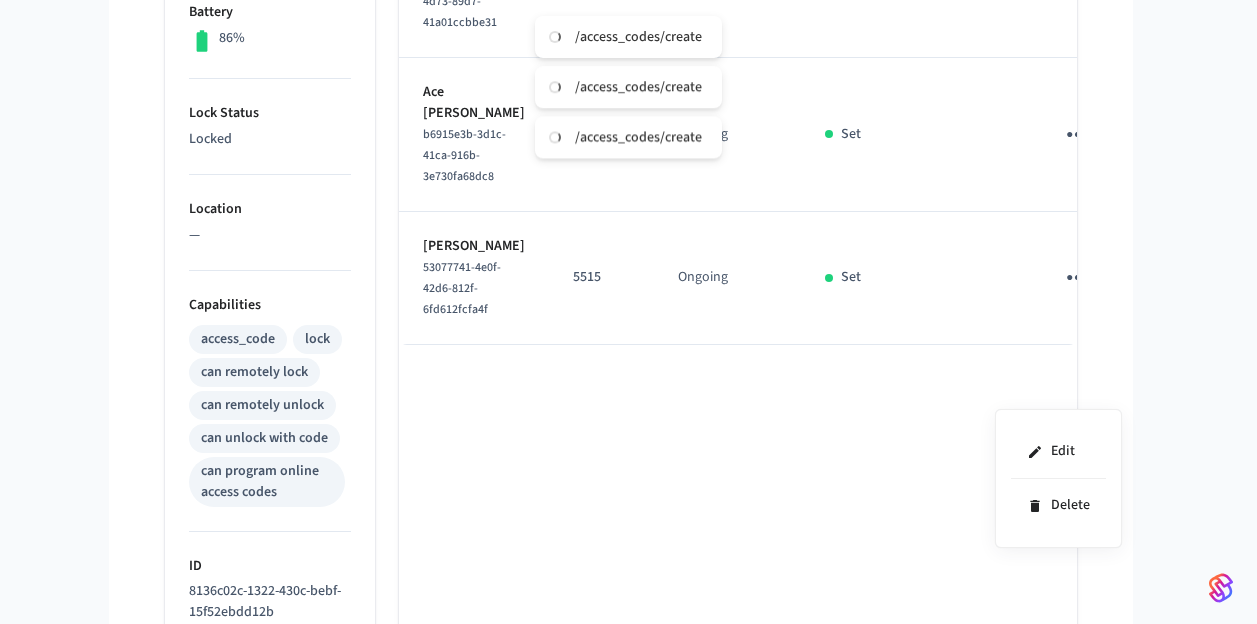 click at bounding box center (628, 312) 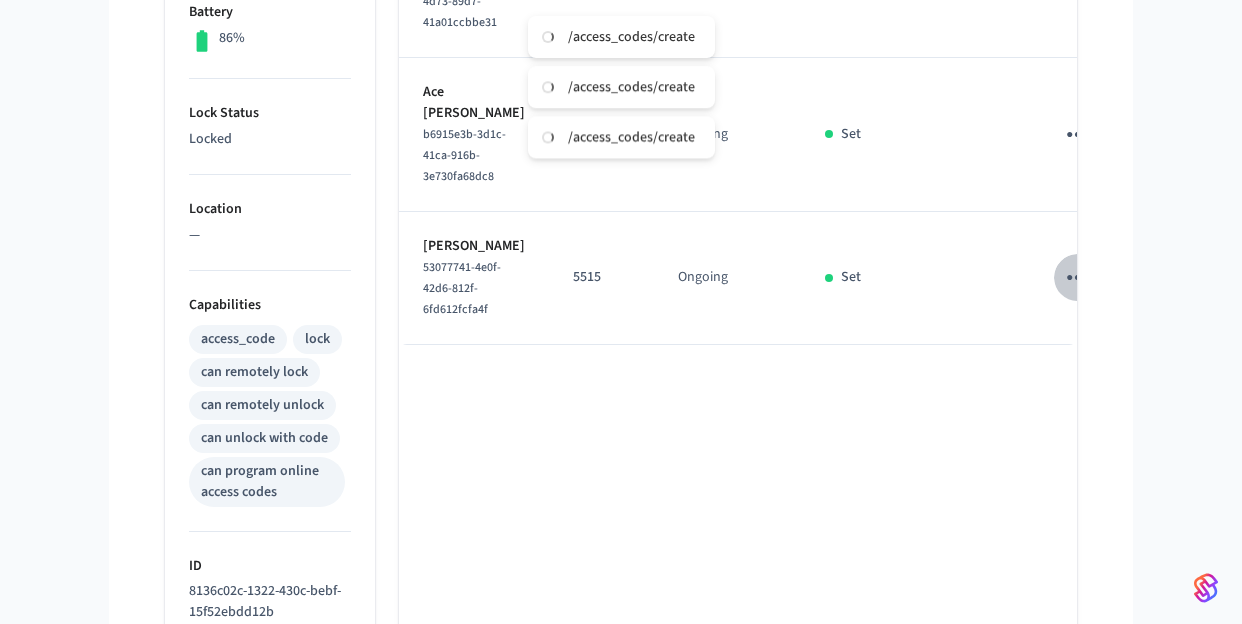 click 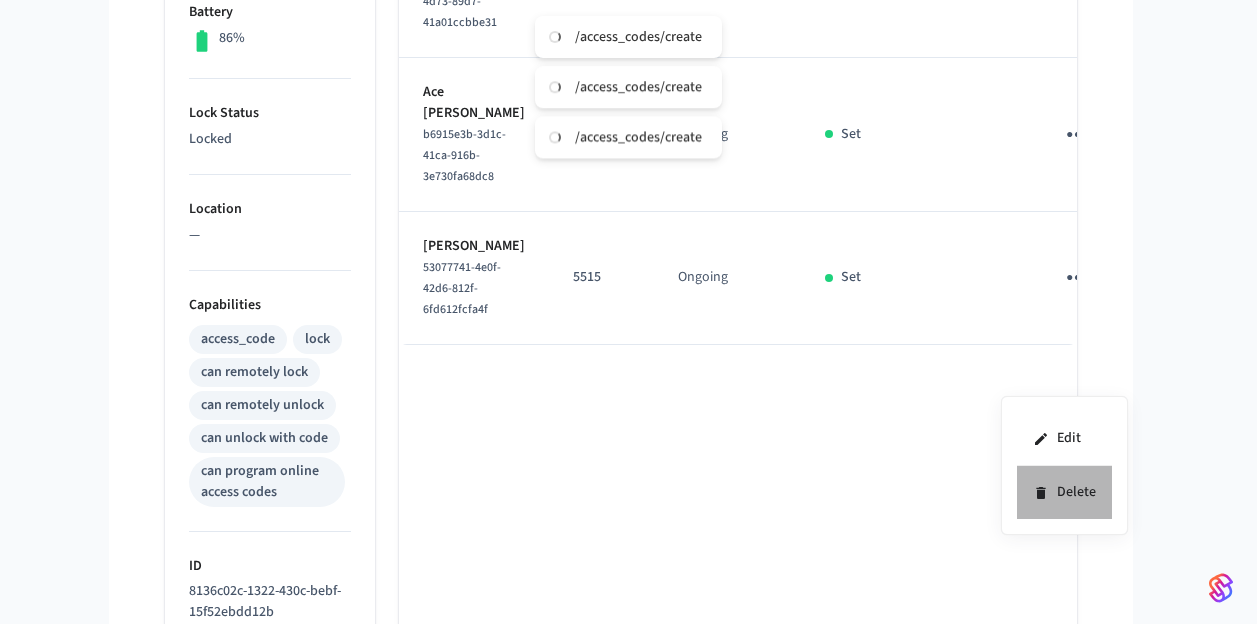 click on "Delete" at bounding box center (1064, 492) 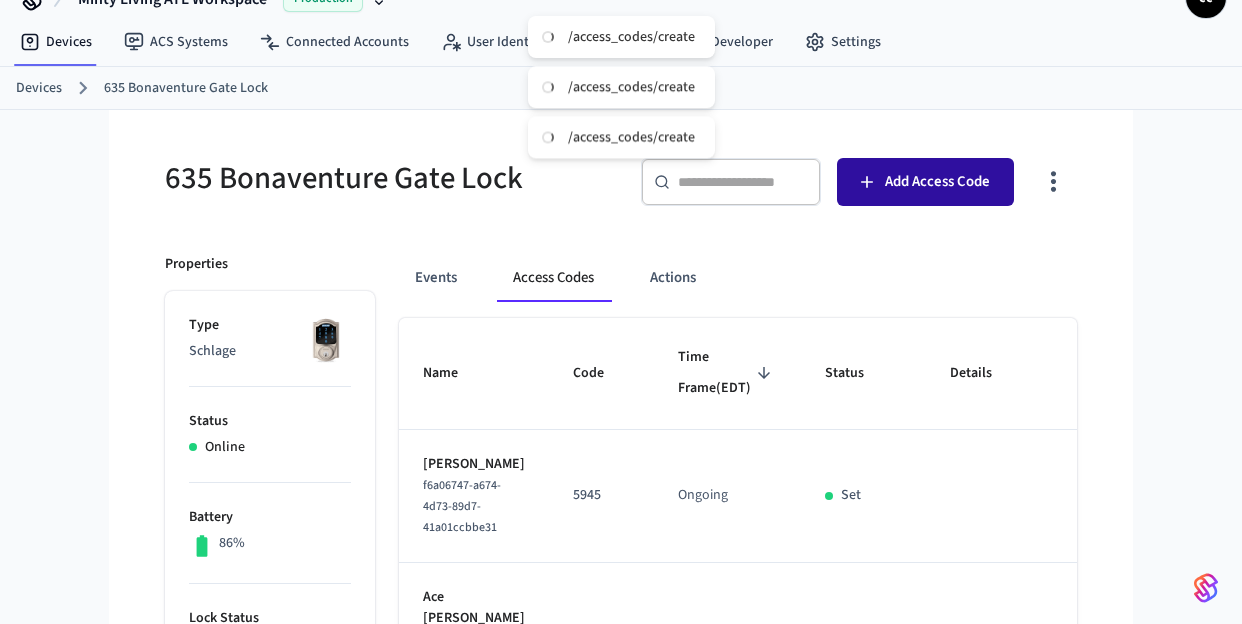 scroll, scrollTop: 15, scrollLeft: 0, axis: vertical 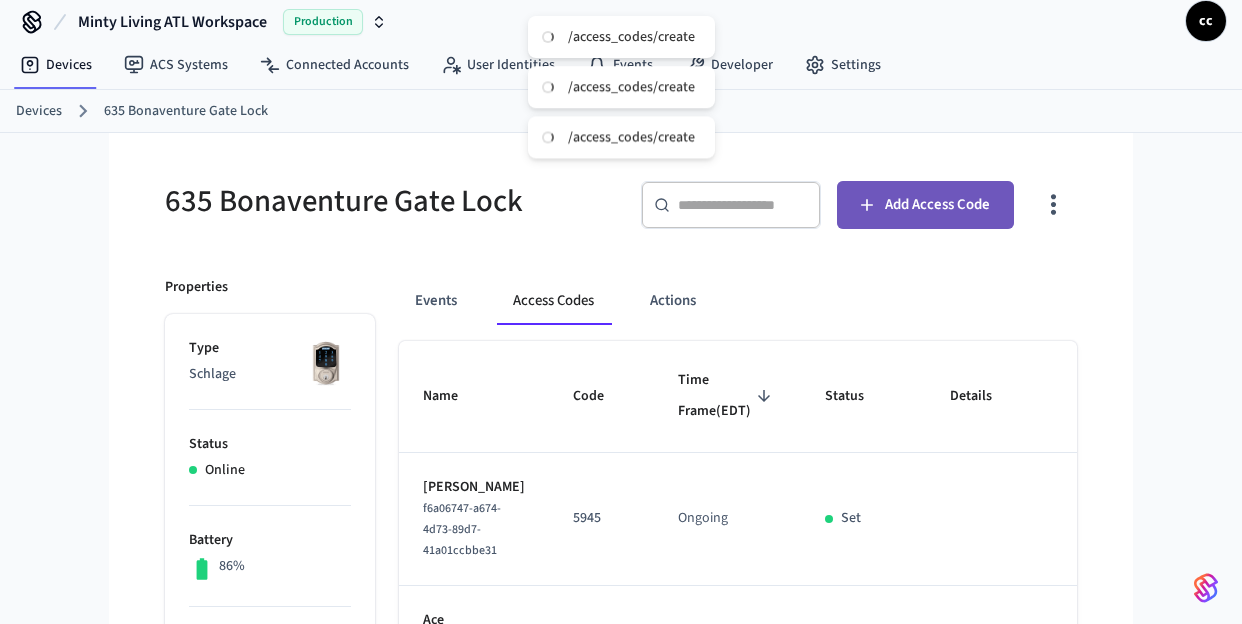 click on "Add Access Code" at bounding box center [925, 205] 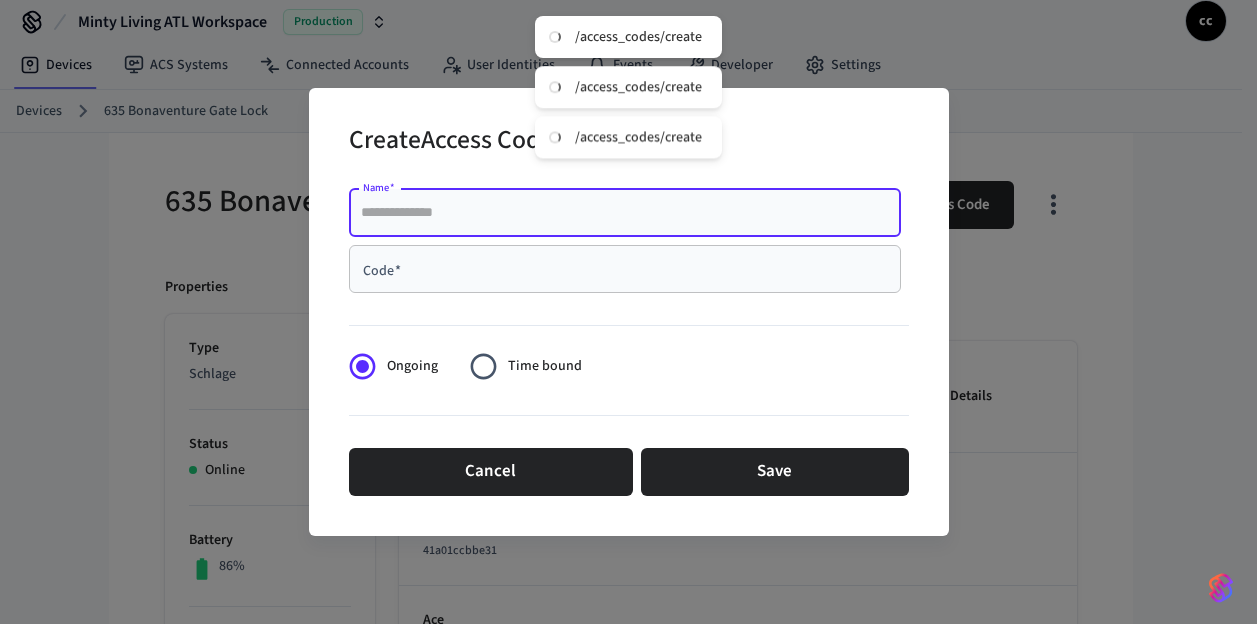 click on "Name   *" at bounding box center (625, 213) 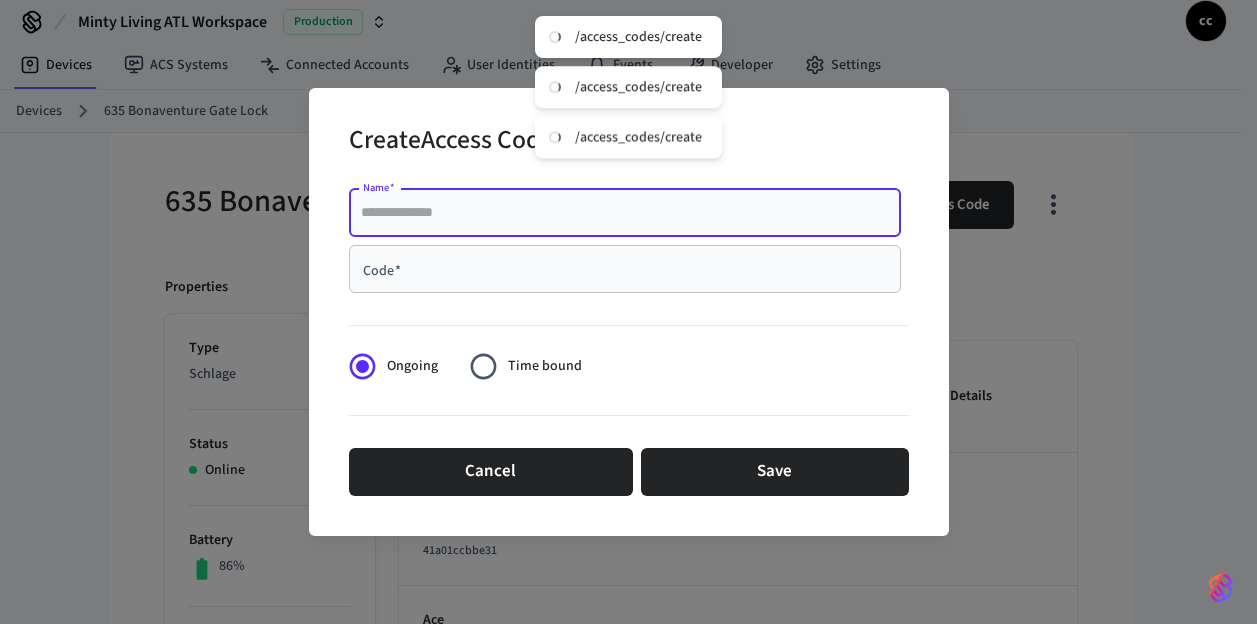 paste on "**********" 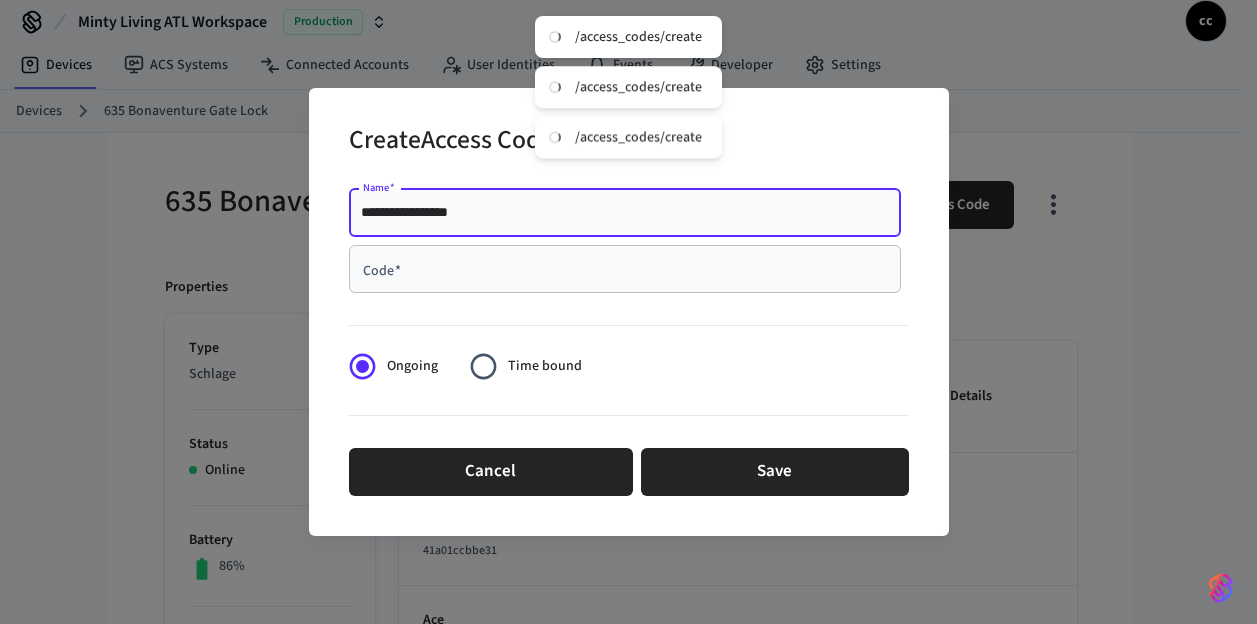 type on "**********" 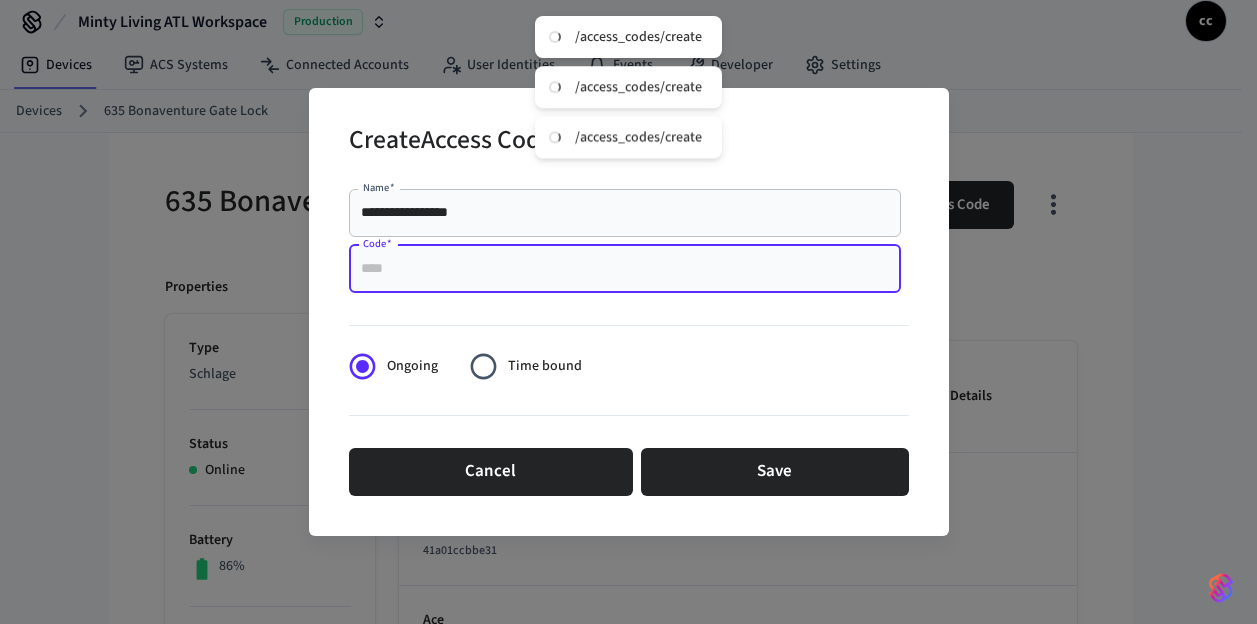 click on "Code   *" at bounding box center (625, 269) 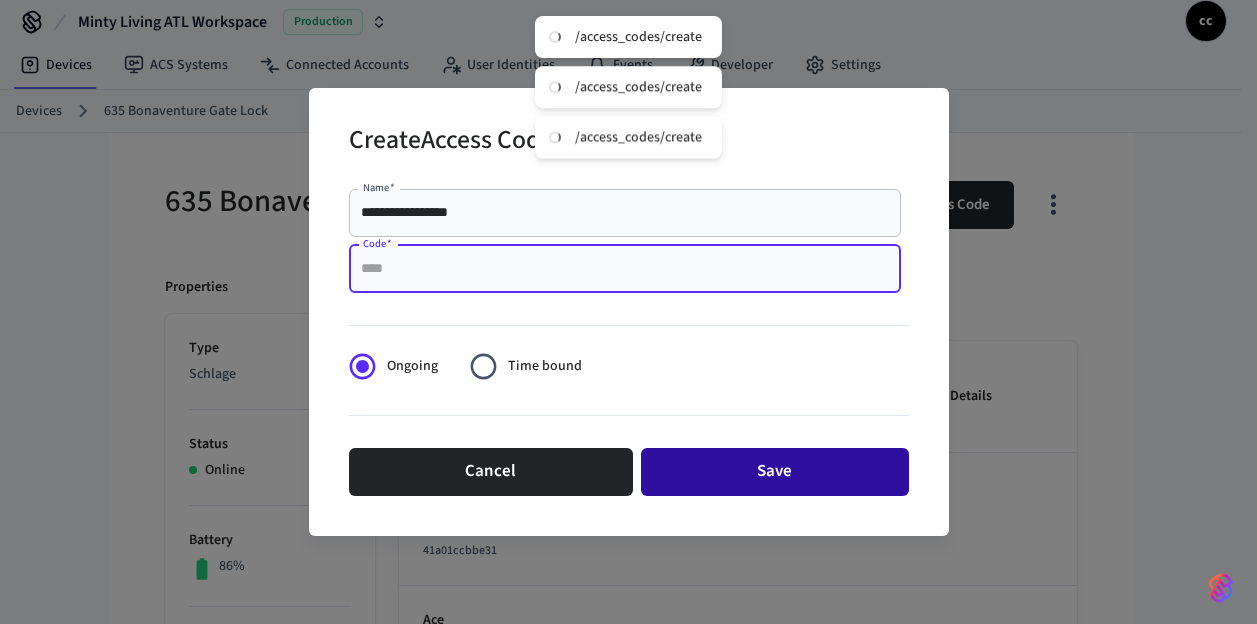 paste on "****" 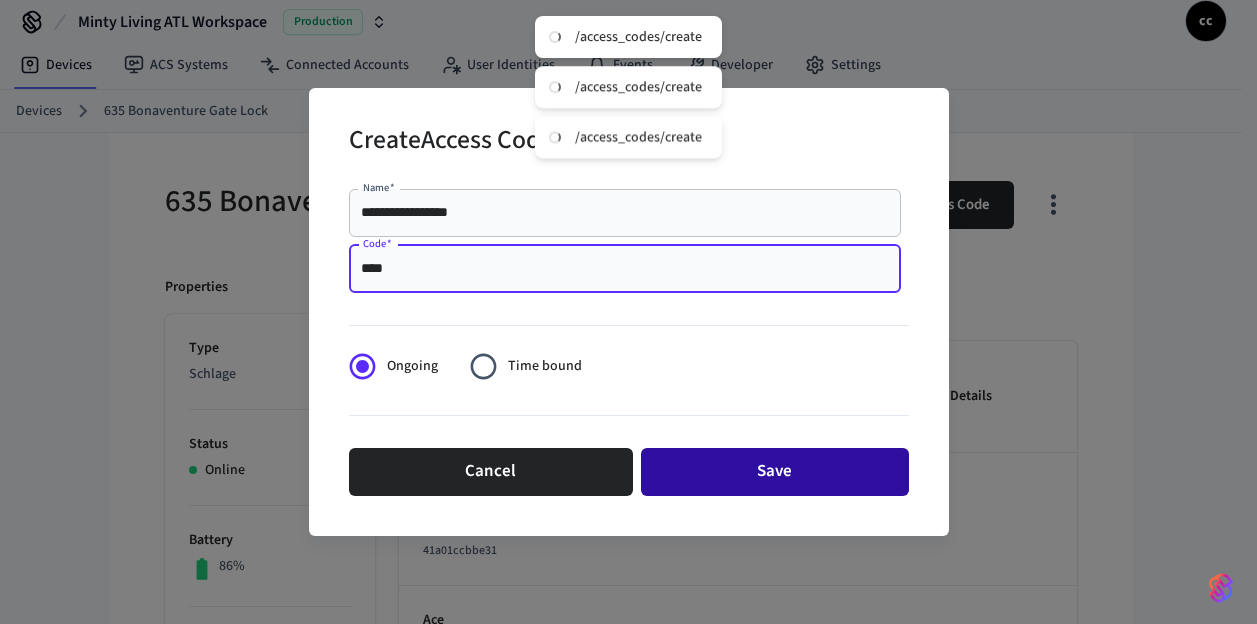 type on "****" 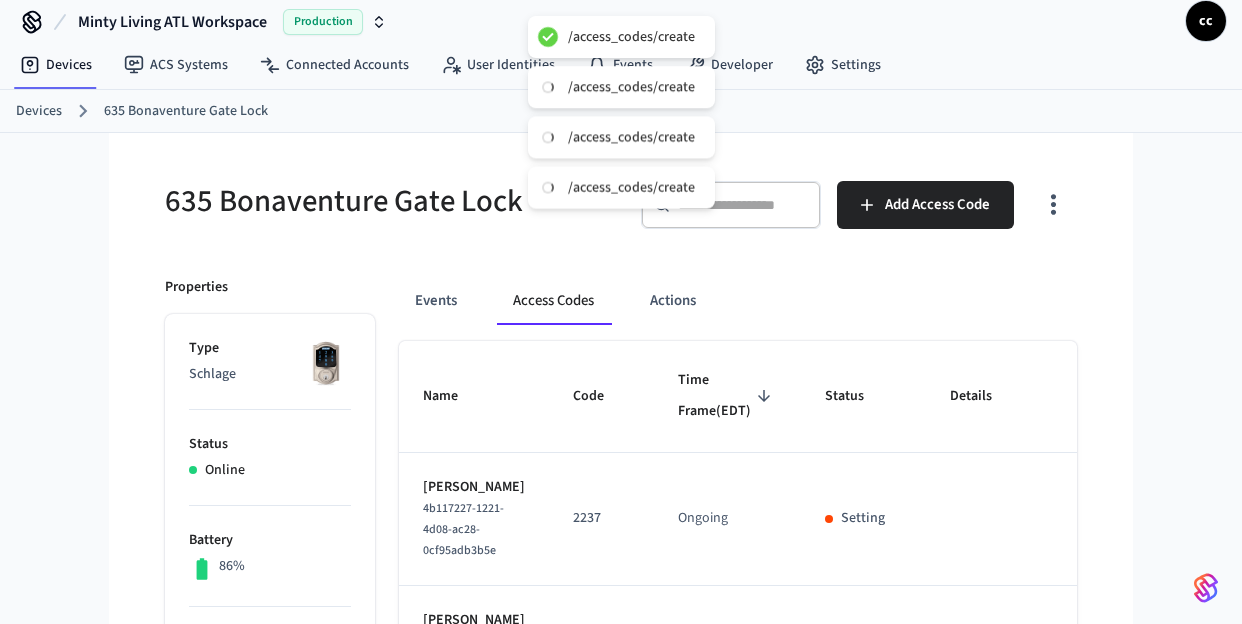 click on "635 Bonaventure Gate Lock" at bounding box center (387, 201) 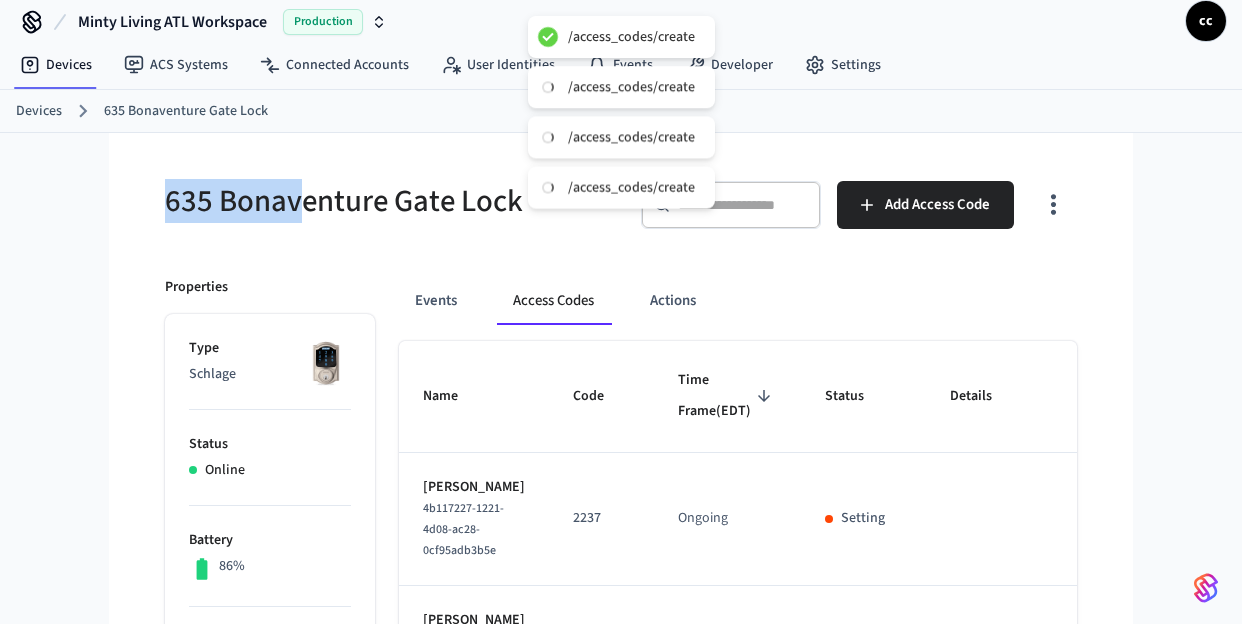 drag, startPoint x: 184, startPoint y: 195, endPoint x: 125, endPoint y: 193, distance: 59.03389 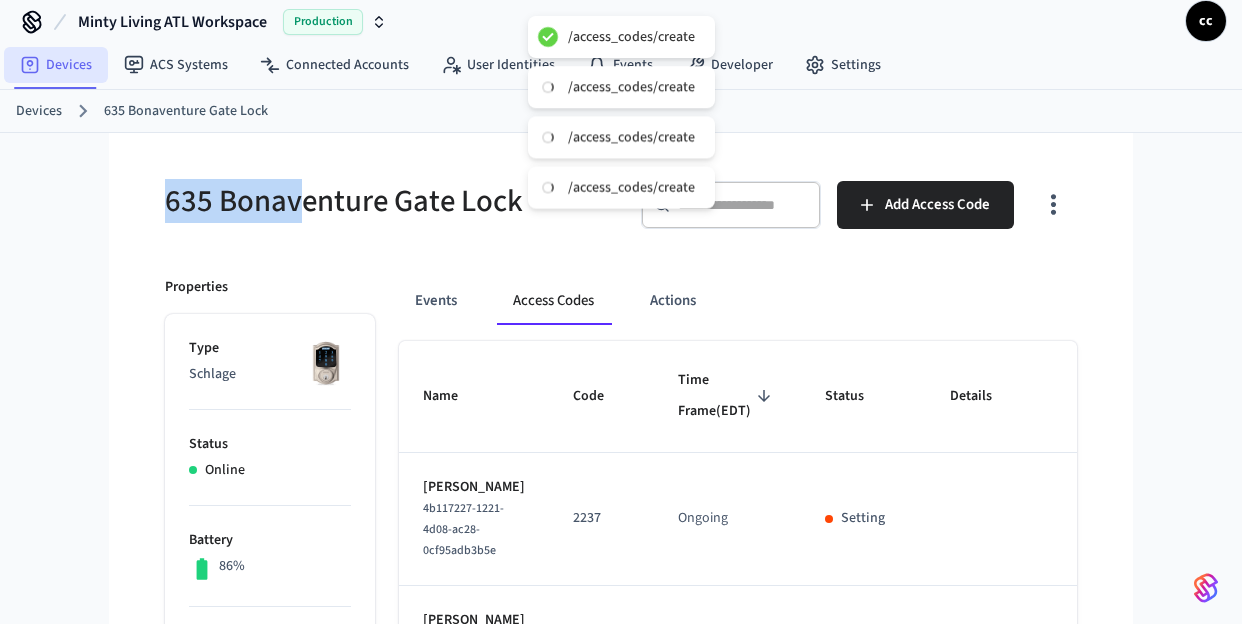 click on "Devices" at bounding box center [56, 65] 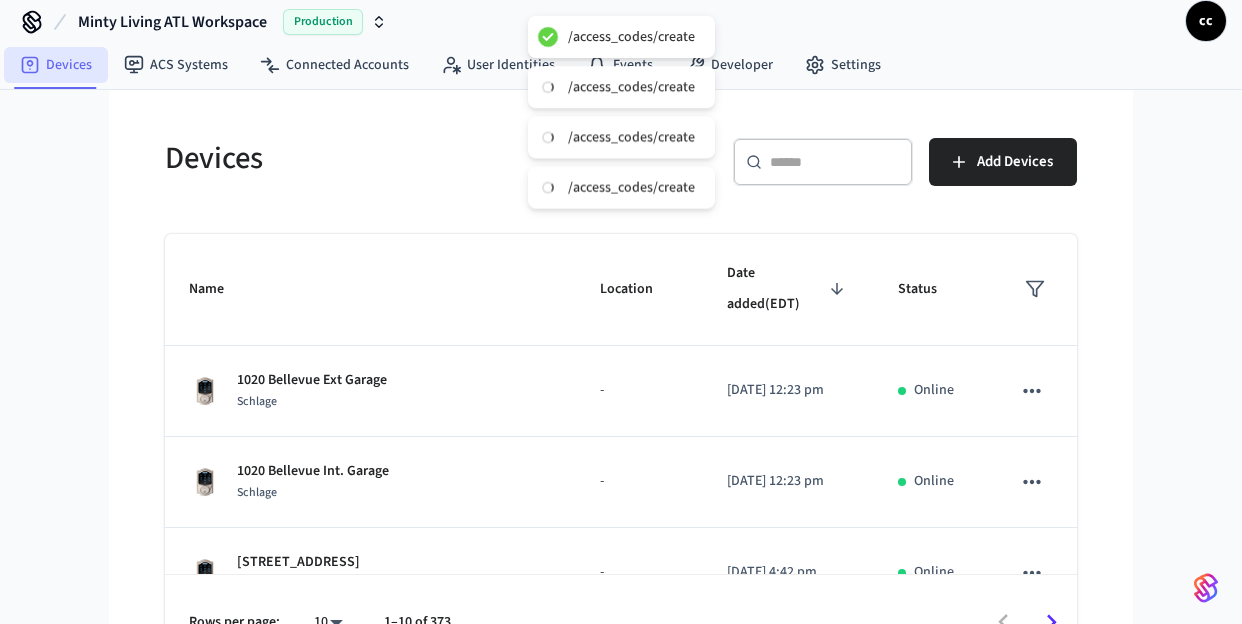 scroll, scrollTop: 0, scrollLeft: 0, axis: both 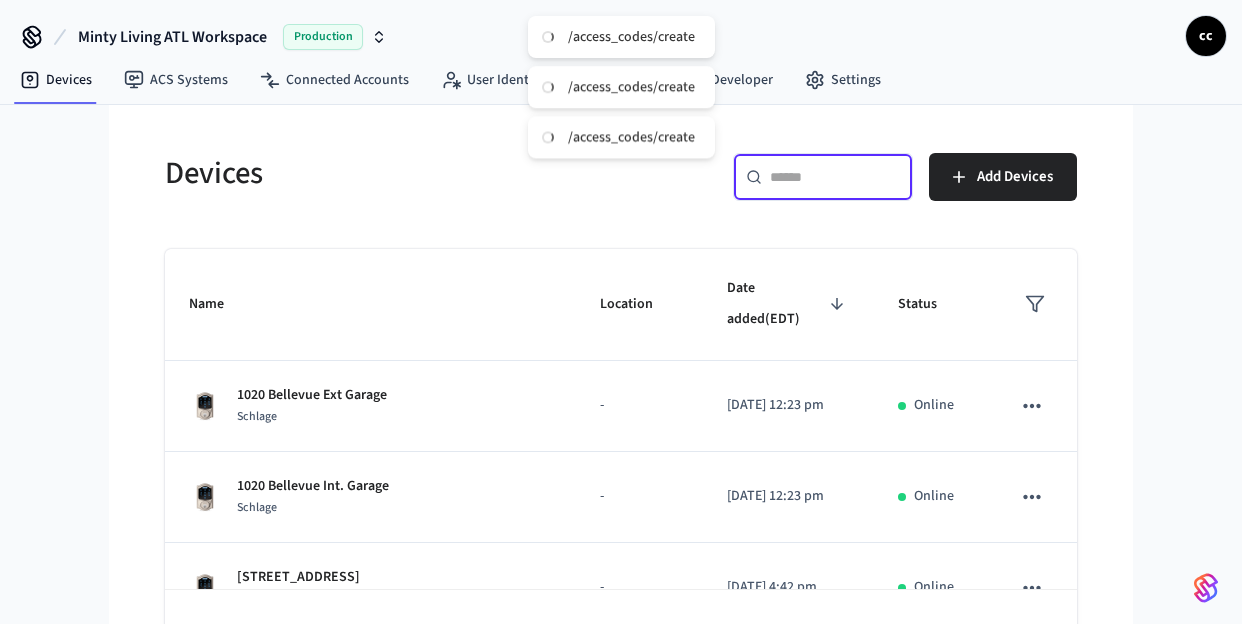 click at bounding box center (835, 177) 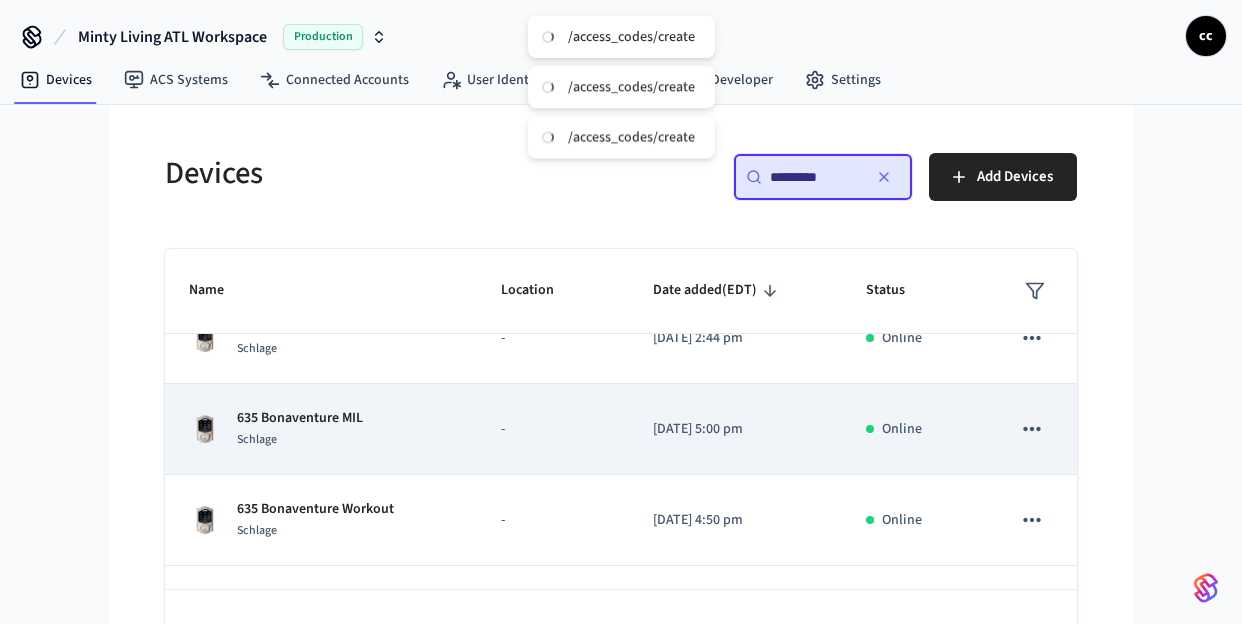 scroll, scrollTop: 56, scrollLeft: 0, axis: vertical 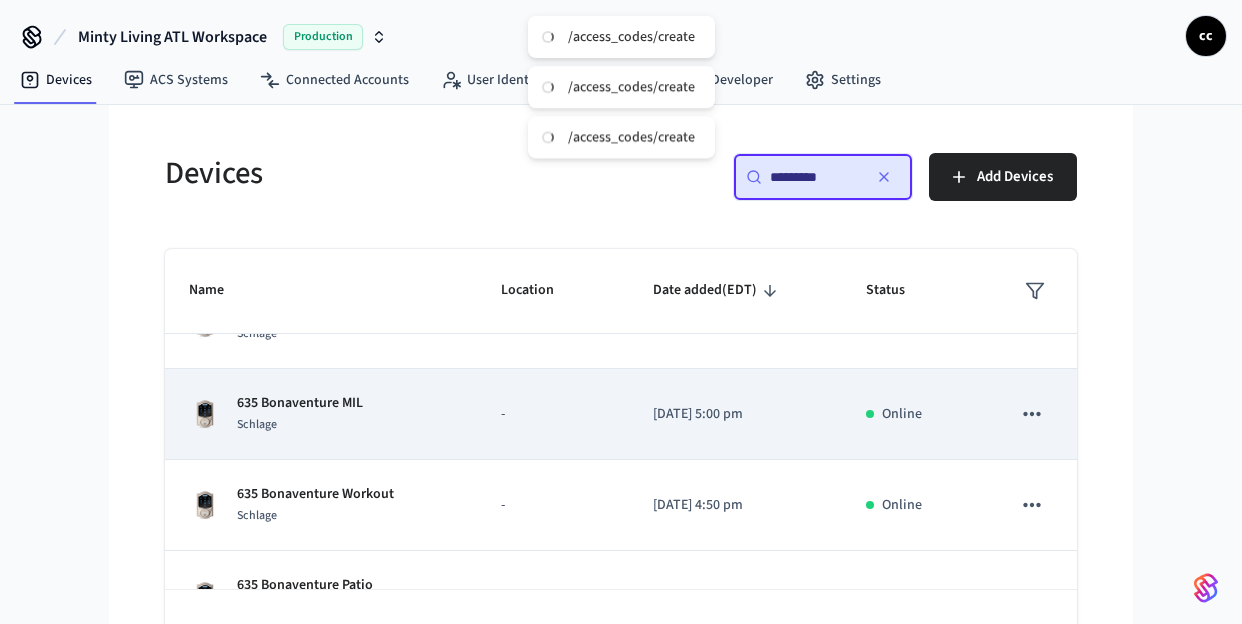 type on "*********" 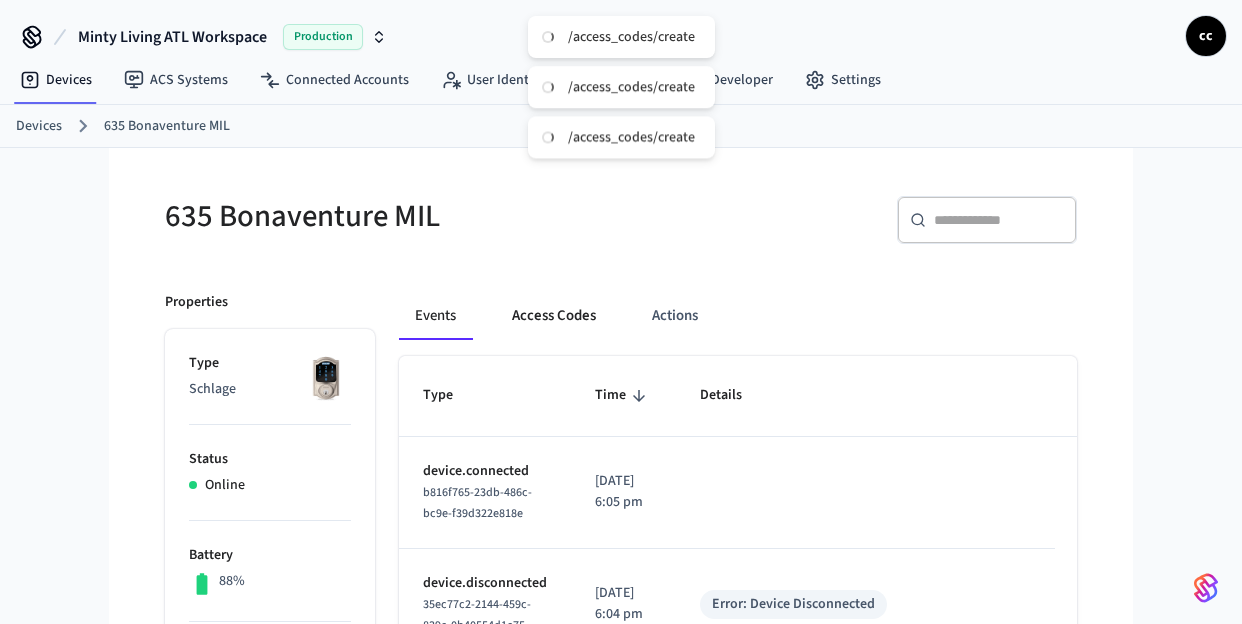click on "Access Codes" at bounding box center [554, 316] 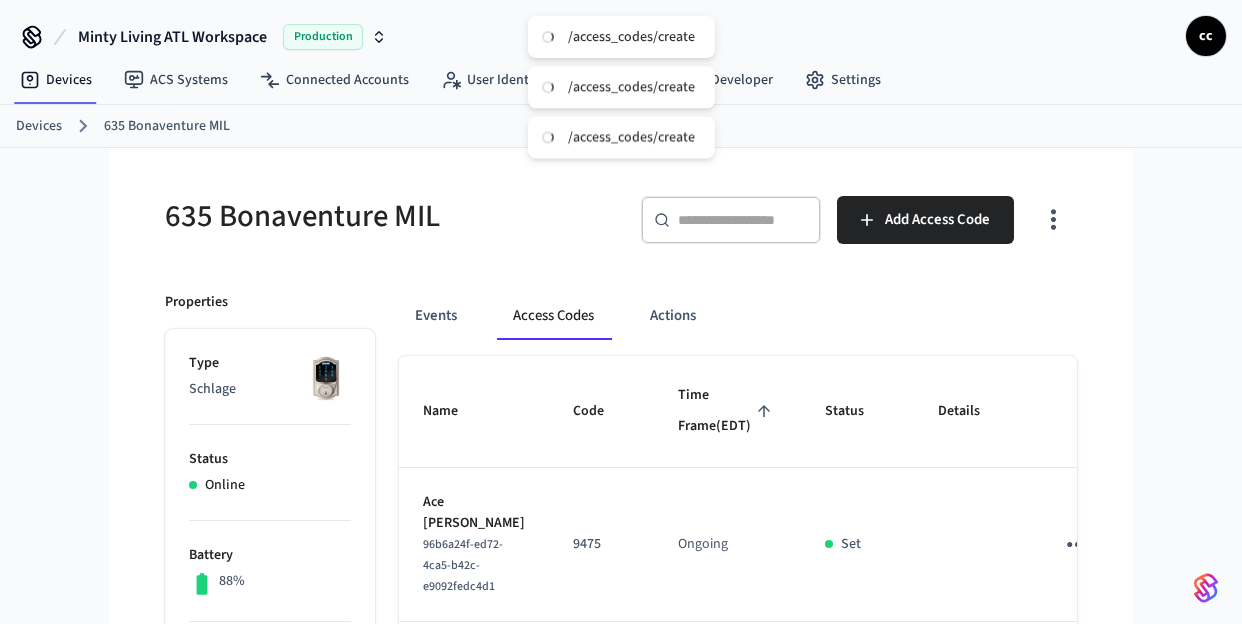 click on "Time Frame  (EDT)" at bounding box center (727, 411) 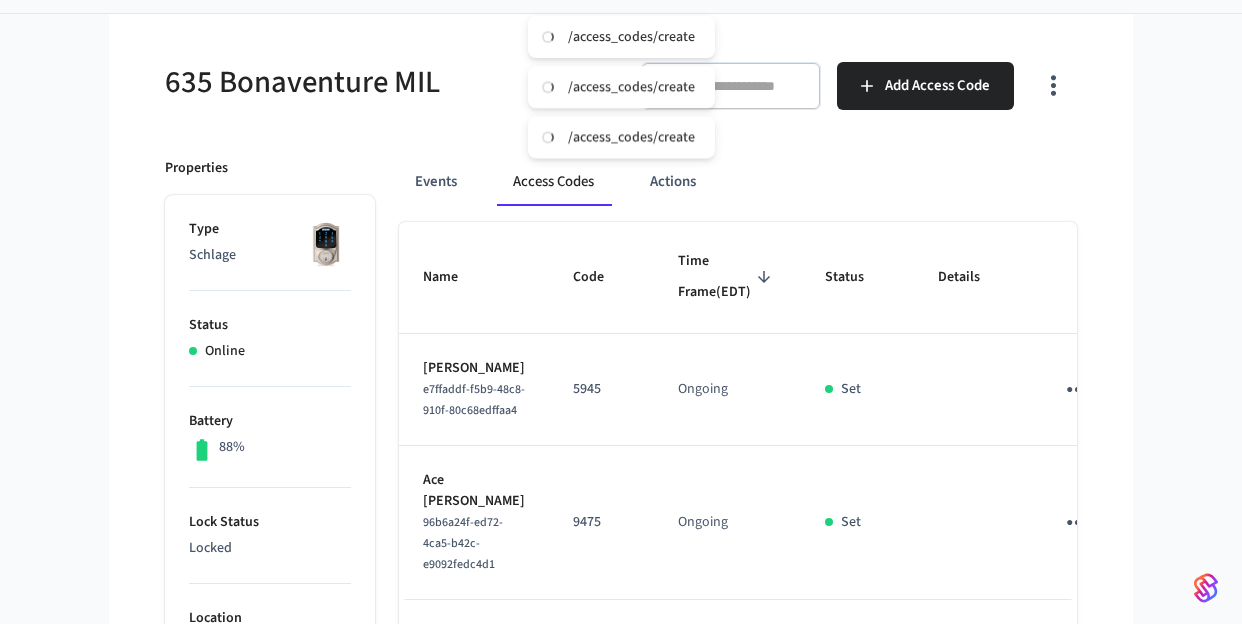 scroll, scrollTop: 133, scrollLeft: 0, axis: vertical 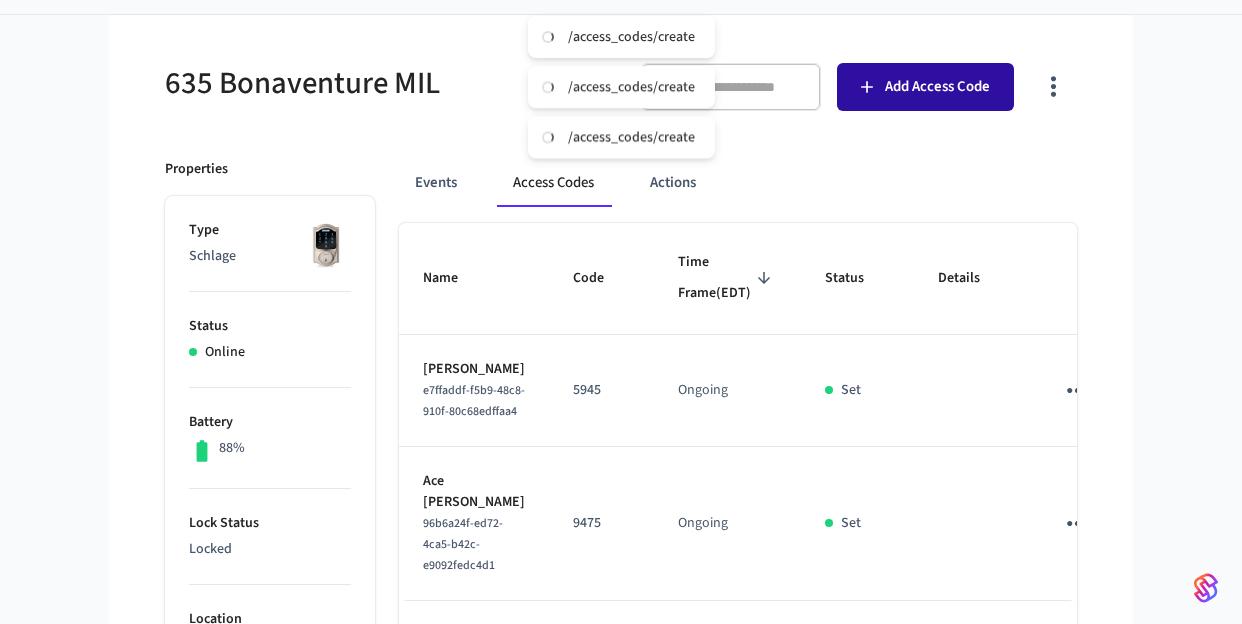 click on "Add Access Code" at bounding box center [925, 87] 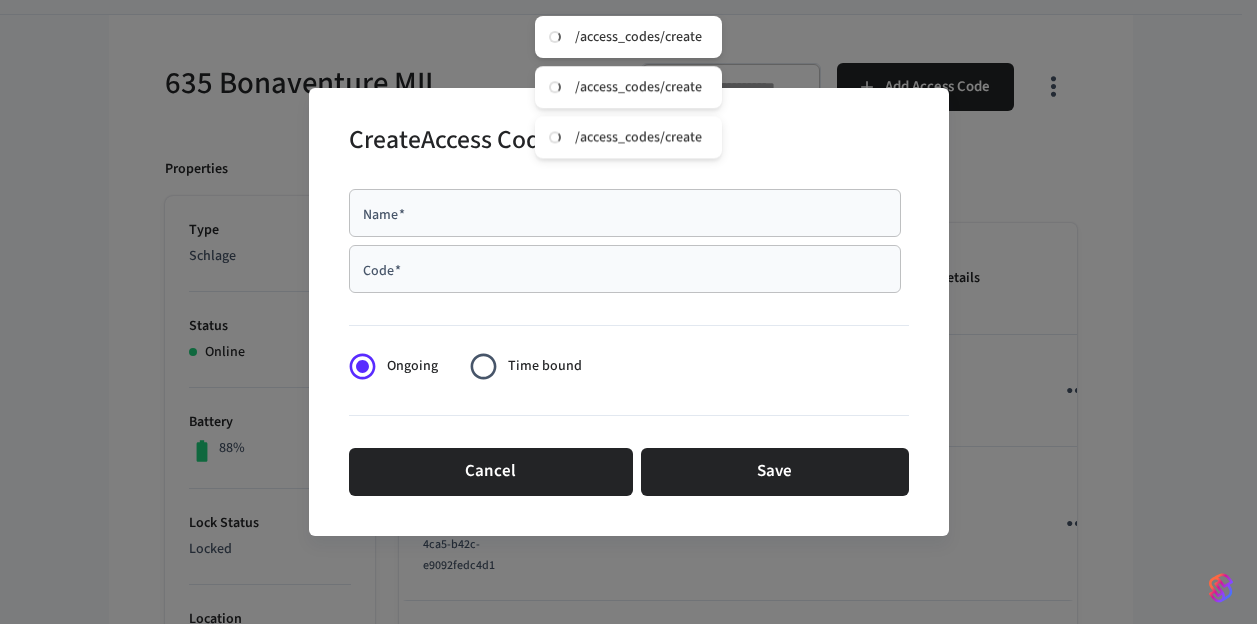 click on "Name   *" at bounding box center (625, 213) 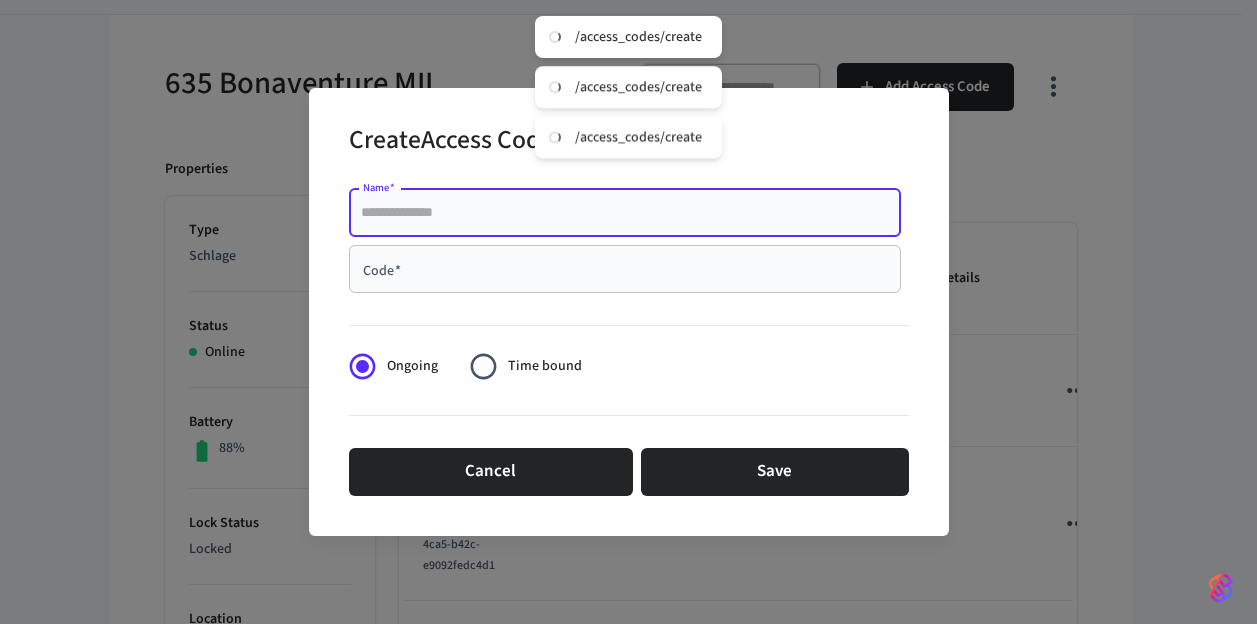paste on "**********" 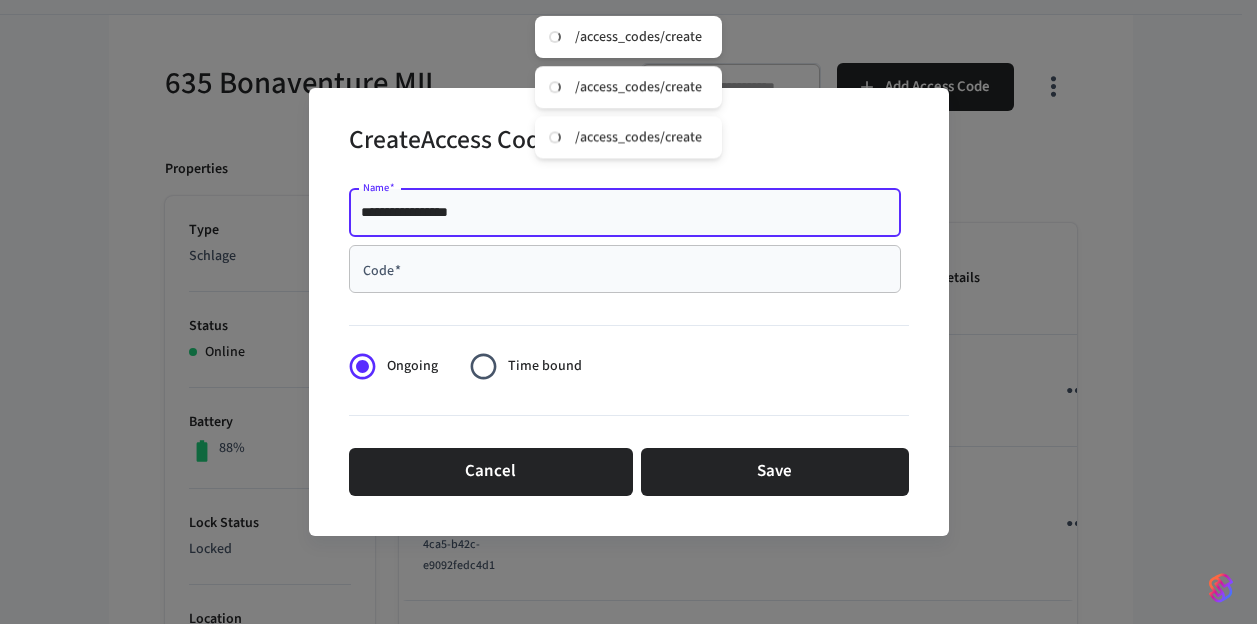 type on "**********" 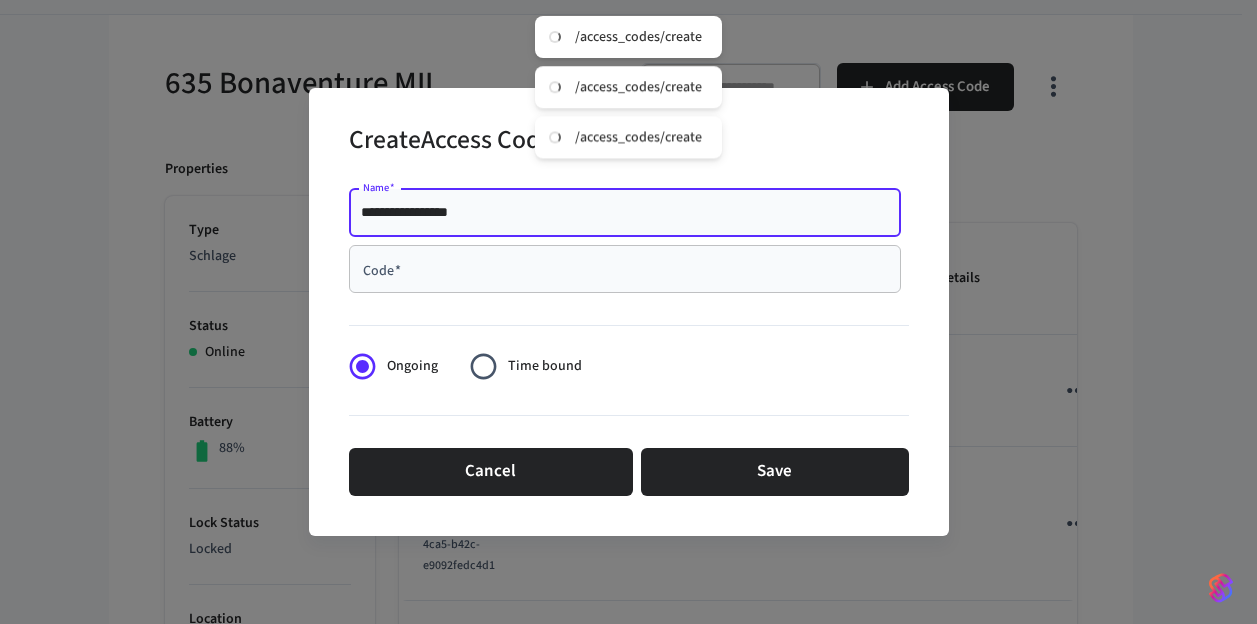 click on "Code   *" at bounding box center (625, 269) 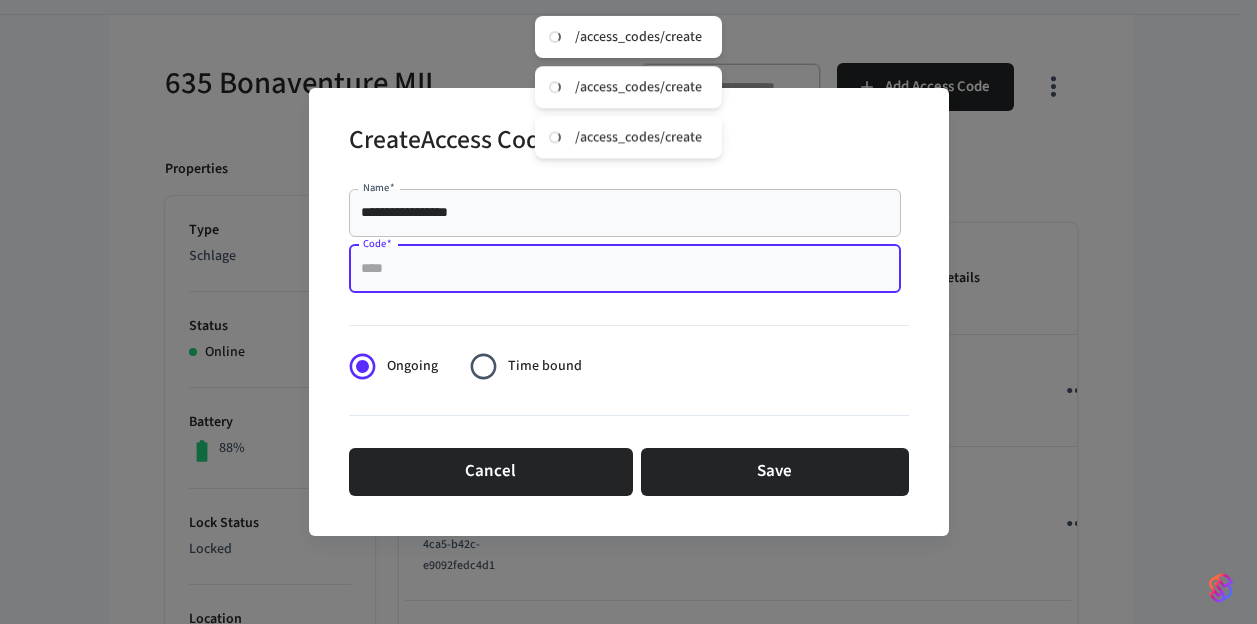 paste on "****" 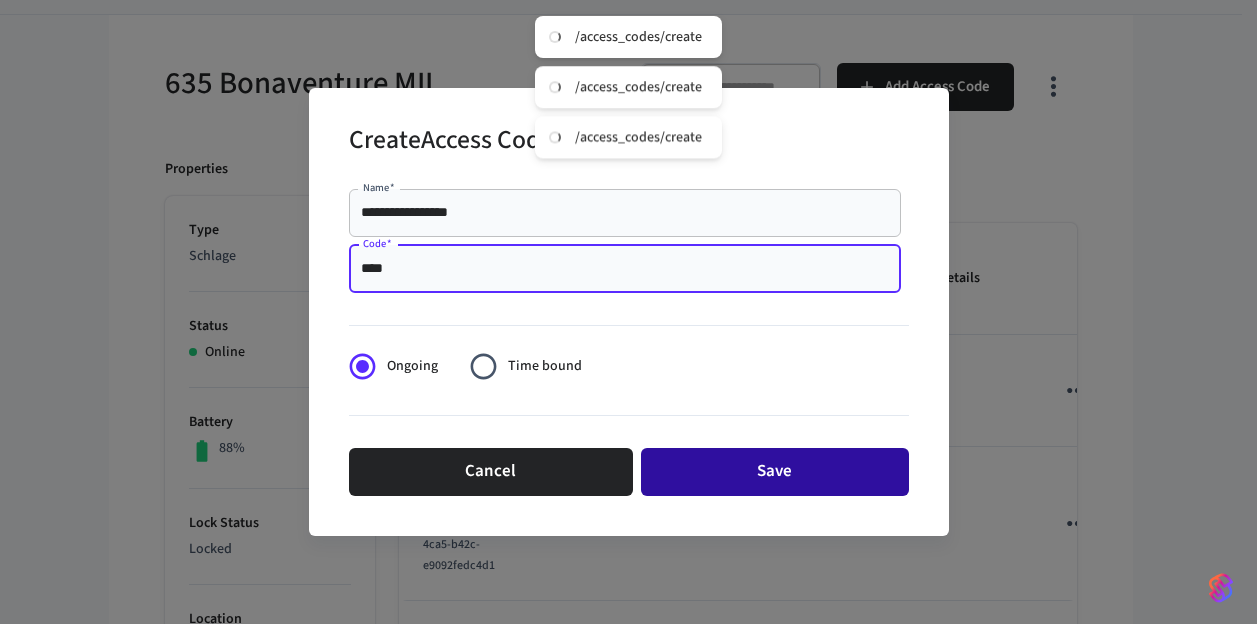 type on "****" 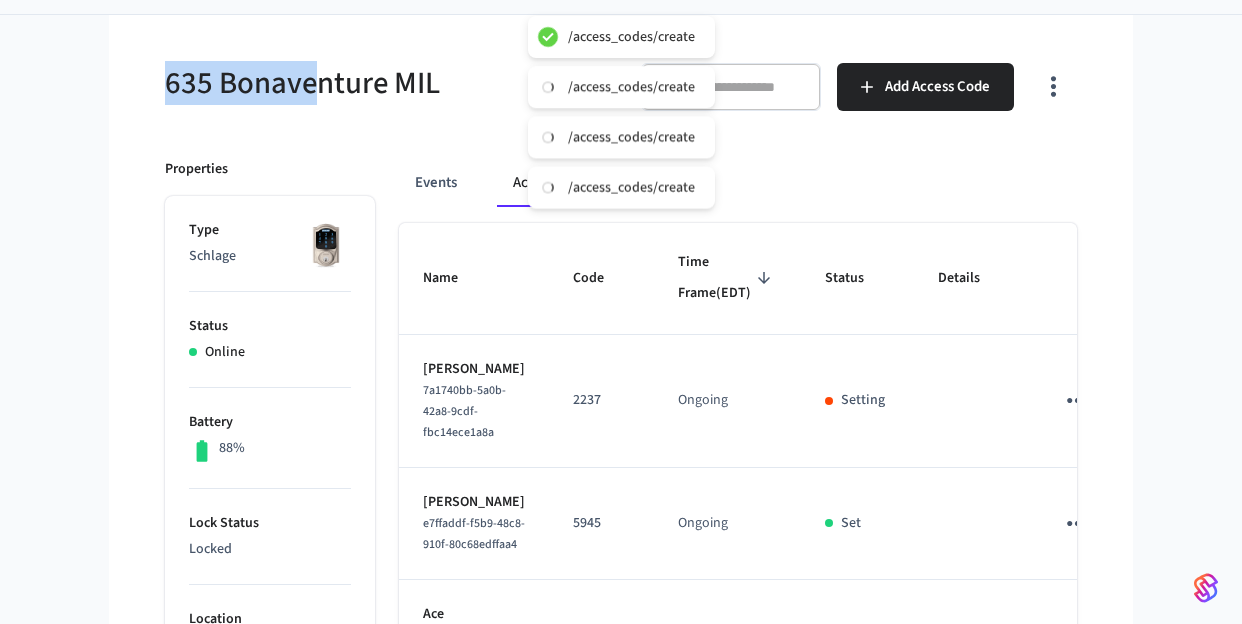 drag, startPoint x: 244, startPoint y: 84, endPoint x: 151, endPoint y: 78, distance: 93.193344 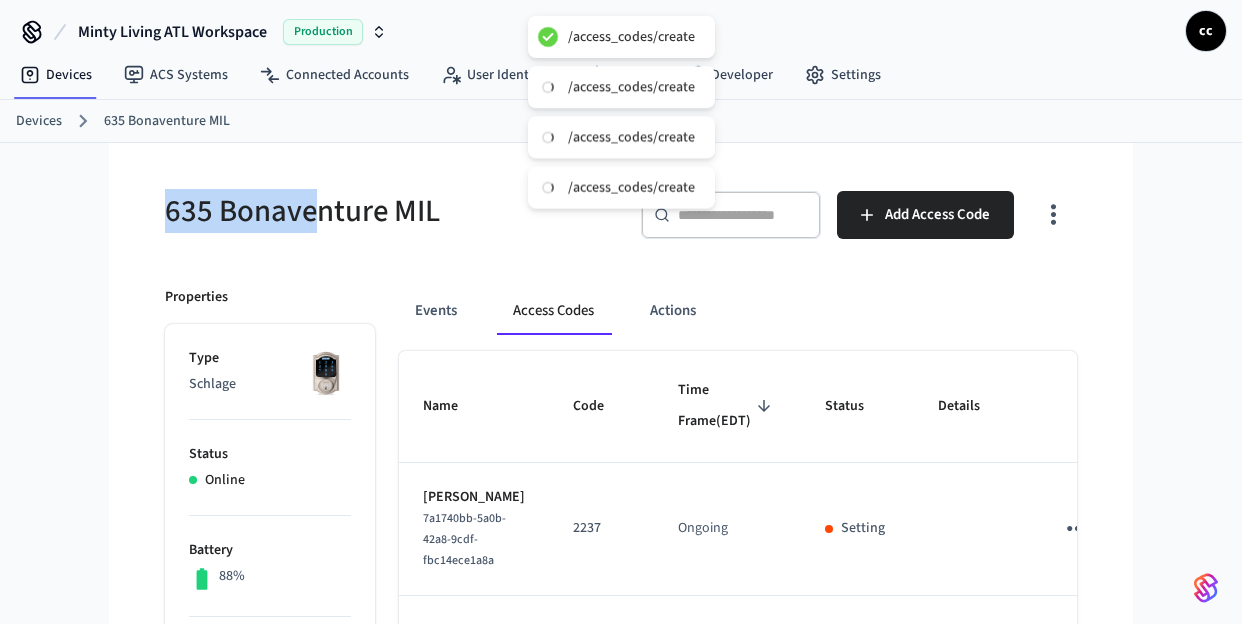 scroll, scrollTop: 0, scrollLeft: 0, axis: both 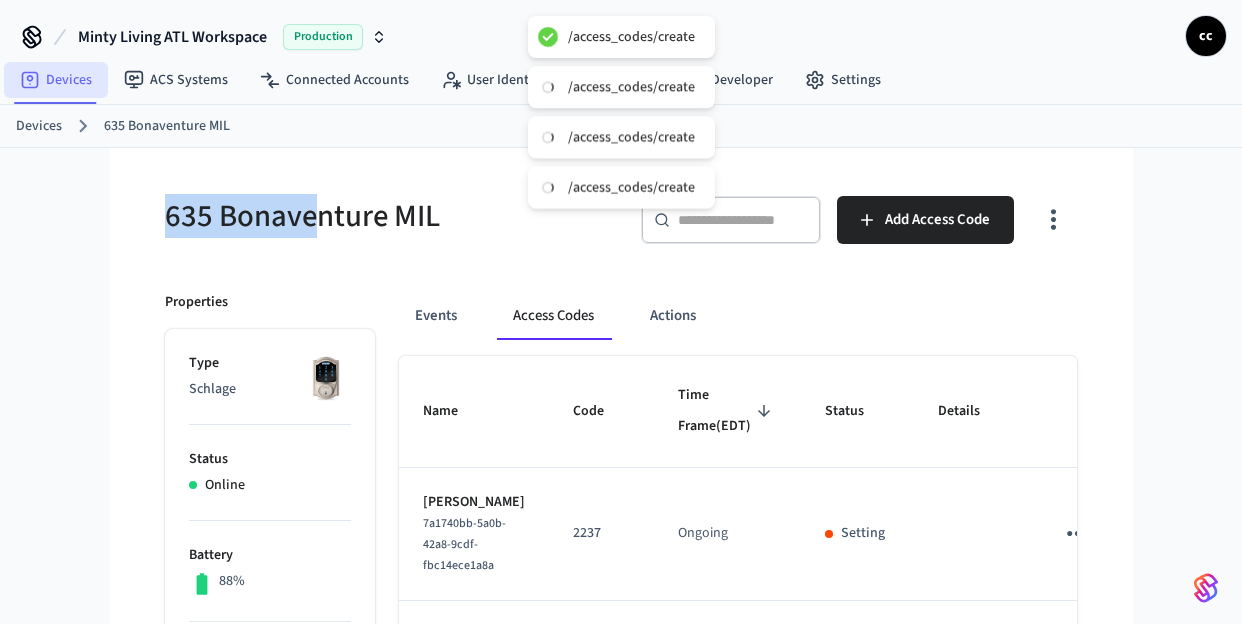 click on "Devices" at bounding box center [56, 80] 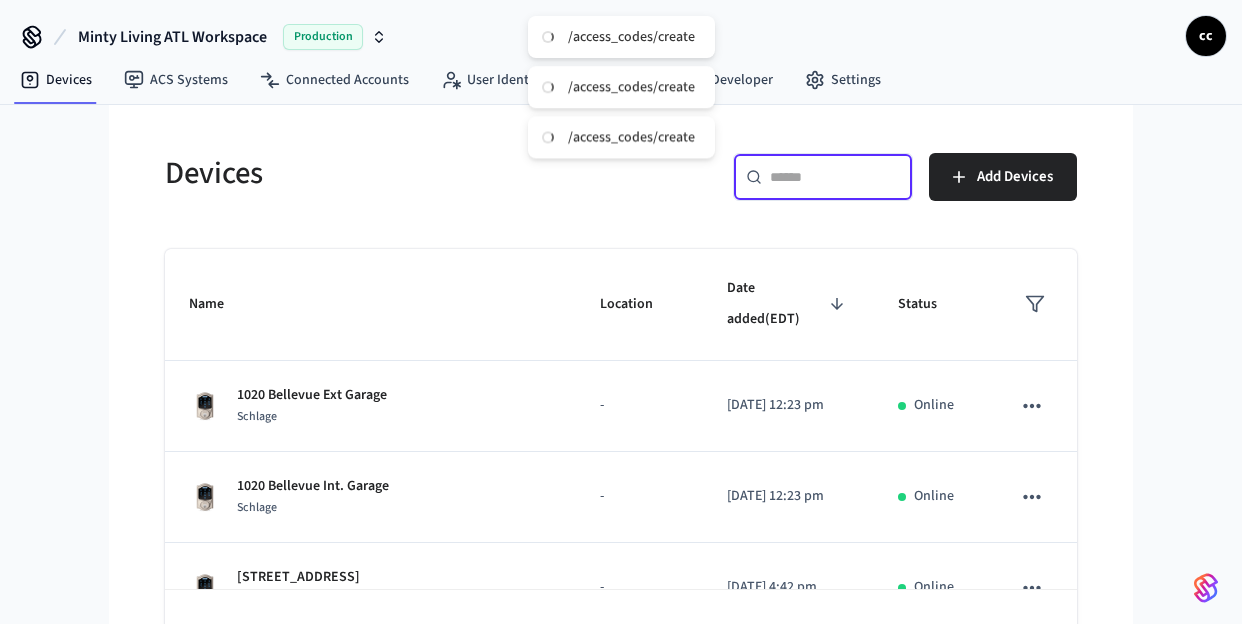 click at bounding box center (835, 177) 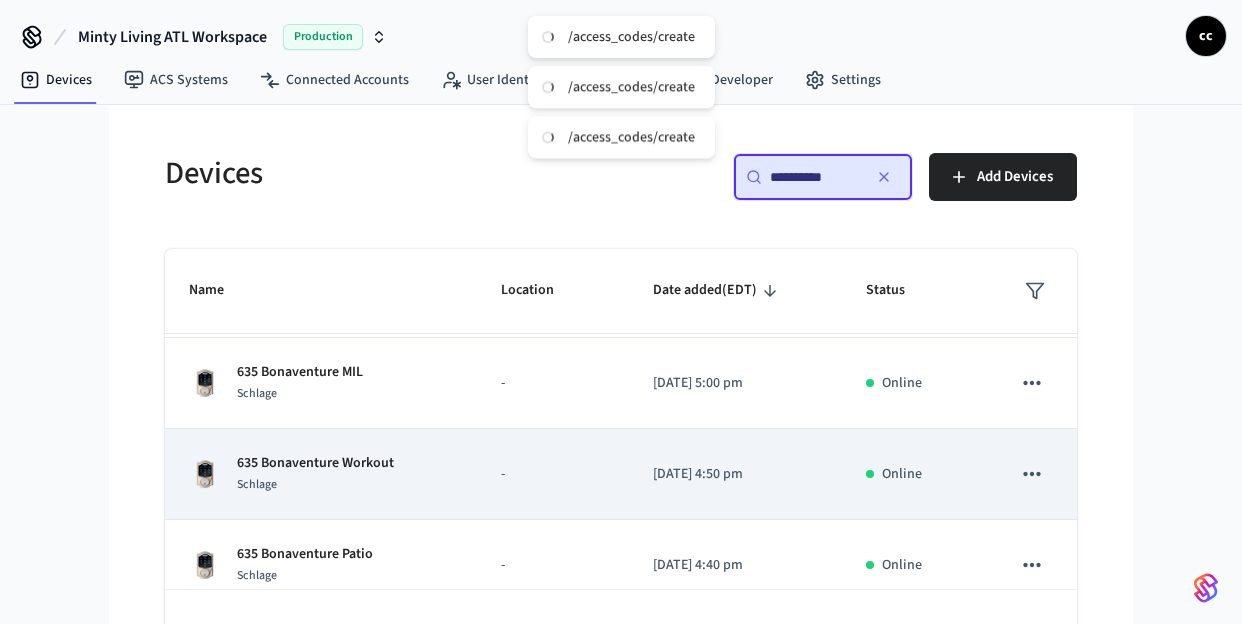scroll, scrollTop: 88, scrollLeft: 0, axis: vertical 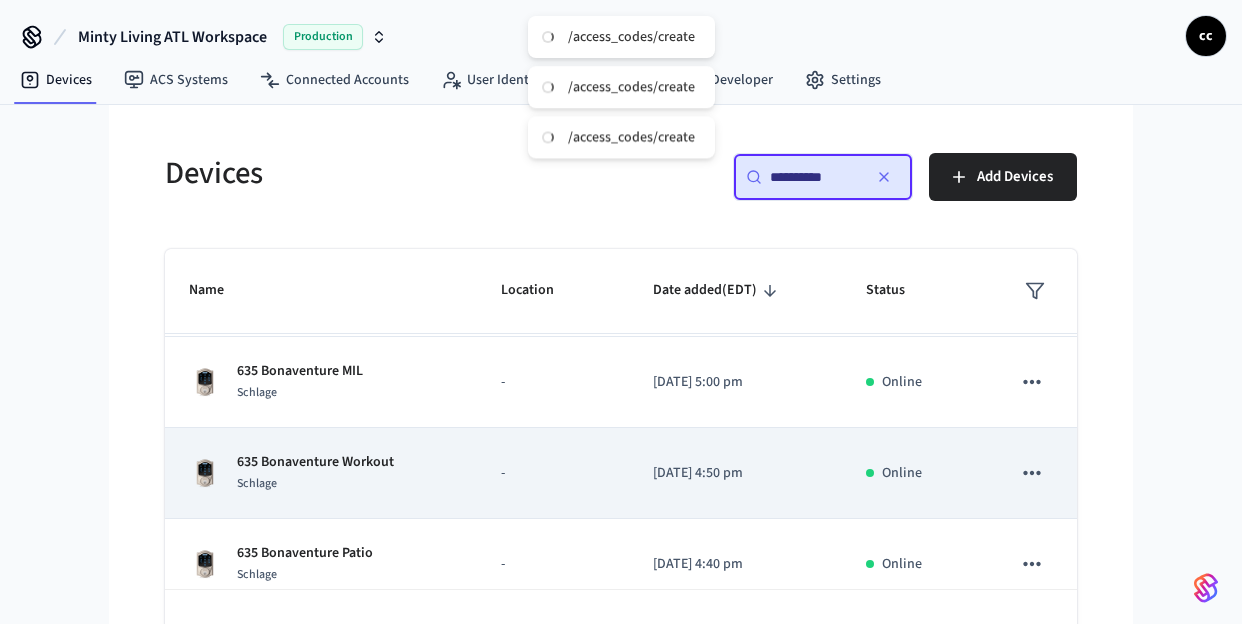type on "**********" 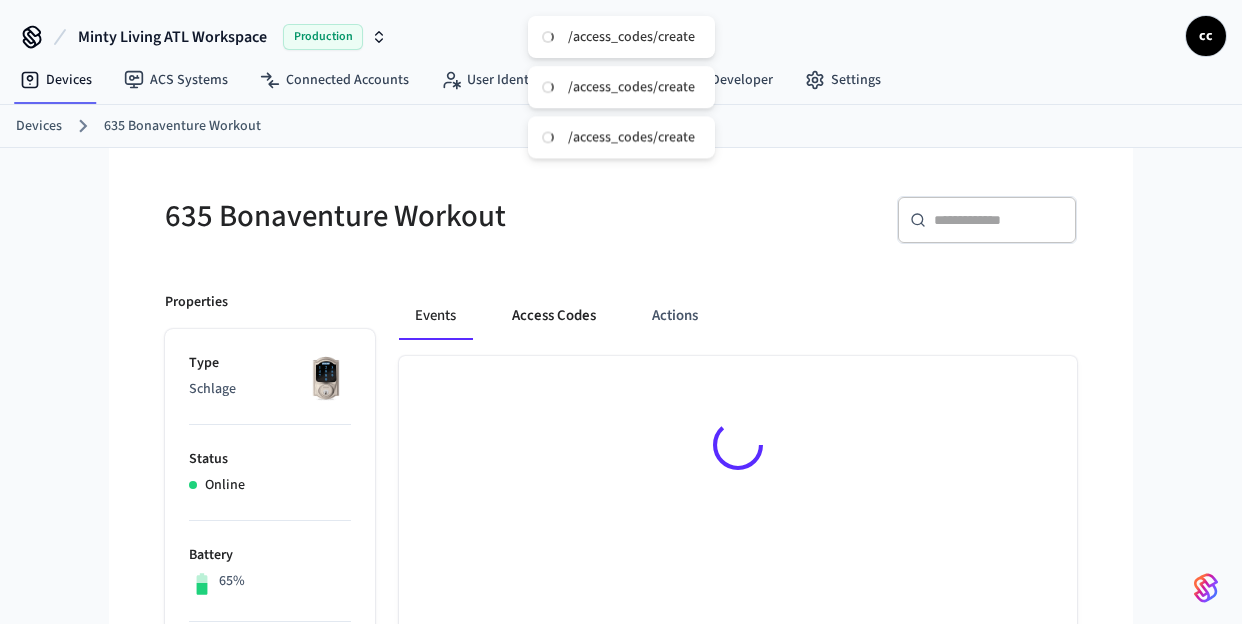 click on "Access Codes" at bounding box center (554, 316) 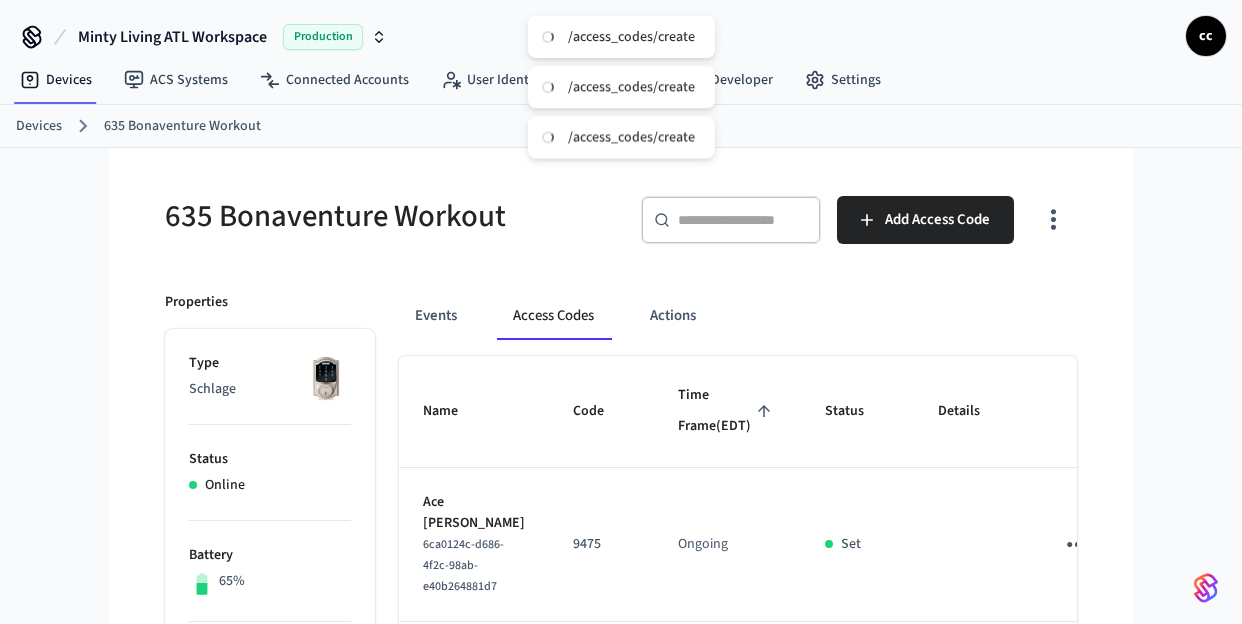 click on "Time Frame  (EDT)" at bounding box center (727, 411) 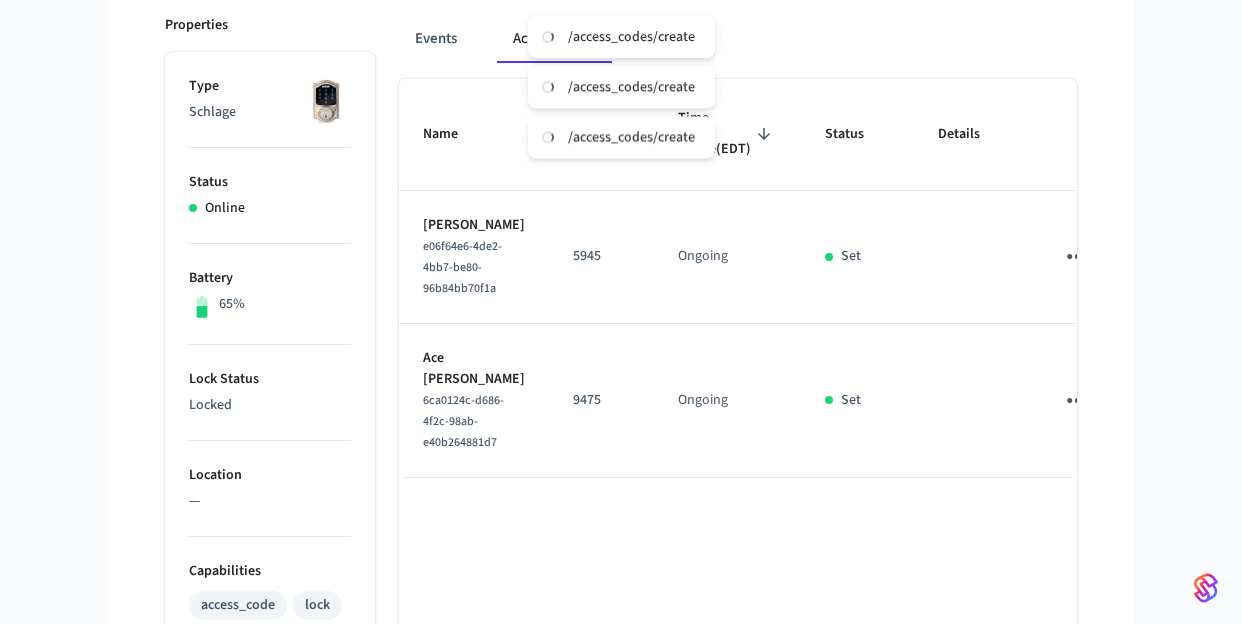 scroll, scrollTop: 0, scrollLeft: 0, axis: both 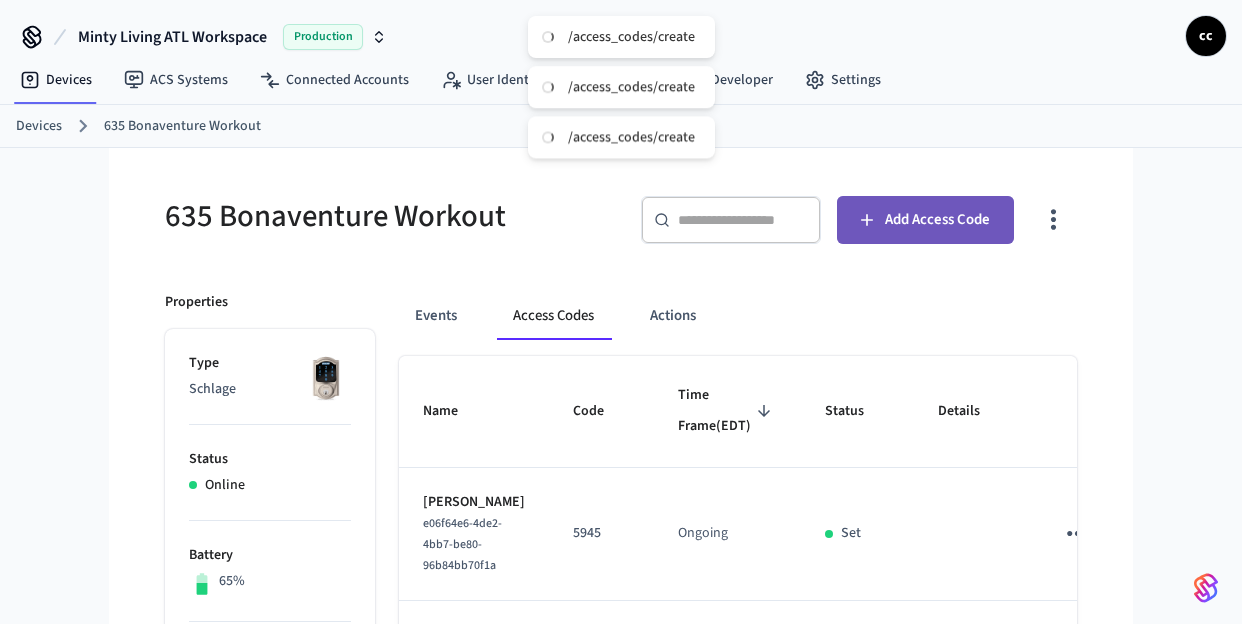 click on "Add Access Code" at bounding box center (937, 220) 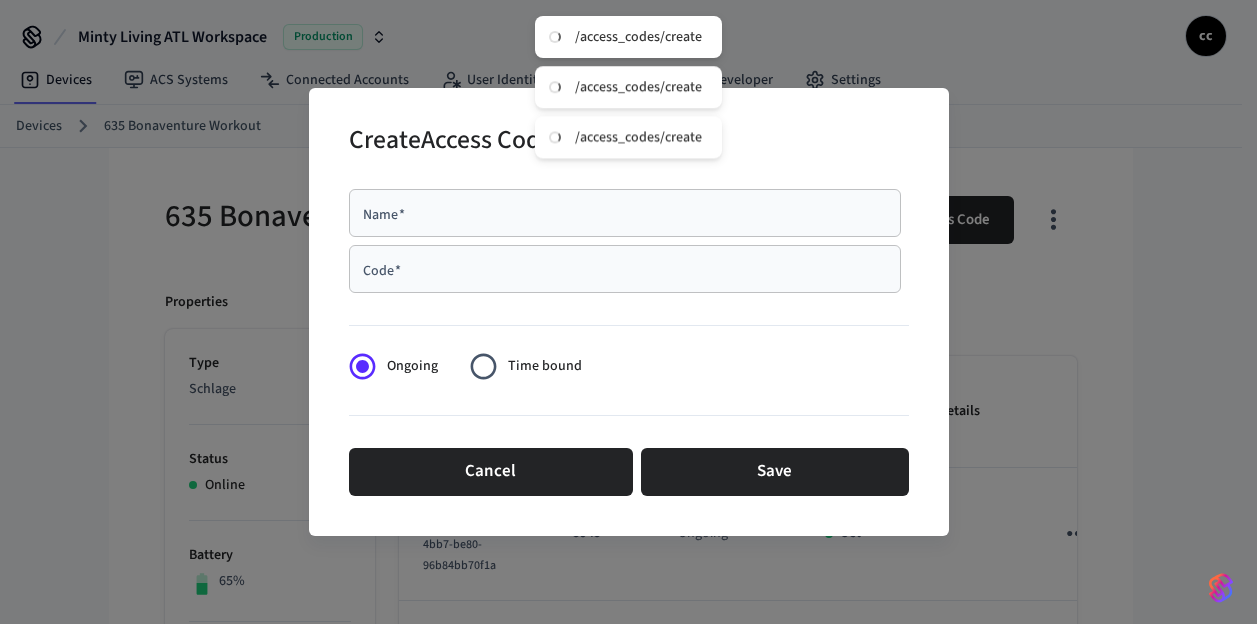 click on "Name   *" at bounding box center [625, 213] 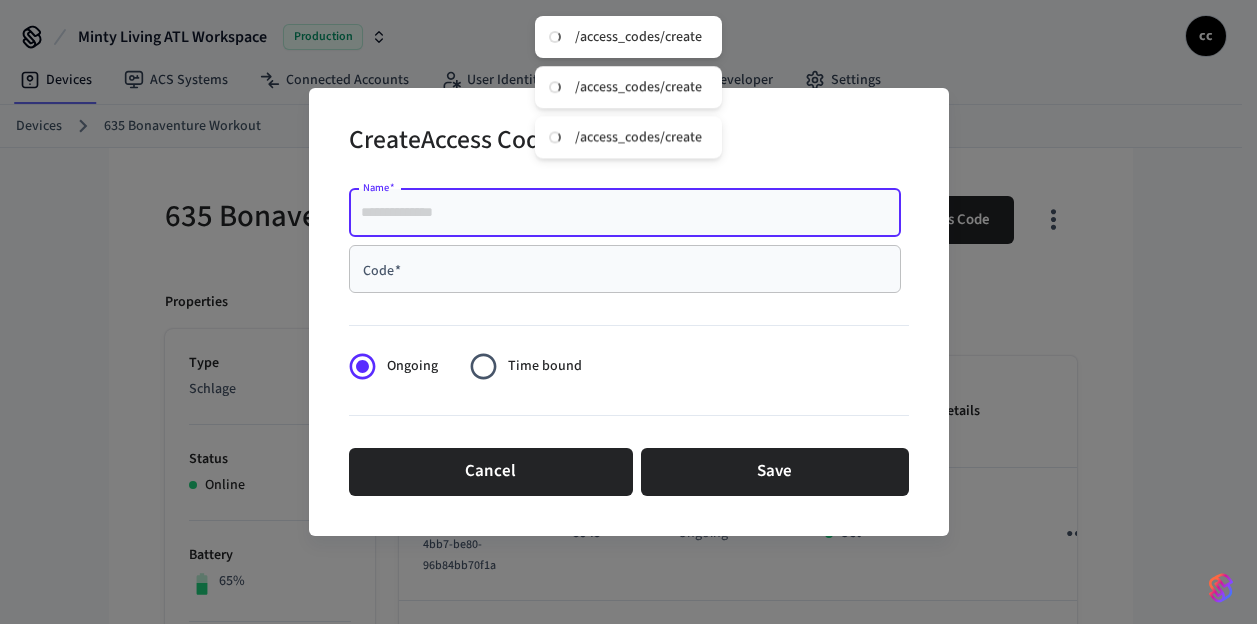 paste on "**********" 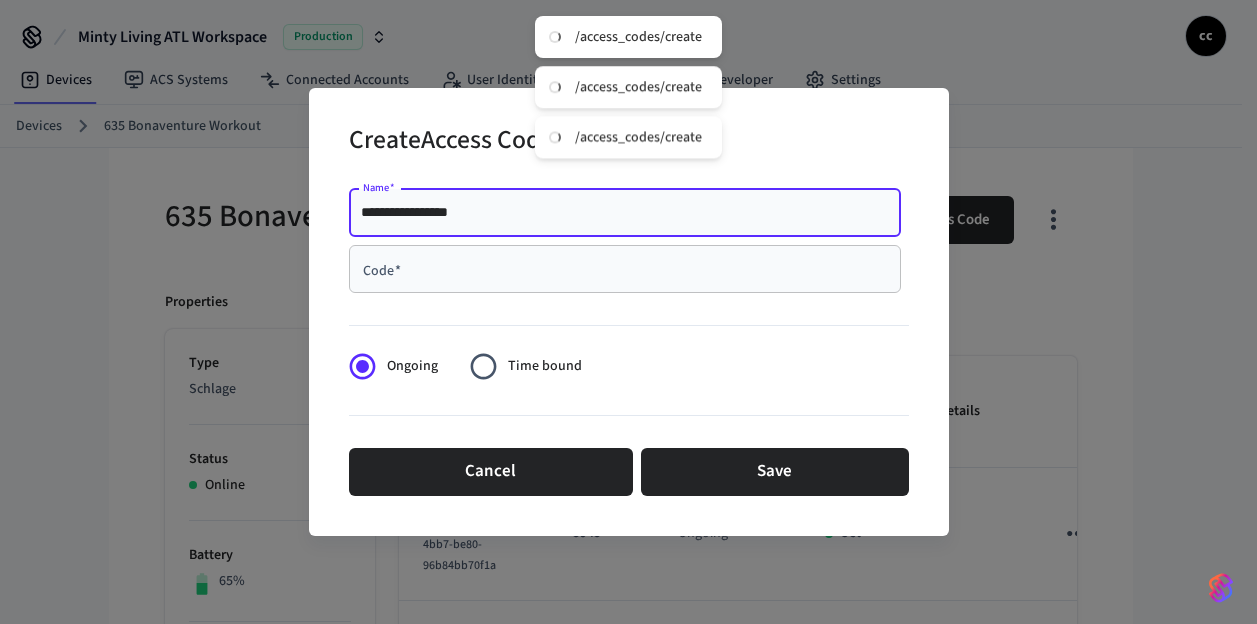 type on "**********" 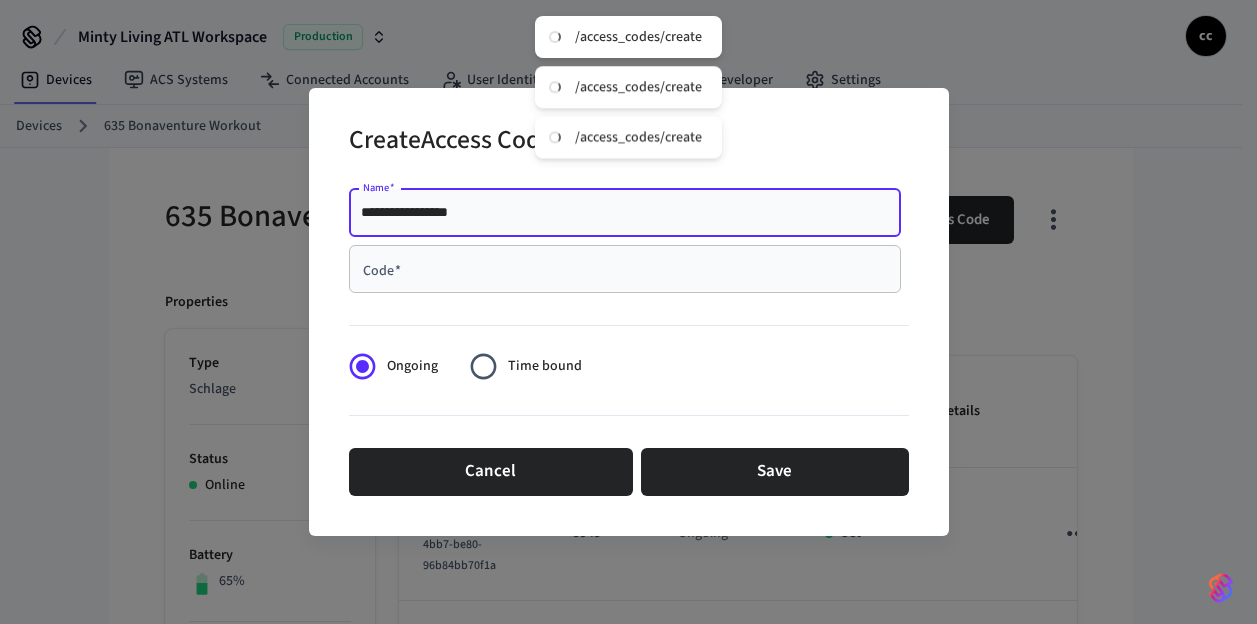 click on "Code   *" at bounding box center (625, 269) 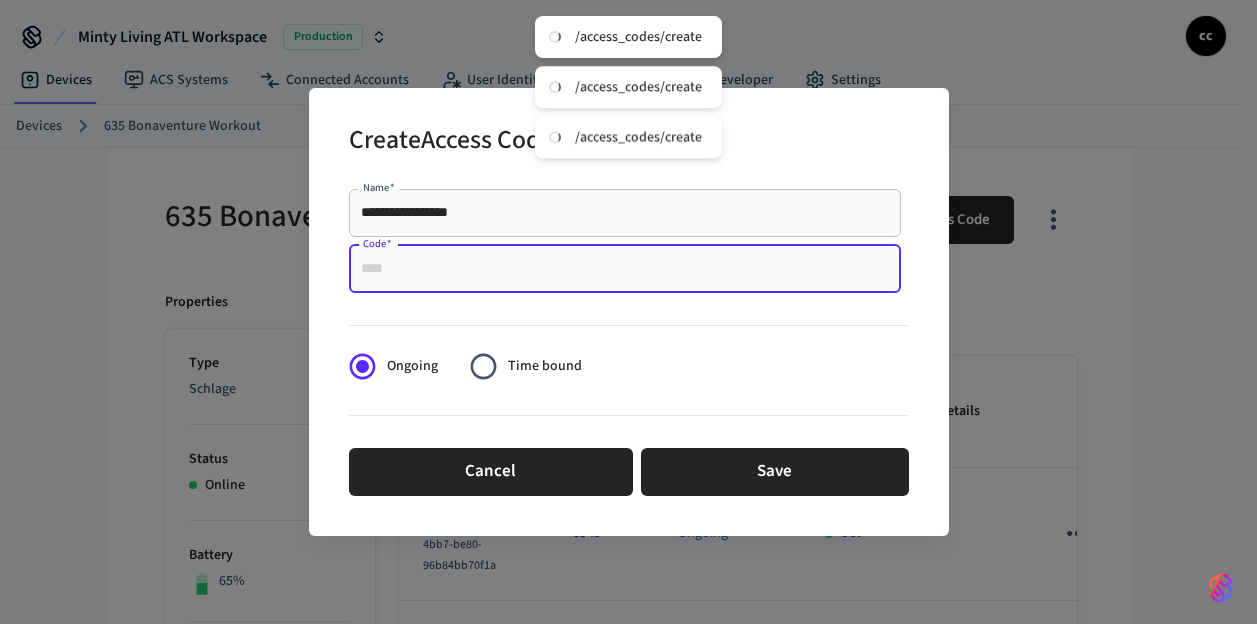 paste on "****" 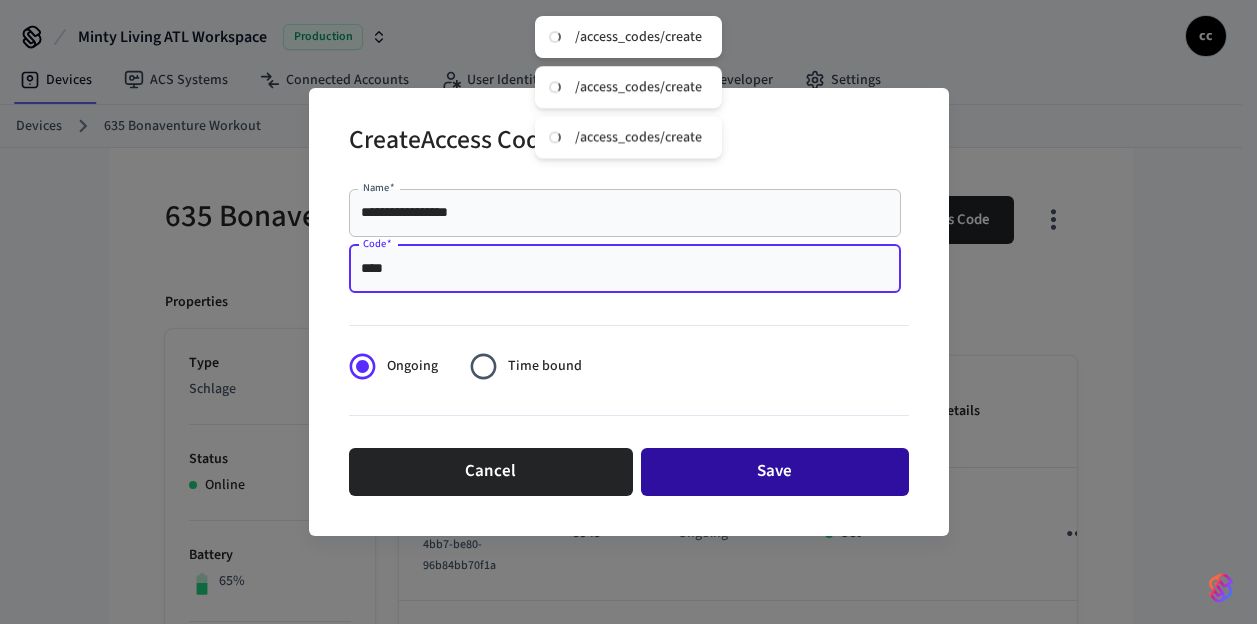 type on "****" 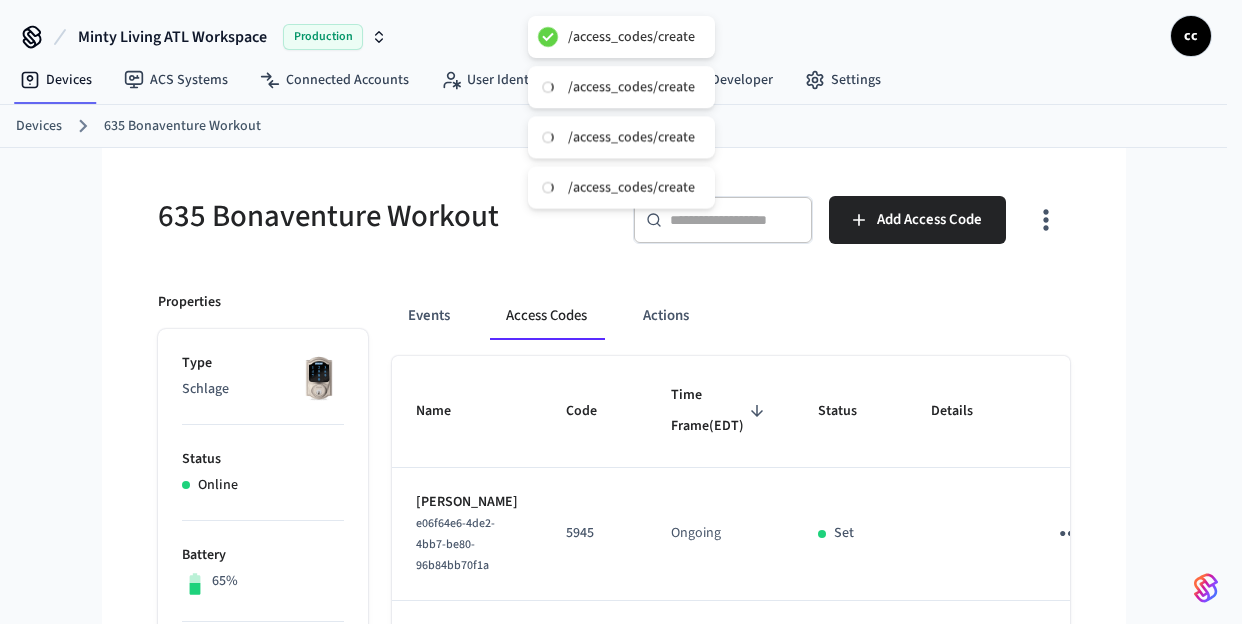 click on "635 Bonaventure Workout" at bounding box center (380, 216) 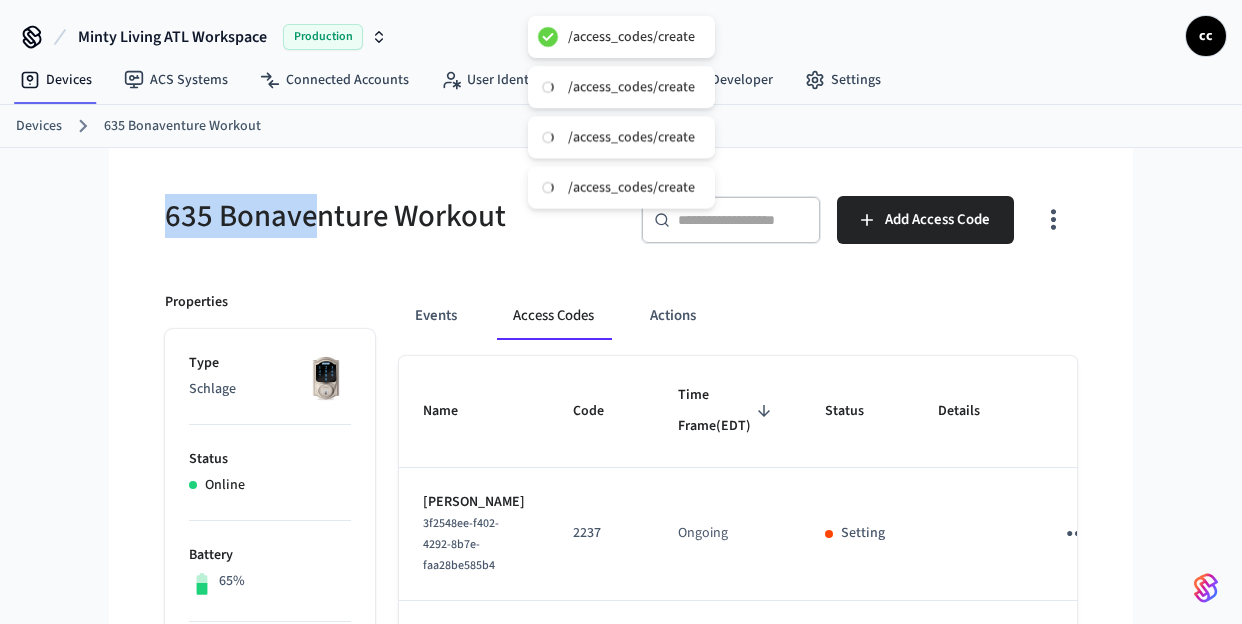 drag, startPoint x: 323, startPoint y: 225, endPoint x: 151, endPoint y: 210, distance: 172.65283 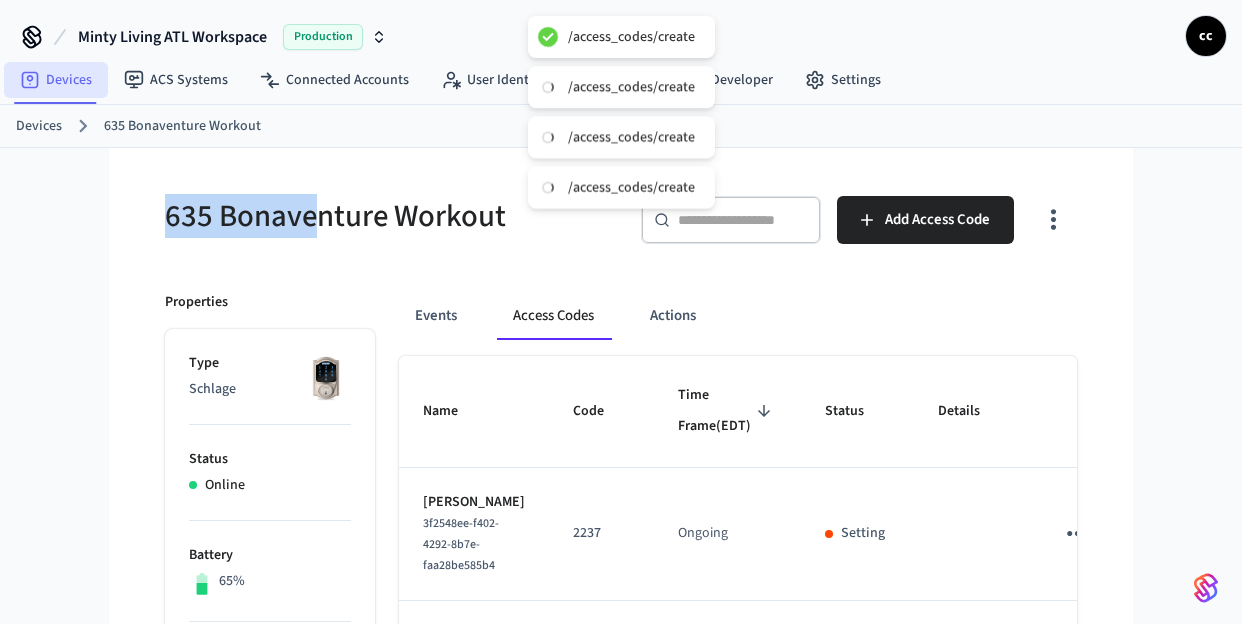 click on "Devices" at bounding box center [56, 80] 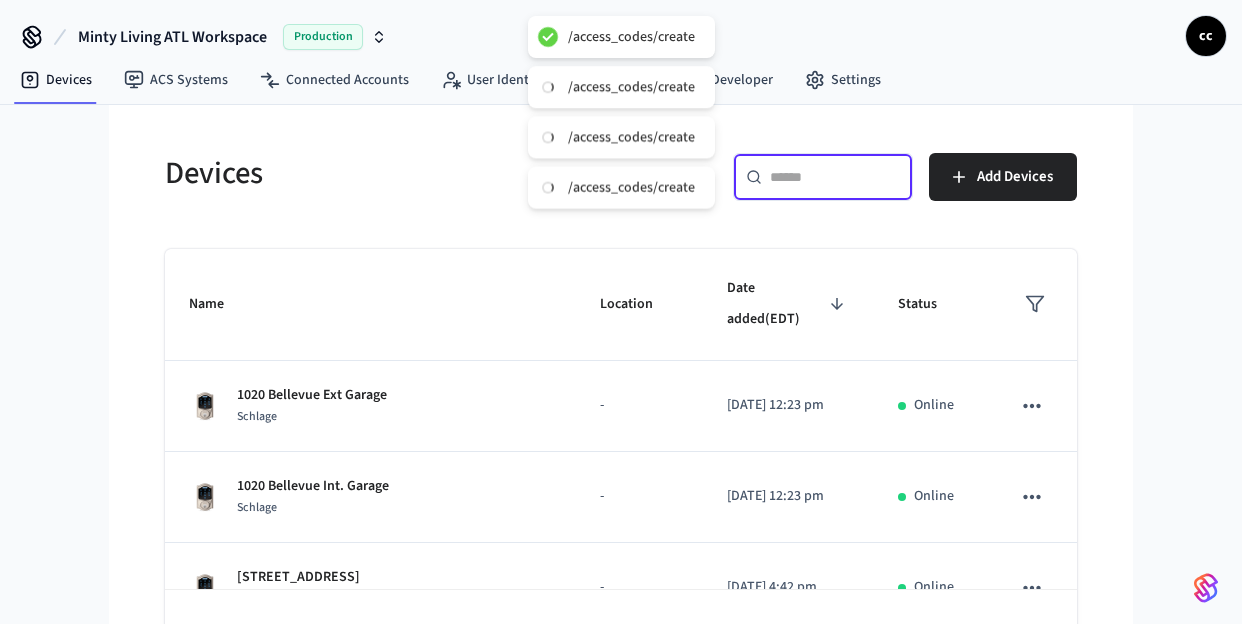 click at bounding box center [835, 177] 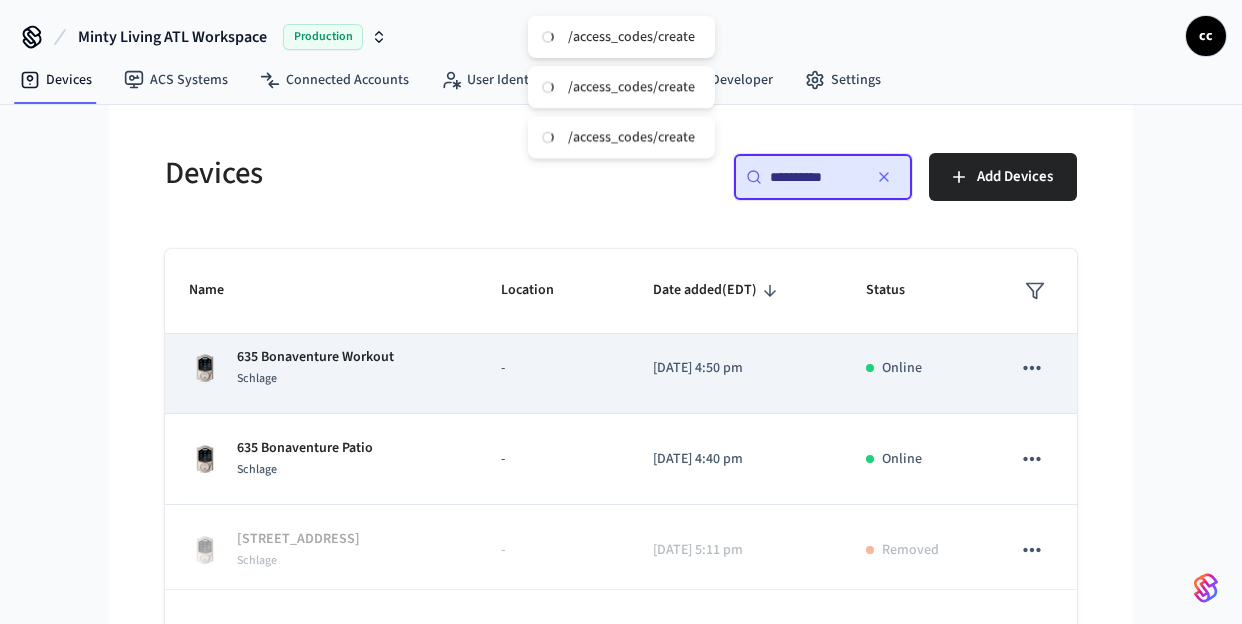 scroll, scrollTop: 196, scrollLeft: 0, axis: vertical 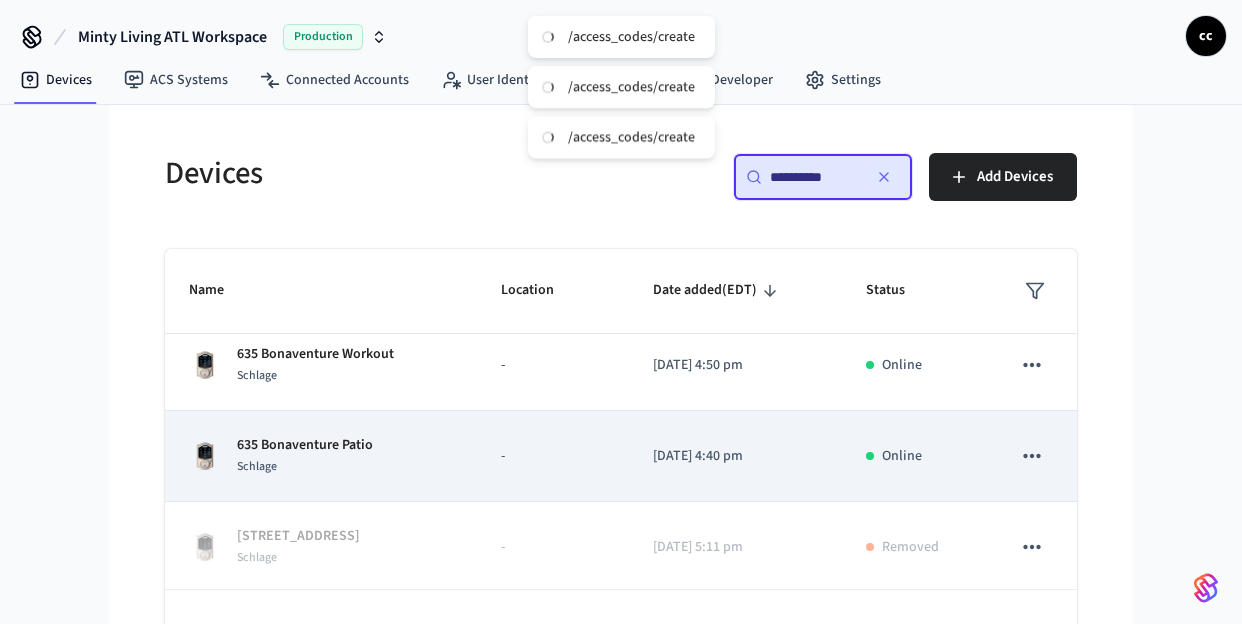 type on "**********" 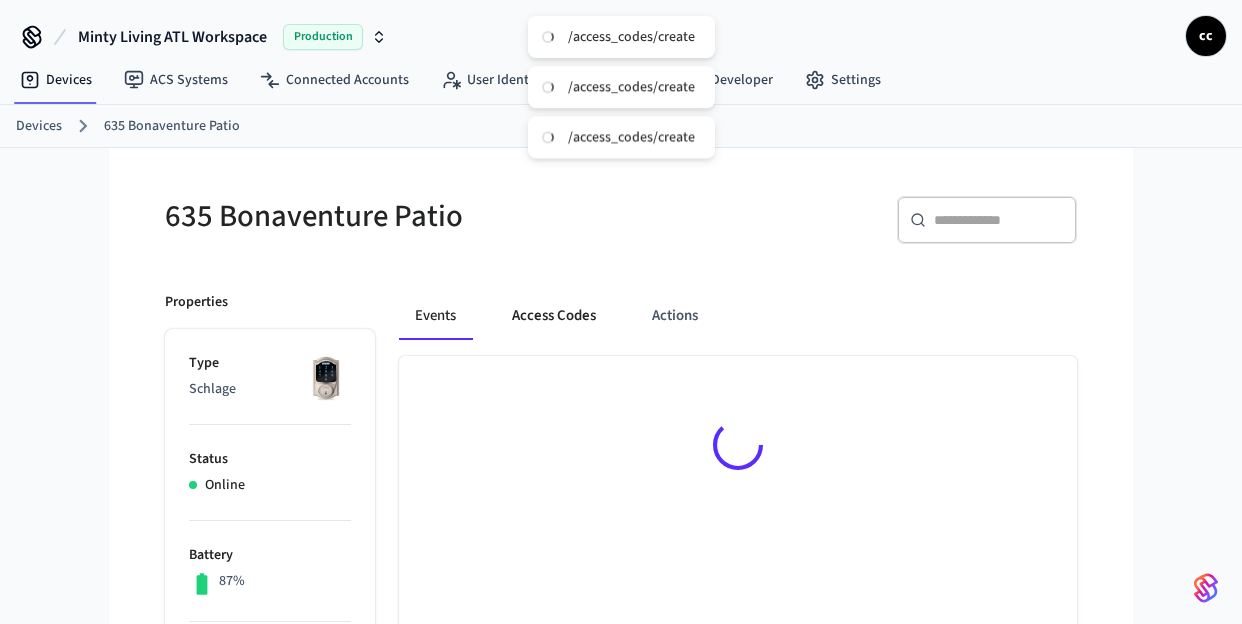 click on "Access Codes" at bounding box center (554, 316) 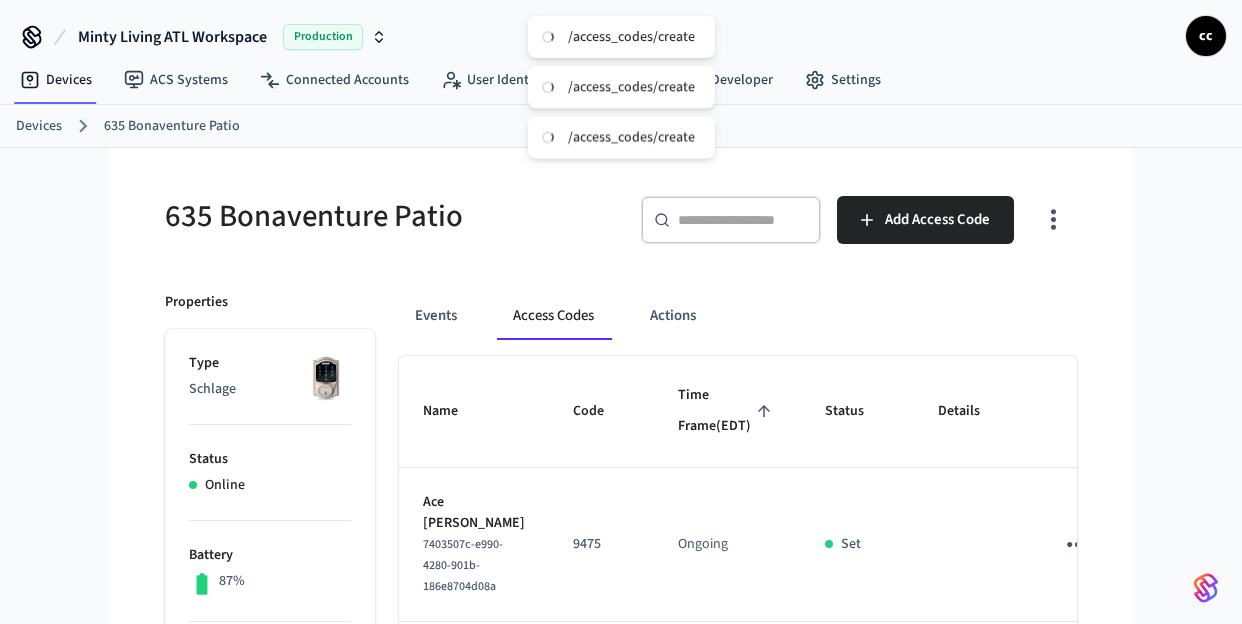 click on "Time Frame  (EDT)" at bounding box center (727, 411) 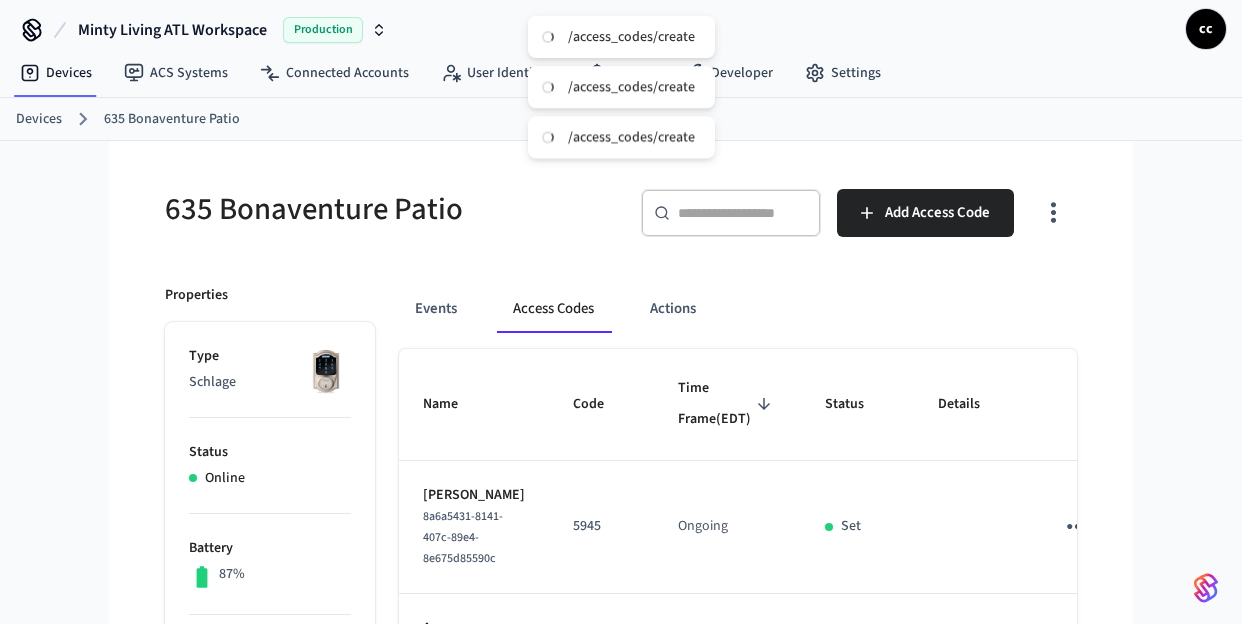 scroll, scrollTop: 0, scrollLeft: 0, axis: both 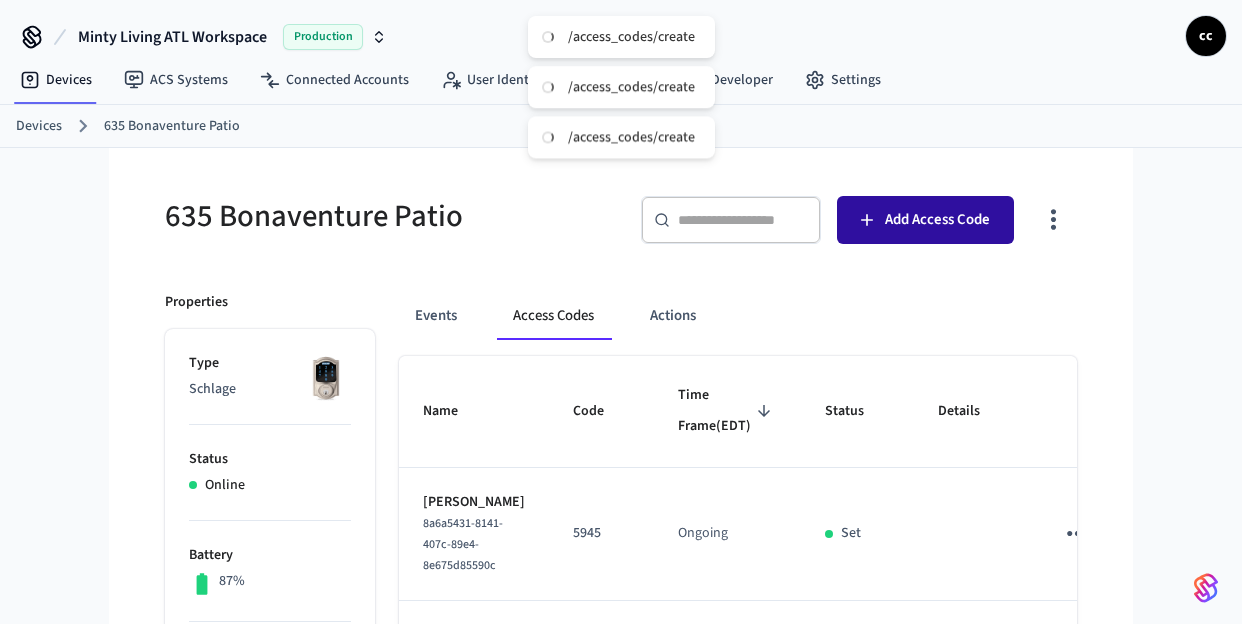 click 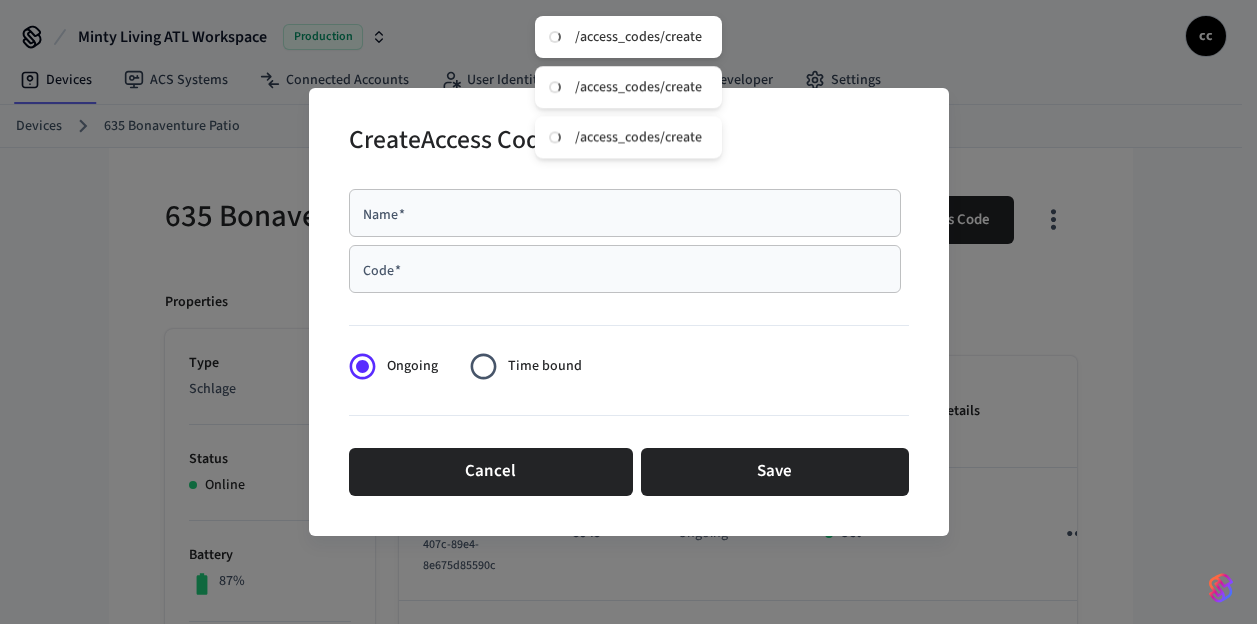 click on "Name   *" at bounding box center (625, 213) 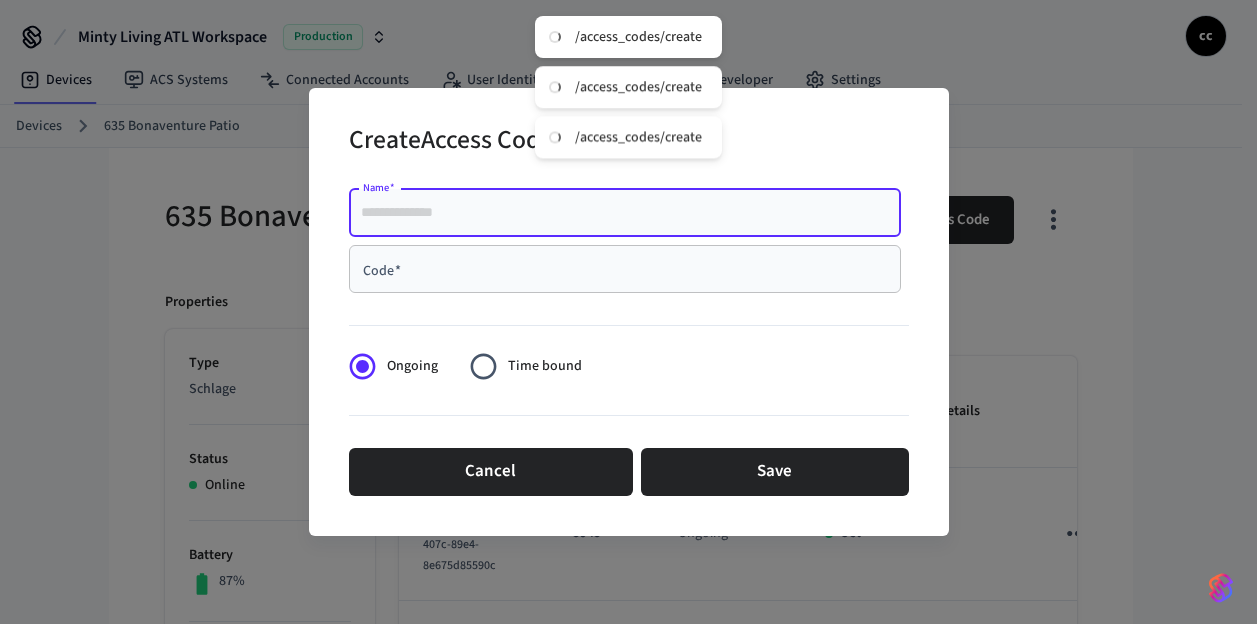 paste on "**********" 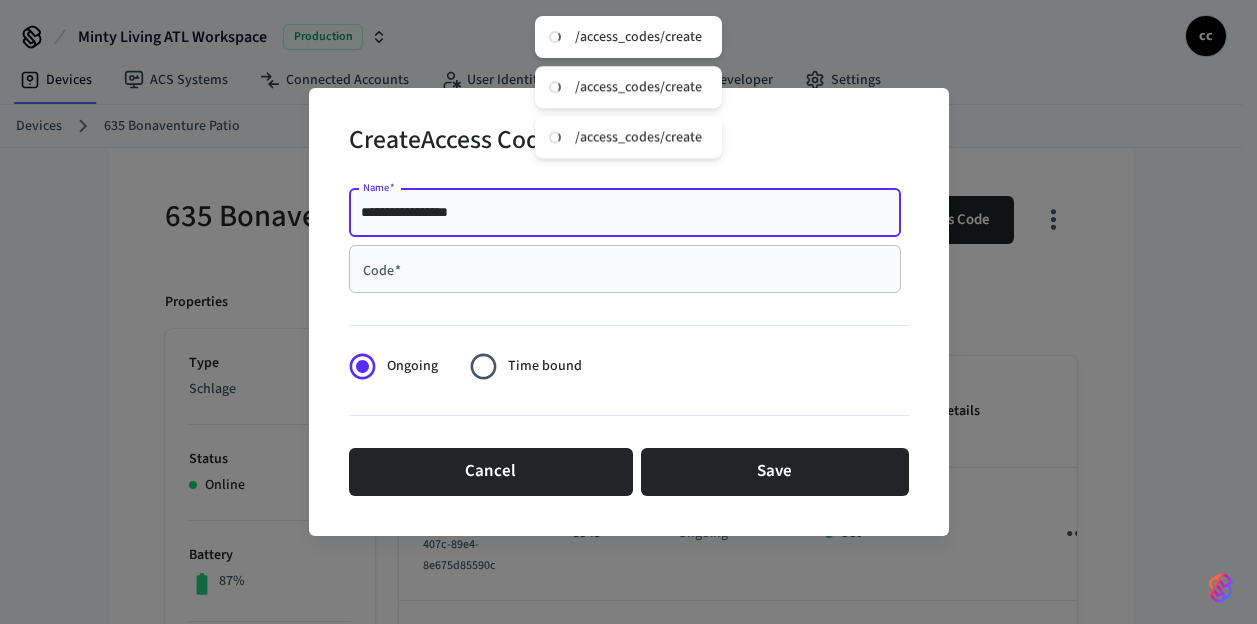 type on "**********" 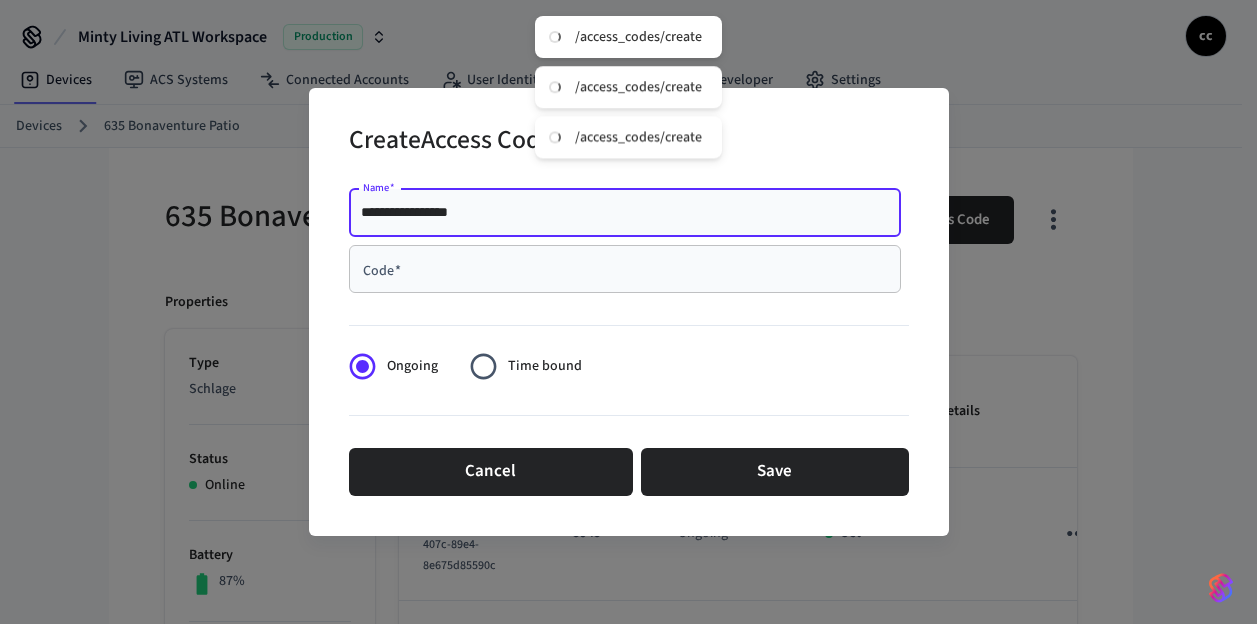 click on "Code   *" at bounding box center [625, 269] 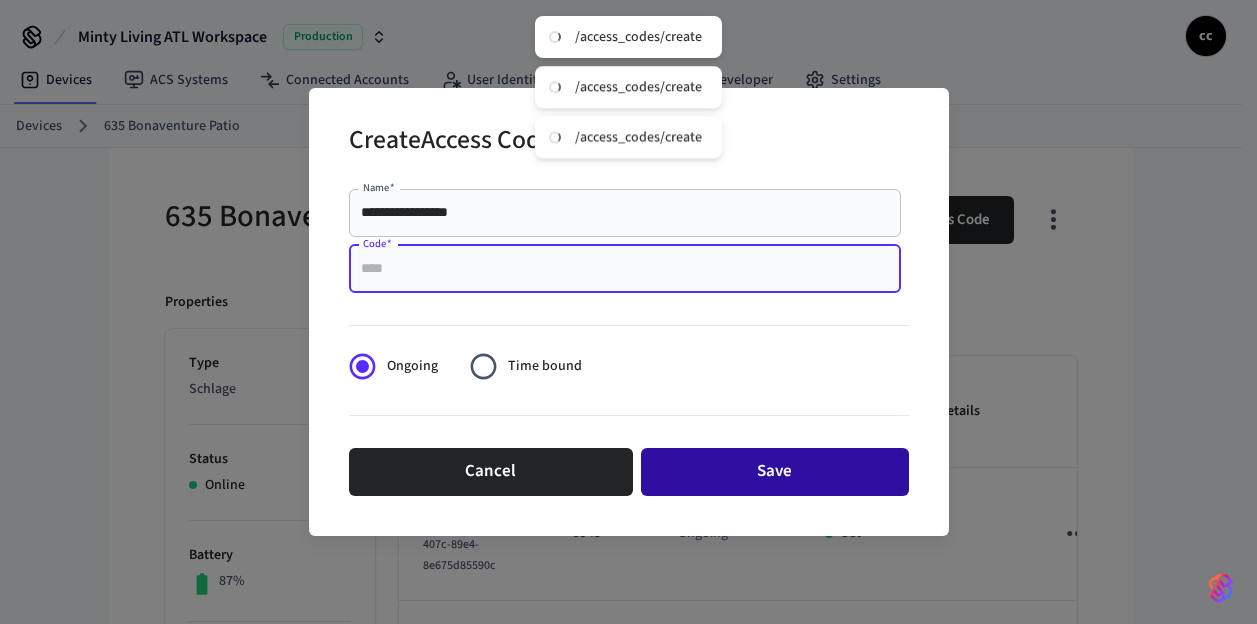 paste on "****" 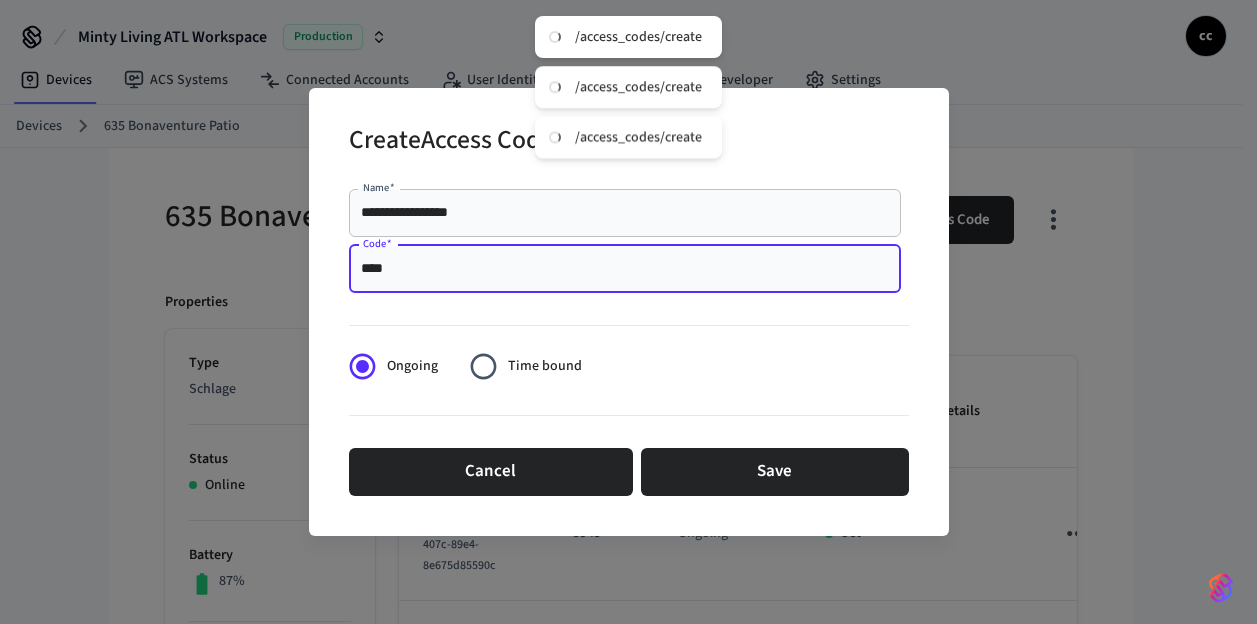 type on "****" 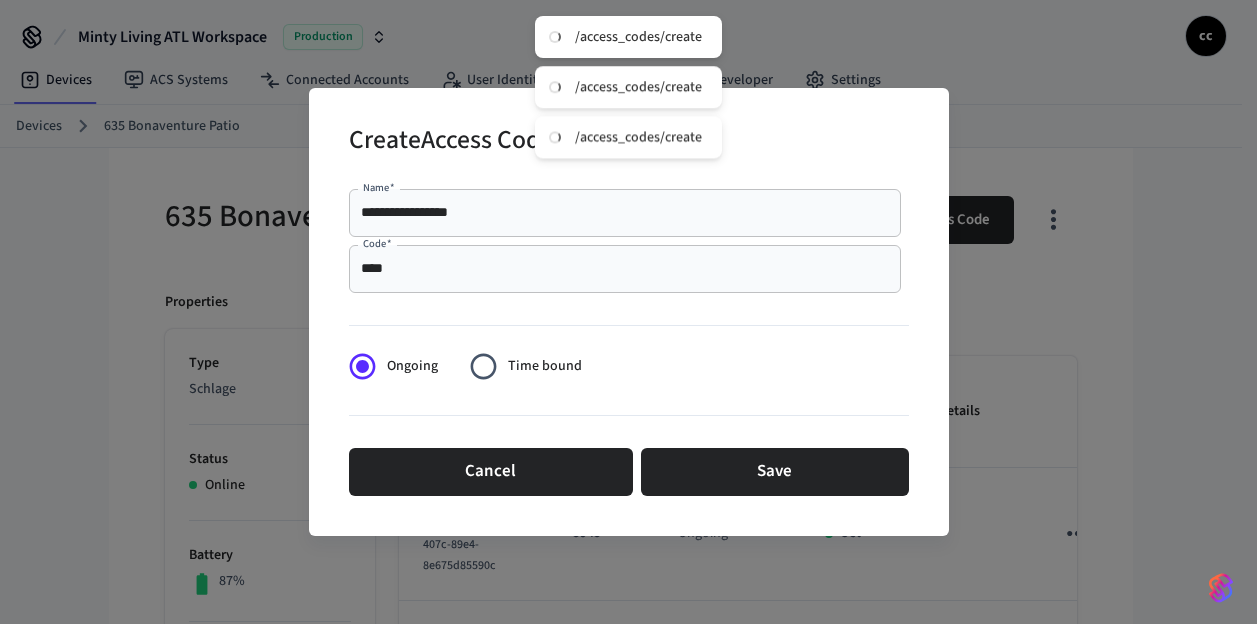 click on "Cancel Save" at bounding box center [629, 472] 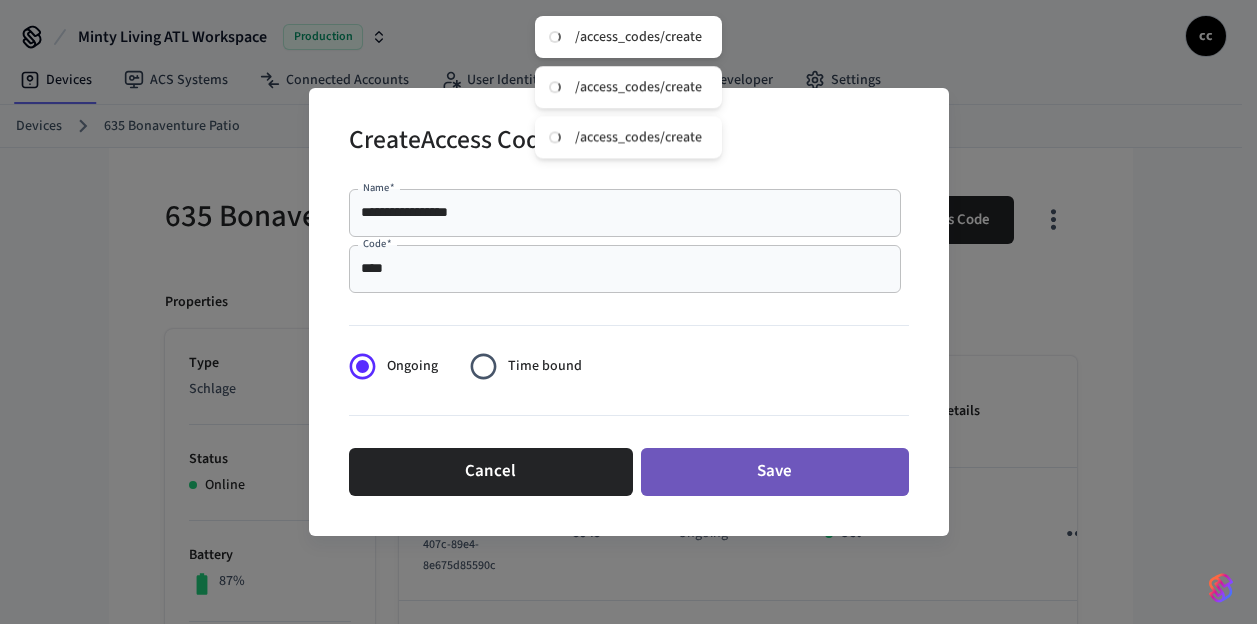 click on "Save" at bounding box center [775, 472] 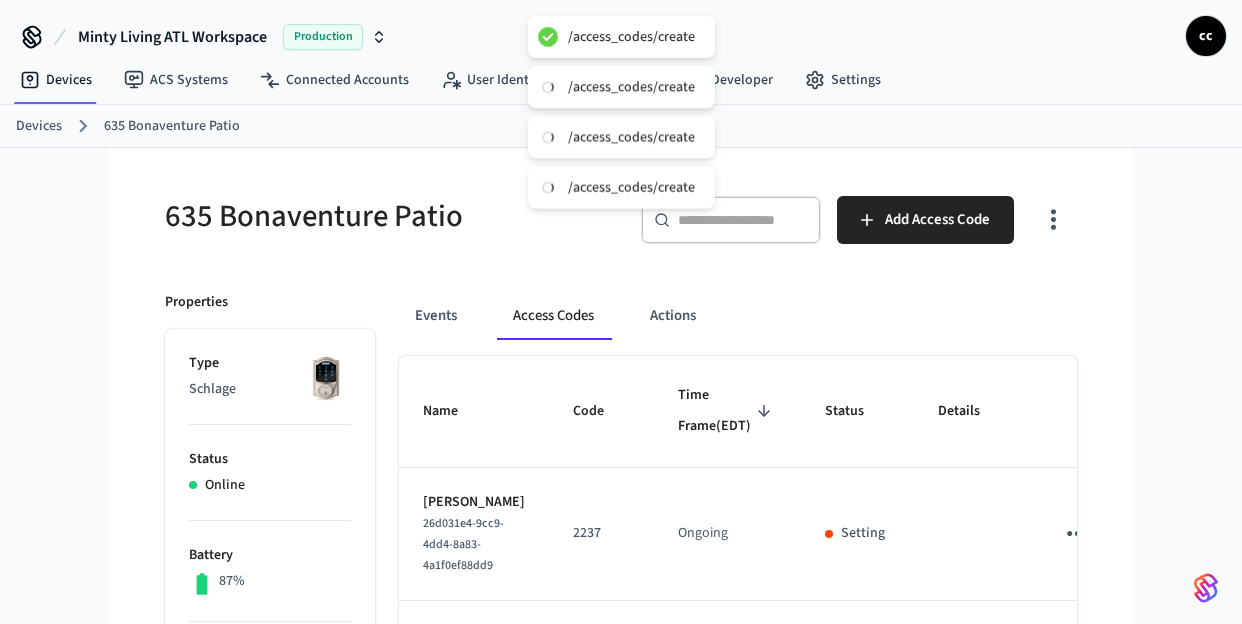 type 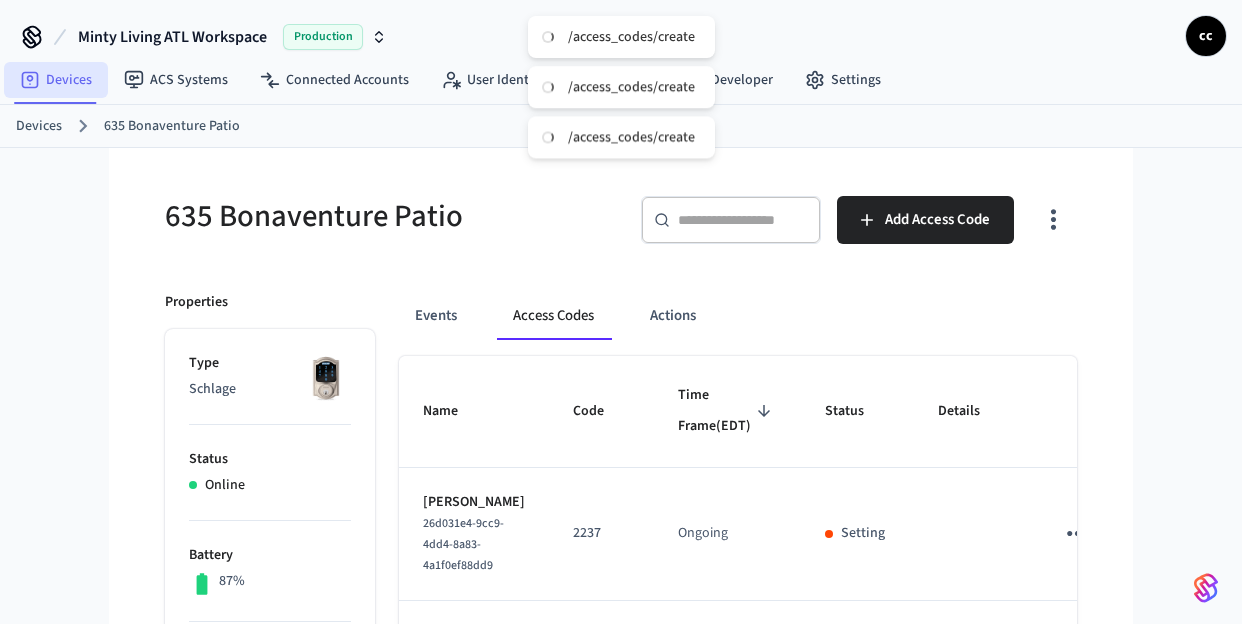 click on "Devices" at bounding box center [56, 80] 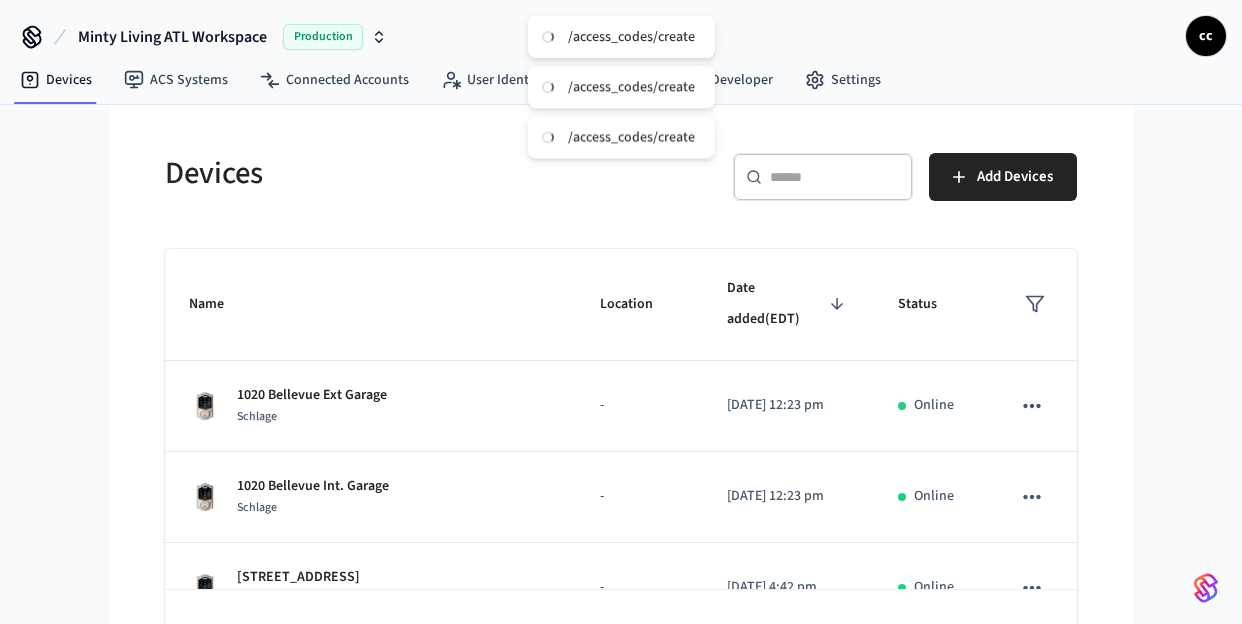 click at bounding box center [835, 177] 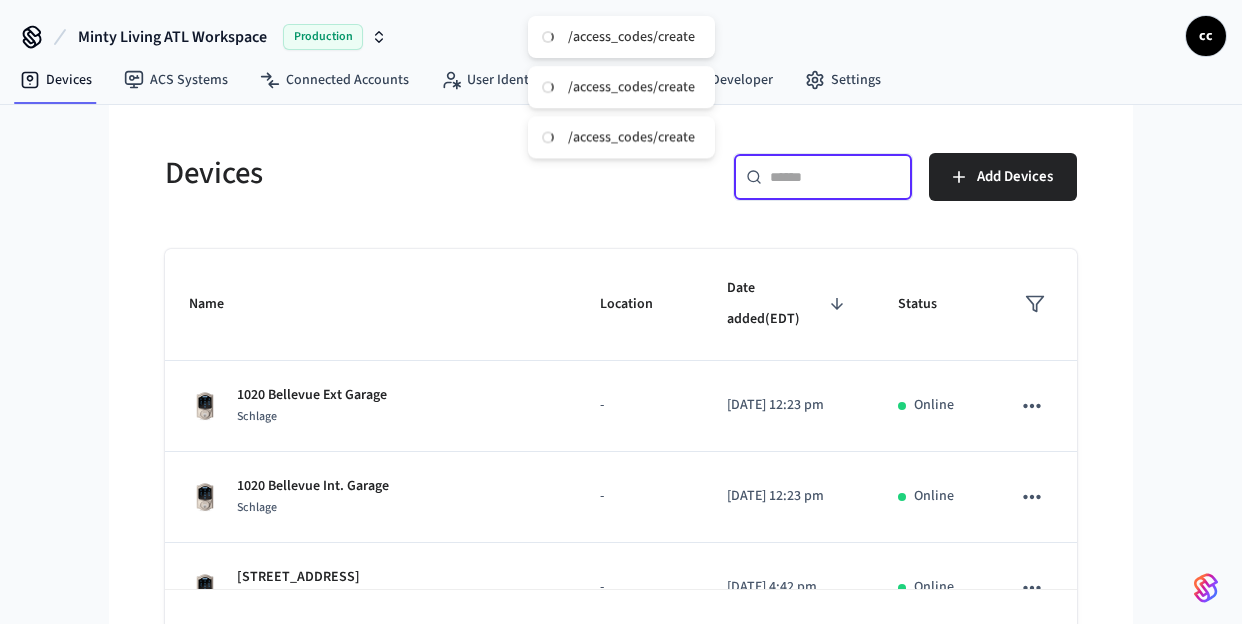 paste 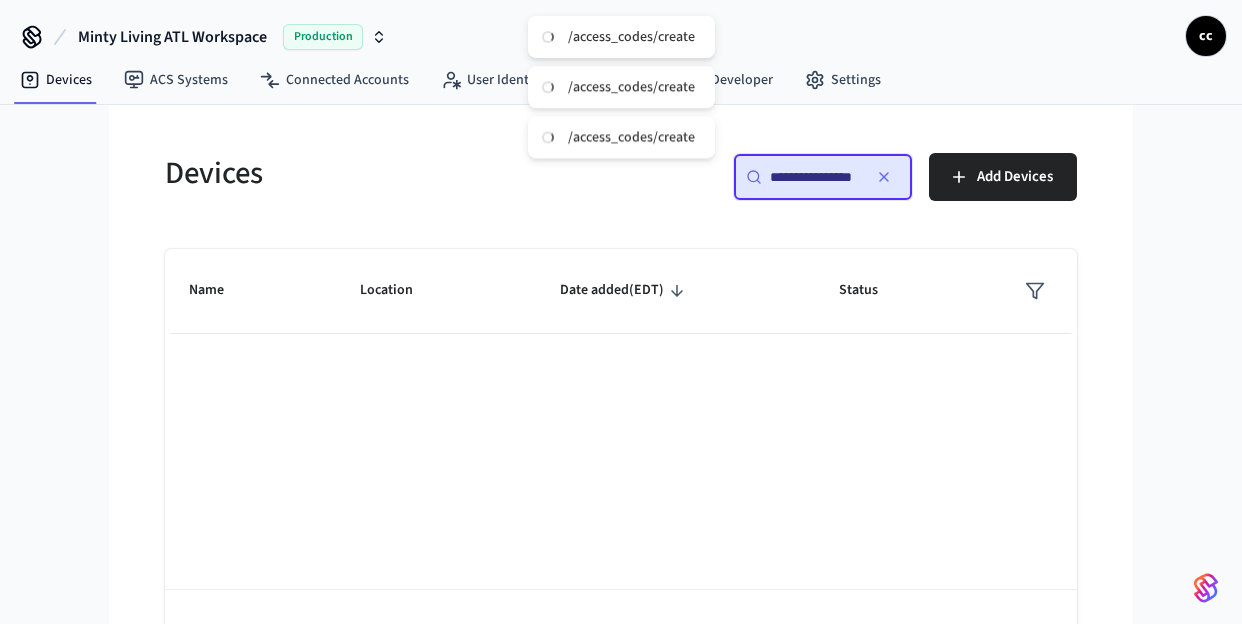 scroll, scrollTop: 0, scrollLeft: 0, axis: both 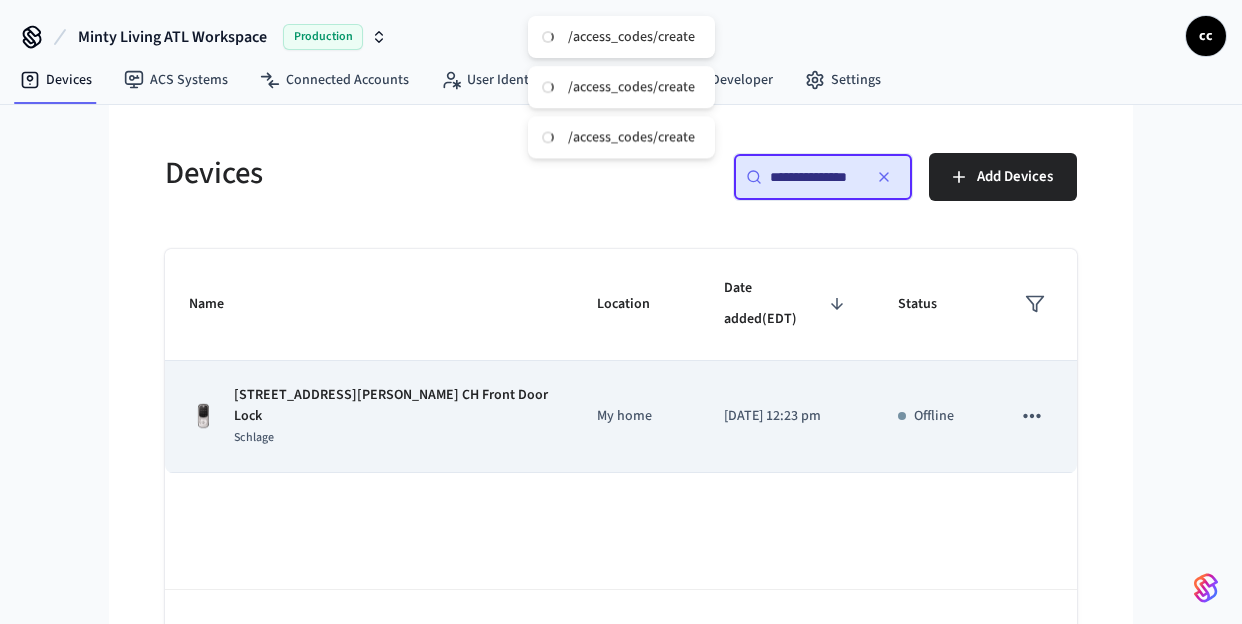 type on "**********" 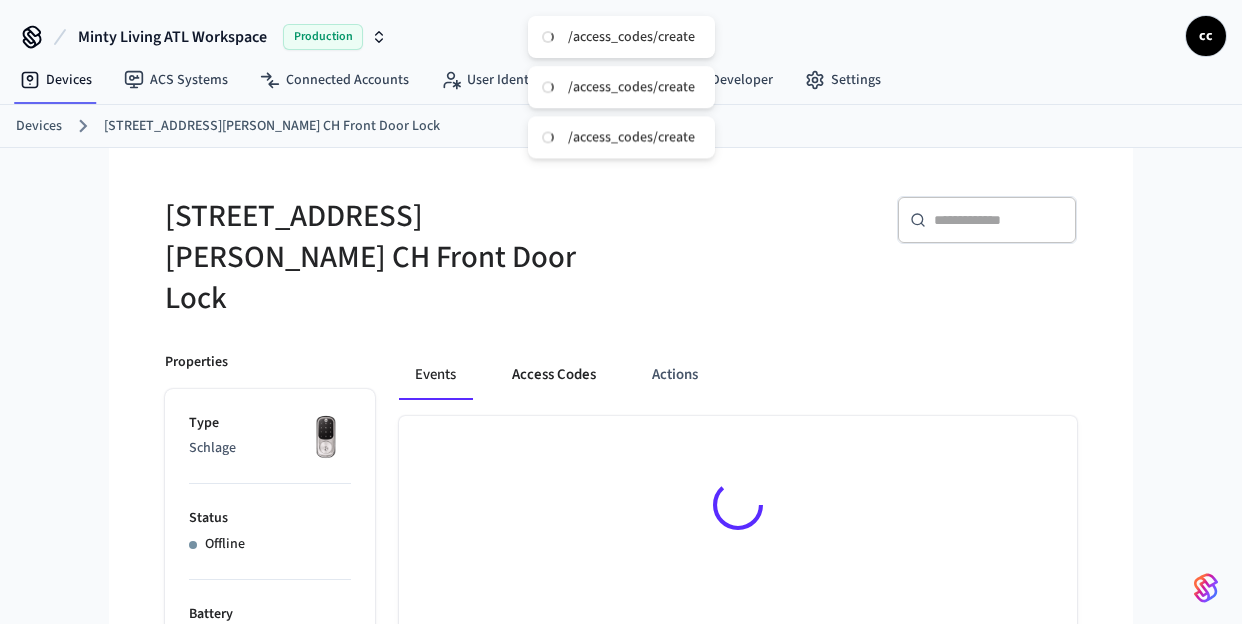 click on "Access Codes" at bounding box center (554, 376) 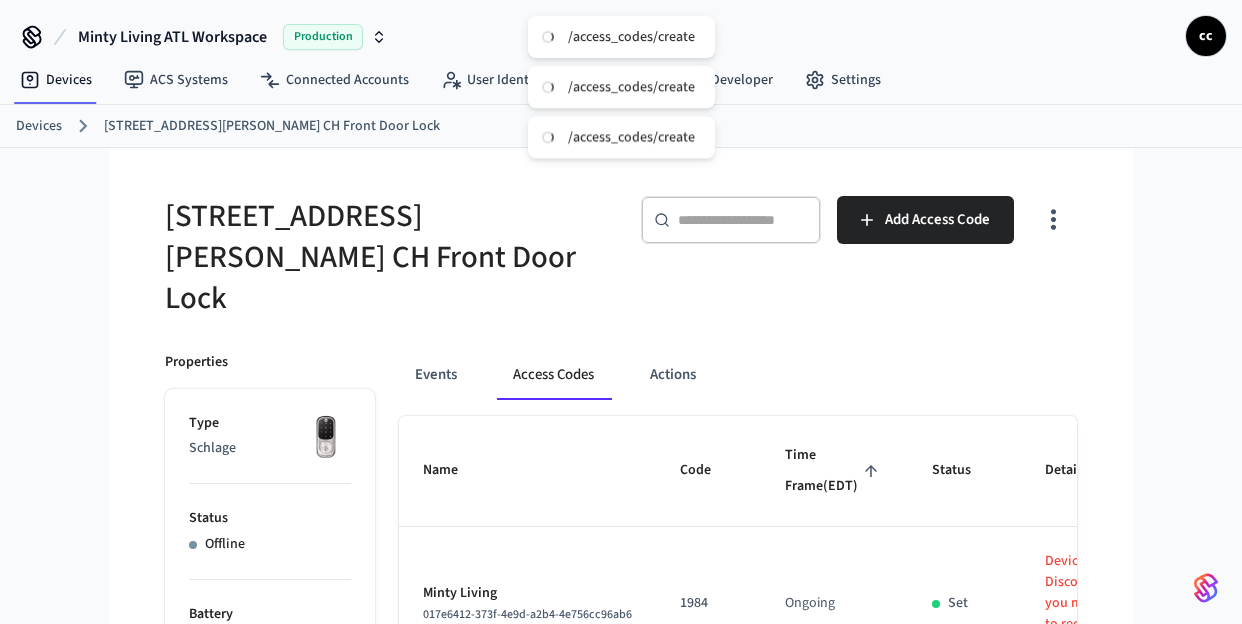click on "Time Frame  (EDT)" at bounding box center [834, 471] 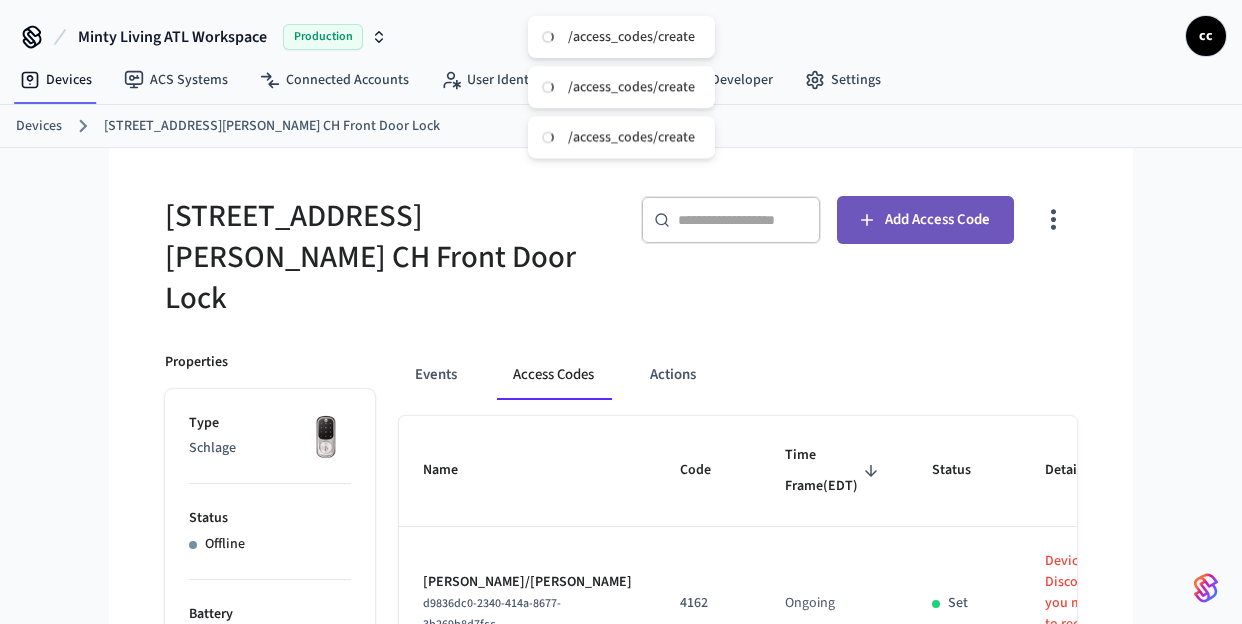 click on "Add Access Code" at bounding box center (937, 220) 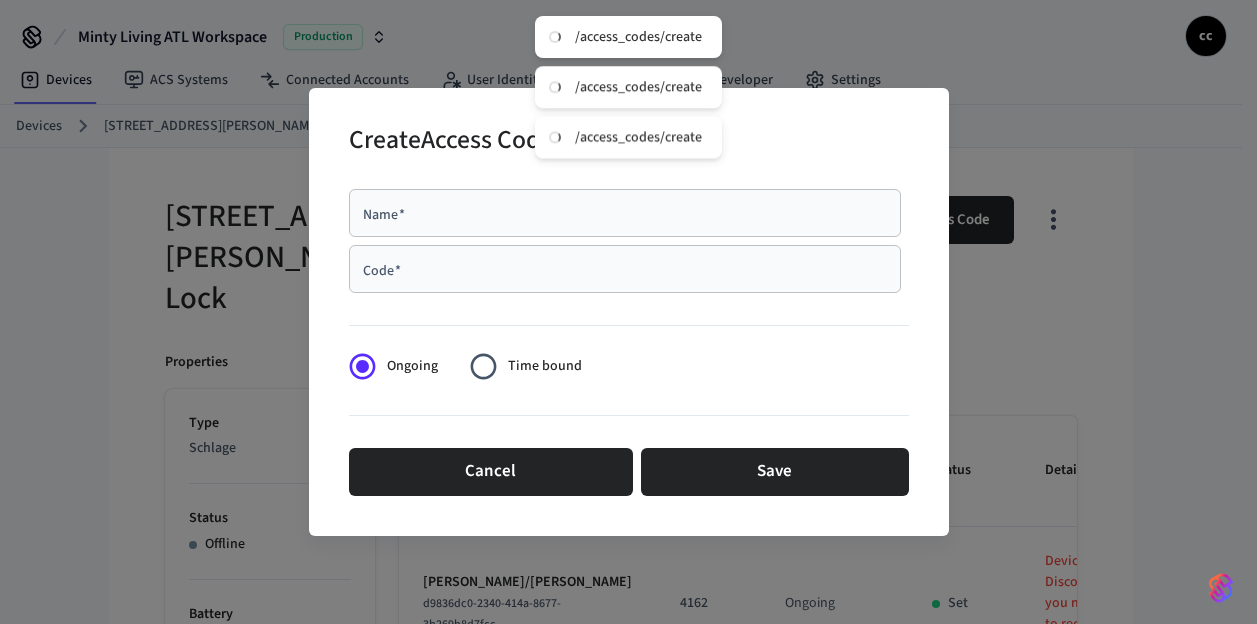 click on "Name   *" at bounding box center [625, 213] 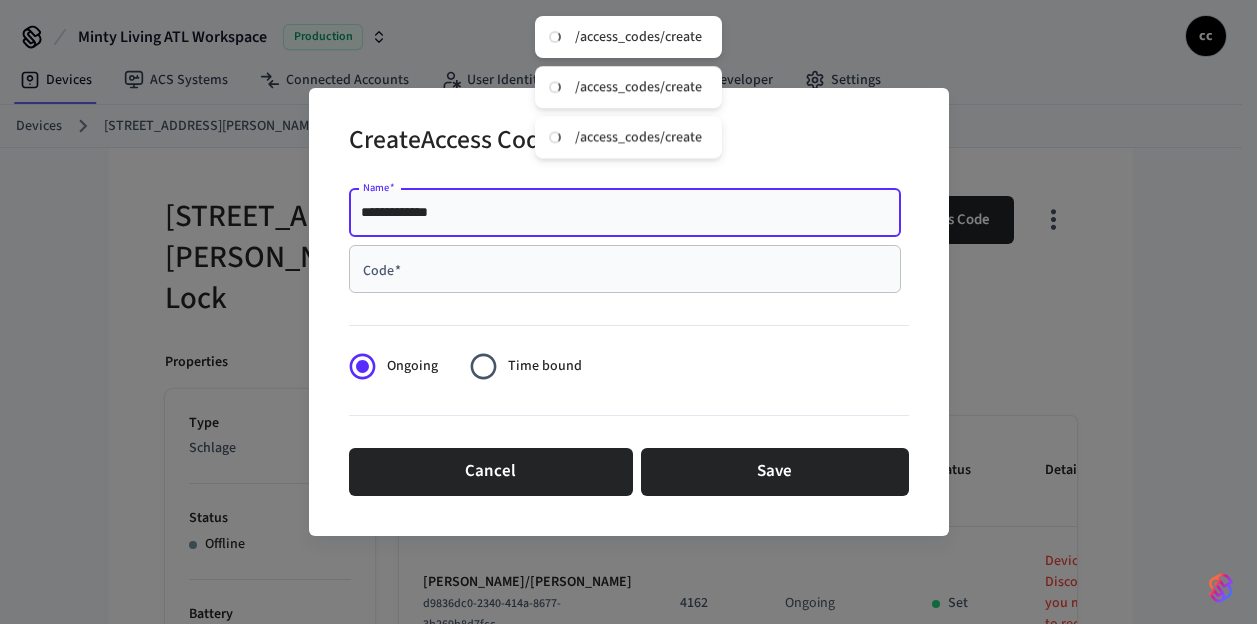 type on "**********" 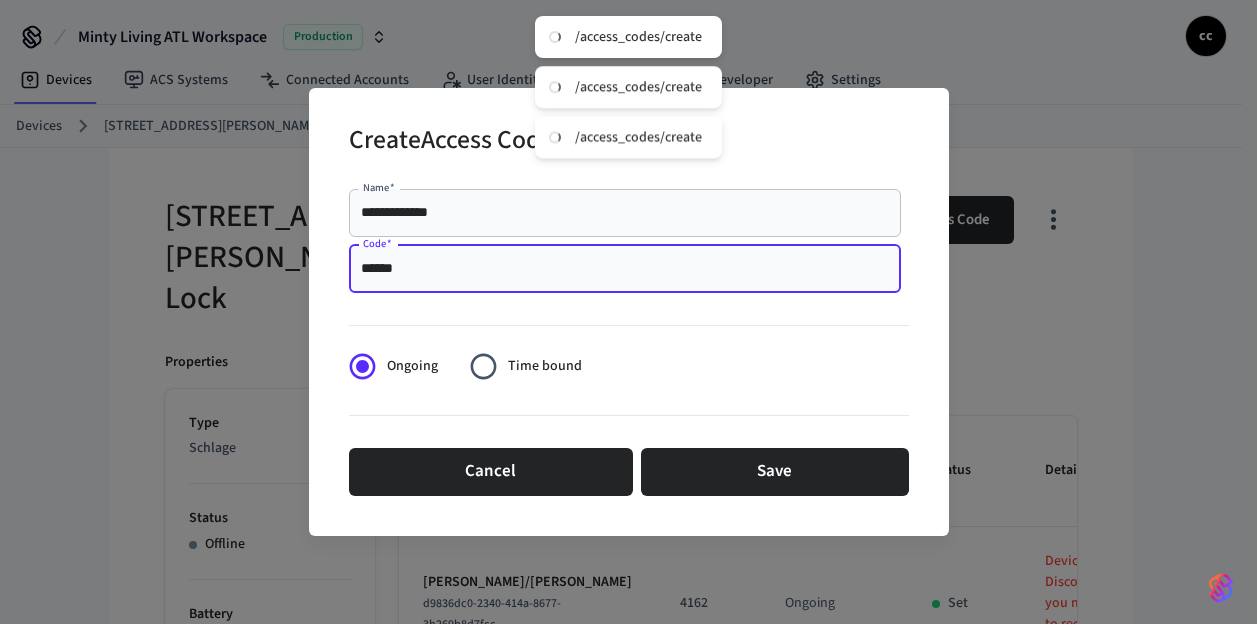 click on "******" at bounding box center (625, 269) 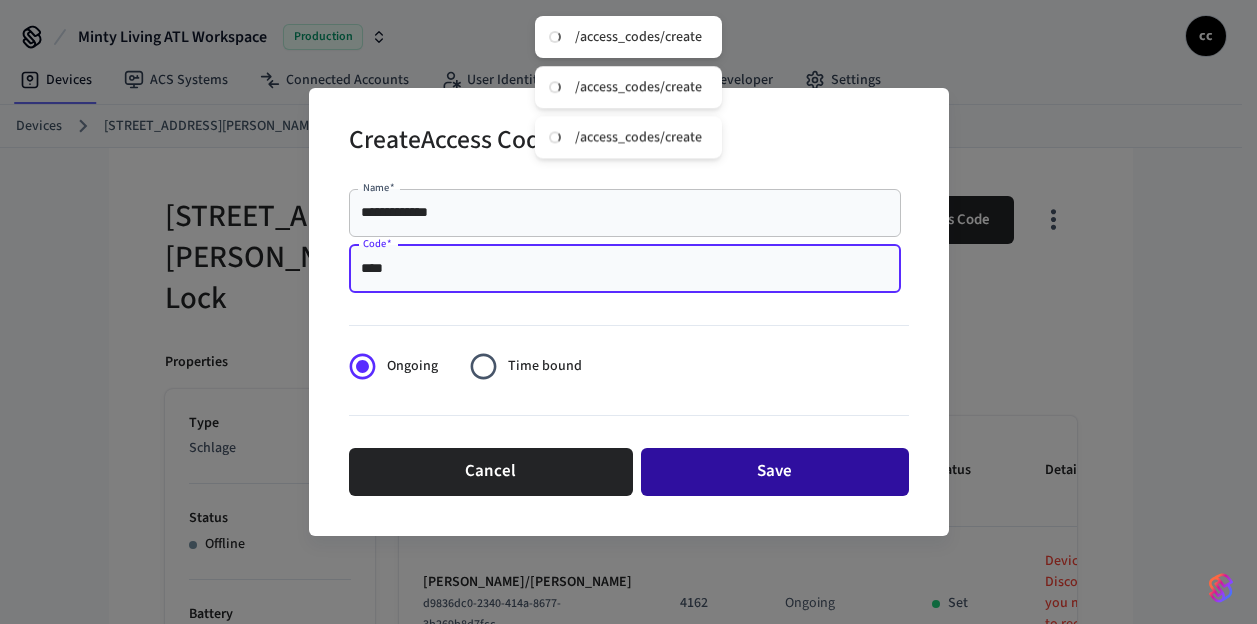 type on "****" 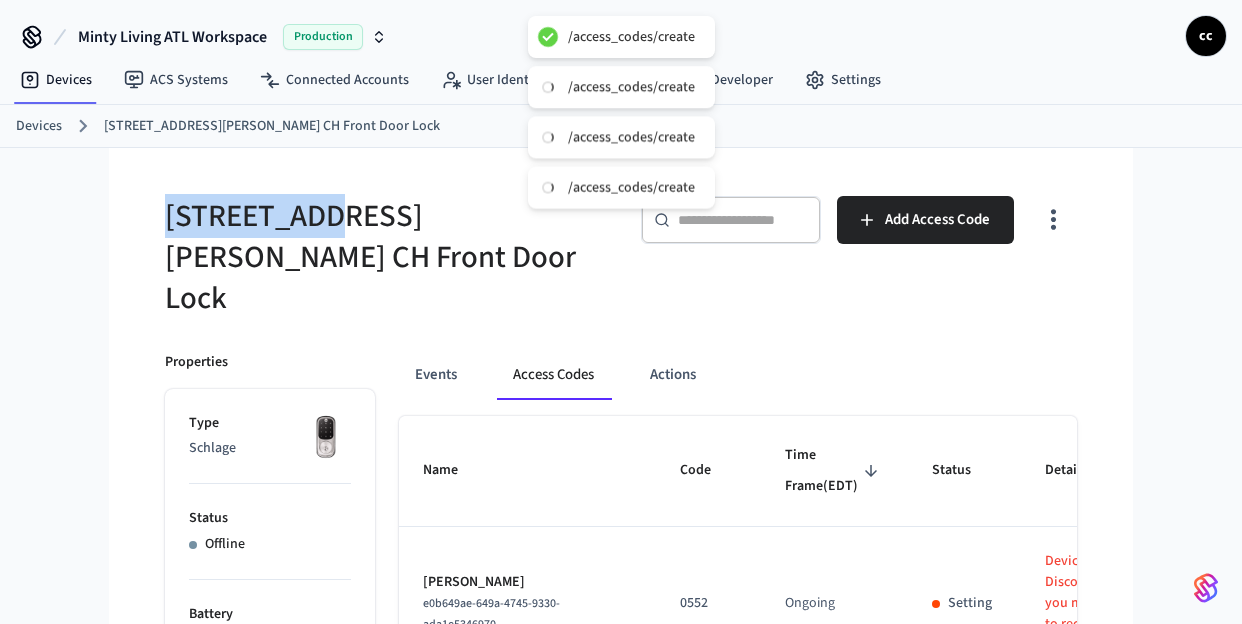 drag, startPoint x: 304, startPoint y: 215, endPoint x: 142, endPoint y: 190, distance: 163.91766 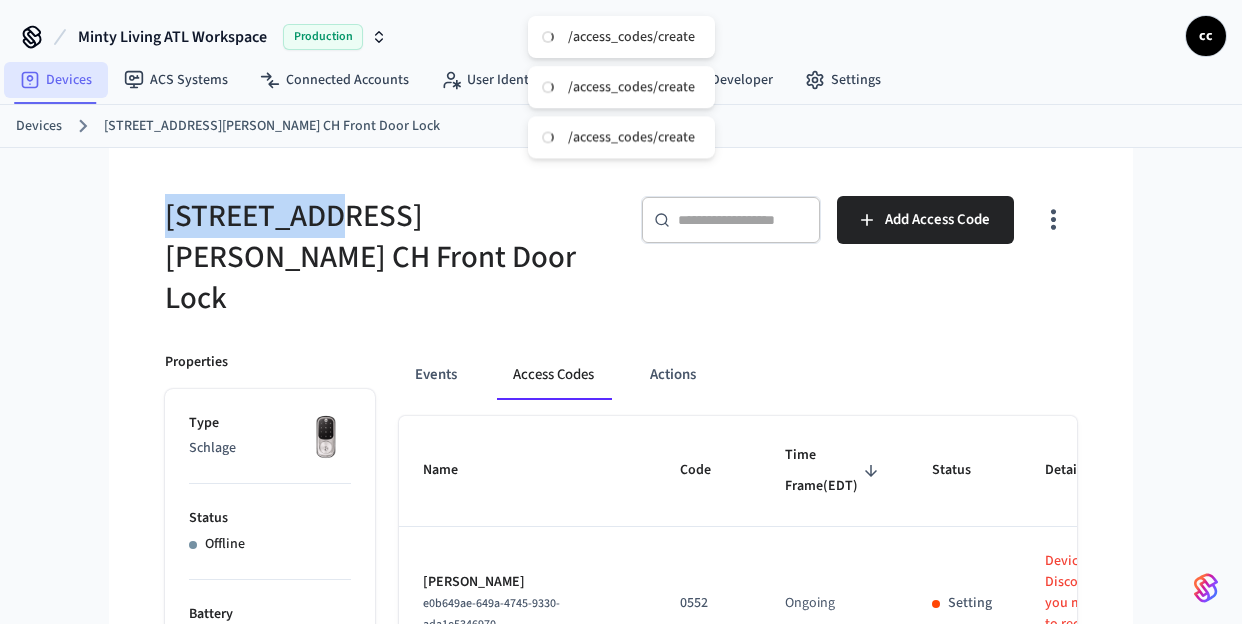 click on "Devices" at bounding box center (56, 80) 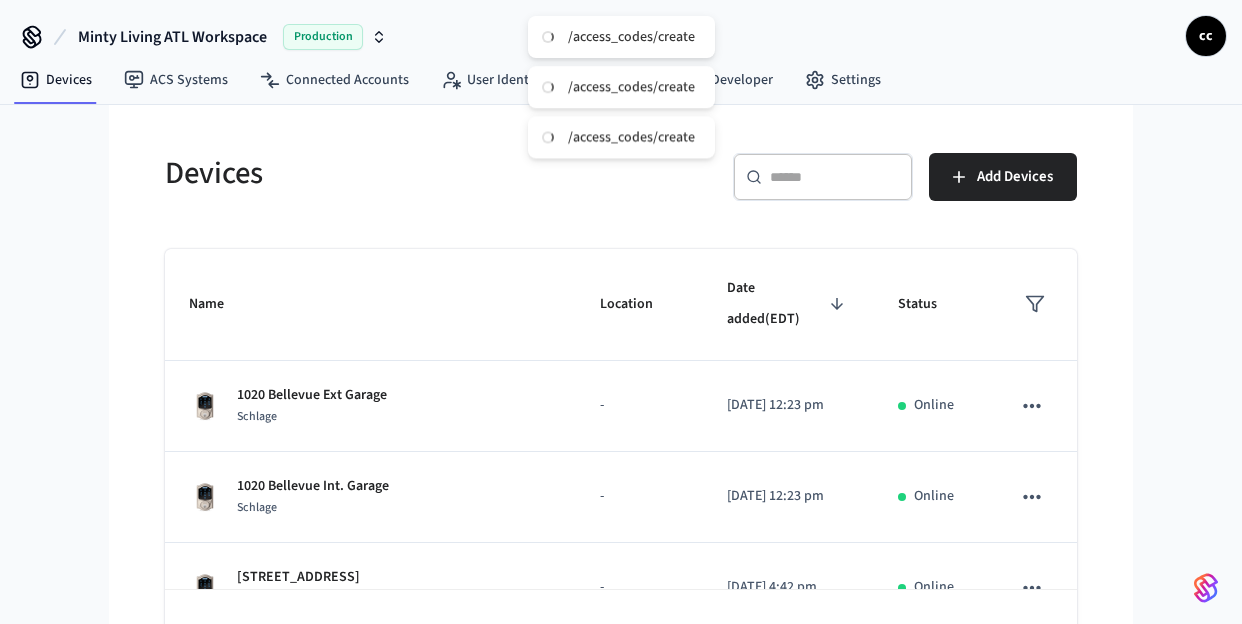 click at bounding box center [835, 177] 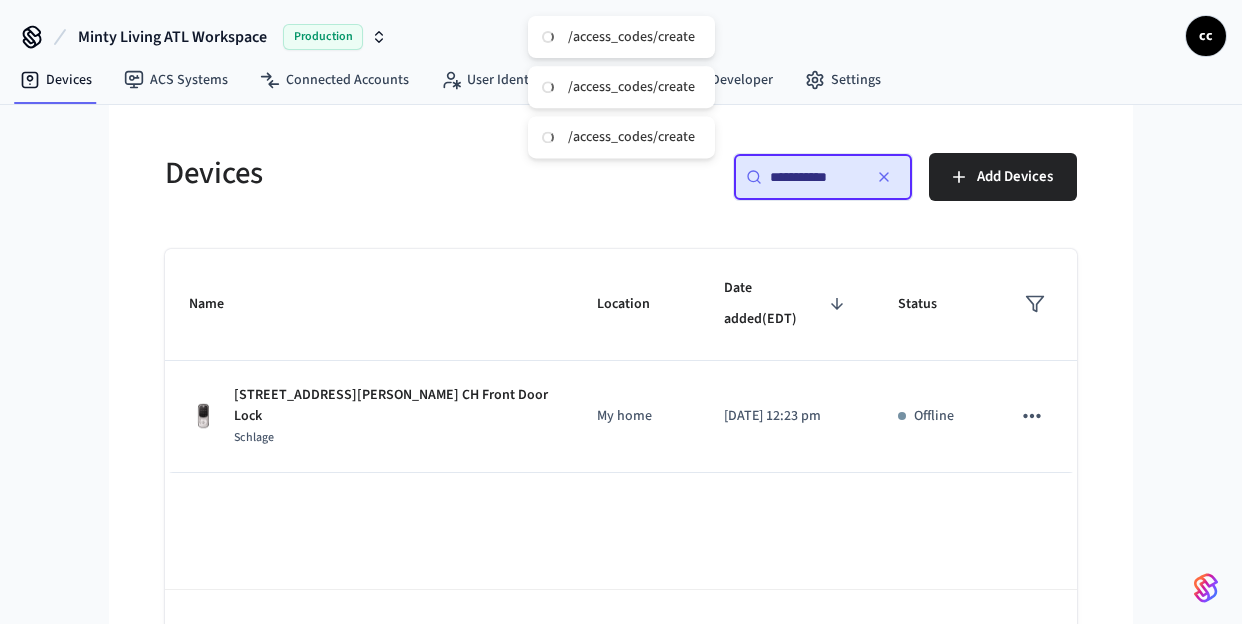 drag, startPoint x: 845, startPoint y: 180, endPoint x: 641, endPoint y: 145, distance: 206.98068 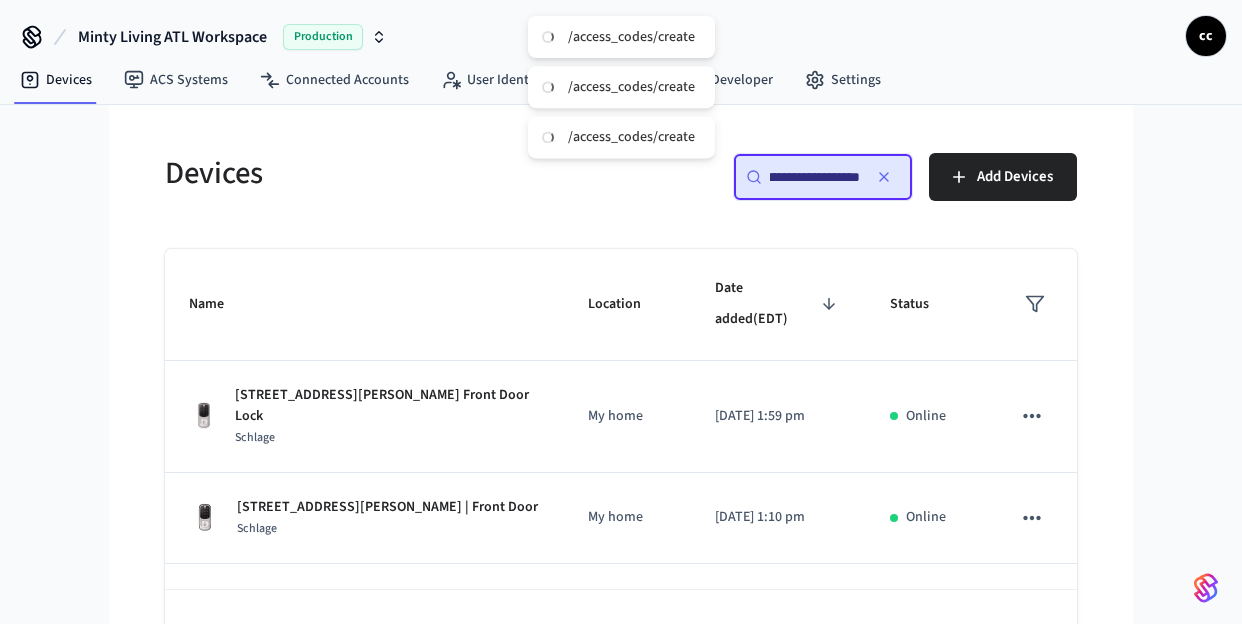 scroll, scrollTop: 0, scrollLeft: 13, axis: horizontal 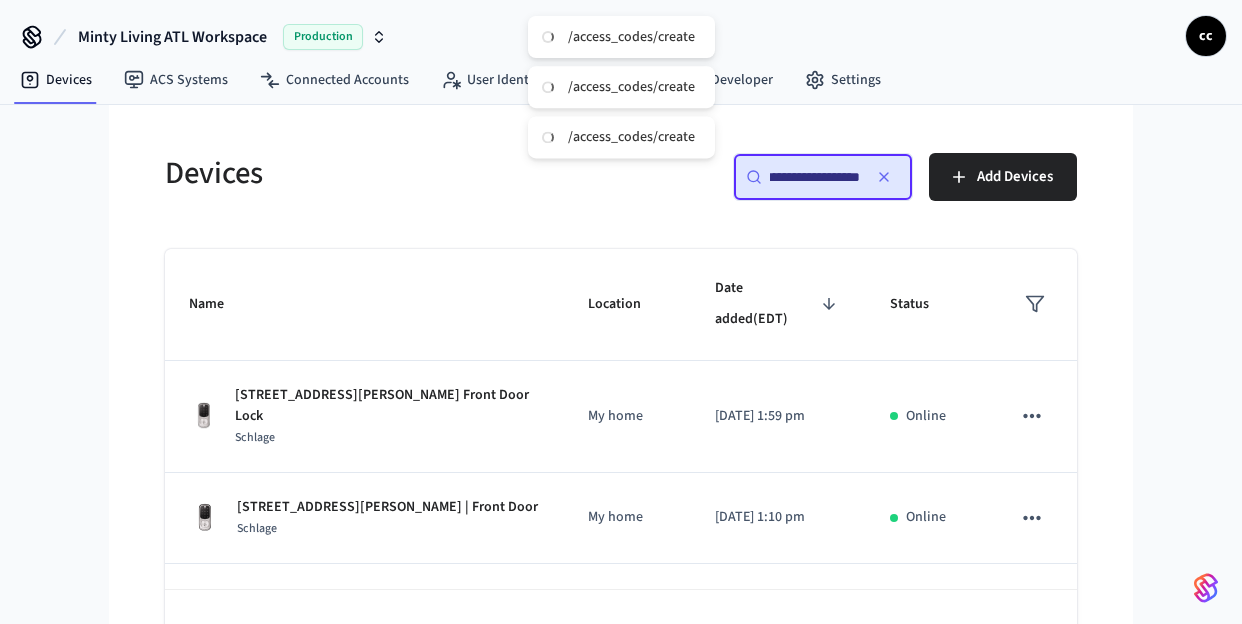 type on "**********" 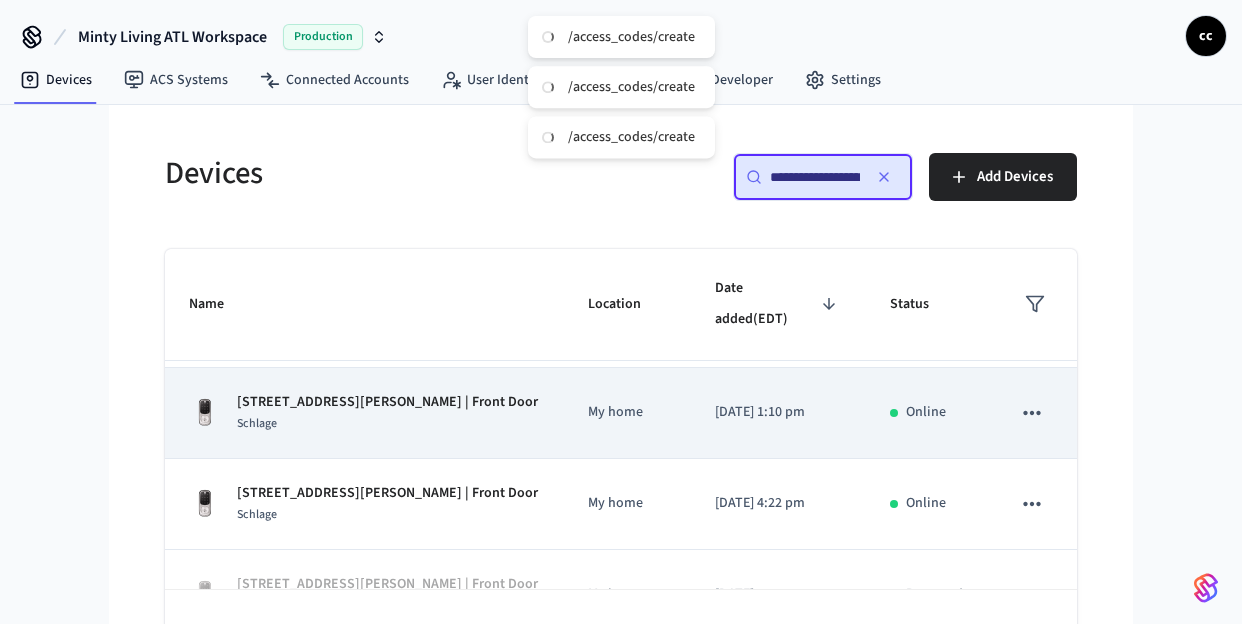 scroll, scrollTop: 109, scrollLeft: 0, axis: vertical 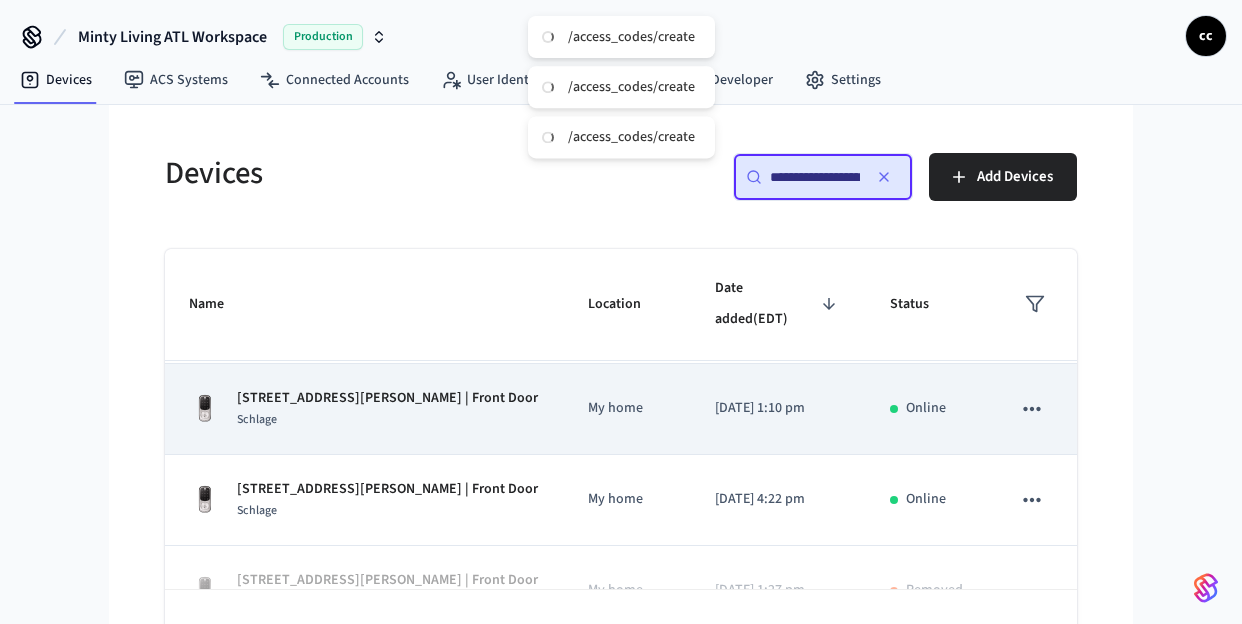 click on "Schlage" at bounding box center [387, 419] 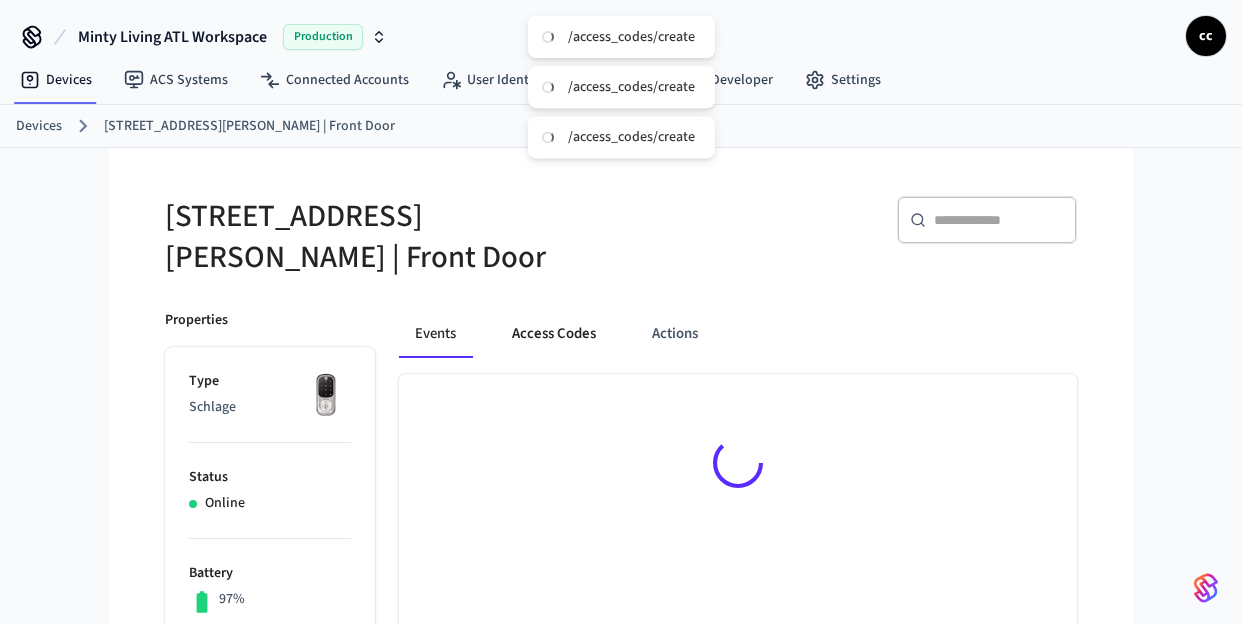 click on "Access Codes" at bounding box center (554, 334) 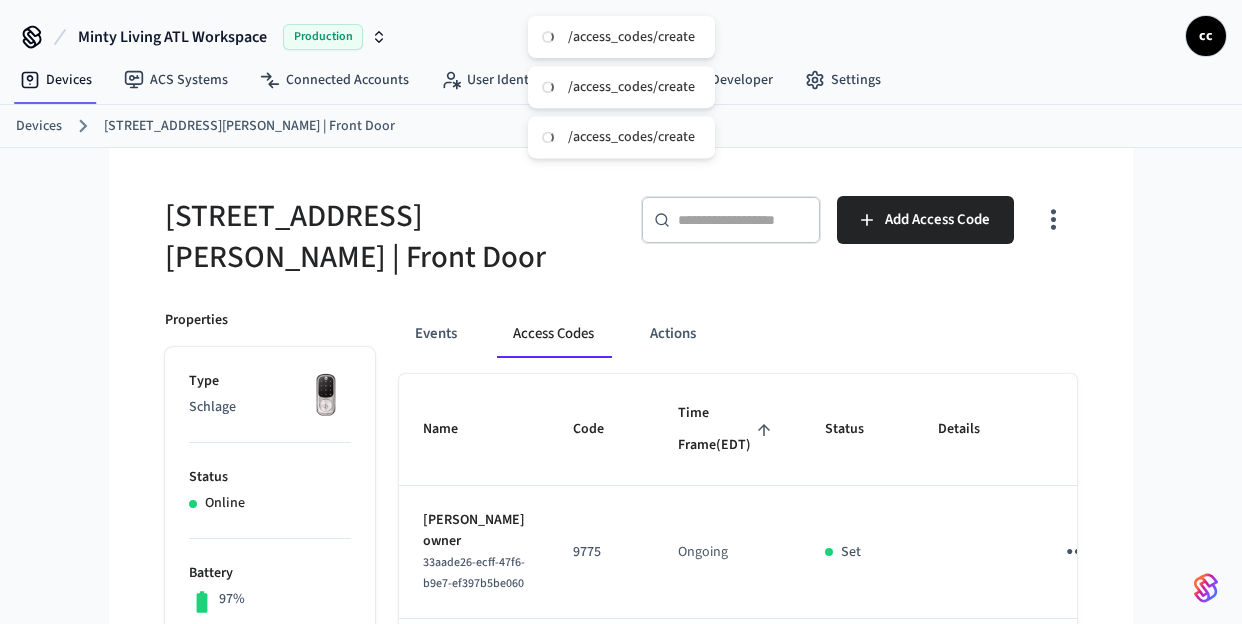 click on "Time Frame  (EDT)" at bounding box center [727, 429] 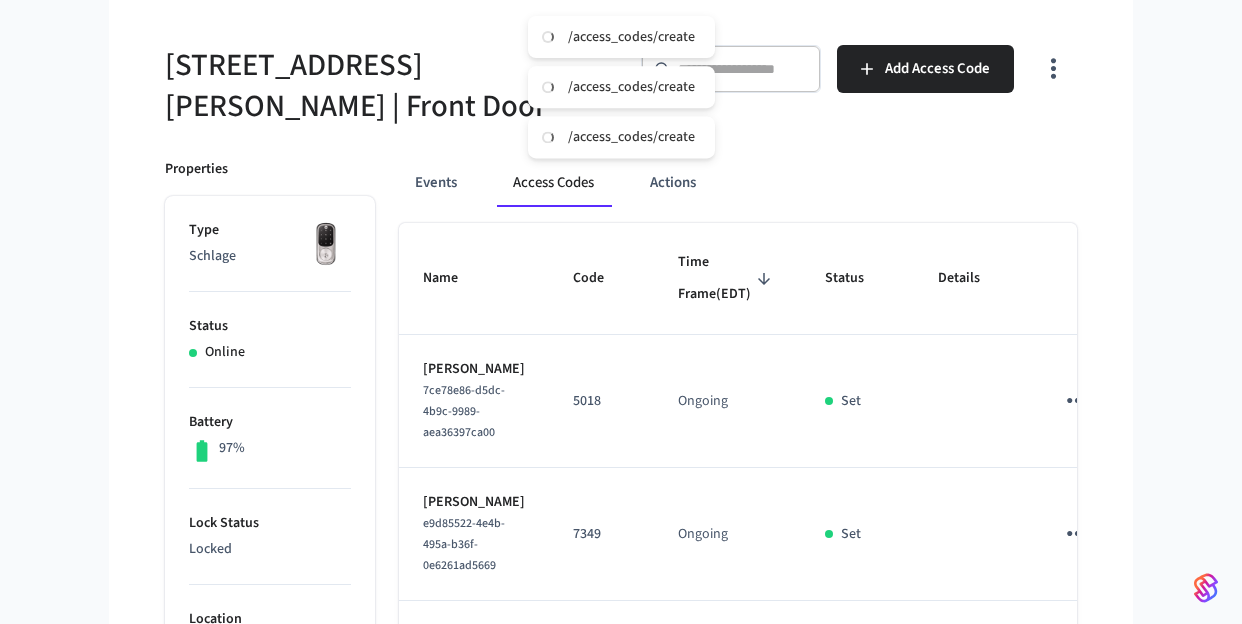 scroll, scrollTop: 159, scrollLeft: 0, axis: vertical 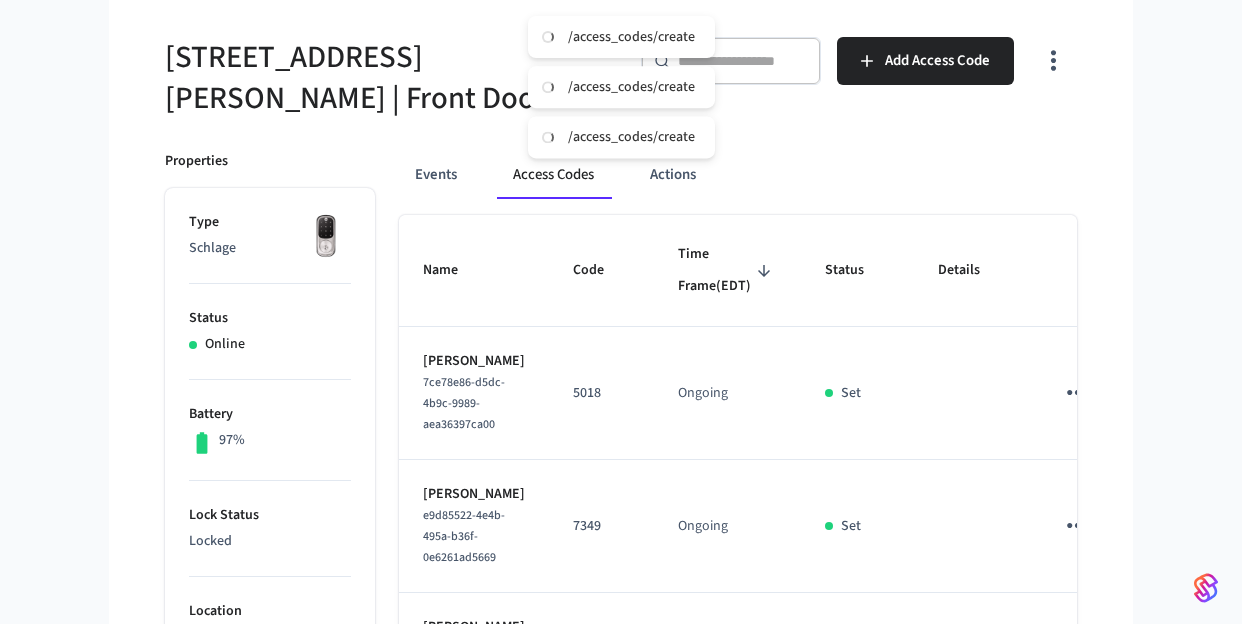 click on "Time Frame  (EDT)" at bounding box center (727, 270) 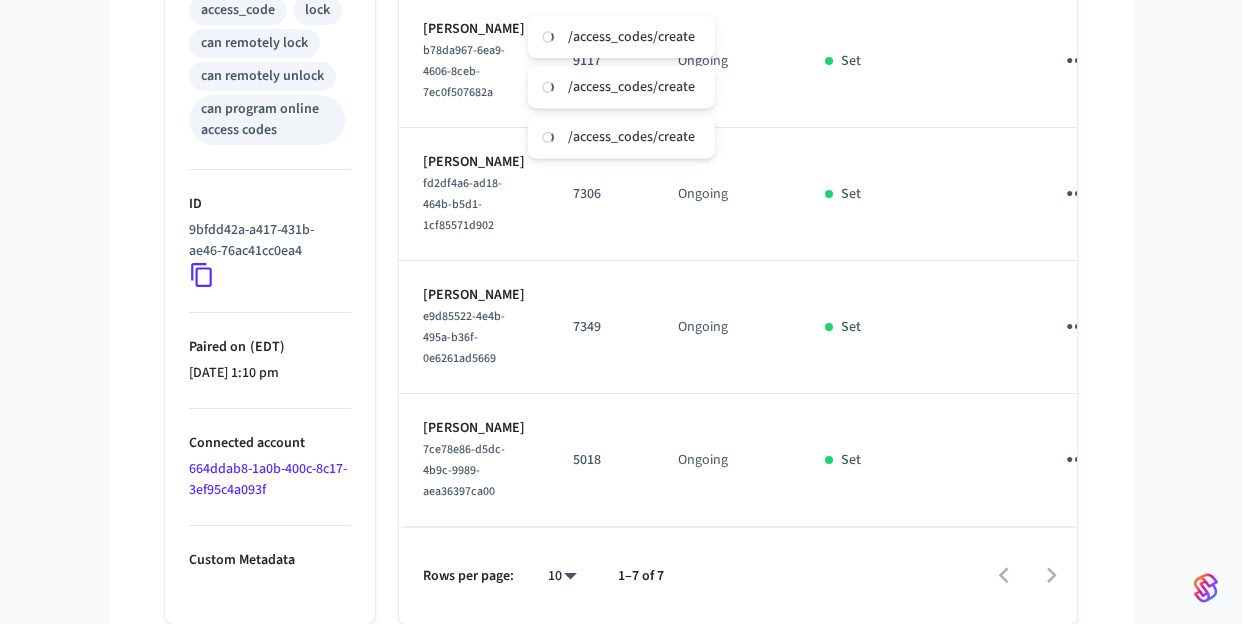 scroll, scrollTop: 955, scrollLeft: 0, axis: vertical 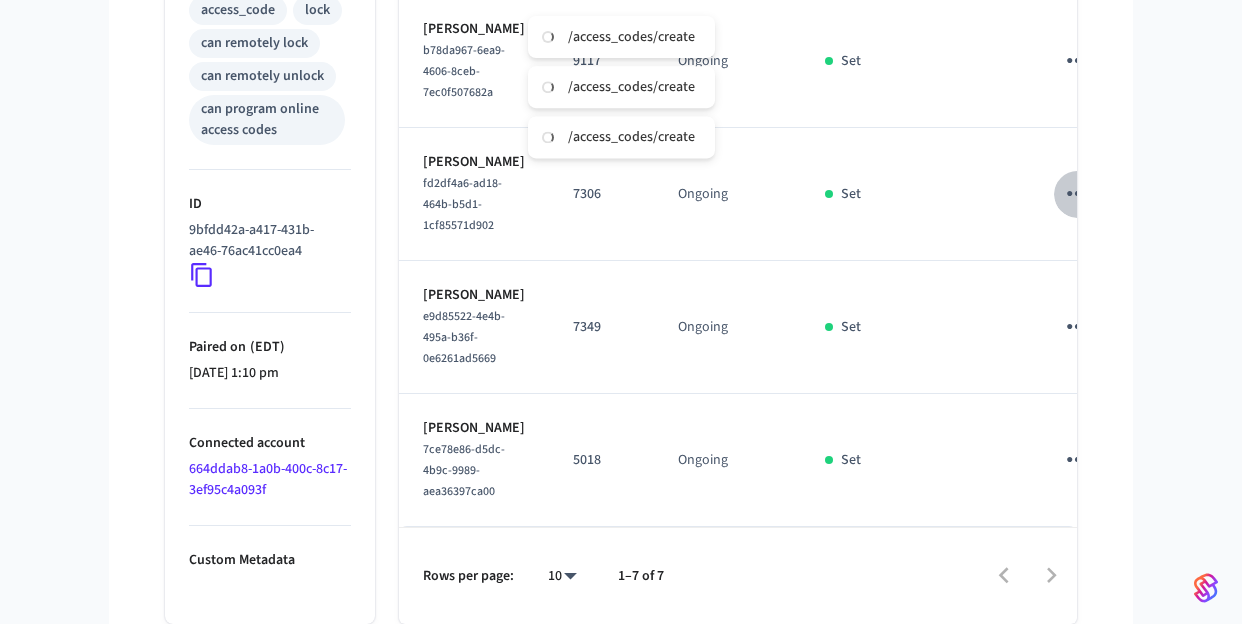click 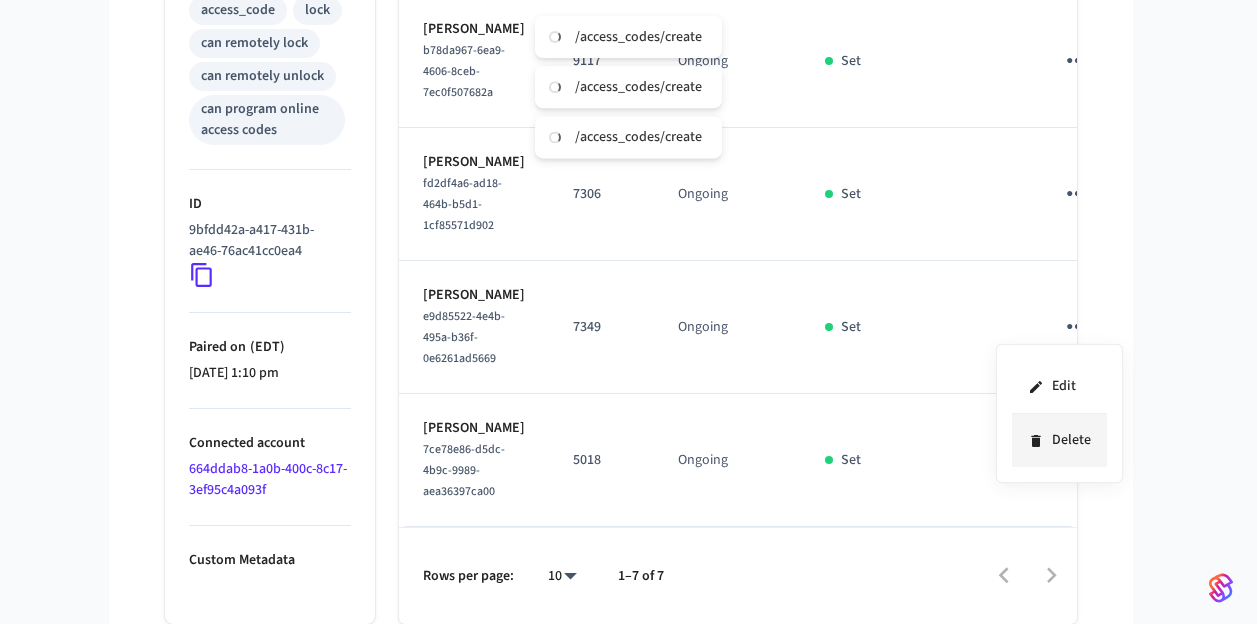 click on "Delete" at bounding box center [1059, 440] 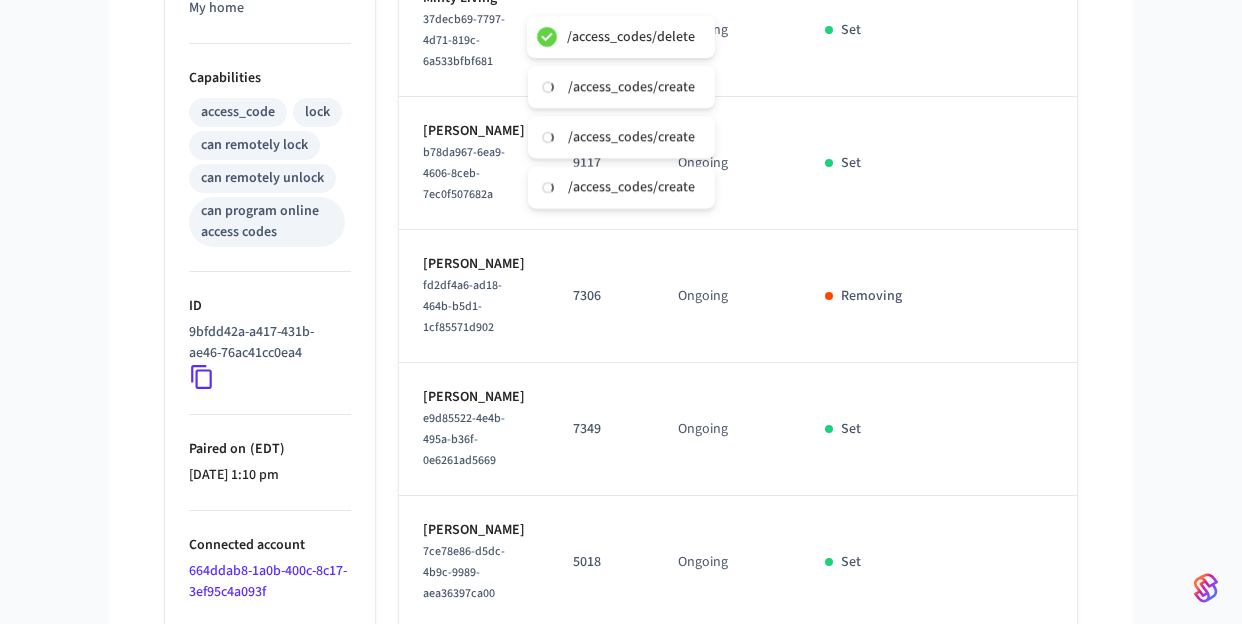 scroll, scrollTop: 788, scrollLeft: 0, axis: vertical 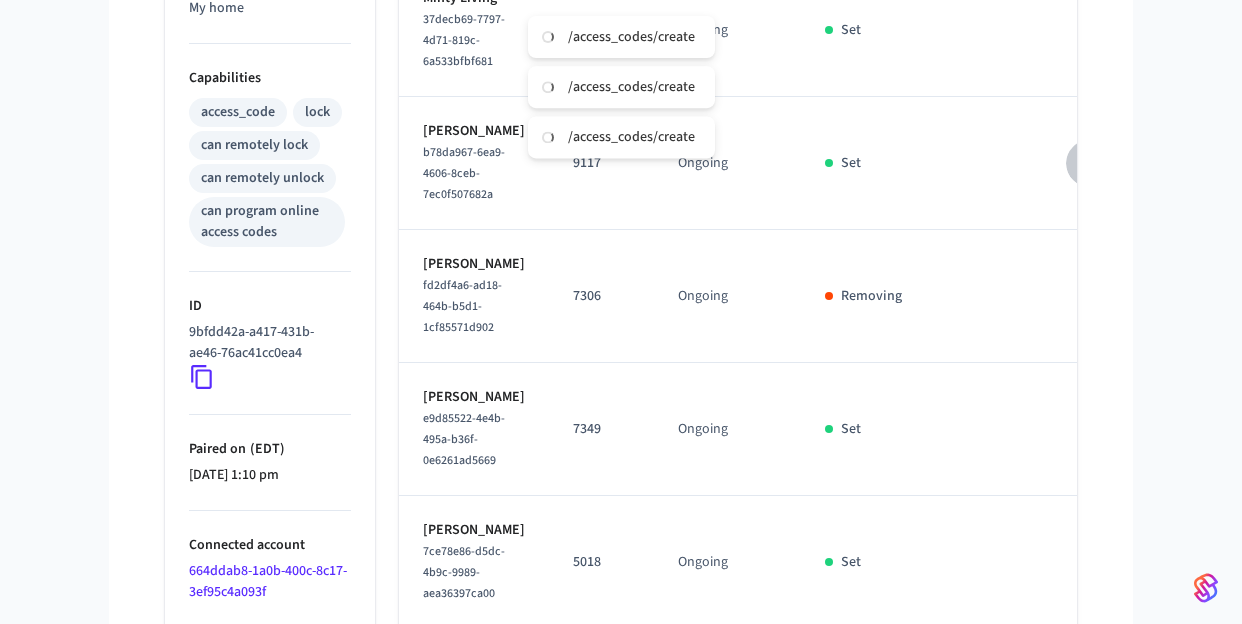 click 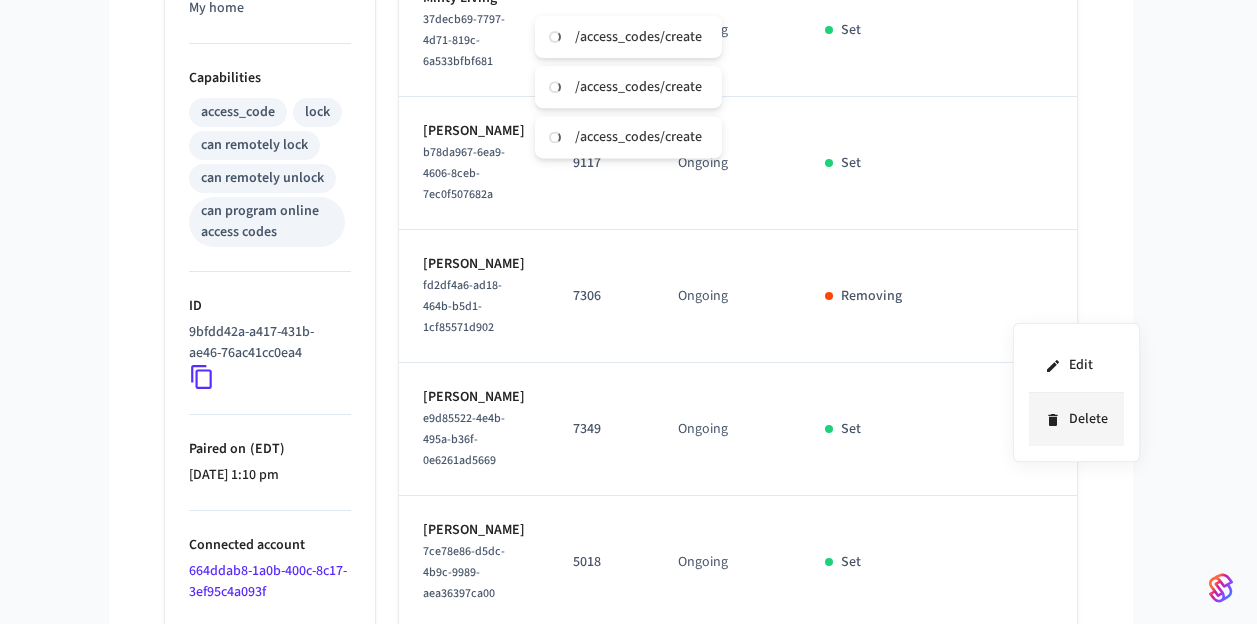 click on "Delete" at bounding box center (1076, 419) 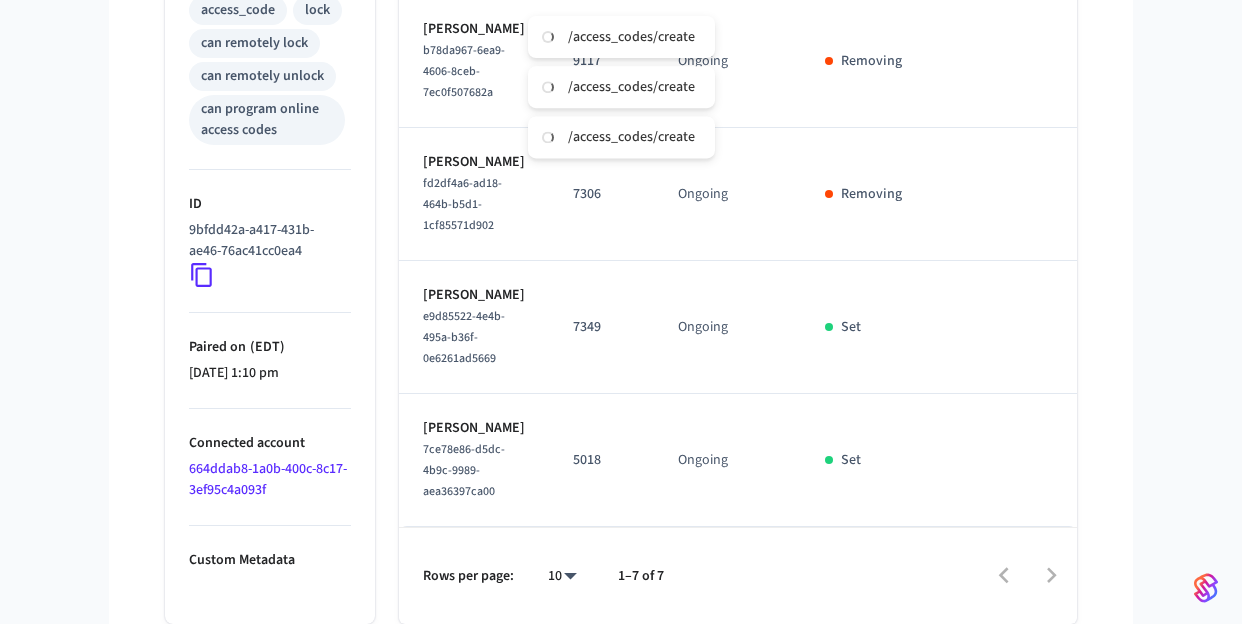 scroll, scrollTop: 1209, scrollLeft: 0, axis: vertical 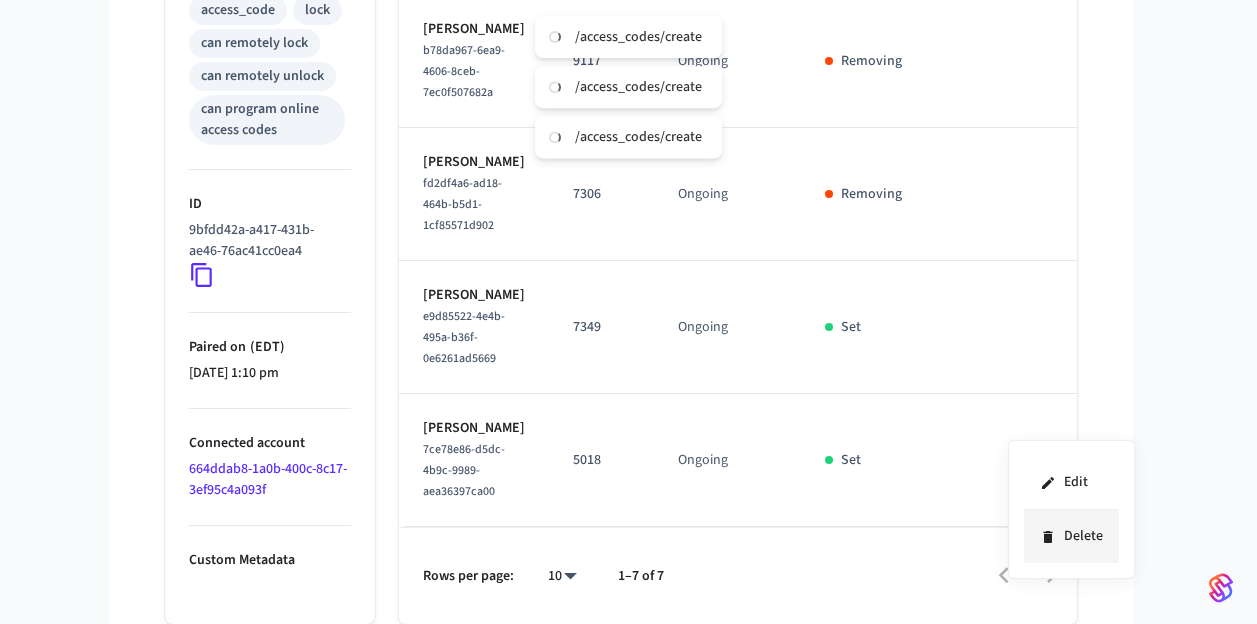 click 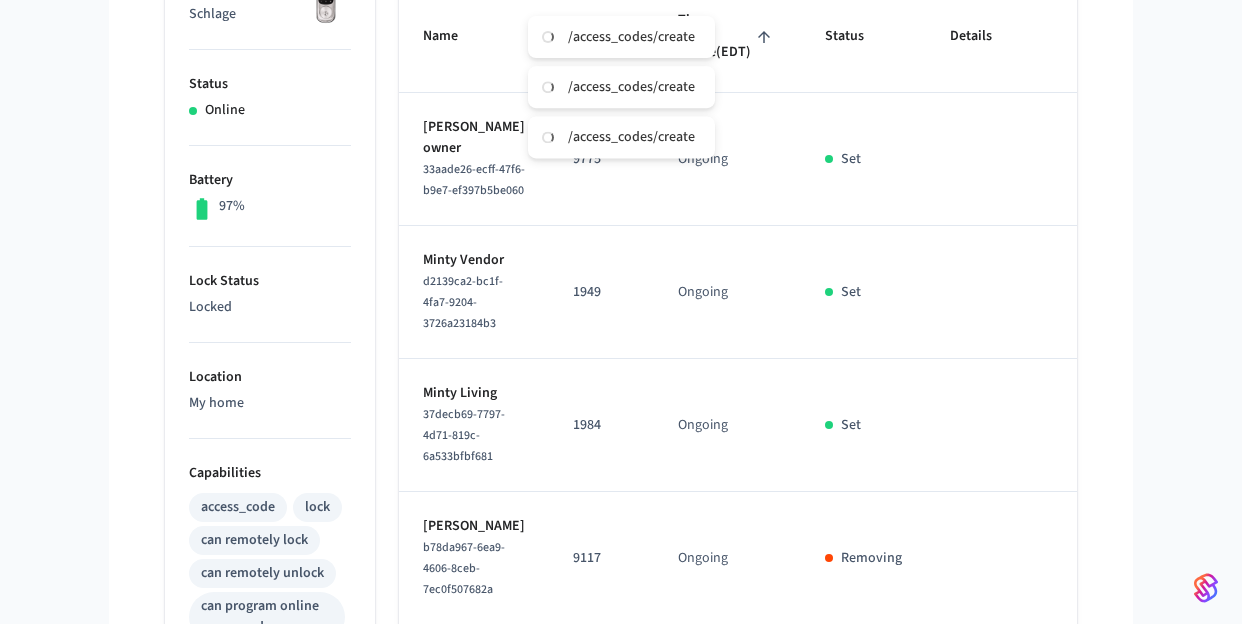 scroll, scrollTop: 325, scrollLeft: 0, axis: vertical 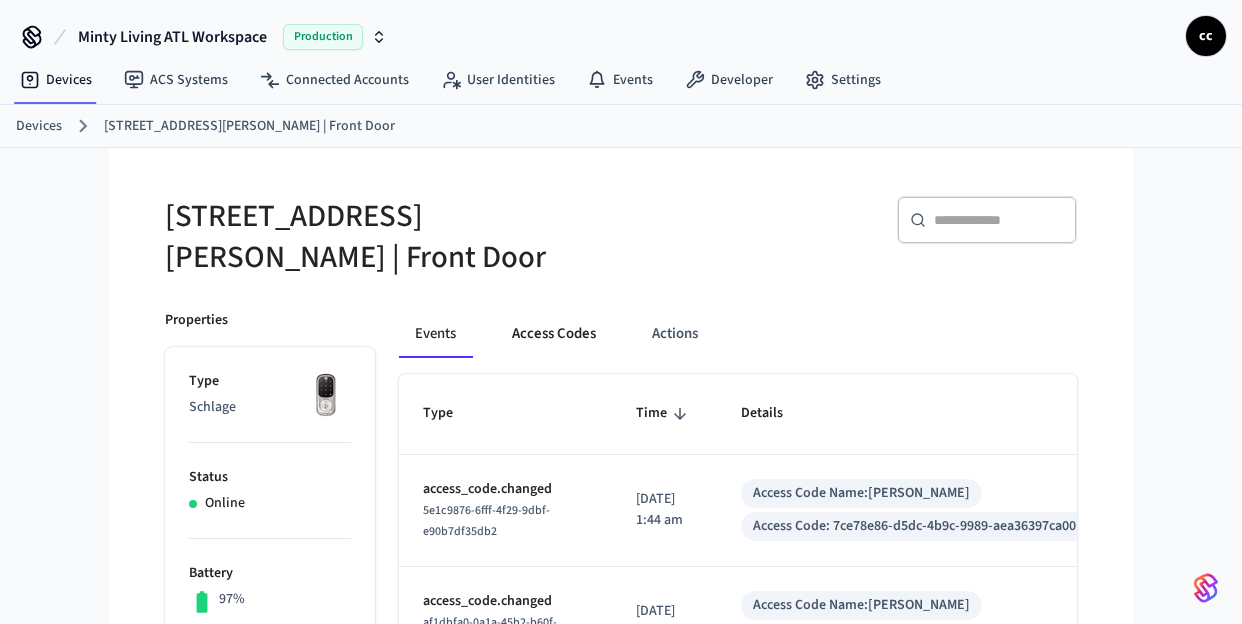 click on "Access Codes" at bounding box center (554, 334) 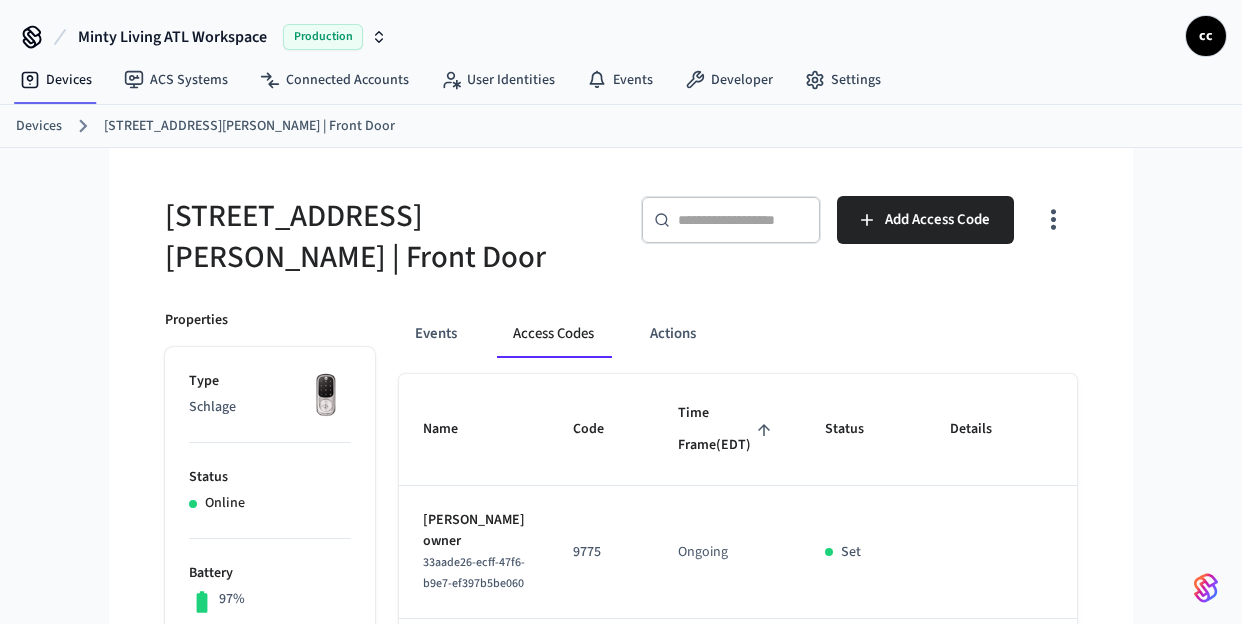 click 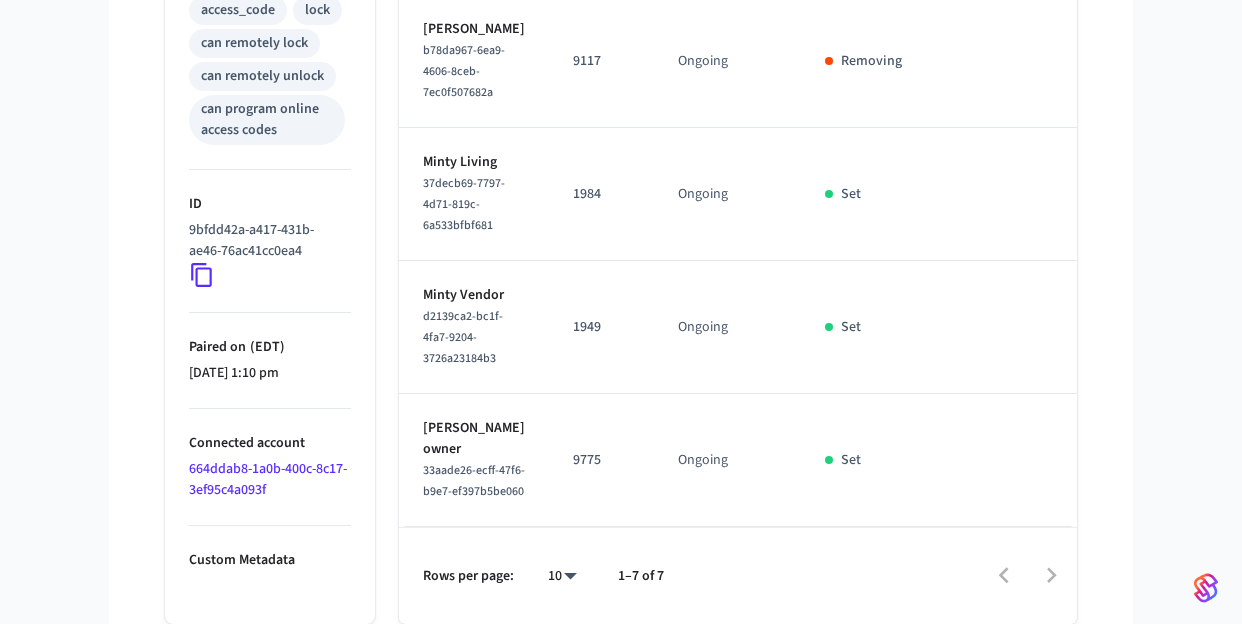 scroll, scrollTop: 1209, scrollLeft: 0, axis: vertical 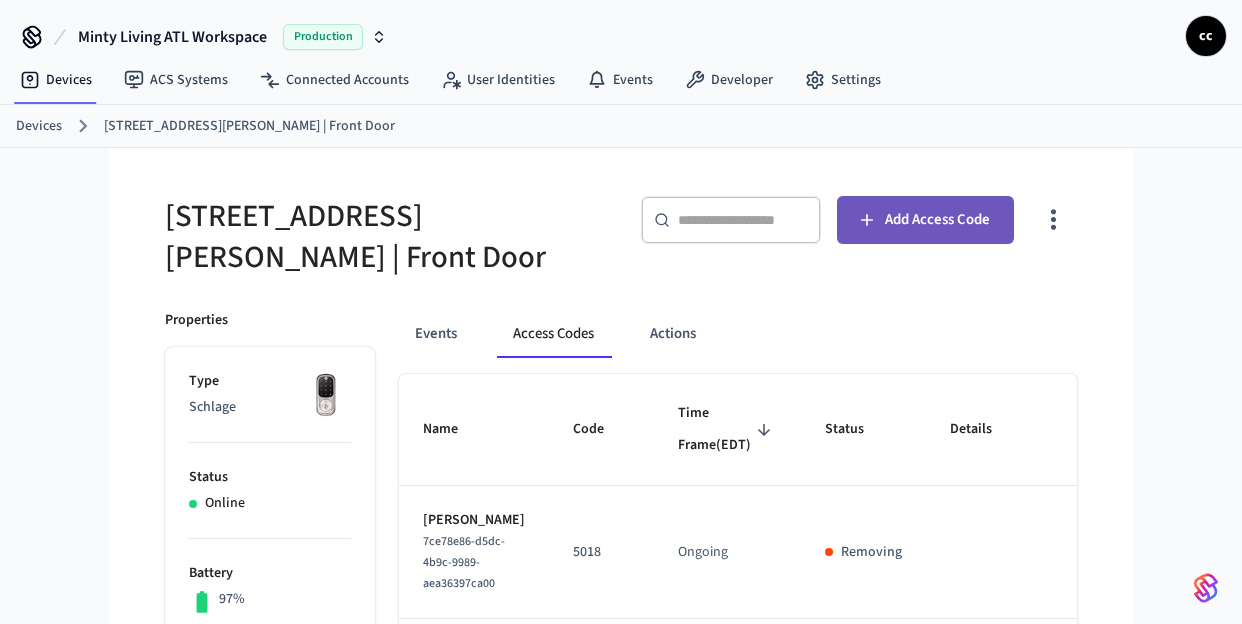 click on "Add Access Code" at bounding box center (937, 220) 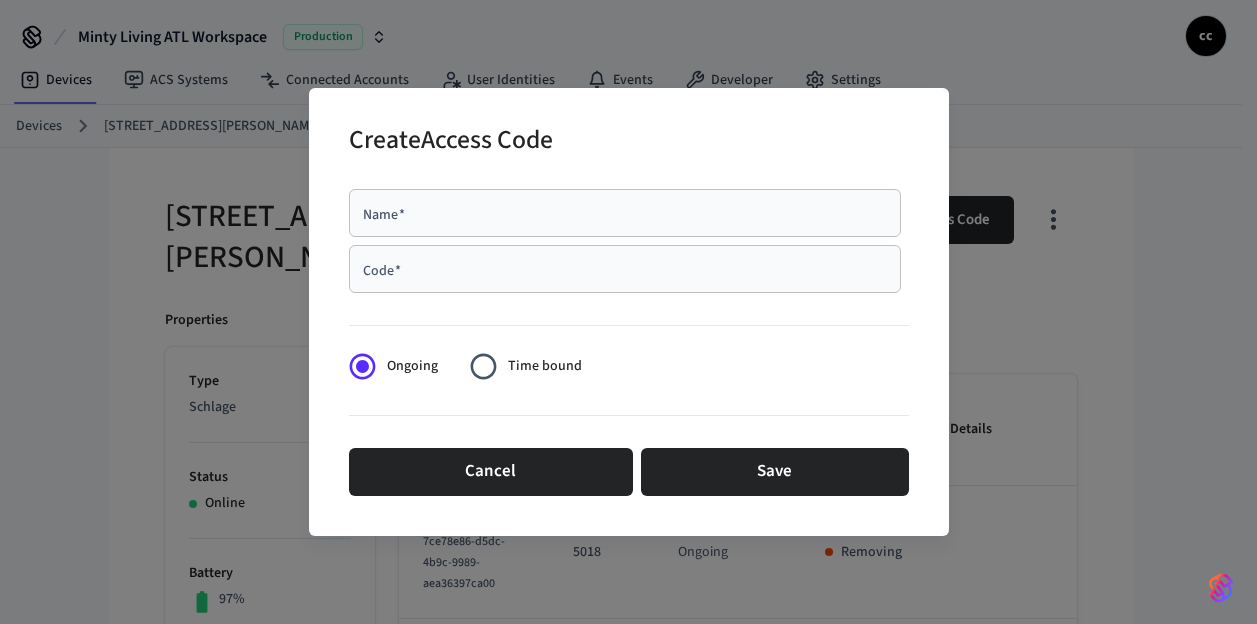 click on "Name   *" at bounding box center (625, 213) 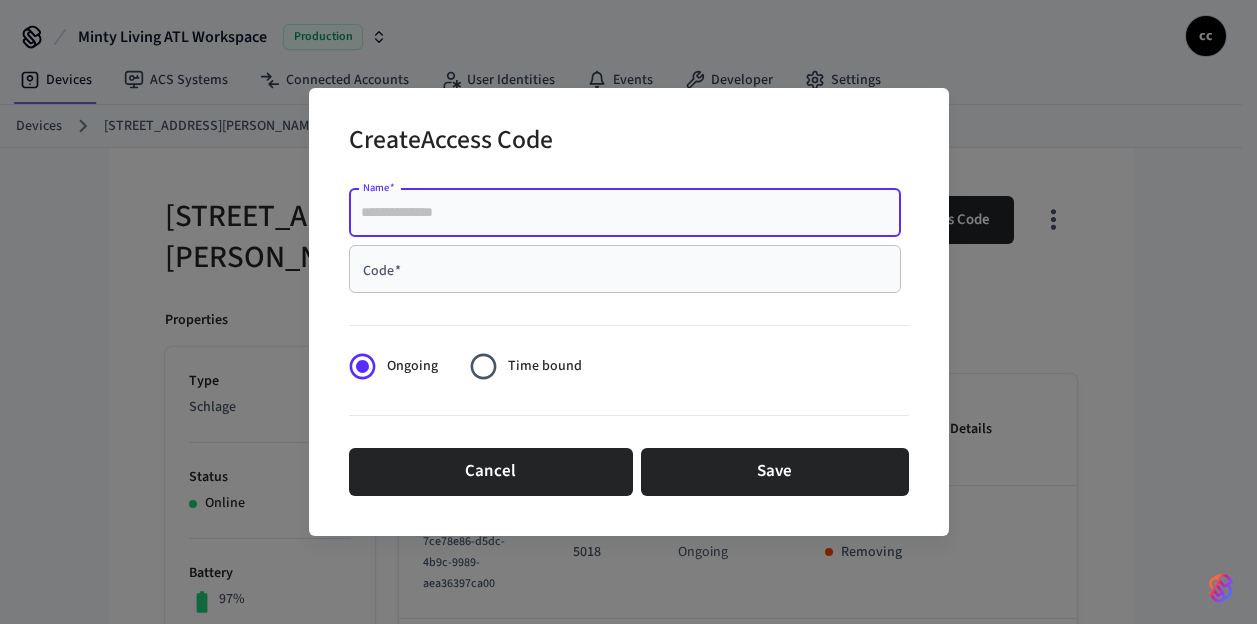 paste on "**********" 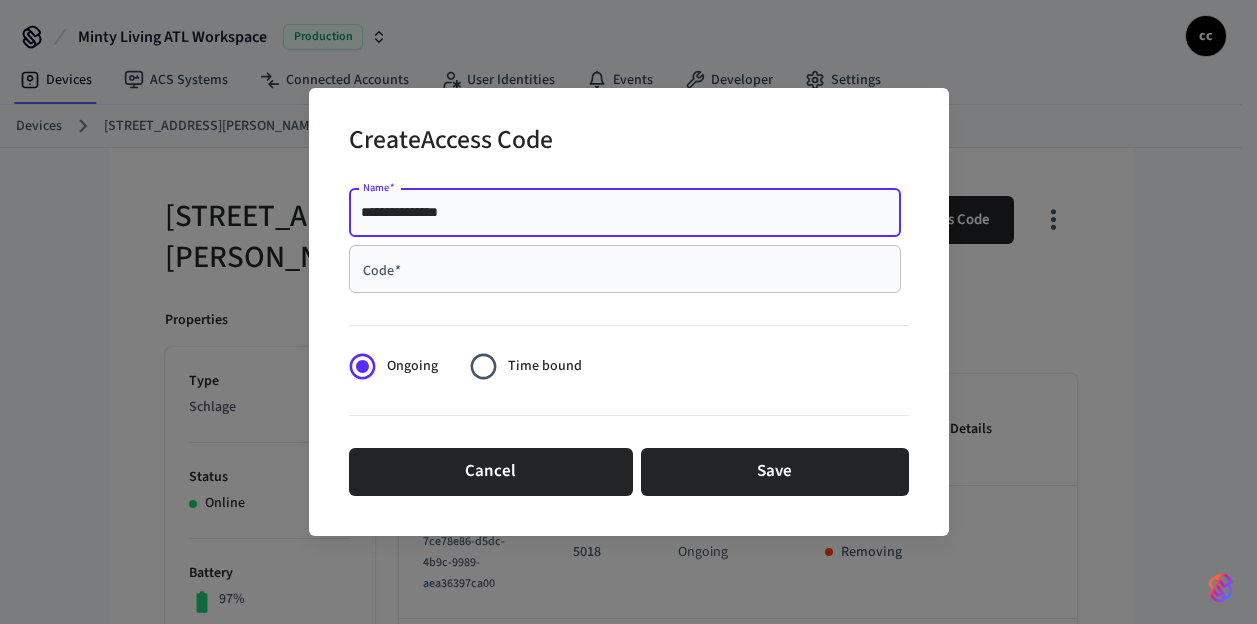 type on "**********" 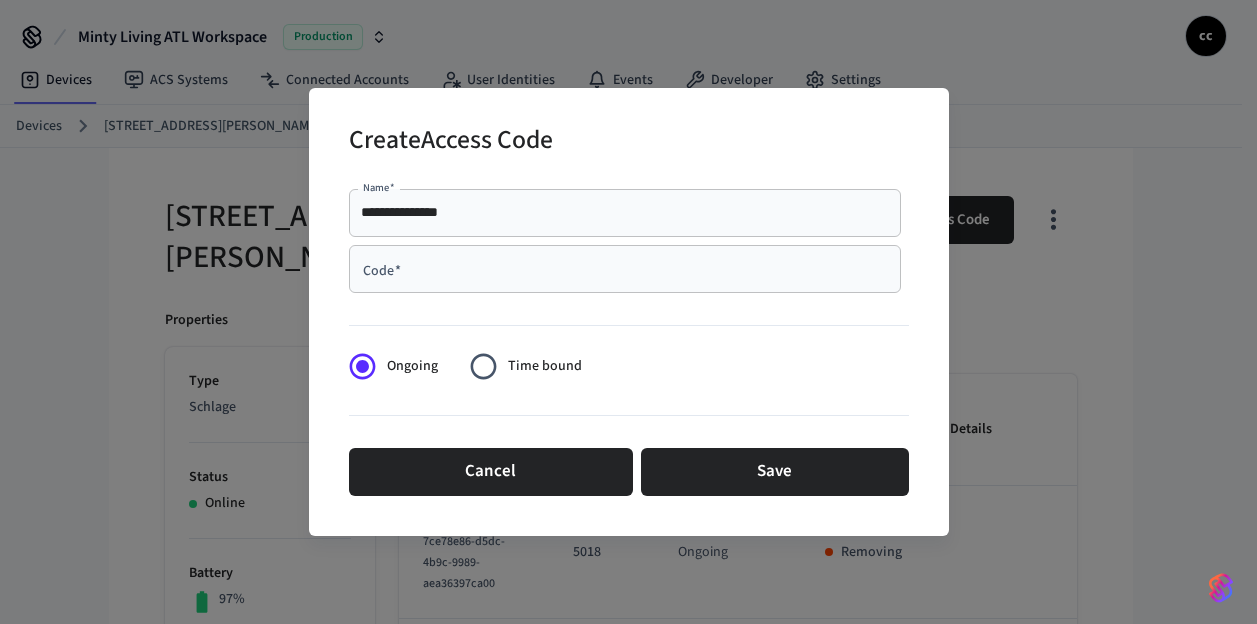 click on "Code   *" at bounding box center (625, 269) 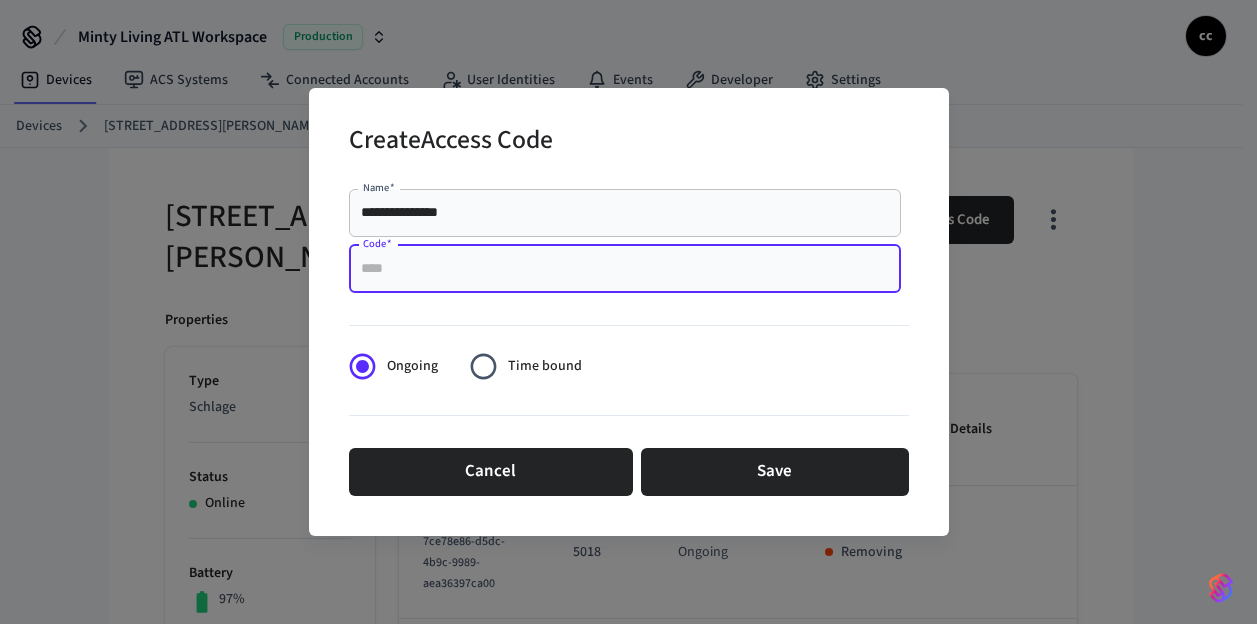 paste on "****" 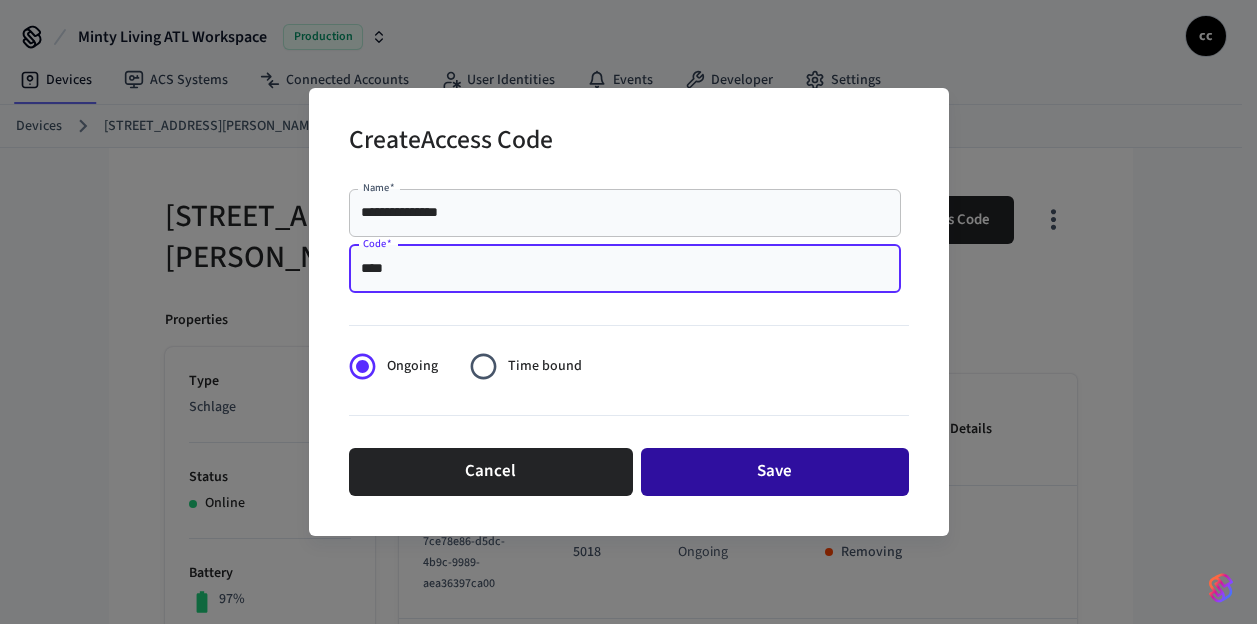 type on "****" 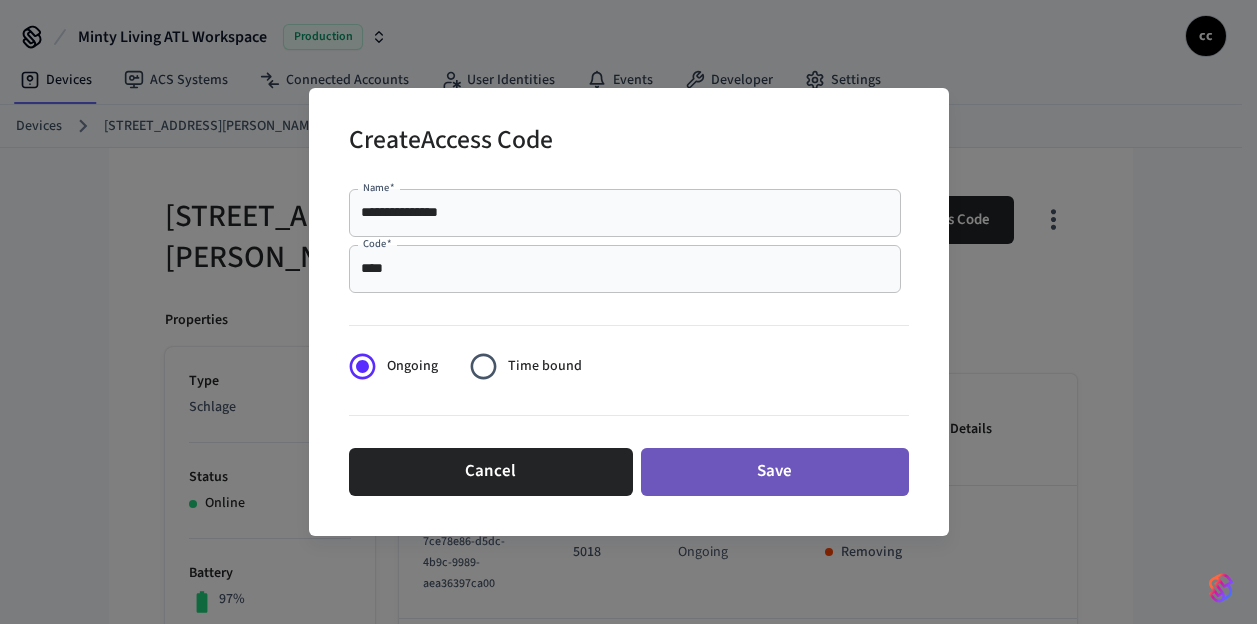 click on "Save" at bounding box center [775, 472] 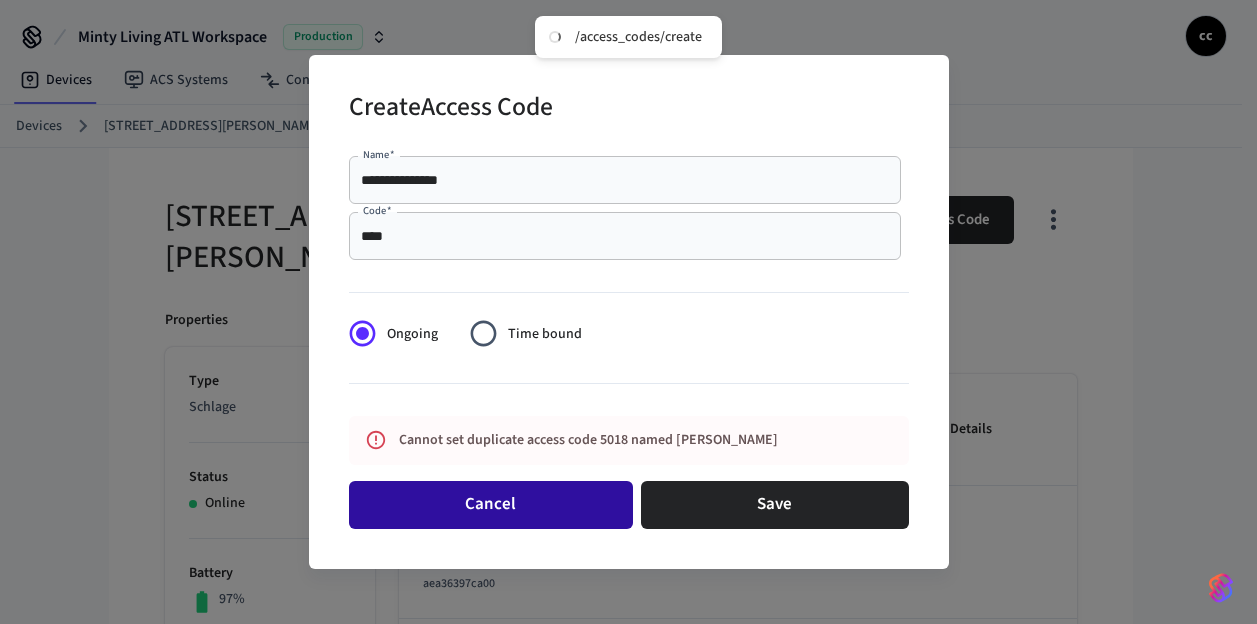 click on "Cancel" at bounding box center (491, 505) 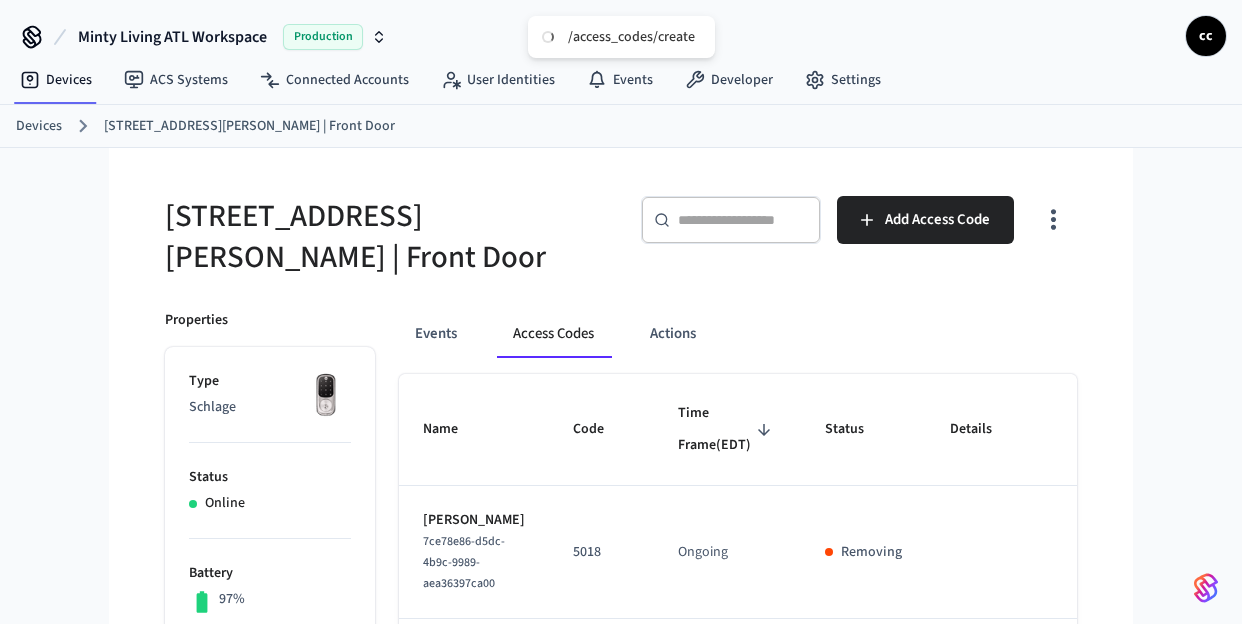 type 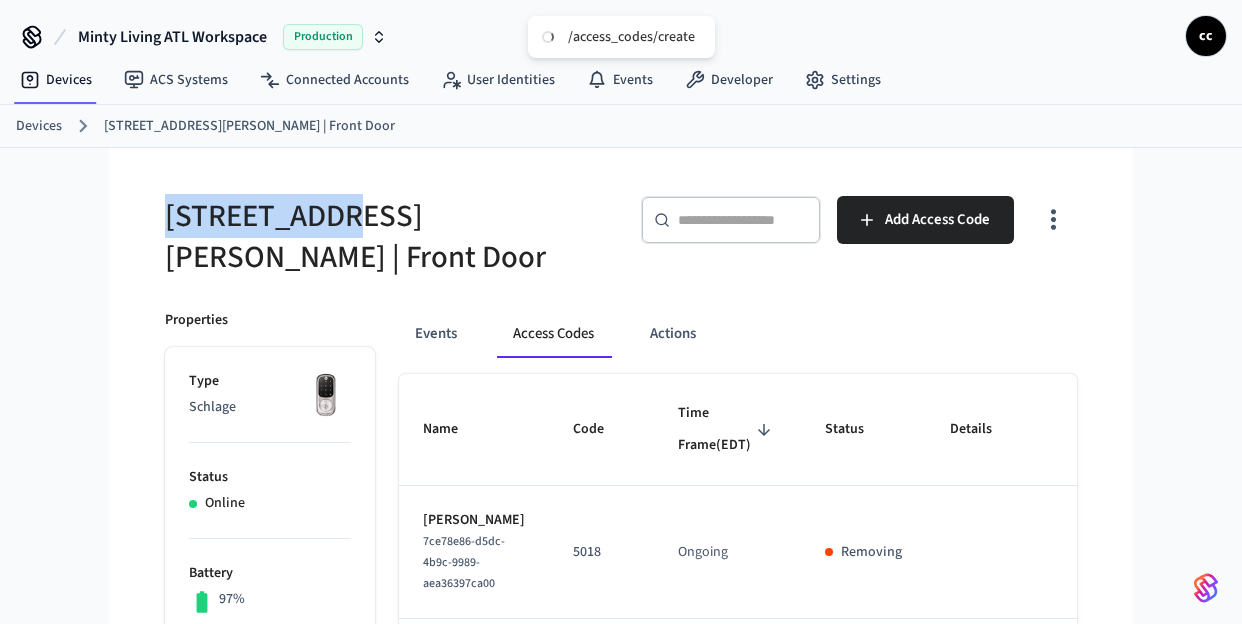 drag, startPoint x: 291, startPoint y: 215, endPoint x: 110, endPoint y: 202, distance: 181.46625 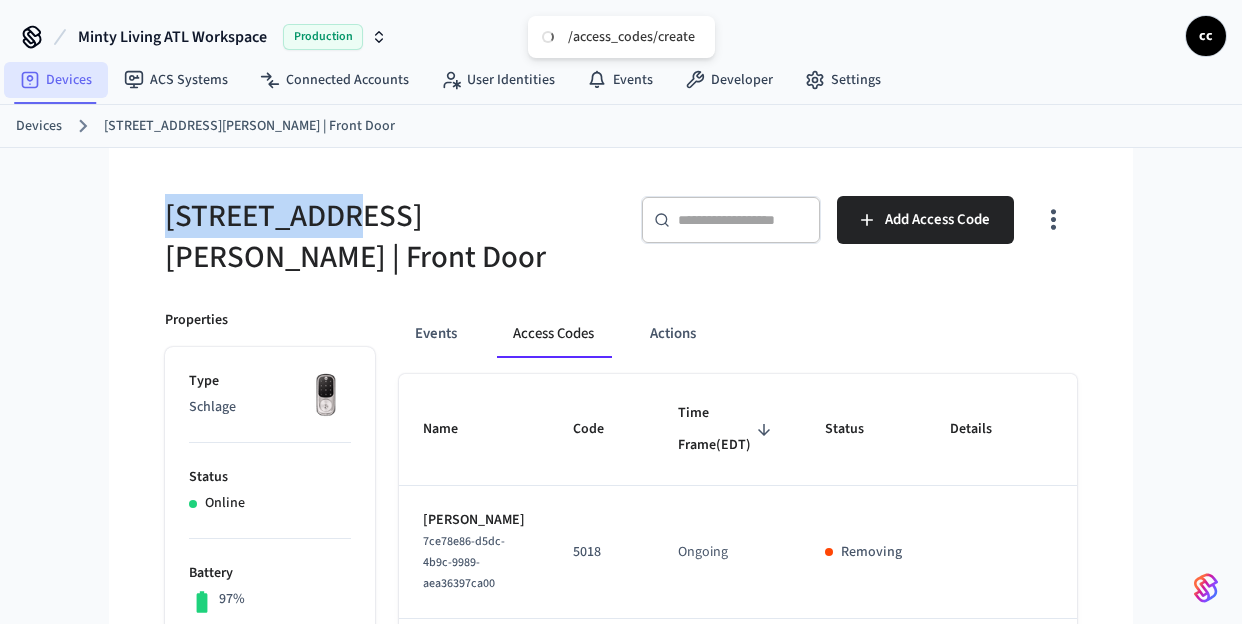 click on "Devices" at bounding box center (56, 80) 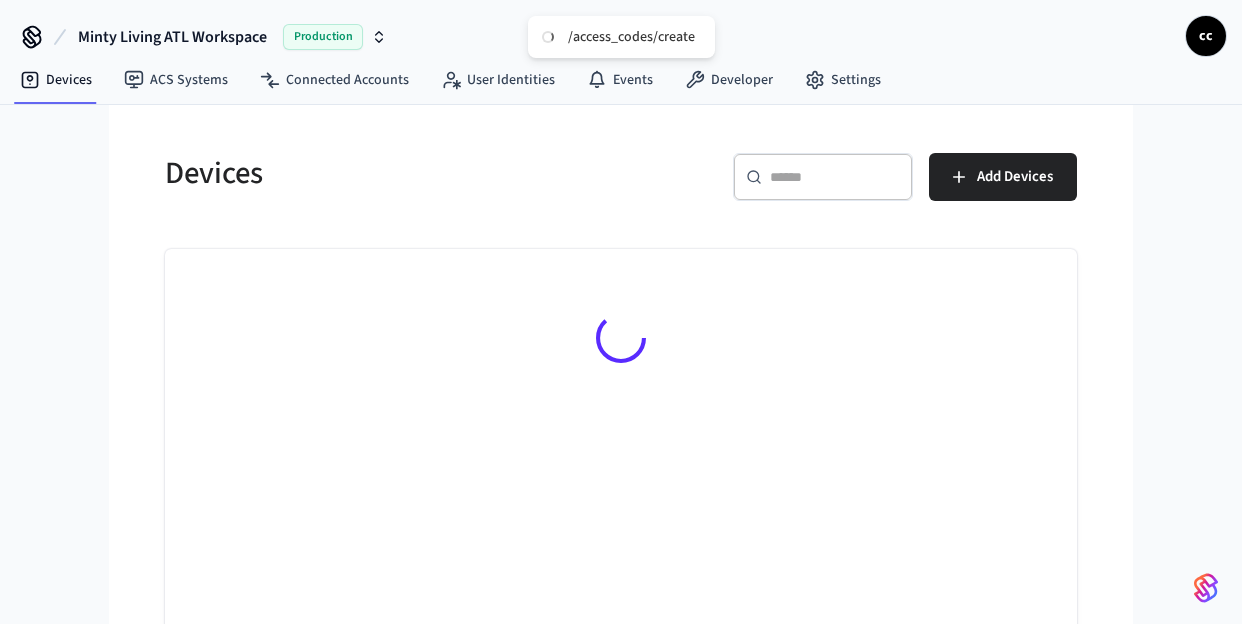 click on "​ ​" at bounding box center (823, 177) 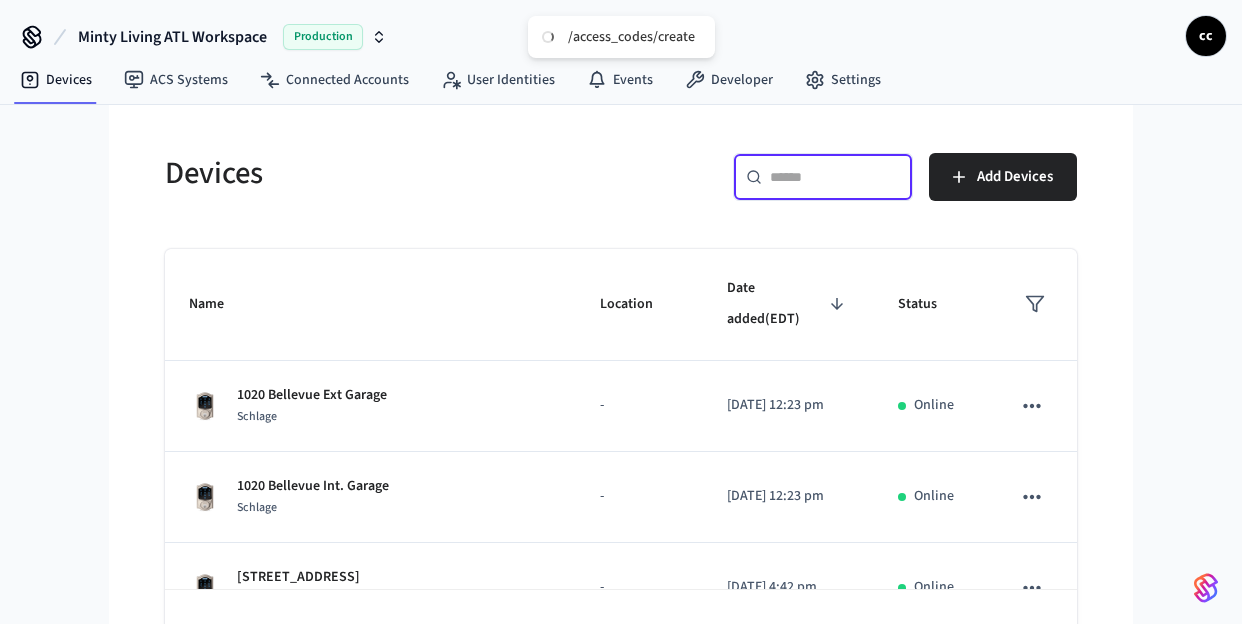 paste on "**********" 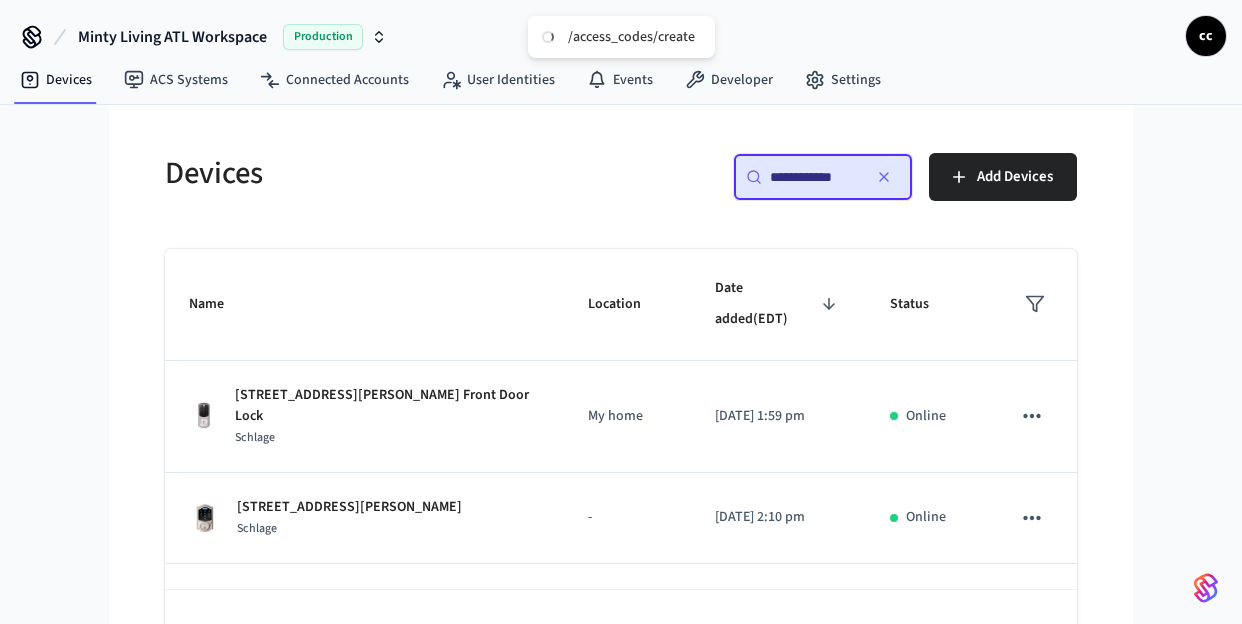 type on "**********" 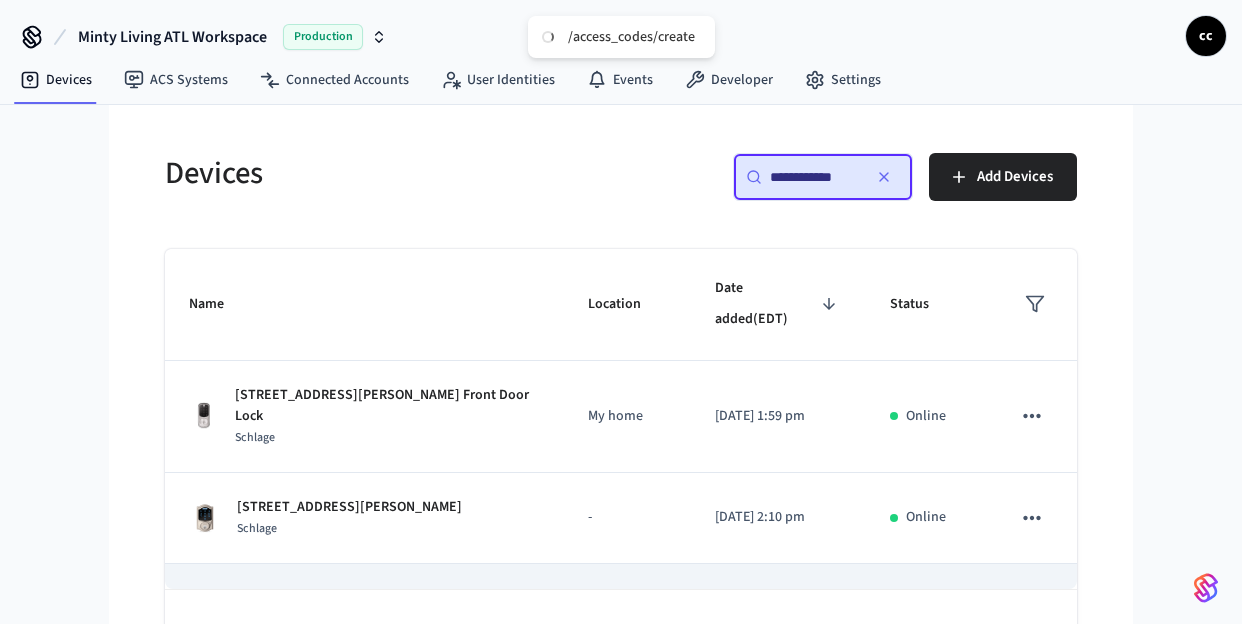 click on "[STREET_ADDRESS][PERSON_NAME] | Front Door" at bounding box center [387, 598] 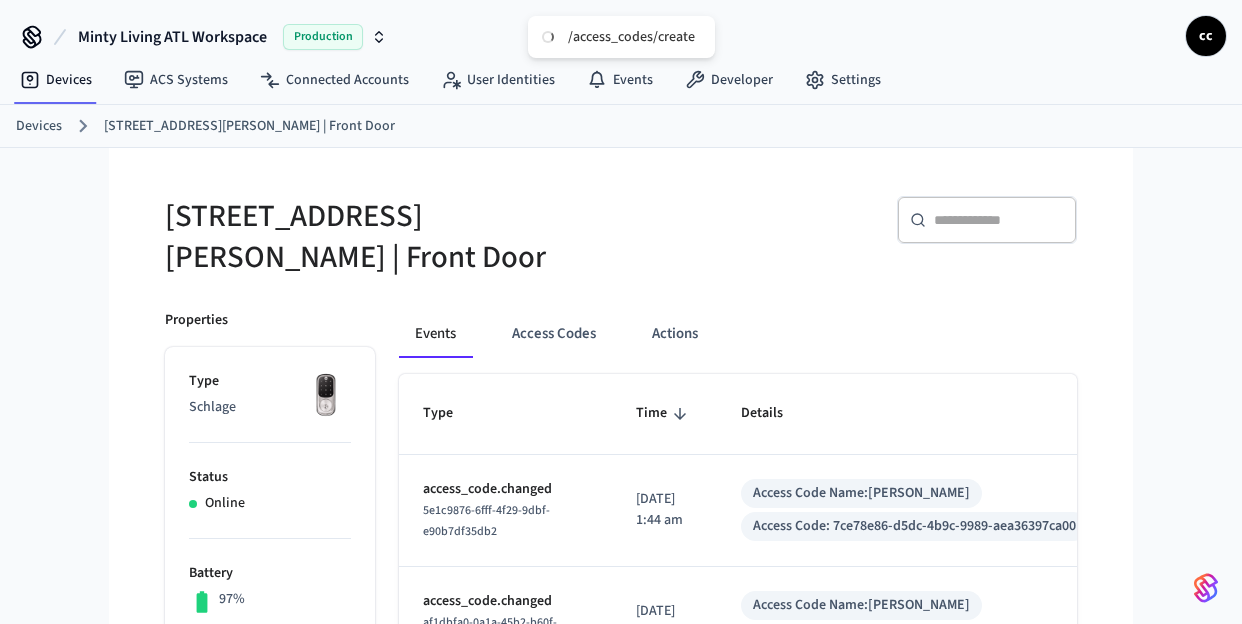 click on "Access Codes" at bounding box center (554, 334) 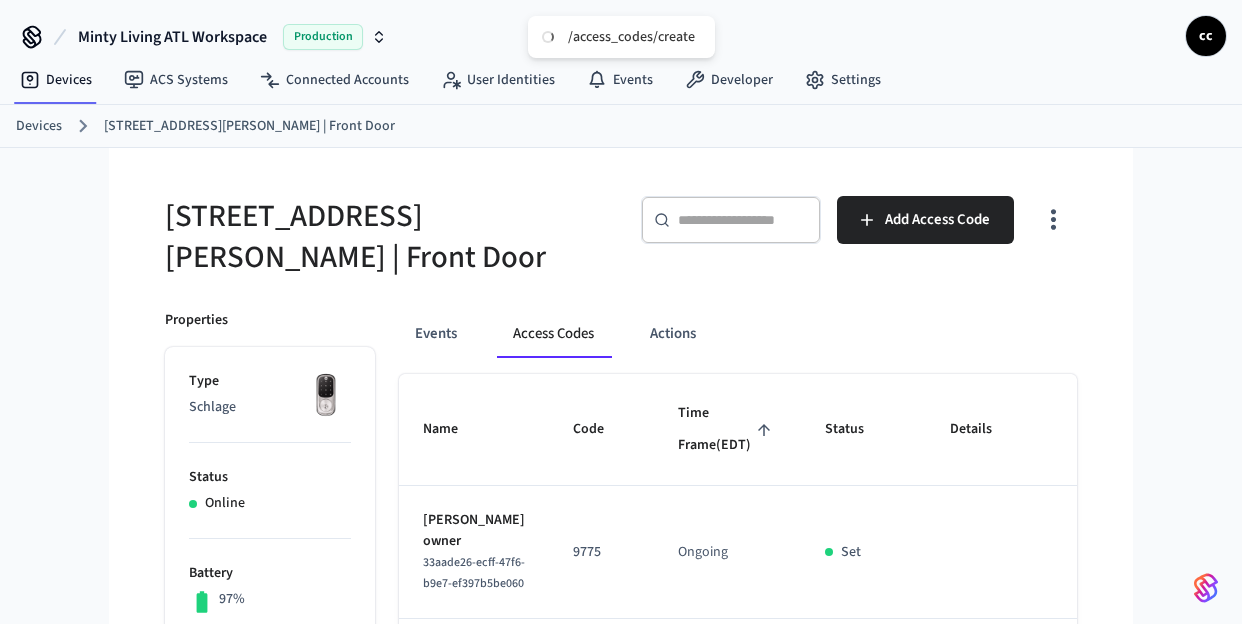 click on "Time Frame  (EDT)" at bounding box center [727, 429] 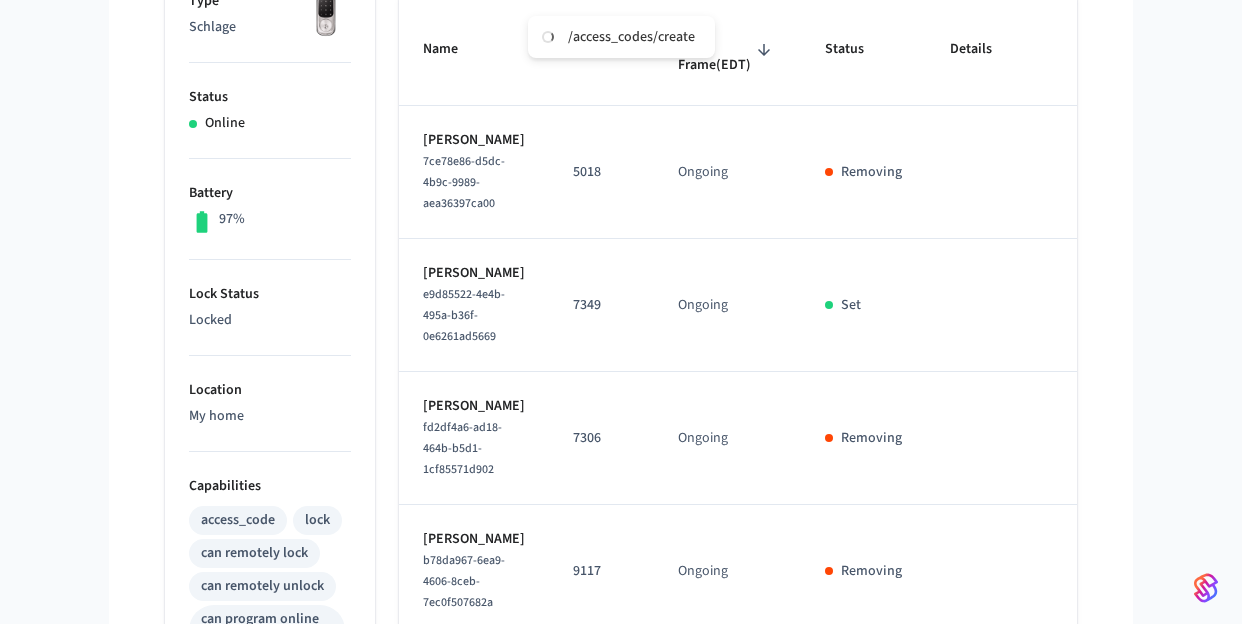 scroll, scrollTop: 403, scrollLeft: 0, axis: vertical 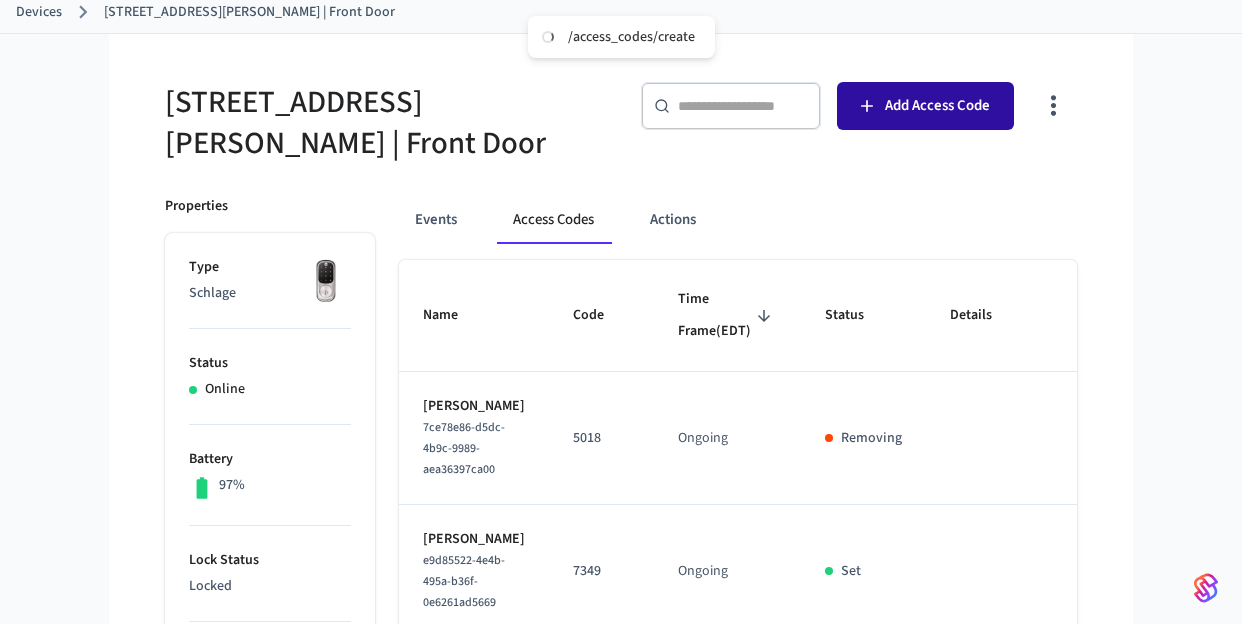 click on "Add Access Code" at bounding box center (925, 106) 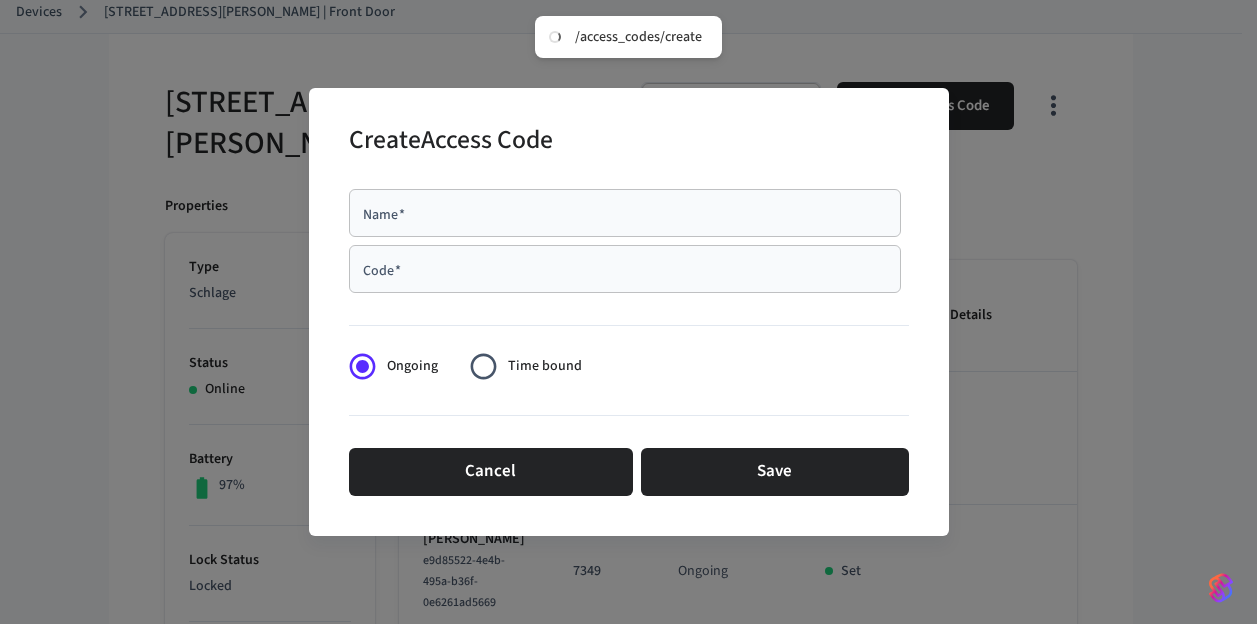 click on "Name   *" at bounding box center [625, 213] 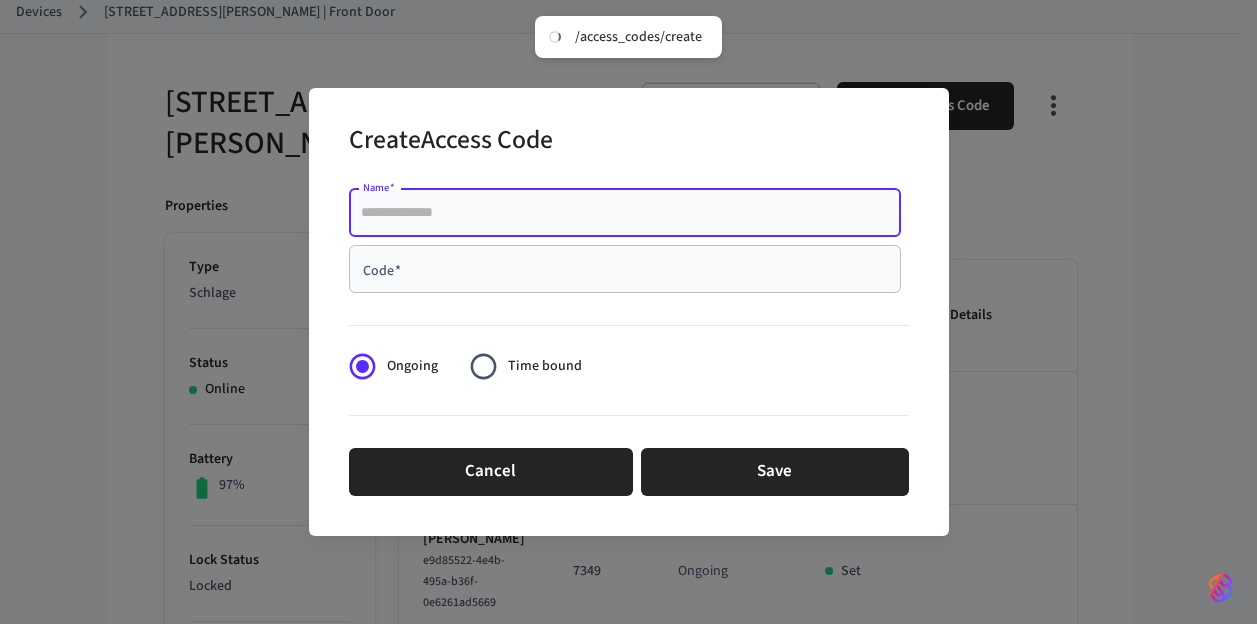 paste on "**********" 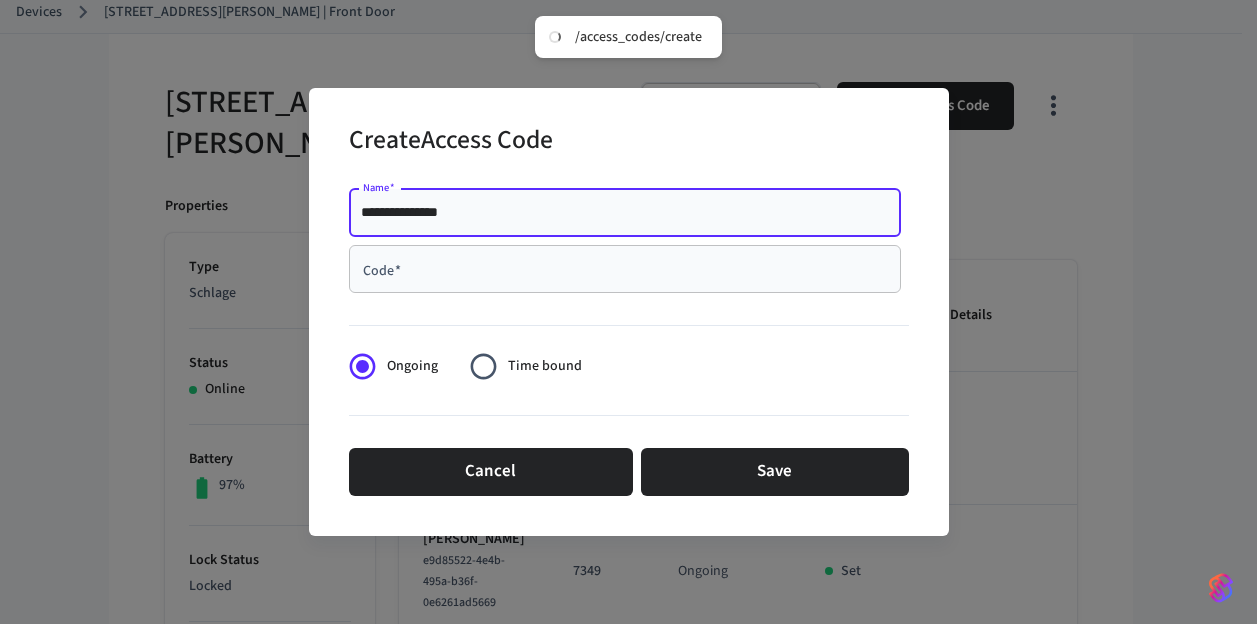 type on "**********" 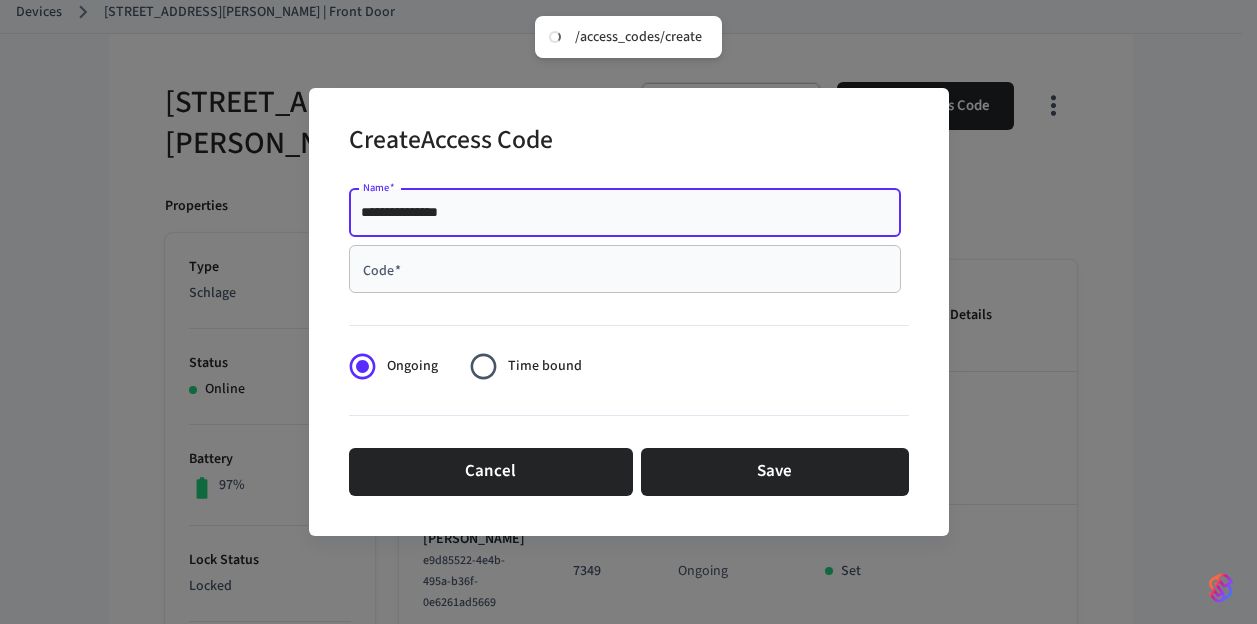 click on "Code   *" at bounding box center [625, 269] 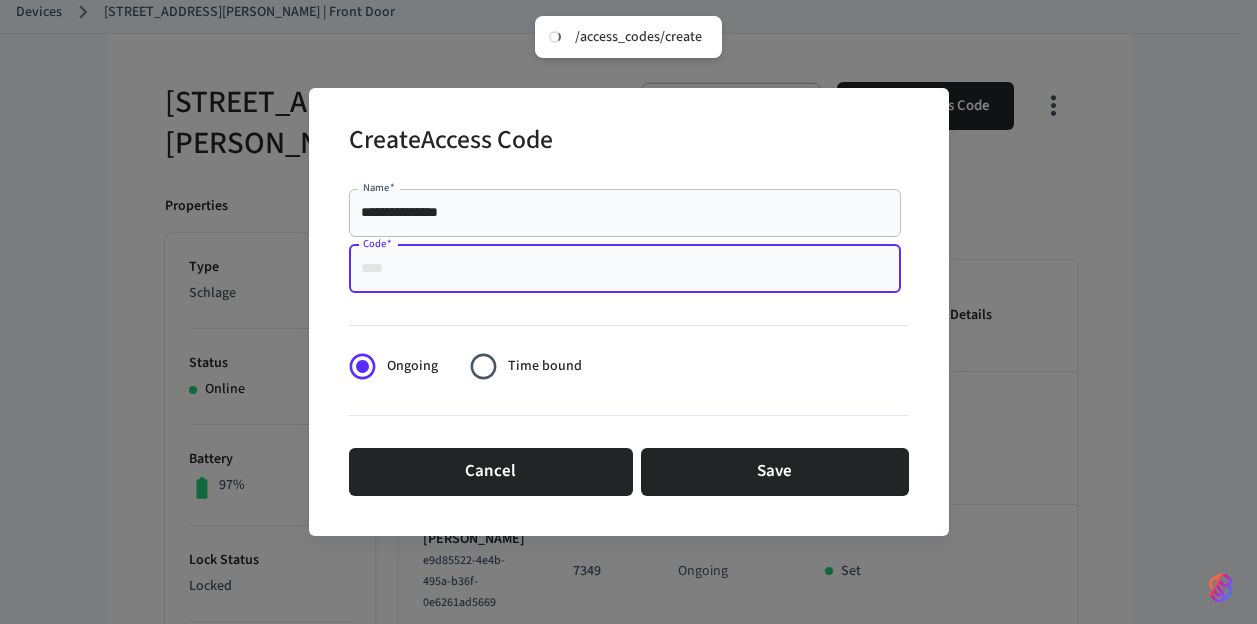 paste on "****" 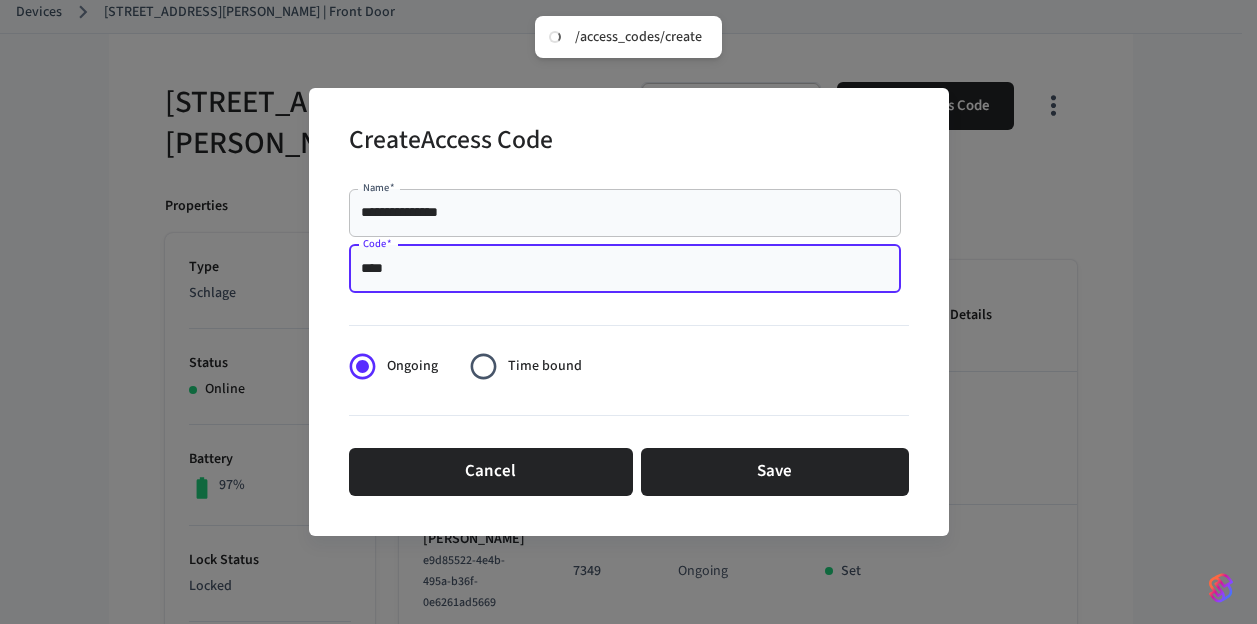 type on "****" 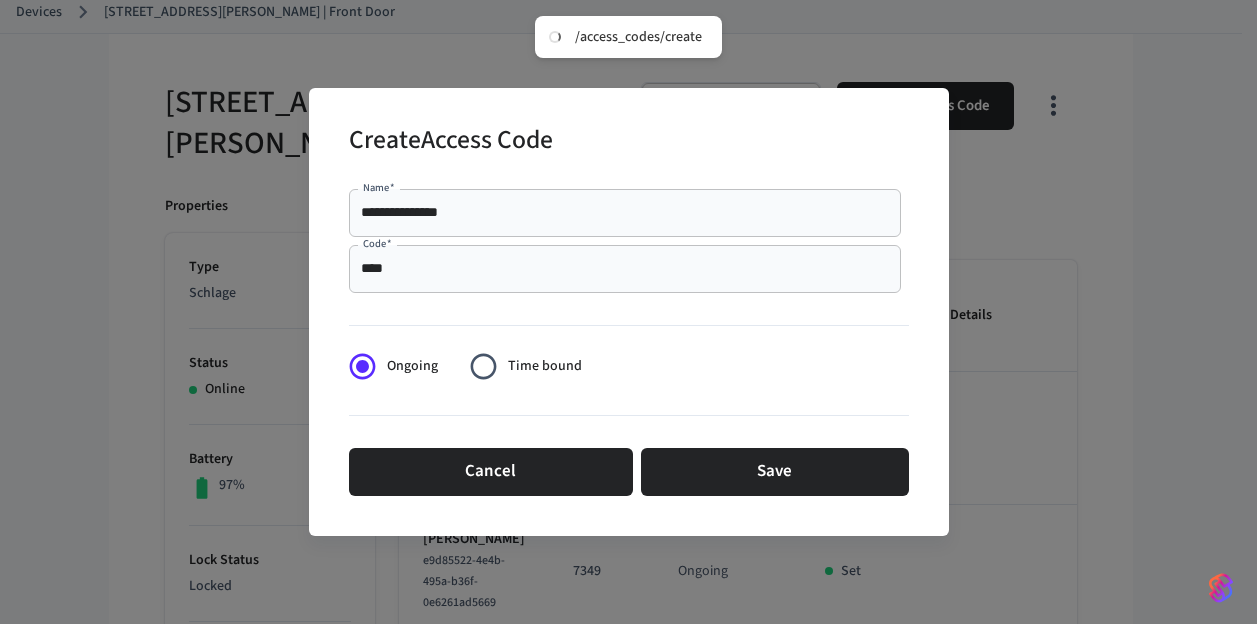 click on "Cancel Save" at bounding box center (629, 472) 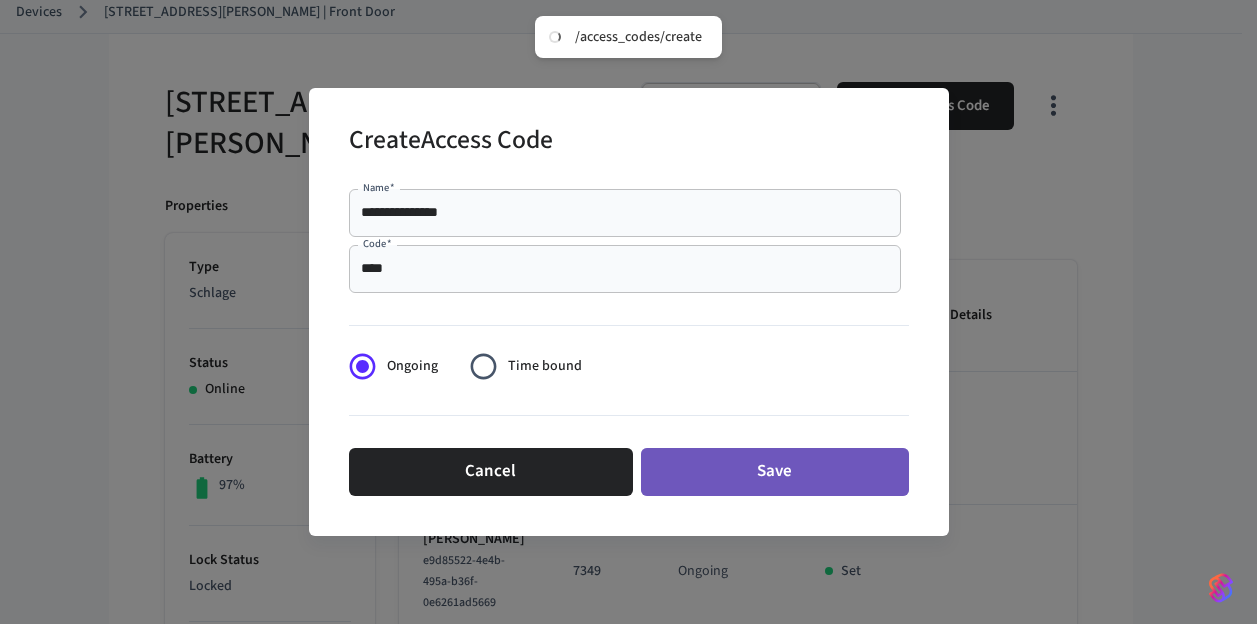 click on "Save" at bounding box center [775, 472] 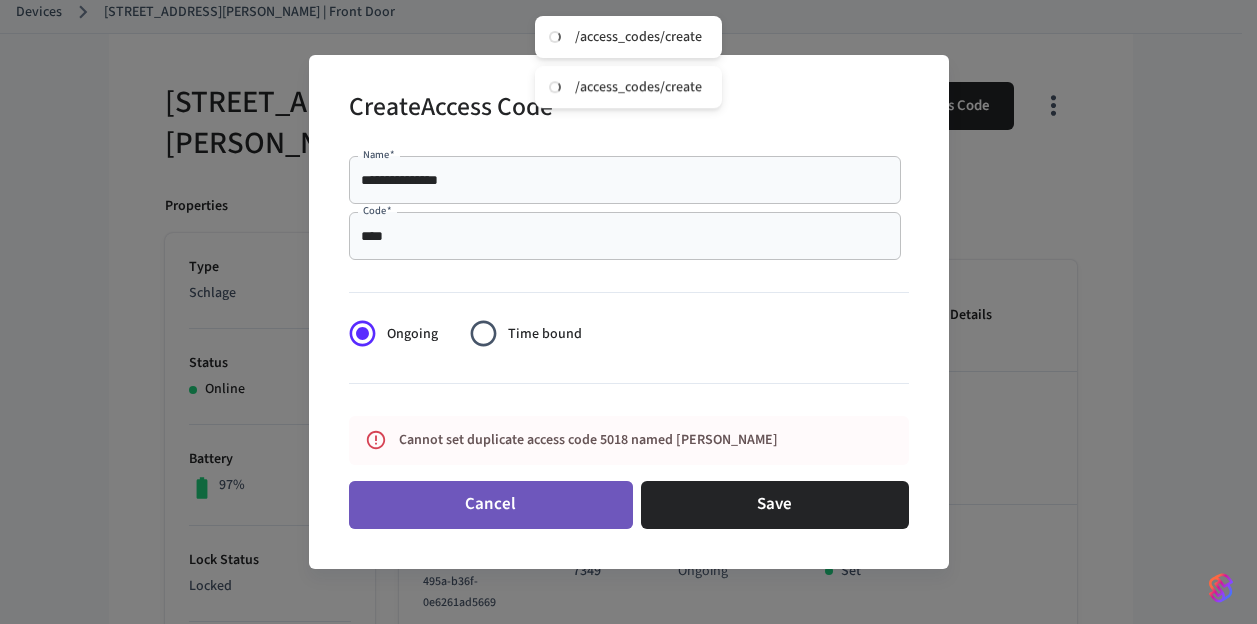 click on "Cancel" at bounding box center (491, 505) 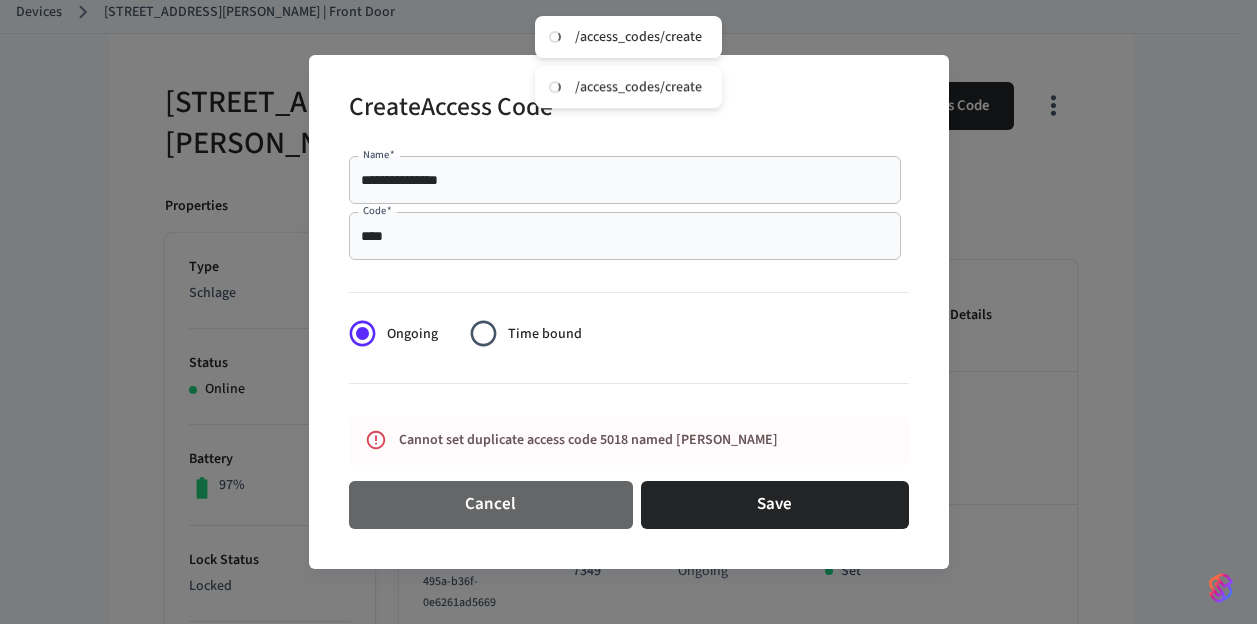 type 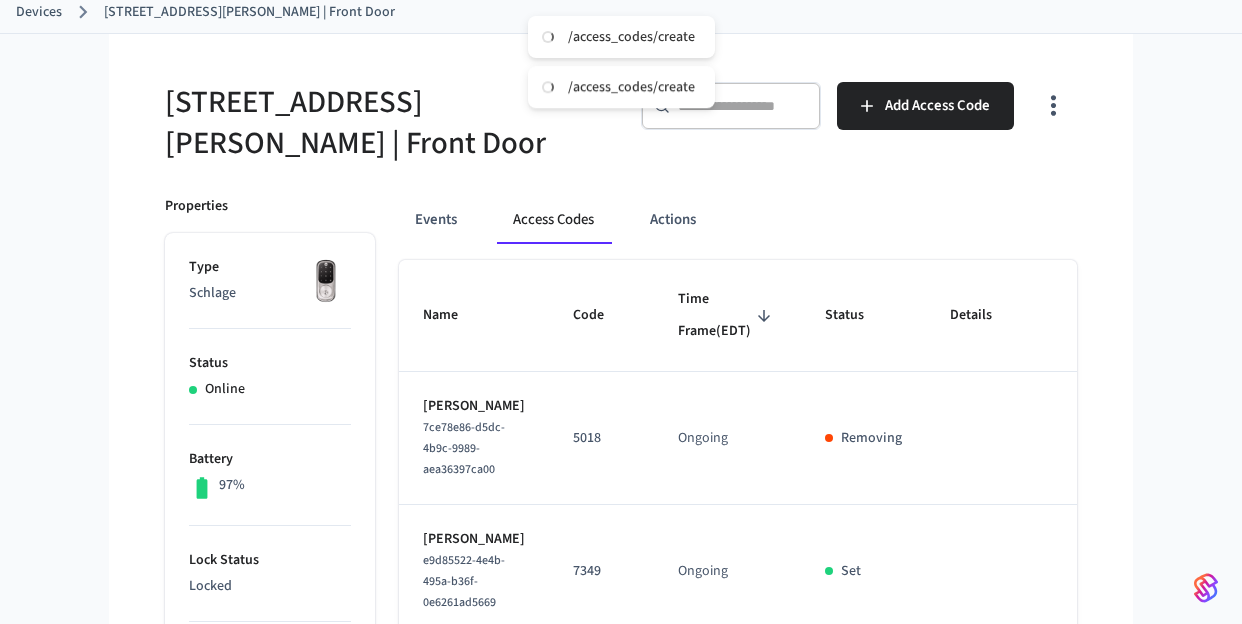 type 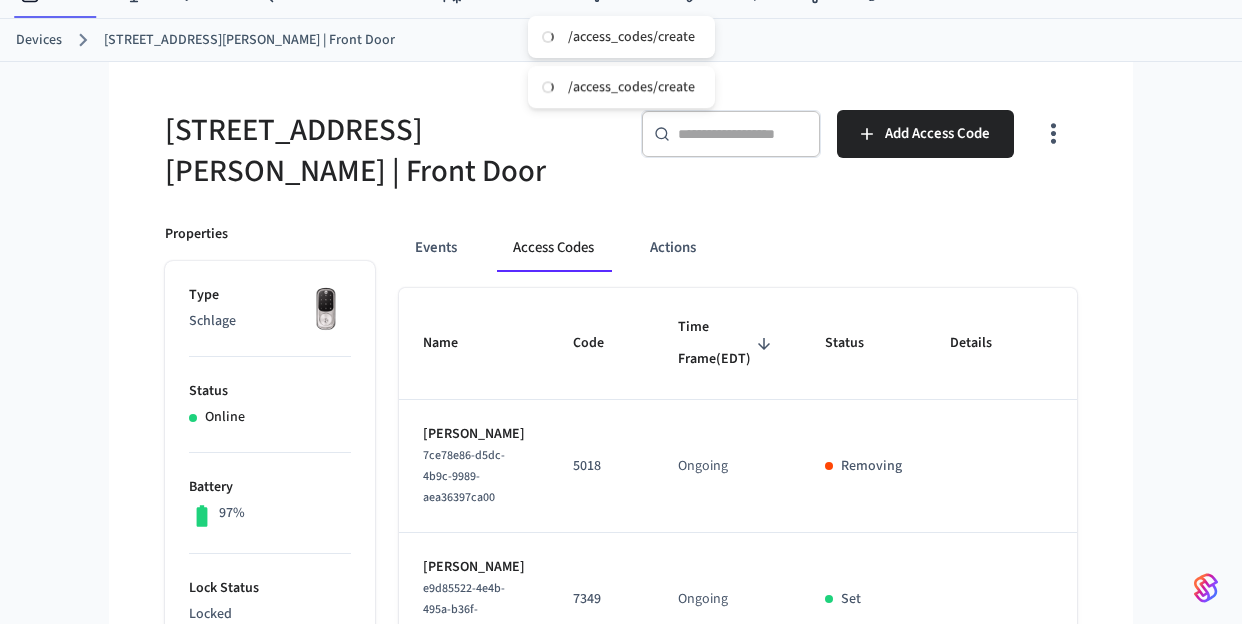 scroll, scrollTop: 79, scrollLeft: 0, axis: vertical 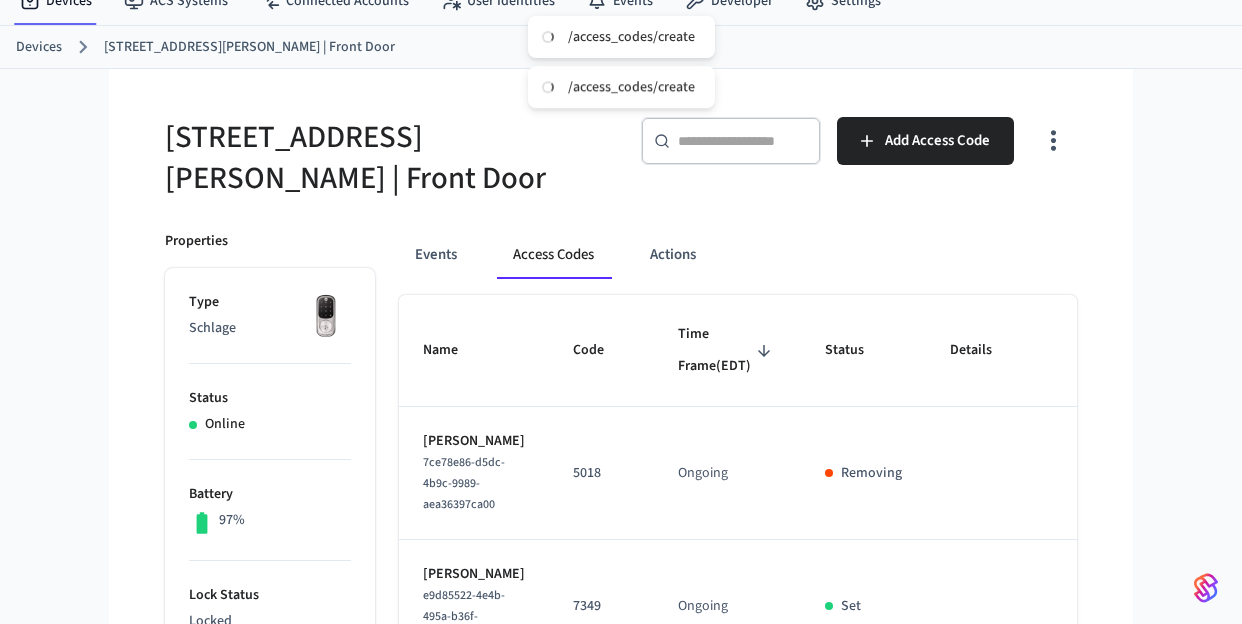 click on "Devices" at bounding box center [39, 47] 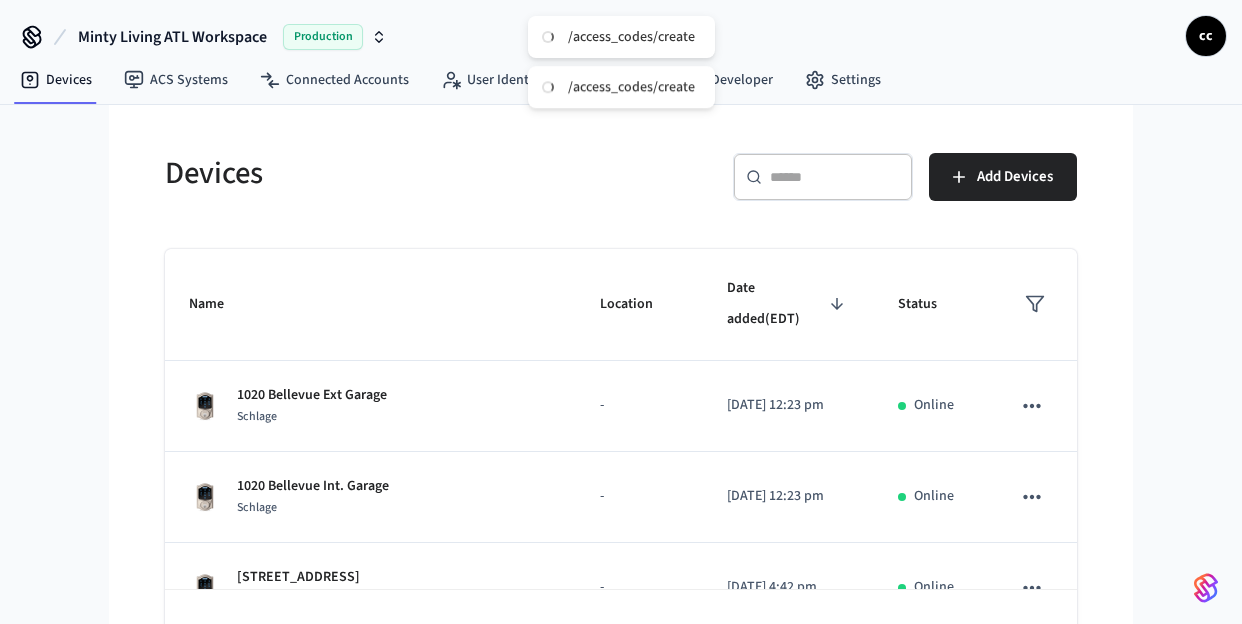 click at bounding box center [835, 177] 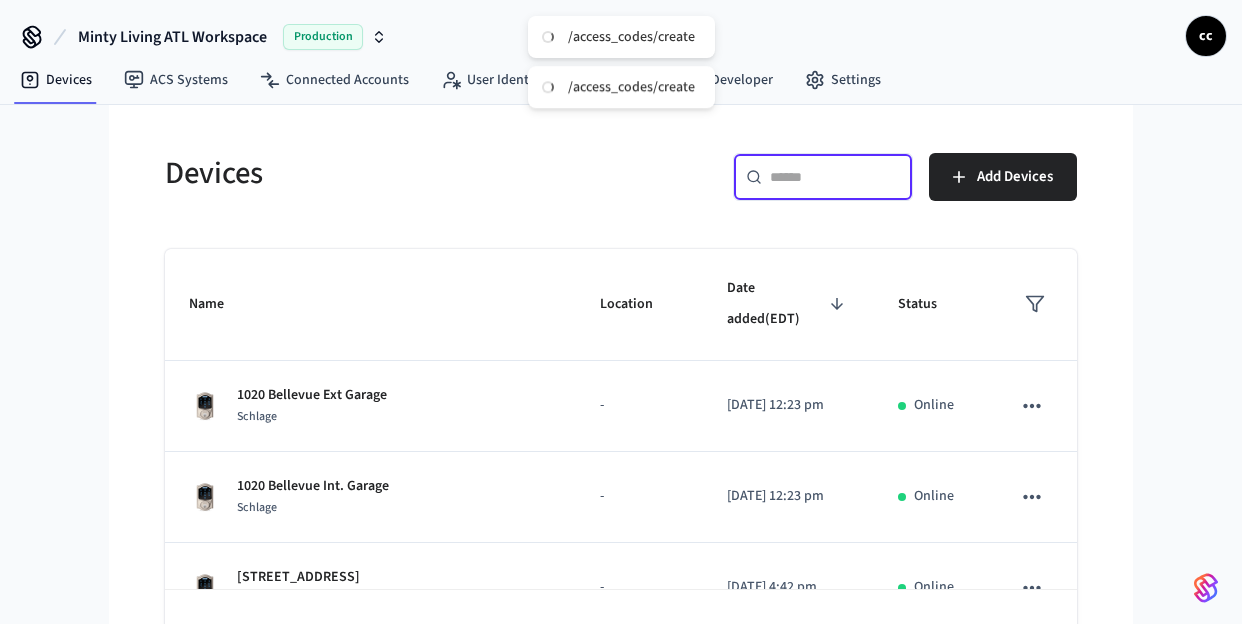 paste on "**********" 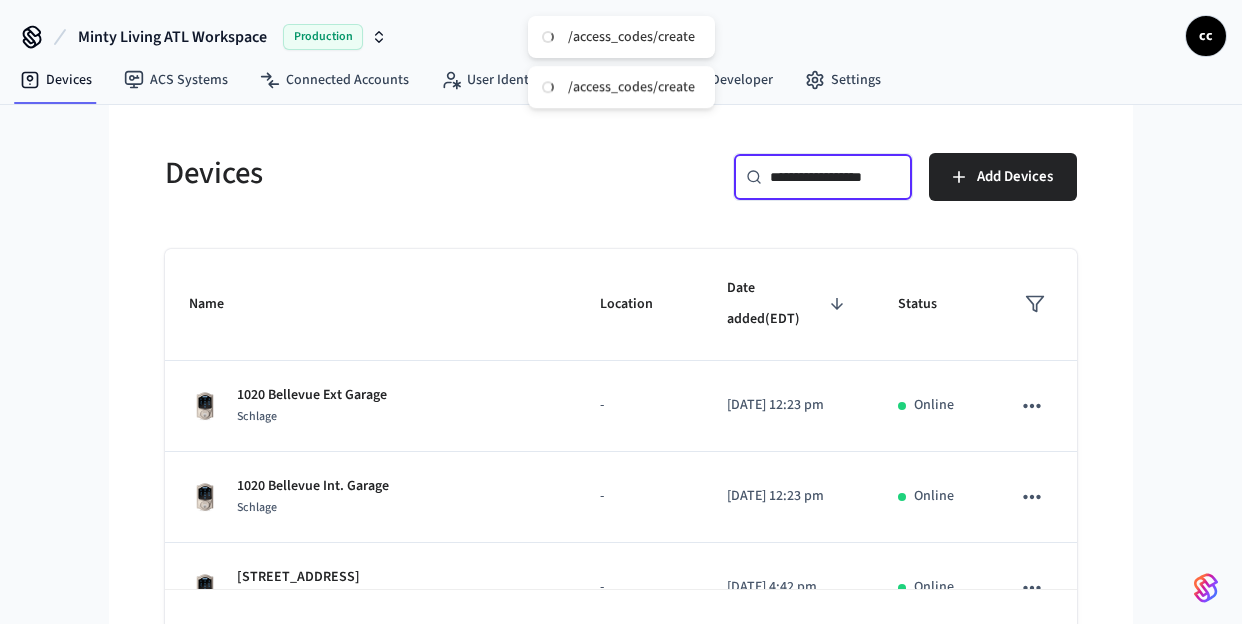 scroll, scrollTop: 0, scrollLeft: 24, axis: horizontal 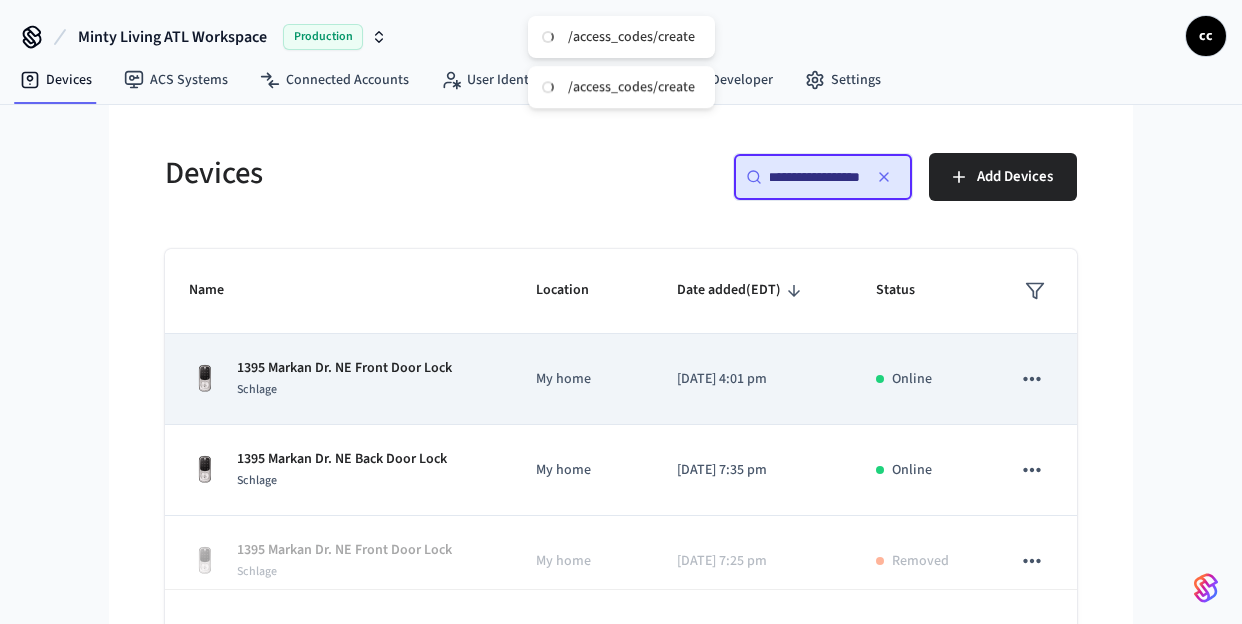type on "**********" 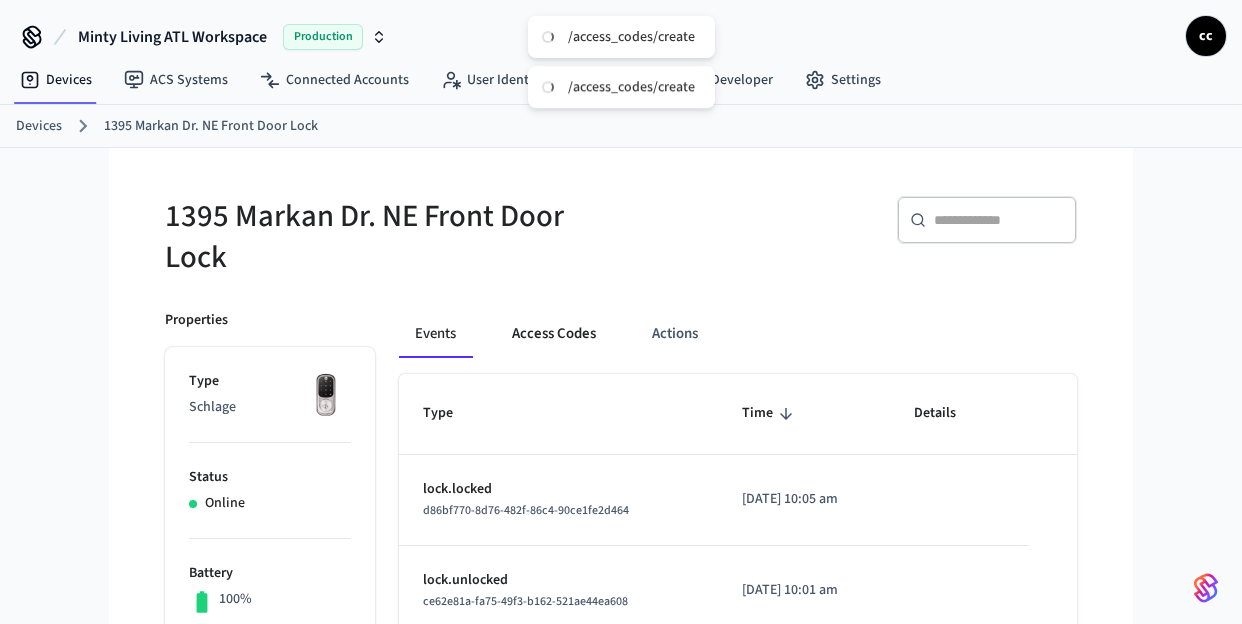 click on "Access Codes" at bounding box center (554, 334) 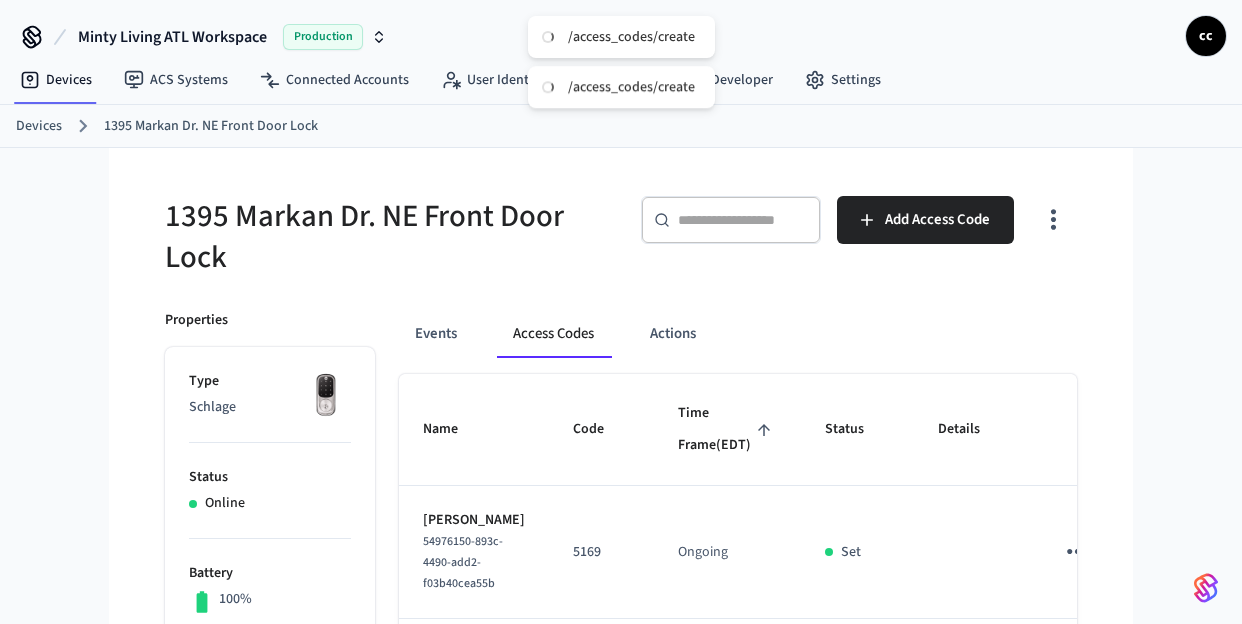 click on "Time Frame  (EDT)" at bounding box center [727, 429] 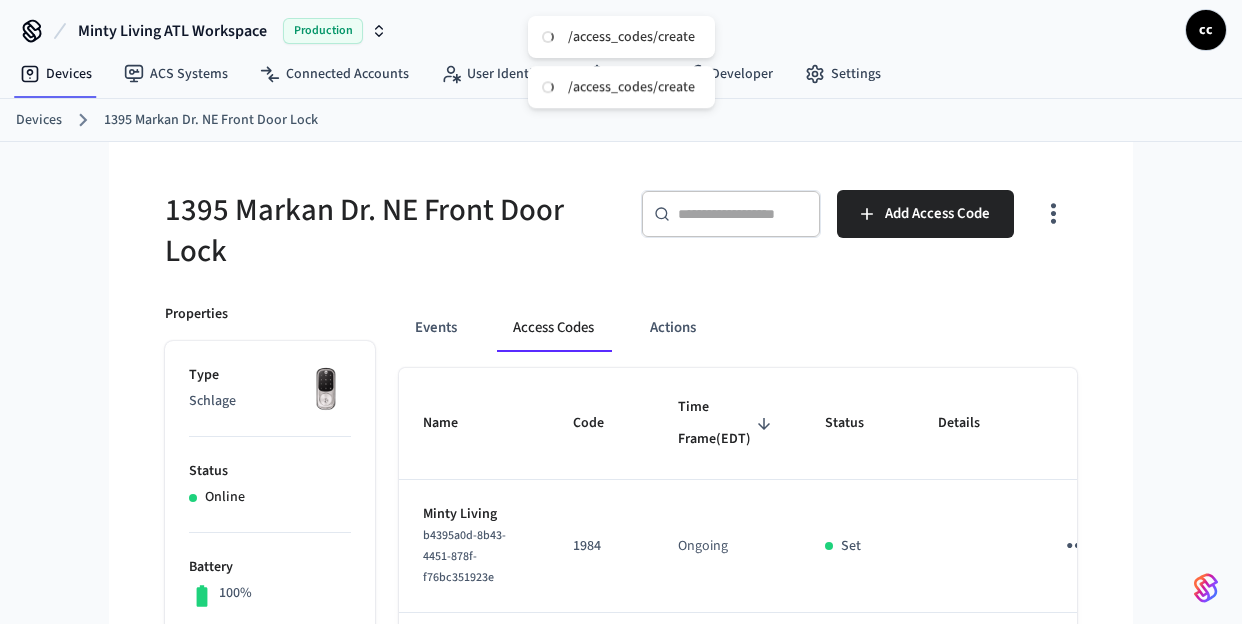 scroll, scrollTop: 155, scrollLeft: 0, axis: vertical 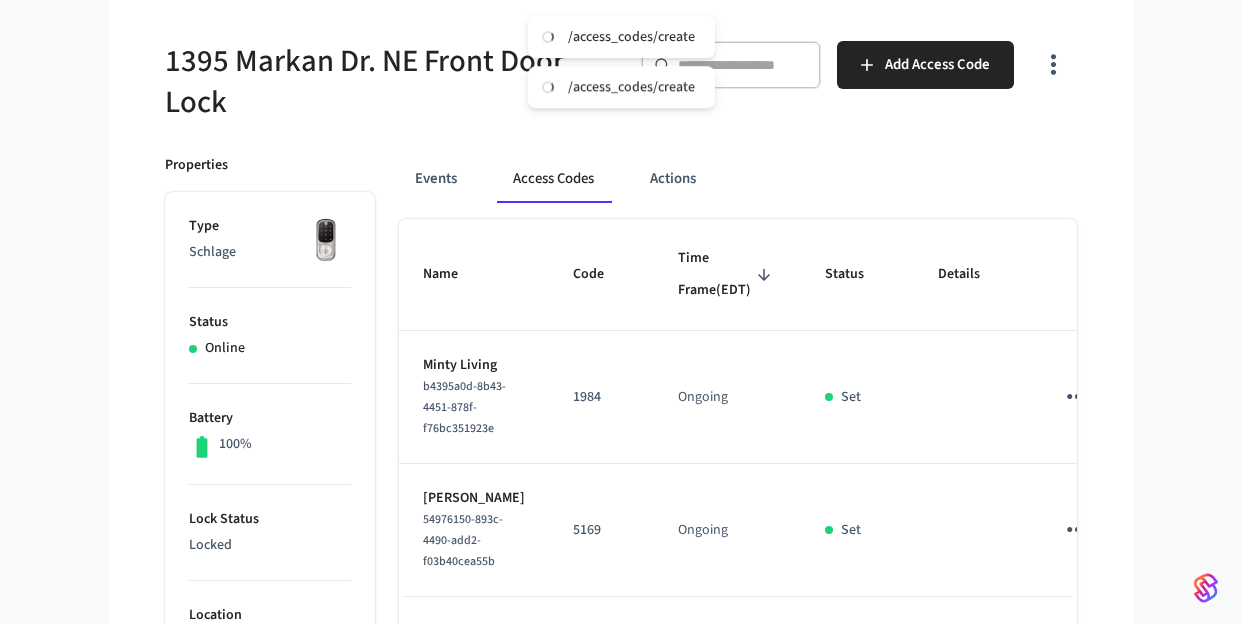 click on "Time Frame  (EDT)" at bounding box center [727, 274] 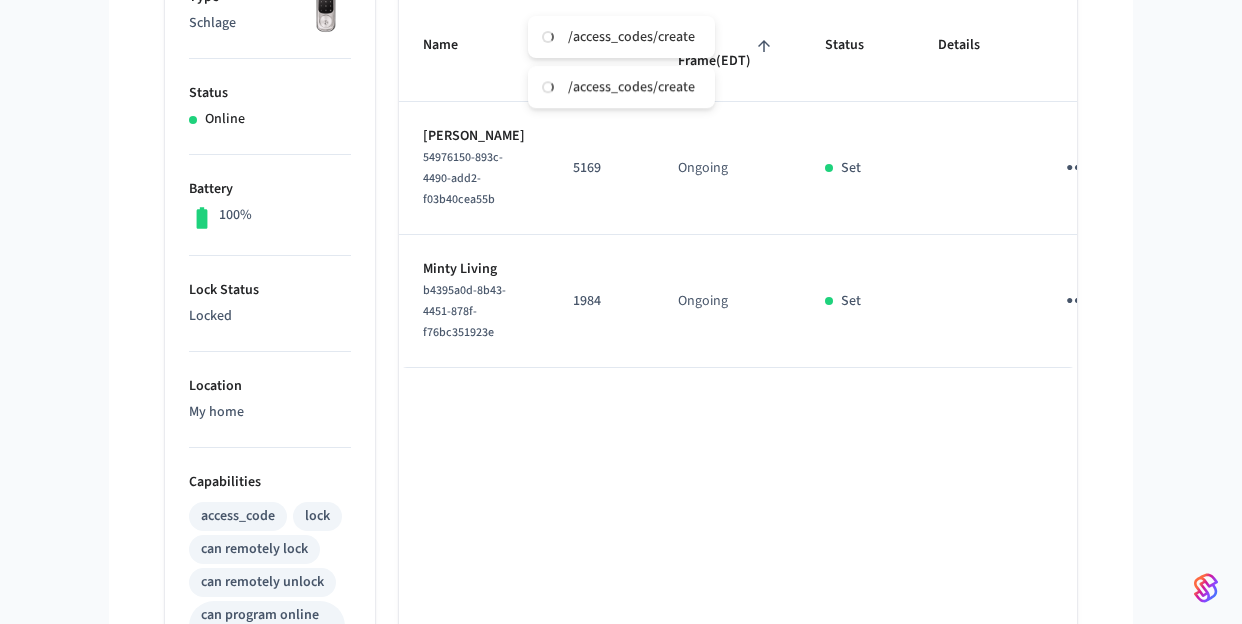 scroll, scrollTop: 329, scrollLeft: 0, axis: vertical 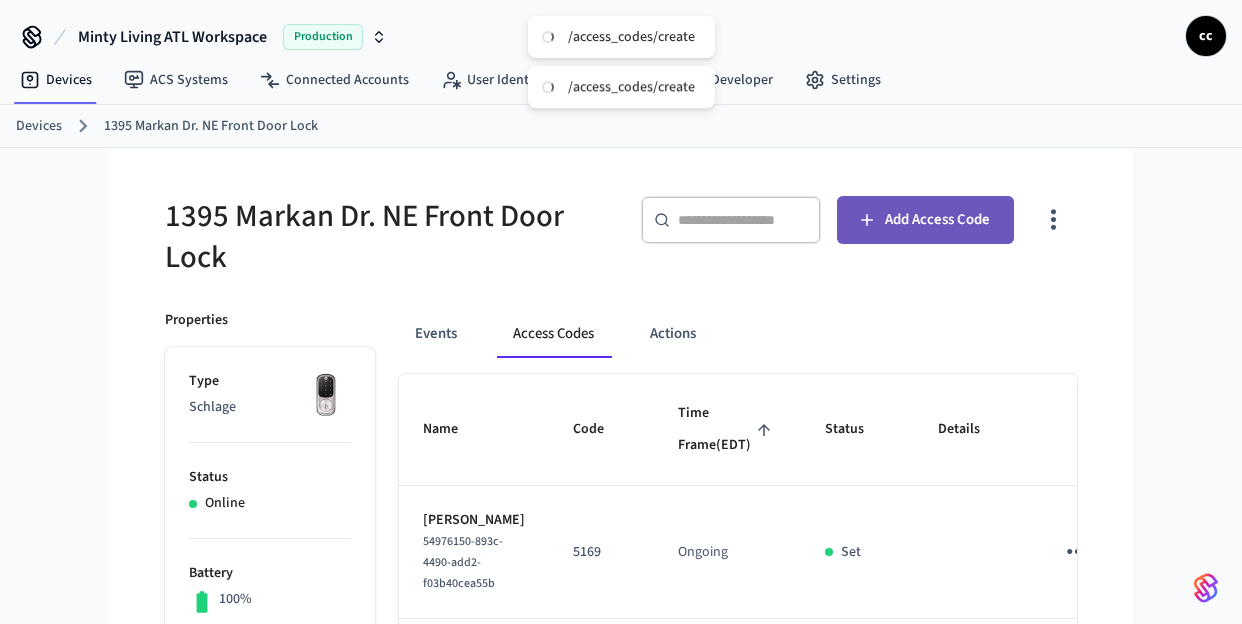 click 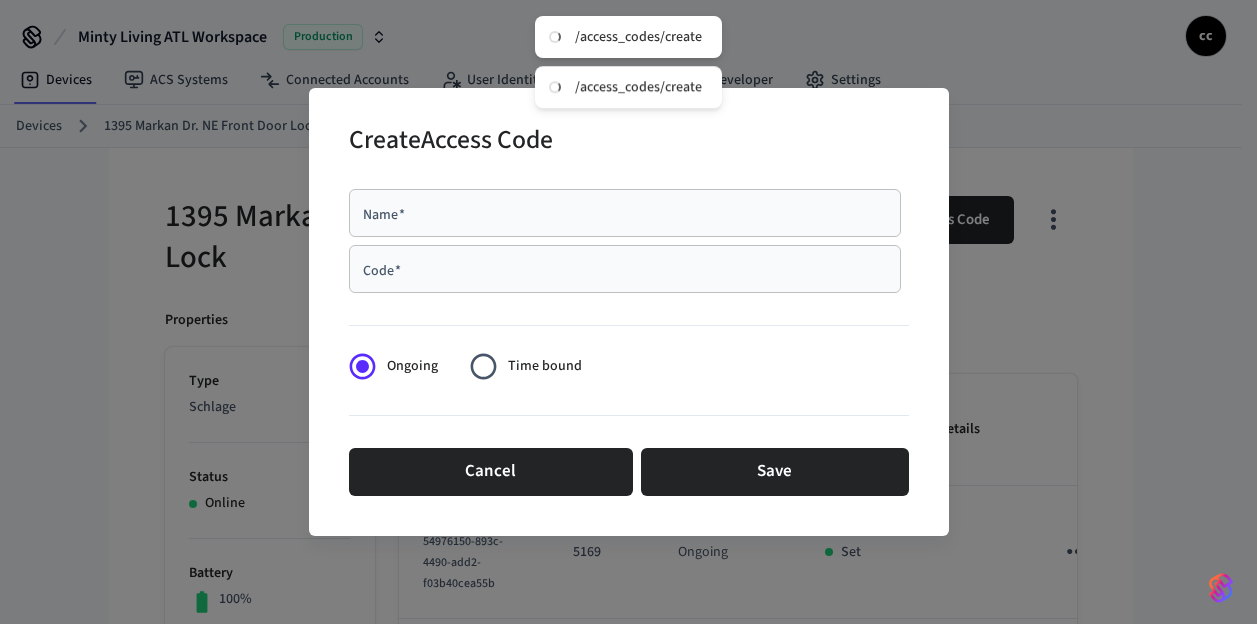 click on "Name   *" at bounding box center [625, 213] 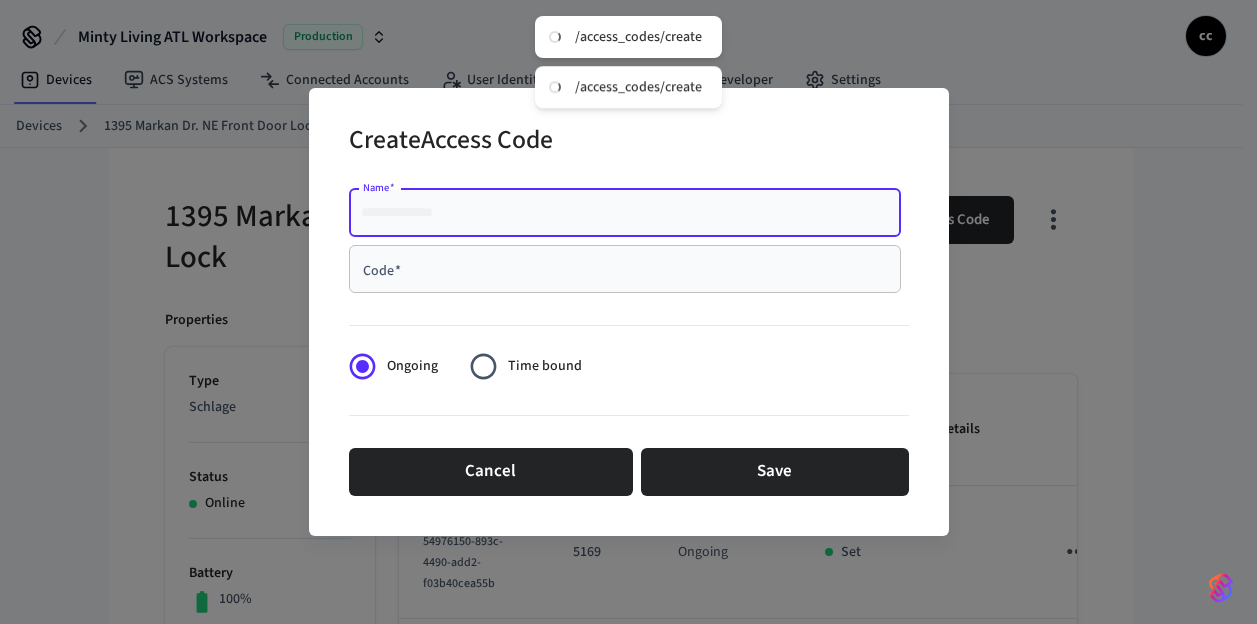 paste on "**********" 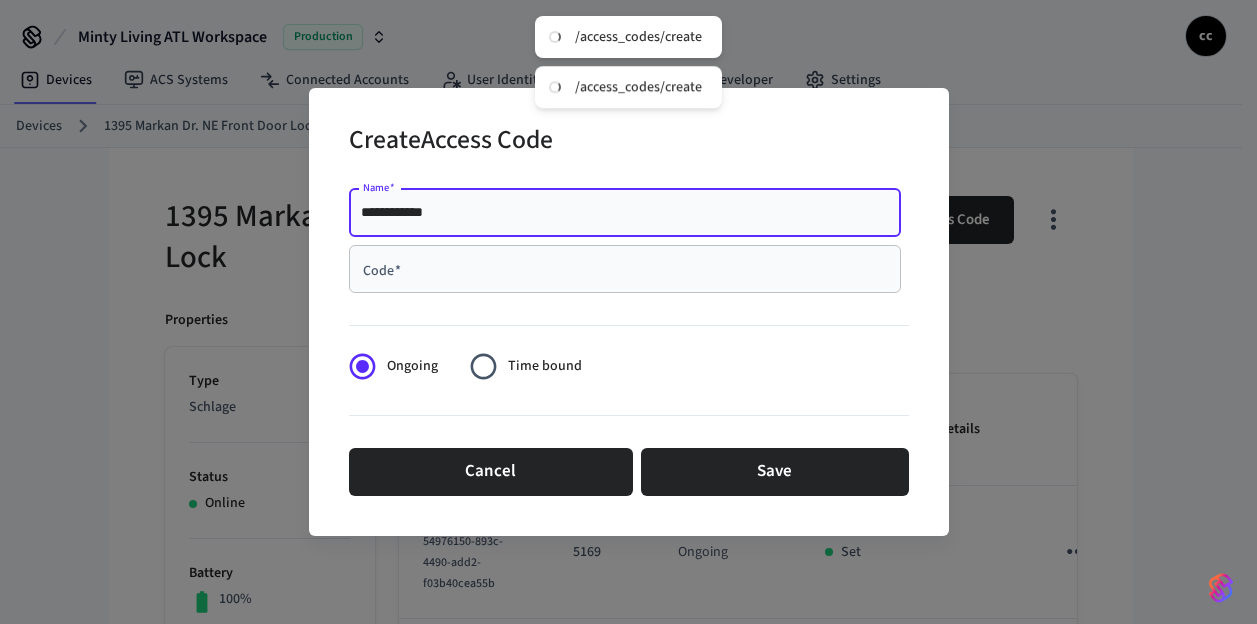 type on "**********" 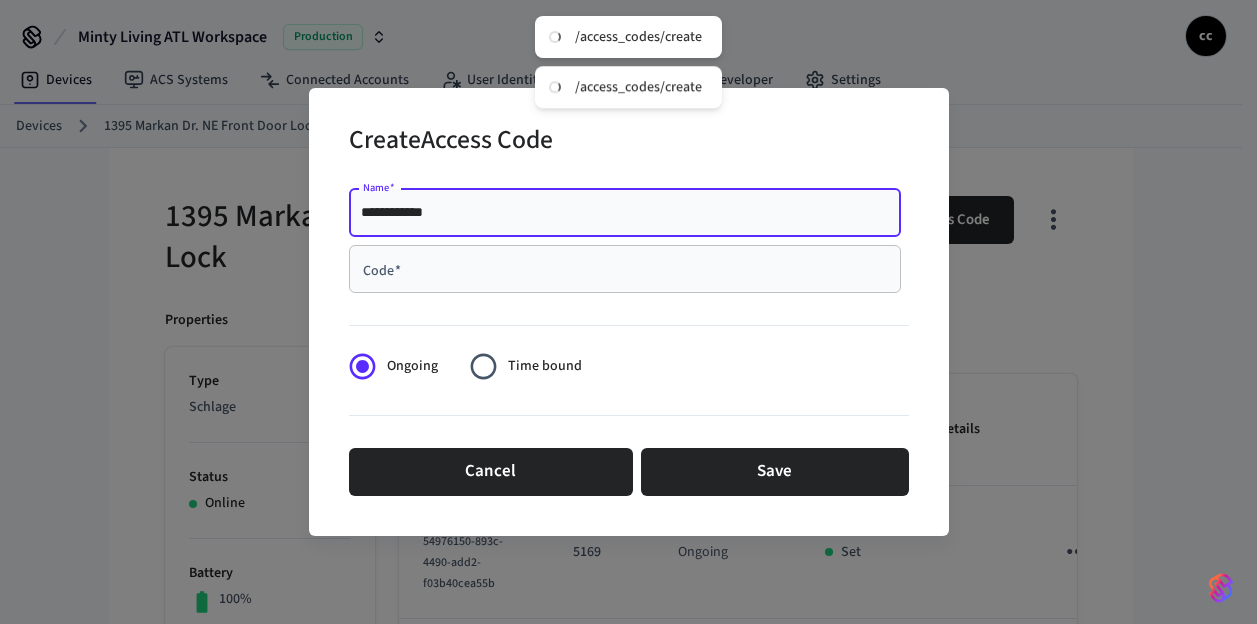 click on "Code   *" at bounding box center (625, 269) 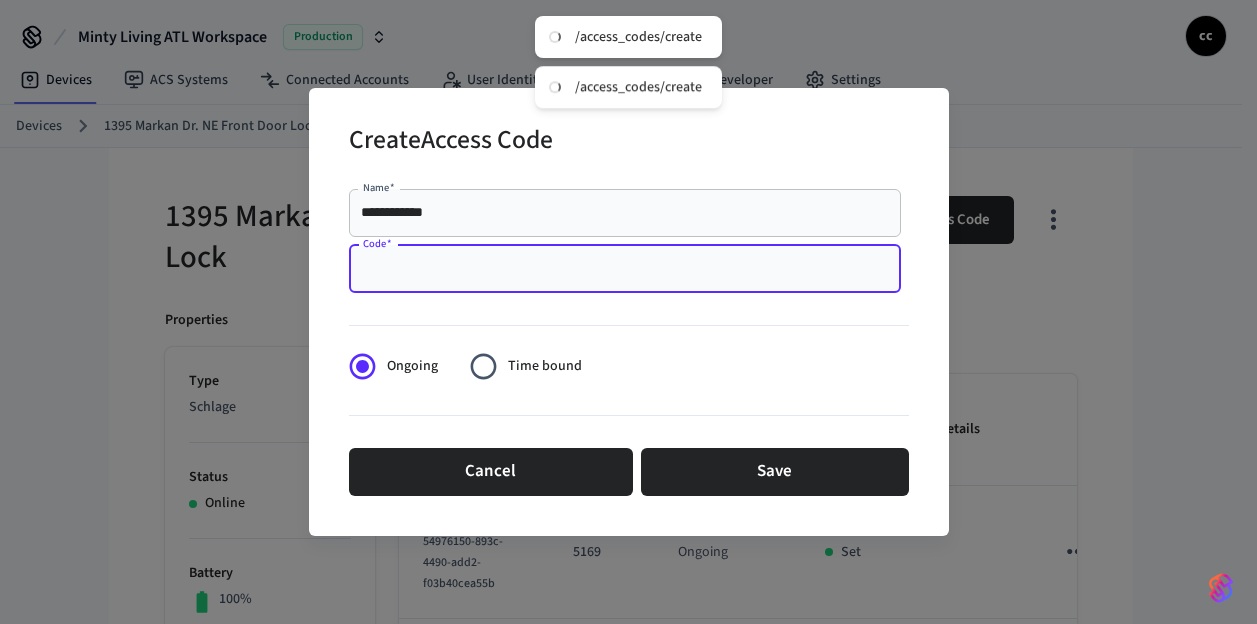 paste on "******" 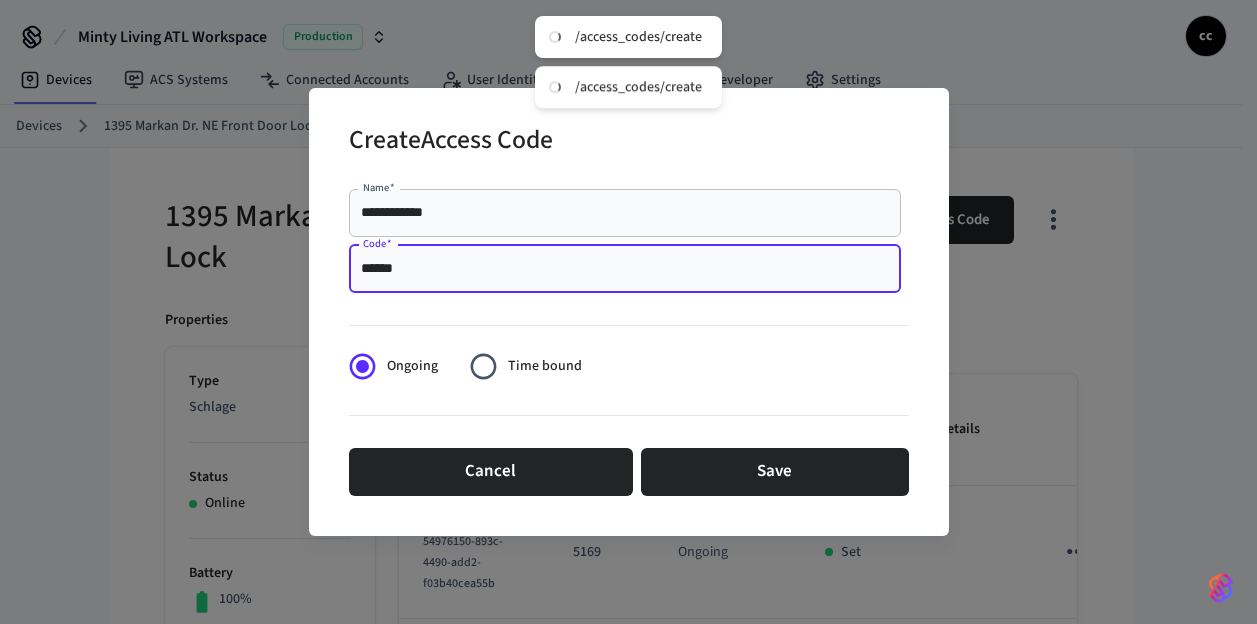 drag, startPoint x: 368, startPoint y: 269, endPoint x: 390, endPoint y: 302, distance: 39.661064 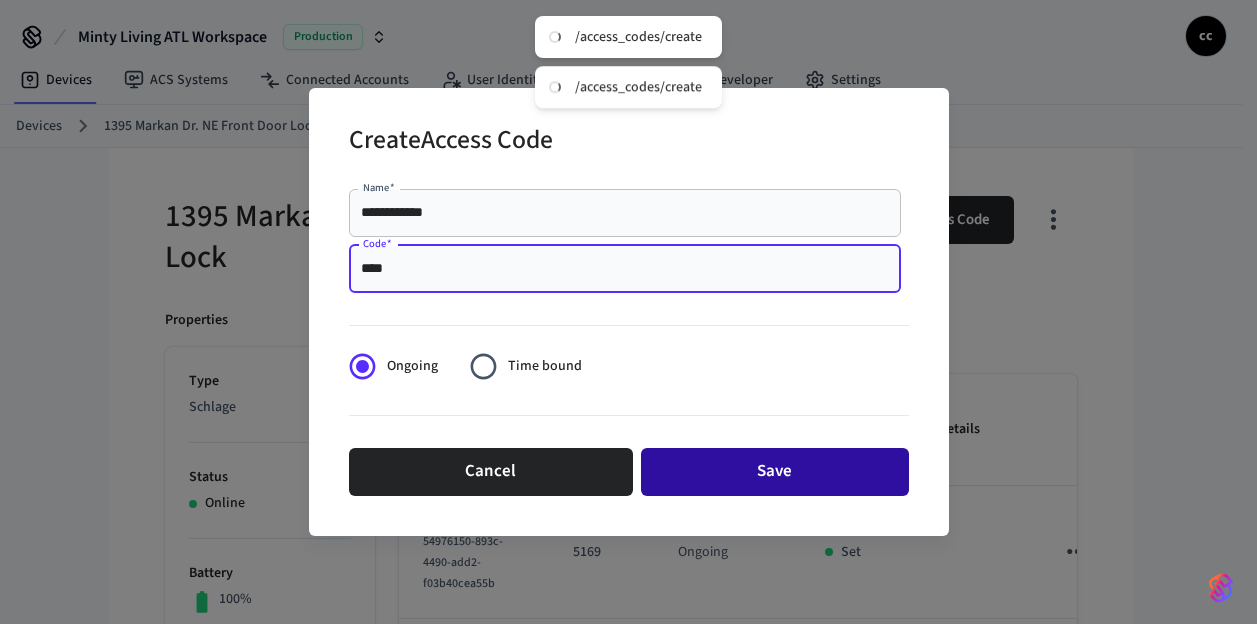 type on "****" 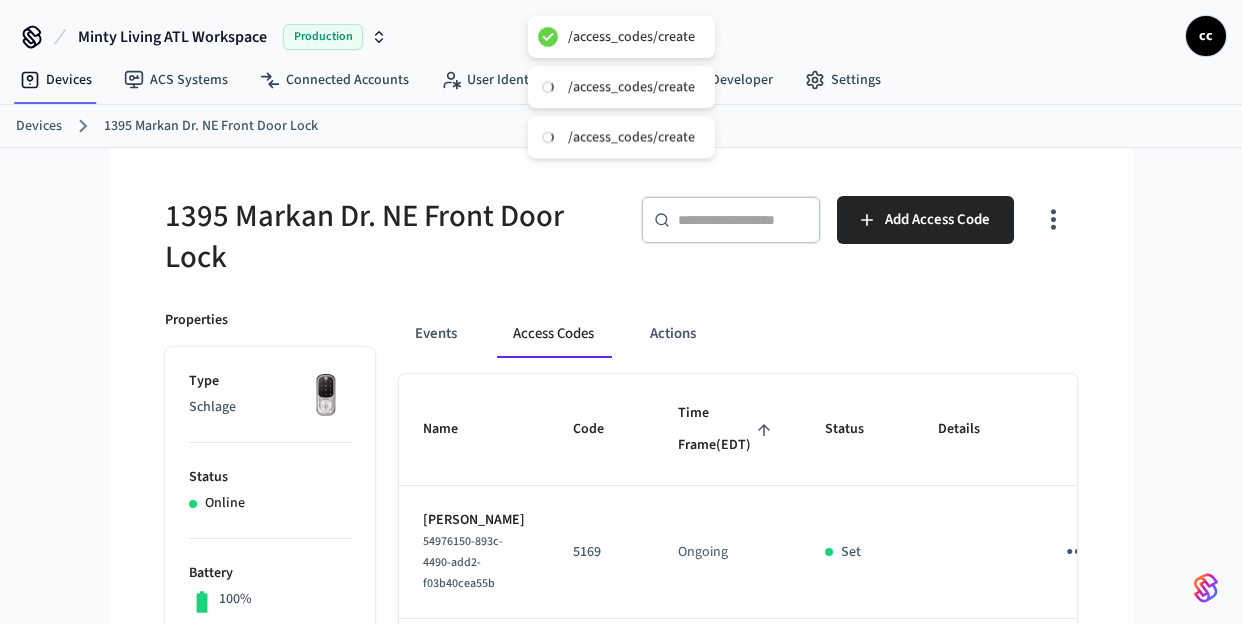 click on "1395 Markan Dr. NE Front Door Lock" at bounding box center (387, 237) 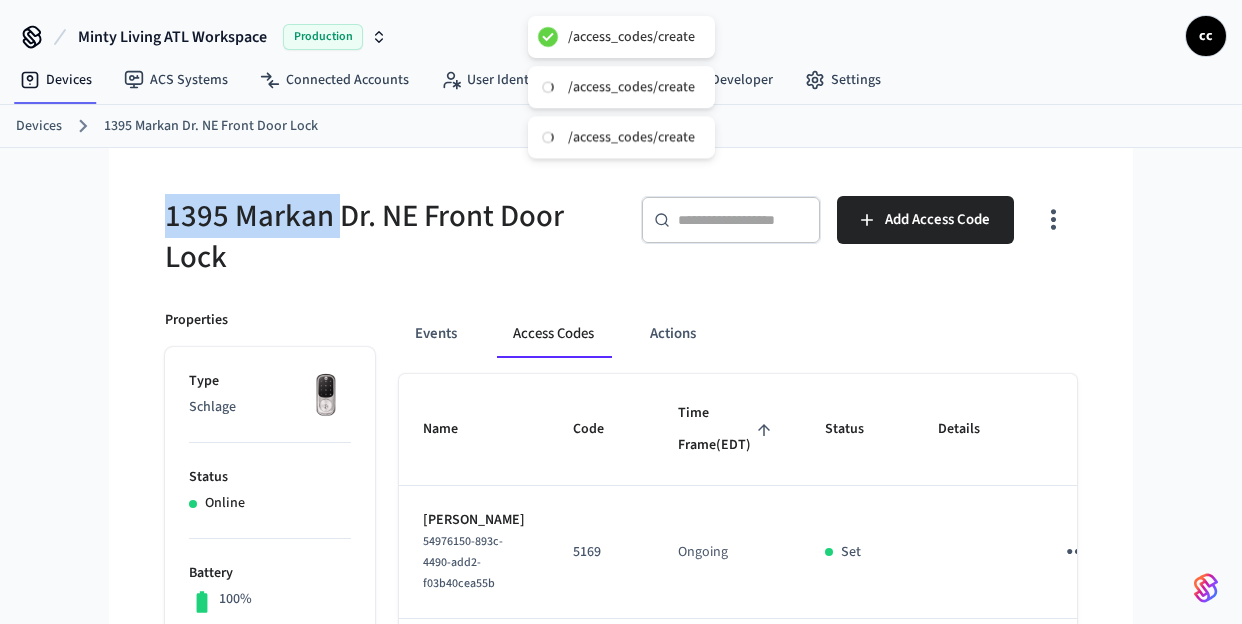 drag, startPoint x: 343, startPoint y: 224, endPoint x: 142, endPoint y: 205, distance: 201.89601 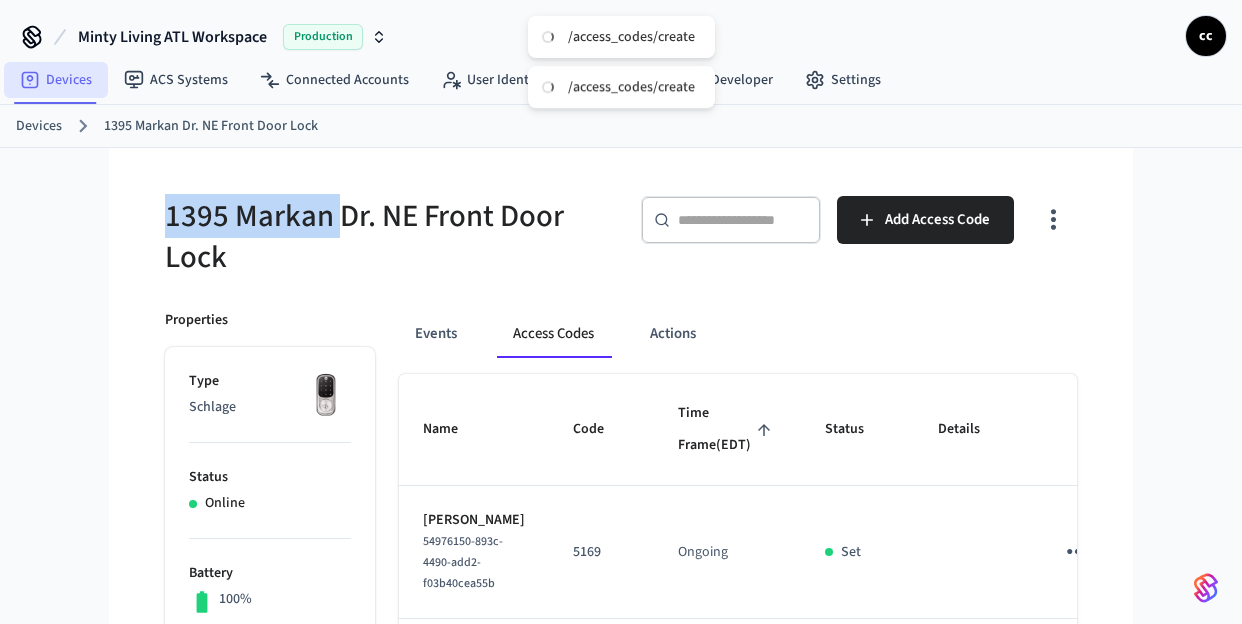 click on "Devices" at bounding box center (56, 80) 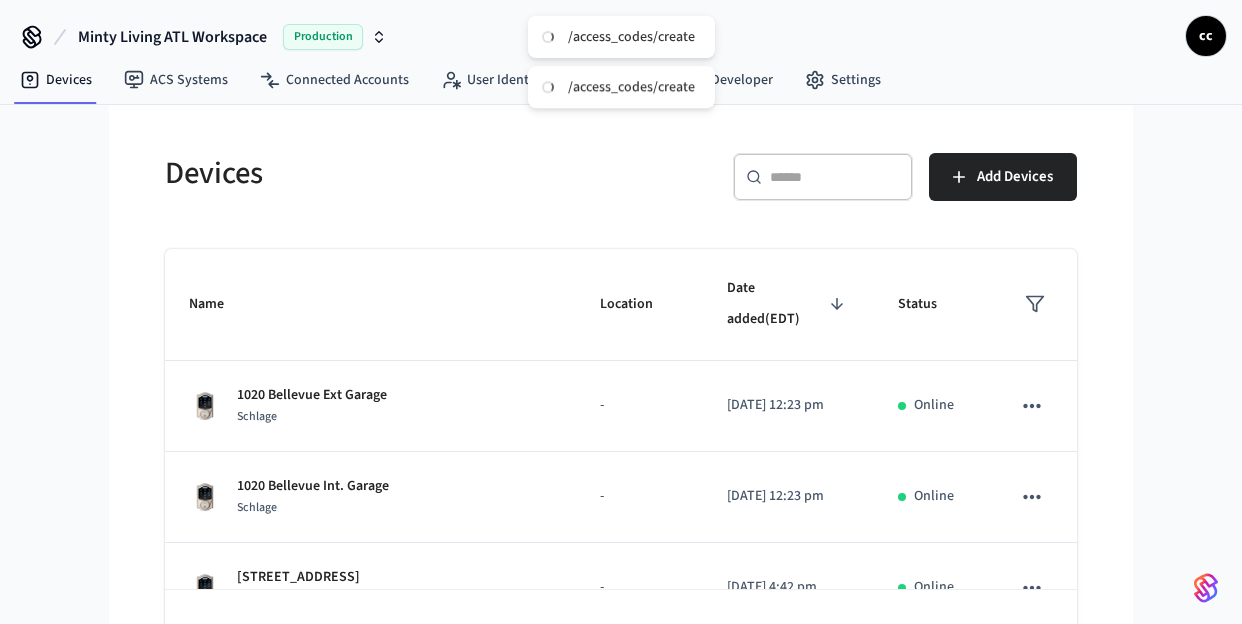 click on "​ ​" at bounding box center (823, 177) 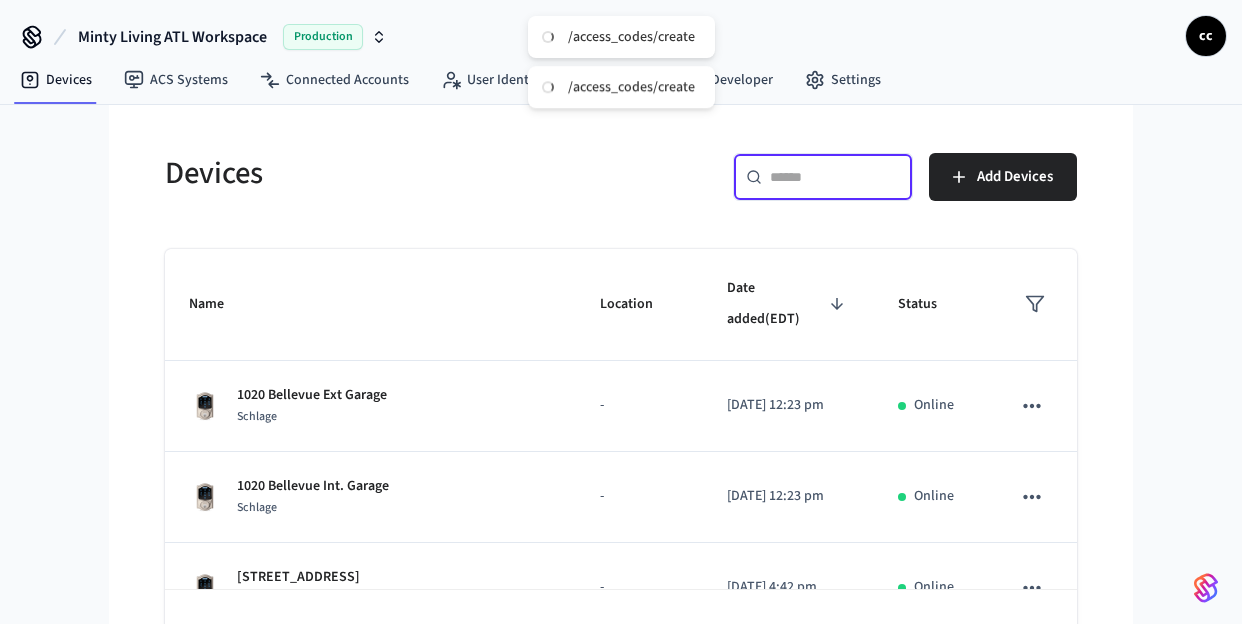paste on "**********" 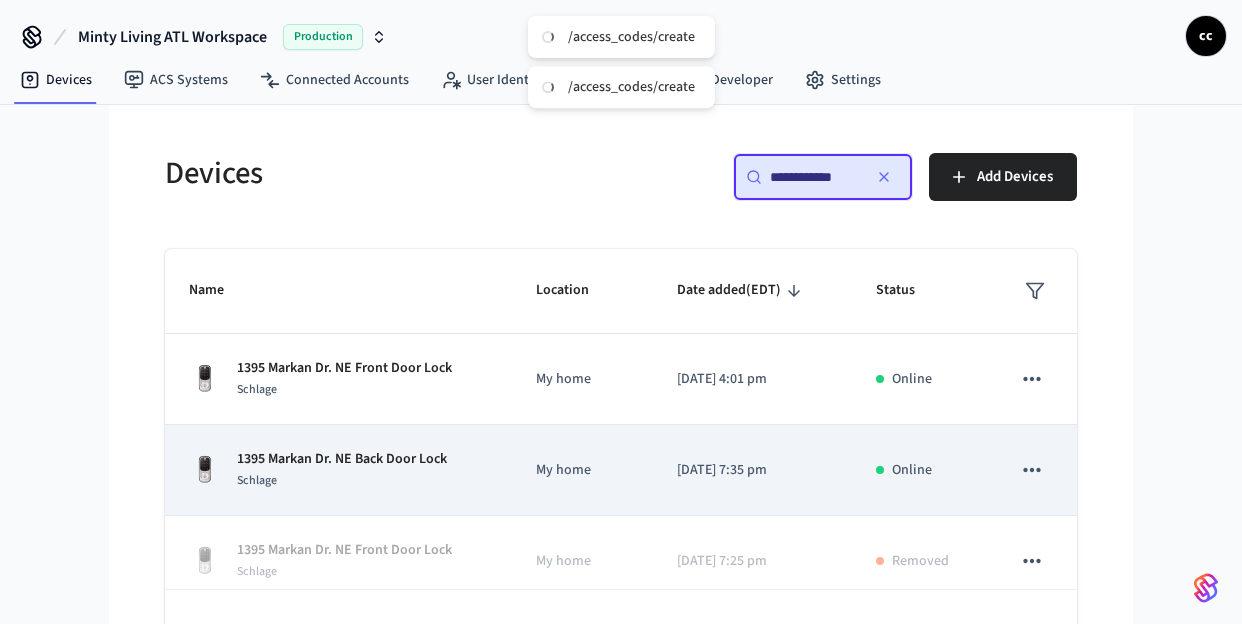type on "**********" 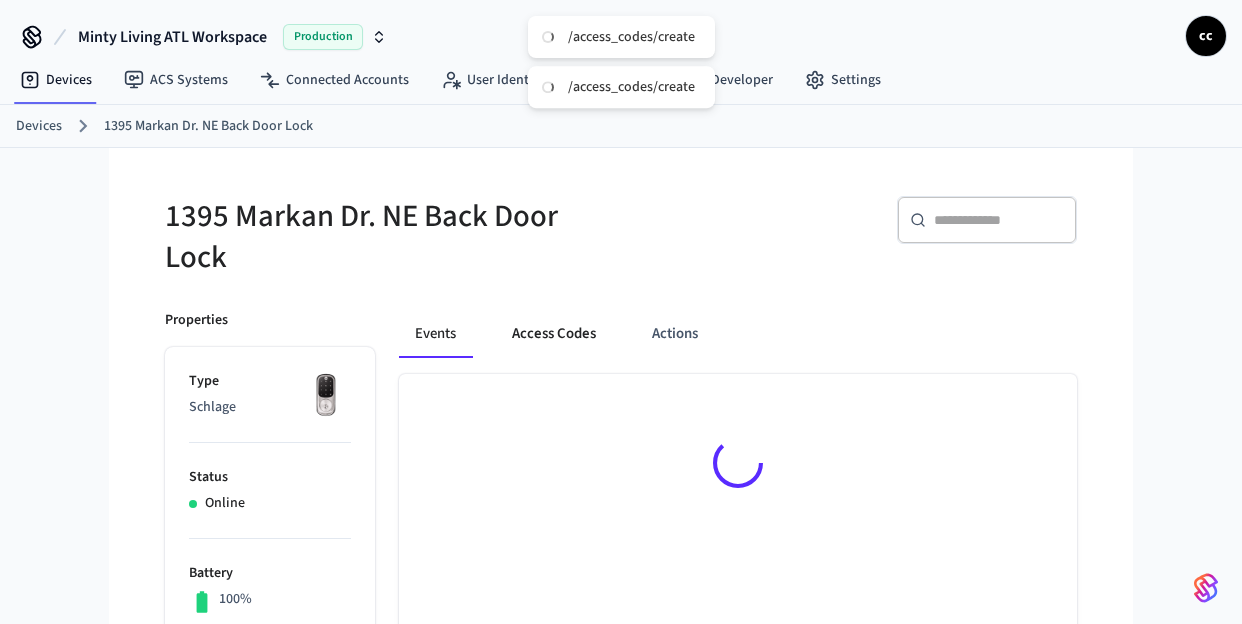 click on "Access Codes" at bounding box center (554, 334) 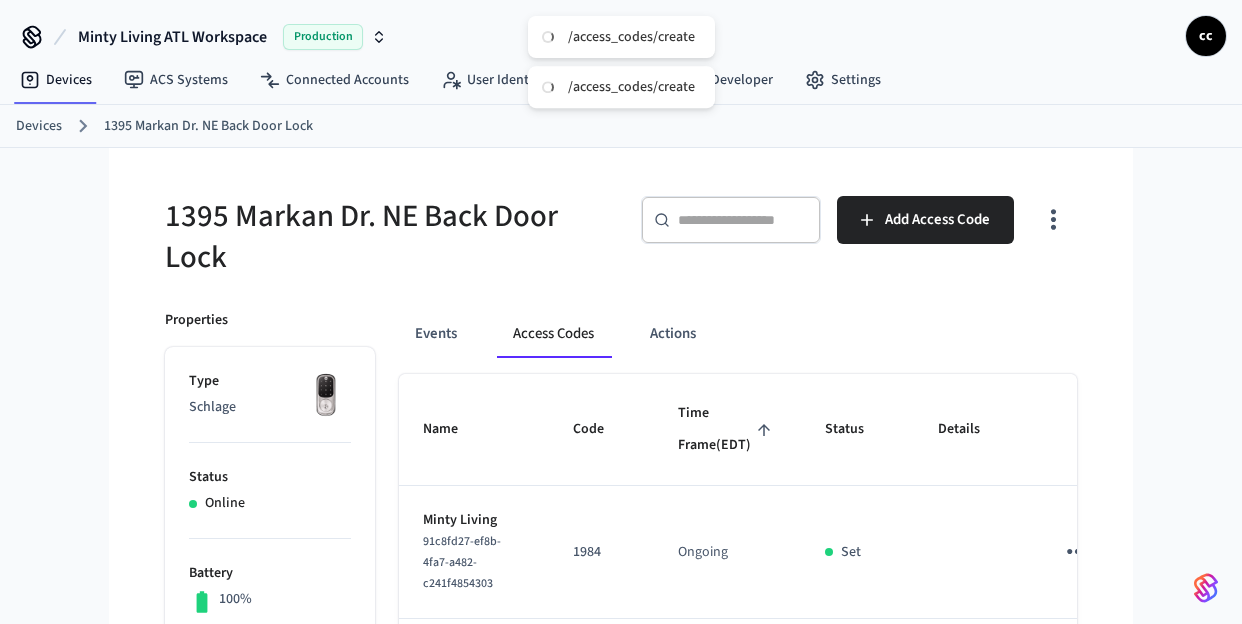 click on "Time Frame  (EDT)" at bounding box center (727, 429) 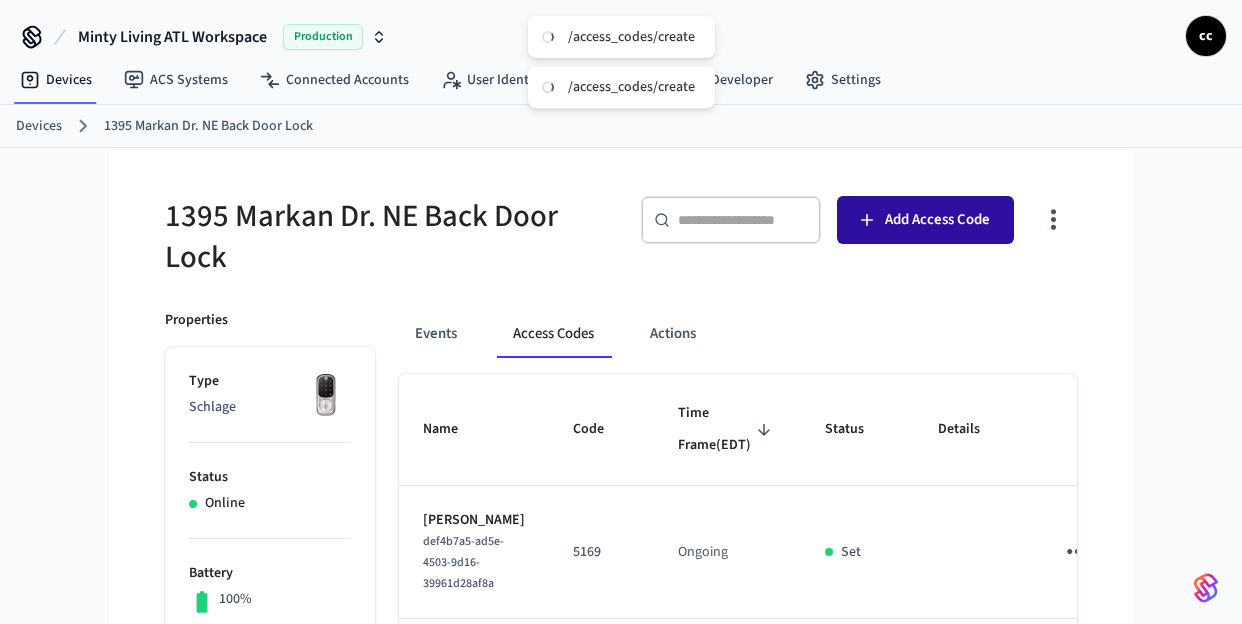 click on "Add Access Code" at bounding box center [925, 220] 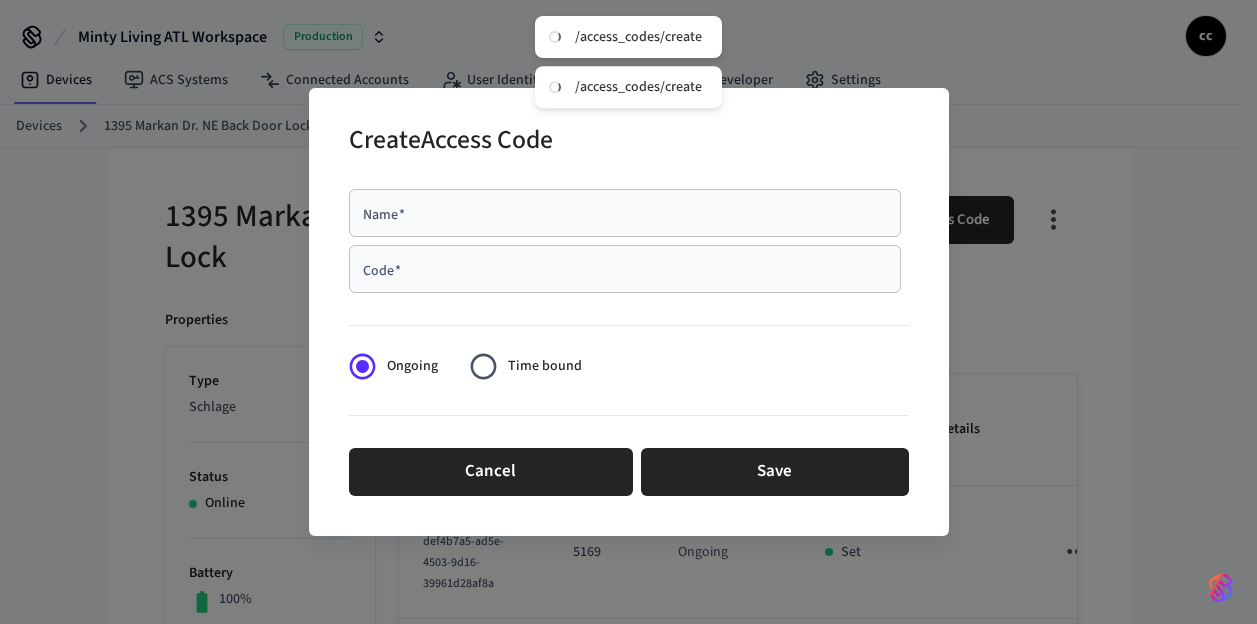 click on "Name   *" at bounding box center (625, 213) 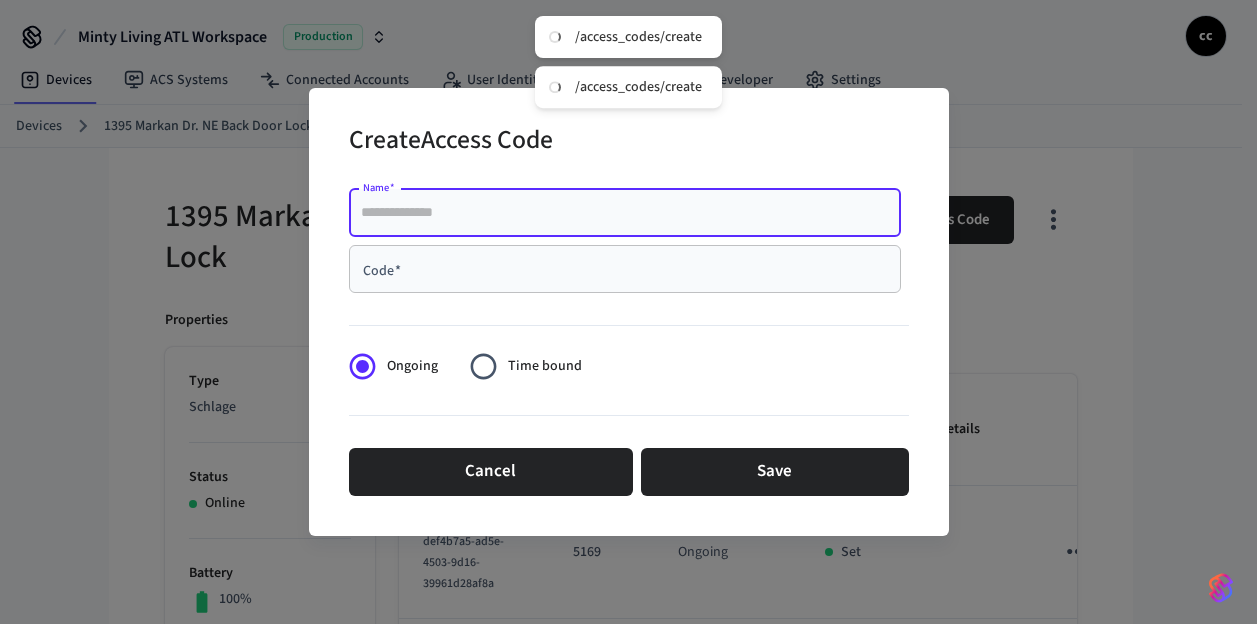 paste on "**********" 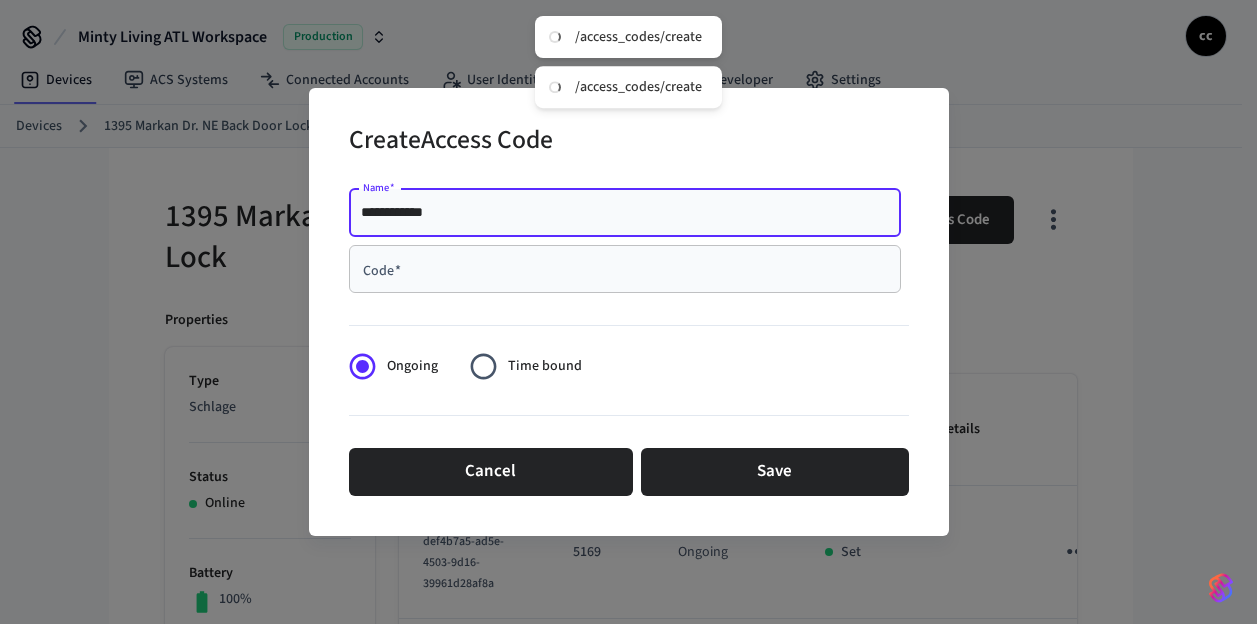 type on "**********" 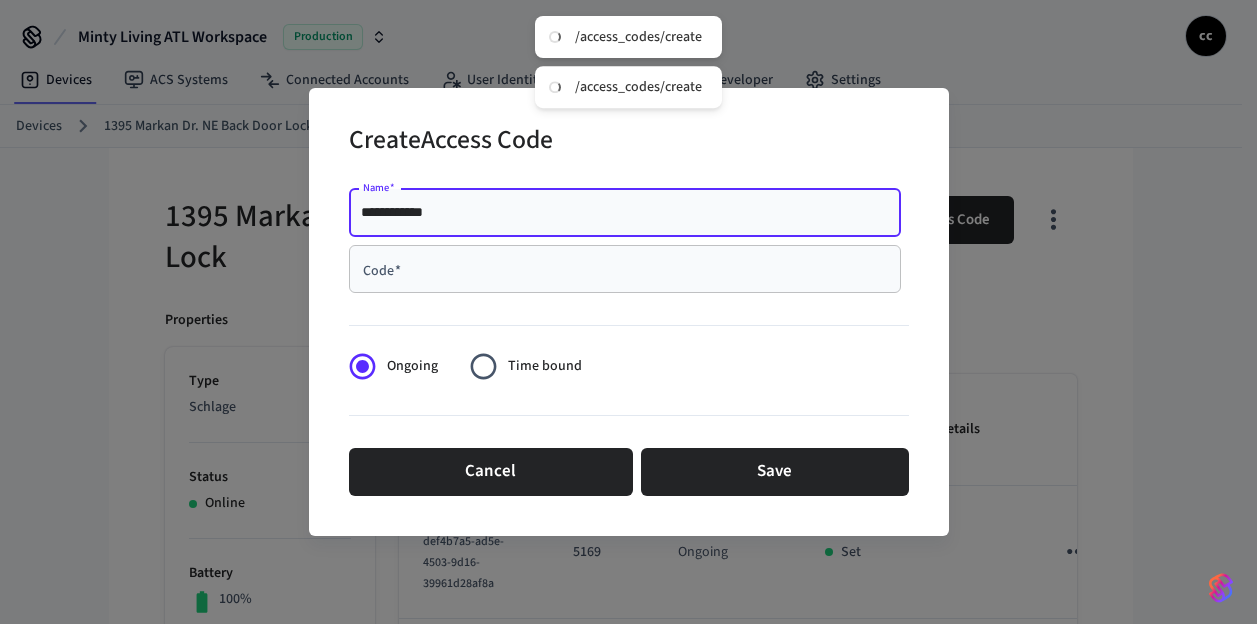 click on "Code   *" at bounding box center (625, 269) 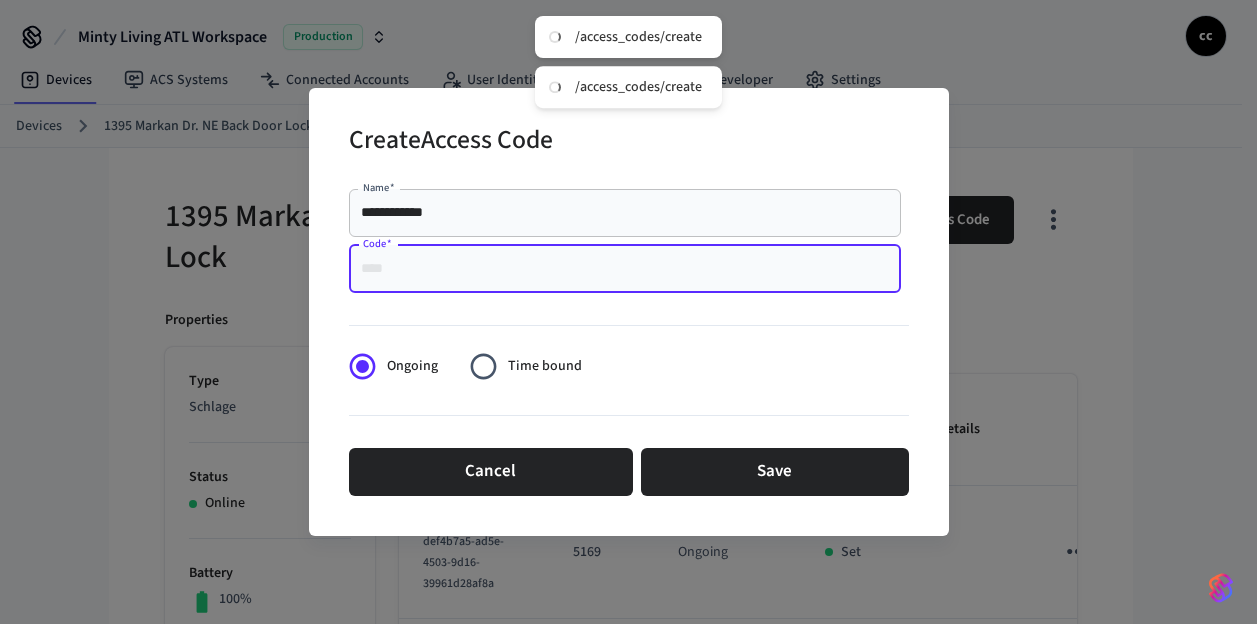 paste on "******" 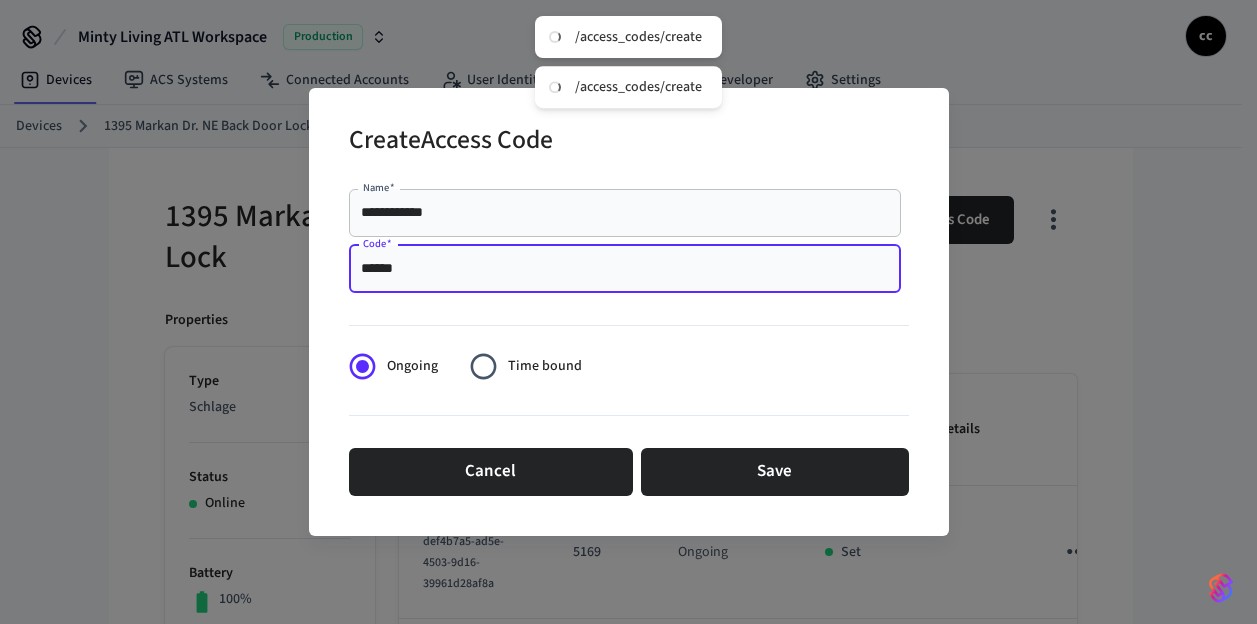 click on "******" at bounding box center (625, 269) 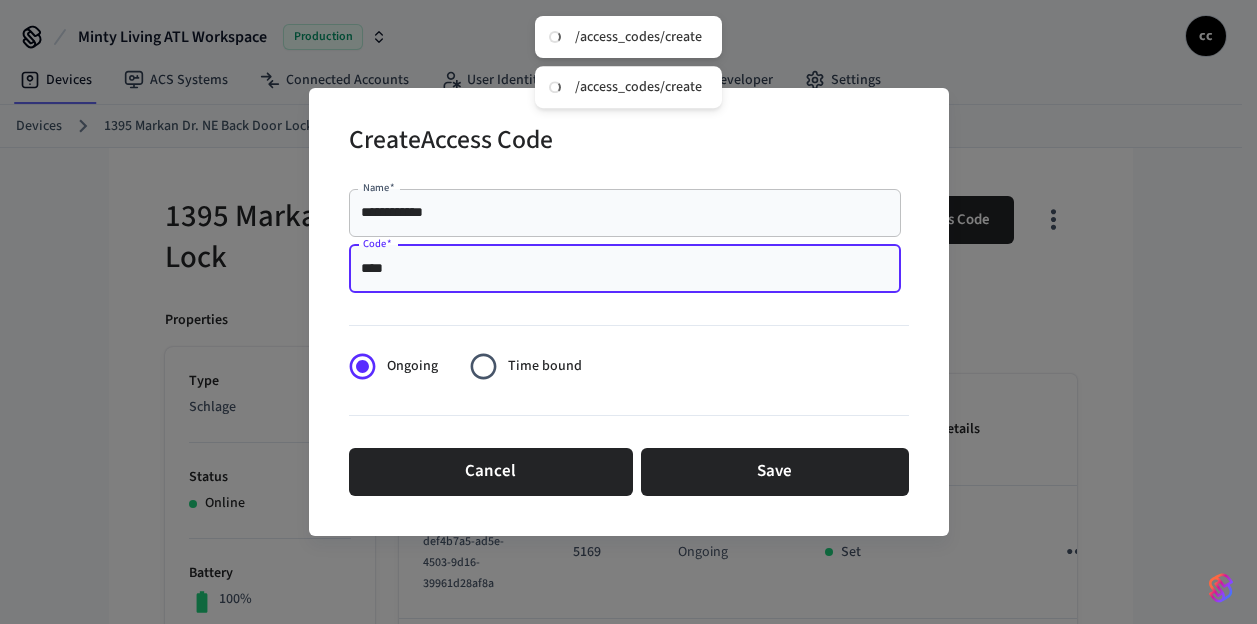 type on "****" 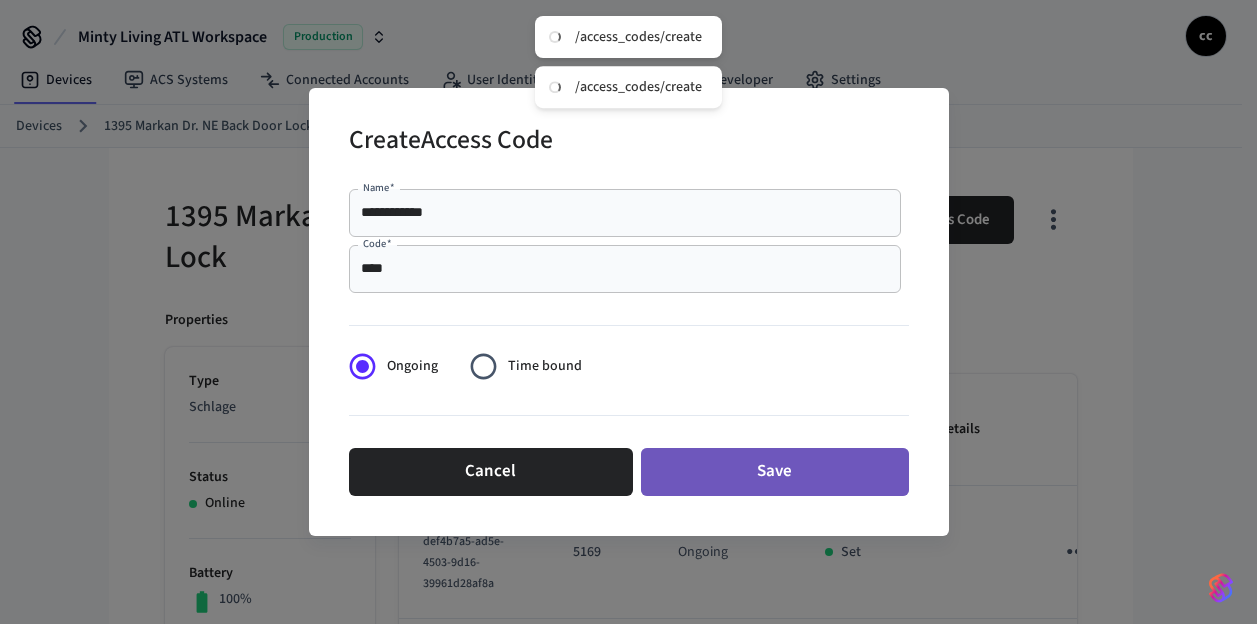 click on "Save" at bounding box center (775, 472) 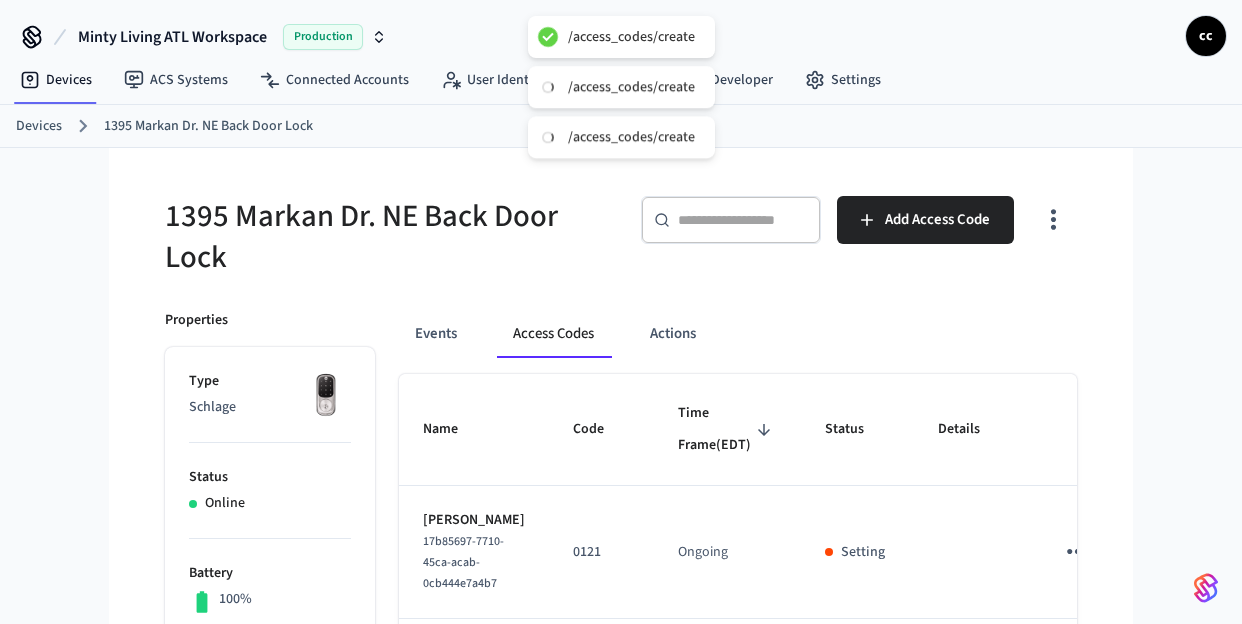 type 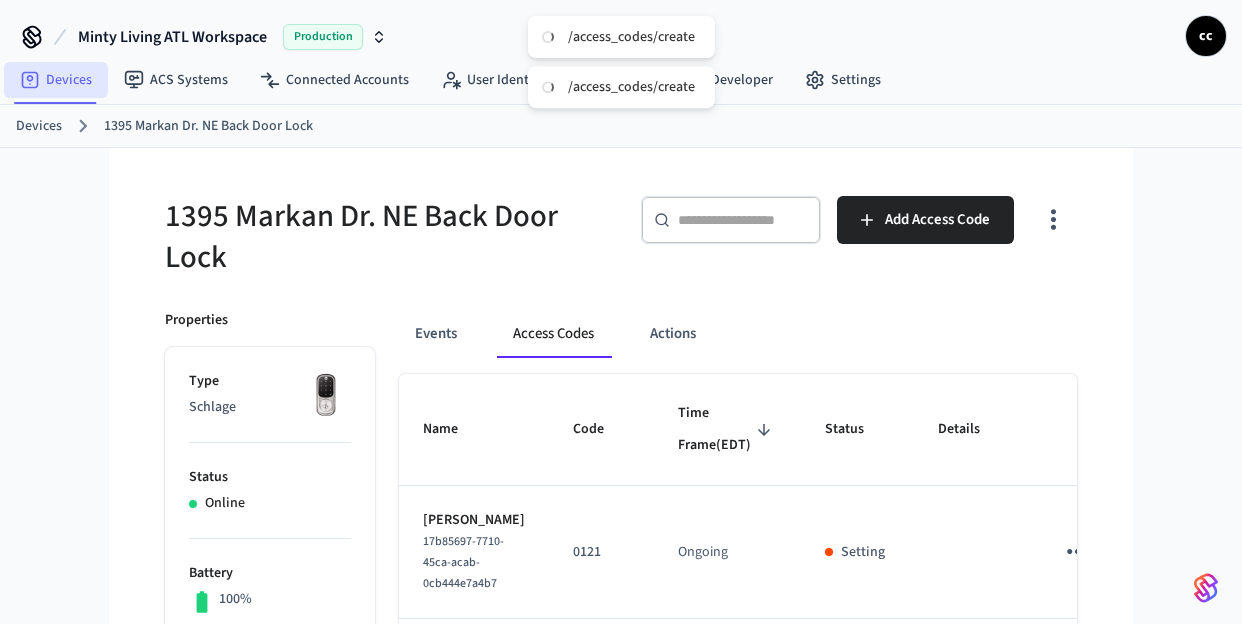 click on "Devices" at bounding box center (56, 80) 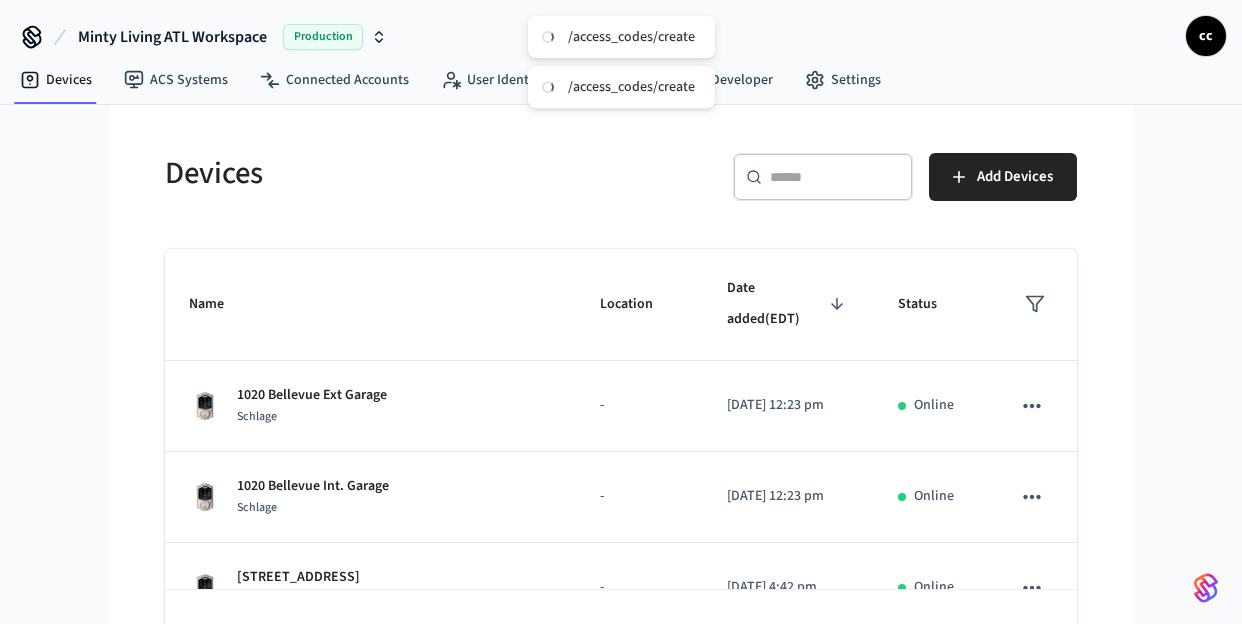 click on "​ ​" at bounding box center (823, 177) 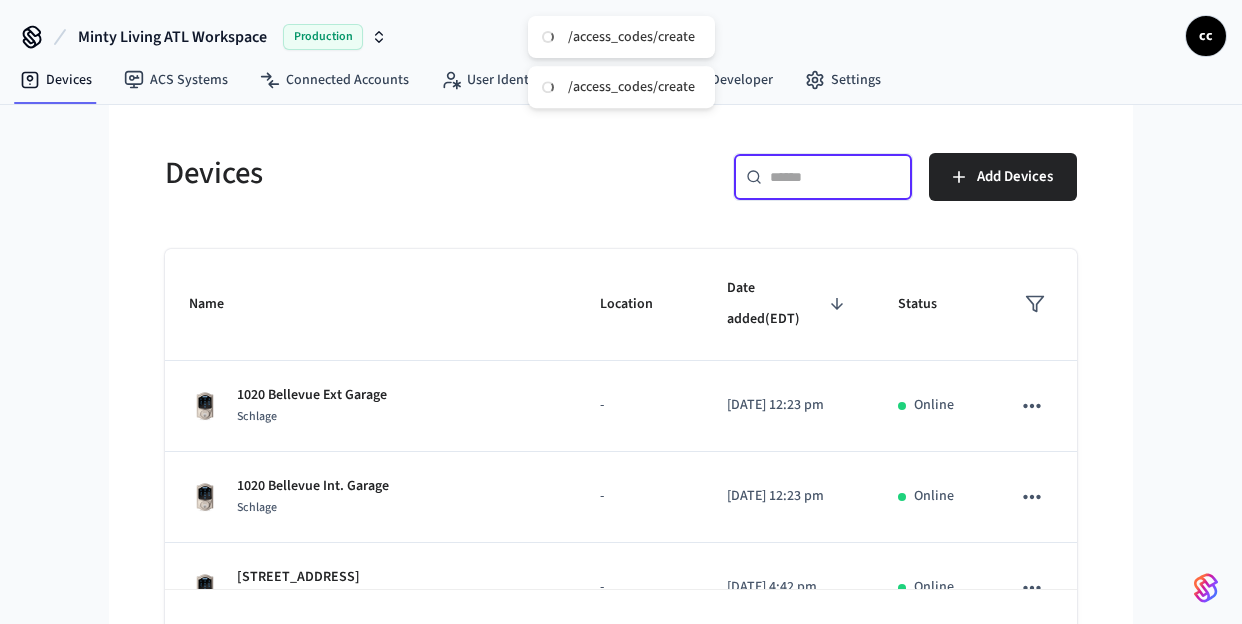 paste on "**********" 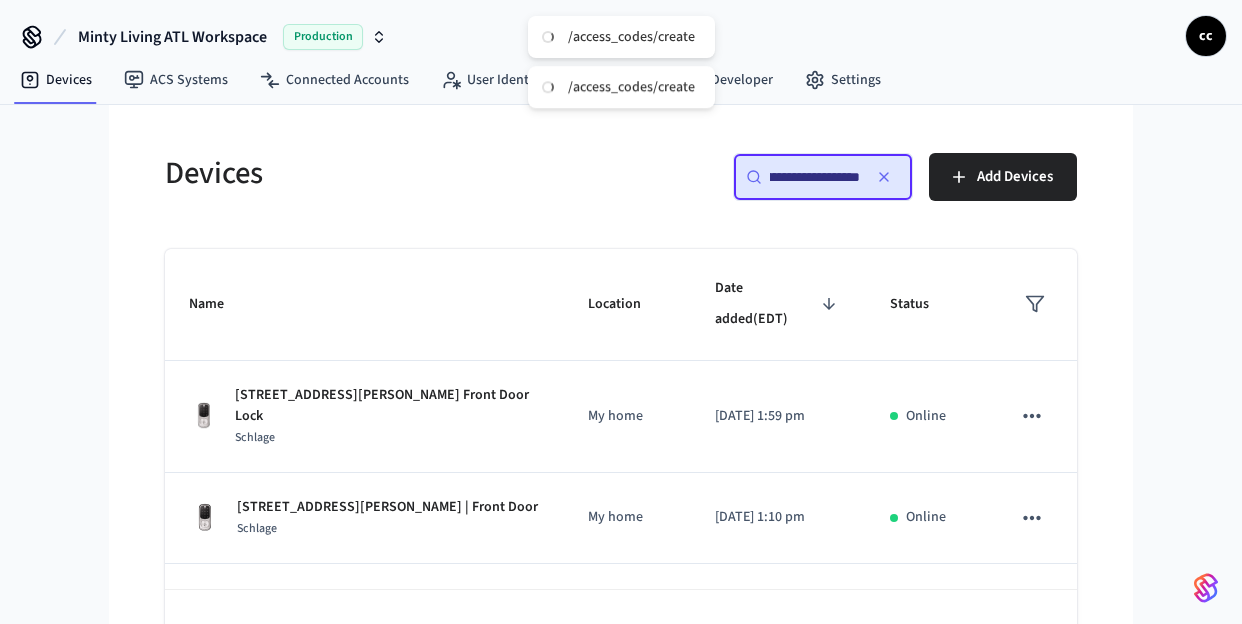 scroll, scrollTop: 0, scrollLeft: 30, axis: horizontal 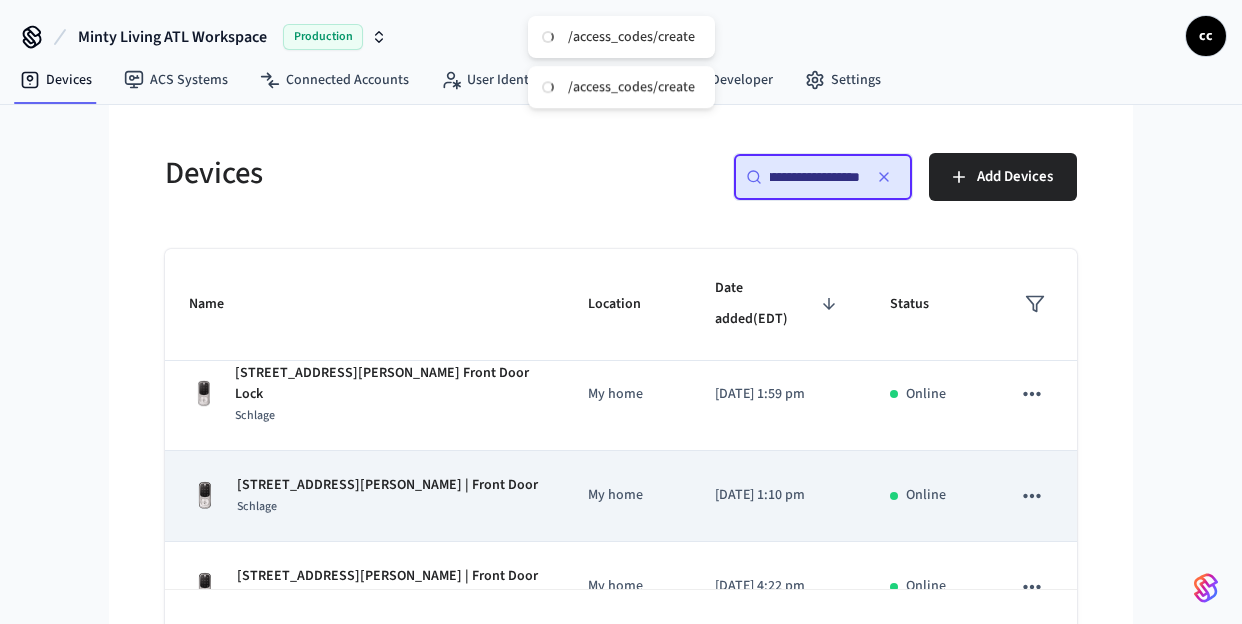type on "**********" 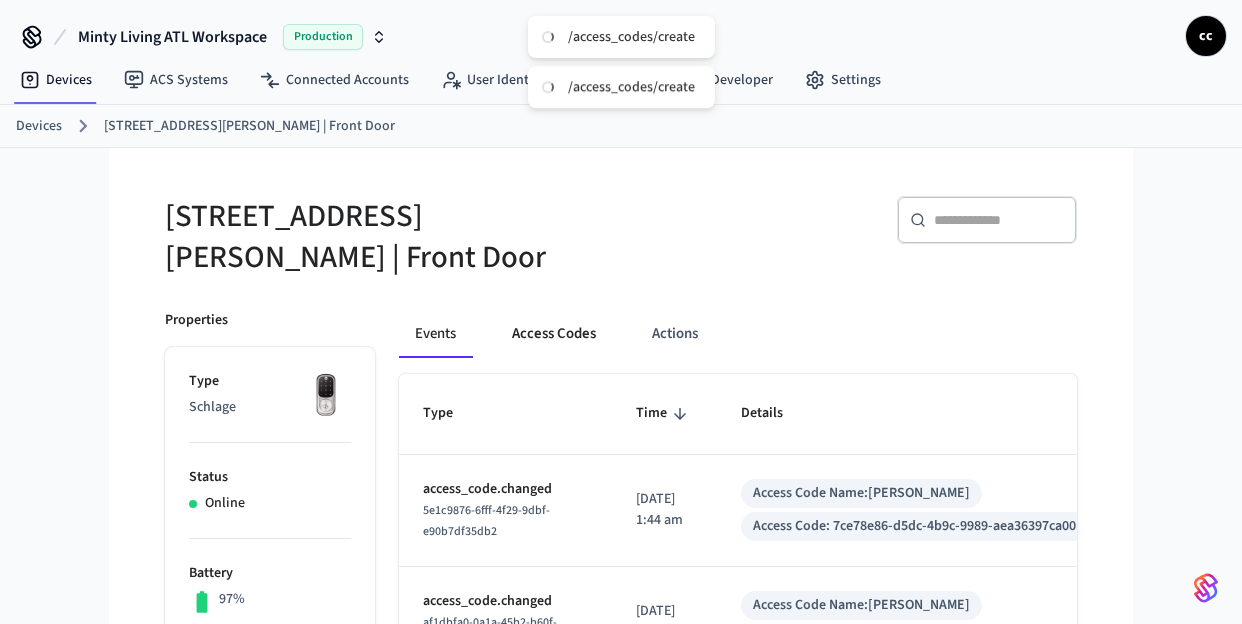 drag, startPoint x: 542, startPoint y: 329, endPoint x: 553, endPoint y: 333, distance: 11.7046995 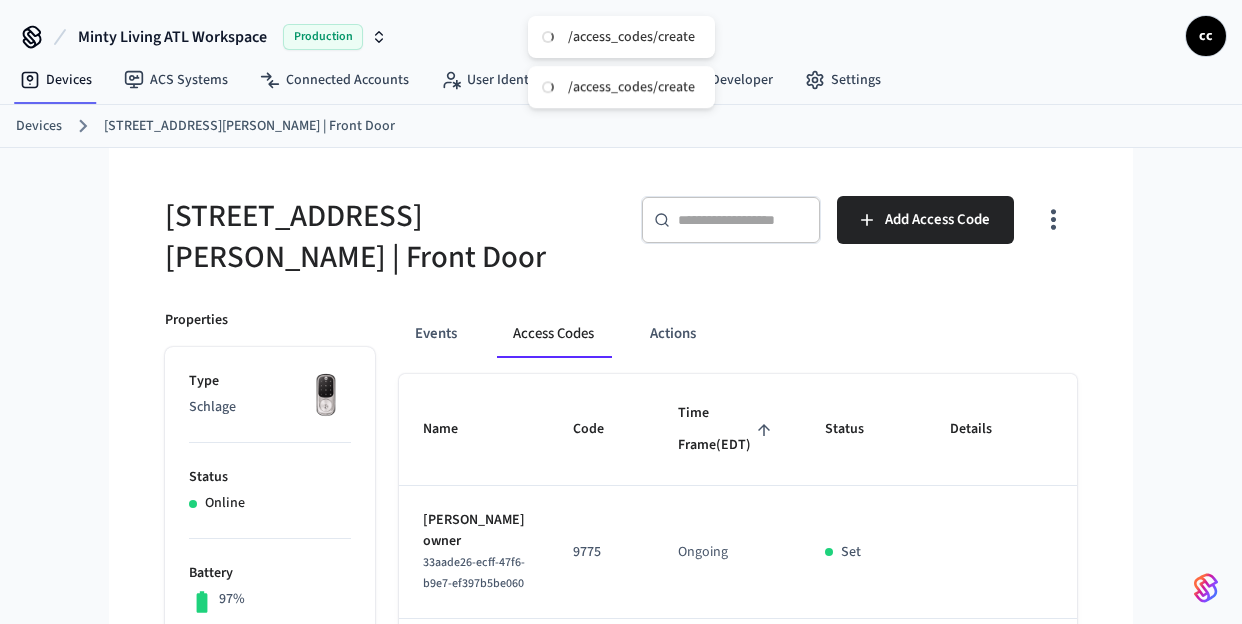click on "Time Frame  (EDT)" at bounding box center (727, 429) 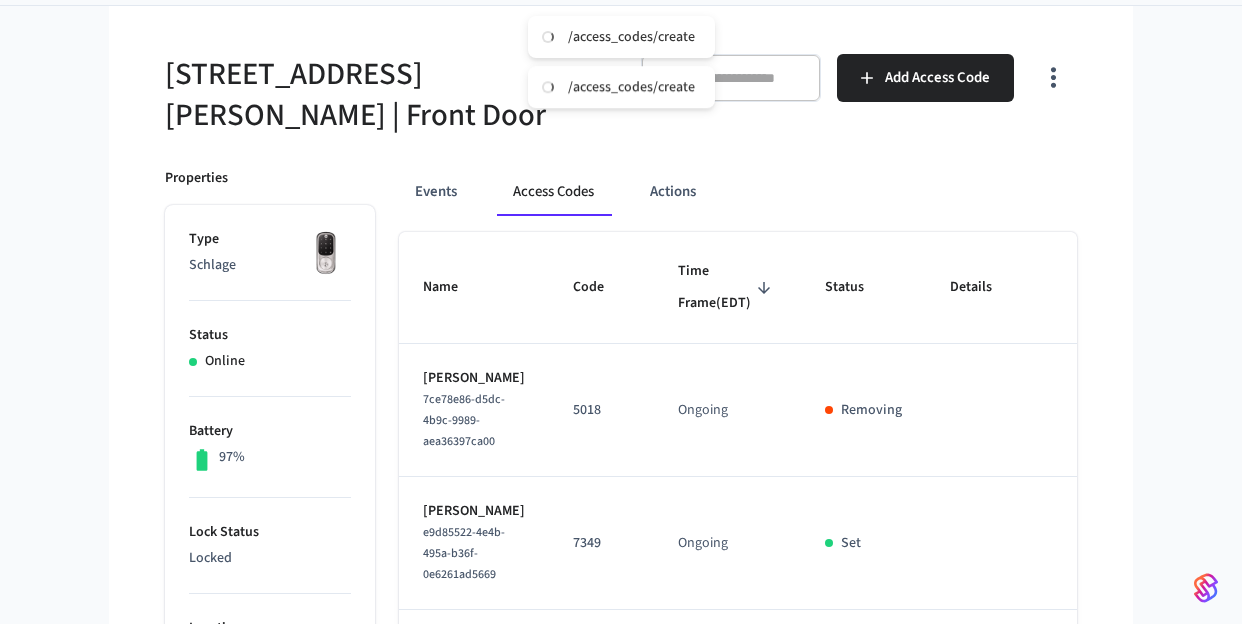 scroll, scrollTop: 340, scrollLeft: 0, axis: vertical 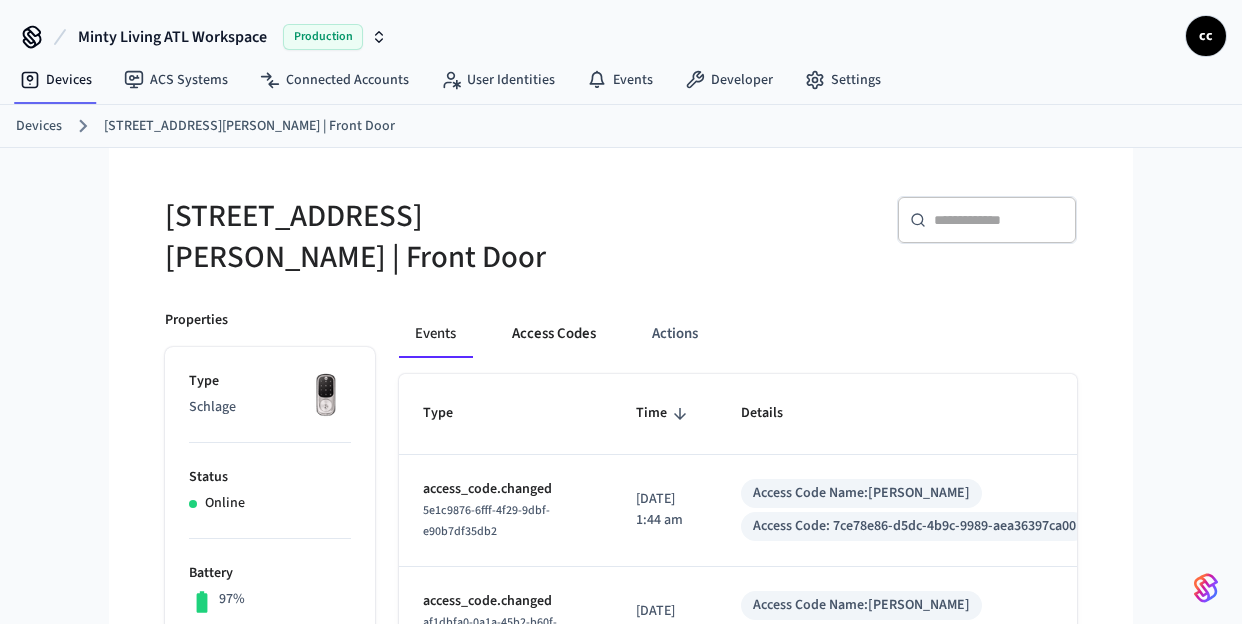 click on "Access Codes" at bounding box center [554, 334] 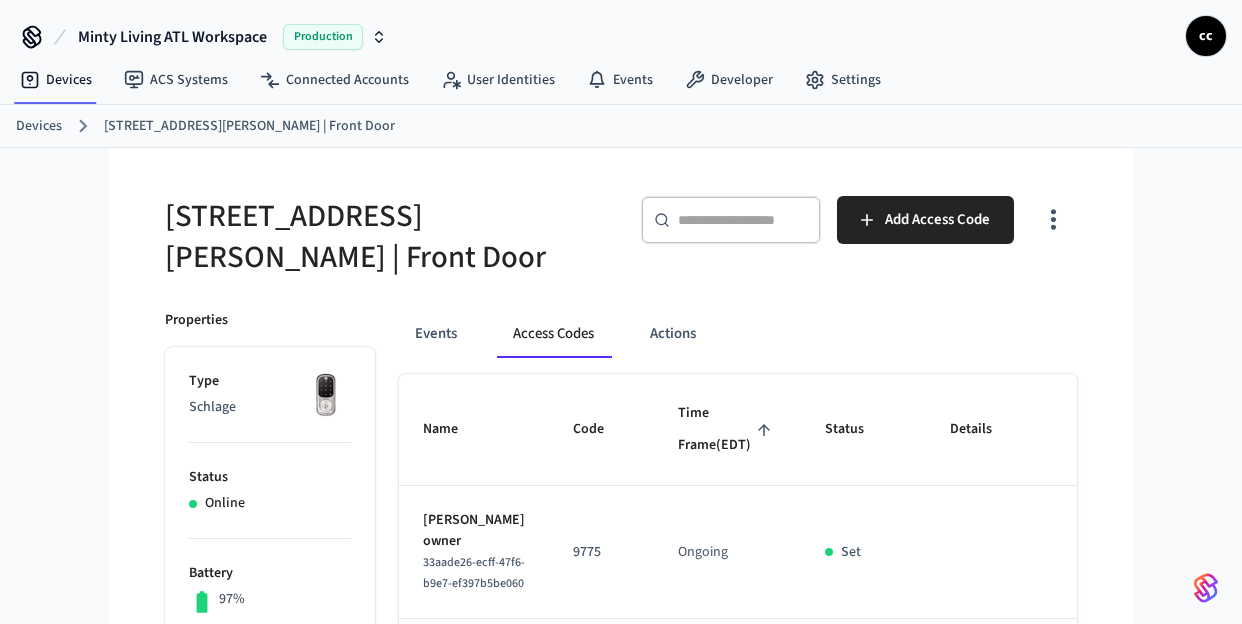click on "Time Frame  (EDT)" at bounding box center [727, 429] 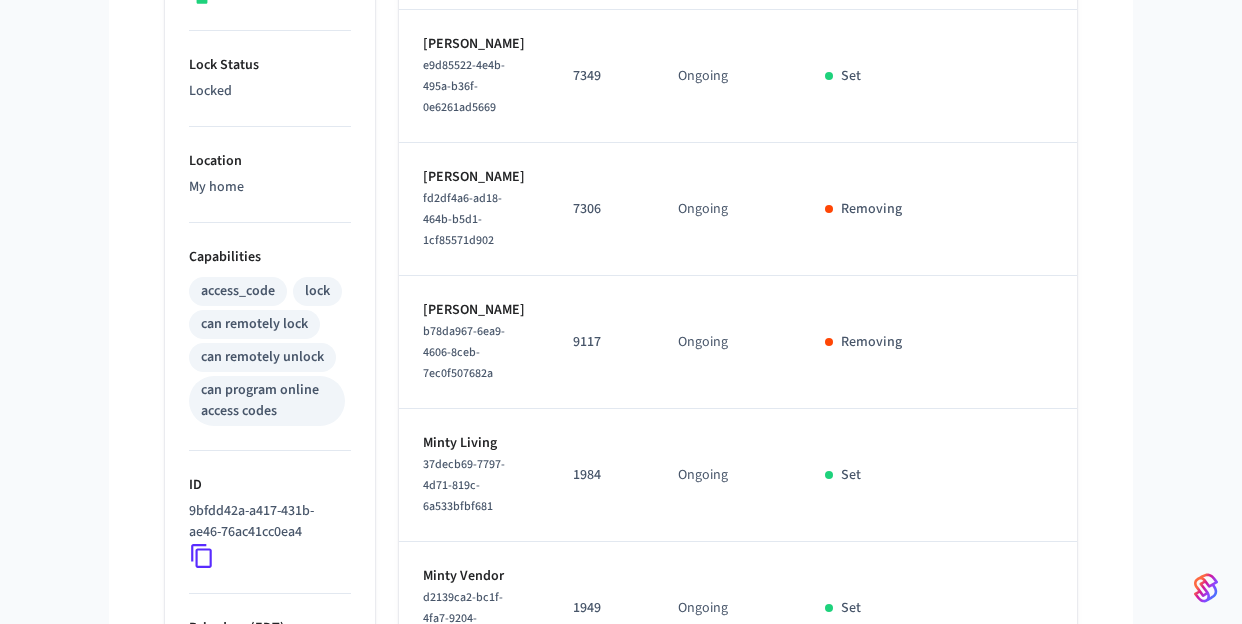scroll, scrollTop: 681, scrollLeft: 0, axis: vertical 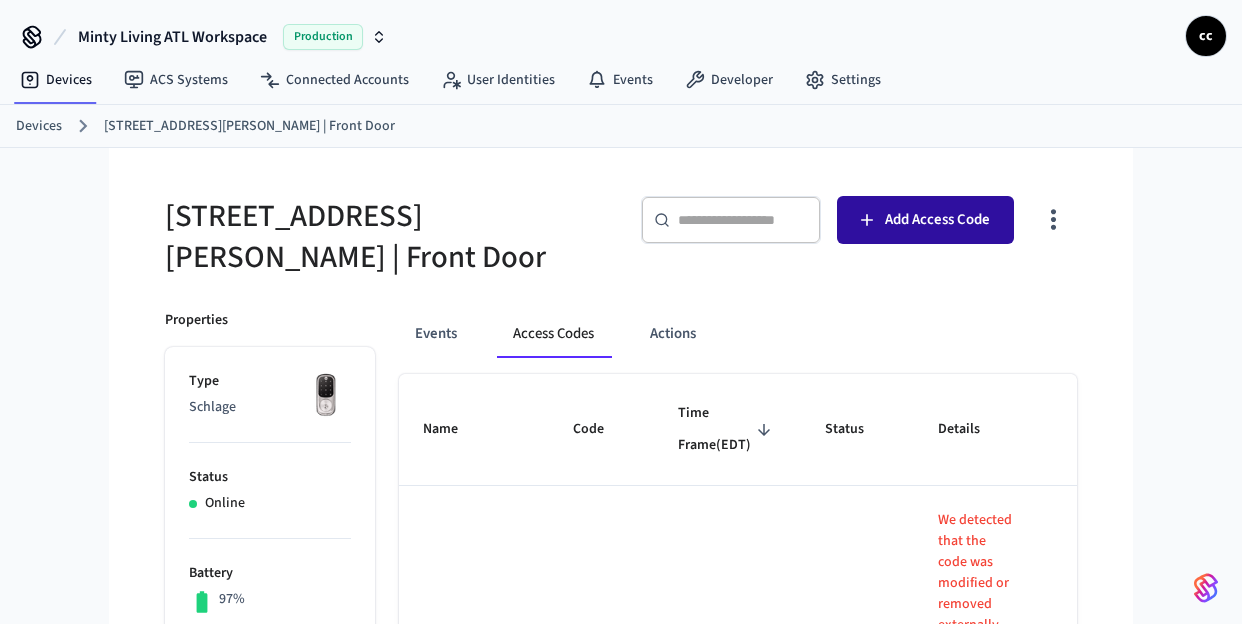 click on "Add Access Code" at bounding box center [925, 220] 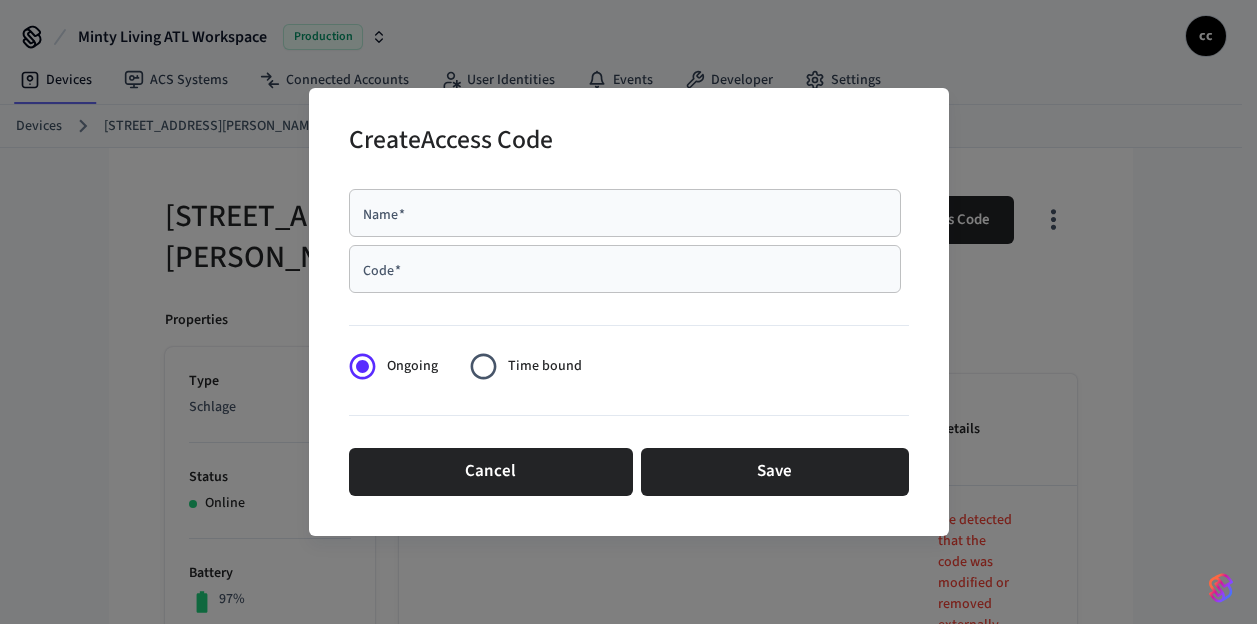 click on "Name   *" at bounding box center [625, 213] 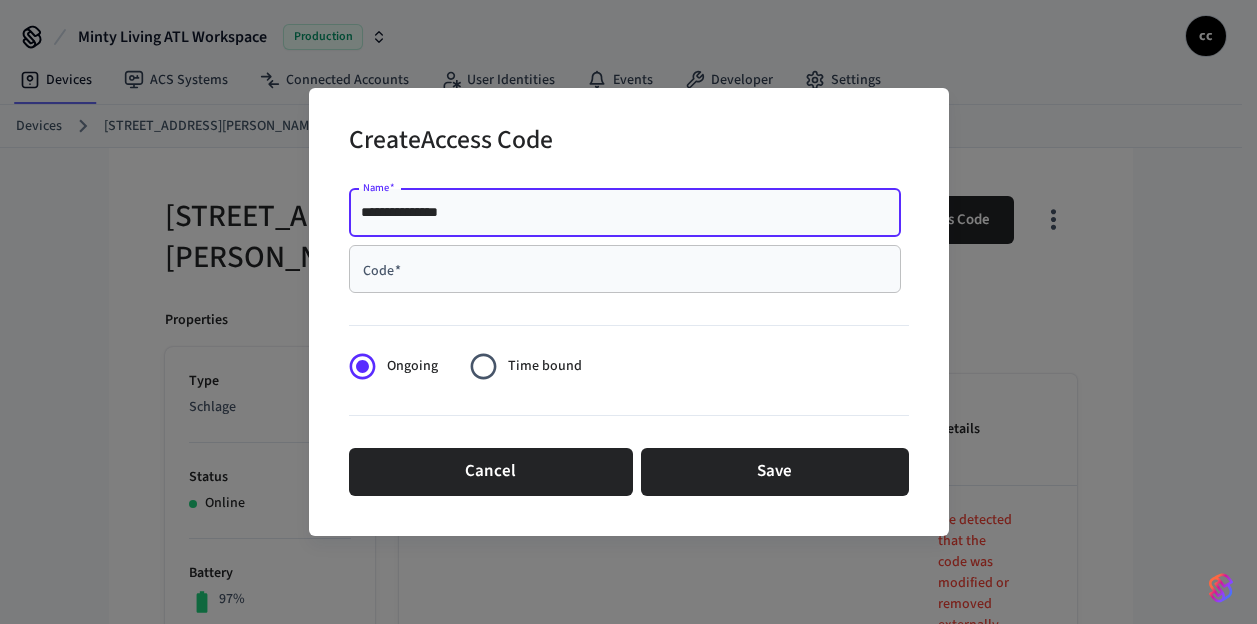 type on "**********" 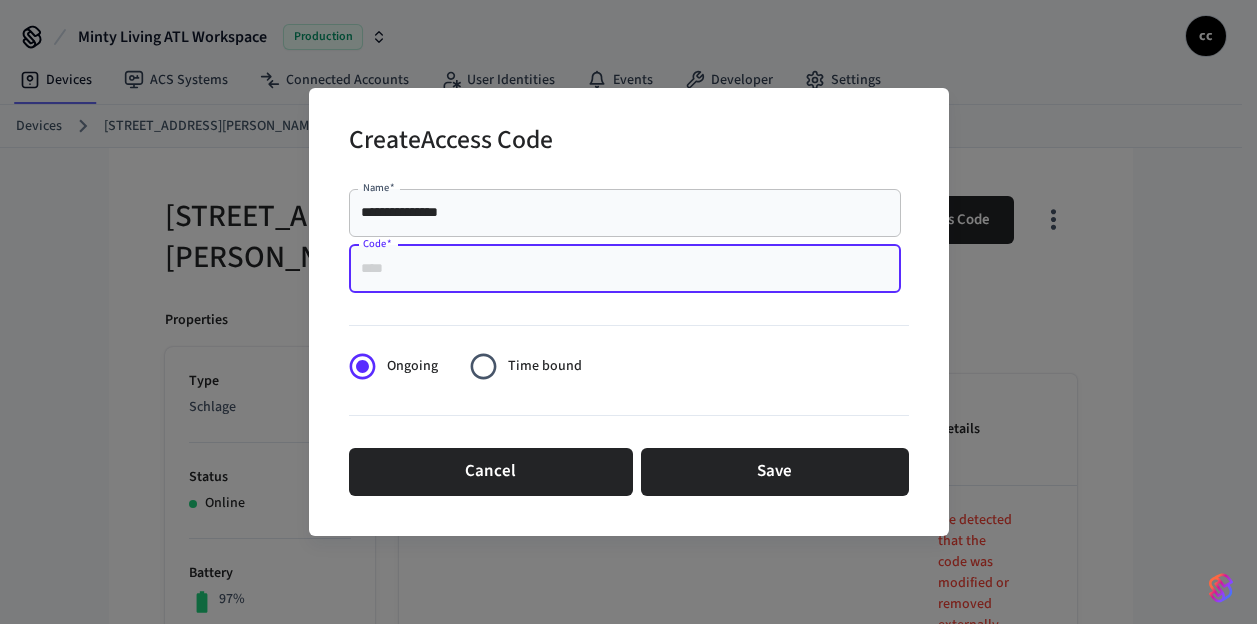 paste on "****" 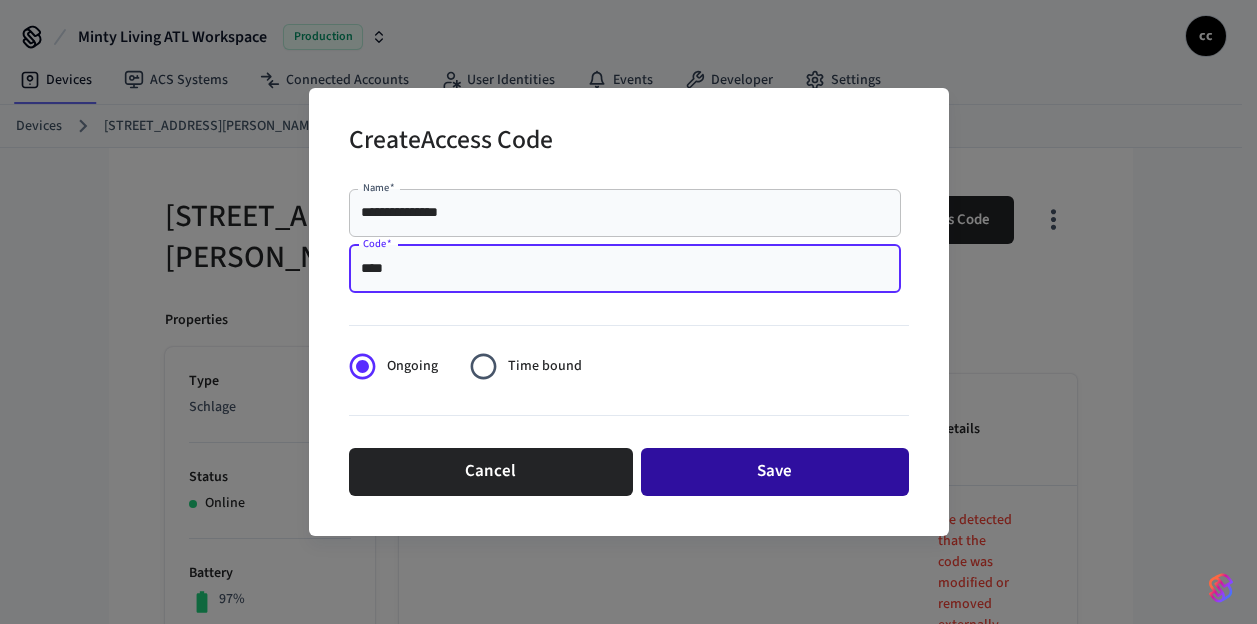 type on "****" 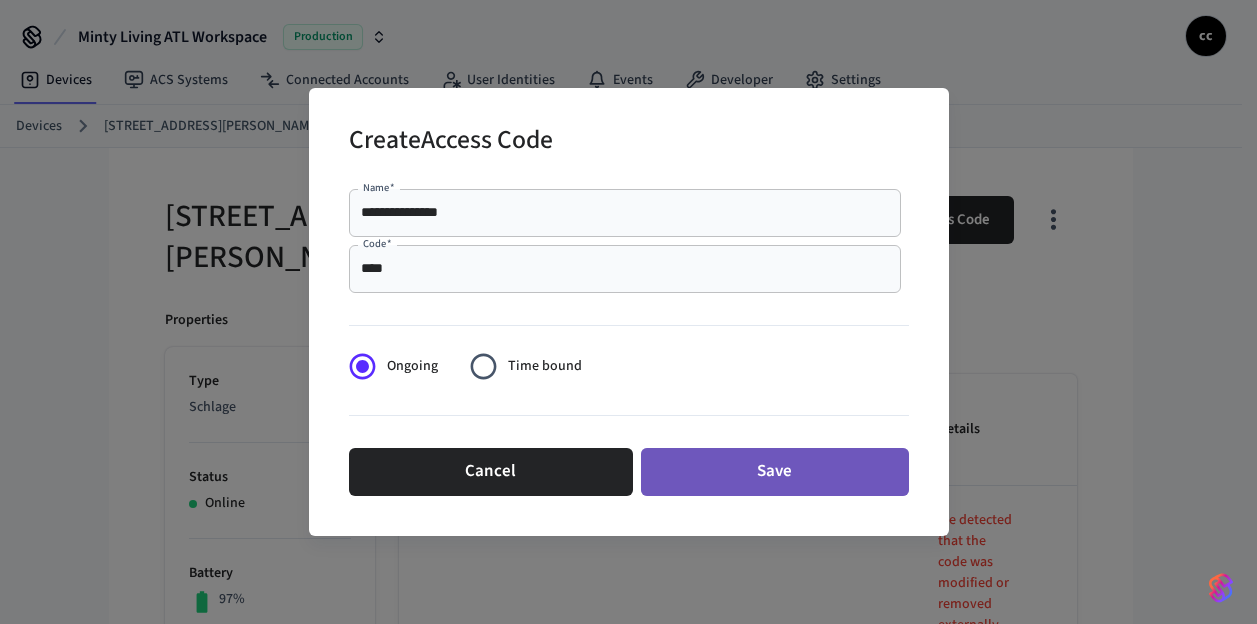 click on "Save" at bounding box center (775, 472) 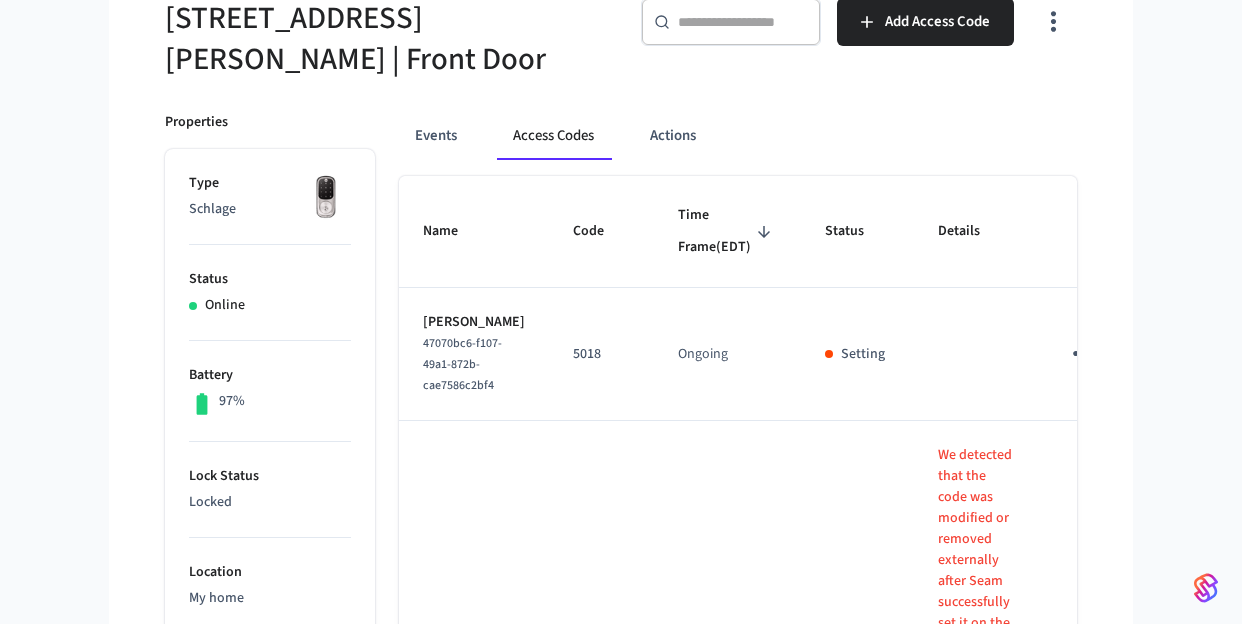 scroll, scrollTop: 0, scrollLeft: 0, axis: both 